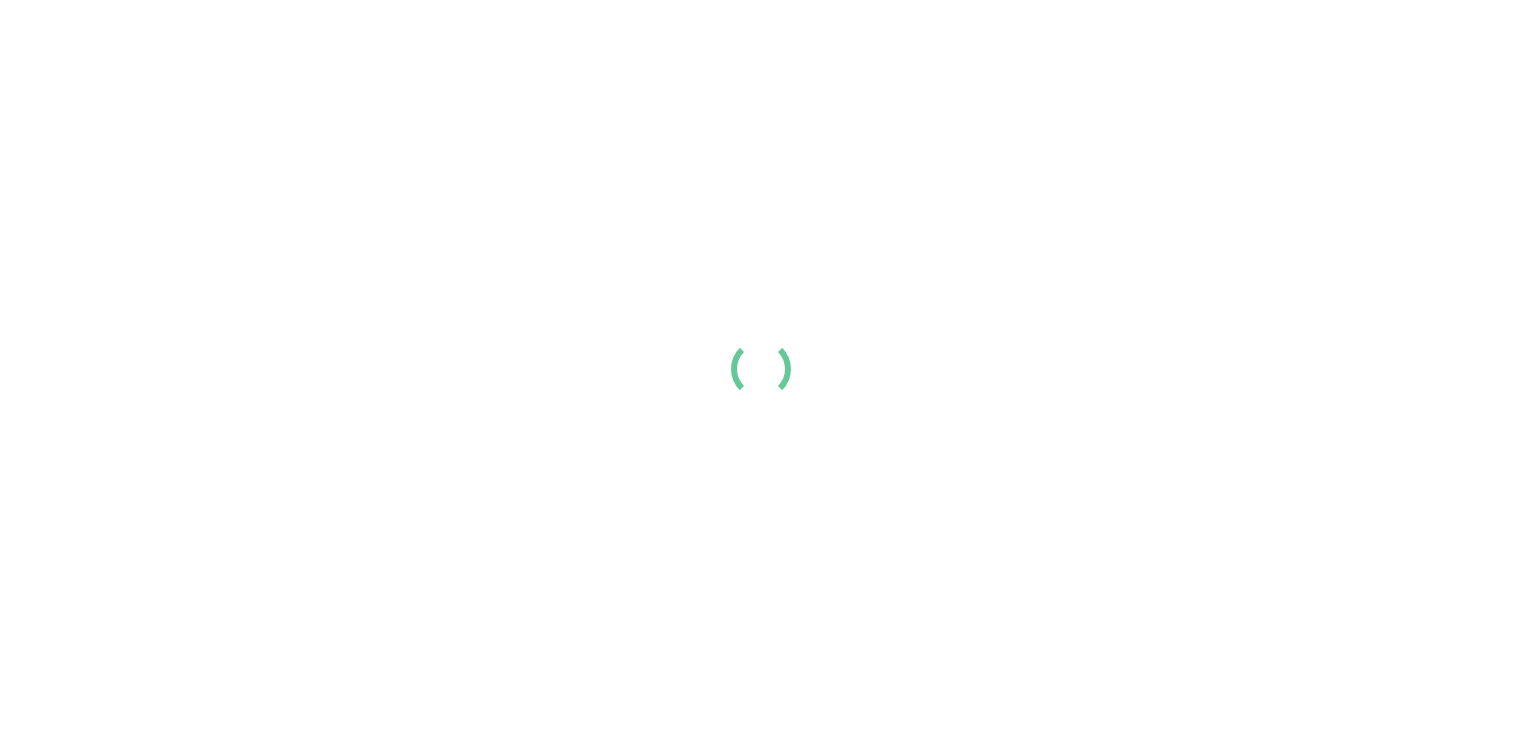 scroll, scrollTop: 0, scrollLeft: 0, axis: both 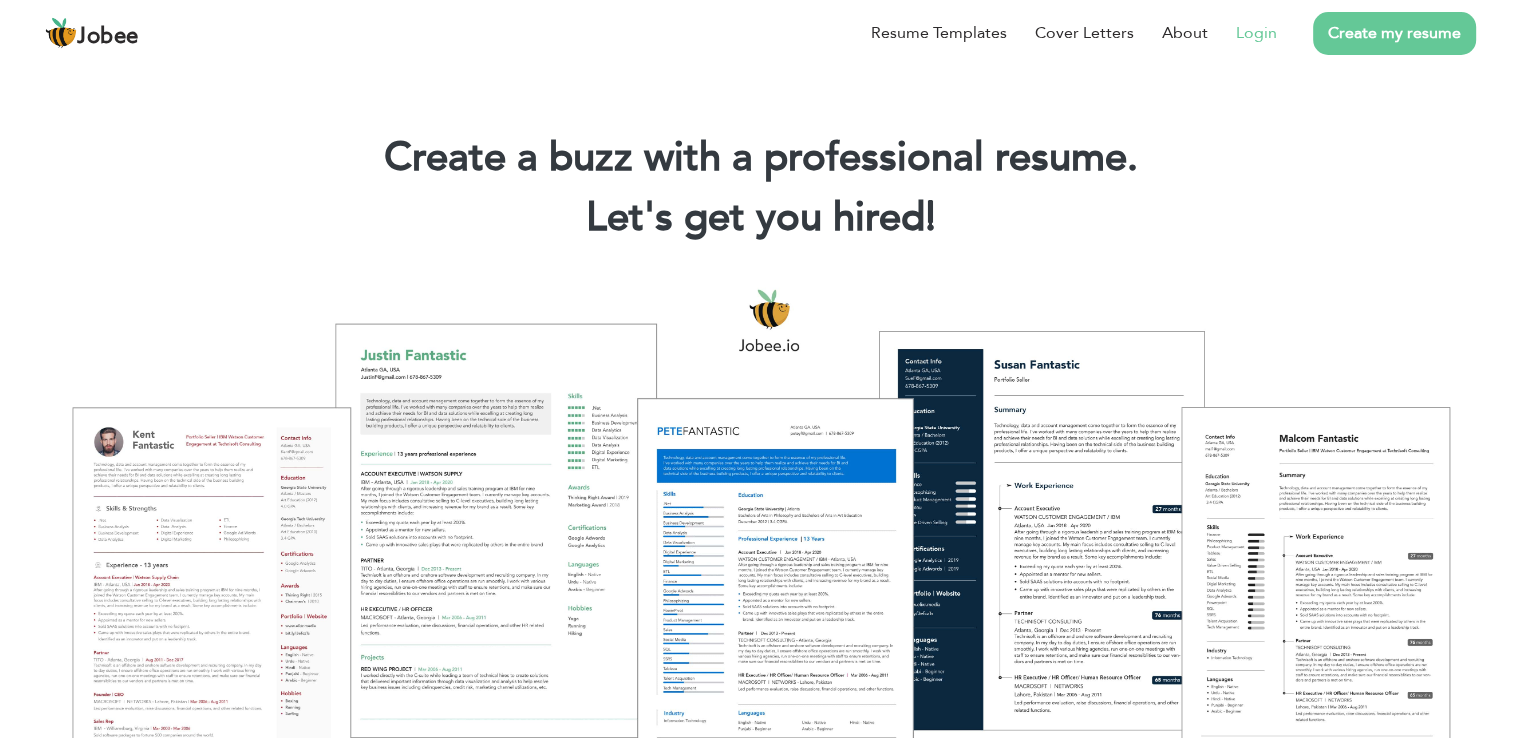 click on "Login" at bounding box center (1256, 33) 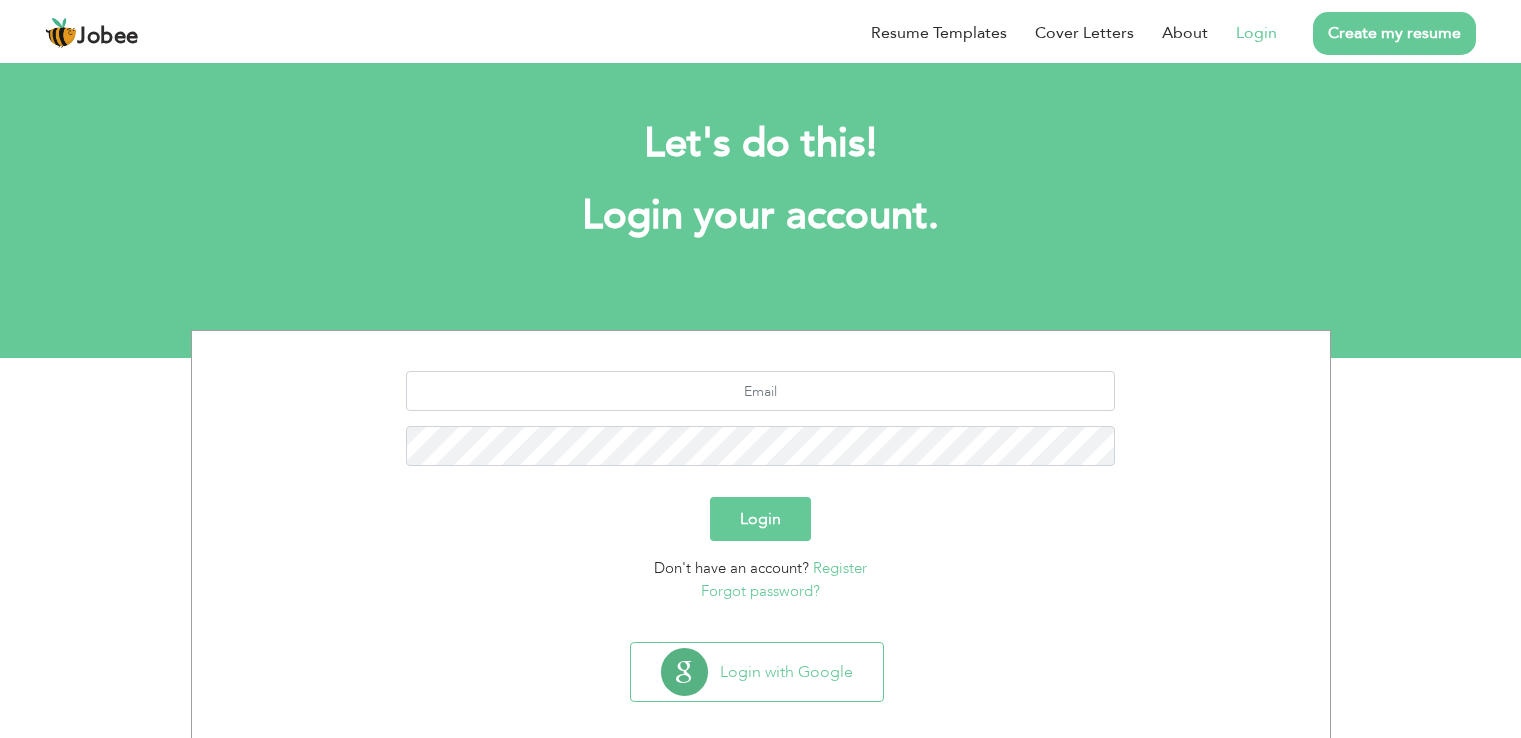 scroll, scrollTop: 0, scrollLeft: 0, axis: both 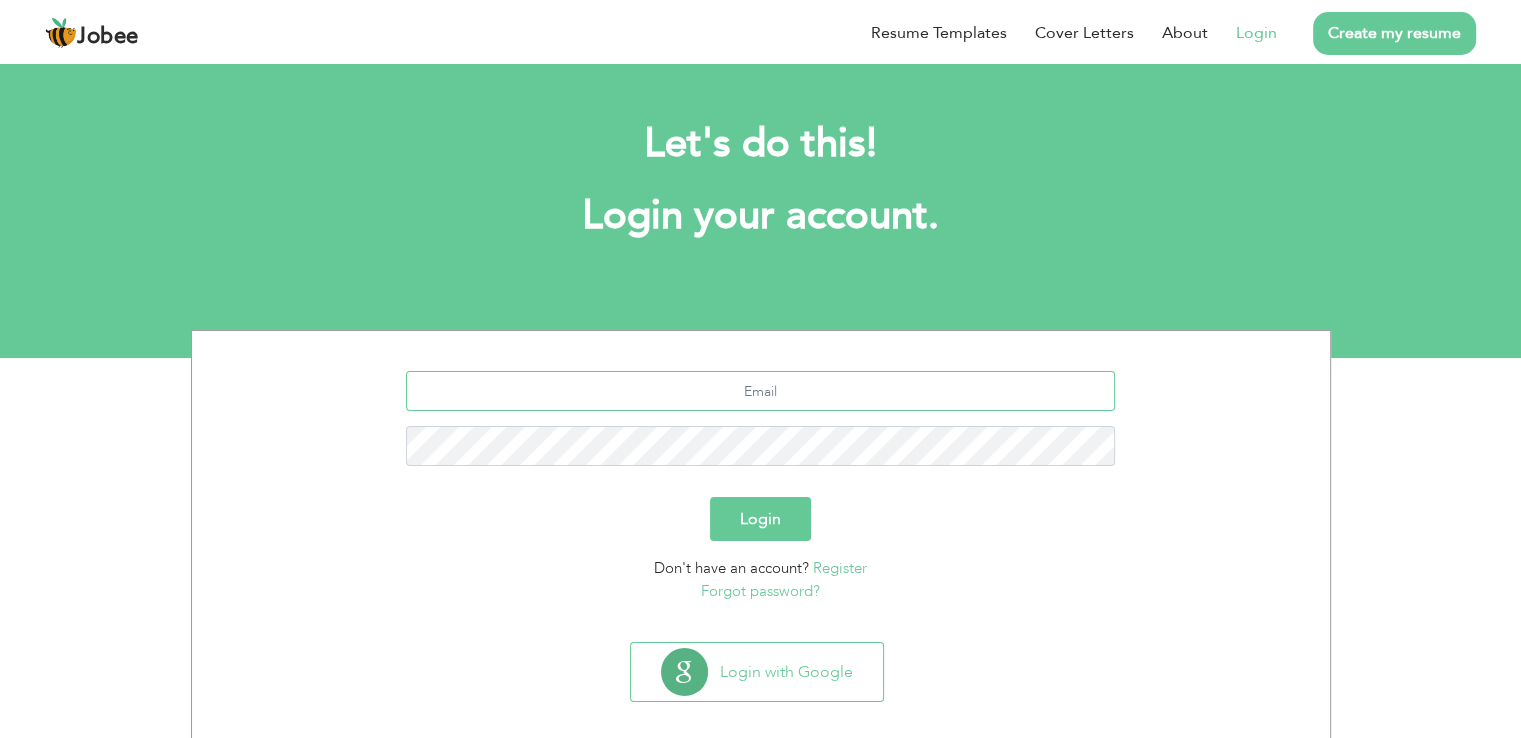 click at bounding box center [760, 391] 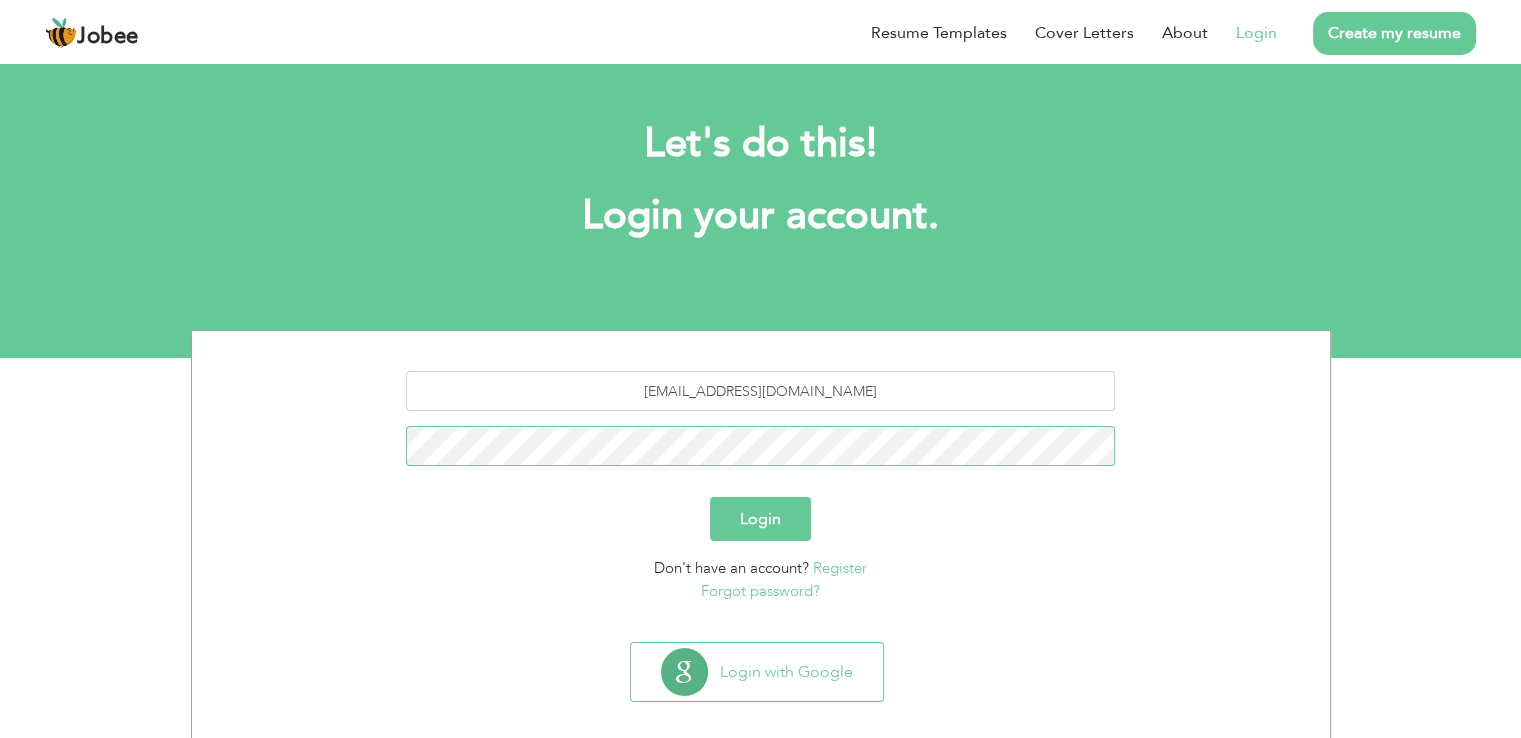 click on "Login" at bounding box center [760, 519] 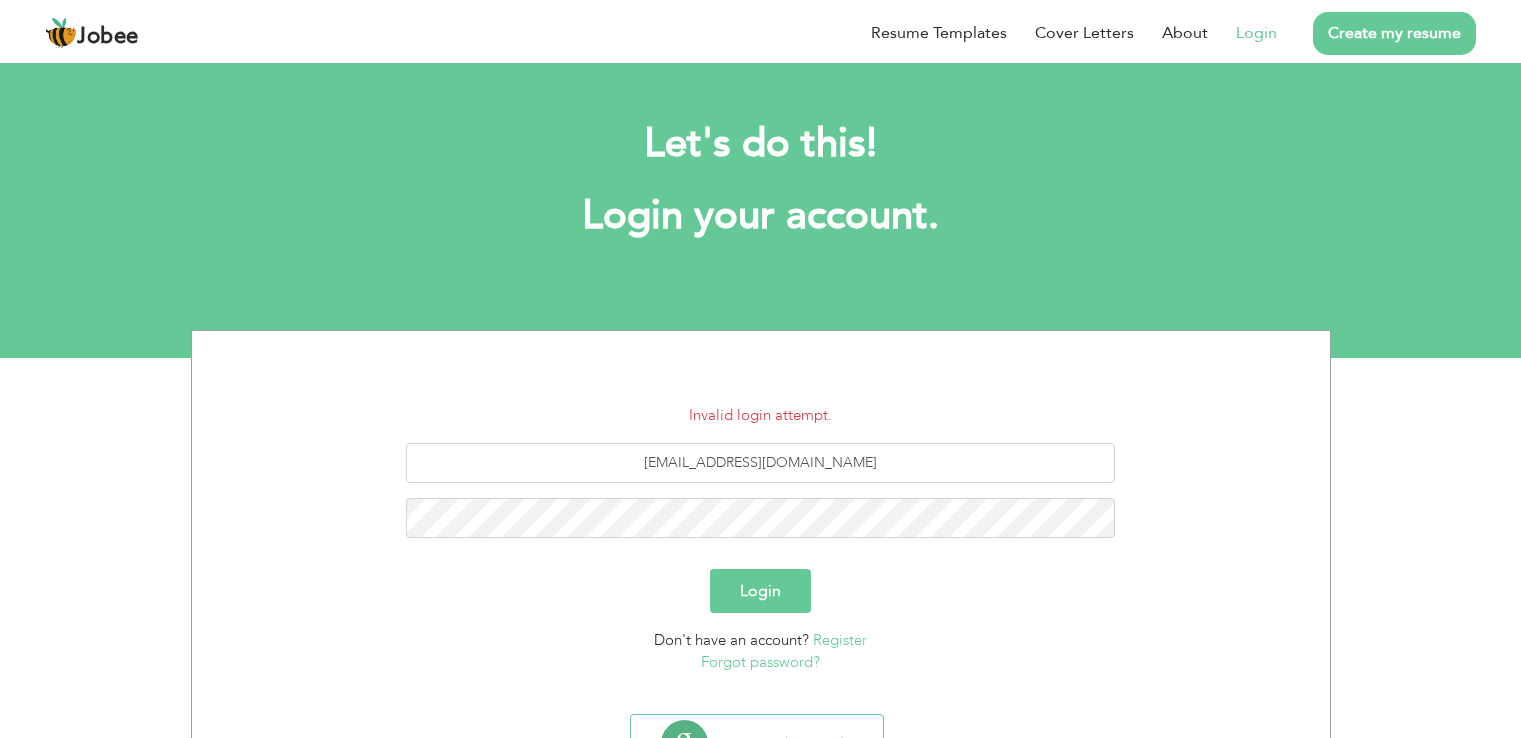 scroll, scrollTop: 0, scrollLeft: 0, axis: both 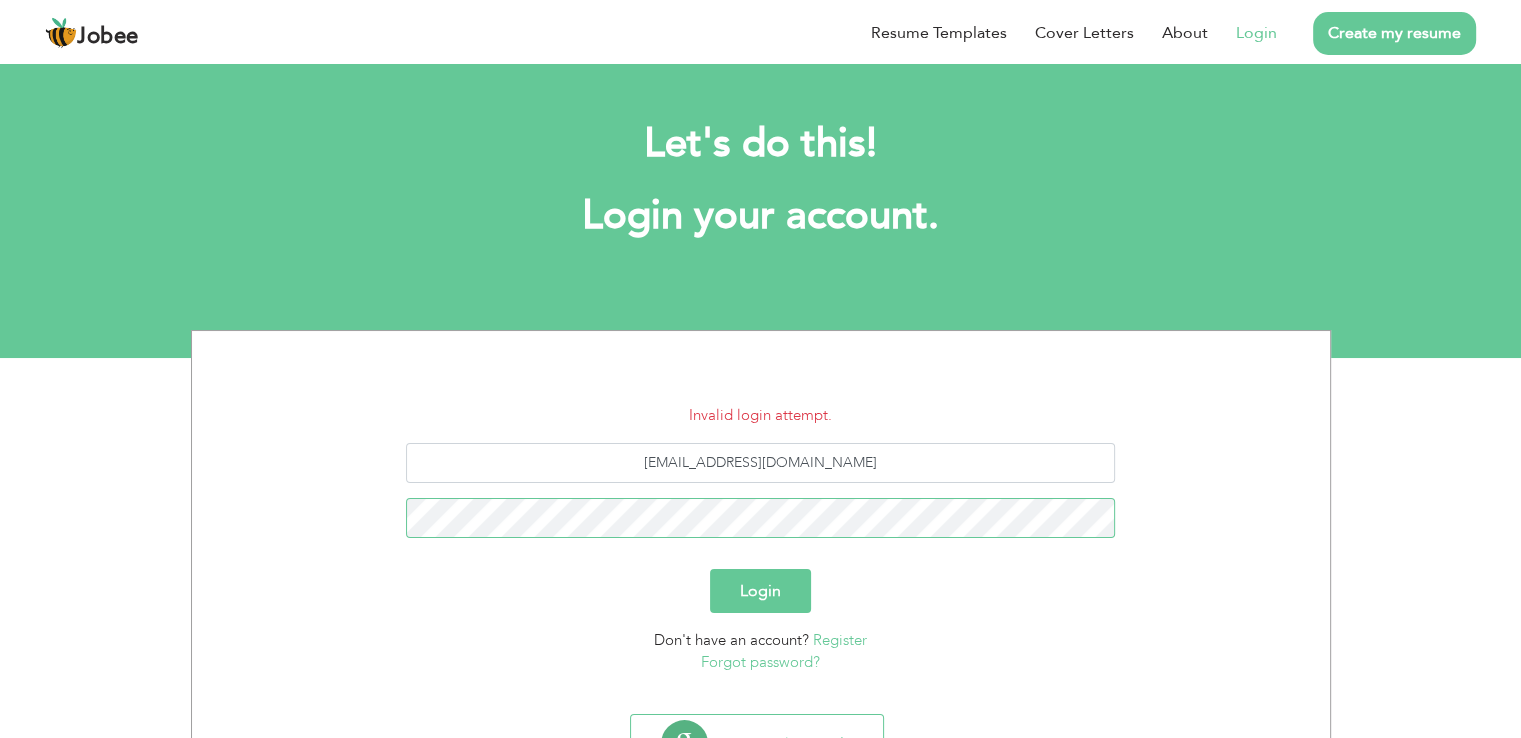 click on "Login" at bounding box center (760, 591) 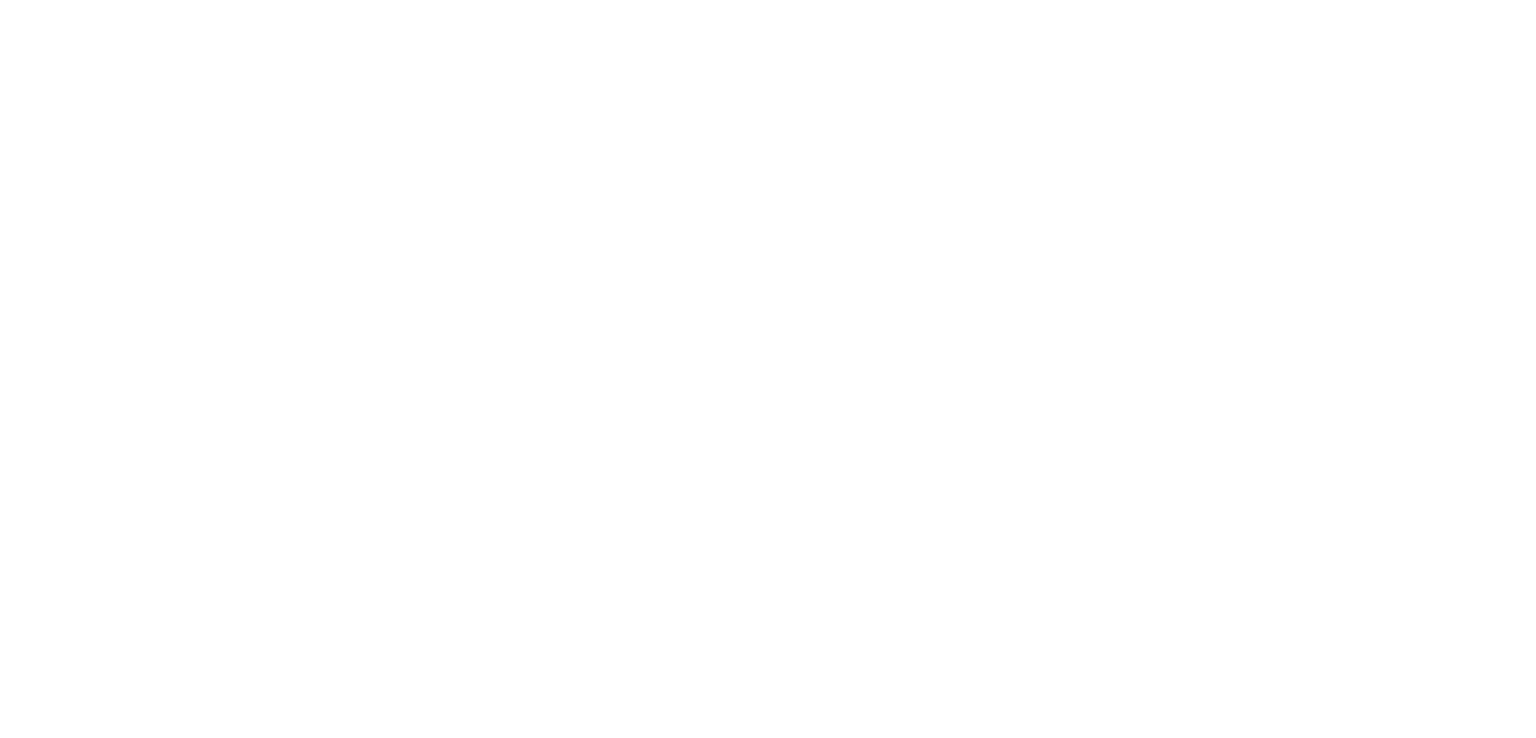 scroll, scrollTop: 0, scrollLeft: 0, axis: both 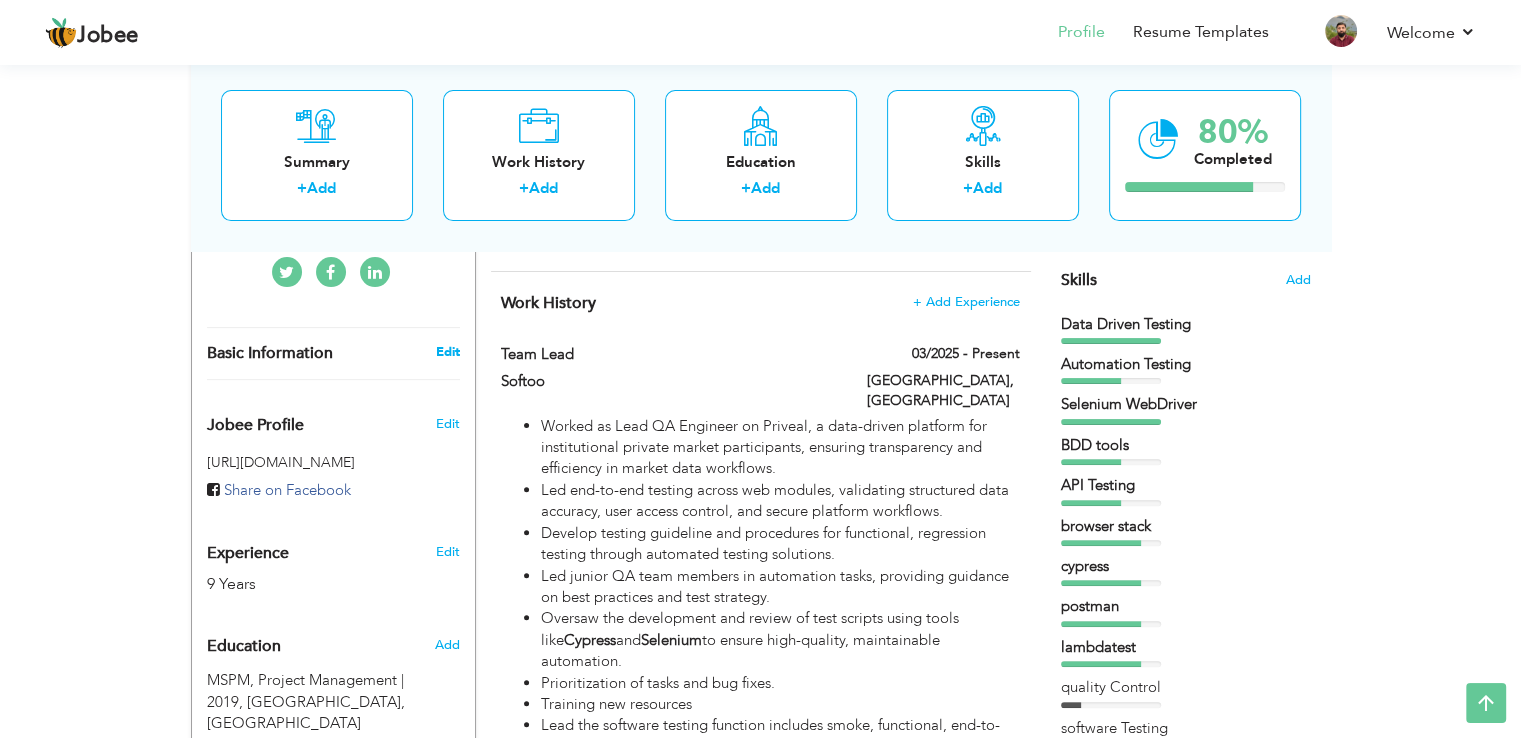 click on "Edit" at bounding box center (447, 352) 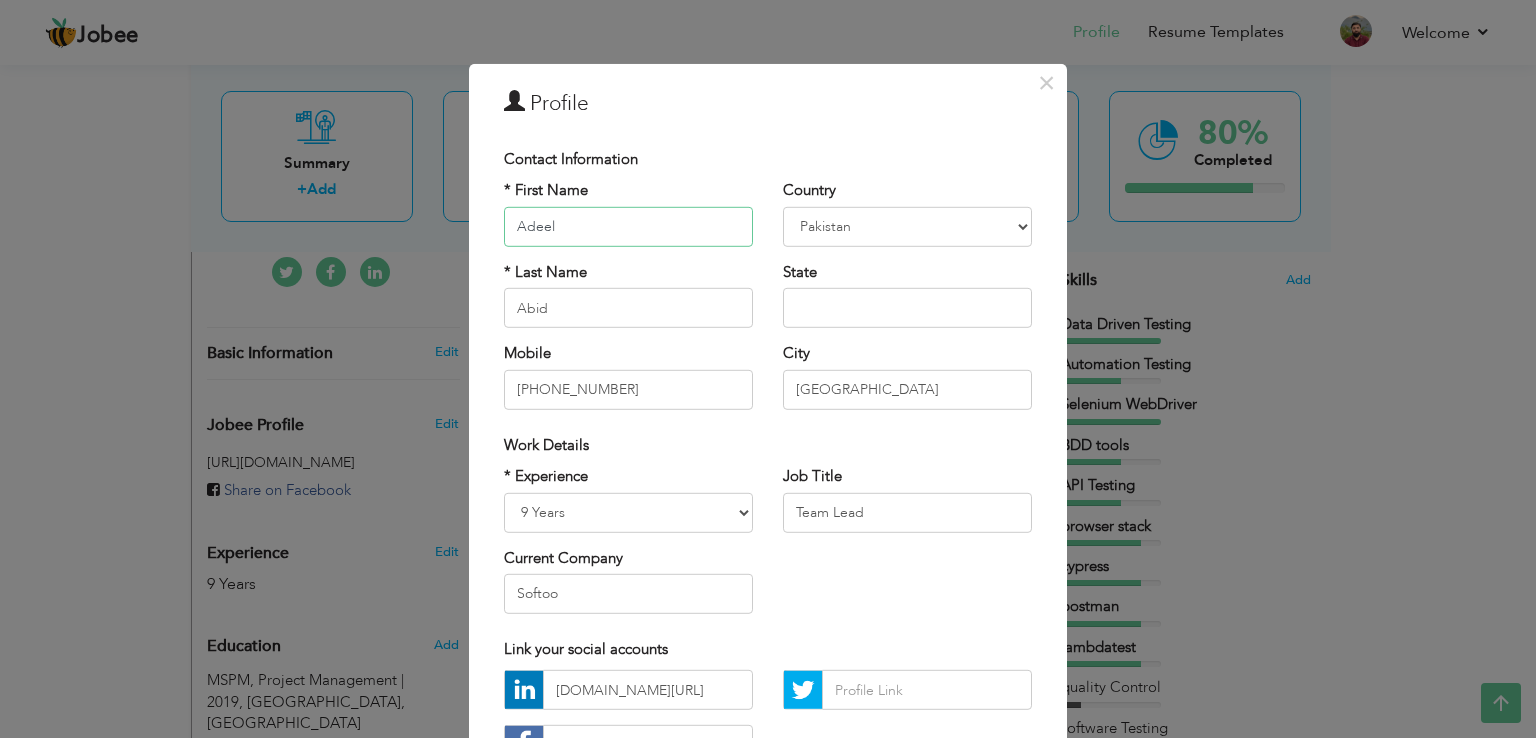 scroll, scrollTop: 0, scrollLeft: 0, axis: both 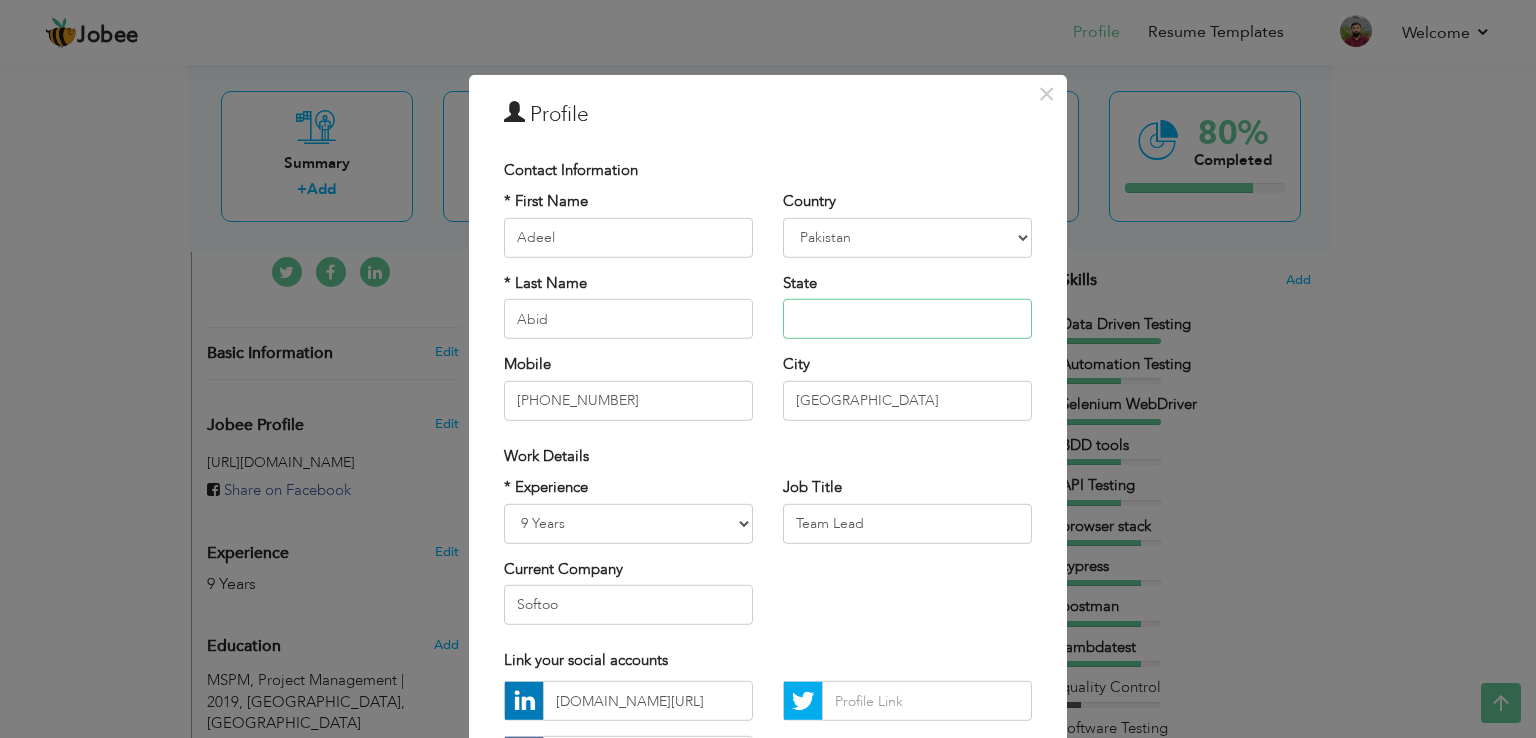 click at bounding box center [907, 319] 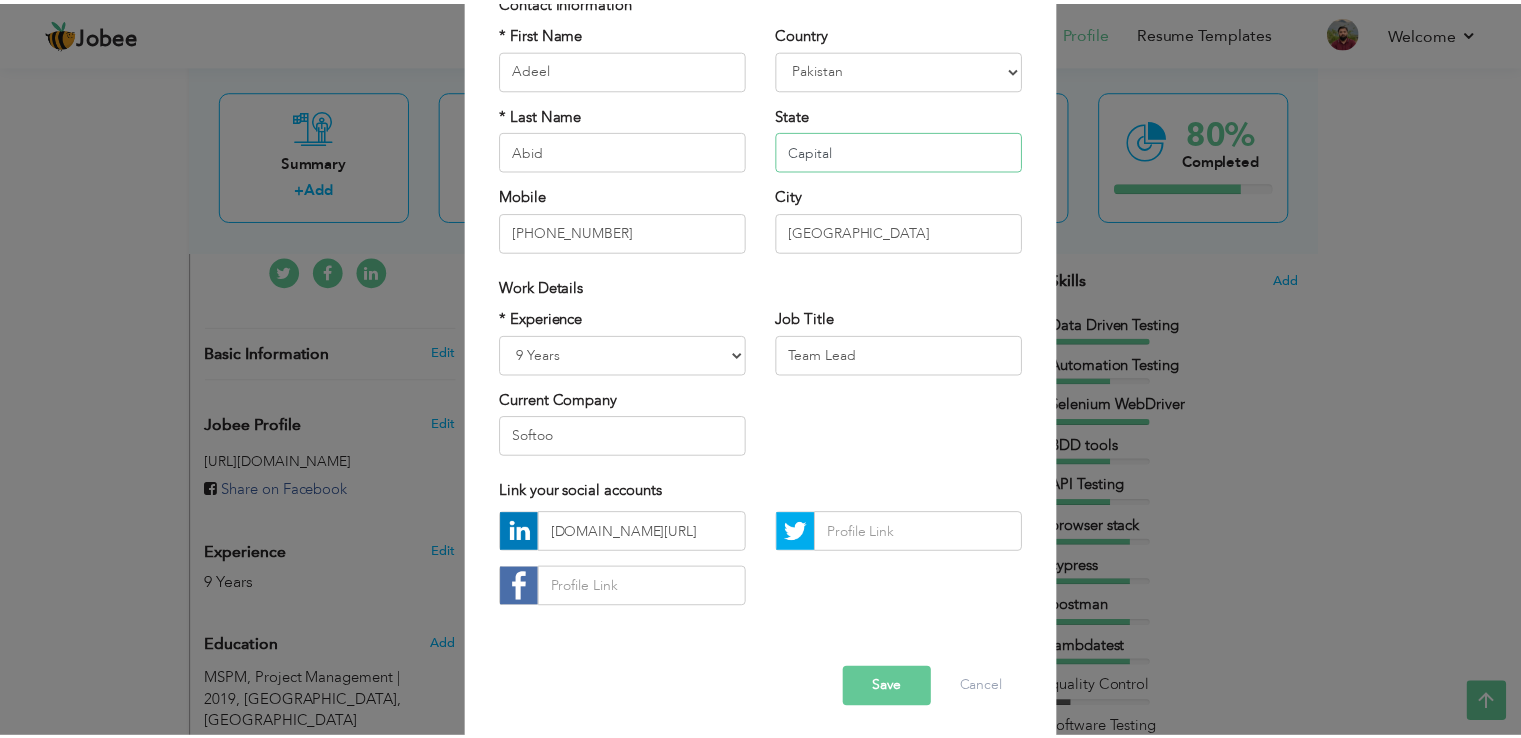 scroll, scrollTop: 174, scrollLeft: 0, axis: vertical 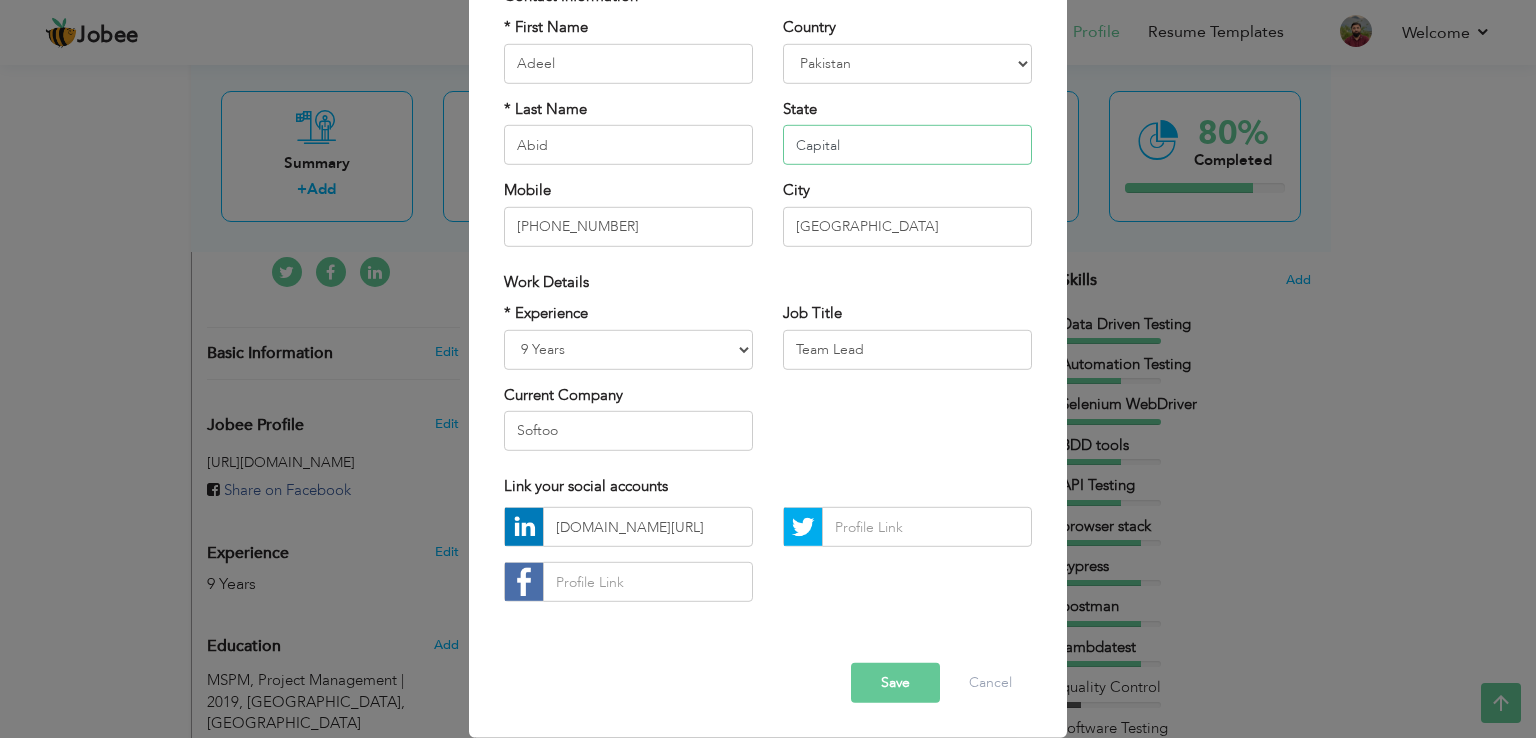 type on "Capital" 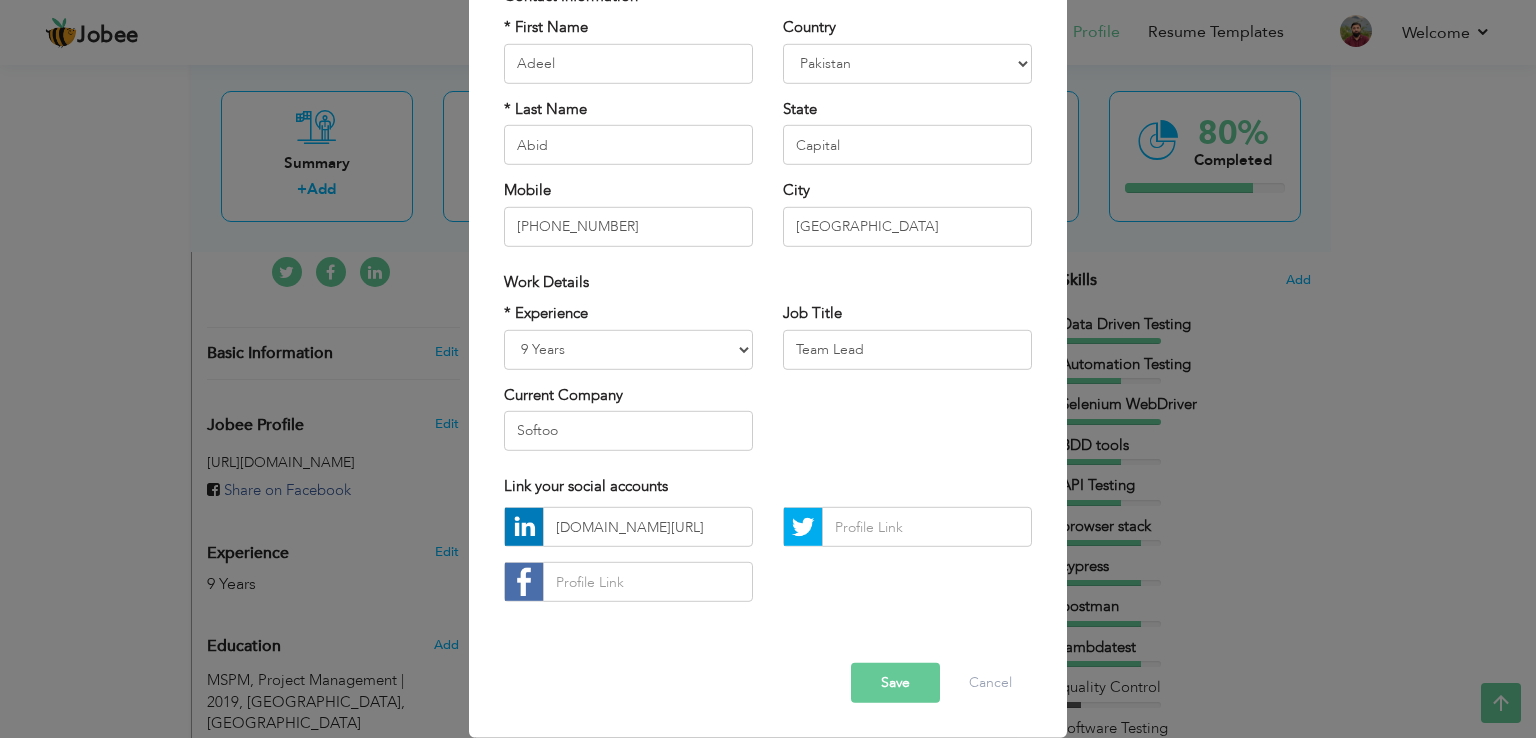 click on "Save" at bounding box center [895, 683] 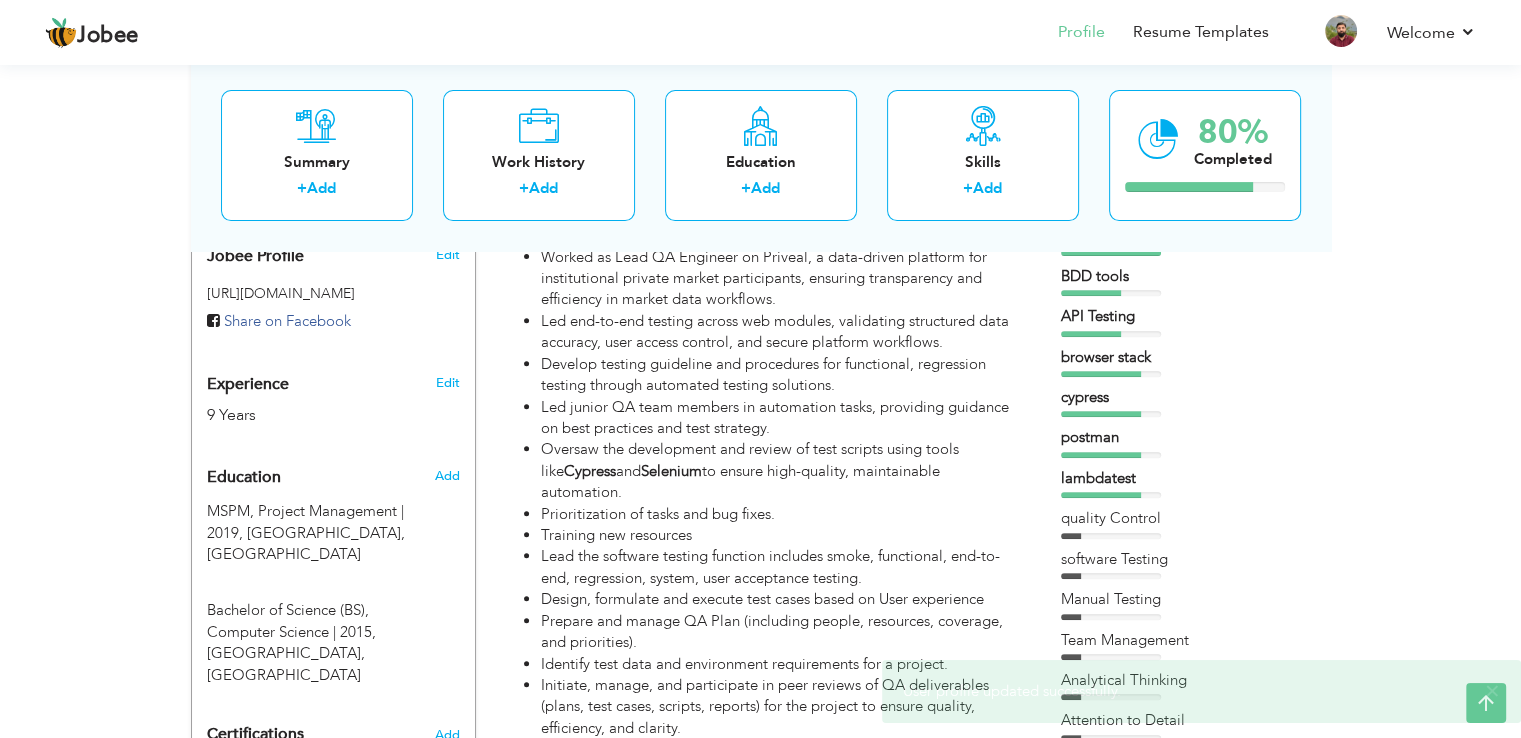 scroll, scrollTop: 700, scrollLeft: 0, axis: vertical 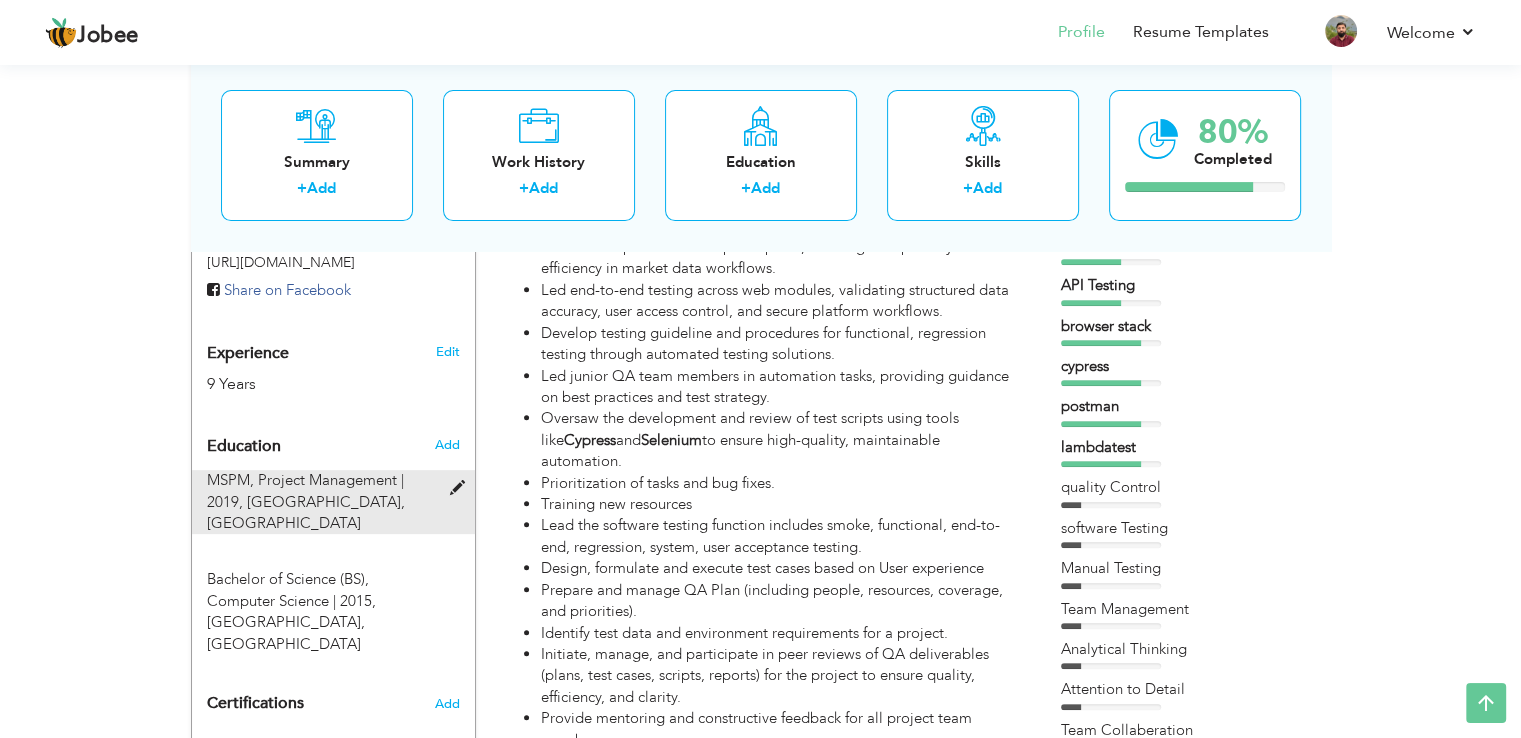 click at bounding box center (461, 488) 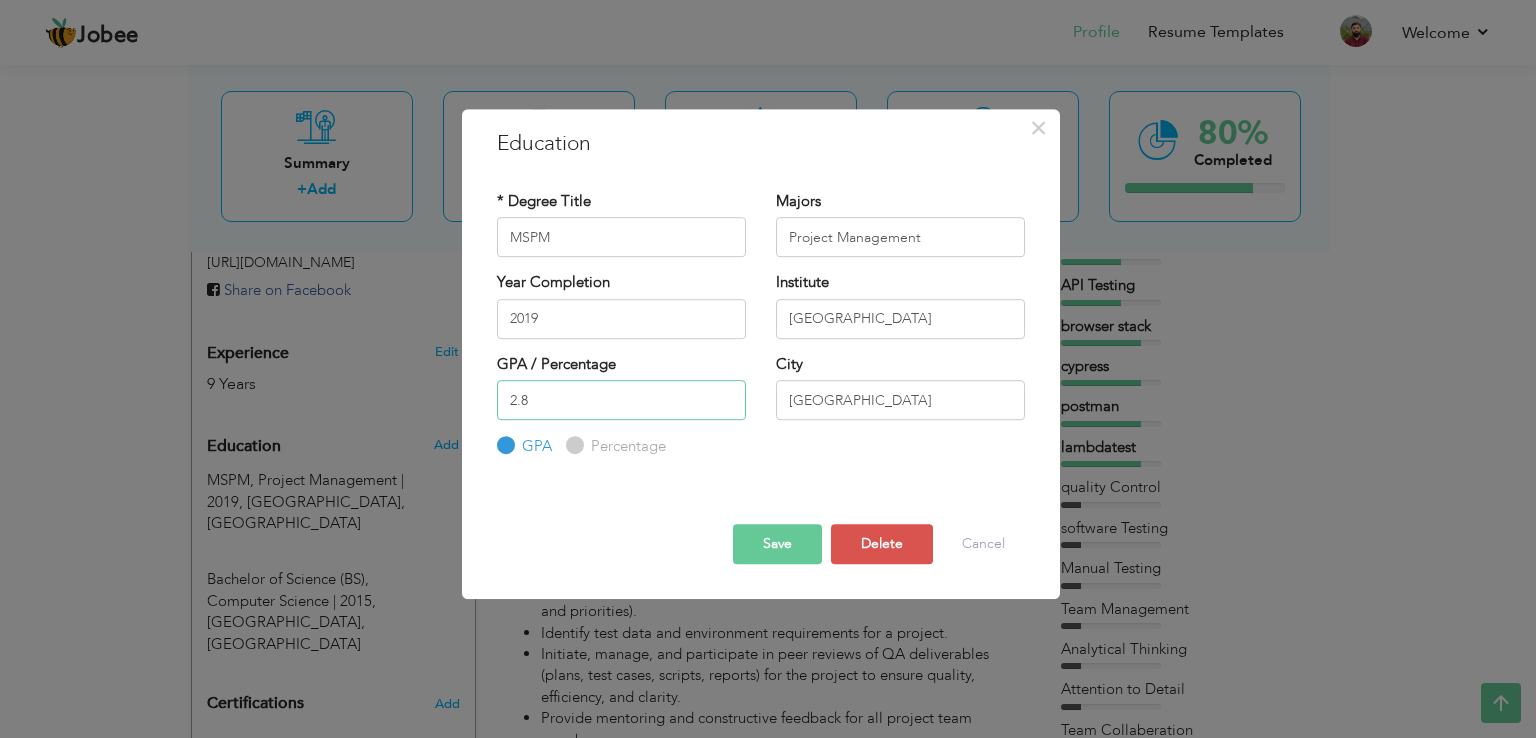 click on "2.8" at bounding box center (621, 400) 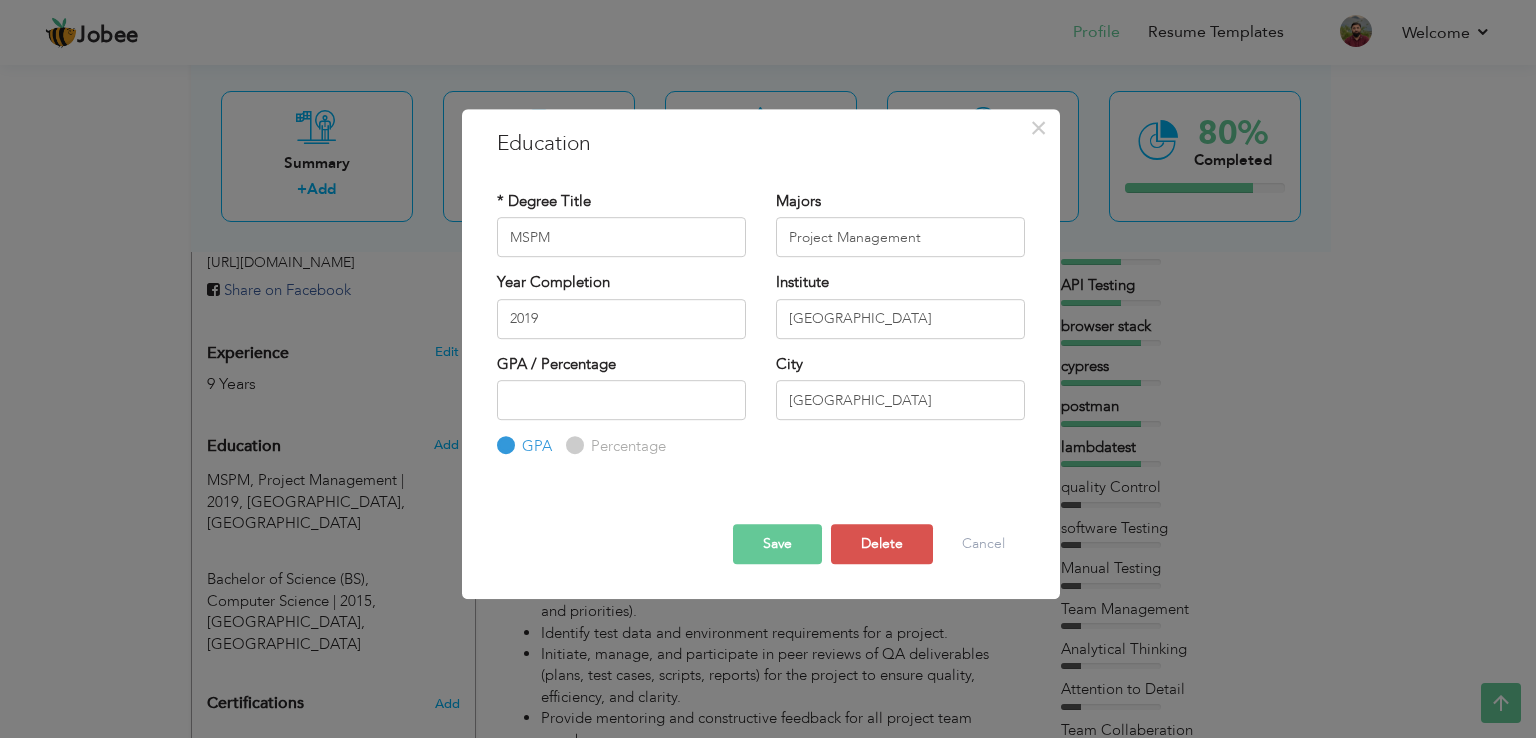 click on "Save" at bounding box center [777, 544] 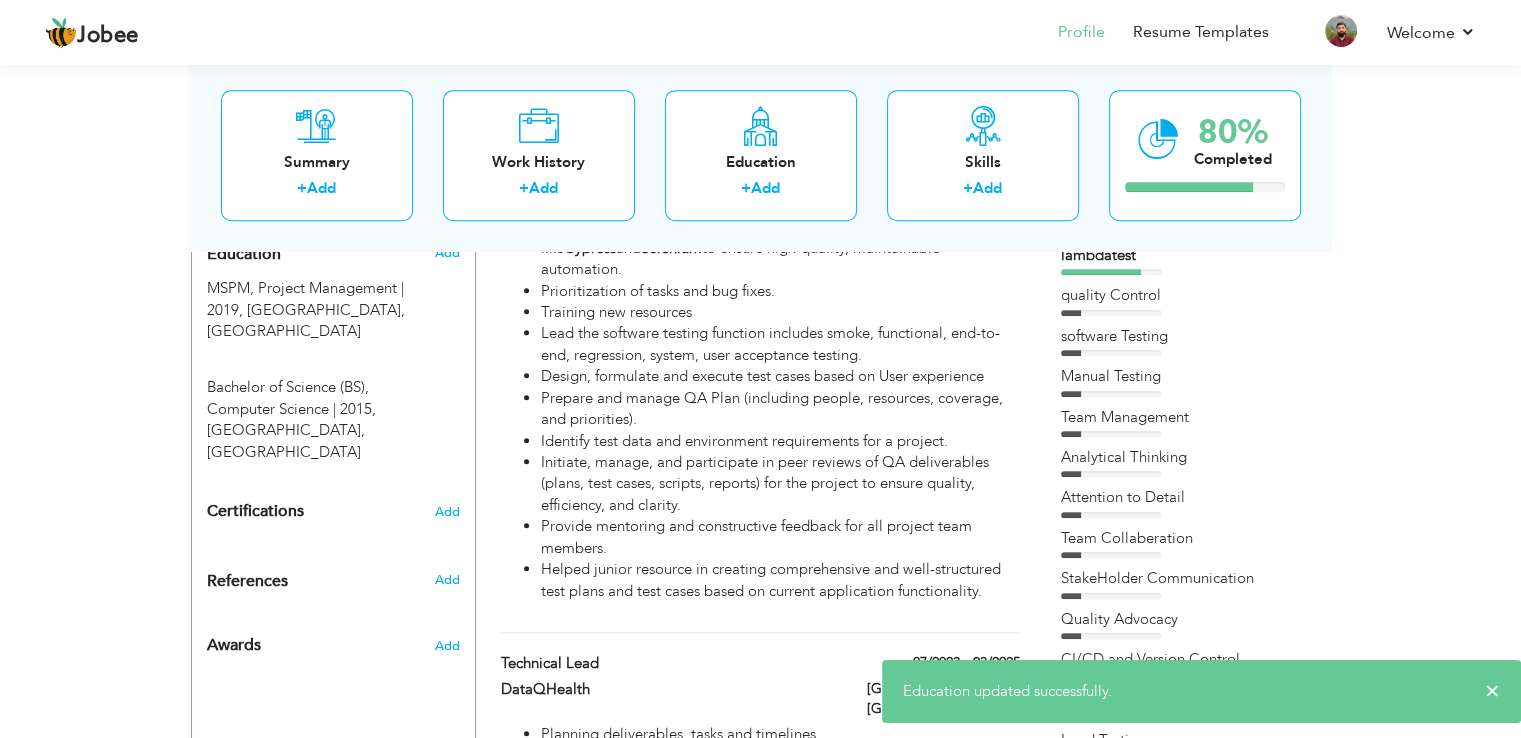scroll, scrollTop: 900, scrollLeft: 0, axis: vertical 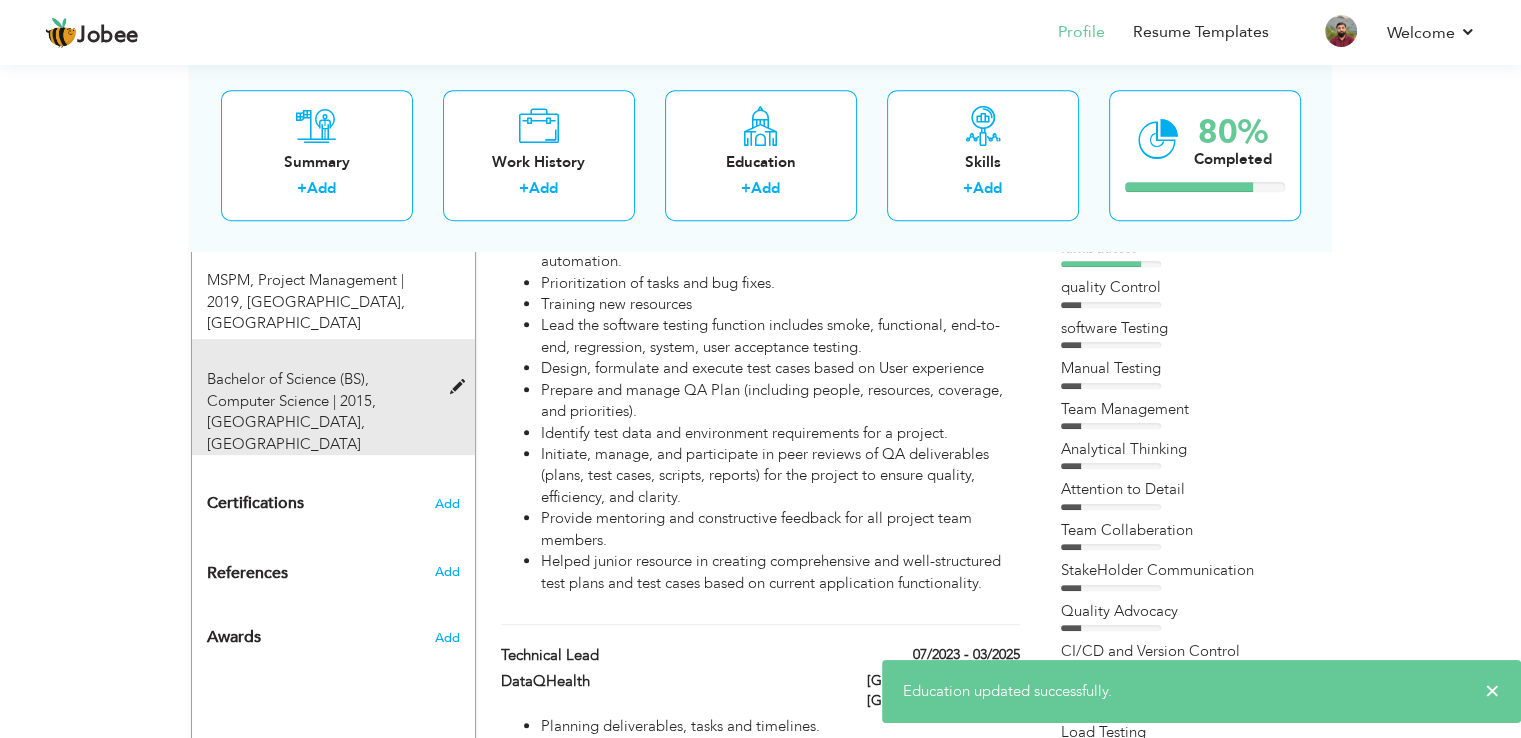 click at bounding box center [461, 387] 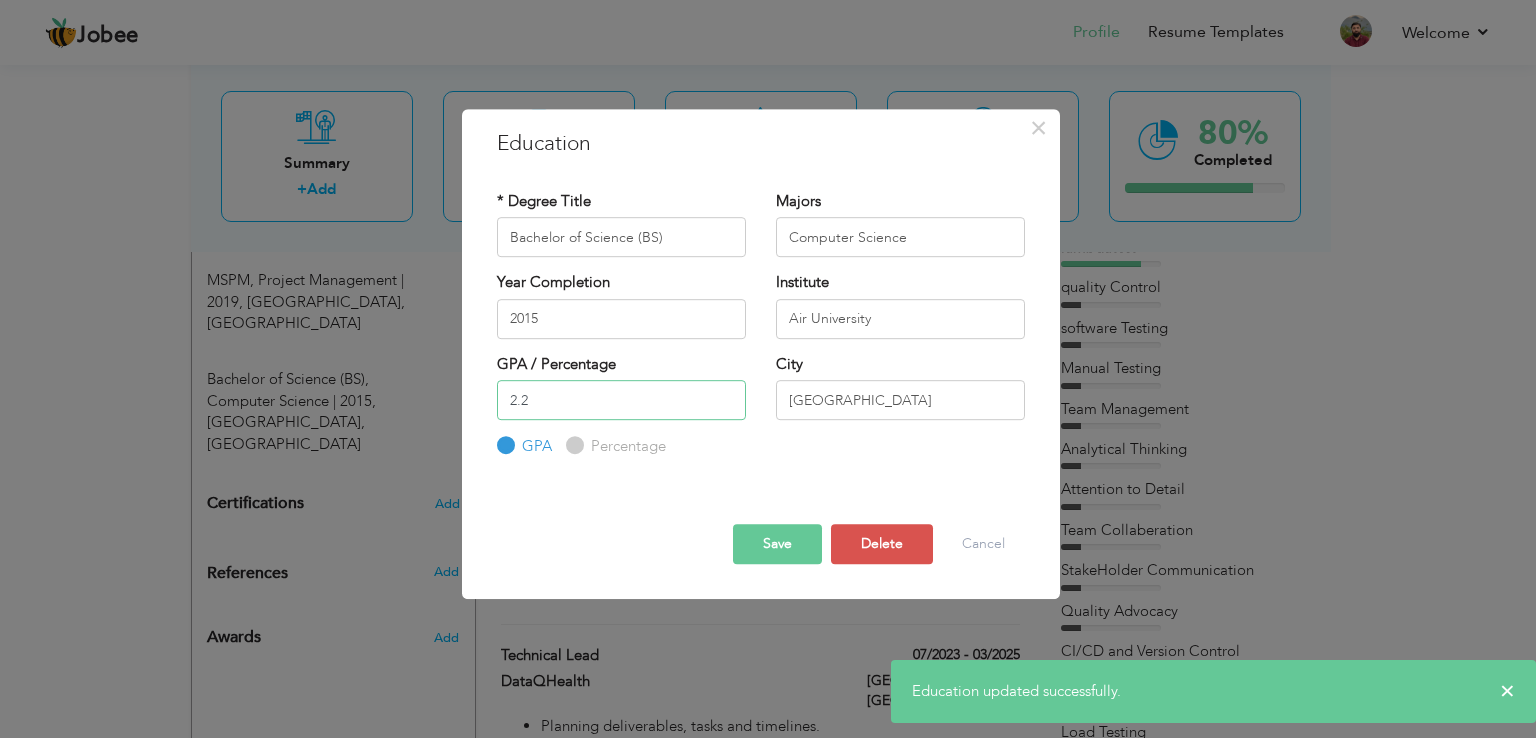 click on "2.2" at bounding box center (621, 400) 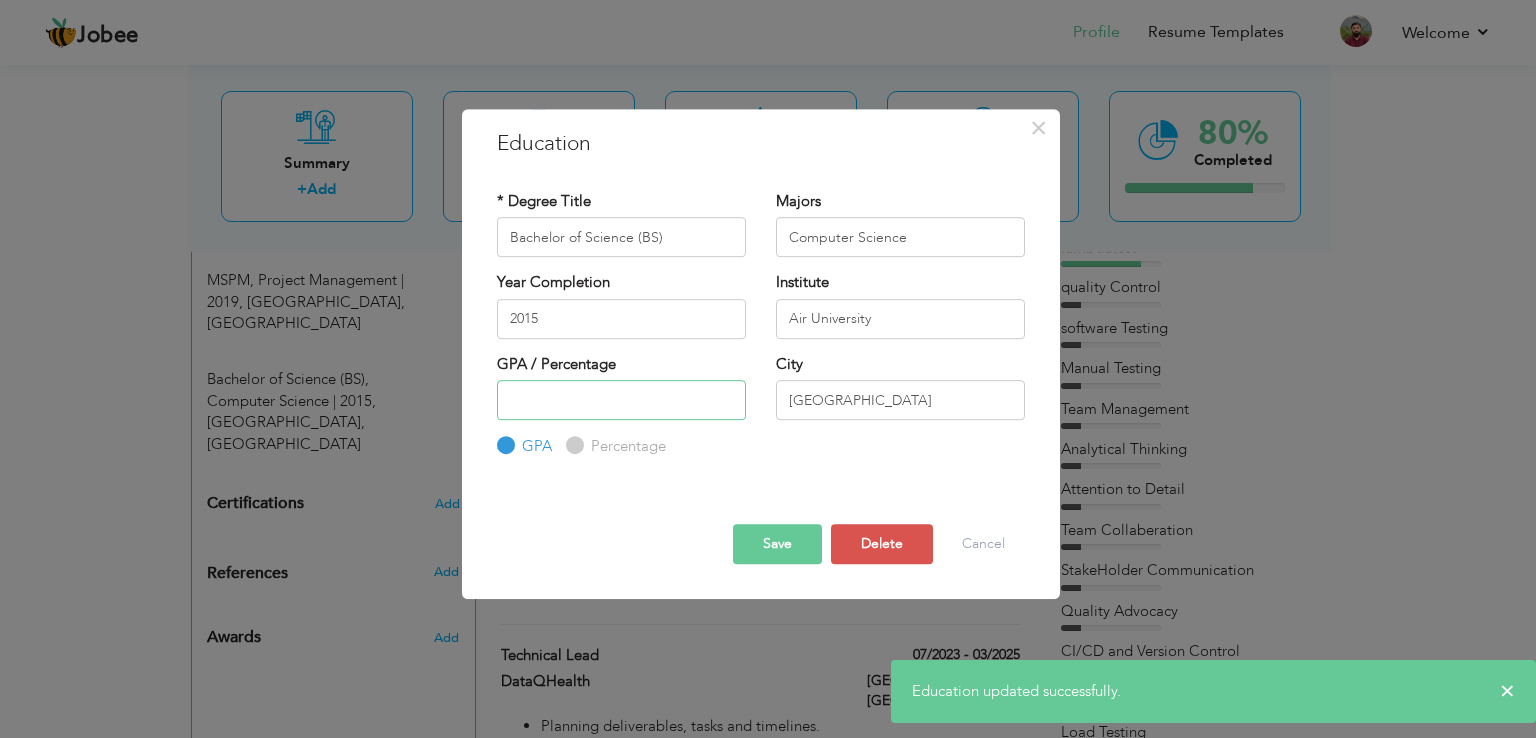 type 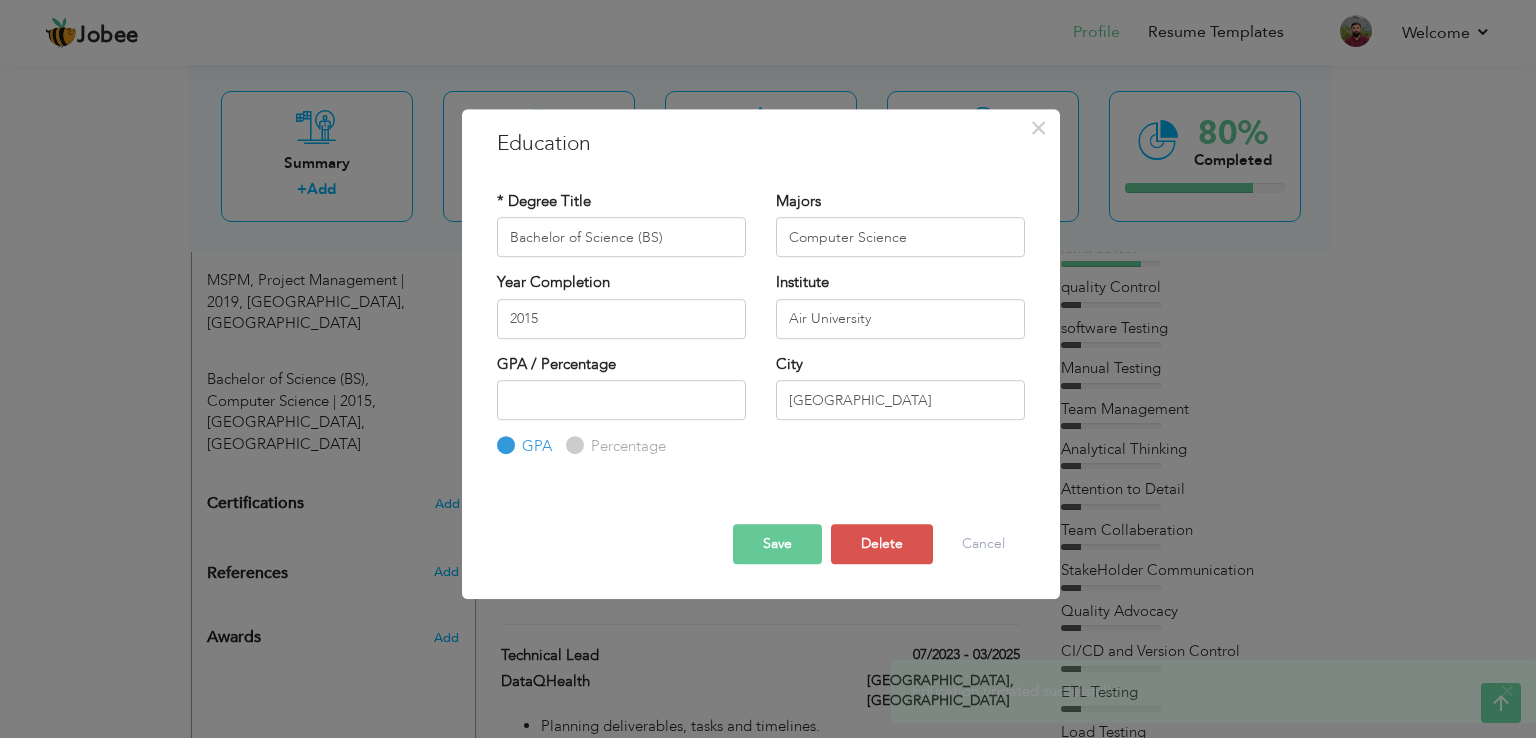click on "Save" at bounding box center [777, 544] 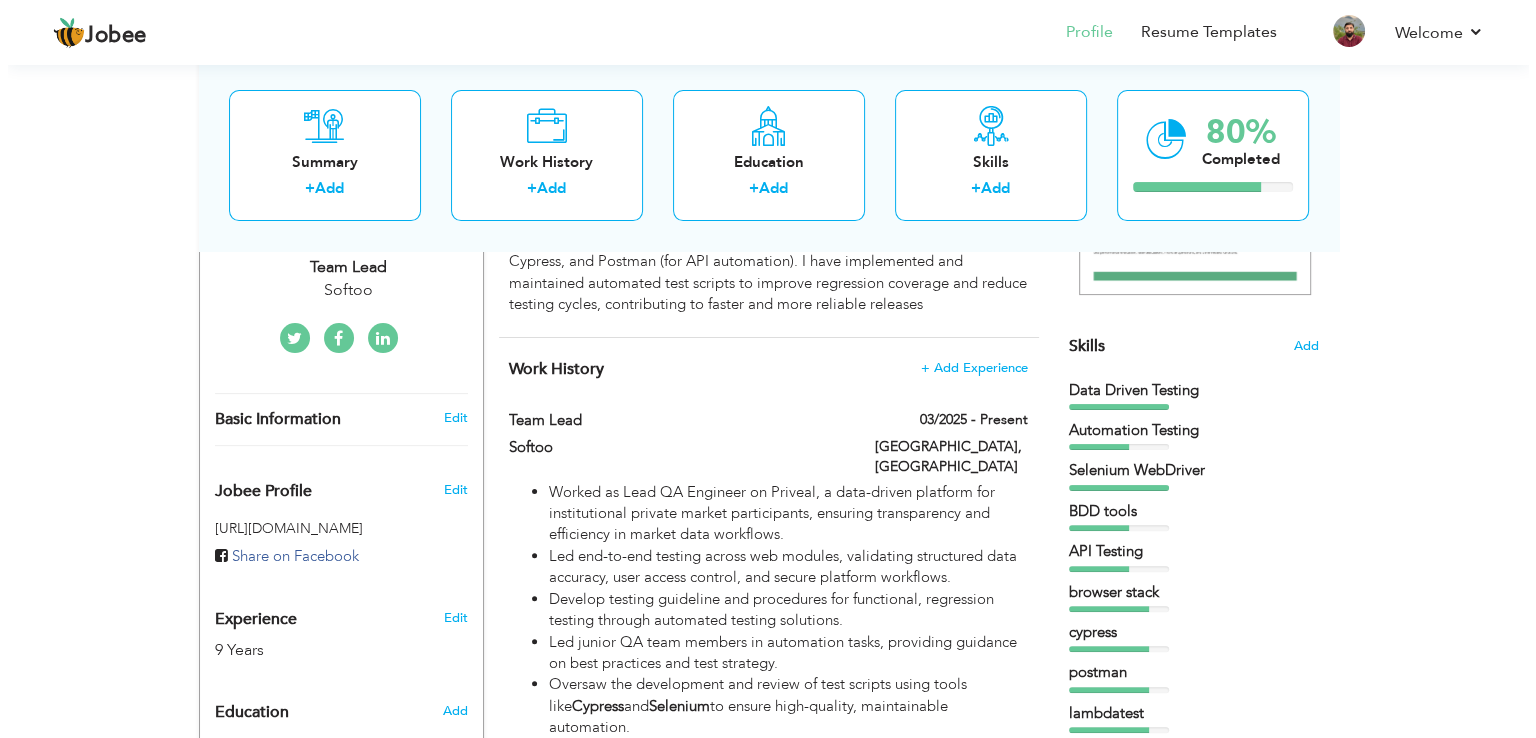 scroll, scrollTop: 500, scrollLeft: 0, axis: vertical 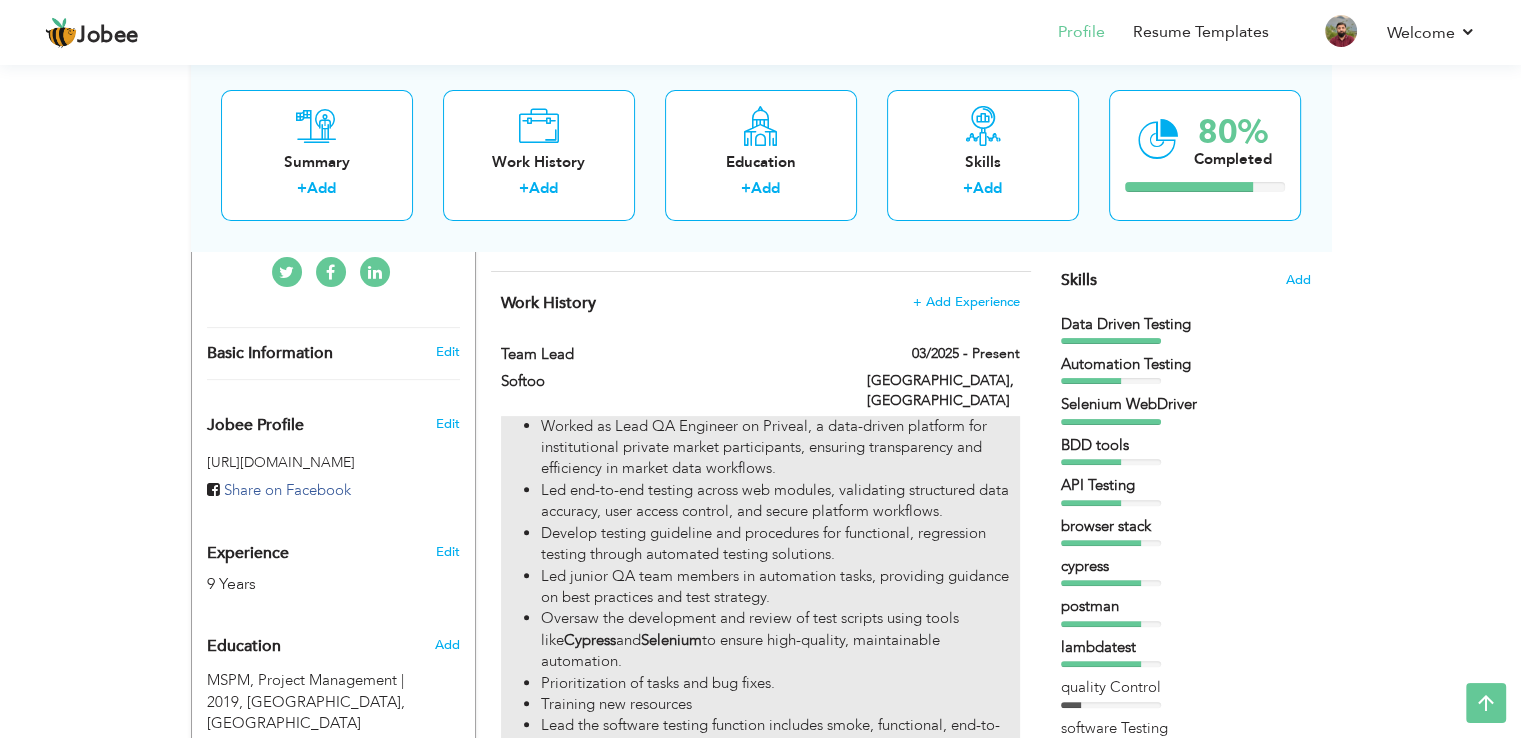 click on "Worked as Lead QA Engineer on Priveal, a data-driven platform for institutional private market participants, ensuring transparency and efficiency in market data workflows." at bounding box center (780, 448) 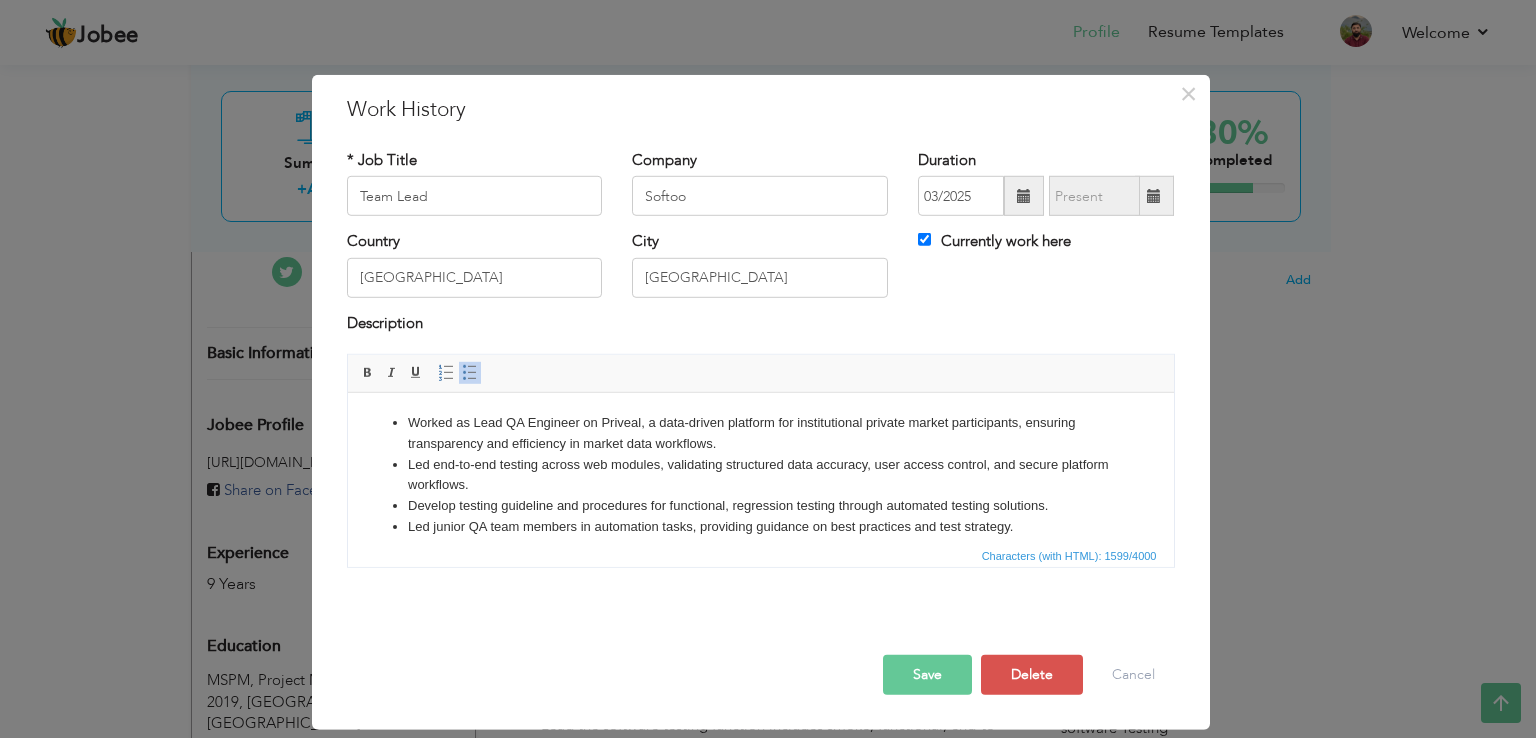 click on "Led end-to-end testing across web modules, validating structured data accuracy, user access control, and secure platform workflows." at bounding box center [760, 476] 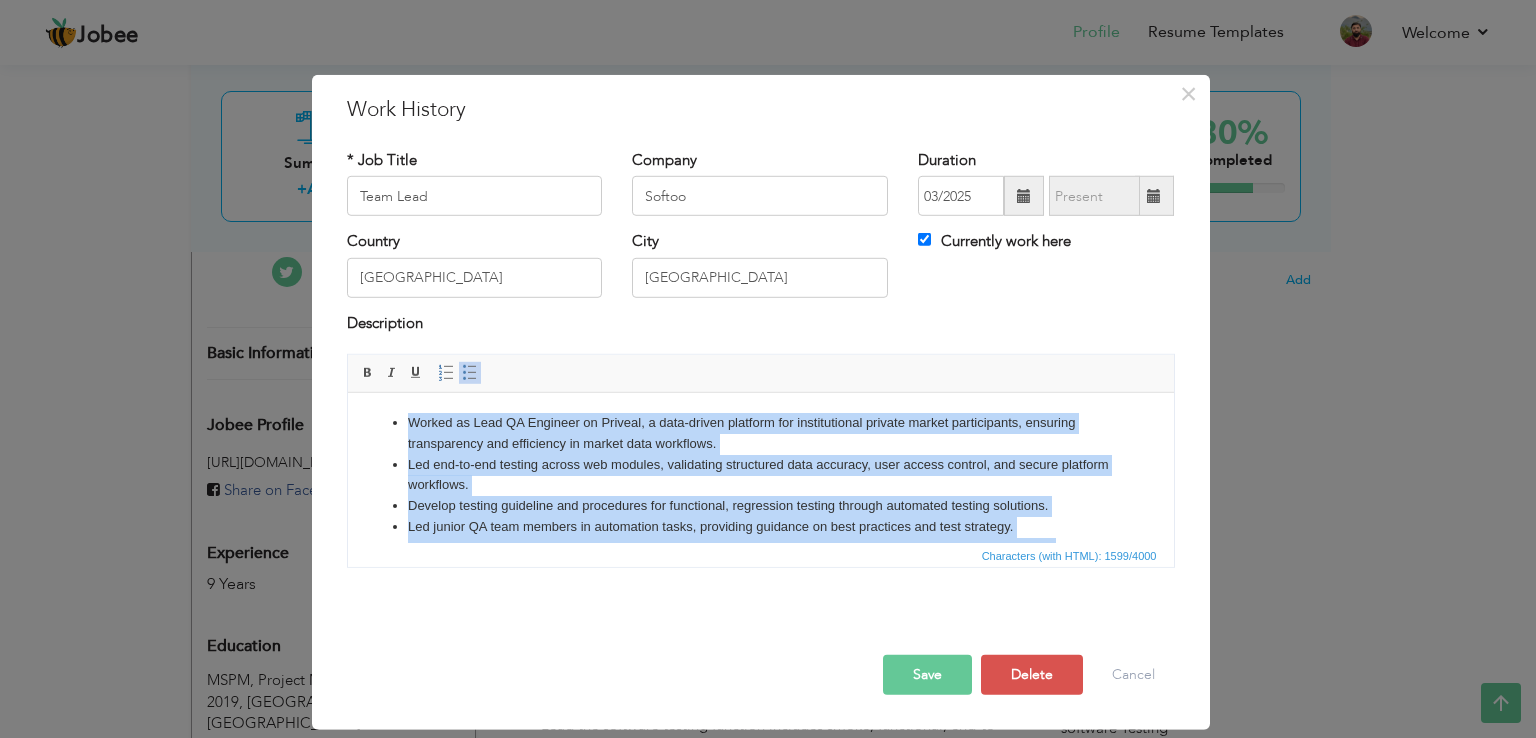 copy on "Worked as Lead QA Engineer on Priveal, a data-driven platform for institutional private market participants, ensuring transparency and efficiency in market data workflows. Led end-to-end testing across web modules, validating structured data accuracy, user access control, and secure platform workflows. Develop testing guideline and procedures for functional, regression testing through automated testing solutions. Led junior QA team members in automation tasks, providing guidance on best practices and test strategy. Oversaw the development and review of test scripts using tools like  Cypress  and  Selenium  to ensure high-quality, maintainable automation. Prioritization of tasks and bug fixes. Training new resources Lead the software testing function includes smoke, functional, end-to-end, regression, system, user acceptance testing. Design, formulate and execute test cases based on User experience Prepare and manage QA Plan (including people, resources, coverage, and priorities). Identify test data and env..." 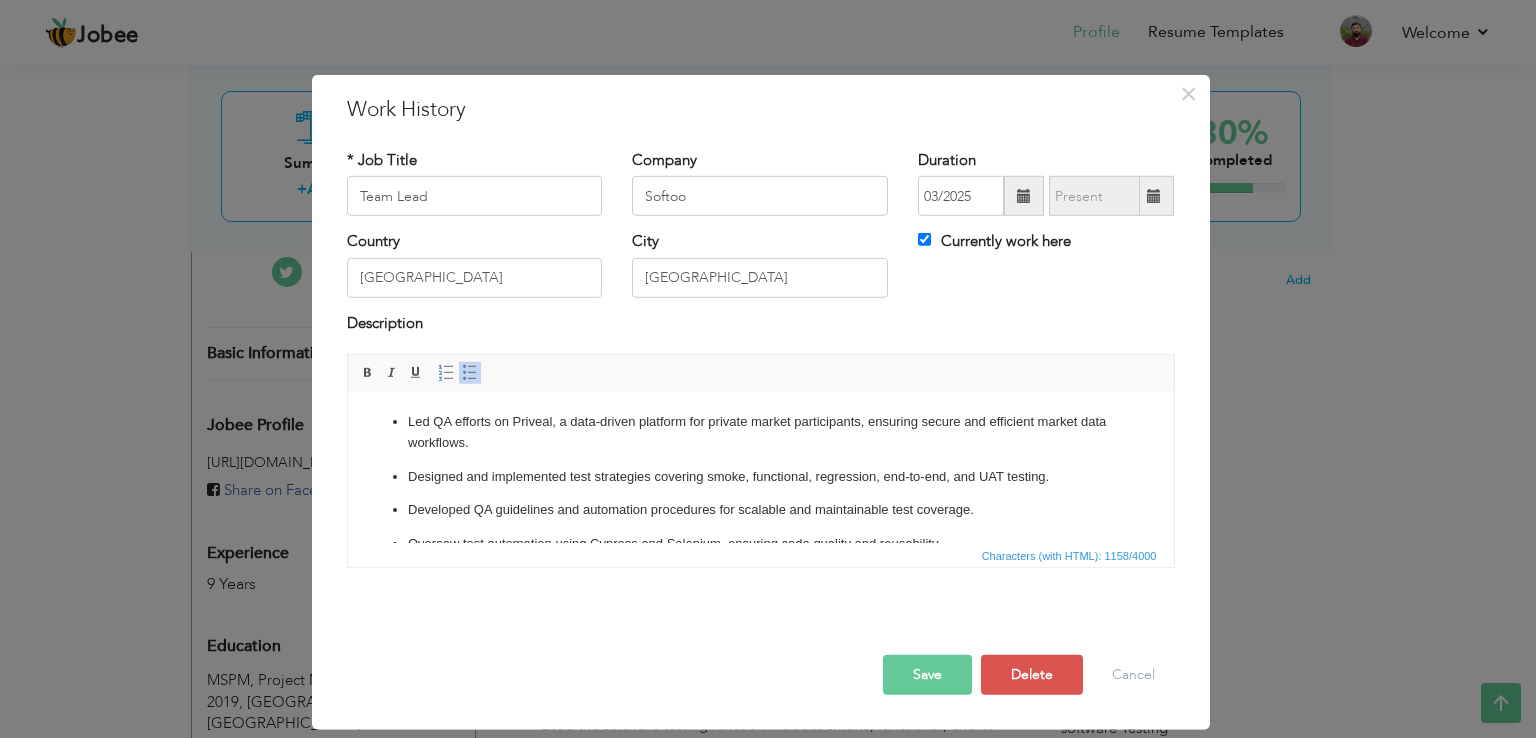 scroll, scrollTop: 0, scrollLeft: 0, axis: both 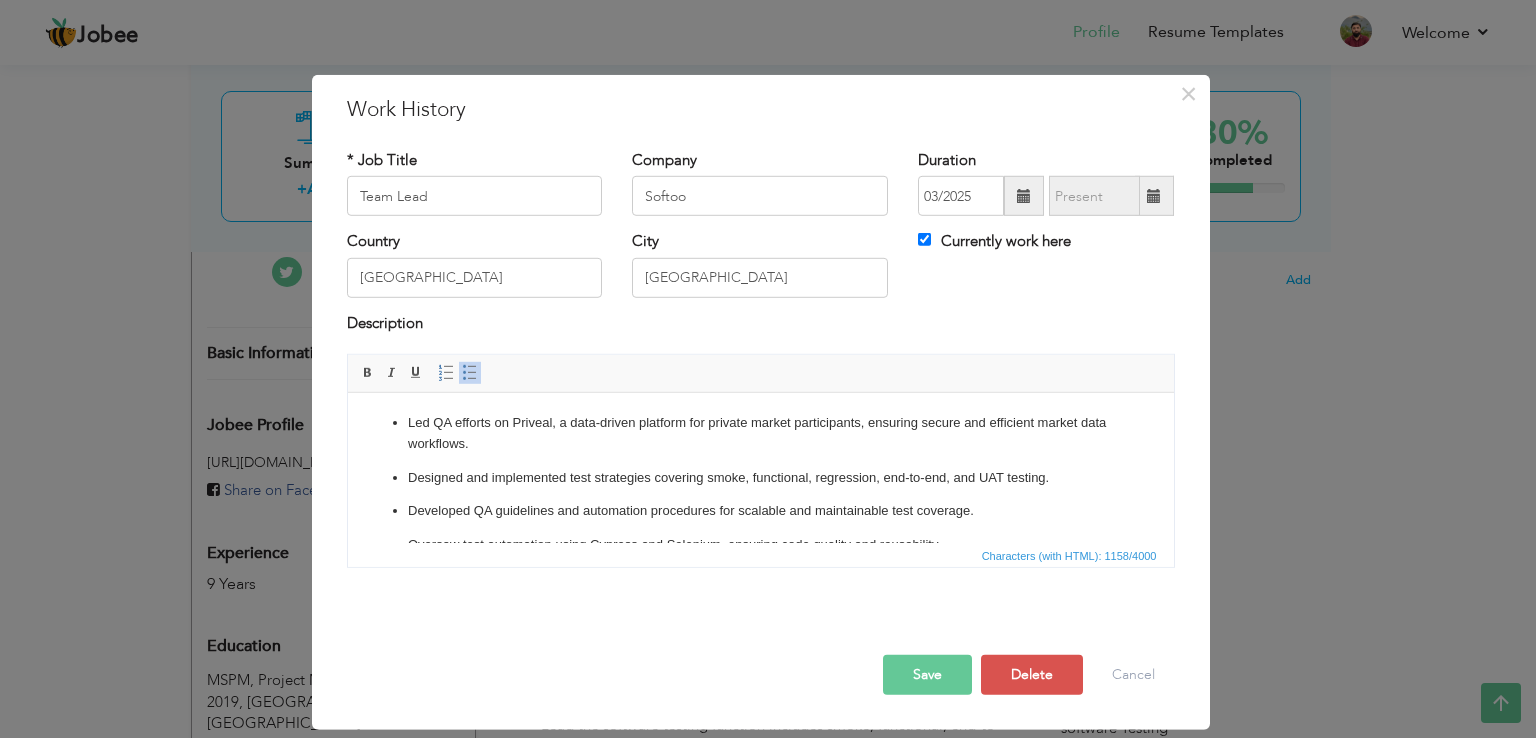 click on "Led QA efforts on Priveal, a data-driven platform for private market participants, ensuring secure and efficient market data workflows. Designed and implemented test strategies covering smoke, functional, regression, end-to-end, and UAT testing. Developed QA guidelines and automation procedures for scalable and maintainable test coverage. Oversaw test automation using Cypress and Selenium, ensuring code quality and reusability. Mentored junior QA engineers on automation best practices, test design, and execution. Created and managed comprehensive QA plans, including resource allocation, test coverage, and prioritization. Reviewed and validated structured data accuracy, user access control, and secure web workflows. Conducted peer reviews of QA deliverables to ensure quality, clarity, and consistency. Onboarded and trained new QA team members, fostering a culture of quality and collaboration. Defined test data and environment requirements to support project-level testing and delivery." at bounding box center [760, 586] 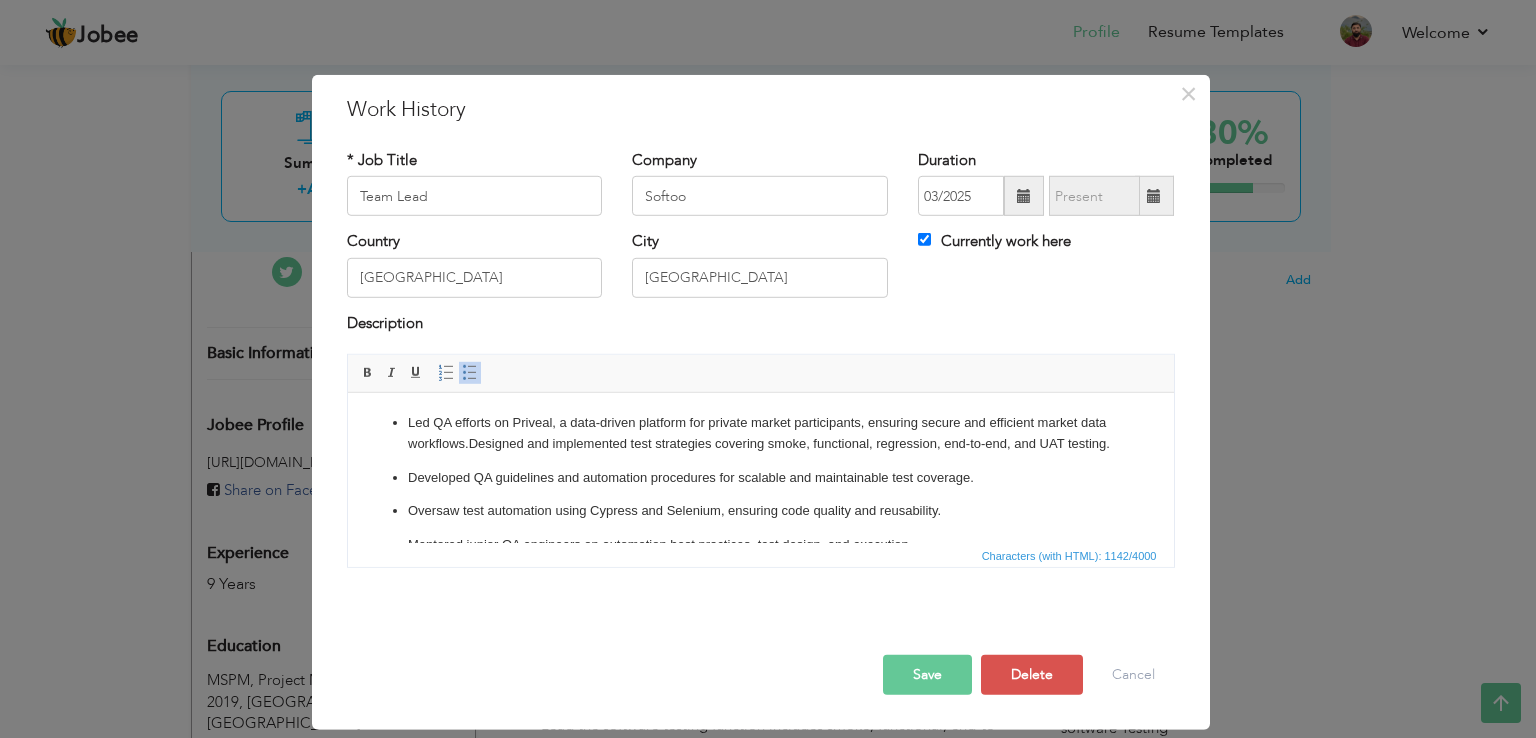 type 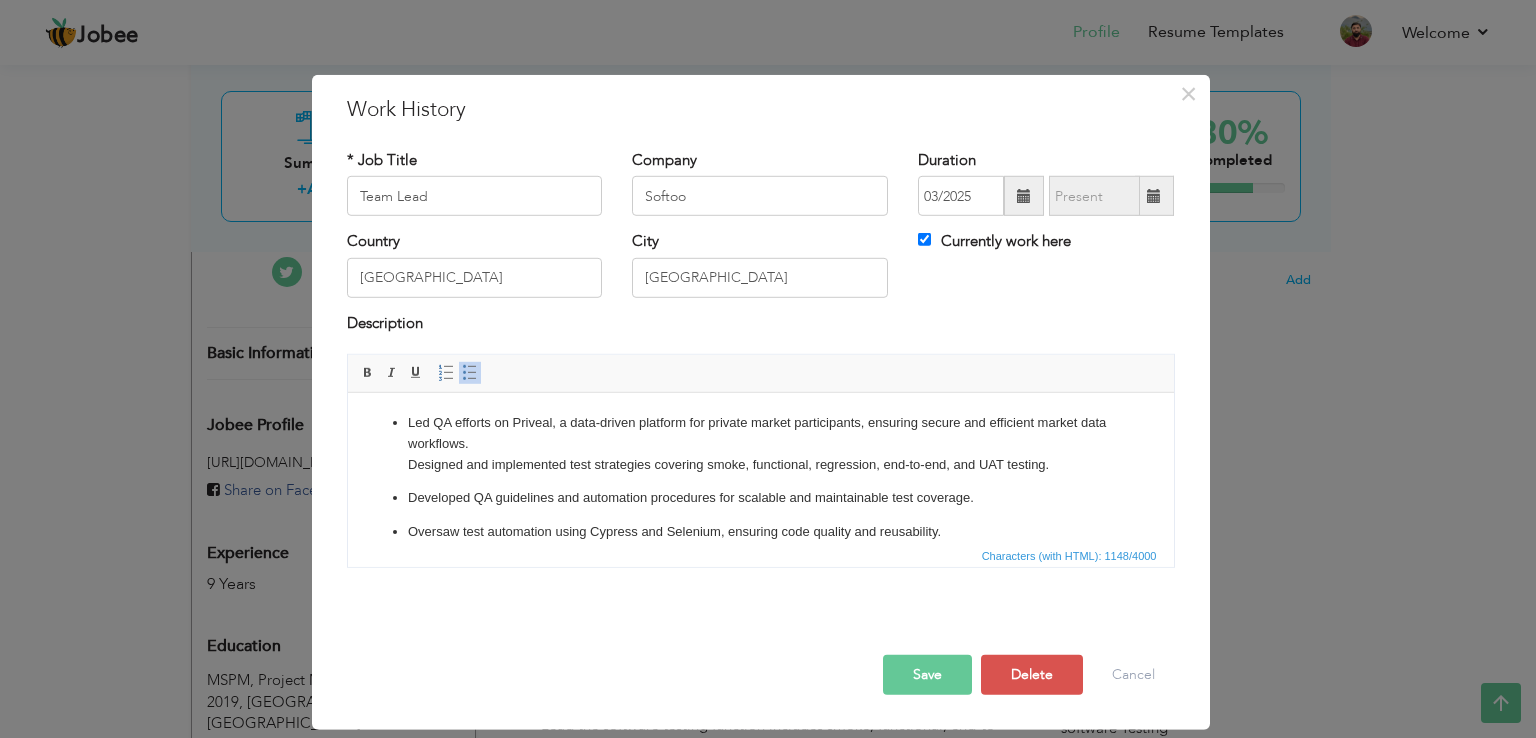 click on "Led QA efforts on Priveal, a data-driven platform for private market participants, ensuring secure and efficient market data workflows. ​​​​​​​ Designed and implemented test strategies covering smoke, functional, regression, end-to-end, and UAT testing. Developed QA guidelines and automation procedures for scalable and maintainable test coverage. Oversaw test automation using Cypress and Selenium, ensuring code quality and reusability. Mentored junior QA engineers on automation best practices, test design, and execution. Created and managed comprehensive QA plans, including resource allocation, test coverage, and prioritization. Reviewed and validated structured data accuracy, user access control, and secure web workflows. Conducted peer reviews of QA deliverables to ensure quality, clarity, and consistency. Onboarded and trained new QA team members, fostering a culture of quality and collaboration. Defined test data and environment requirements to support project-level testing and delivery." at bounding box center [760, 579] 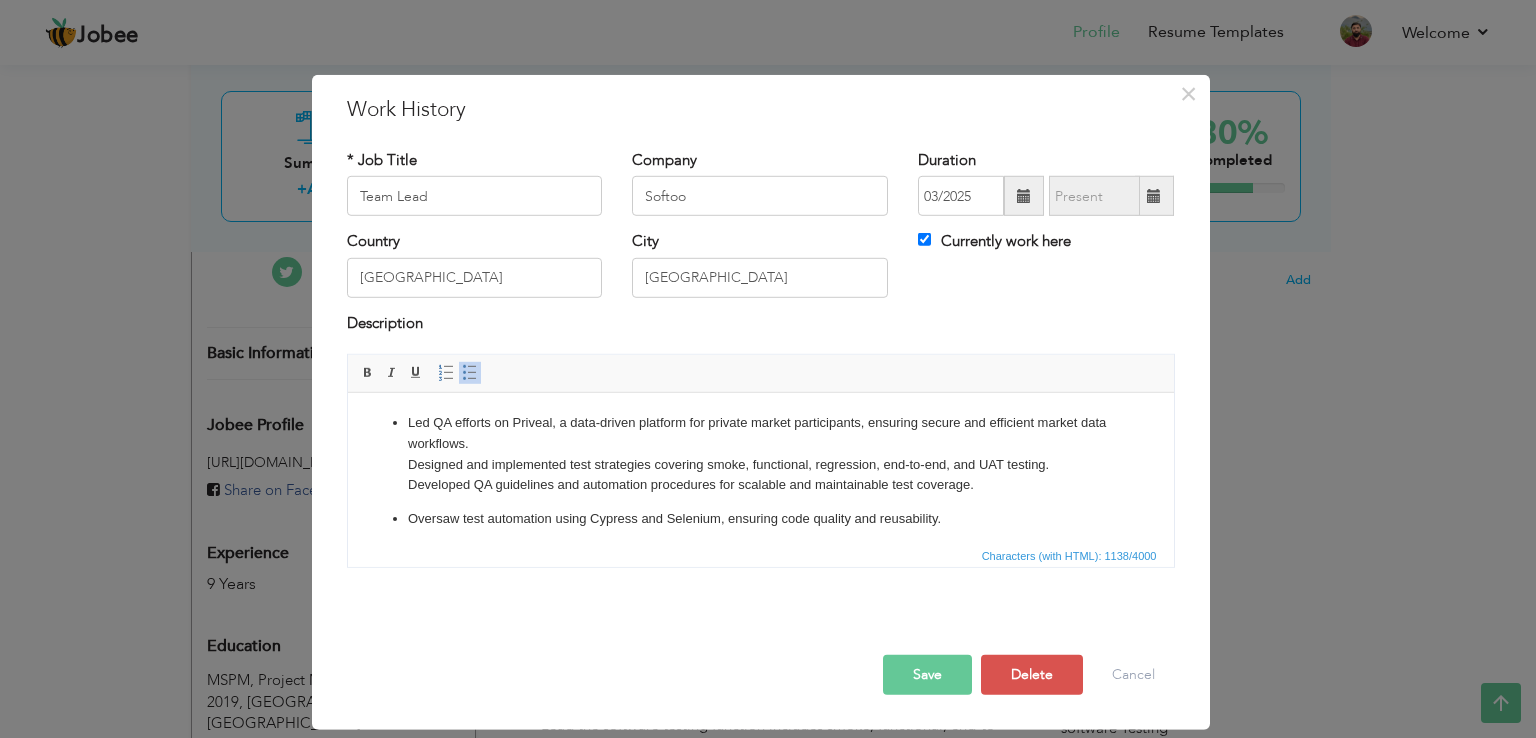 click on "Led QA efforts on Priveal, a data-driven platform for private market participants, ensuring secure and efficient market data workflows. Designed and implemented test strategies covering smoke, functional, regression, end-to-end, and UAT testing. ​​​​​​​ Developed QA guidelines and automation procedures for scalable and maintainable test coverage. Oversaw test automation using Cypress and Selenium, ensuring code quality and reusability. Mentored junior QA engineers on automation best practices, test design, and execution. Created and managed comprehensive QA plans, including resource allocation, test coverage, and prioritization. Reviewed and validated structured data accuracy, user access control, and secure web workflows. Conducted peer reviews of QA deliverables to ensure quality, clarity, and consistency. Onboarded and trained new QA team members, fostering a culture of quality and collaboration. Defined test data and environment requirements to support project-level testing and delivery." at bounding box center [760, 573] 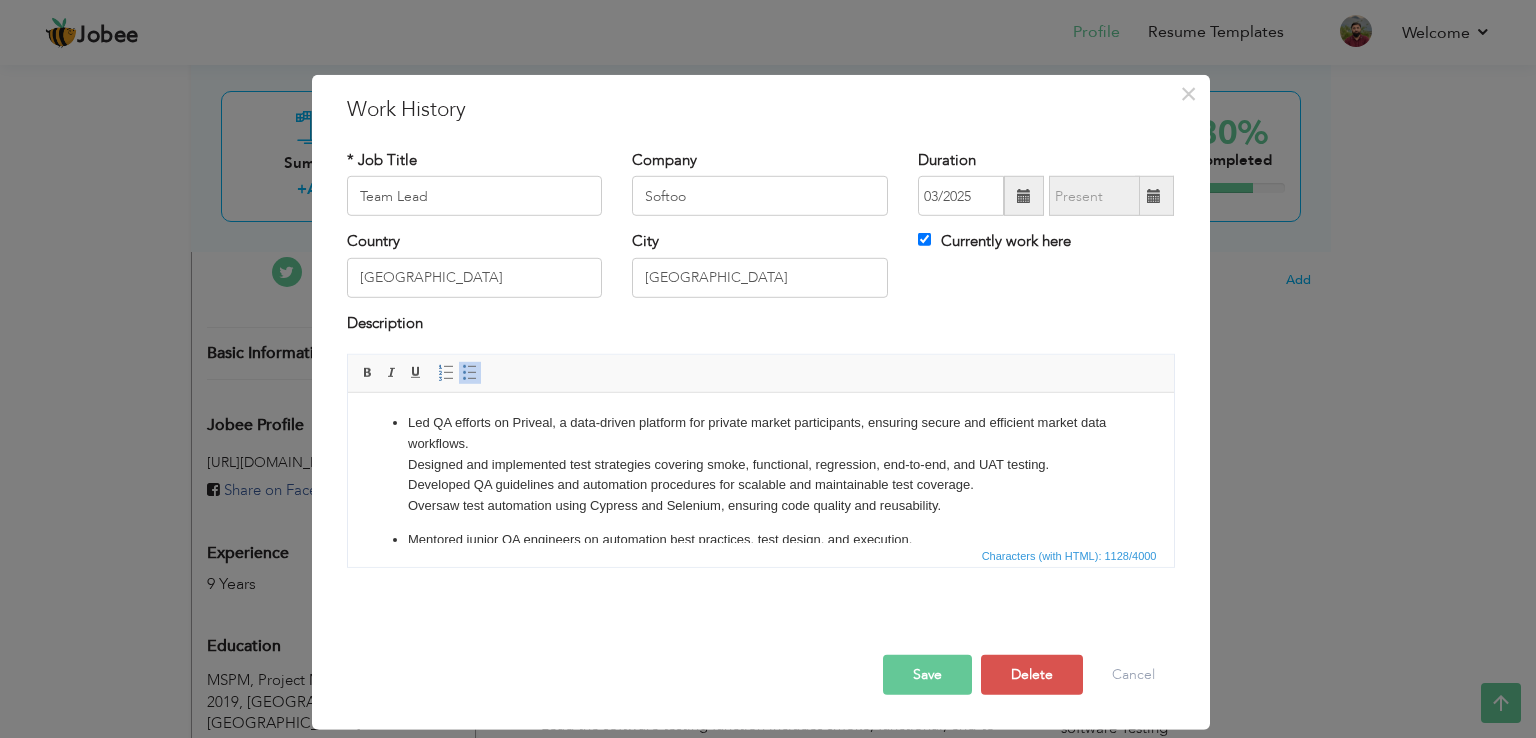 click on "Led QA efforts on Priveal, a data-driven platform for private market participants, ensuring secure and efficient market data workflows. Designed and implemented test strategies covering smoke, functional, regression, end-to-end, and UAT testing. Developed QA guidelines and automation procedures for scalable and maintainable test coverage. ​​​​​​​ Oversaw test automation using Cypress and Selenium, ensuring code quality and reusability. Mentored junior QA engineers on automation best practices, test design, and execution. Created and managed comprehensive QA plans, including resource allocation, test coverage, and prioritization. Reviewed and validated structured data accuracy, user access control, and secure web workflows. Conducted peer reviews of QA deliverables to ensure quality, clarity, and consistency. Onboarded and trained new QA team members, fostering a culture of quality and collaboration. Defined test data and environment requirements to support project-level testing and delivery." at bounding box center (760, 566) 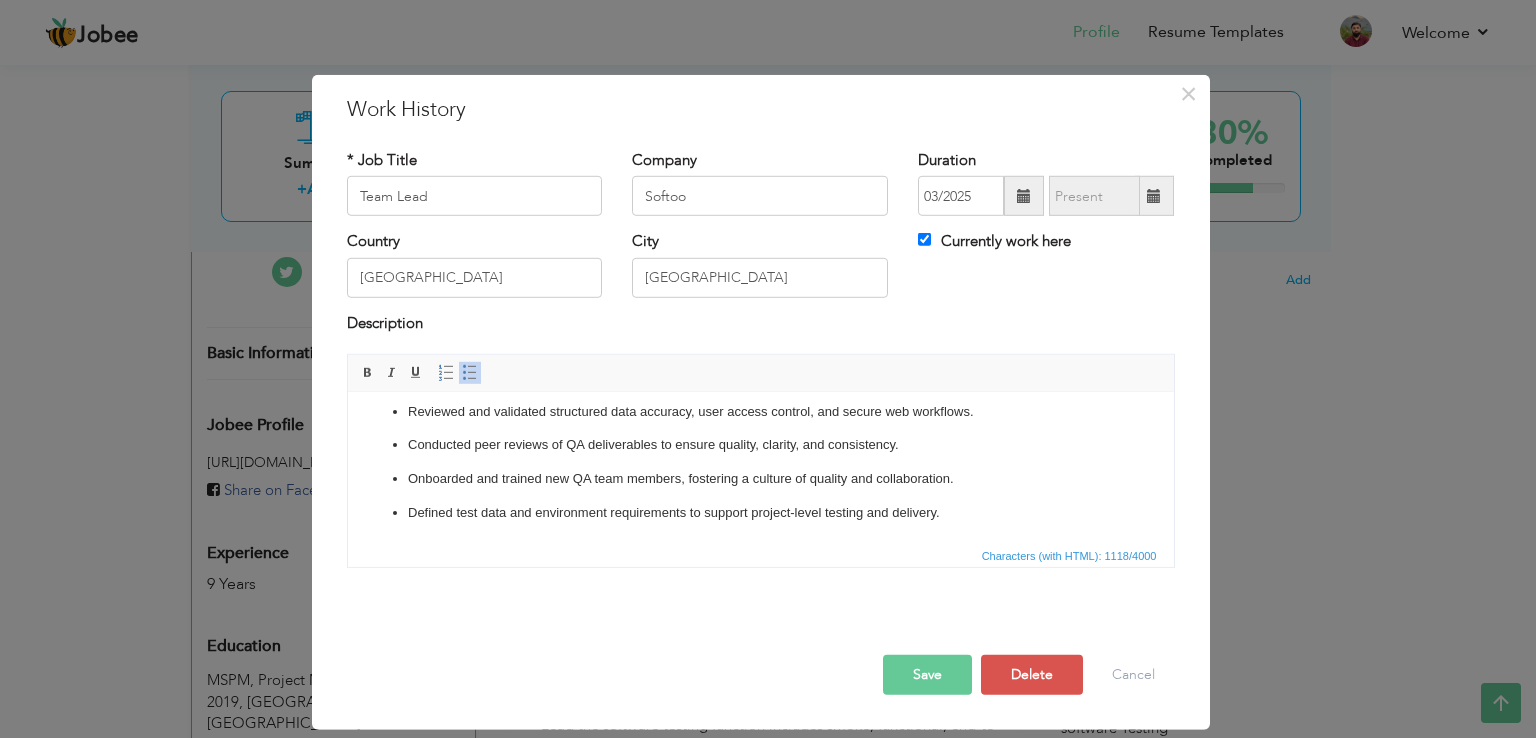 scroll, scrollTop: 83, scrollLeft: 0, axis: vertical 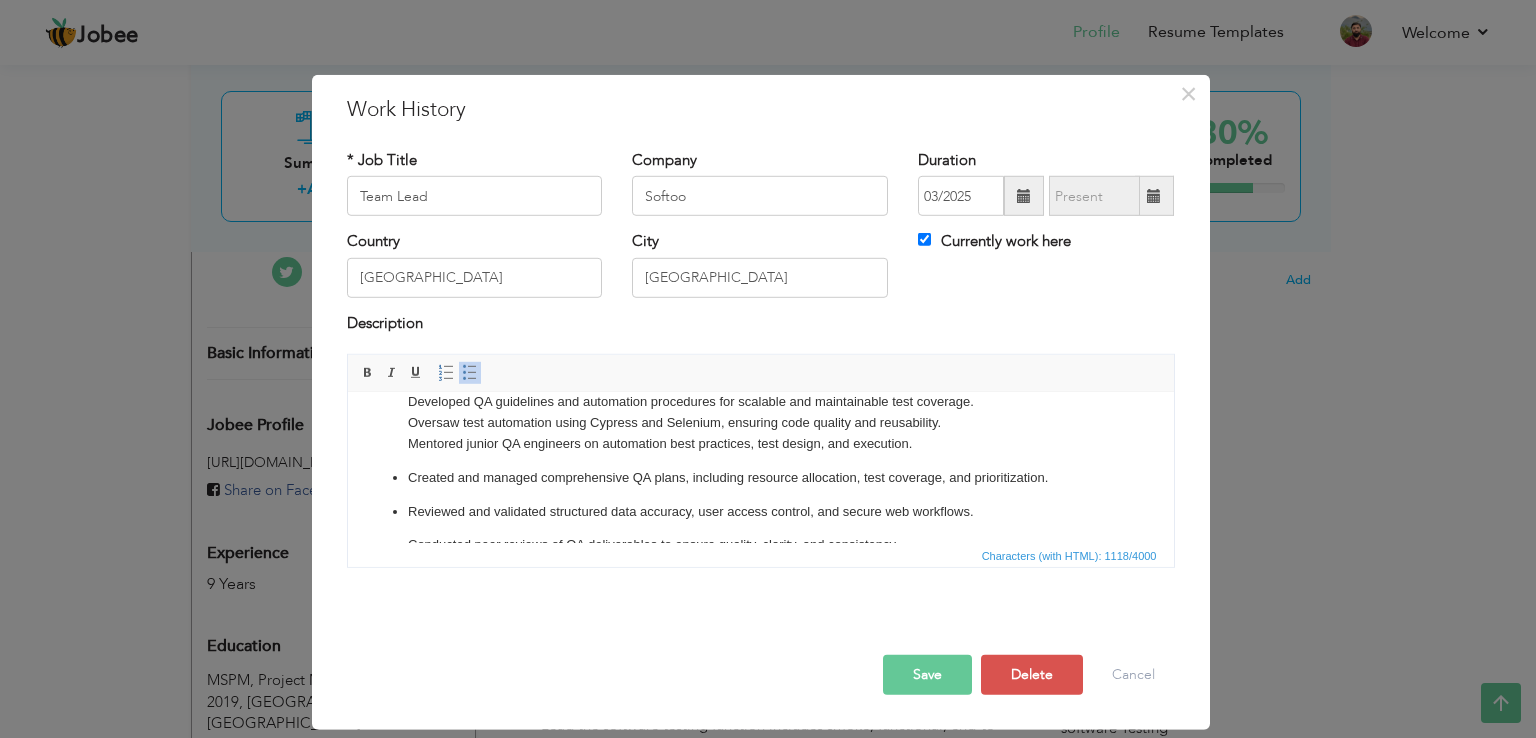 click on "Led QA efforts on Priveal, a data-driven platform for private market participants, ensuring secure and efficient market data workflows. Designed and implemented test strategies covering smoke, functional, regression, end-to-end, and UAT testing. Developed QA guidelines and automation procedures for scalable and maintainable test coverage. Oversaw test automation using Cypress and Selenium, ensuring code quality and reusability. ​​​​​​​ Mentored junior QA engineers on automation best practices, test design, and execution. Created and managed comprehensive QA plans, including resource allocation, test coverage, and prioritization. Reviewed and validated structured data accuracy, user access control, and secure web workflows. Conducted peer reviews of QA deliverables to ensure quality, clarity, and consistency. Onboarded and trained new QA team members, fostering a culture of quality and collaboration. Defined test data and environment requirements to support project-level testing and delivery." at bounding box center [760, 477] 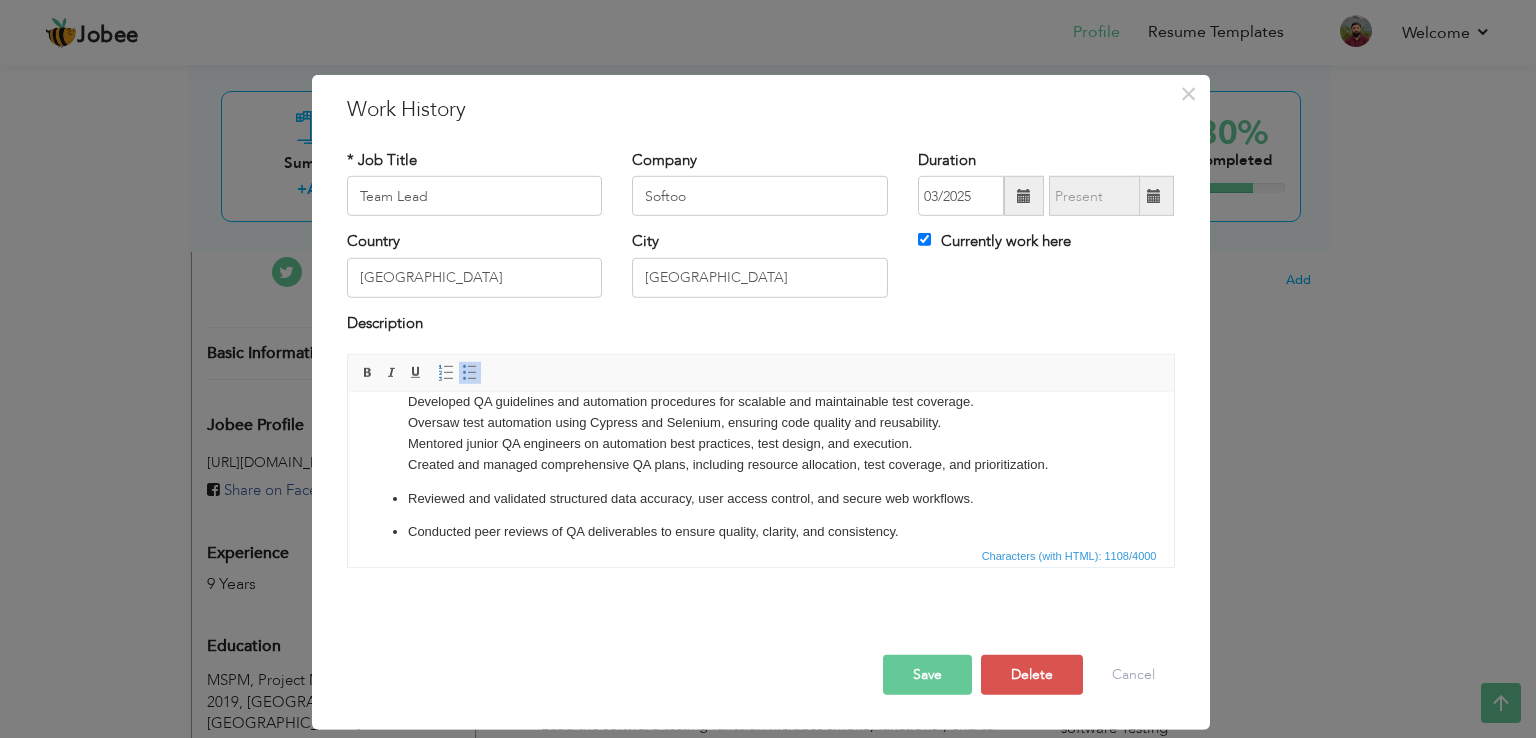 click on "Led QA efforts on Priveal, a data-driven platform for private market participants, ensuring secure and efficient market data workflows. Designed and implemented test strategies covering smoke, functional, regression, end-to-end, and UAT testing. Developed QA guidelines and automation procedures for scalable and maintainable test coverage. Oversaw test automation using Cypress and Selenium, ensuring code quality and reusability. Mentored junior QA engineers on automation best practices, test design, and execution. ​​​​​​​ Created and managed comprehensive QA plans, including resource allocation, test coverage, and prioritization. Reviewed and validated structured data accuracy, user access control, and secure web workflows. Conducted peer reviews of QA deliverables to ensure quality, clarity, and consistency. Onboarded and trained new QA team members, fostering a culture of quality and collaboration. Defined test data and environment requirements to support project-level testing and delivery." at bounding box center [760, 470] 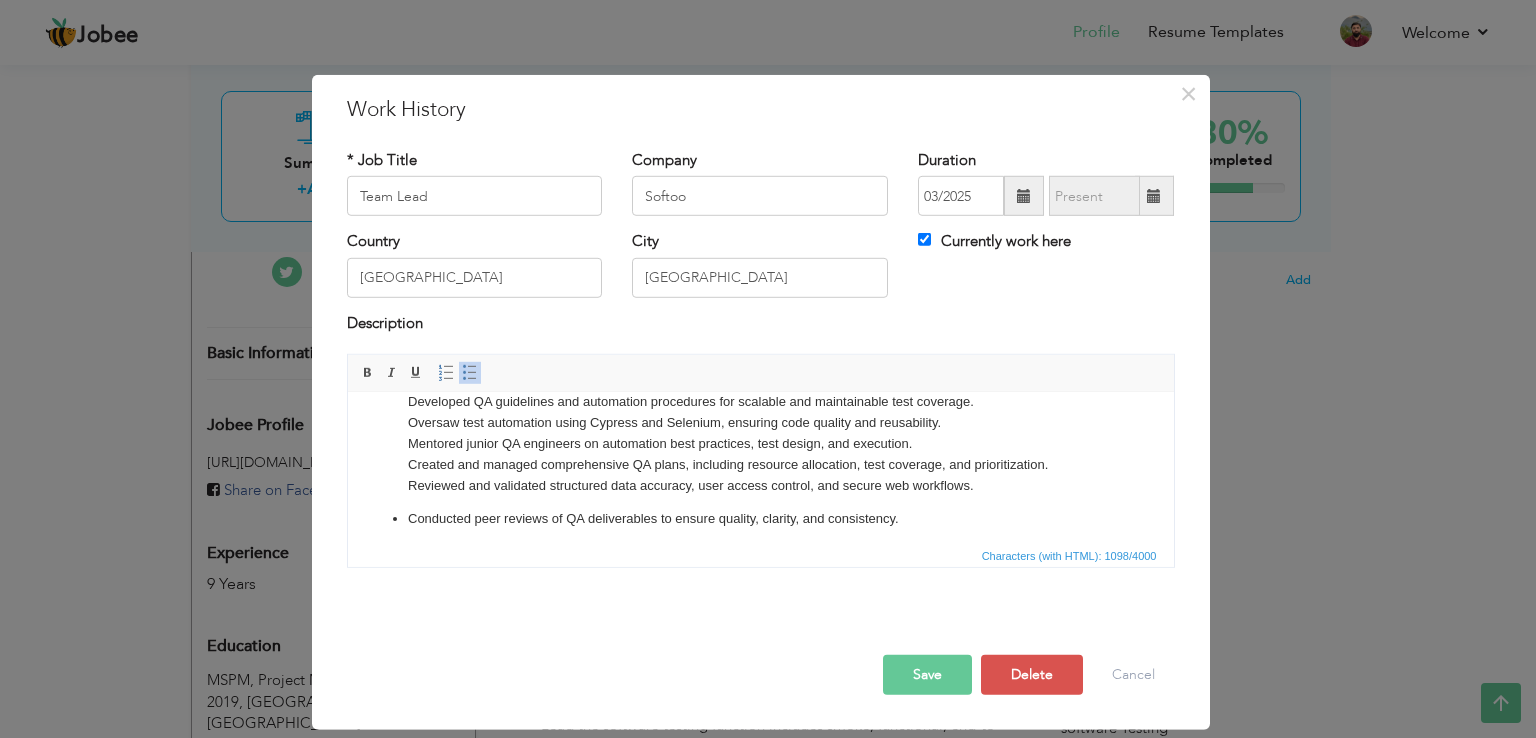 click on "Led QA efforts on Priveal, a data-driven platform for private market participants, ensuring secure and efficient market data workflows. Designed and implemented test strategies covering smoke, functional, regression, end-to-end, and UAT testing. Developed QA guidelines and automation procedures for scalable and maintainable test coverage. Oversaw test automation using Cypress and Selenium, ensuring code quality and reusability. Mentored junior QA engineers on automation best practices, test design, and execution. Created and managed comprehensive QA plans, including resource allocation, test coverage, and prioritization. ​​​​​​​ Reviewed and validated structured data accuracy, user access control, and secure web workflows. Conducted peer reviews of QA deliverables to ensure quality, clarity, and consistency. Onboarded and trained new QA team members, fostering a culture of quality and collaboration. Defined test data and environment requirements to support project-level testing and delivery." at bounding box center [760, 464] 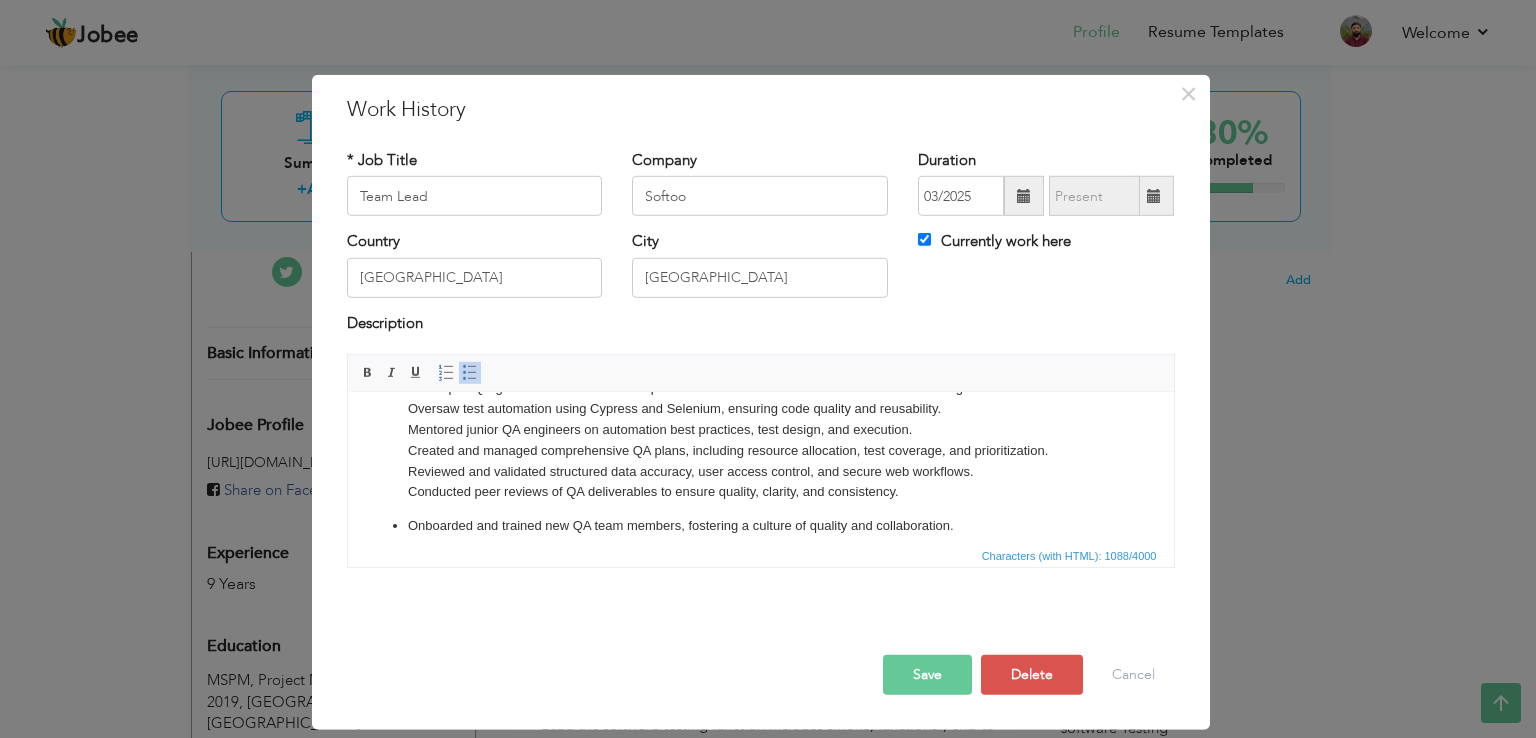 scroll, scrollTop: 144, scrollLeft: 0, axis: vertical 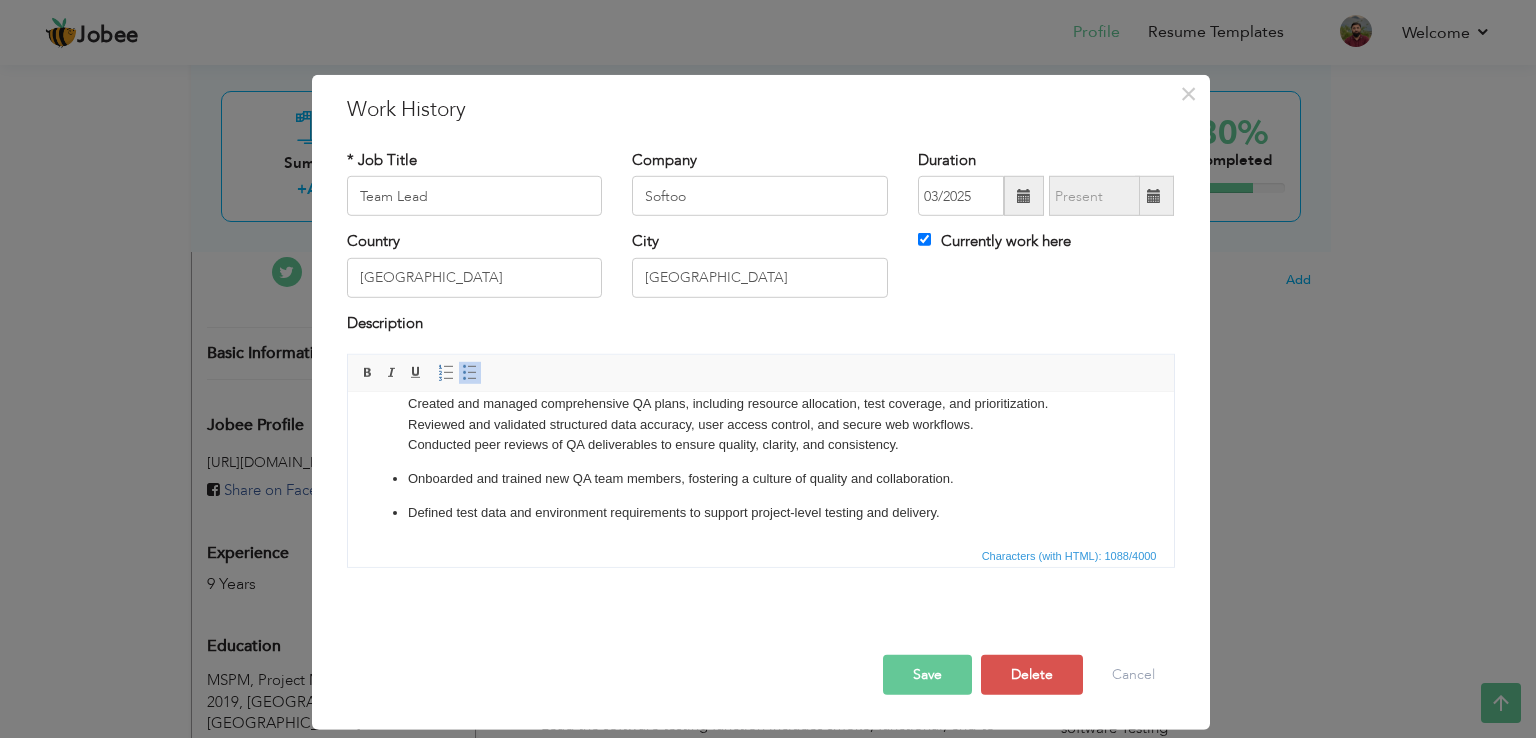 click on "Onboarded and trained new QA team members, fostering a culture of quality and collaboration." at bounding box center (760, 479) 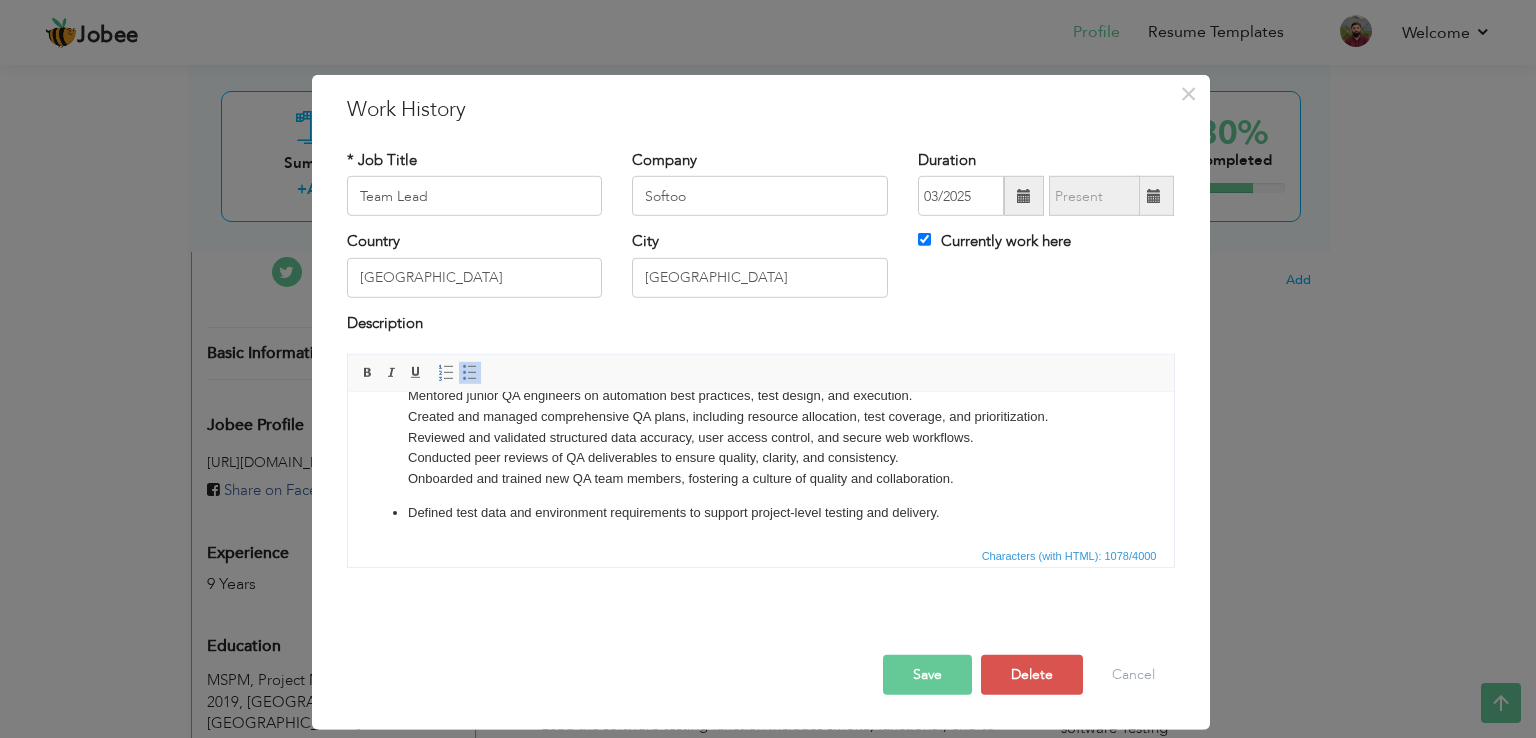 click on "Led QA efforts on Priveal, a data-driven platform for private market participants, ensuring secure and efficient market data workflows. Designed and implemented test strategies covering smoke, functional, regression, end-to-end, and UAT testing. Developed QA guidelines and automation procedures for scalable and maintainable test coverage. Oversaw test automation using Cypress and Selenium, ensuring code quality and reusability. Mentored junior QA engineers on automation best practices, test design, and execution. Created and managed comprehensive QA plans, including resource allocation, test coverage, and prioritization. Reviewed and validated structured data accuracy, user access control, and secure web workflows. Conducted peer reviews of QA deliverables to ensure quality, clarity, and consistency. ​​​​​​​ Onboarded and trained new QA team members, fostering a culture of quality and collaboration. Defined test data and environment requirements to support project-level testing and delivery." at bounding box center [760, 403] 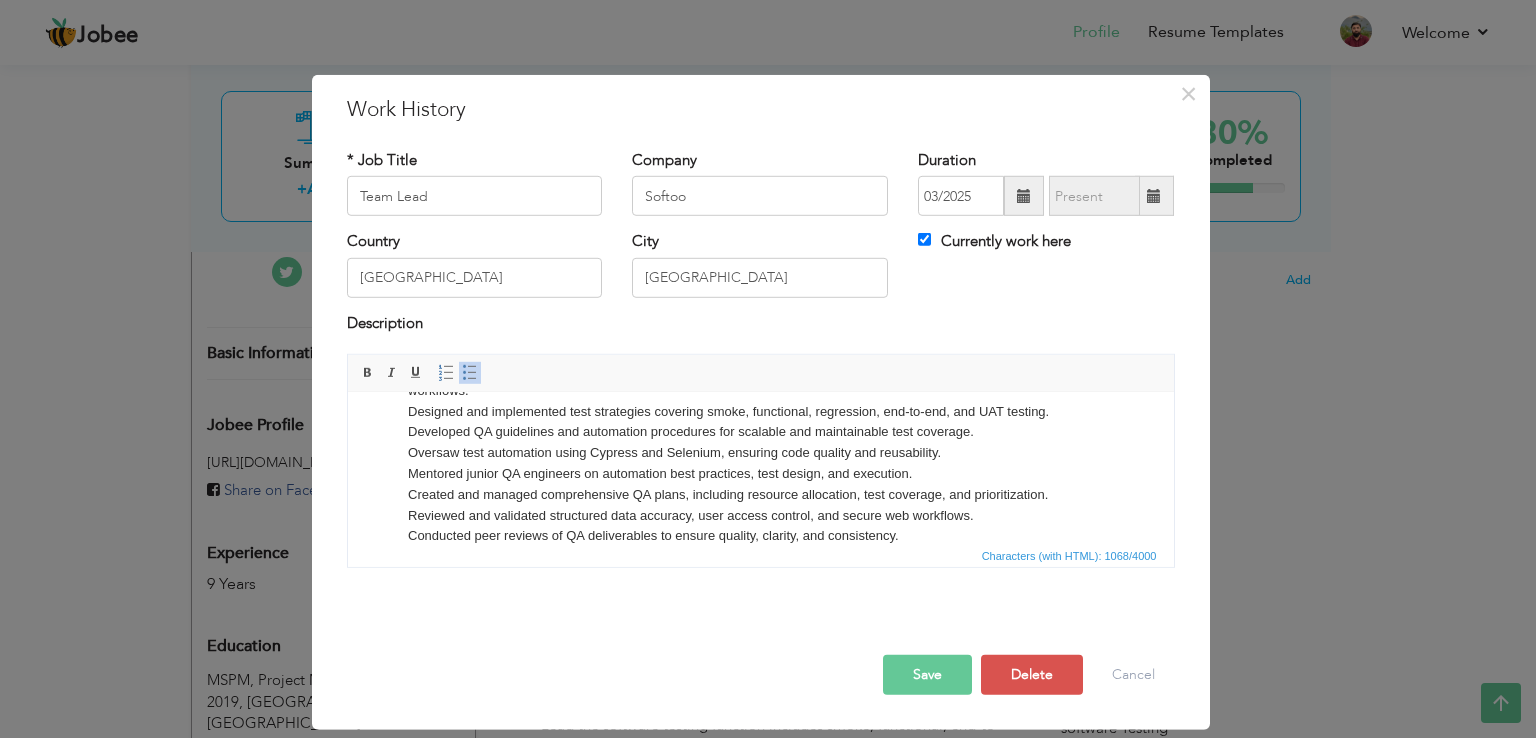 scroll, scrollTop: 0, scrollLeft: 0, axis: both 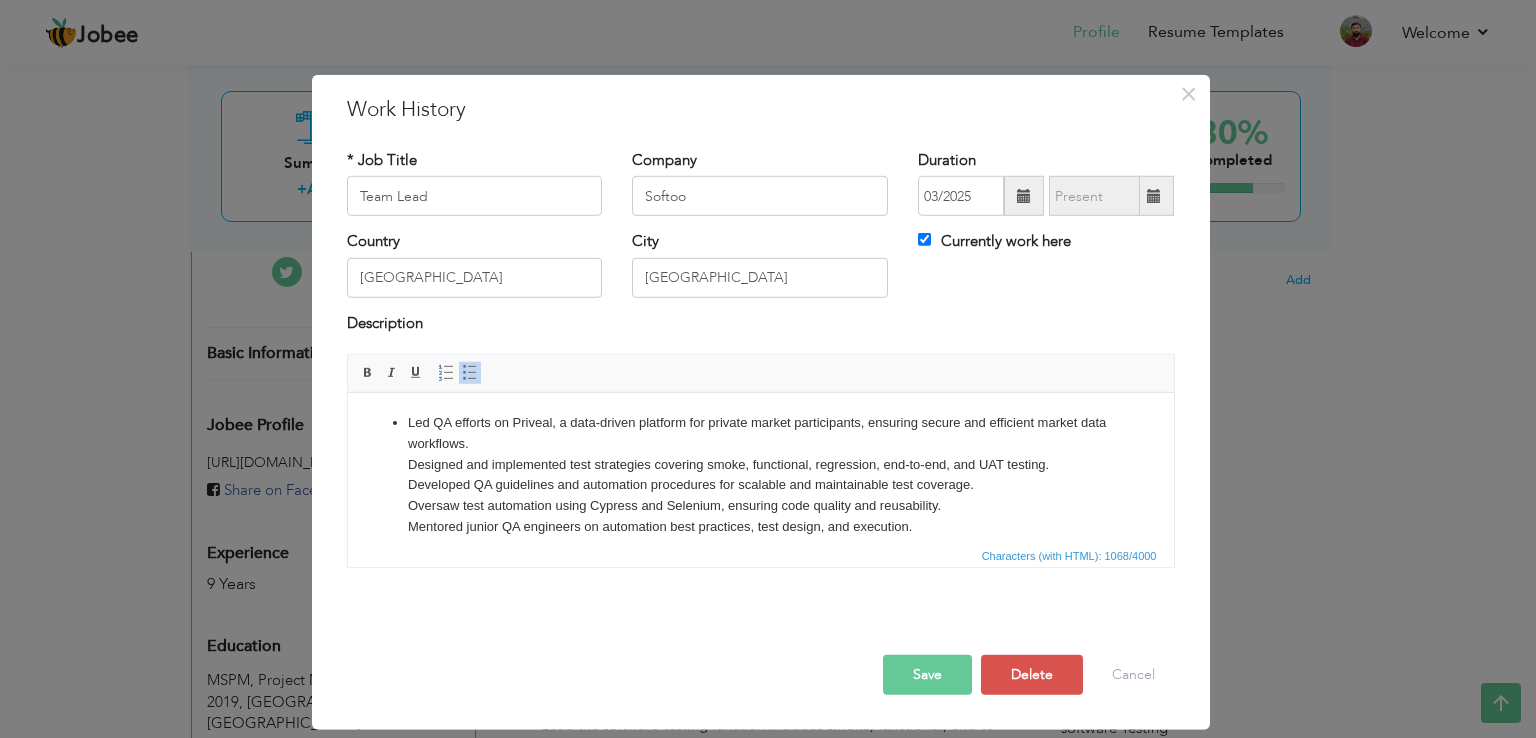 click on "Led QA efforts on Priveal, a data-driven platform for private market participants, ensuring secure and efficient market data workflows. Designed and implemented test strategies covering smoke, functional, regression, end-to-end, and UAT testing. Developed QA guidelines and automation procedures for scalable and maintainable test coverage. Oversaw test automation using Cypress and Selenium, ensuring code quality and reusability. Mentored junior QA engineers on automation best practices, test design, and execution. Created and managed comprehensive QA plans, including resource allocation, test coverage, and prioritization. Reviewed and validated structured data accuracy, user access control, and secure web workflows. Conducted peer reviews of QA deliverables to ensure quality, clarity, and consistency. Onboarded and trained new QA team members, fostering a culture of quality and collaboration. ​​​​​​​ Defined test data and environment requirements to support project-level testing and delivery." at bounding box center (760, 527) 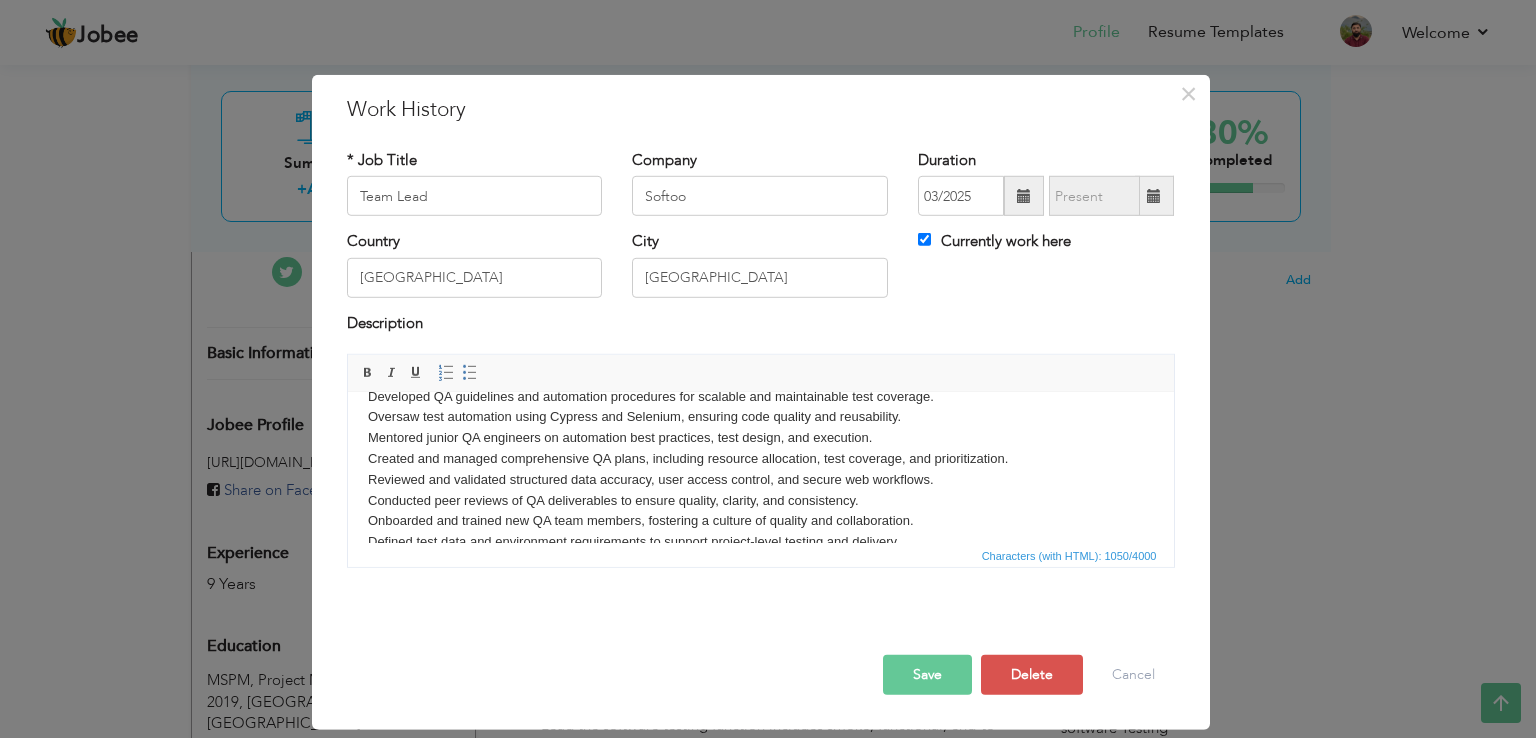 scroll, scrollTop: 97, scrollLeft: 0, axis: vertical 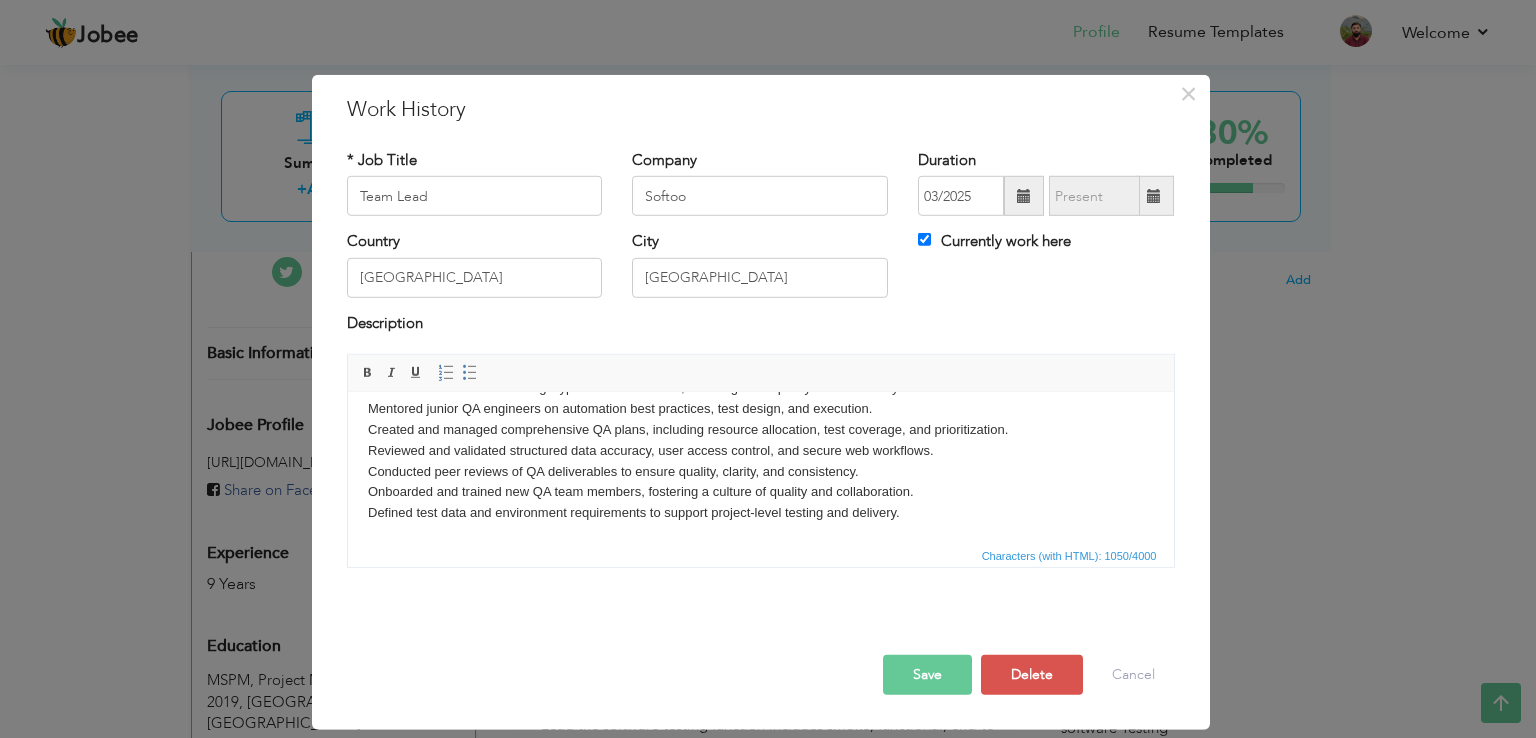 click on "Save" at bounding box center [927, 675] 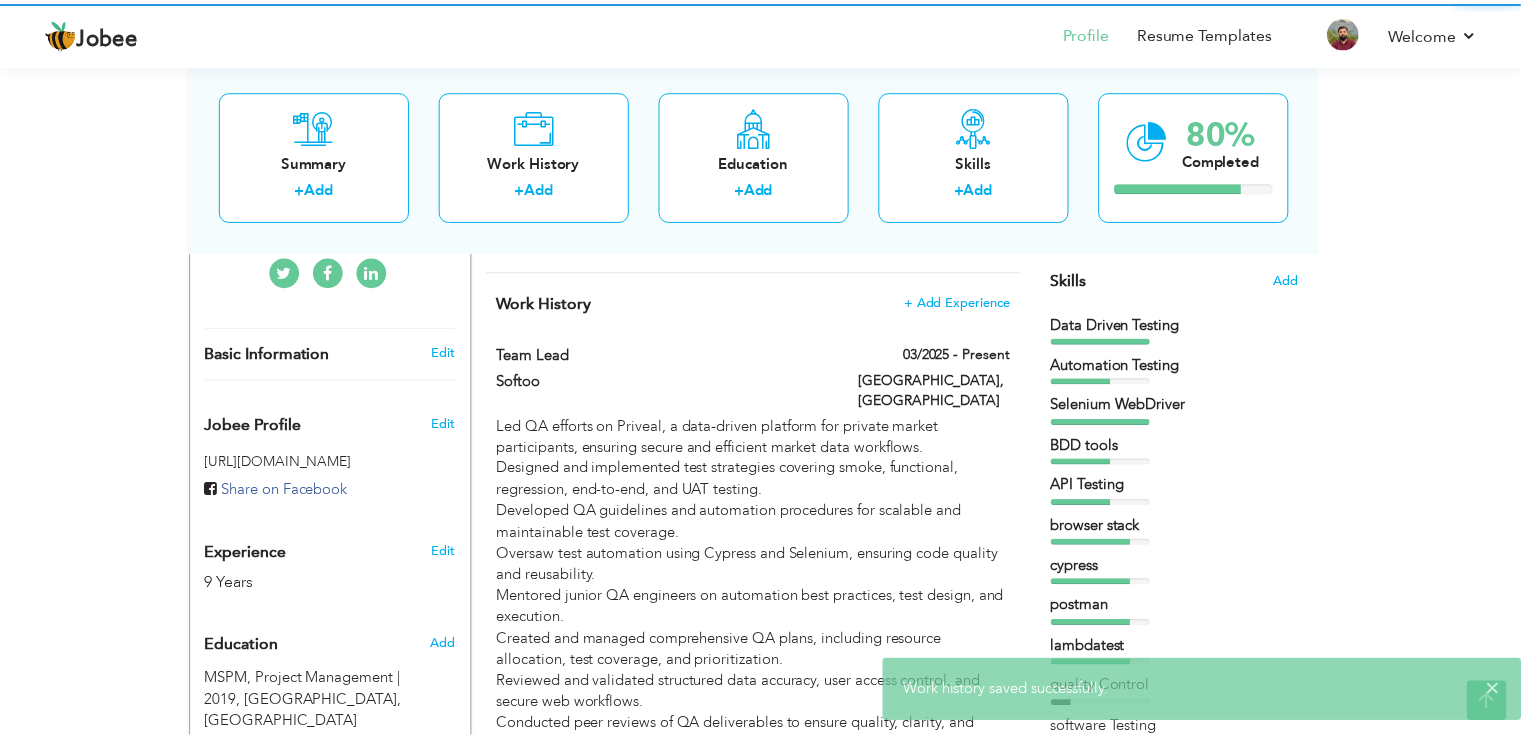 scroll, scrollTop: 0, scrollLeft: 0, axis: both 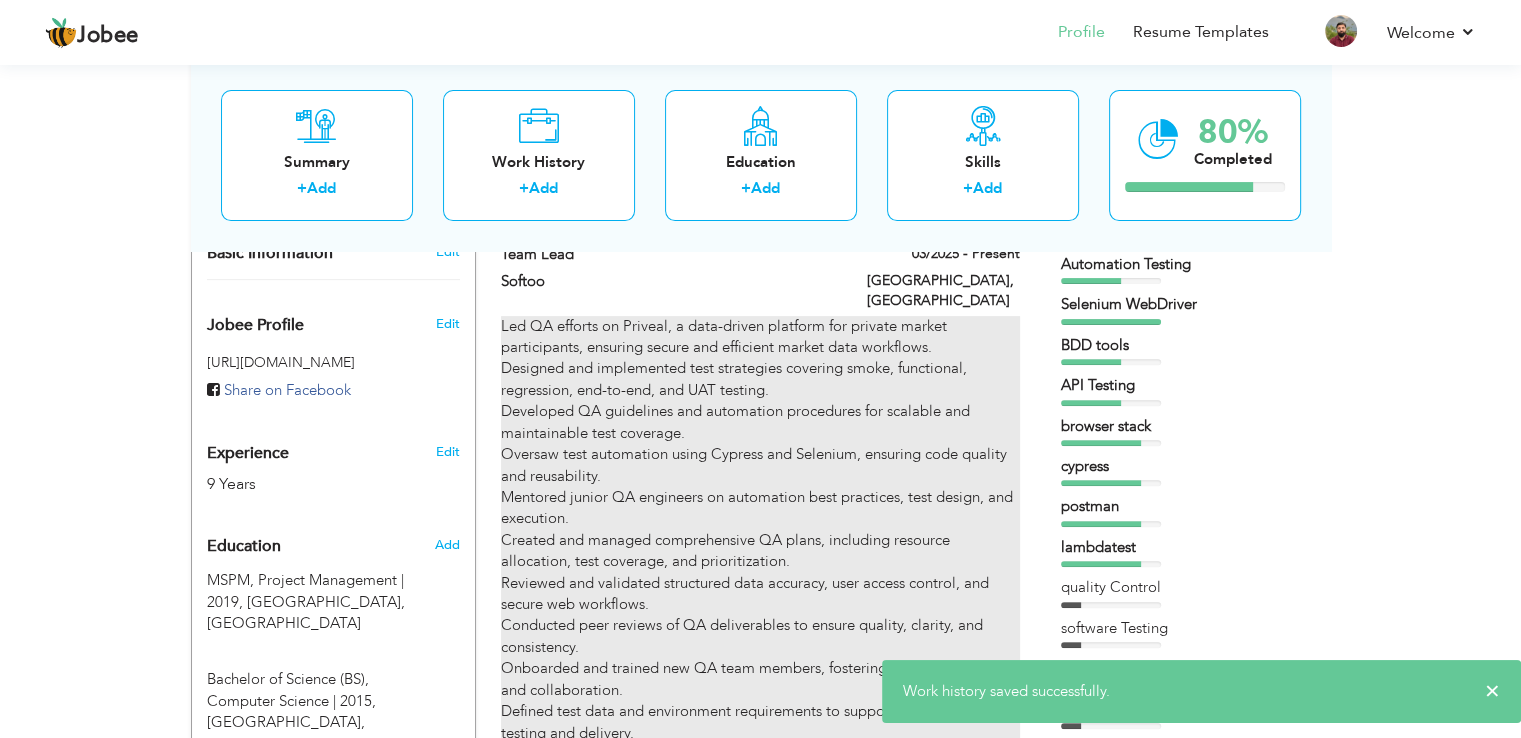 click on "Led QA efforts on Priveal, a data-driven platform for private market participants, ensuring secure and efficient market data workflows.
Designed and implemented test strategies covering smoke, functional, regression, end-to-end, and UAT testing.
Developed QA guidelines and automation procedures for scalable and maintainable test coverage.
Oversaw test automation using Cypress and Selenium, ensuring code quality and reusability.
Mentored junior QA engineers on automation best practices, test design, and execution.
Created and managed comprehensive QA plans, including resource allocation, test coverage, and prioritization.
Reviewed and validated structured data accuracy, user access control, and secure web workflows.
Conducted peer reviews of QA deliverables to ensure quality, clarity, and consistency.
Onboarded and trained new QA team members, fostering a culture of quality and collaboration.
Defined test data and environment requirements to support project-level testing and delivery." at bounding box center (760, 530) 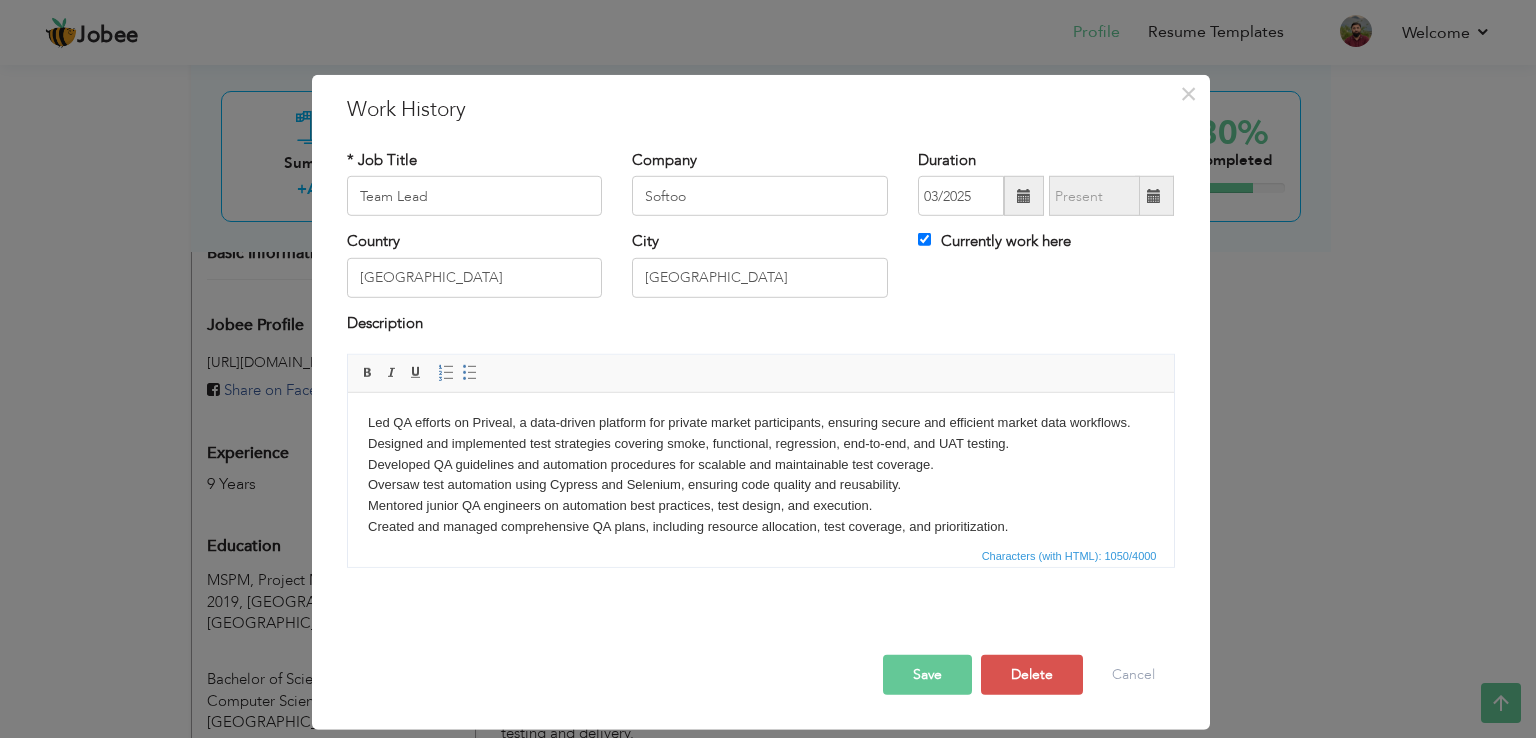 click on "Led QA efforts on Priveal, a data-driven platform for private market participants, ensuring secure and efficient market data workflows. Designed and implemented test strategies covering smoke, functional, regression, end-to-end, and UAT testing. Developed QA guidelines and automation procedures for scalable and maintainable test coverage. Oversaw test automation using Cypress and Selenium, ensuring code quality and reusability. Mentored junior QA engineers on automation best practices, test design, and execution. Created and managed comprehensive QA plans, including resource allocation, test coverage, and prioritization. Reviewed and validated structured data accuracy, user access control, and secure web workflows. Conducted peer reviews of QA deliverables to ensure quality, clarity, and consistency. Onboarded and trained new QA team members, fostering a culture of quality and collaboration. Defined test data and environment requirements to support project-level testing and delivery." at bounding box center [760, 517] 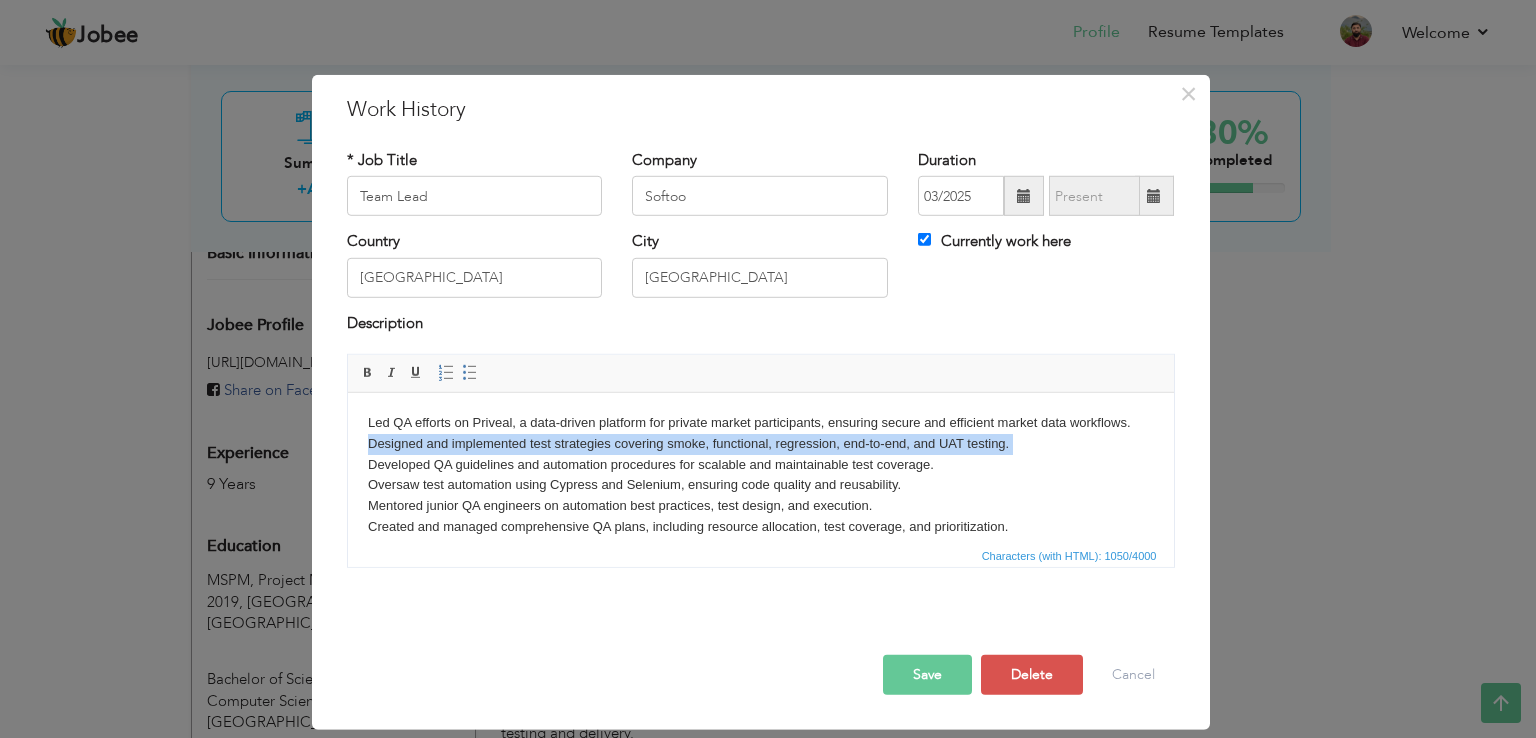 click on "Led QA efforts on Priveal, a data-driven platform for private market participants, ensuring secure and efficient market data workflows. Designed and implemented test strategies covering smoke, functional, regression, end-to-end, and UAT testing. Developed QA guidelines and automation procedures for scalable and maintainable test coverage. Oversaw test automation using Cypress and Selenium, ensuring code quality and reusability. Mentored junior QA engineers on automation best practices, test design, and execution. Created and managed comprehensive QA plans, including resource allocation, test coverage, and prioritization. Reviewed and validated structured data accuracy, user access control, and secure web workflows. Conducted peer reviews of QA deliverables to ensure quality, clarity, and consistency. Onboarded and trained new QA team members, fostering a culture of quality and collaboration. Defined test data and environment requirements to support project-level testing and delivery." at bounding box center (760, 517) 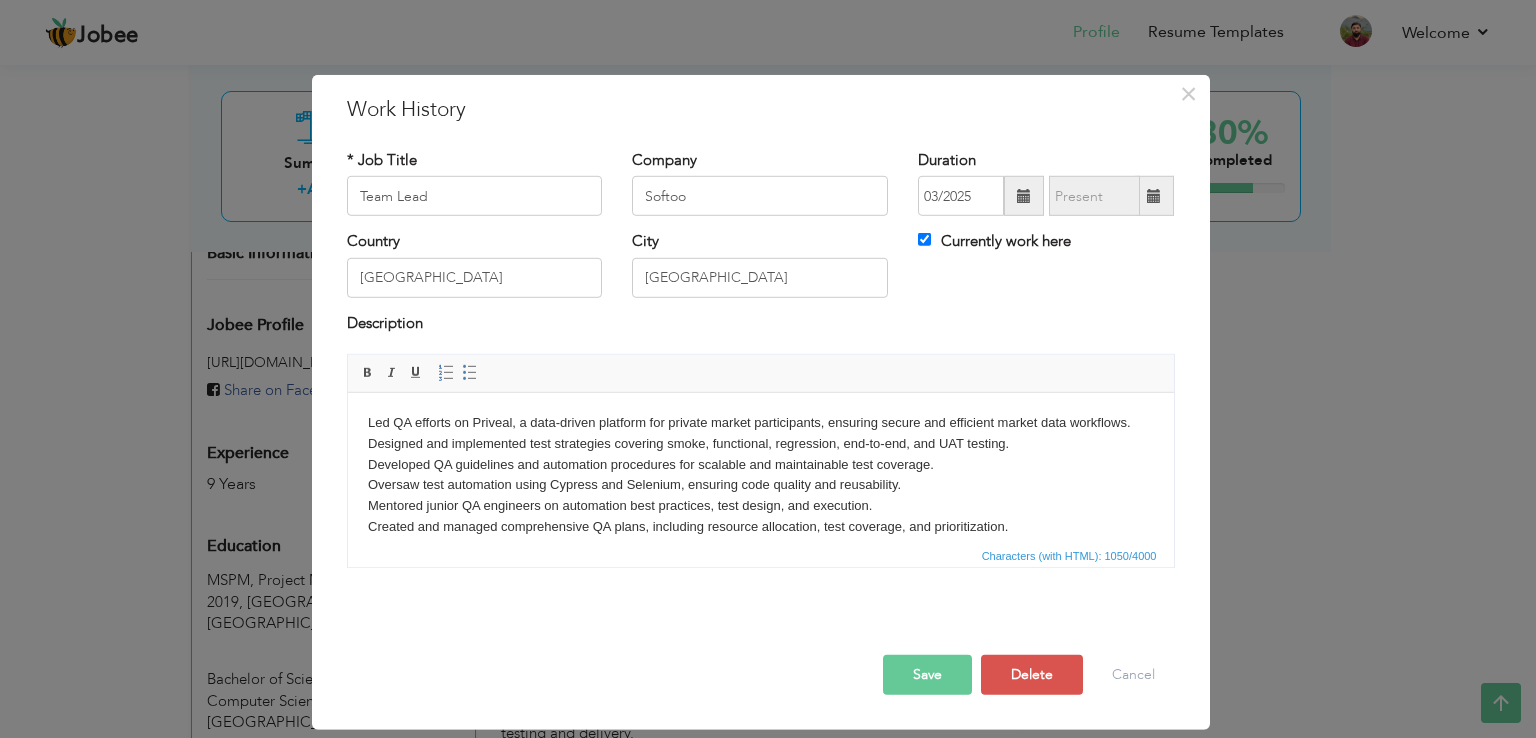 click on "Led QA efforts on Priveal, a data-driven platform for private market participants, ensuring secure and efficient market data workflows. Designed and implemented test strategies covering smoke, functional, regression, end-to-end, and UAT testing. Developed QA guidelines and automation procedures for scalable and maintainable test coverage. Oversaw test automation using Cypress and Selenium, ensuring code quality and reusability. Mentored junior QA engineers on automation best practices, test design, and execution. Created and managed comprehensive QA plans, including resource allocation, test coverage, and prioritization. Reviewed and validated structured data accuracy, user access control, and secure web workflows. Conducted peer reviews of QA deliverables to ensure quality, clarity, and consistency. Onboarded and trained new QA team members, fostering a culture of quality and collaboration. Defined test data and environment requirements to support project-level testing and delivery." at bounding box center [760, 517] 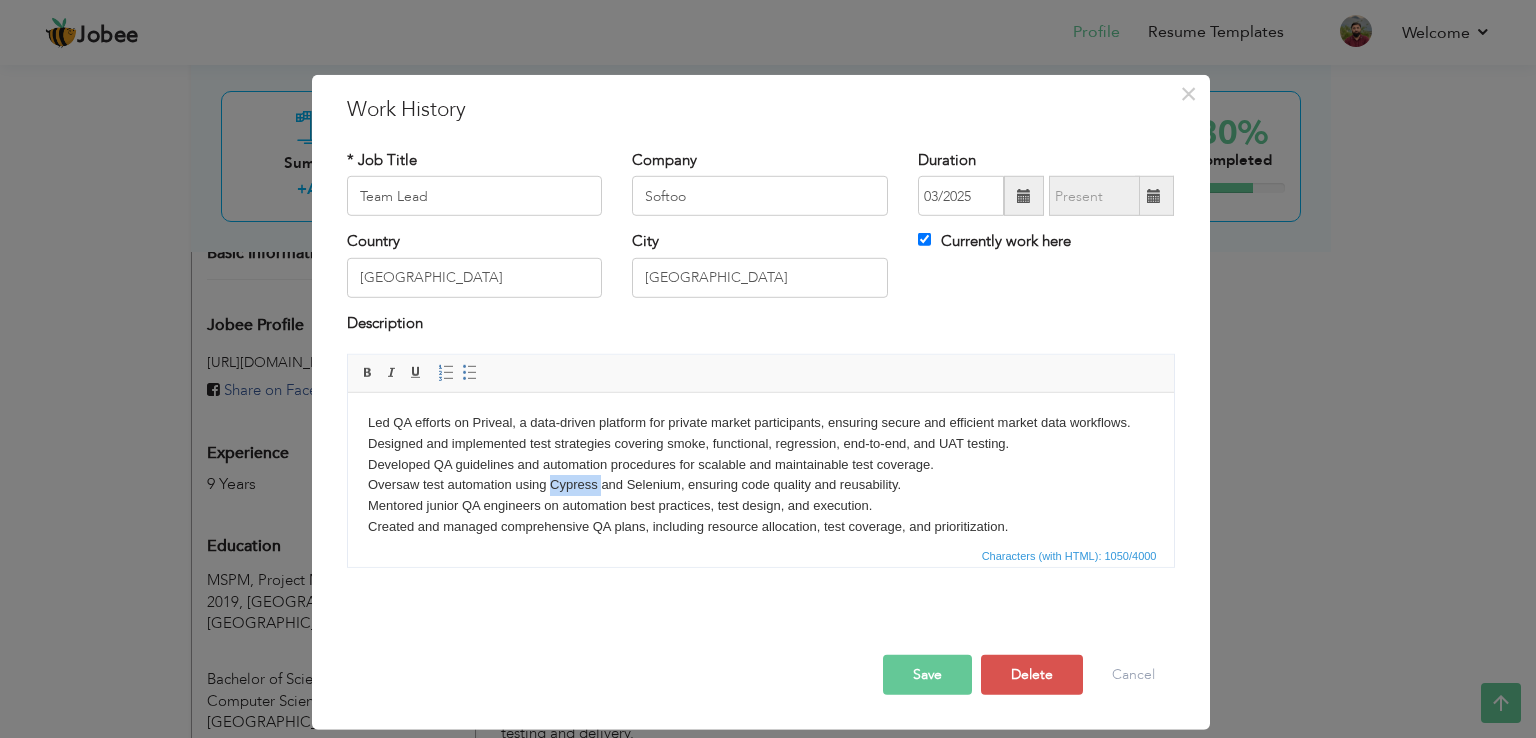 click on "Led QA efforts on Priveal, a data-driven platform for private market participants, ensuring secure and efficient market data workflows. Designed and implemented test strategies covering smoke, functional, regression, end-to-end, and UAT testing. Developed QA guidelines and automation procedures for scalable and maintainable test coverage. Oversaw test automation using Cypress and Selenium, ensuring code quality and reusability. Mentored junior QA engineers on automation best practices, test design, and execution. Created and managed comprehensive QA plans, including resource allocation, test coverage, and prioritization. Reviewed and validated structured data accuracy, user access control, and secure web workflows. Conducted peer reviews of QA deliverables to ensure quality, clarity, and consistency. Onboarded and trained new QA team members, fostering a culture of quality and collaboration. Defined test data and environment requirements to support project-level testing and delivery." at bounding box center [760, 517] 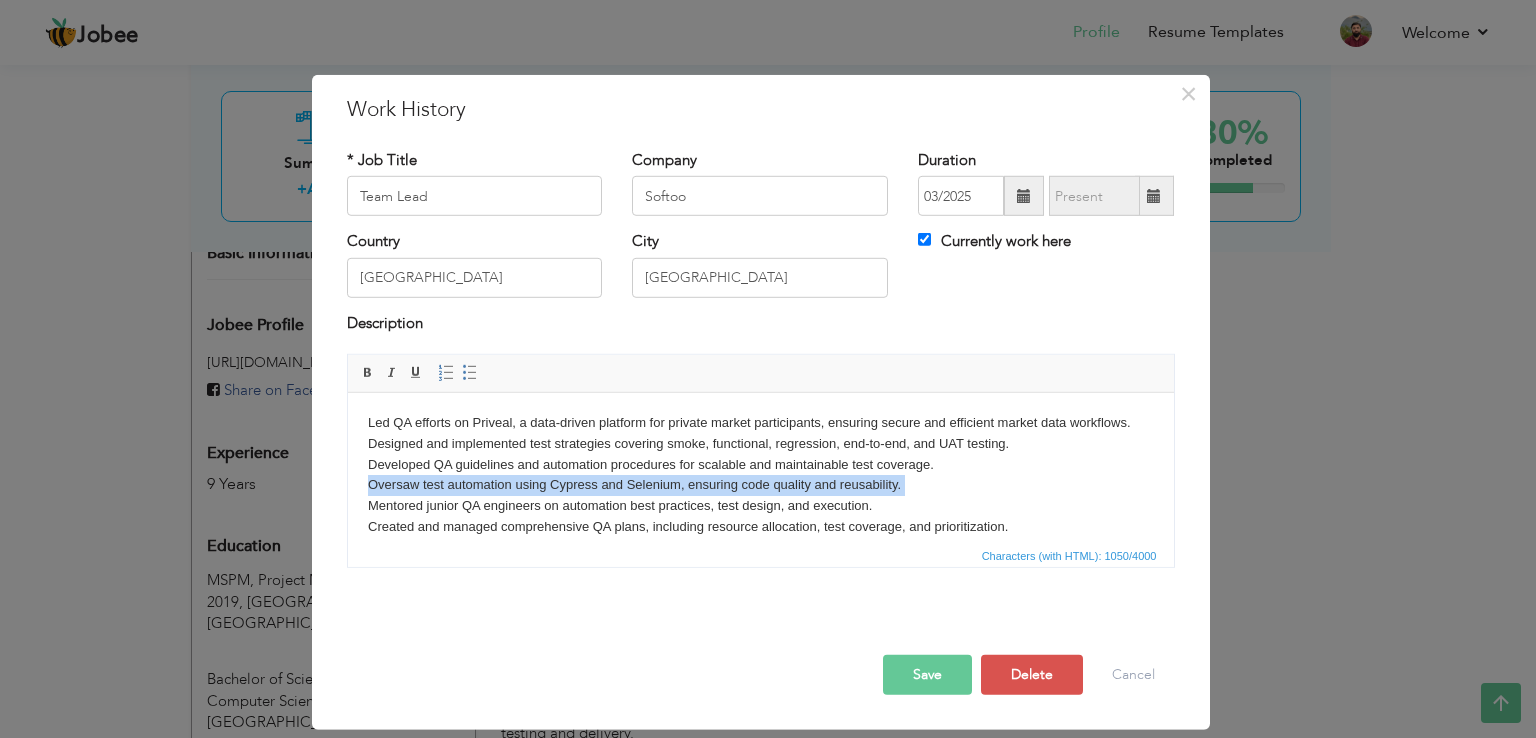 click on "Led QA efforts on Priveal, a data-driven platform for private market participants, ensuring secure and efficient market data workflows. Designed and implemented test strategies covering smoke, functional, regression, end-to-end, and UAT testing. Developed QA guidelines and automation procedures for scalable and maintainable test coverage. Oversaw test automation using Cypress and Selenium, ensuring code quality and reusability. Mentored junior QA engineers on automation best practices, test design, and execution. Created and managed comprehensive QA plans, including resource allocation, test coverage, and prioritization. Reviewed and validated structured data accuracy, user access control, and secure web workflows. Conducted peer reviews of QA deliverables to ensure quality, clarity, and consistency. Onboarded and trained new QA team members, fostering a culture of quality and collaboration. Defined test data and environment requirements to support project-level testing and delivery." at bounding box center (760, 517) 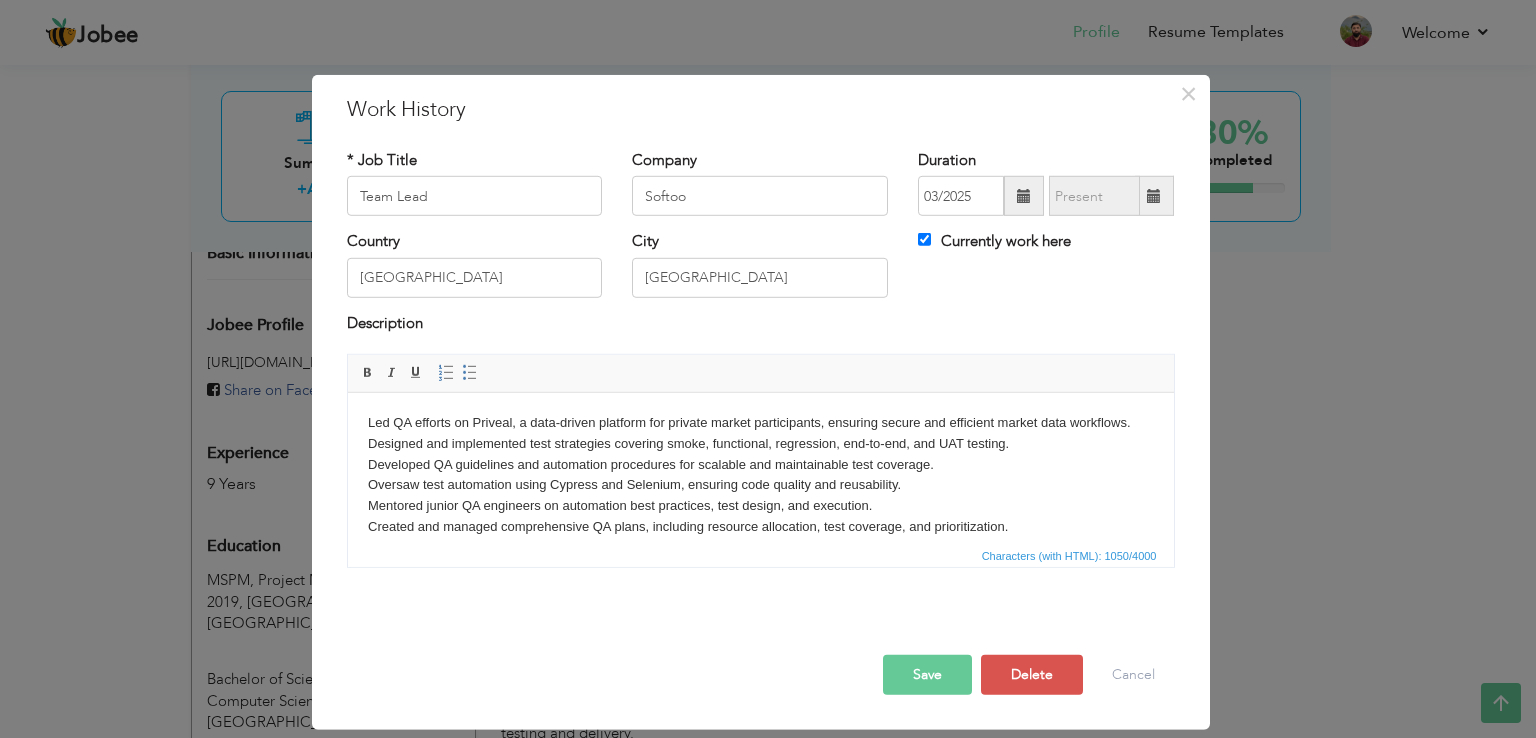 click on "Led QA efforts on Priveal, a data-driven platform for private market participants, ensuring secure and efficient market data workflows. Designed and implemented test strategies covering smoke, functional, regression, end-to-end, and UAT testing. Developed QA guidelines and automation procedures for scalable and maintainable test coverage. Oversaw test automation using Cypress and Selenium, ensuring code quality and reusability. Mentored junior QA engineers on automation best practices, test design, and execution. Created and managed comprehensive QA plans, including resource allocation, test coverage, and prioritization. Reviewed and validated structured data accuracy, user access control, and secure web workflows. Conducted peer reviews of QA deliverables to ensure quality, clarity, and consistency. Onboarded and trained new QA team members, fostering a culture of quality and collaboration. Defined test data and environment requirements to support project-level testing and delivery." at bounding box center (760, 517) 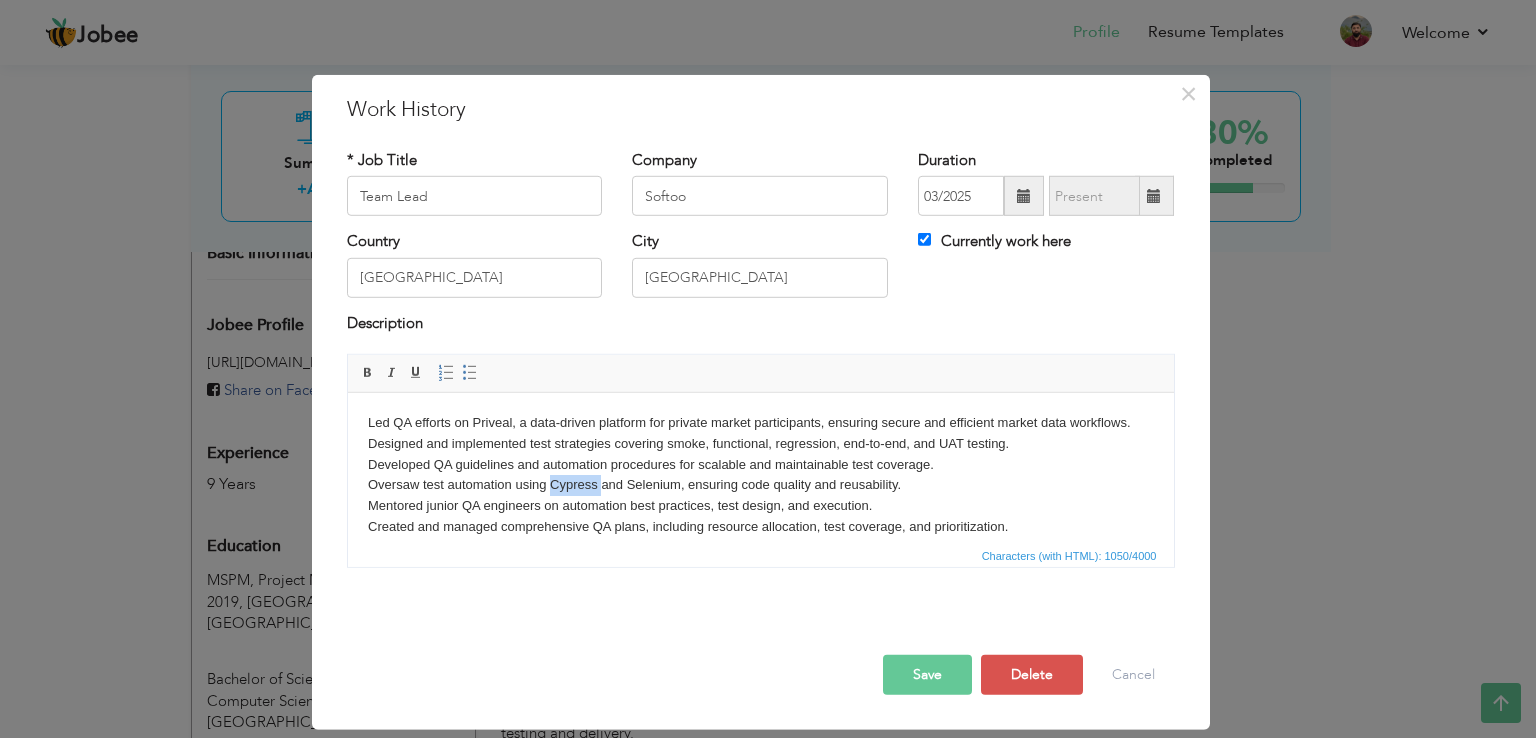 click on "Led QA efforts on Priveal, a data-driven platform for private market participants, ensuring secure and efficient market data workflows. Designed and implemented test strategies covering smoke, functional, regression, end-to-end, and UAT testing. Developed QA guidelines and automation procedures for scalable and maintainable test coverage. Oversaw test automation using Cypress and Selenium, ensuring code quality and reusability. Mentored junior QA engineers on automation best practices, test design, and execution. Created and managed comprehensive QA plans, including resource allocation, test coverage, and prioritization. Reviewed and validated structured data accuracy, user access control, and secure web workflows. Conducted peer reviews of QA deliverables to ensure quality, clarity, and consistency. Onboarded and trained new QA team members, fostering a culture of quality and collaboration. Defined test data and environment requirements to support project-level testing and delivery." at bounding box center [760, 517] 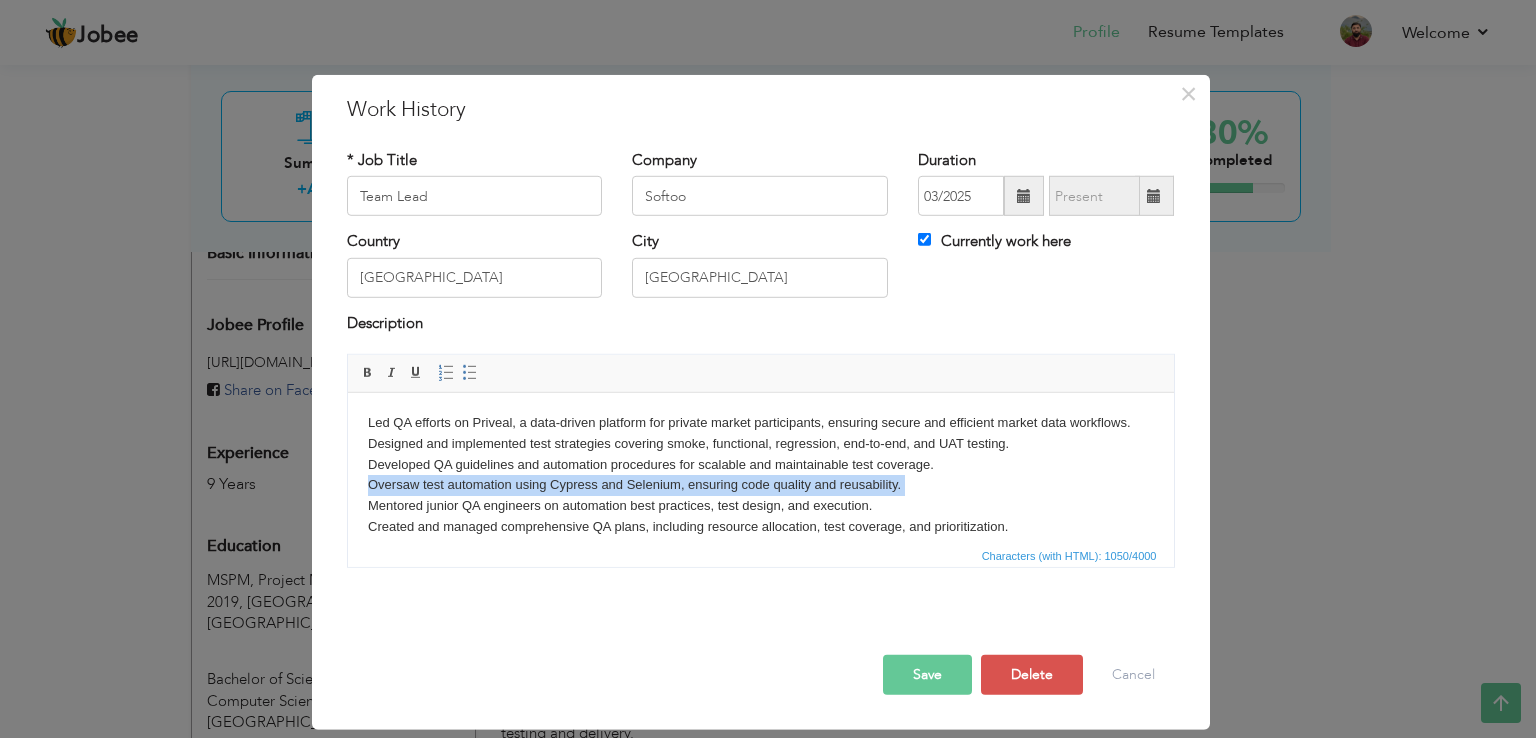 click on "Led QA efforts on Priveal, a data-driven platform for private market participants, ensuring secure and efficient market data workflows. Designed and implemented test strategies covering smoke, functional, regression, end-to-end, and UAT testing. Developed QA guidelines and automation procedures for scalable and maintainable test coverage. Oversaw test automation using Cypress and Selenium, ensuring code quality and reusability. Mentored junior QA engineers on automation best practices, test design, and execution. Created and managed comprehensive QA plans, including resource allocation, test coverage, and prioritization. Reviewed and validated structured data accuracy, user access control, and secure web workflows. Conducted peer reviews of QA deliverables to ensure quality, clarity, and consistency. Onboarded and trained new QA team members, fostering a culture of quality and collaboration. Defined test data and environment requirements to support project-level testing and delivery." at bounding box center (760, 517) 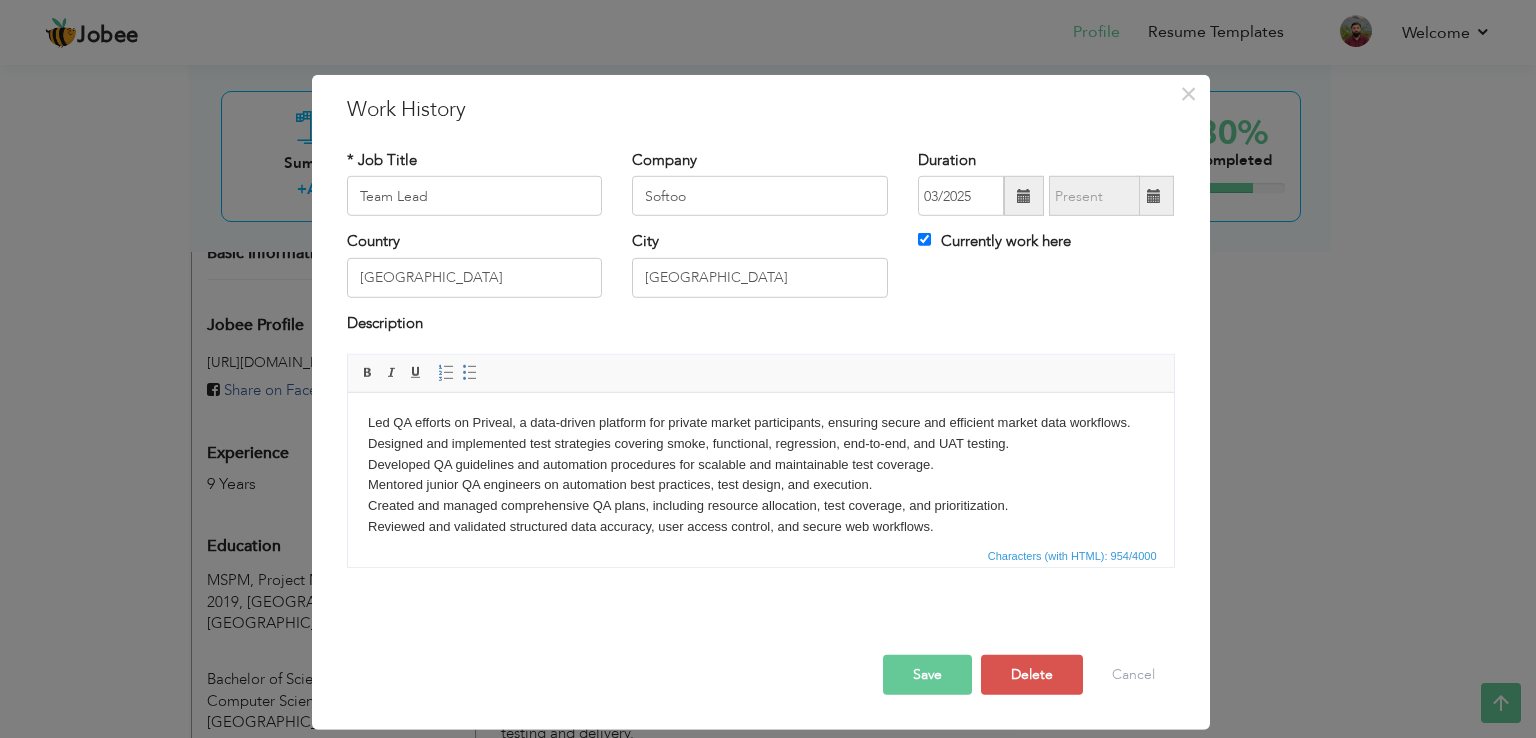 scroll, scrollTop: 76, scrollLeft: 0, axis: vertical 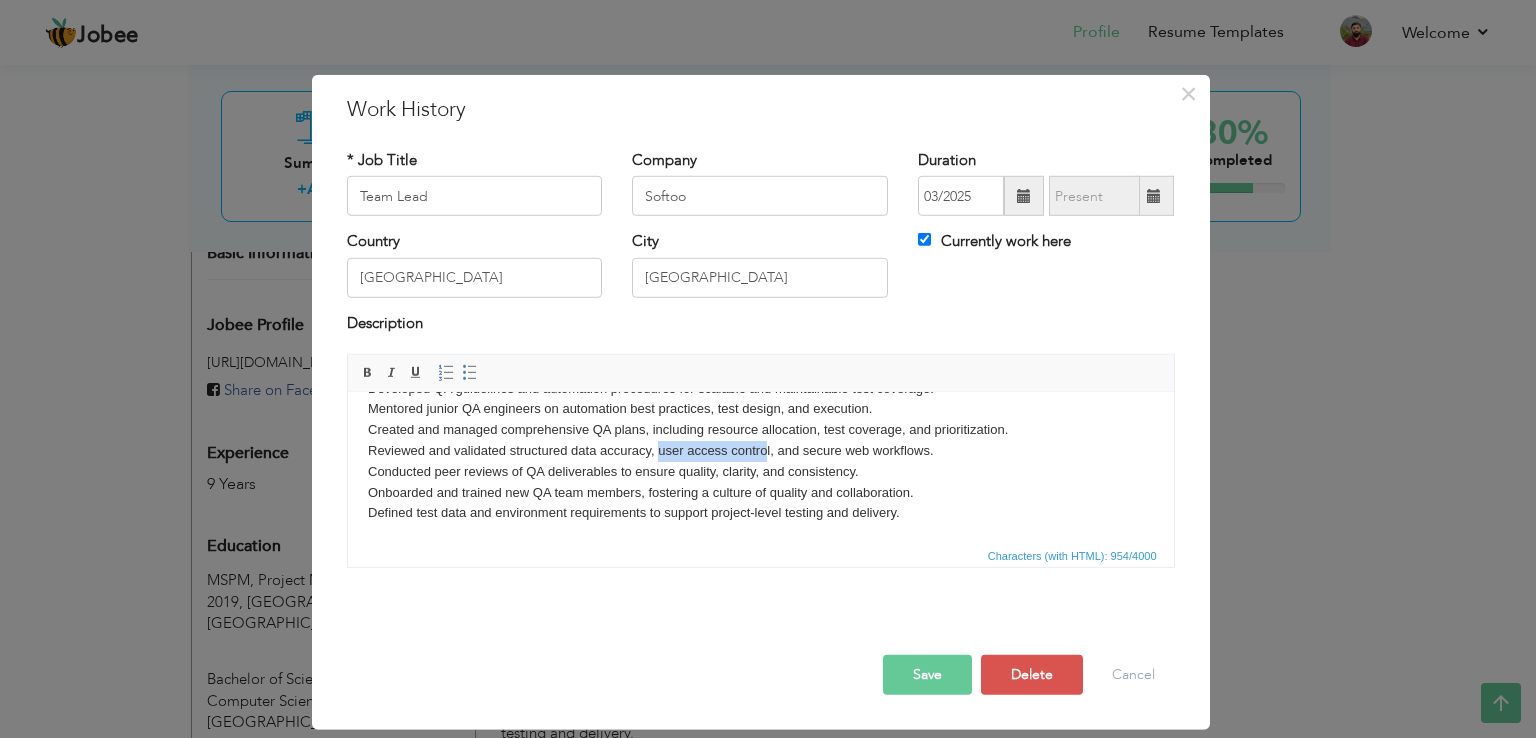 drag, startPoint x: 767, startPoint y: 448, endPoint x: 659, endPoint y: 451, distance: 108.04166 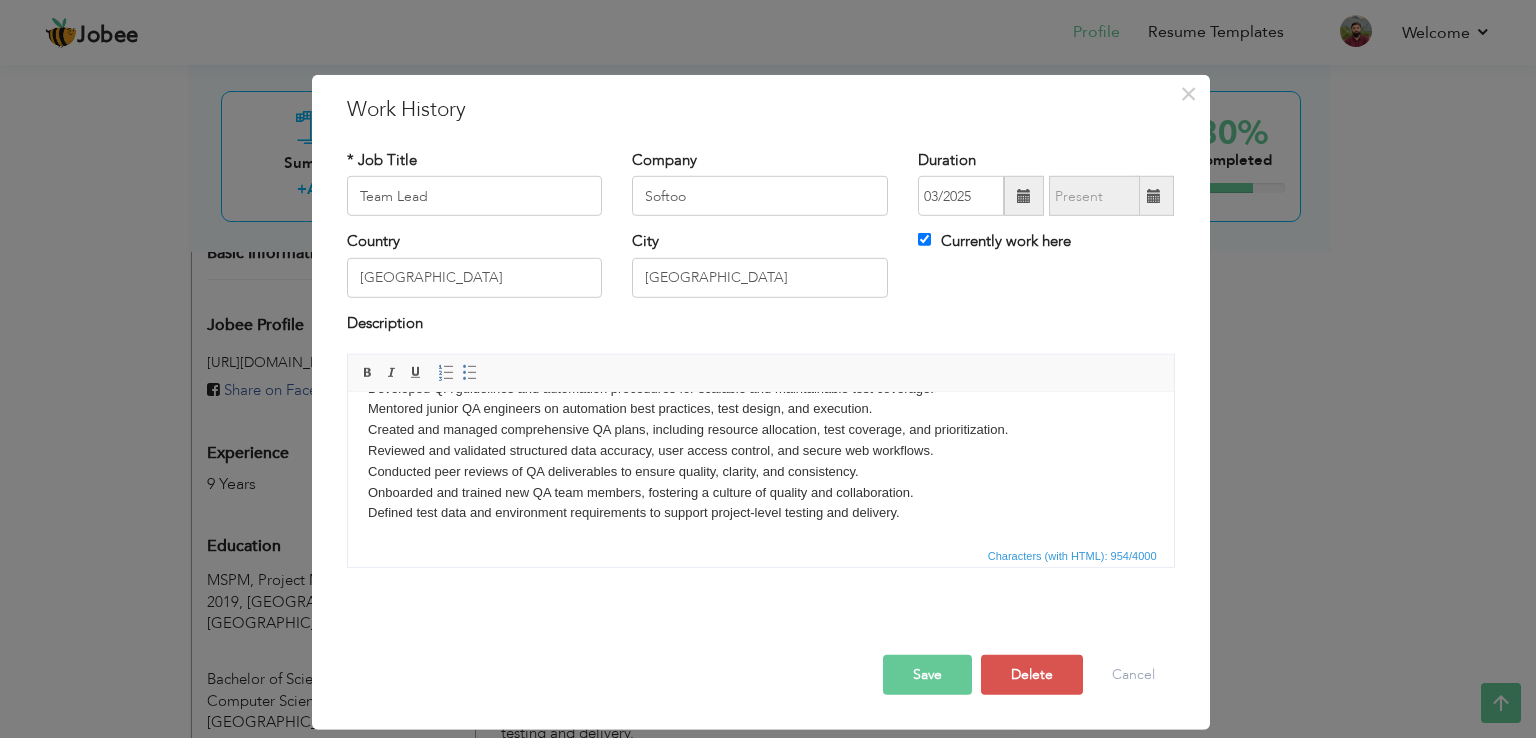 click on "Led QA efforts on Priveal, a data-driven platform for private market participants, ensuring secure and efficient market data workflows. Designed and implemented test strategies covering smoke, functional, regression, end-to-end, and UAT testing. Developed QA guidelines and automation procedures for scalable and maintainable test coverage. Mentored junior QA engineers on automation best practices, test design, and execution. Created and managed comprehensive QA plans, including resource allocation, test coverage, and prioritization. Reviewed and validated structured data accuracy, user access control, and secure web workflows. Conducted peer reviews of QA deliverables to ensure quality, clarity, and consistency. Onboarded and trained new QA team members, fostering a culture of quality and collaboration. Defined test data and environment requirements to support project-level testing and delivery." at bounding box center (760, 430) 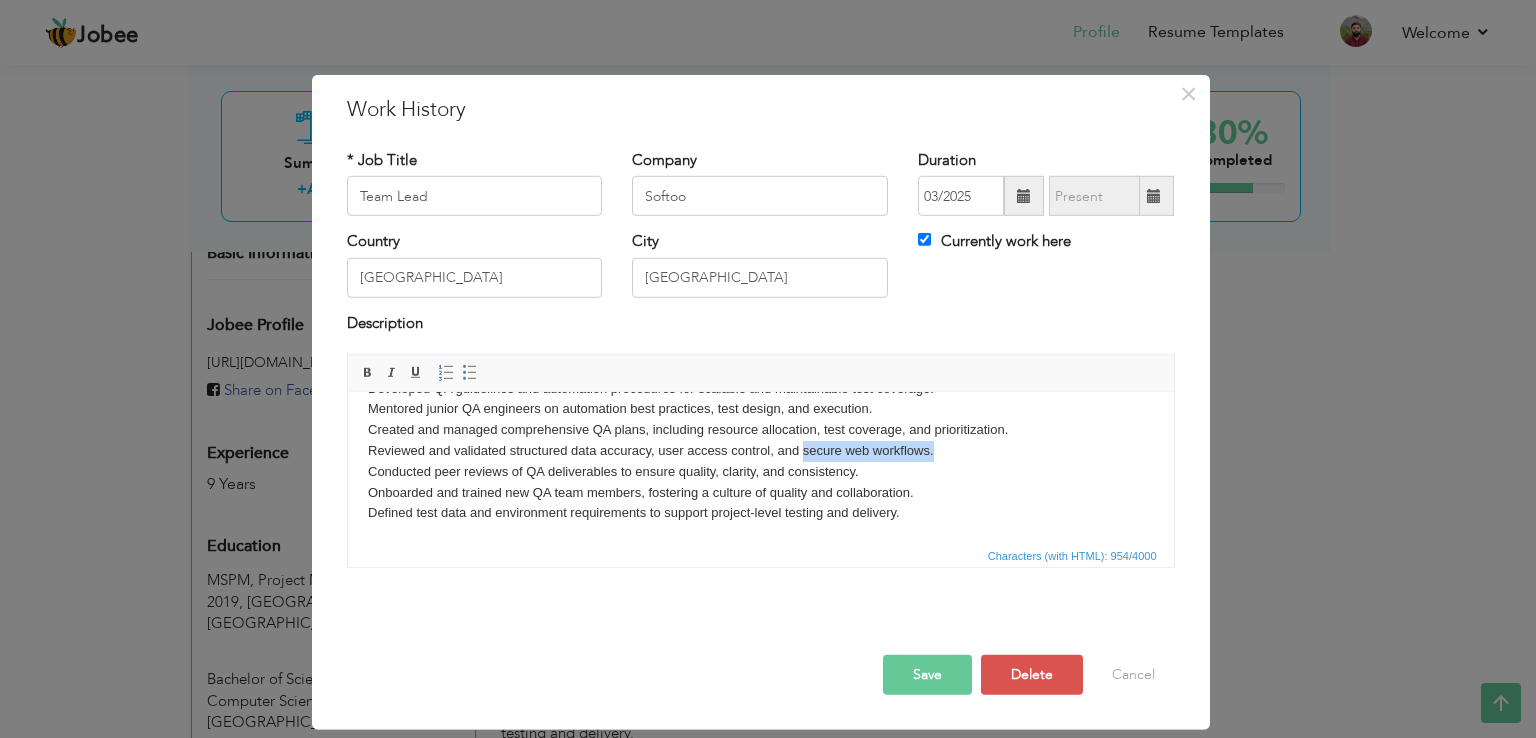 drag, startPoint x: 931, startPoint y: 451, endPoint x: 803, endPoint y: 458, distance: 128.19127 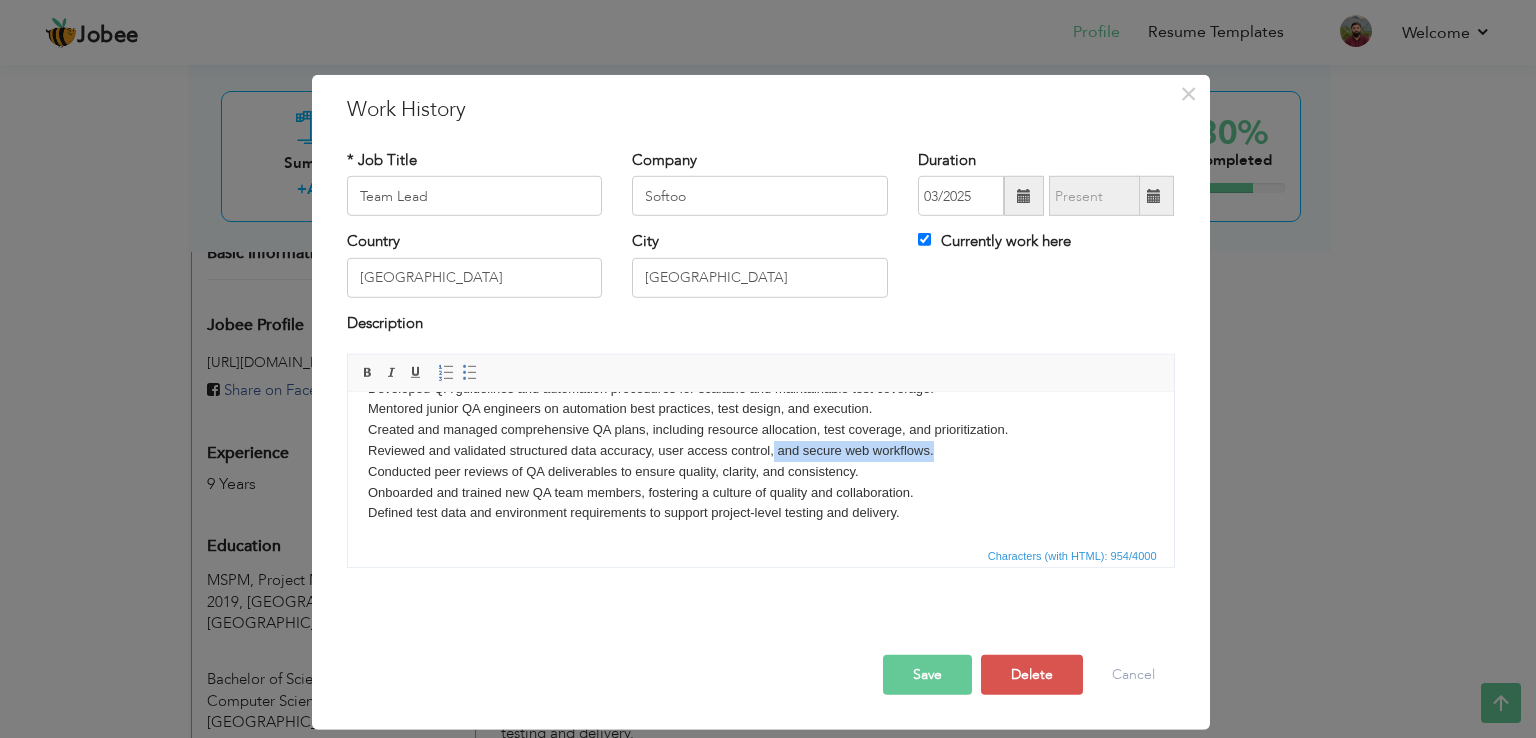 drag, startPoint x: 939, startPoint y: 451, endPoint x: 773, endPoint y: 449, distance: 166.01205 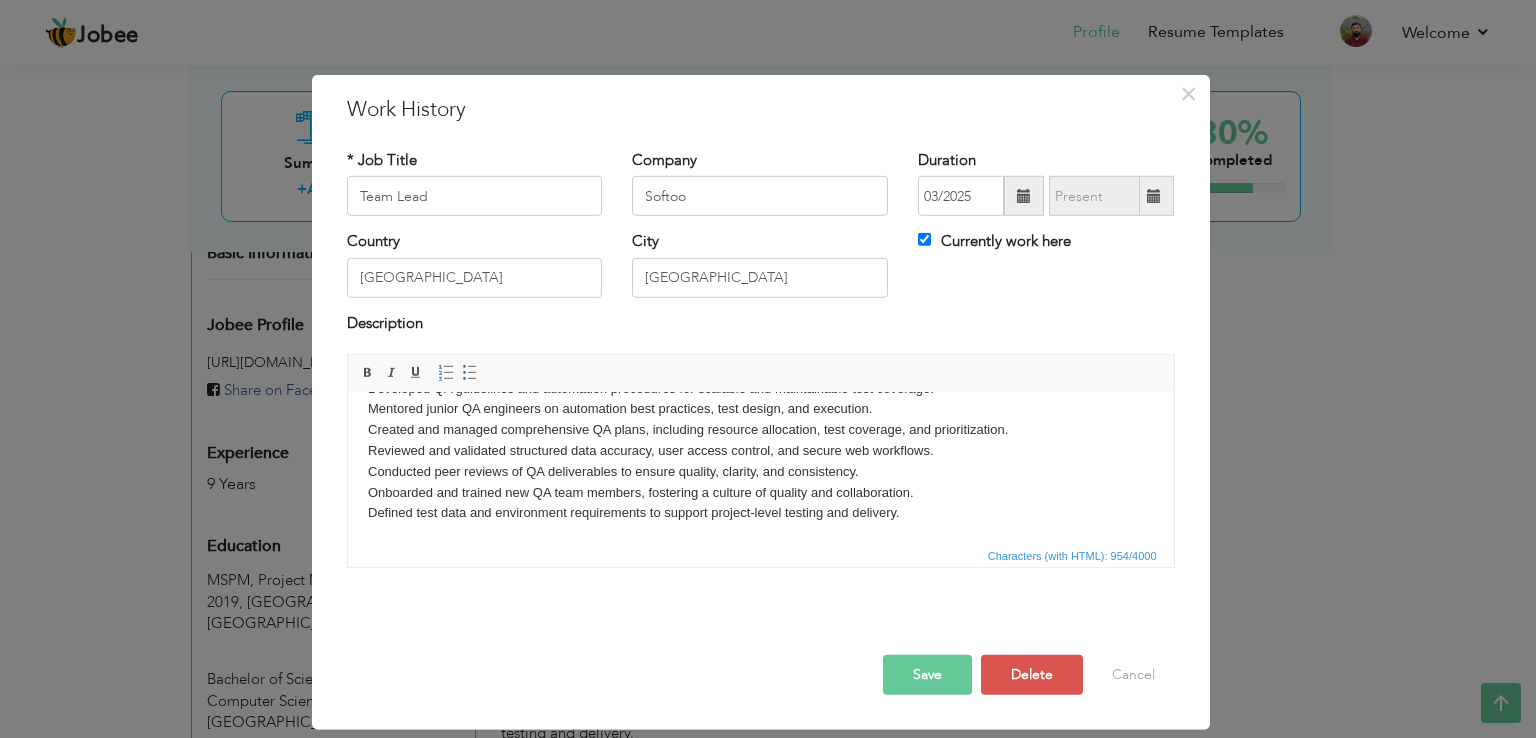 click on "Led QA efforts on Priveal, a data-driven platform for private market participants, ensuring secure and efficient market data workflows. Designed and implemented test strategies covering smoke, functional, regression, end-to-end, and UAT testing. Developed QA guidelines and automation procedures for scalable and maintainable test coverage. Mentored junior QA engineers on automation best practices, test design, and execution. Created and managed comprehensive QA plans, including resource allocation, test coverage, and prioritization. Reviewed and validated structured data accuracy, user access control, and secure web workflows. Conducted peer reviews of QA deliverables to ensure quality, clarity, and consistency. Onboarded and trained new QA team members, fostering a culture of quality and collaboration. Defined test data and environment requirements to support project-level testing and delivery." at bounding box center [760, 430] 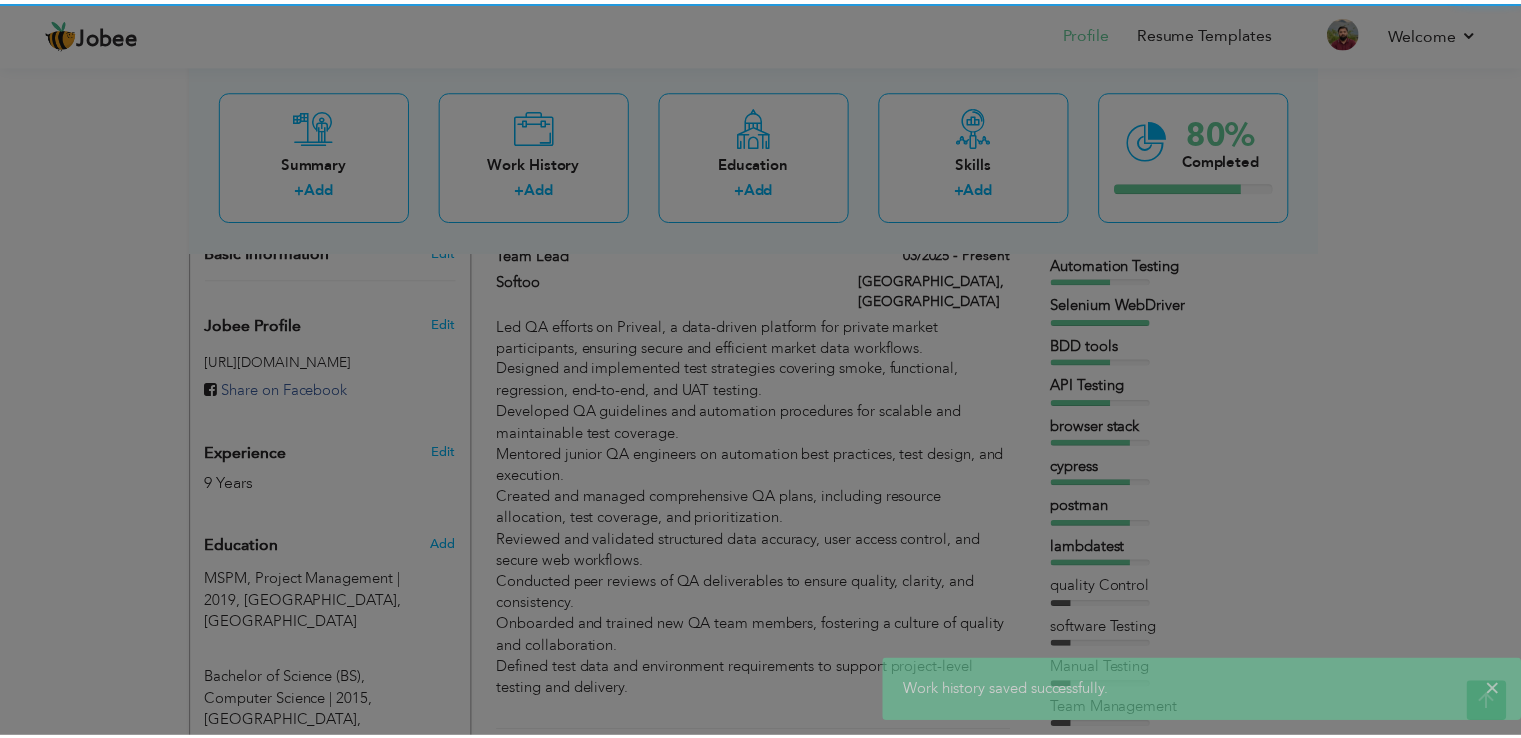 scroll, scrollTop: 0, scrollLeft: 0, axis: both 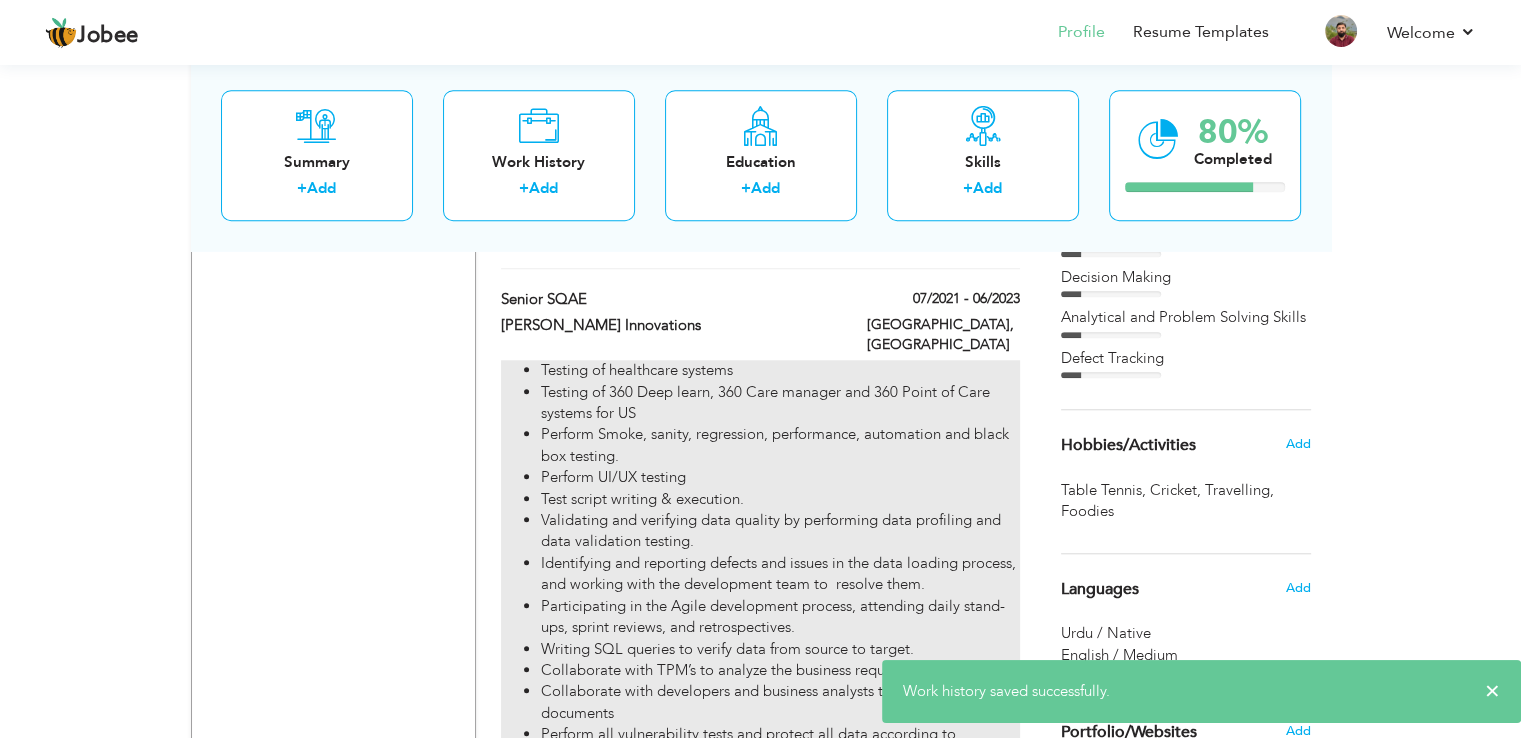 click on "Validating and verifying data quality by performing data profiling and data validation testing." at bounding box center [780, 531] 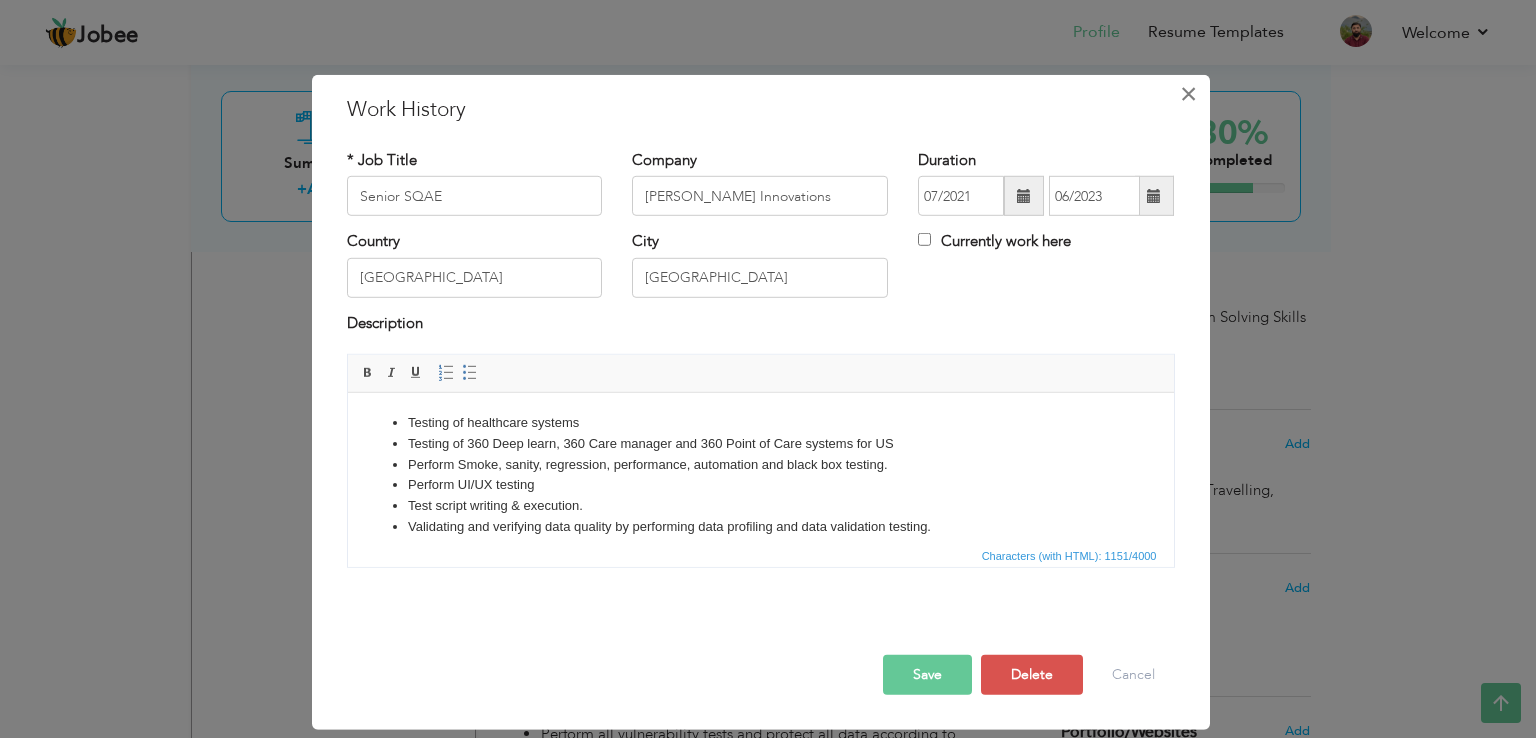 click on "×" at bounding box center [1189, 94] 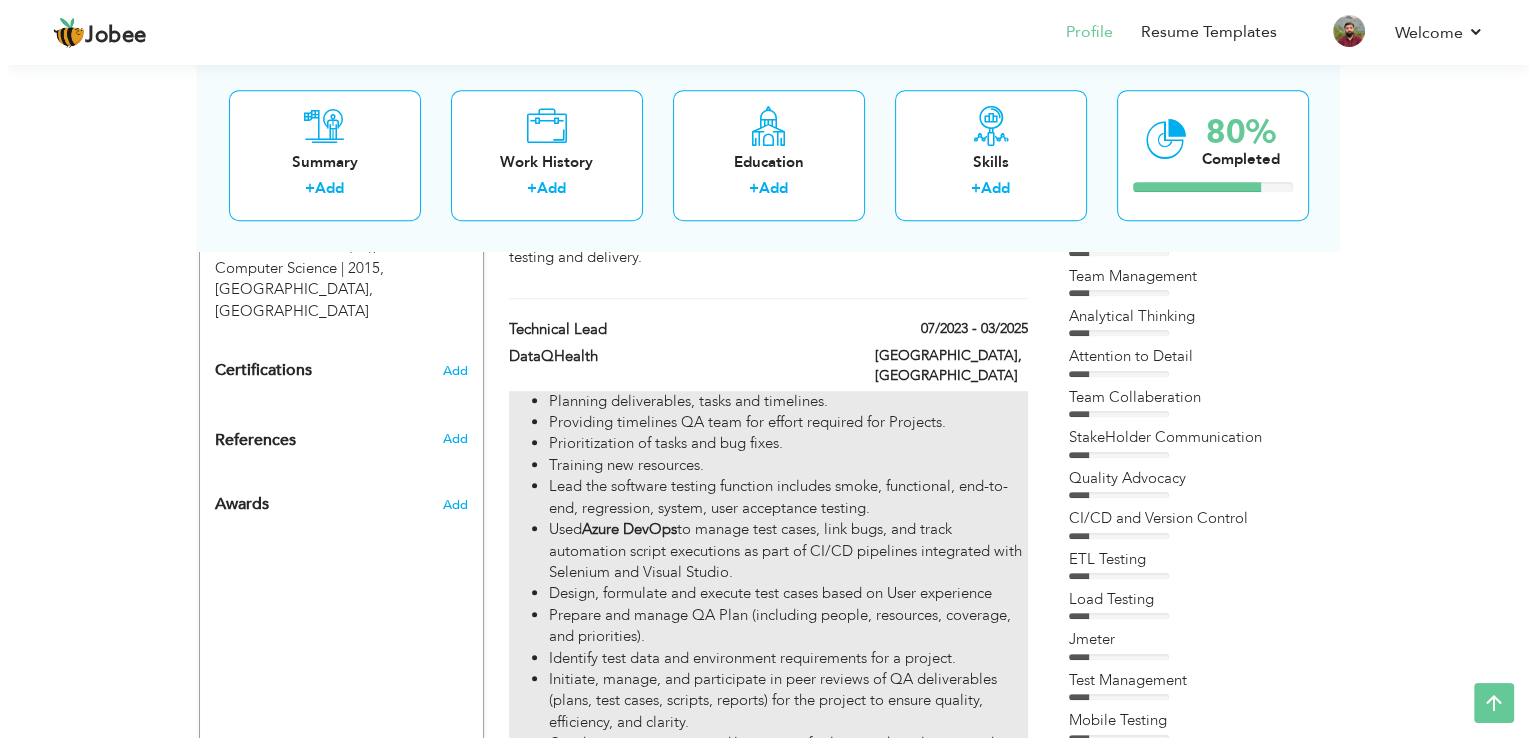 scroll, scrollTop: 1000, scrollLeft: 0, axis: vertical 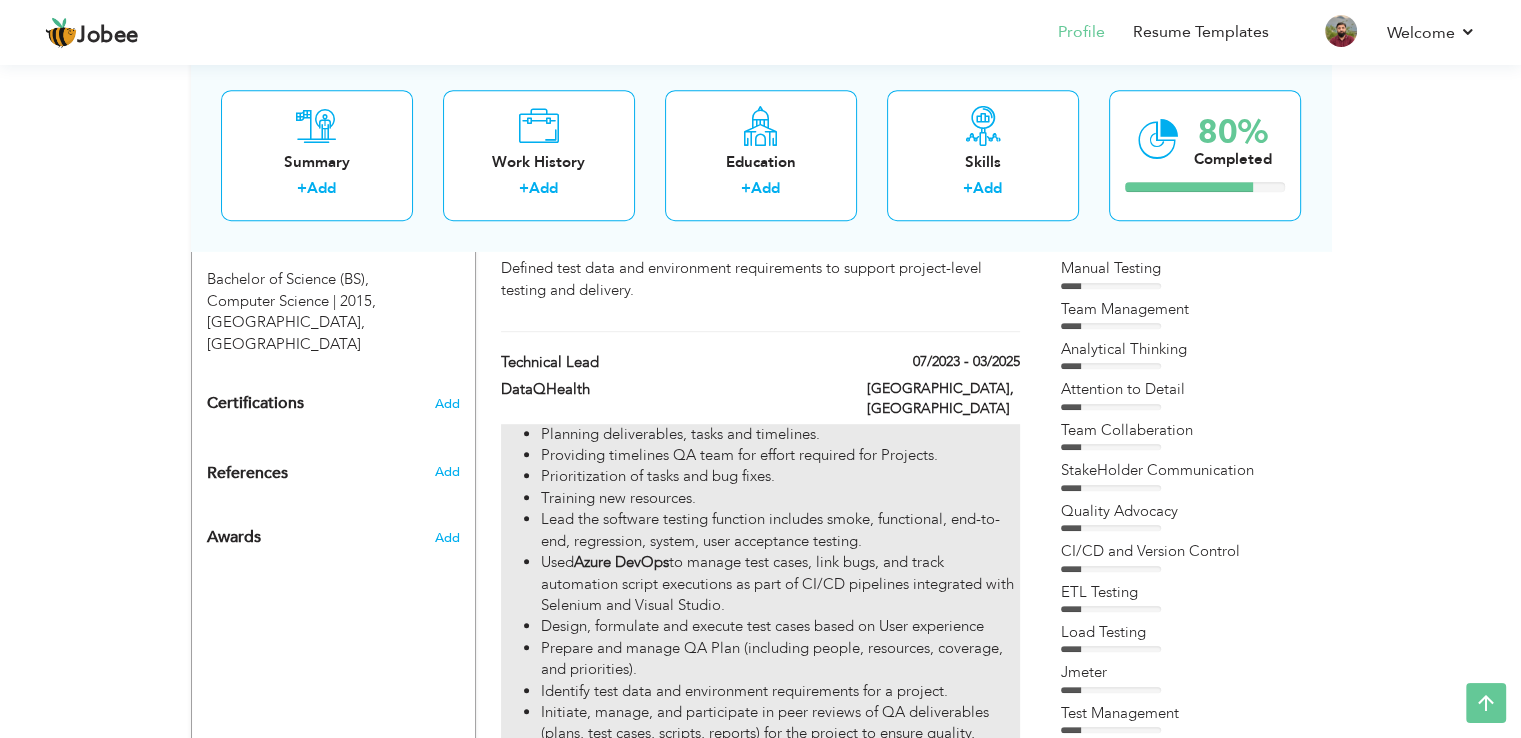 click on "Training new resources." at bounding box center (780, 498) 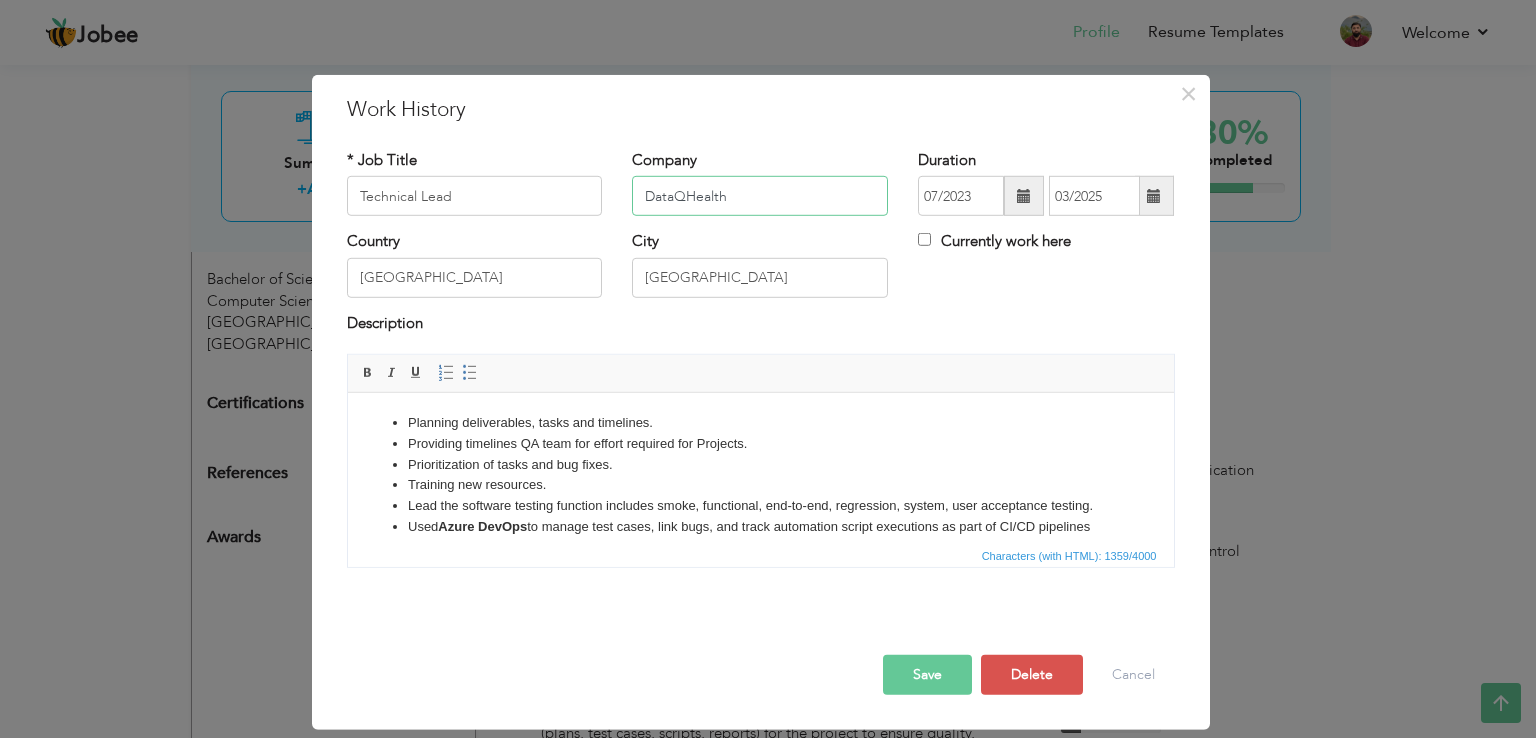 click on "DataQHealth" at bounding box center (760, 196) 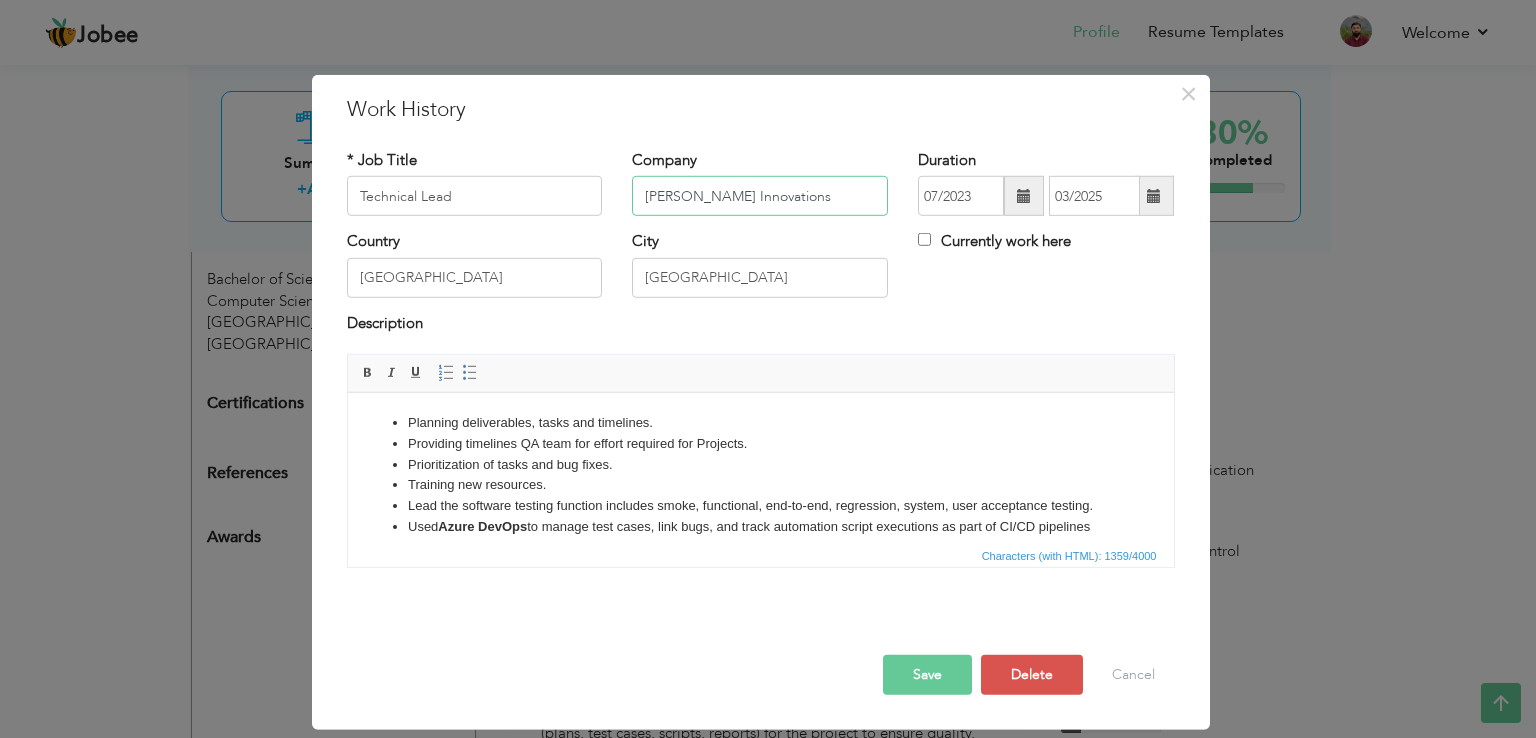type on "[PERSON_NAME] Innovations" 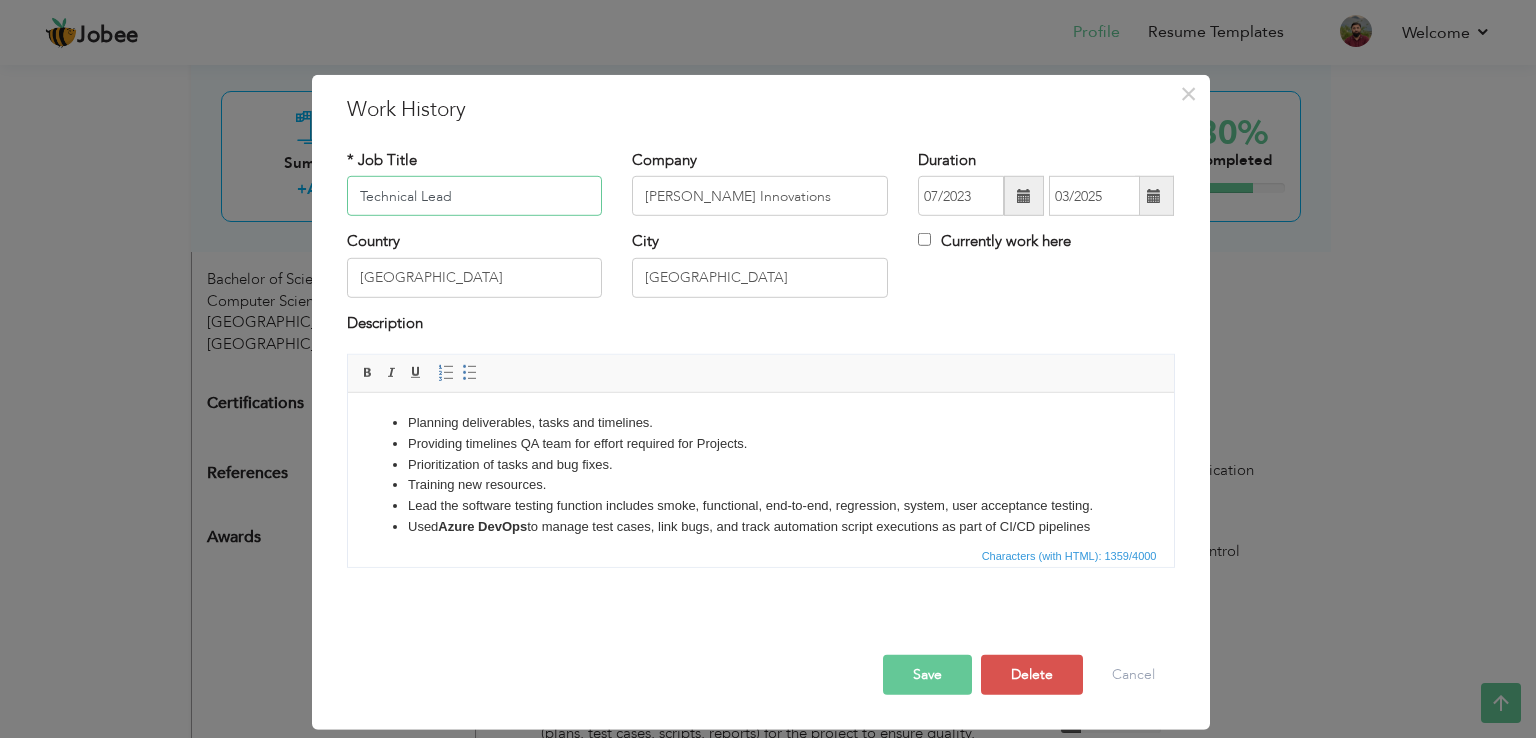 drag, startPoint x: 500, startPoint y: 194, endPoint x: 300, endPoint y: 199, distance: 200.06248 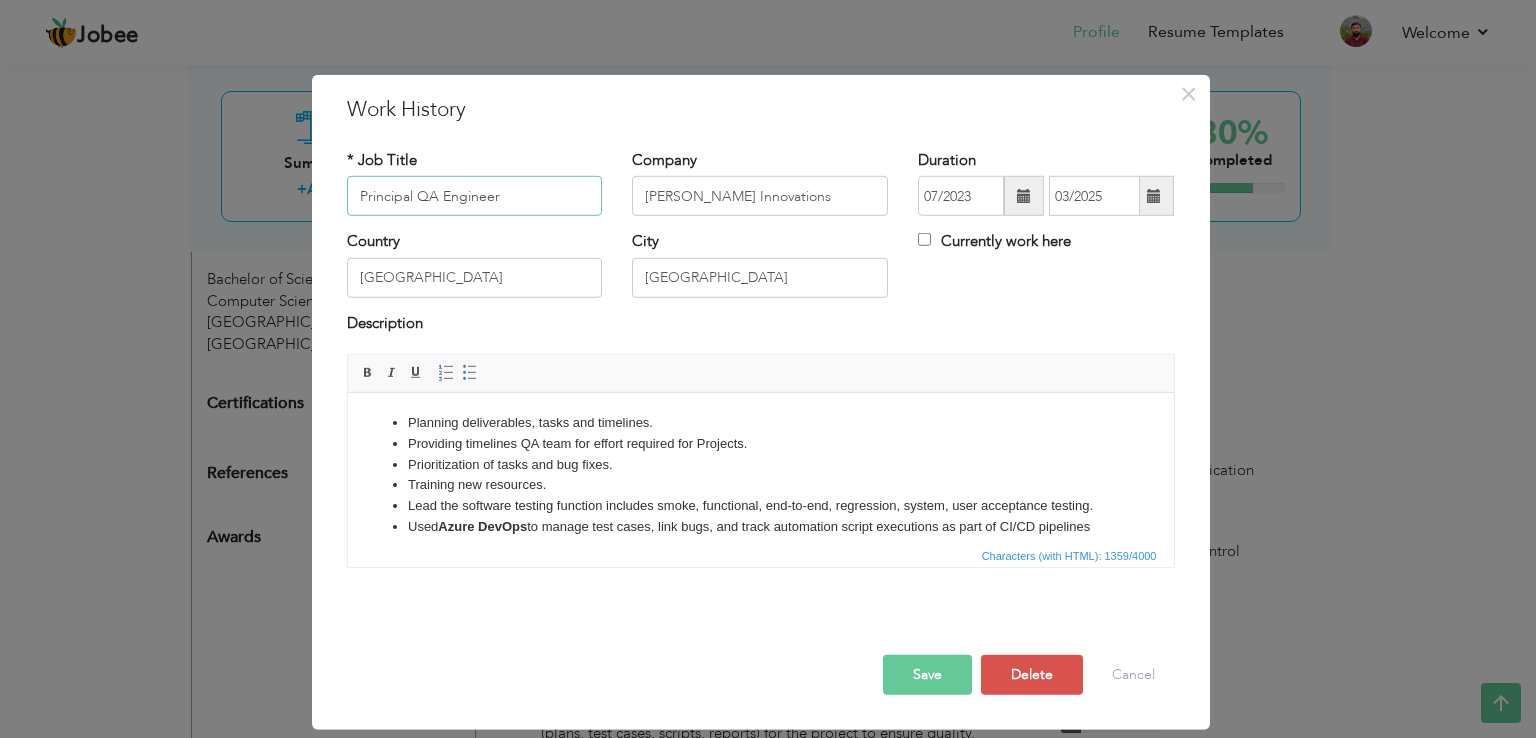 click on "Principal QA Engineer" at bounding box center (475, 196) 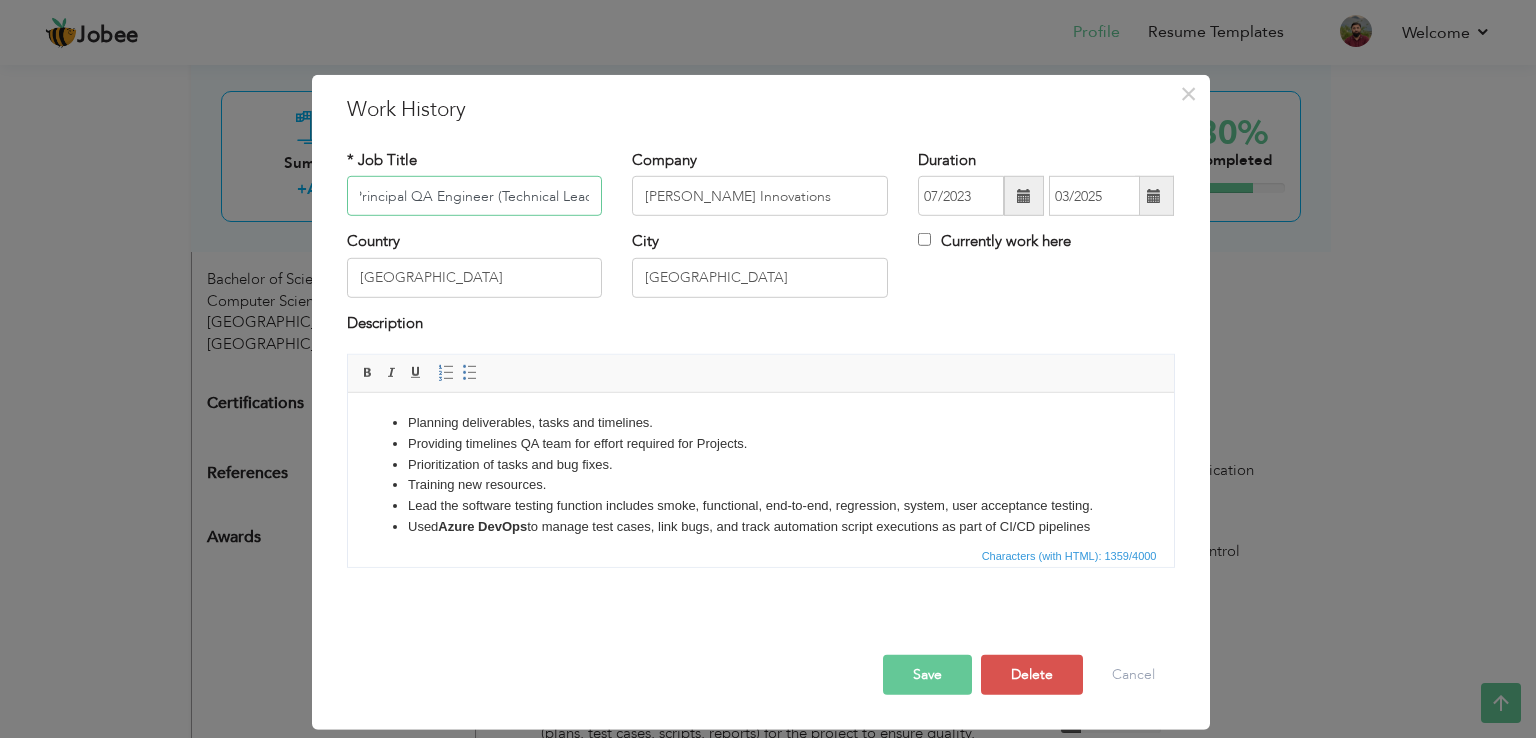 scroll, scrollTop: 0, scrollLeft: 9, axis: horizontal 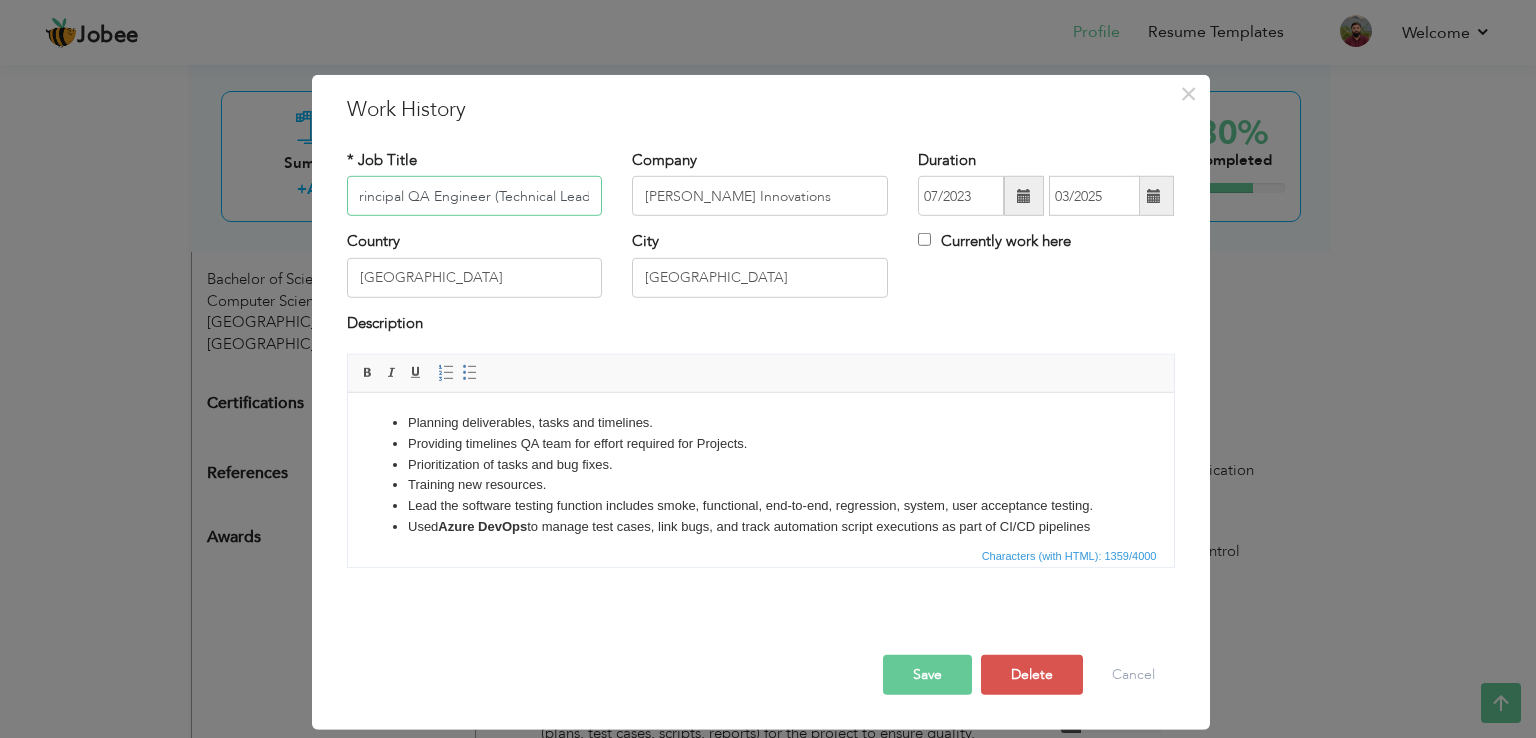 type on "Principal QA Engineer (Technical Lead)" 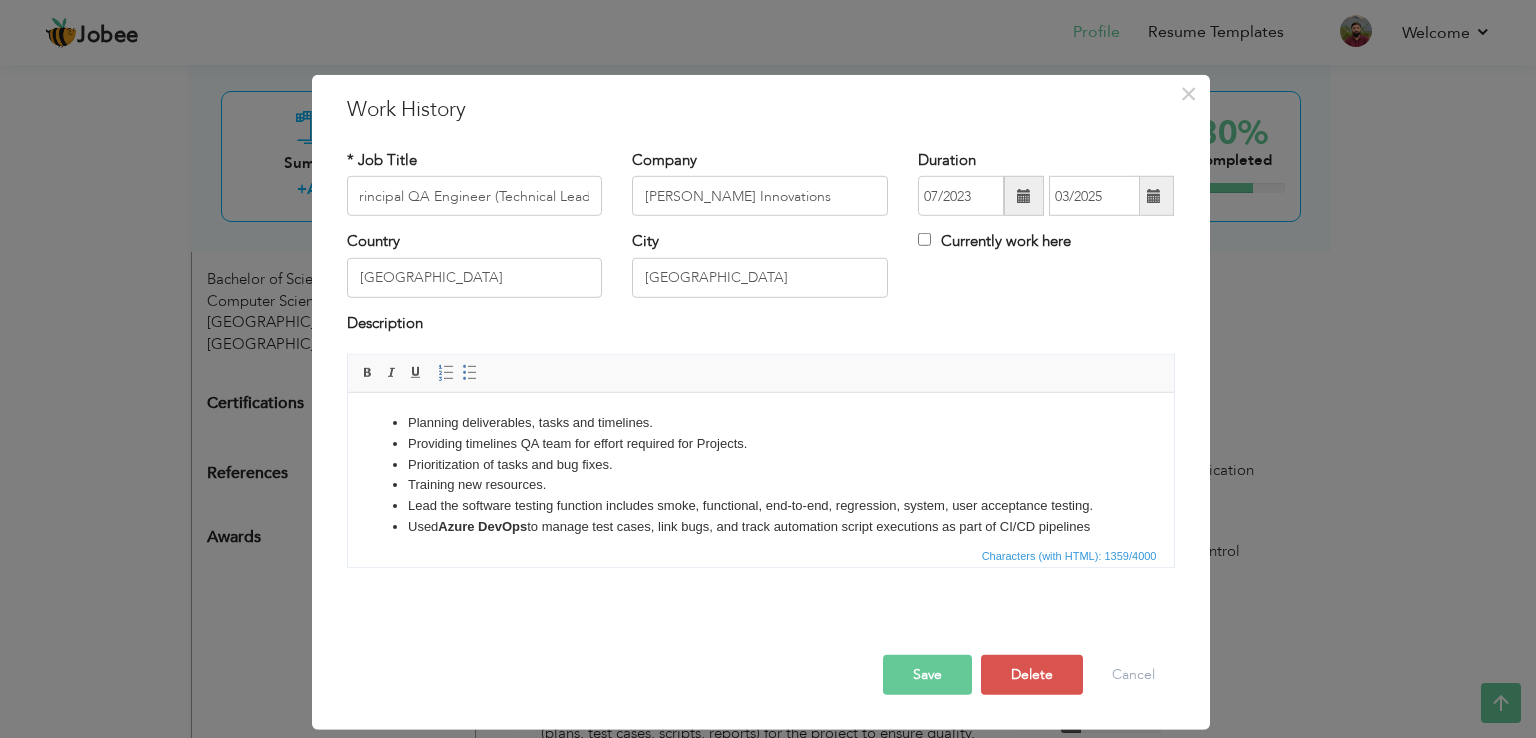 click at bounding box center (1024, 196) 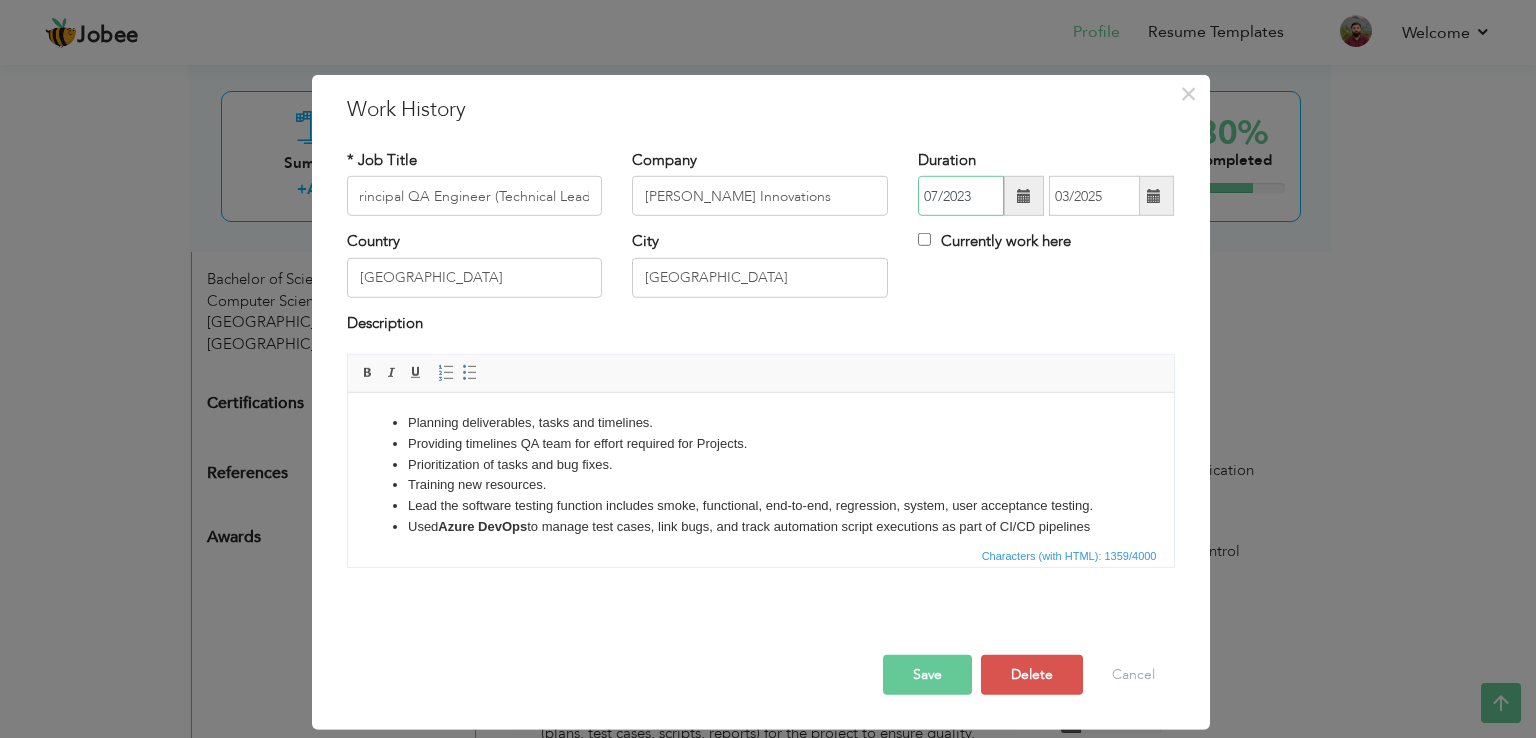 scroll, scrollTop: 0, scrollLeft: 0, axis: both 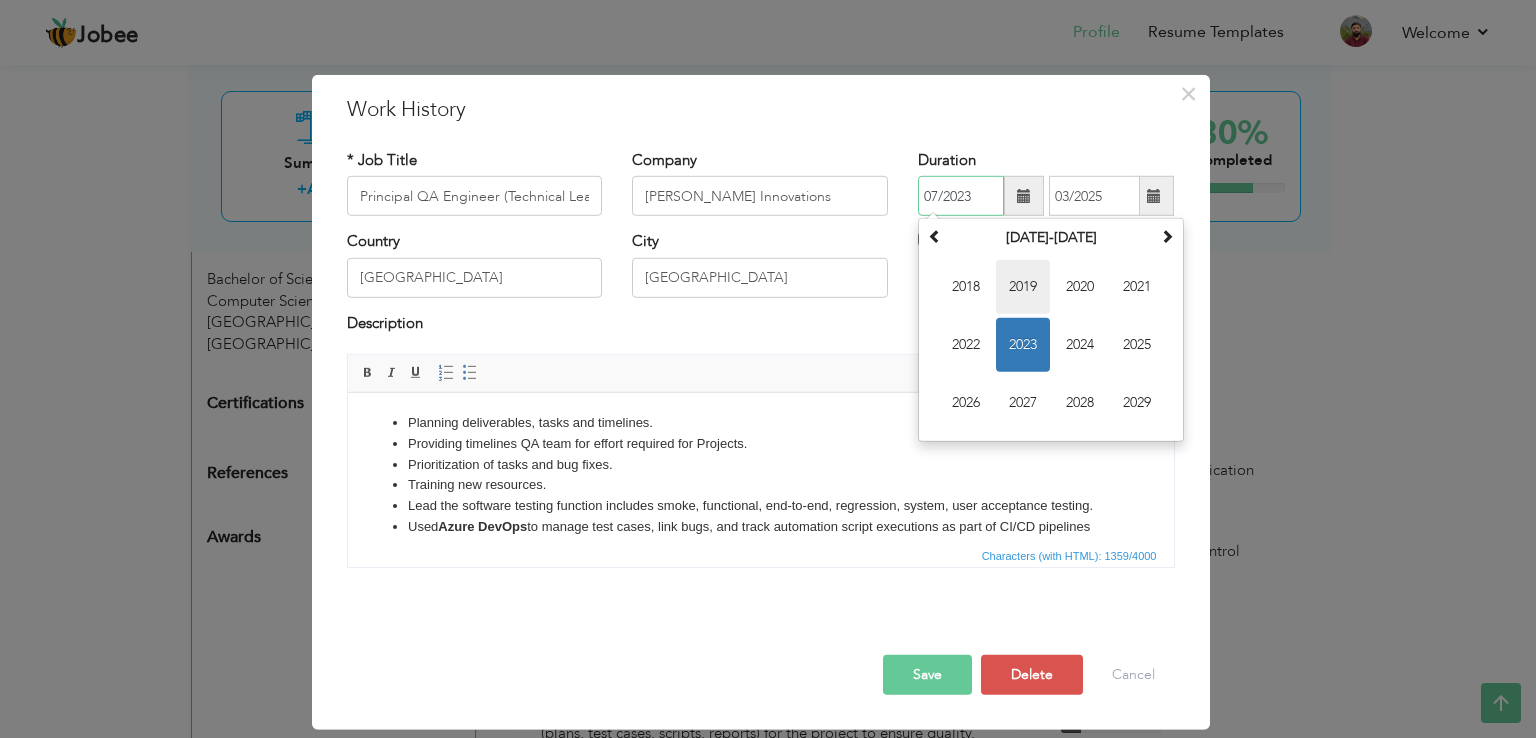 click on "2019" at bounding box center (1023, 287) 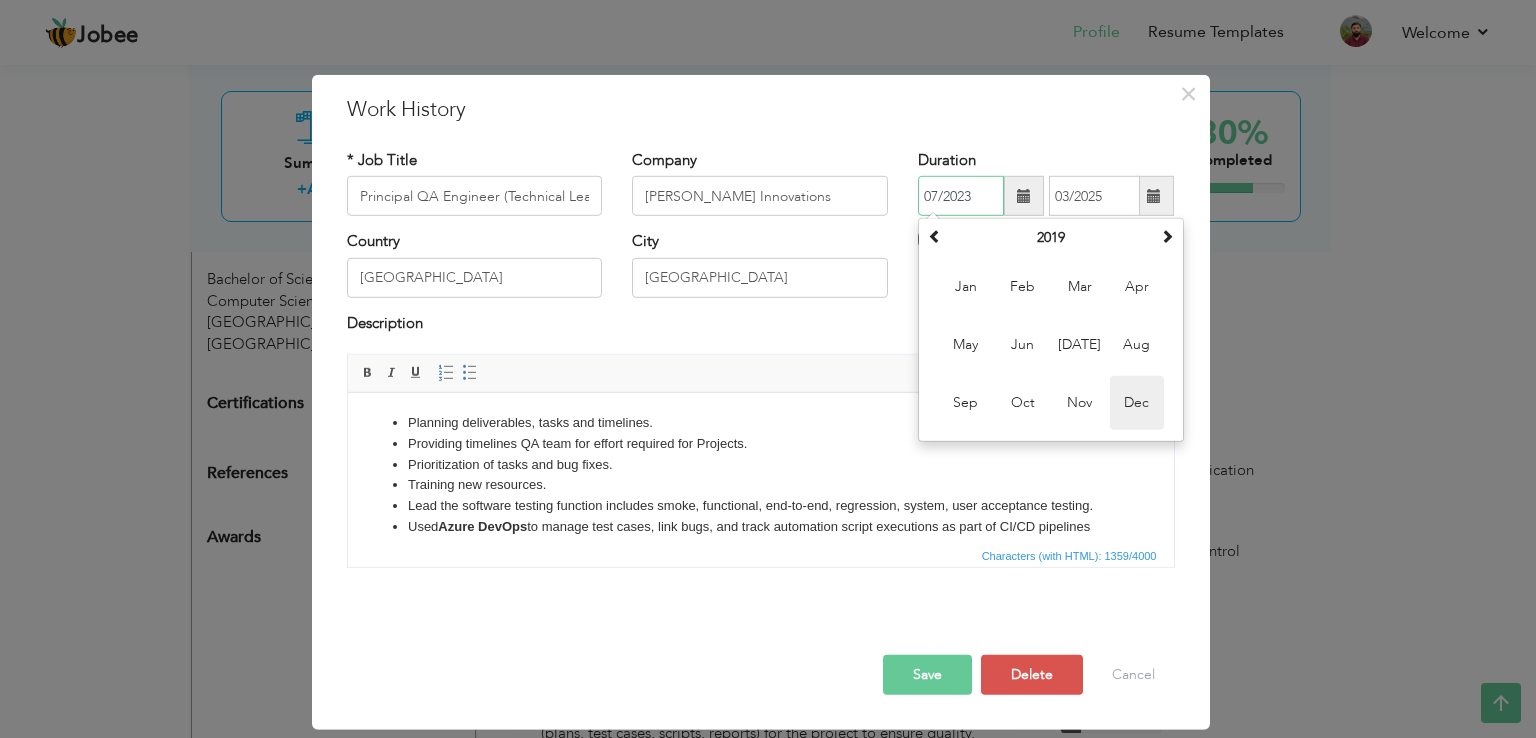 click on "Dec" at bounding box center (1137, 403) 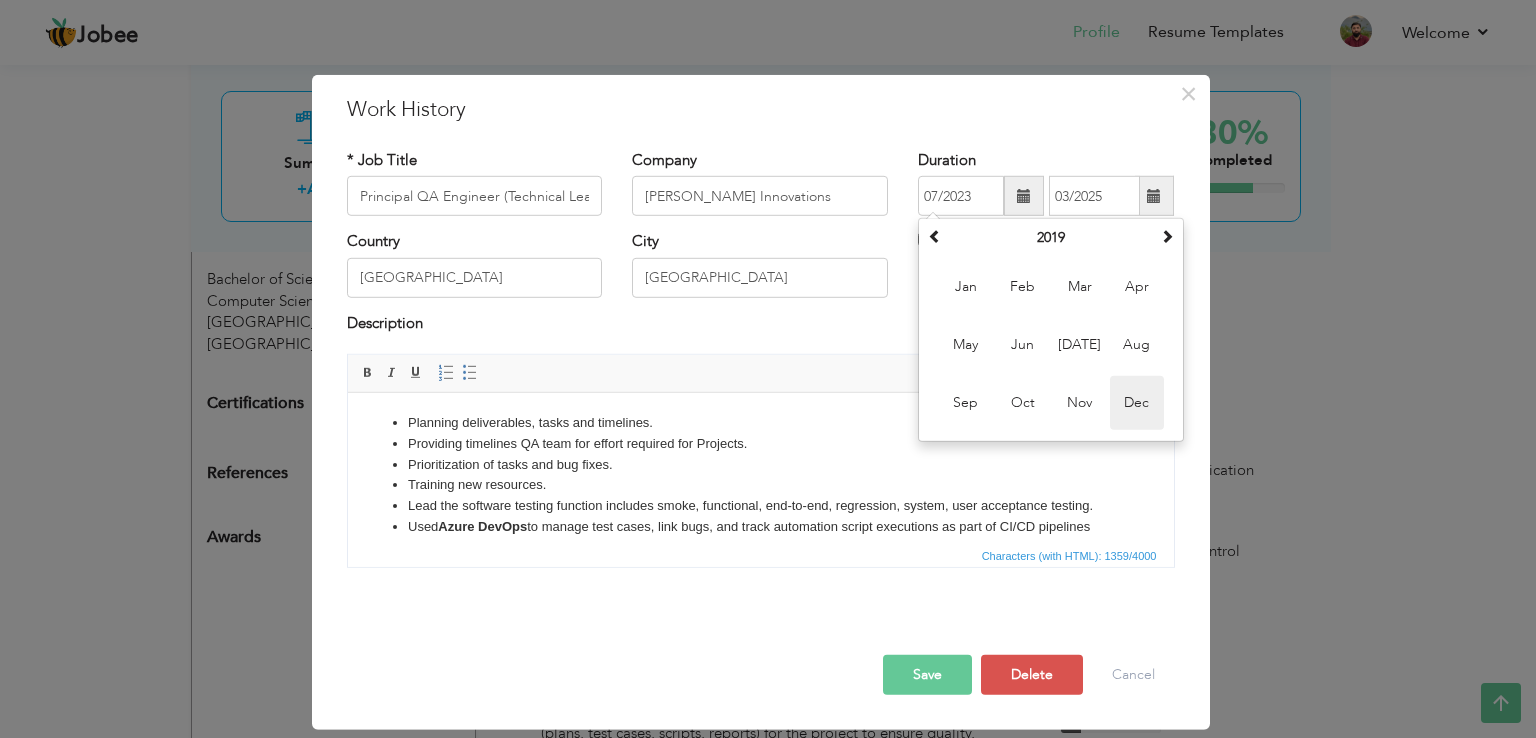 type on "12/2019" 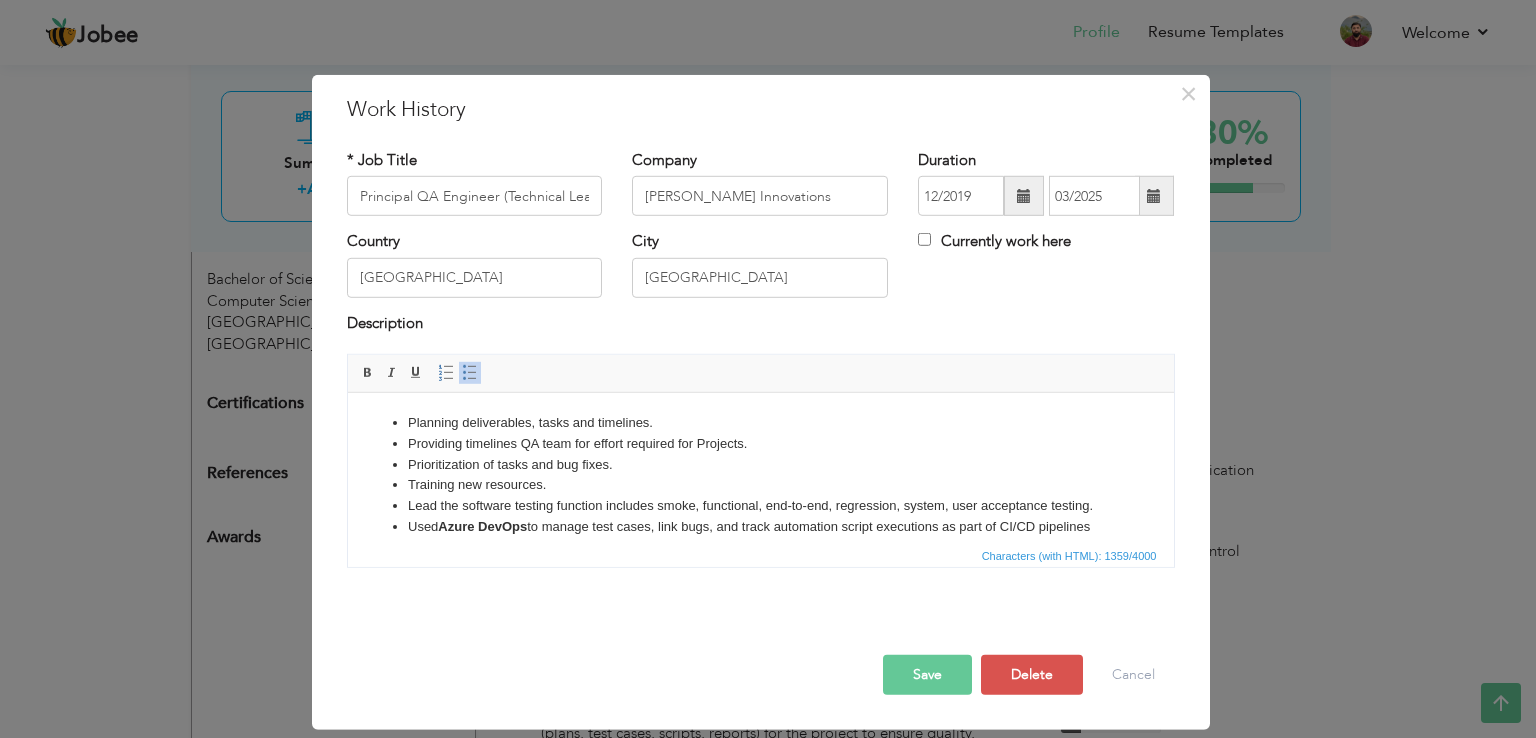 click on "Training new resources." at bounding box center [760, 485] 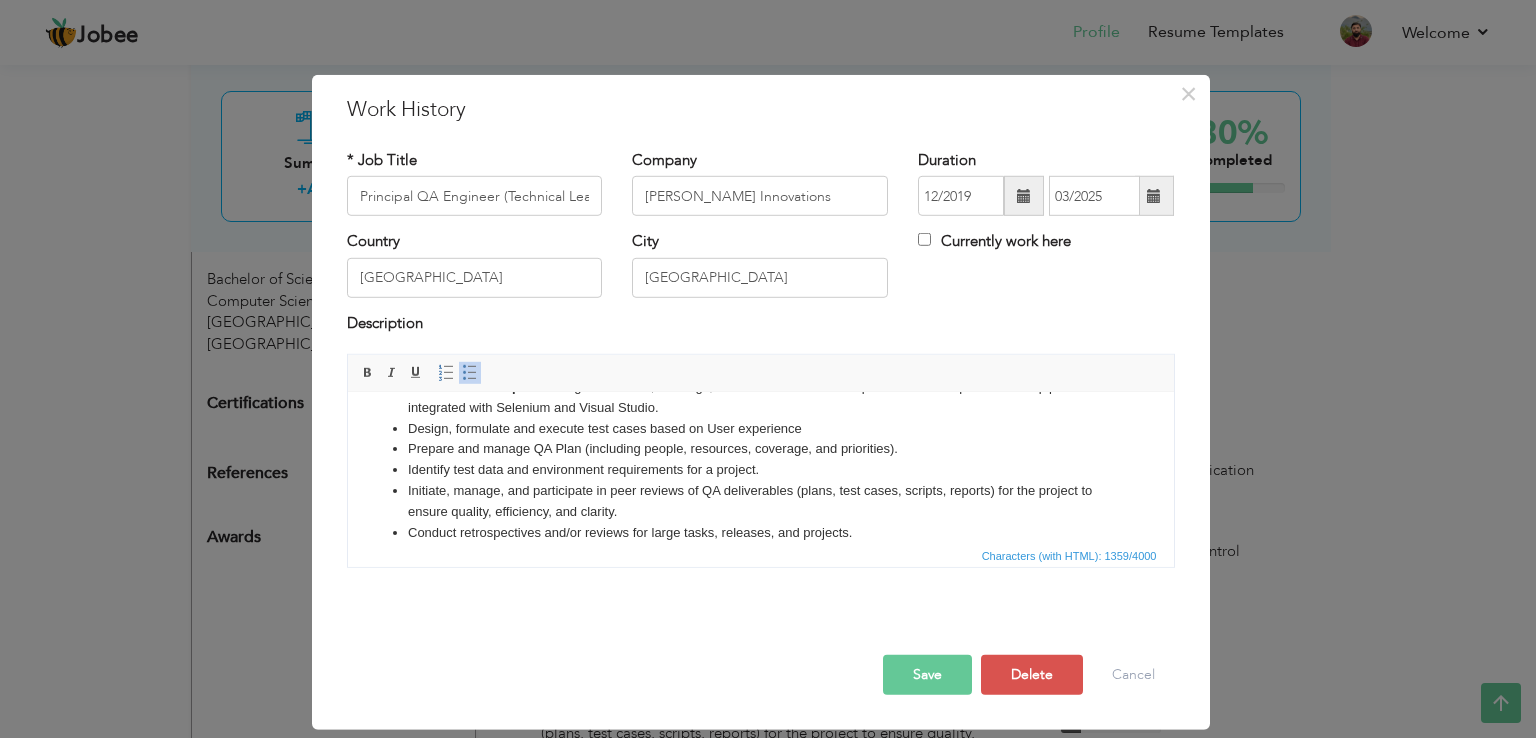 scroll, scrollTop: 0, scrollLeft: 0, axis: both 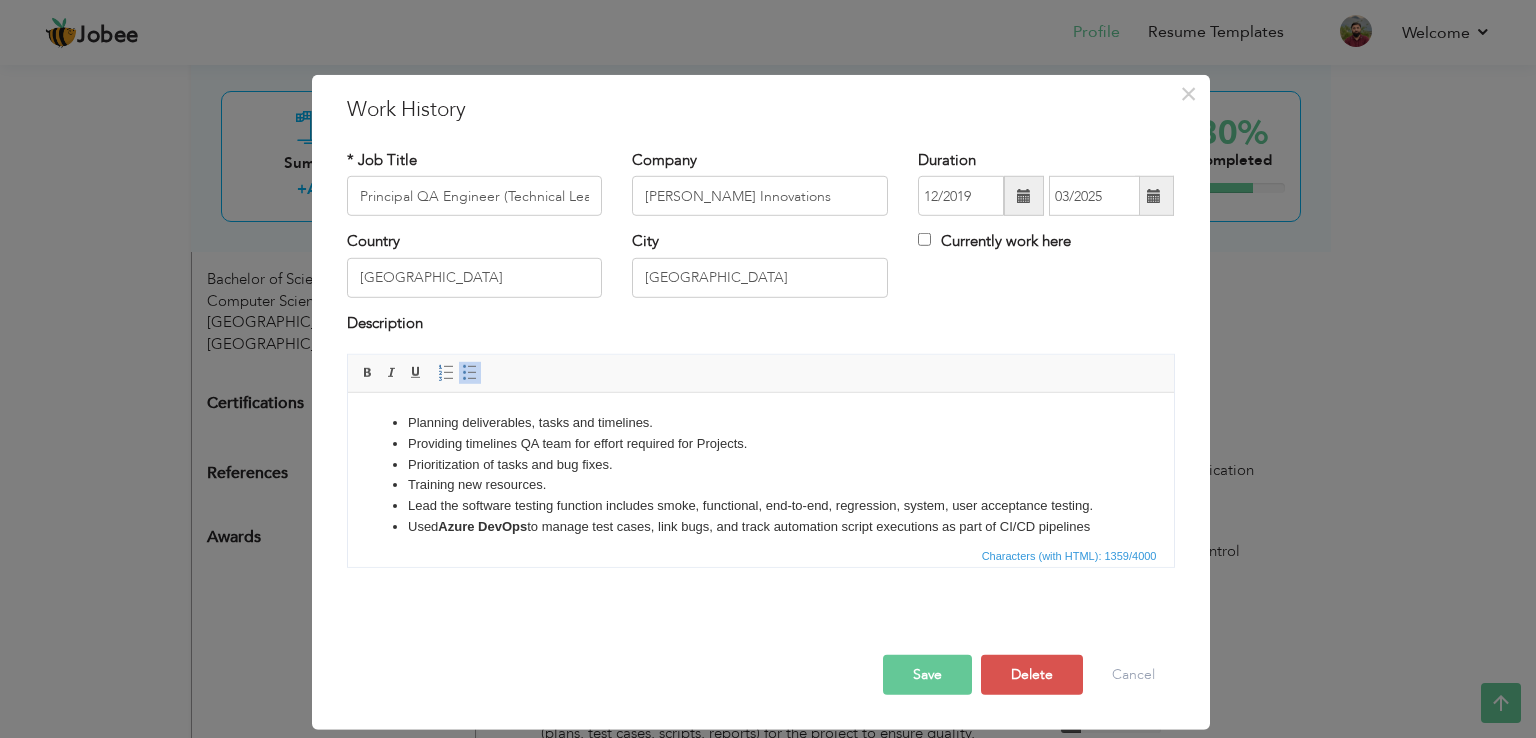 click on "Planning deliverables, tasks and timelines." at bounding box center (760, 423) 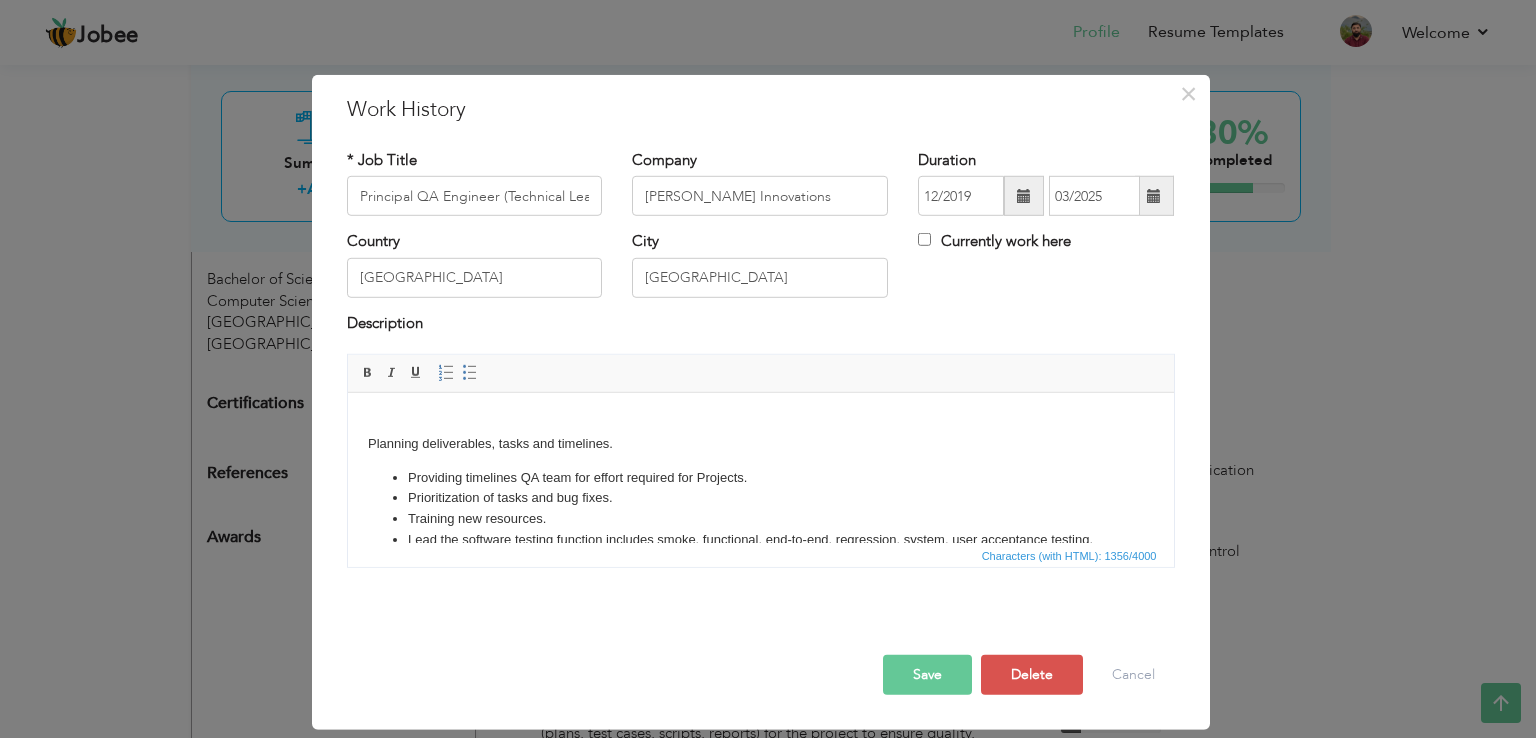 type 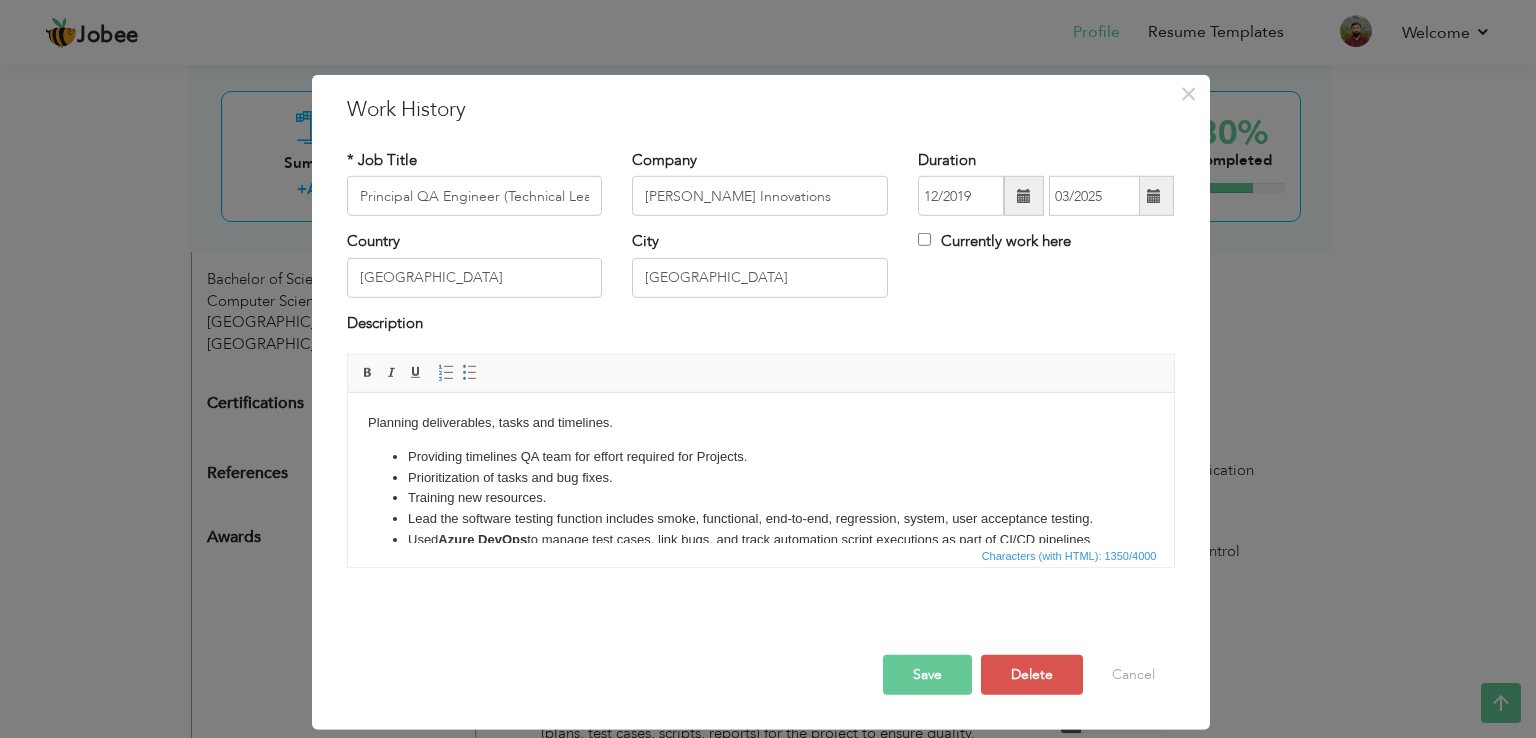 type 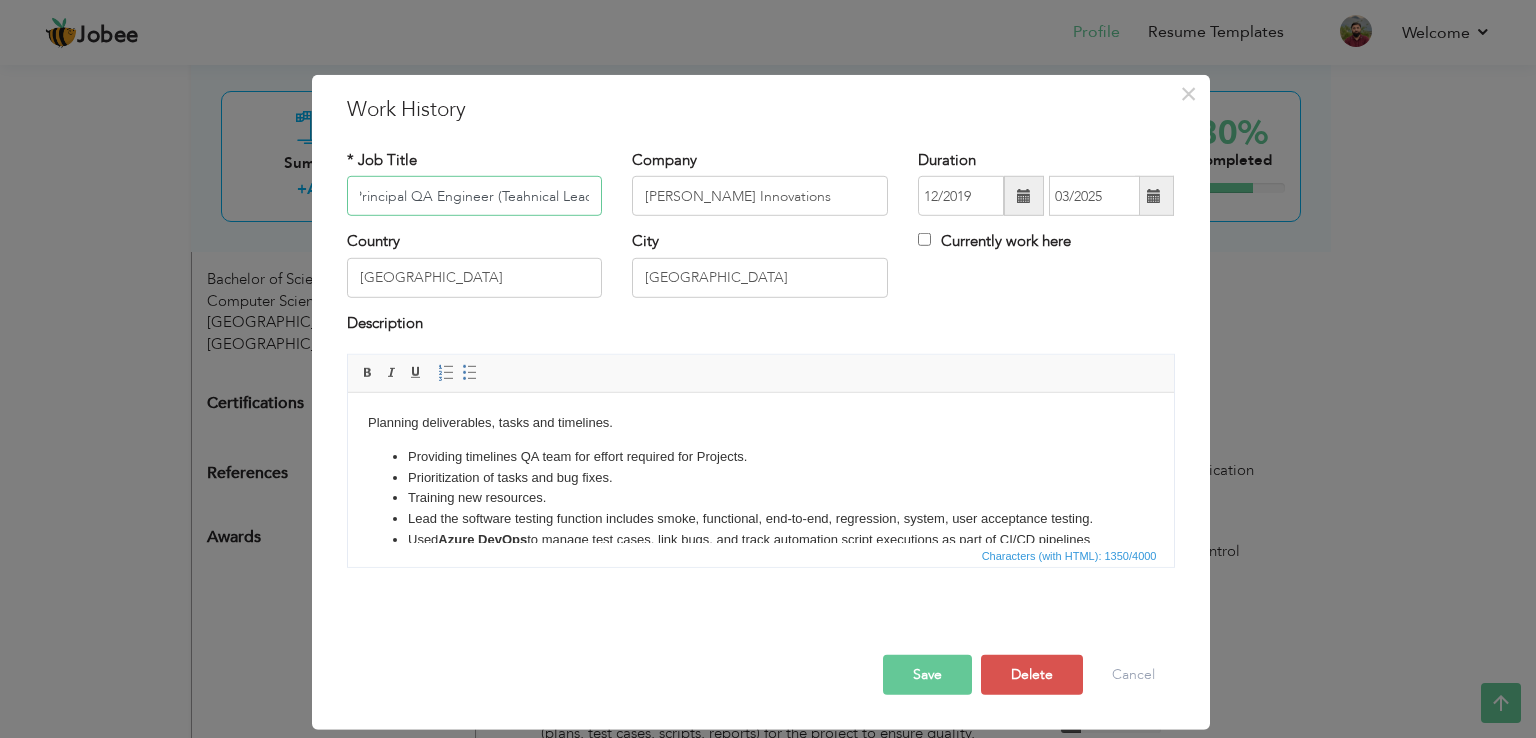 scroll, scrollTop: 0, scrollLeft: 10, axis: horizontal 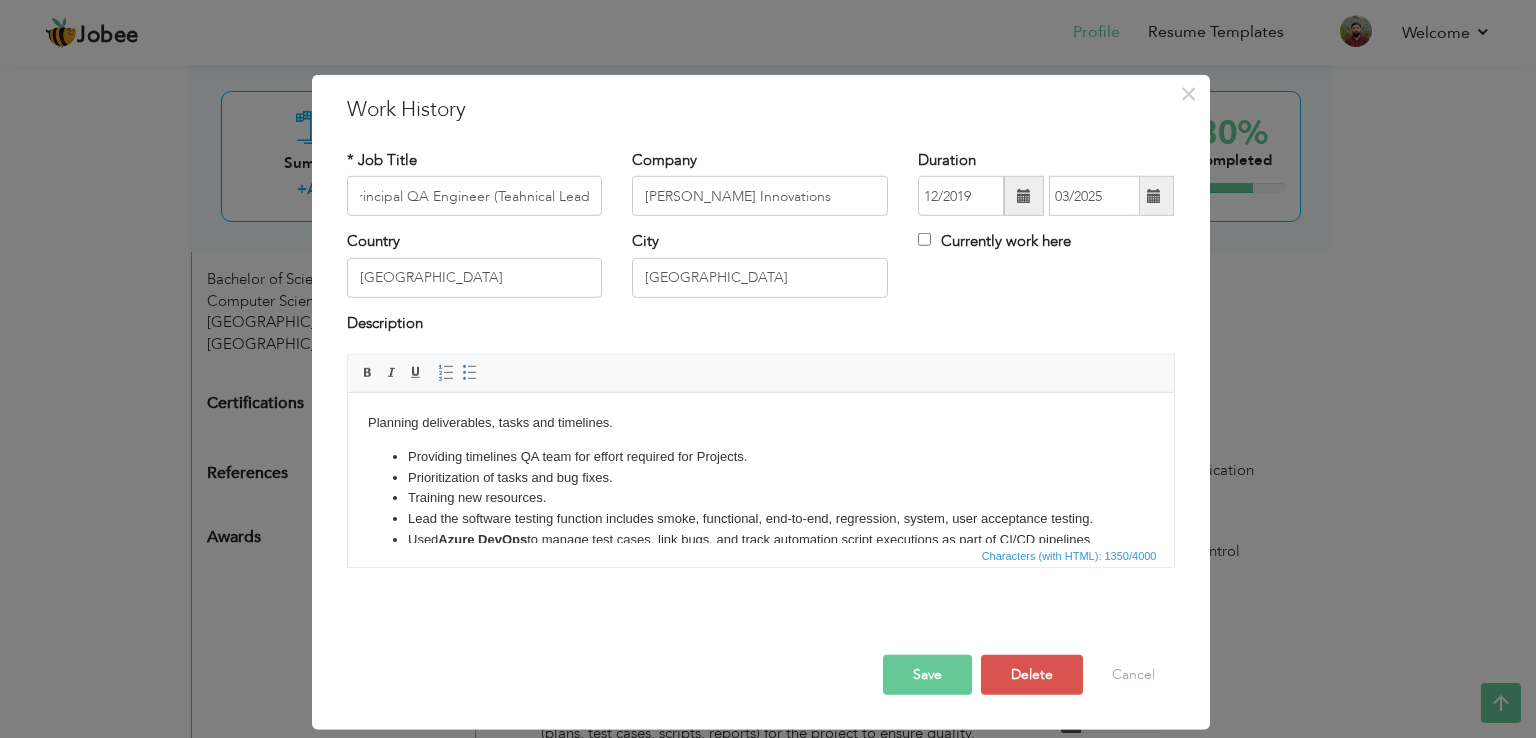 click on "Planning deliverables, tasks and timelines. Providing timelines QA team for effort required for Projects. Prioritization of tasks and bug fixes. Training new resources. Lead the software testing function includes smoke, functional, end-to-end, regression, system, user acceptance testing. Used  Azure DevOps  to manage test cases, link bugs, and track automation script executions as part of CI/CD pipelines integrated with Selenium and Visual Studio. Design, formulate and execute test cases based on User experience Prepare and manage QA Plan (including people, resources, coverage, and priorities). Identify test data and environment requirements for a project. Initiate, manage, and participate in peer reviews of QA deliverables (plans, test cases, scripts, reports) for the project to ensure quality, efficiency, and clarity. Conduct retrospectives and/or reviews for large tasks, releases, and projects. Provide mentoring and constructive feedback for all project team members." at bounding box center (760, 586) 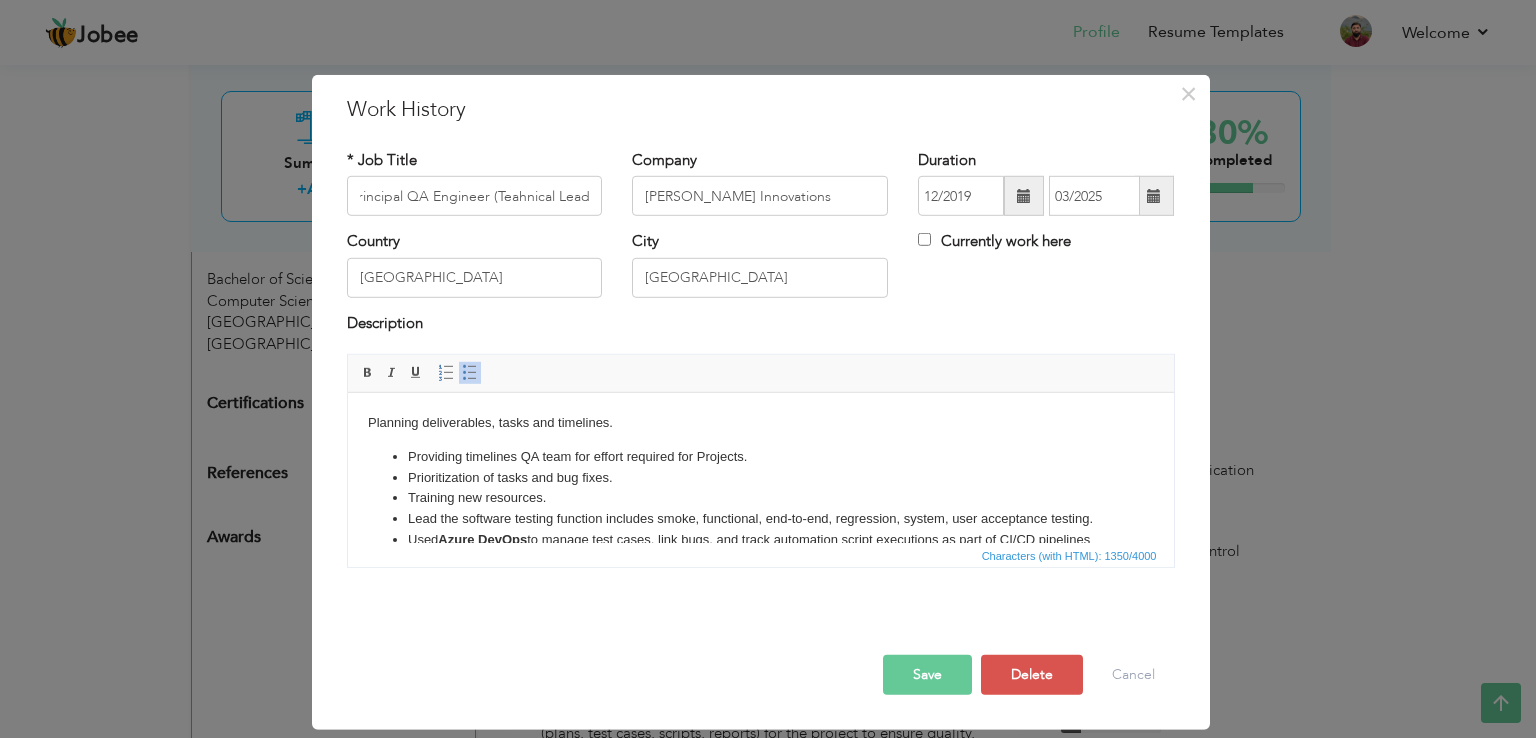 scroll, scrollTop: 0, scrollLeft: 0, axis: both 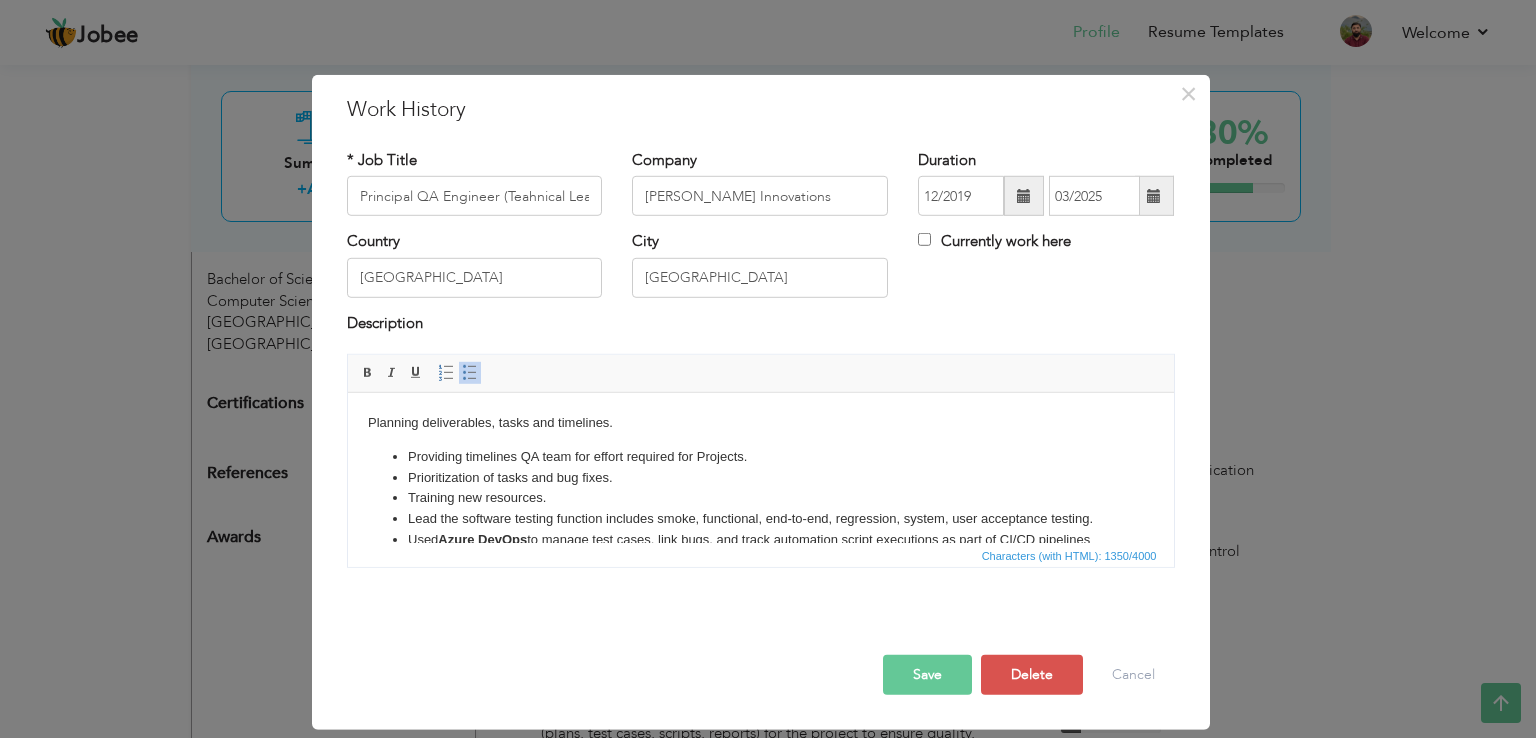 click on "Planning deliverables, tasks and timelines. Providing timelines QA team for effort required for Projects. Prioritization of tasks and bug fixes. Training new resources. Lead the software testing function includes smoke, functional, end-to-end, regression, system, user acceptance testing. Used  Azure DevOps  to manage test cases, link bugs, and track automation script executions as part of CI/CD pipelines integrated with Selenium and Visual Studio. Design, formulate and execute test cases based on User experience Prepare and manage QA Plan (including people, resources, coverage, and priorities). Identify test data and environment requirements for a project. Initiate, manage, and participate in peer reviews of QA deliverables (plans, test cases, scripts, reports) for the project to ensure quality, efficiency, and clarity. Conduct retrospectives and/or reviews for large tasks, releases, and projects. Provide mentoring and constructive feedback for all project team members." at bounding box center [760, 586] 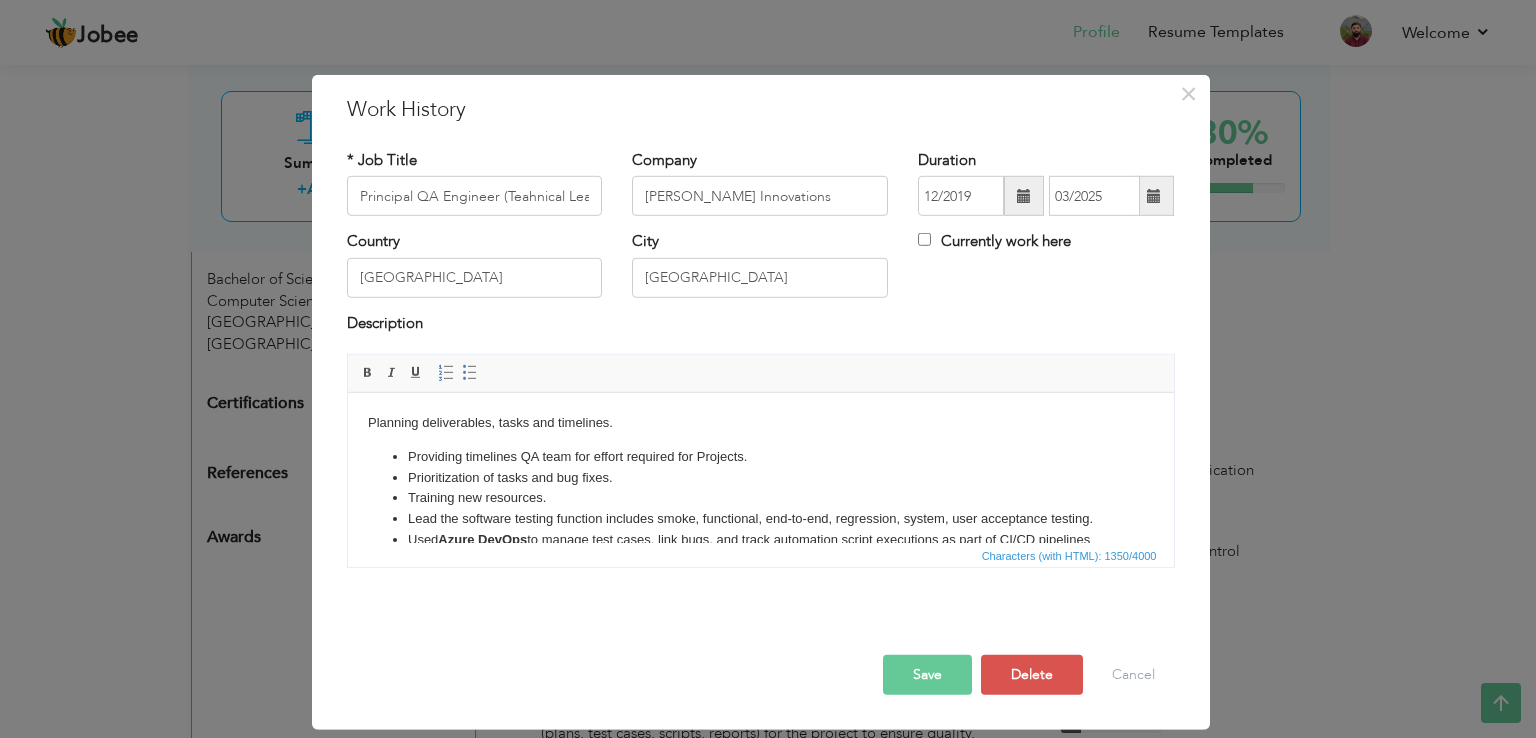 click on "Planning deliverables, tasks and timelines. Providing timelines QA team for effort required for Projects. Prioritization of tasks and bug fixes. Training new resources. Lead the software testing function includes smoke, functional, end-to-end, regression, system, user acceptance testing. Used  Azure DevOps  to manage test cases, link bugs, and track automation script executions as part of CI/CD pipelines integrated with Selenium and Visual Studio. Design, formulate and execute test cases based on User experience Prepare and manage QA Plan (including people, resources, coverage, and priorities). Identify test data and environment requirements for a project. Initiate, manage, and participate in peer reviews of QA deliverables (plans, test cases, scripts, reports) for the project to ensure quality, efficiency, and clarity. Conduct retrospectives and/or reviews for large tasks, releases, and projects. Provide mentoring and constructive feedback for all project team members." at bounding box center (760, 586) 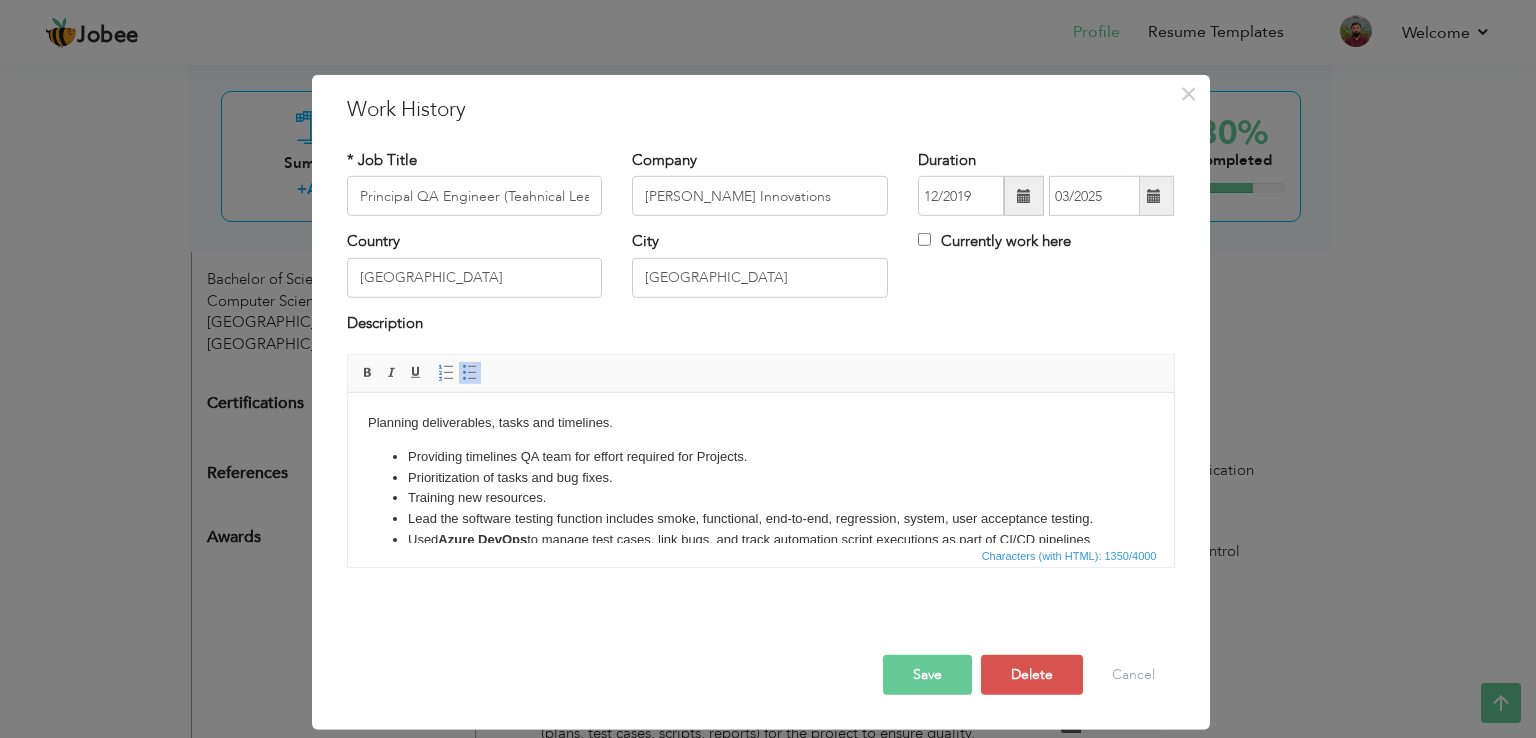 click on "Planning deliverables, tasks and timelines. Providing timelines QA team for effort required for Projects. Prioritization of tasks and bug fixes. Training new resources. Lead the software testing function includes smoke, functional, end-to-end, regression, system, user acceptance testing. Used  Azure DevOps  to manage test cases, link bugs, and track automation script executions as part of CI/CD pipelines integrated with Selenium and Visual Studio. Design, formulate and execute test cases based on User experience Prepare and manage QA Plan (including people, resources, coverage, and priorities). Identify test data and environment requirements for a project. Initiate, manage, and participate in peer reviews of QA deliverables (plans, test cases, scripts, reports) for the project to ensure quality, efficiency, and clarity. Conduct retrospectives and/or reviews for large tasks, releases, and projects. Provide mentoring and constructive feedback for all project team members." at bounding box center (760, 586) 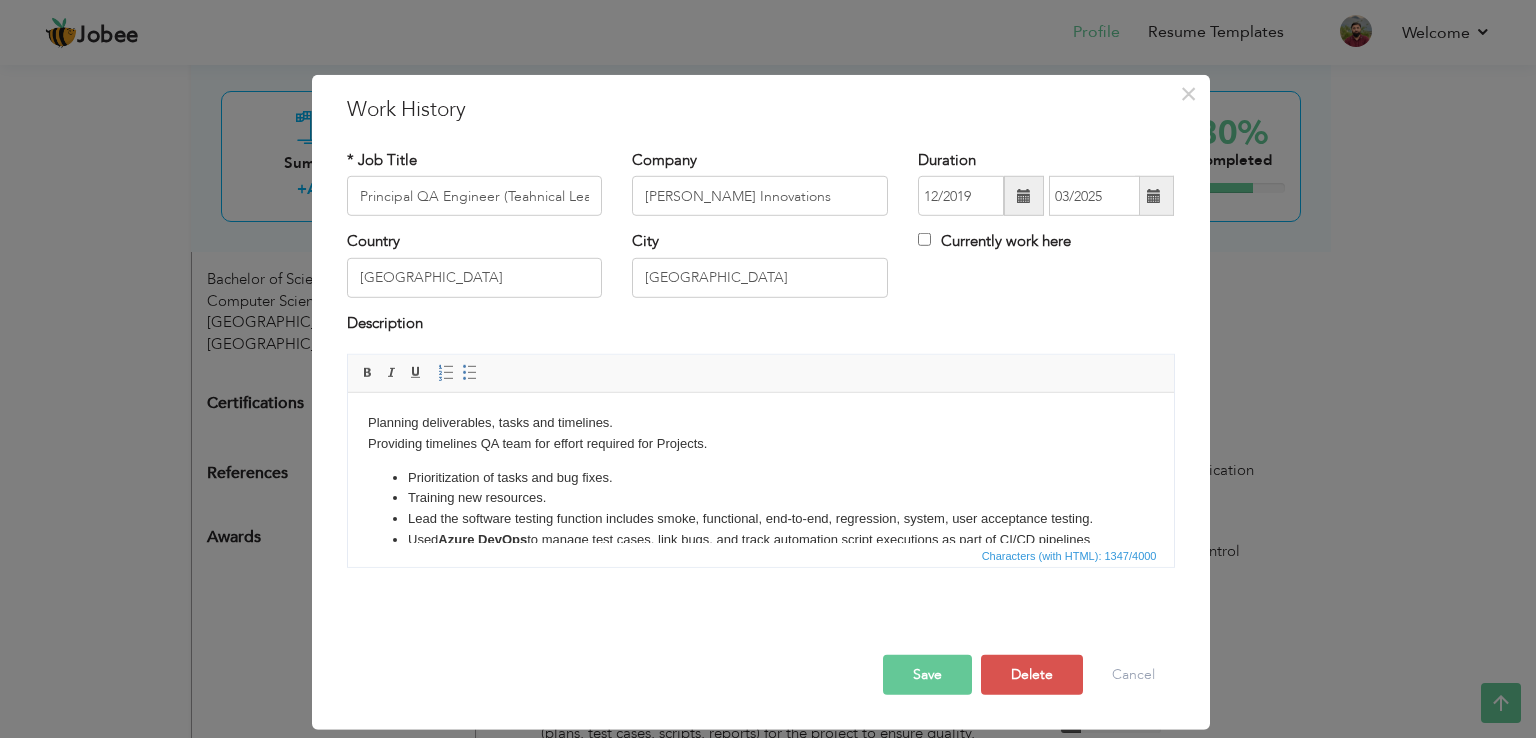 click on "Planning deliverables, tasks and timelines. Providing timelines QA team for effort required for Projects. Prioritization of tasks and bug fixes. Training new resources. Lead the software testing function includes smoke, functional, end-to-end, regression, system, user acceptance testing. Used  Azure DevOps  to manage test cases, link bugs, and track automation script executions as part of CI/CD pipelines integrated with Selenium and Visual Studio. Design, formulate and execute test cases based on User experience Prepare and manage QA Plan (including people, resources, coverage, and priorities). Identify test data and environment requirements for a project. Initiate, manage, and participate in peer reviews of QA deliverables (plans, test cases, scripts, reports) for the project to ensure quality, efficiency, and clarity. Conduct retrospectives and/or reviews for large tasks, releases, and projects. Provide mentoring and constructive feedback for all project team members." at bounding box center [760, 586] 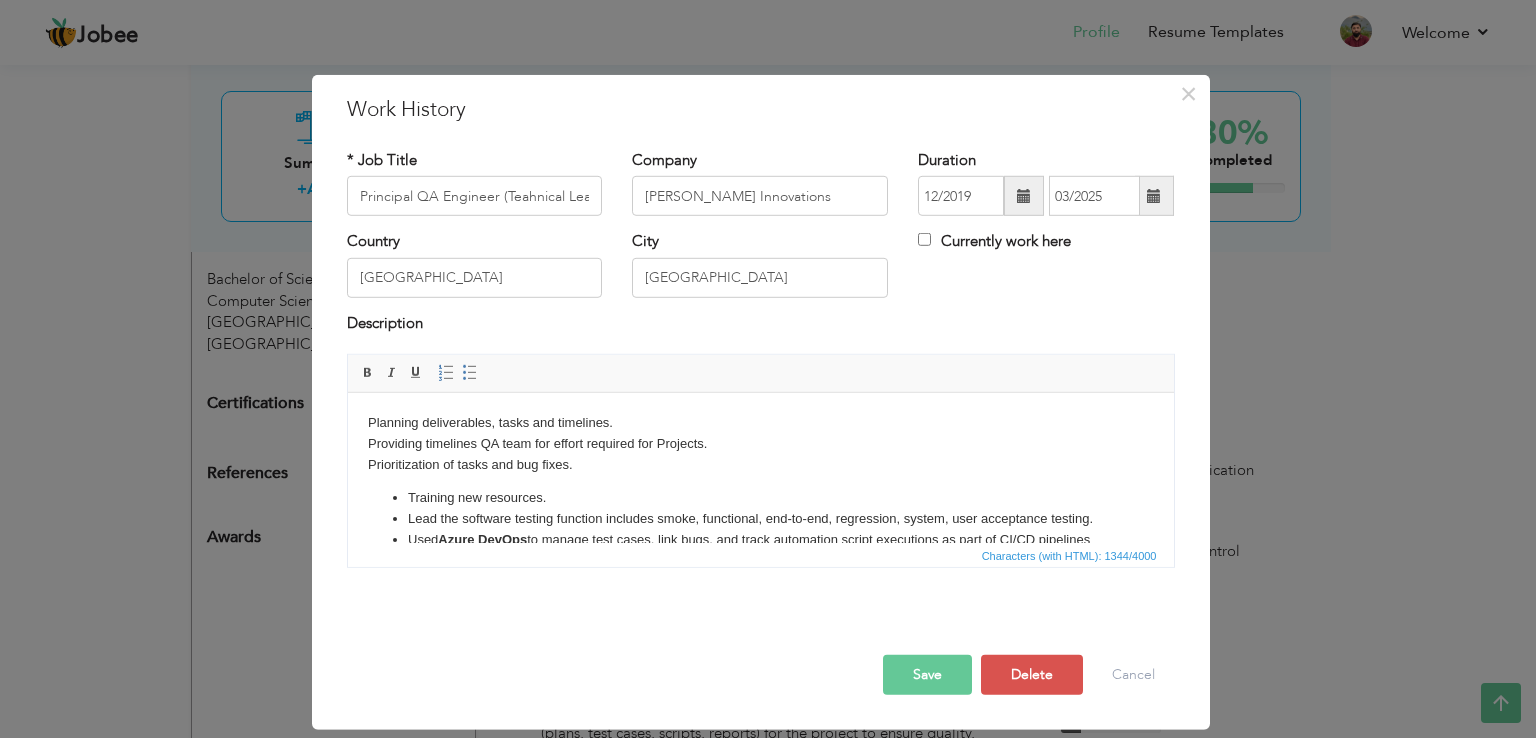 click on "Planning deliverables, tasks and timelines. Providing timelines QA team for effort required for Projects. Prioritization of tasks and bug fixes. Training new resources. Lead the software testing function includes smoke, functional, end-to-end, regression, system, user acceptance testing. Used  Azure DevOps  to manage test cases, link bugs, and track automation script executions as part of CI/CD pipelines integrated with Selenium and Visual Studio. Design, formulate and execute test cases based on User experience Prepare and manage QA Plan (including people, resources, coverage, and priorities). Identify test data and environment requirements for a project. Initiate, manage, and participate in peer reviews of QA deliverables (plans, test cases, scripts, reports) for the project to ensure quality, efficiency, and clarity. Conduct retrospectives and/or reviews for large tasks, releases, and projects. Provide mentoring and constructive feedback for all project team members." at bounding box center [760, 586] 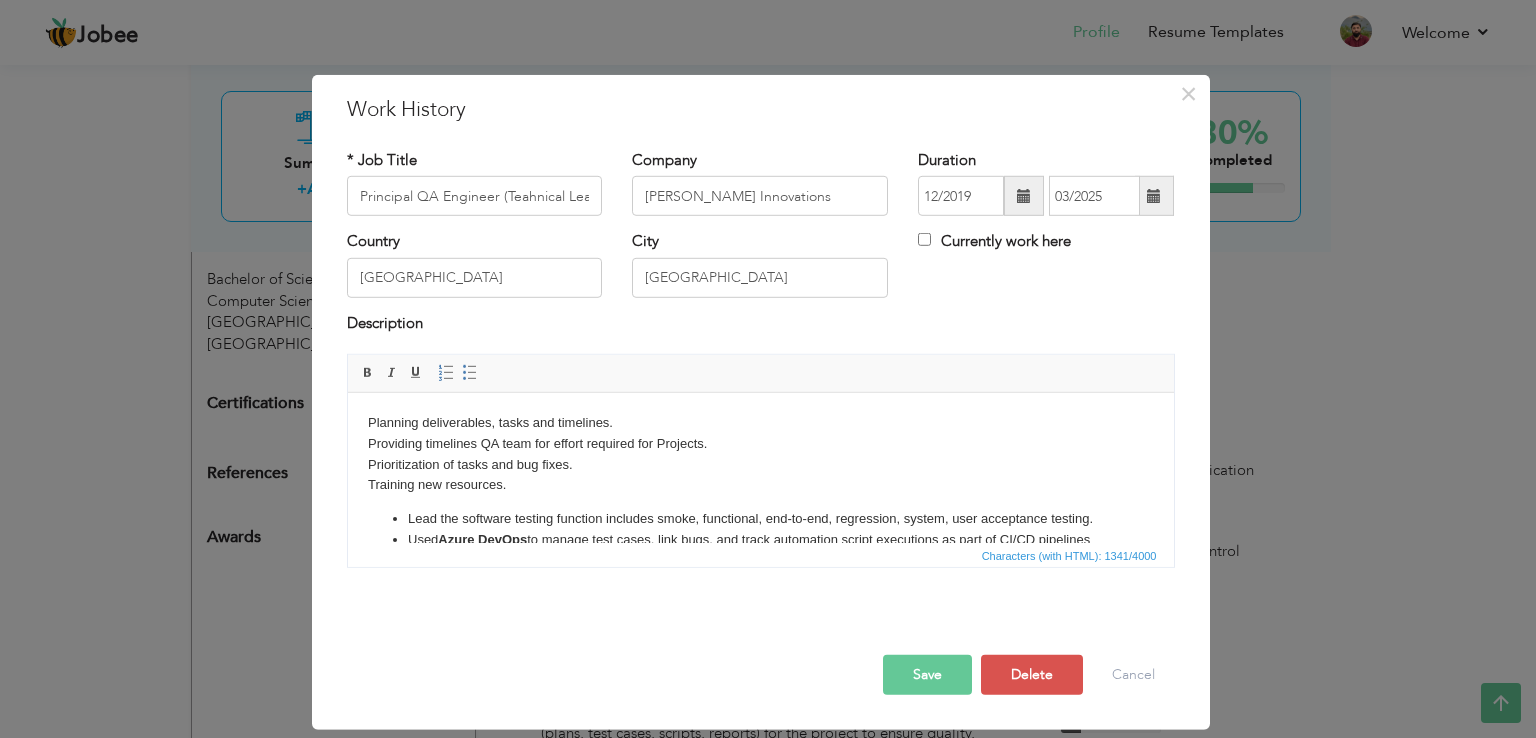 click on "Lead the software testing function includes smoke, functional, end-to-end, regression, system, user acceptance testing." at bounding box center (760, 519) 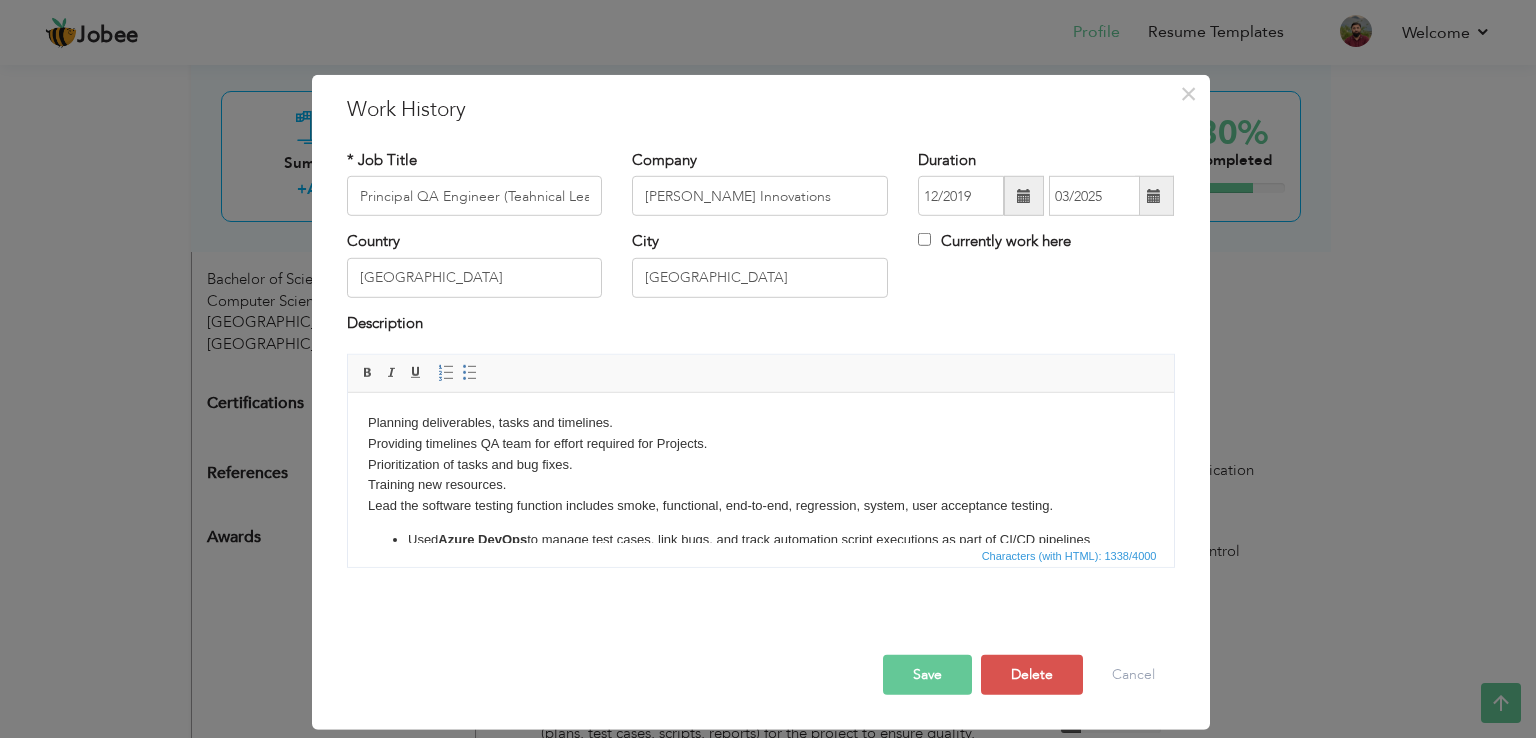 click on "Used  Azure DevOps  to manage test cases, link bugs, and track automation script executions as part of CI/CD pipelines integrated with Selenium and Visual Studio. Design, formulate and execute test cases based on User experience Prepare and manage QA Plan (including people, resources, coverage, and priorities). Identify test data and environment requirements for a project. Initiate, manage, and participate in peer reviews of QA deliverables (plans, test cases, scripts, reports) for the project to ensure quality, efficiency, and clarity. Conduct retrospectives and/or reviews for large tasks, releases, and projects. Provide mentoring and constructive feedback for all project team members. Create detailed comprehensive and well-structured test plans and test cases based on current application functionality. Develop testing guideline and procedures for functional, regression testing through automated testing solutions." at bounding box center [760, 644] 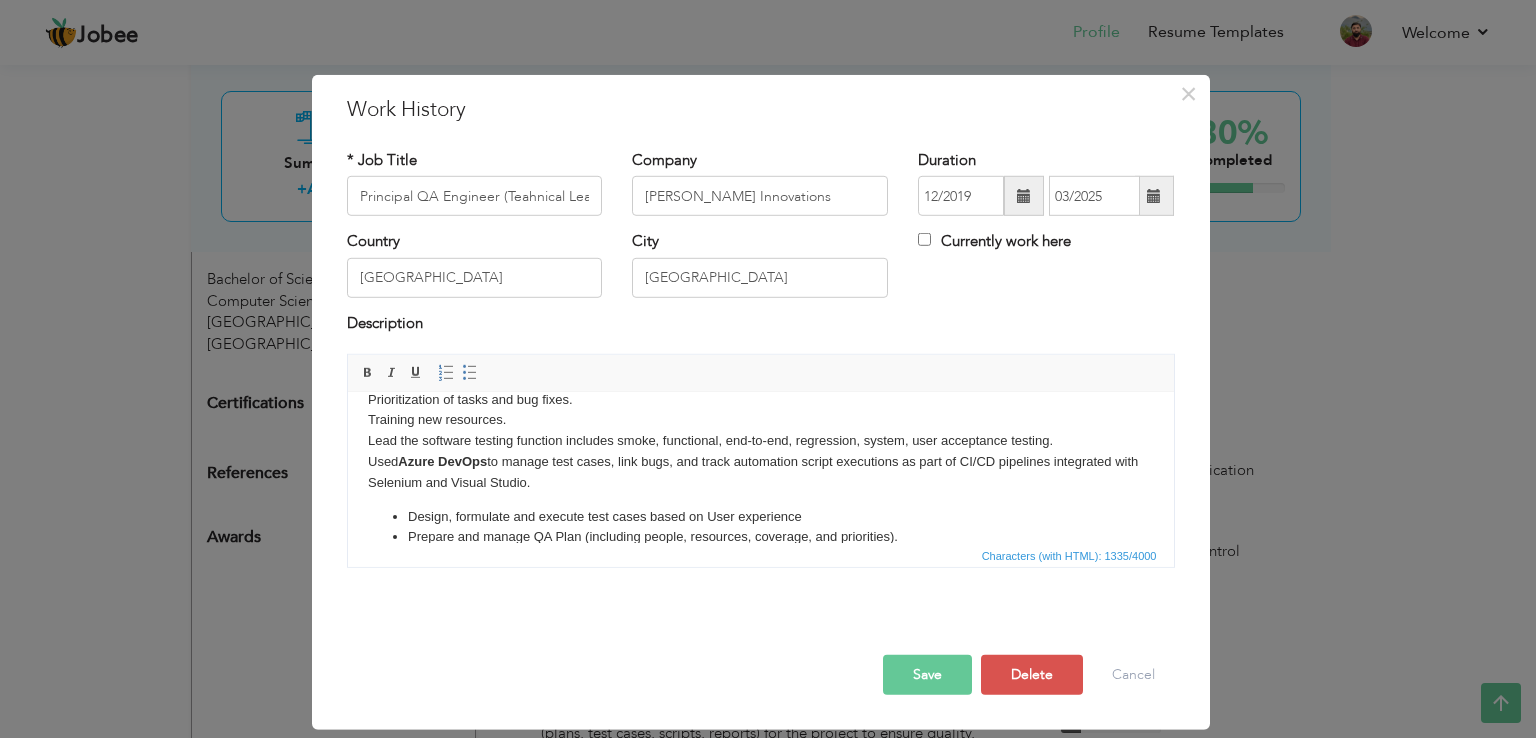 scroll, scrollTop: 100, scrollLeft: 0, axis: vertical 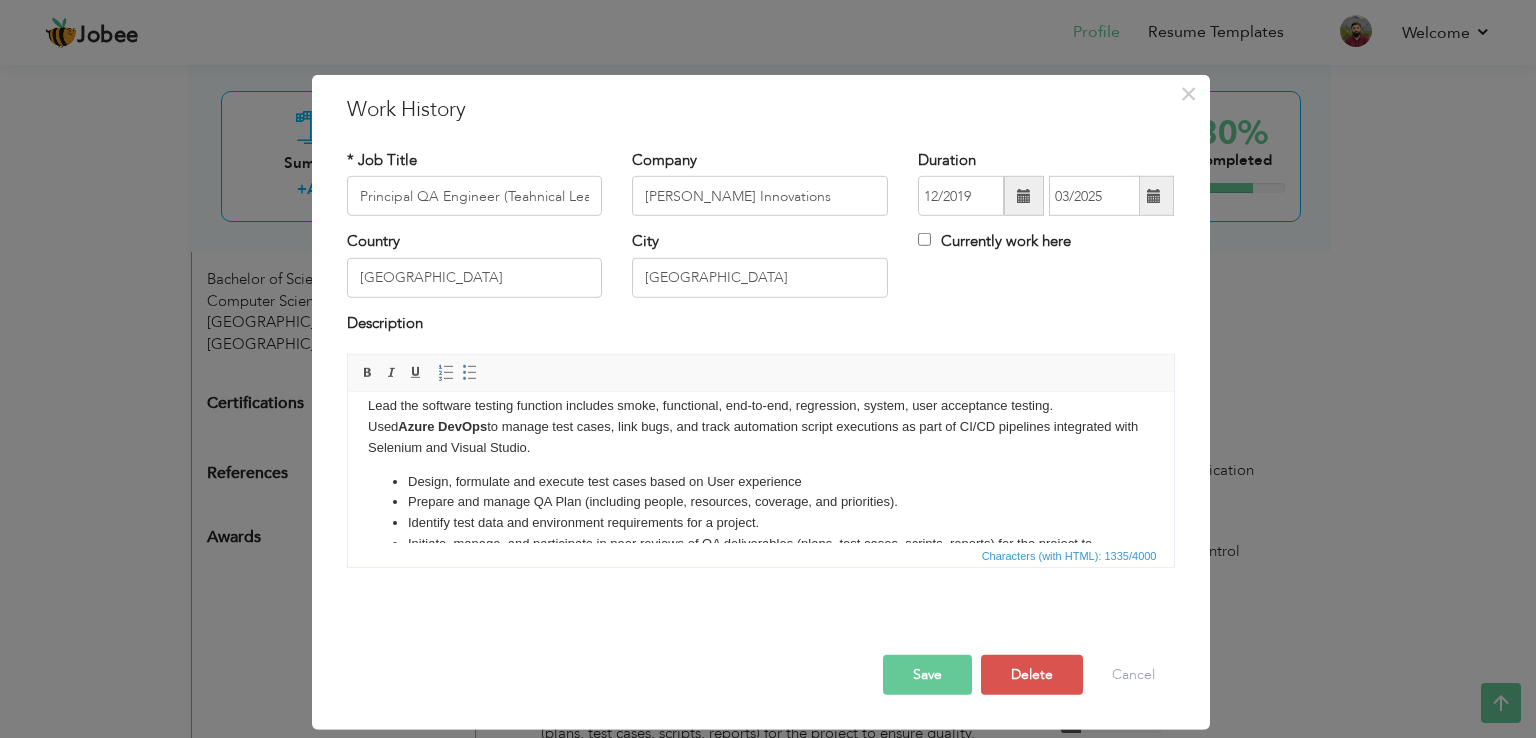 click on "Design, formulate and execute test cases based on User experience" at bounding box center [760, 482] 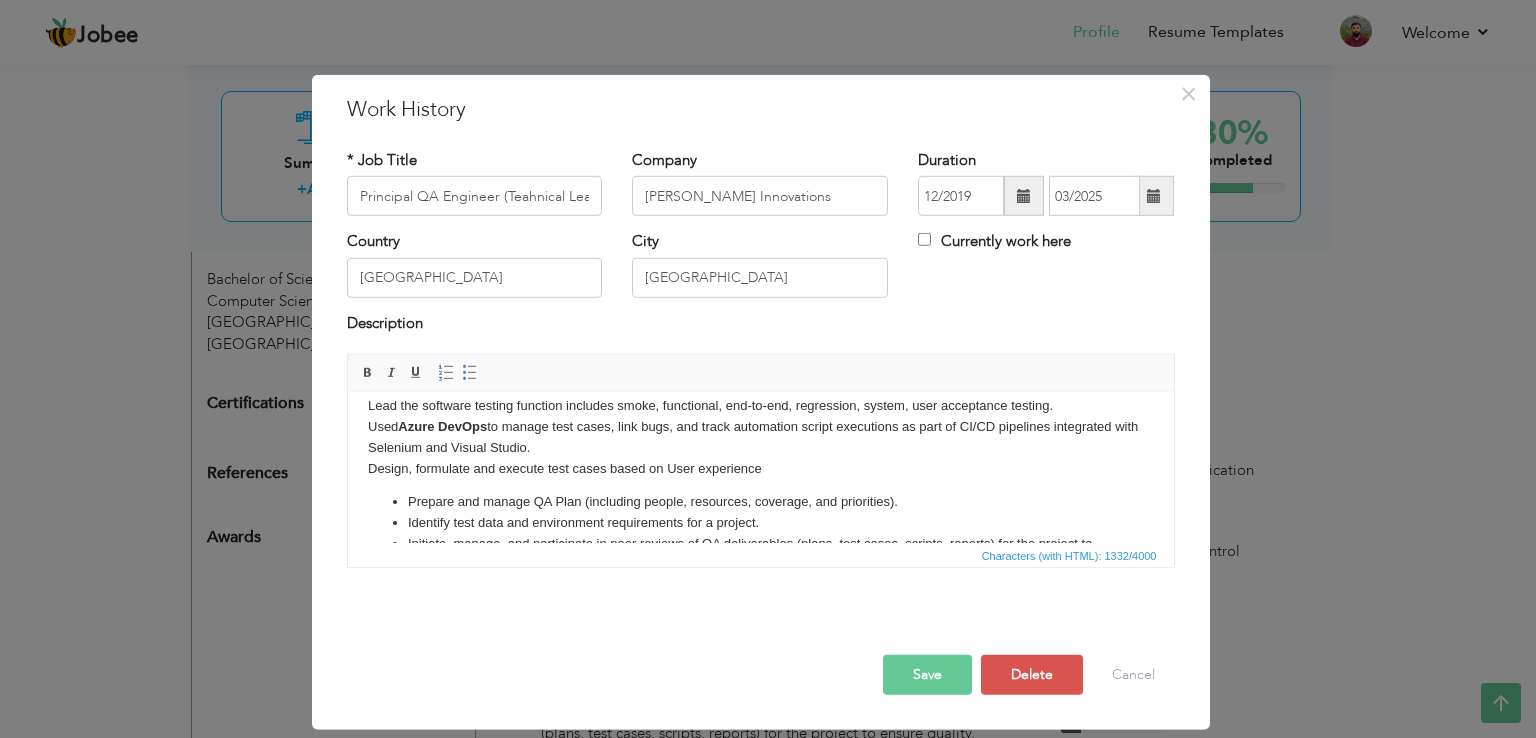 click on "Prepare and manage QA Plan (including people, resources, coverage, and priorities). Identify test data and environment requirements for a project. Initiate, manage, and participate in peer reviews of QA deliverables (plans, test cases, scripts, reports) for the project to ensure quality, efficiency, and clarity. Conduct retrospectives and/or reviews for large tasks, releases, and projects. Provide mentoring and constructive feedback for all project team members. Create detailed comprehensive and well-structured test plans and test cases based on current application functionality. Develop testing guideline and procedures for functional, regression testing through automated testing solutions." at bounding box center (760, 575) 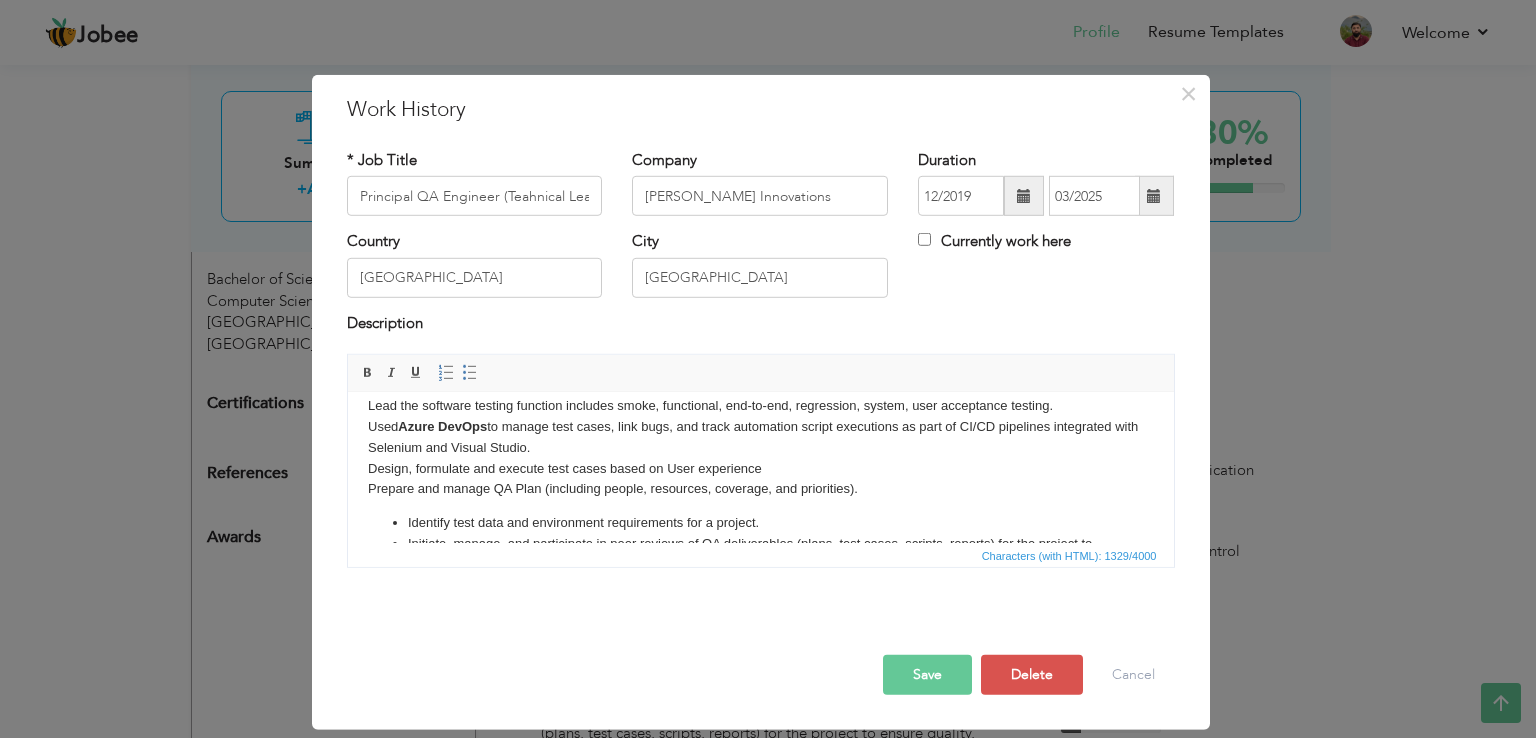 click on "Identify test data and environment requirements for a project." at bounding box center [760, 523] 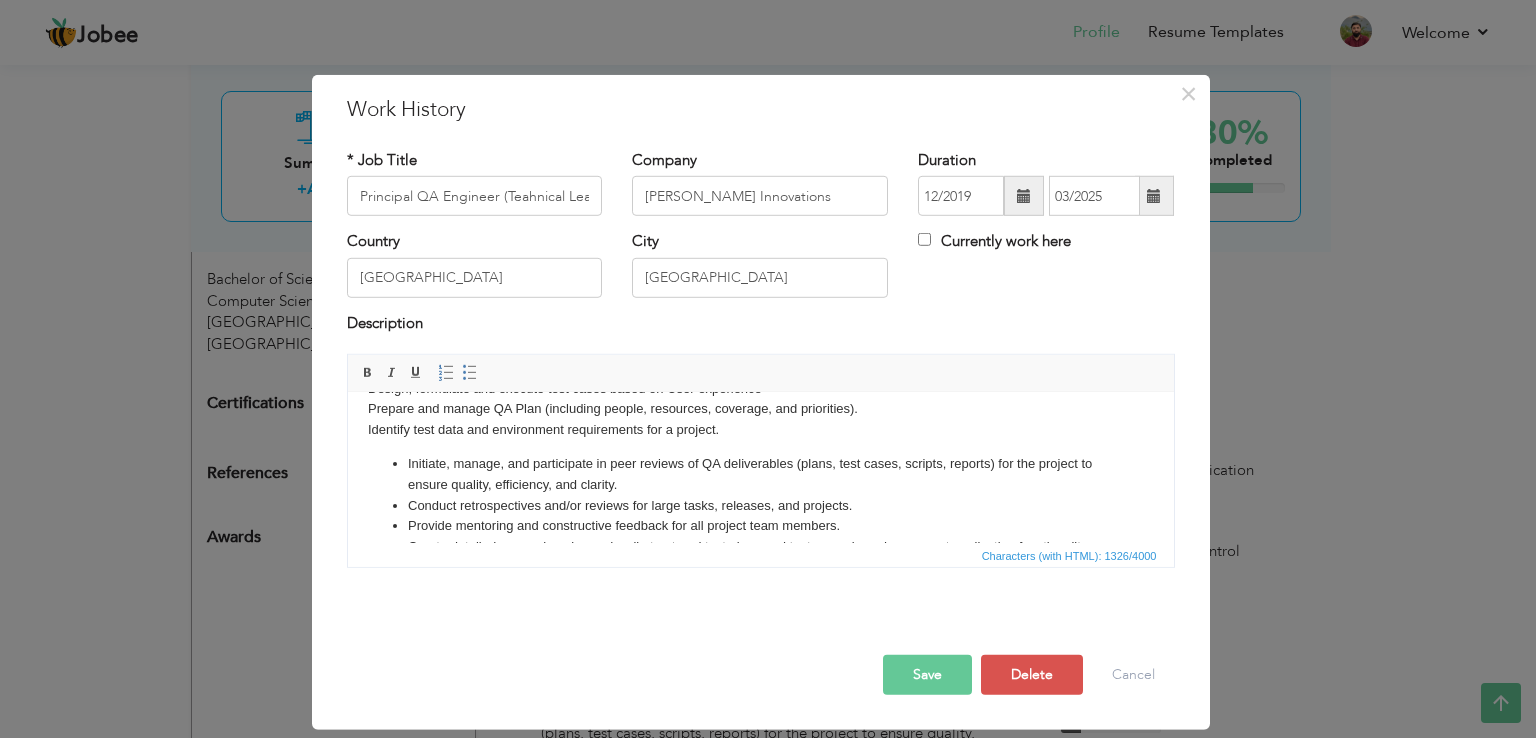 scroll, scrollTop: 235, scrollLeft: 0, axis: vertical 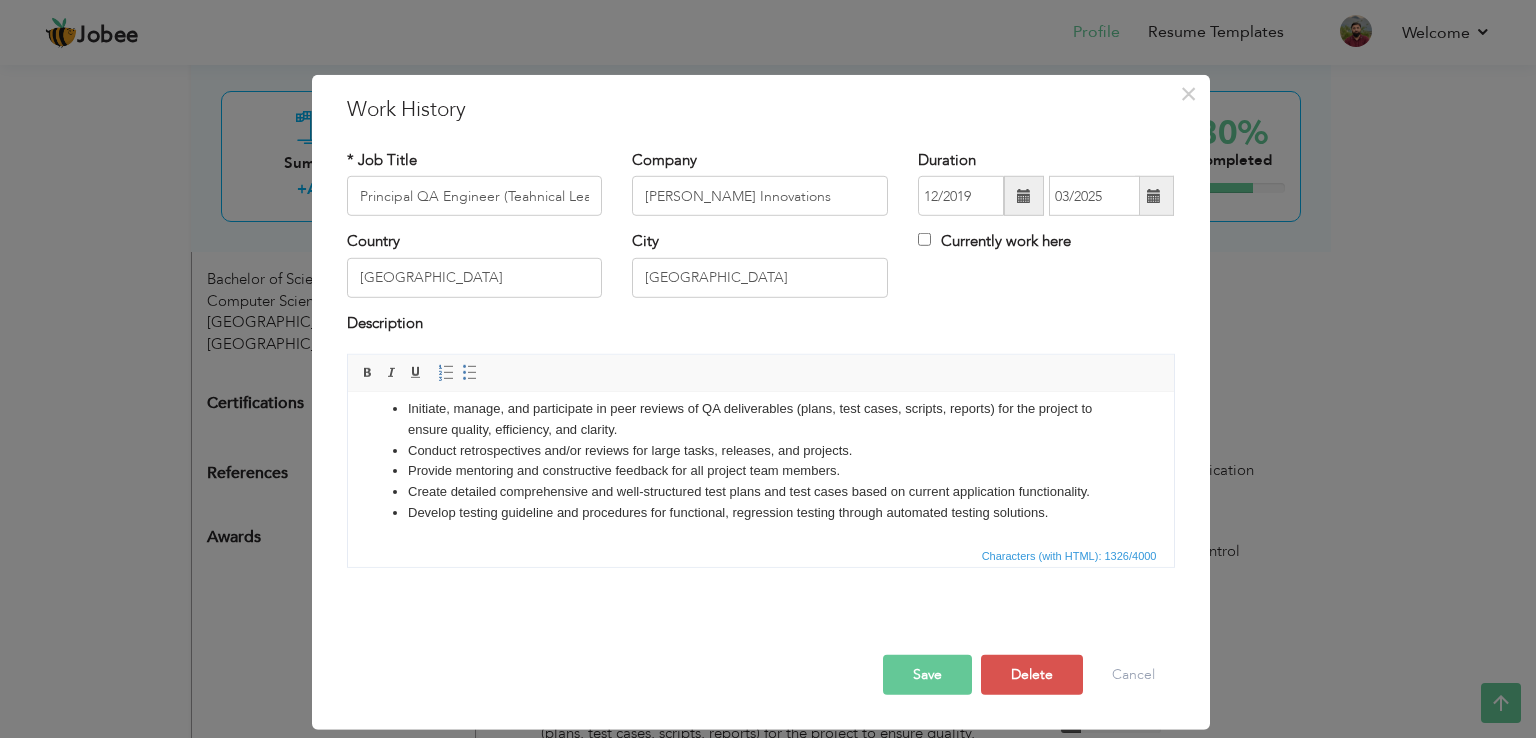 click on "Initiate, manage, and participate in peer reviews of QA deliverables (plans, test cases, scripts, reports) for the project to ensure quality, efficiency, and clarity. Conduct retrospectives and/or reviews for large tasks, releases, and projects. Provide mentoring and constructive feedback for all project team members. Create detailed comprehensive and well-structured test plans and test cases based on current application functionality. Develop testing guideline and procedures for functional, regression testing through automated testing solutions." at bounding box center [760, 461] 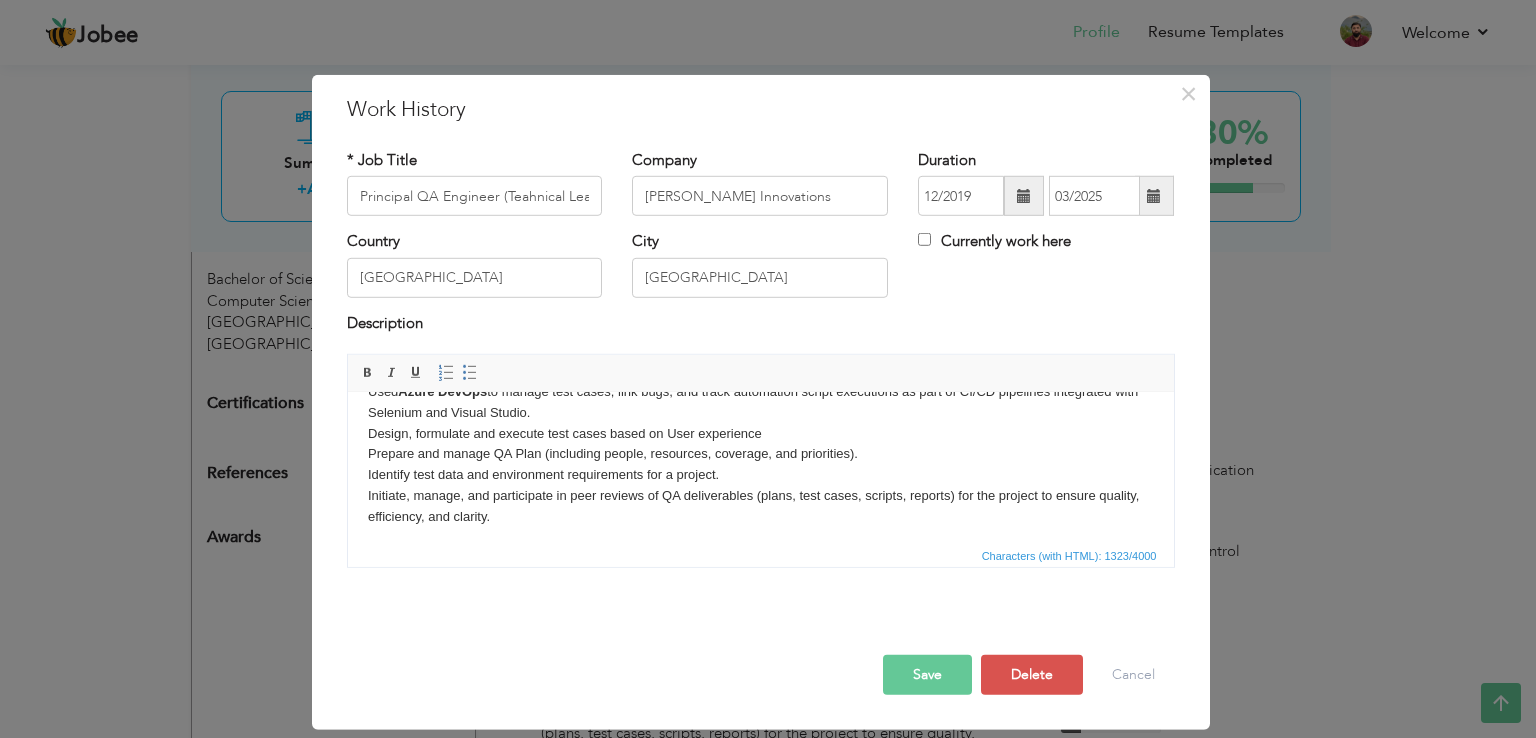 scroll, scrollTop: 235, scrollLeft: 0, axis: vertical 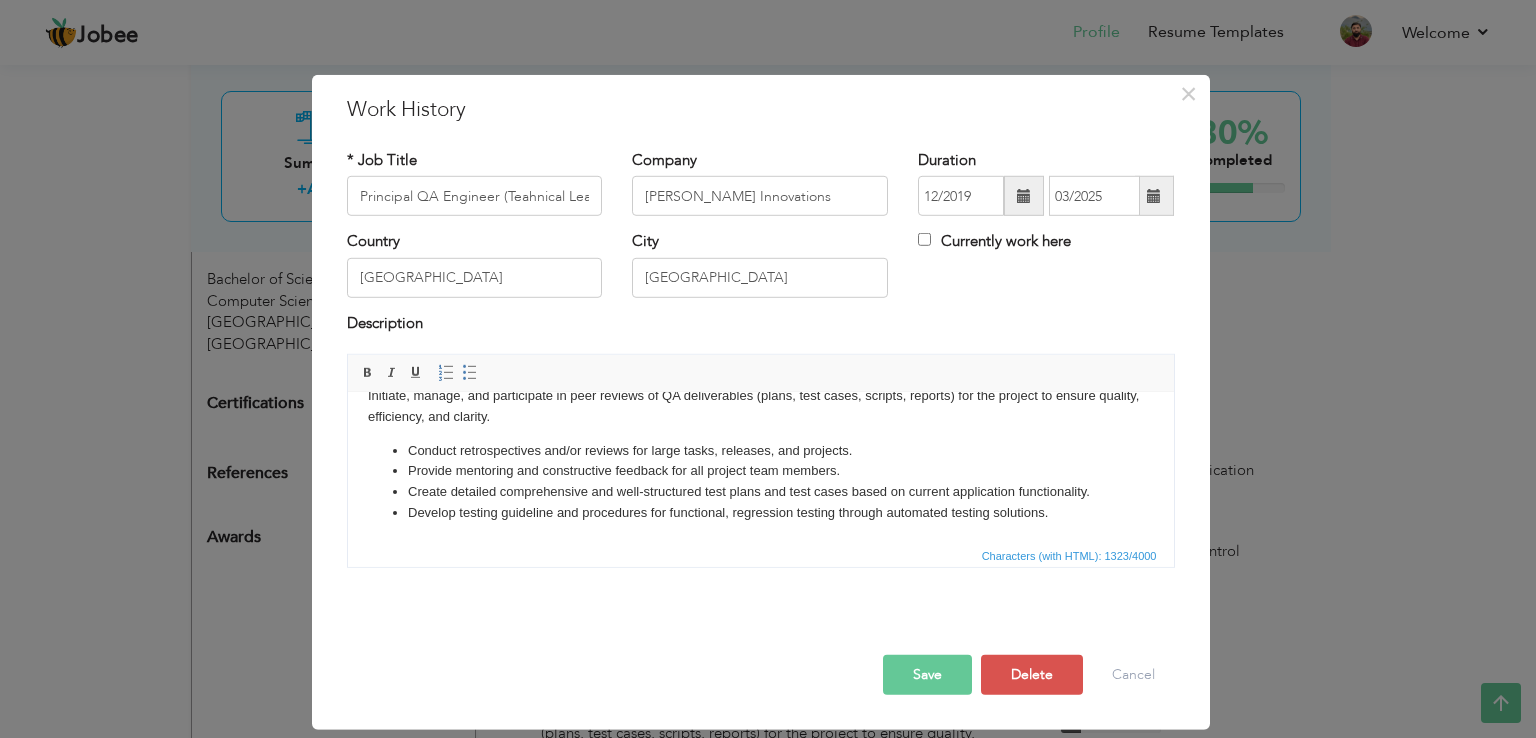 click on "Conduct retrospectives and/or reviews for large tasks, releases, and projects." at bounding box center [760, 451] 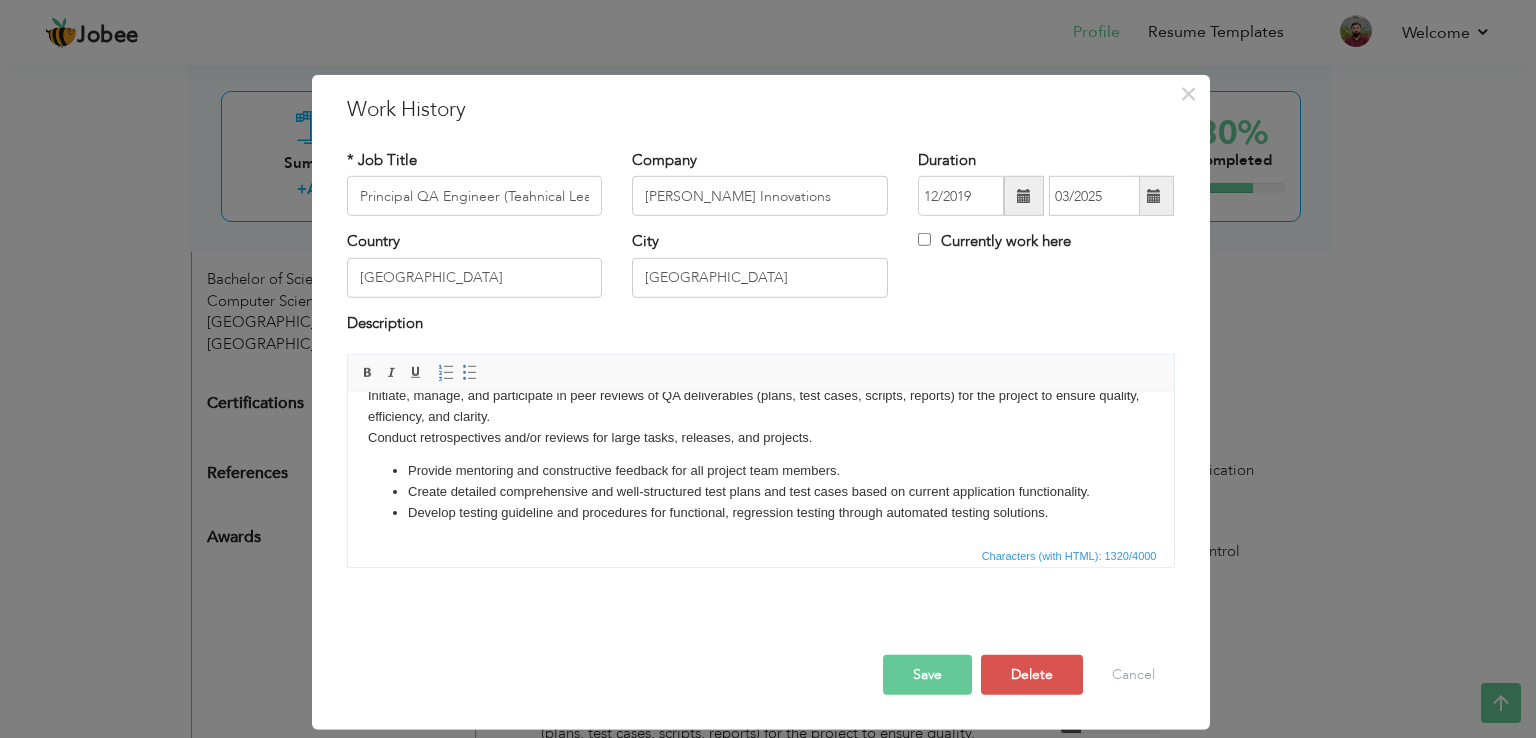 click on "Provide mentoring and constructive feedback for all project team members. Create detailed comprehensive and well-structured test plans and test cases based on current application functionality. Develop testing guideline and procedures for functional, regression testing through automated testing solutions." at bounding box center (760, 492) 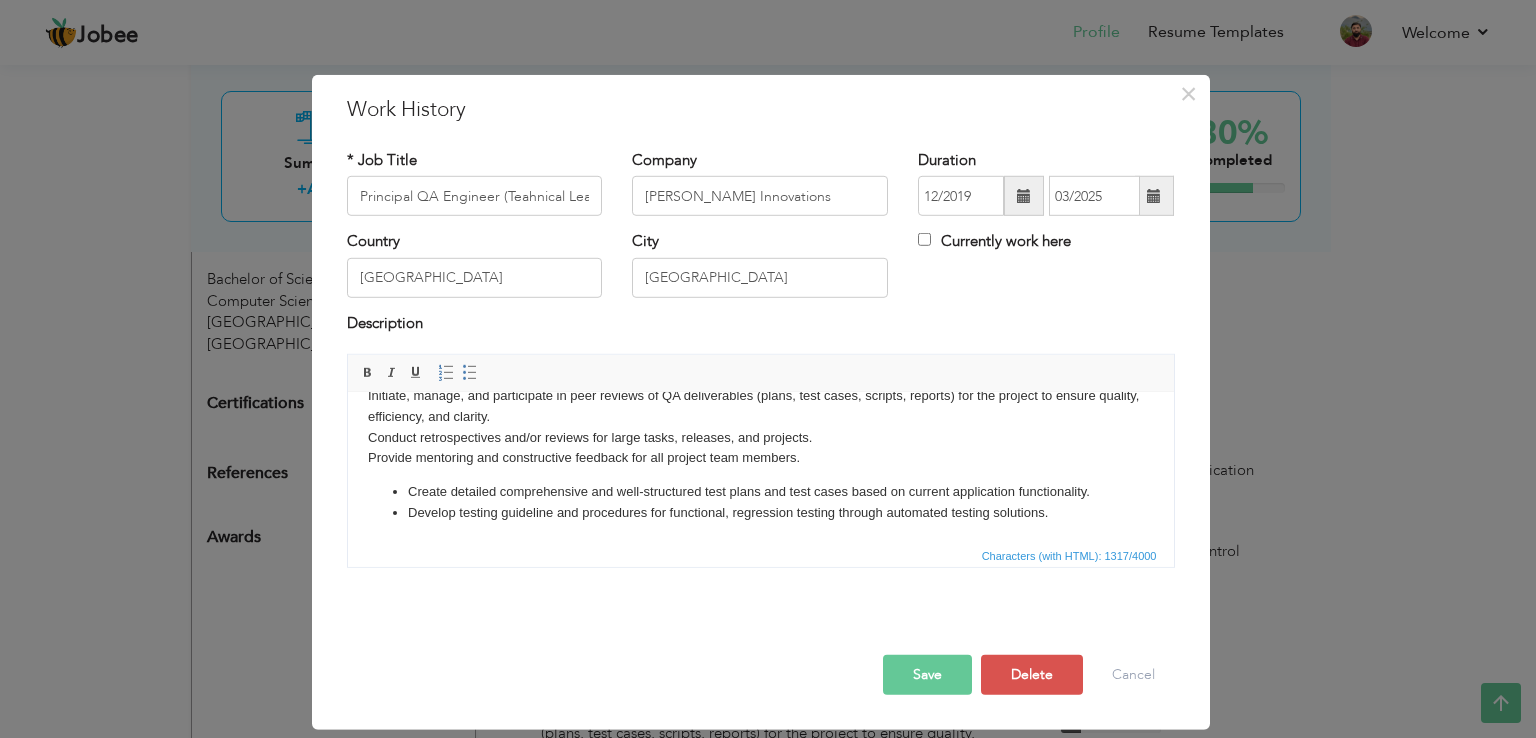 click on "Create detailed comprehensive and well-structured test plans and test cases based on current application functionality. Develop testing guideline and procedures for functional, regression testing through automated testing solutions." at bounding box center [760, 503] 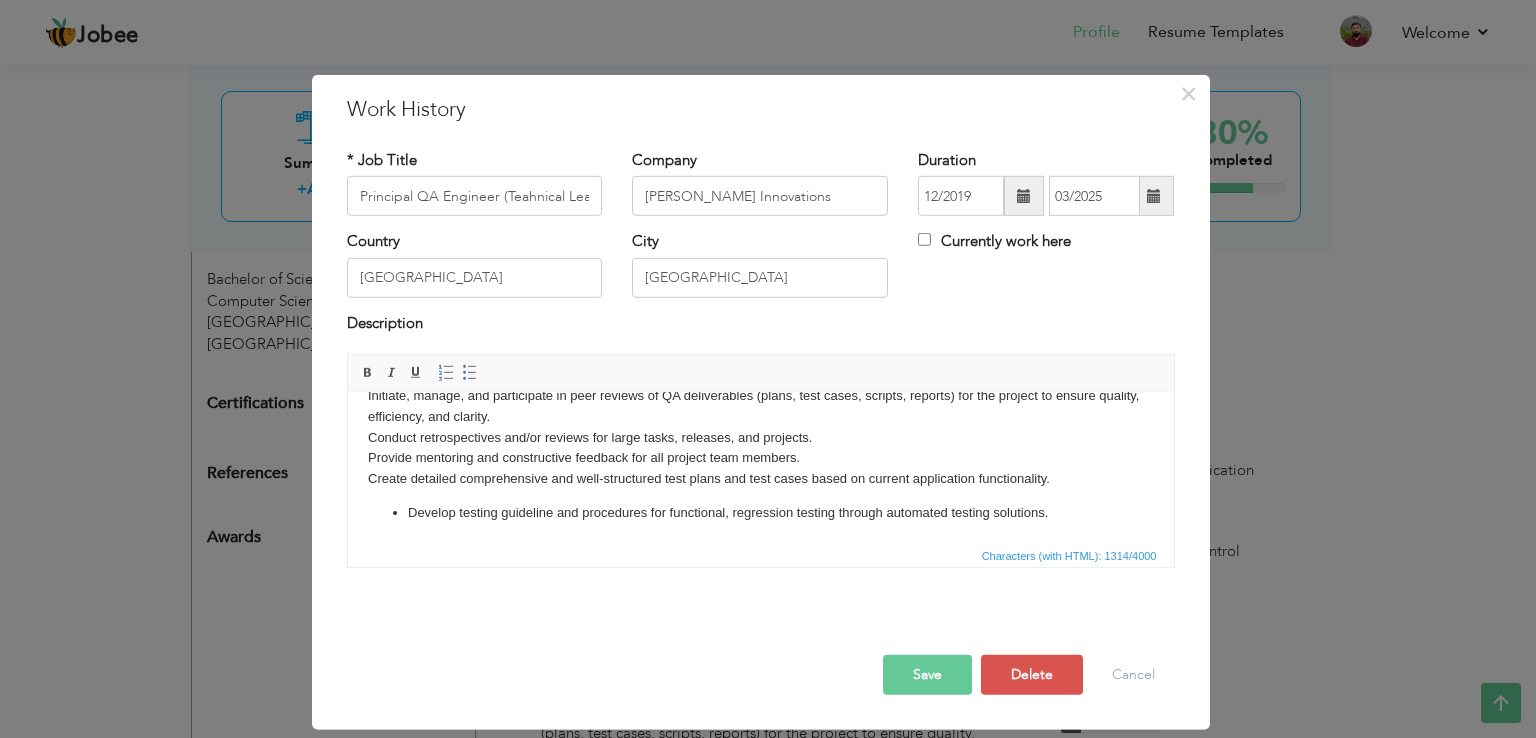 click on "Planning deliverables, tasks and timelines. Providing timelines QA team for effort required for Projects. Prioritization of tasks and bug fixes. Training new resources. Lead the software testing function includes smoke, functional, end-to-end, regression, system, user acceptance testing. Used  Azure DevOps  to manage test cases, link bugs, and track automation script executions as part of CI/CD pipelines integrated with Selenium and Visual Studio. Design, formulate and execute test cases based on User experience Prepare and manage QA Plan (including people, resources, coverage, and priorities). Identify test data and environment requirements for a project. Initiate, manage, and participate in peer reviews of QA deliverables (plans, test cases, scripts, reports) for the project to ensure quality, efficiency, and clarity. Conduct retrospectives and/or reviews for large tasks, releases, and projects. Provide mentoring and constructive feedback for all project team members." at bounding box center [760, 351] 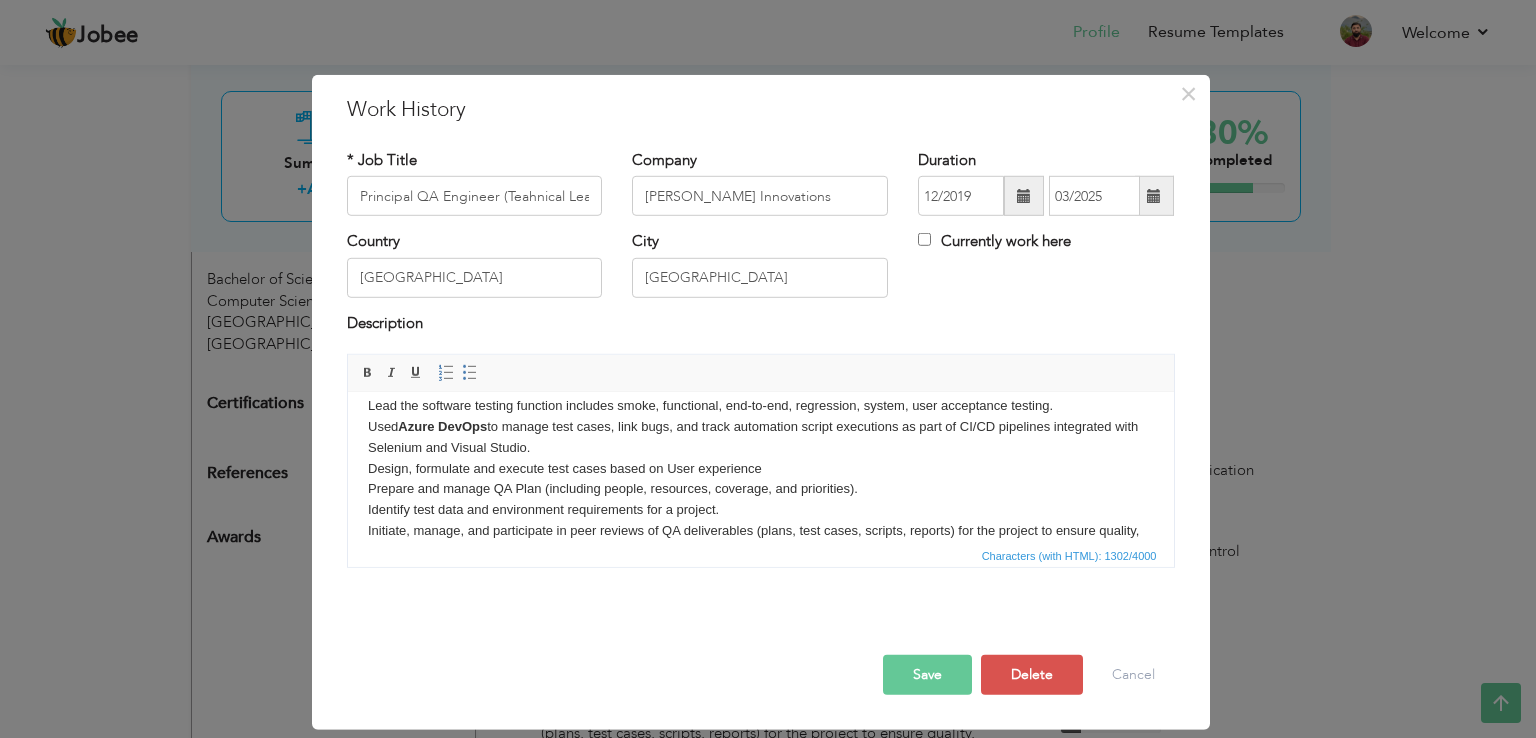 scroll, scrollTop: 0, scrollLeft: 0, axis: both 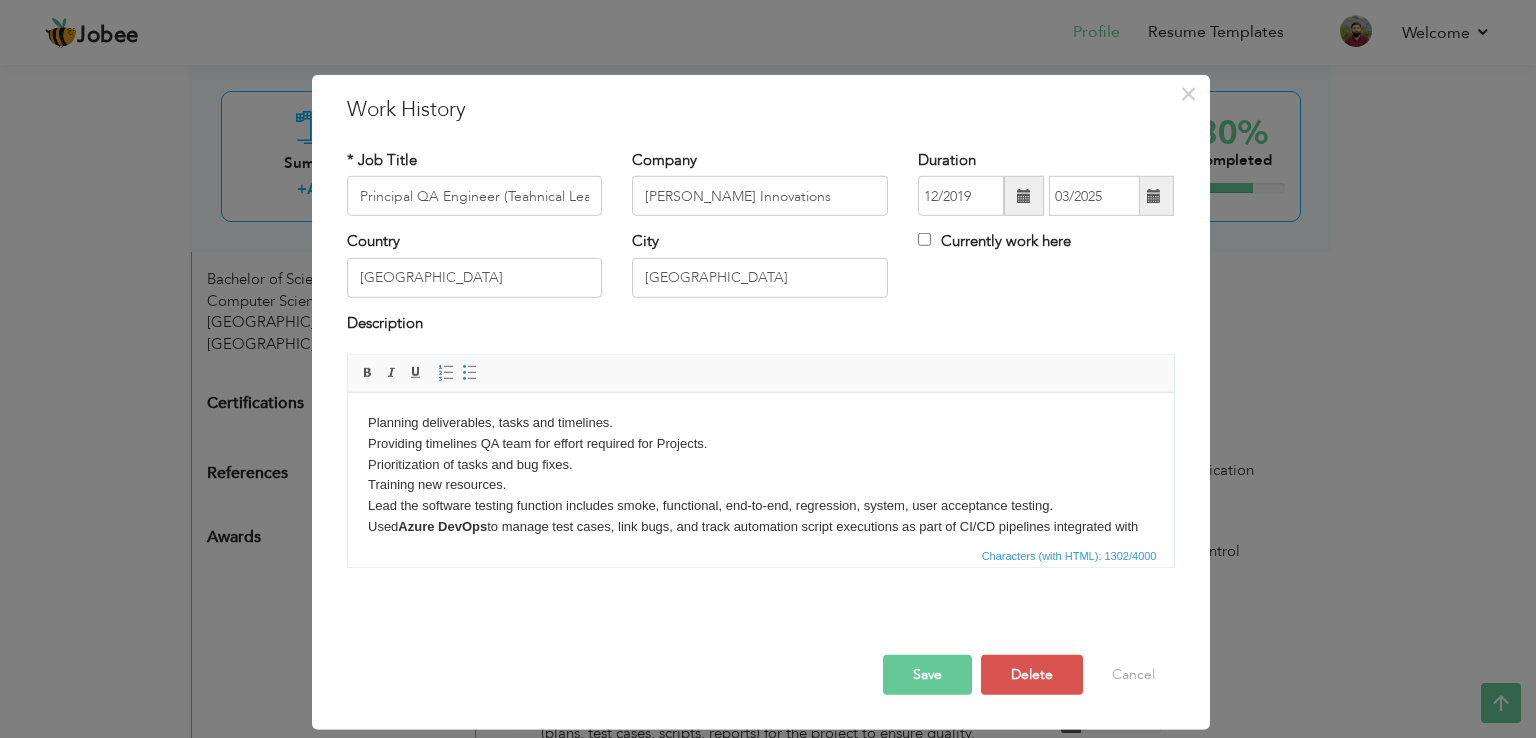 click on "Planning deliverables, tasks and timelines. Providing timelines QA team for effort required for Projects. Prioritization of tasks and bug fixes. Training new resources. Lead the software testing function includes smoke, functional, end-to-end, regression, system, user acceptance testing. Used  Azure DevOps  to manage test cases, link bugs, and track automation script executions as part of CI/CD pipelines integrated with Selenium and Visual Studio. Design, formulate and execute test cases based on User experience Prepare and manage QA Plan (including people, resources, coverage, and priorities). Identify test data and environment requirements for a project. Initiate, manage, and participate in peer reviews of QA deliverables (plans, test cases, scripts, reports) for the project to ensure quality, efficiency, and clarity. Conduct retrospectives and/or reviews for large tasks, releases, and projects. Provide mentoring and constructive feedback for all project team members." at bounding box center (760, 579) 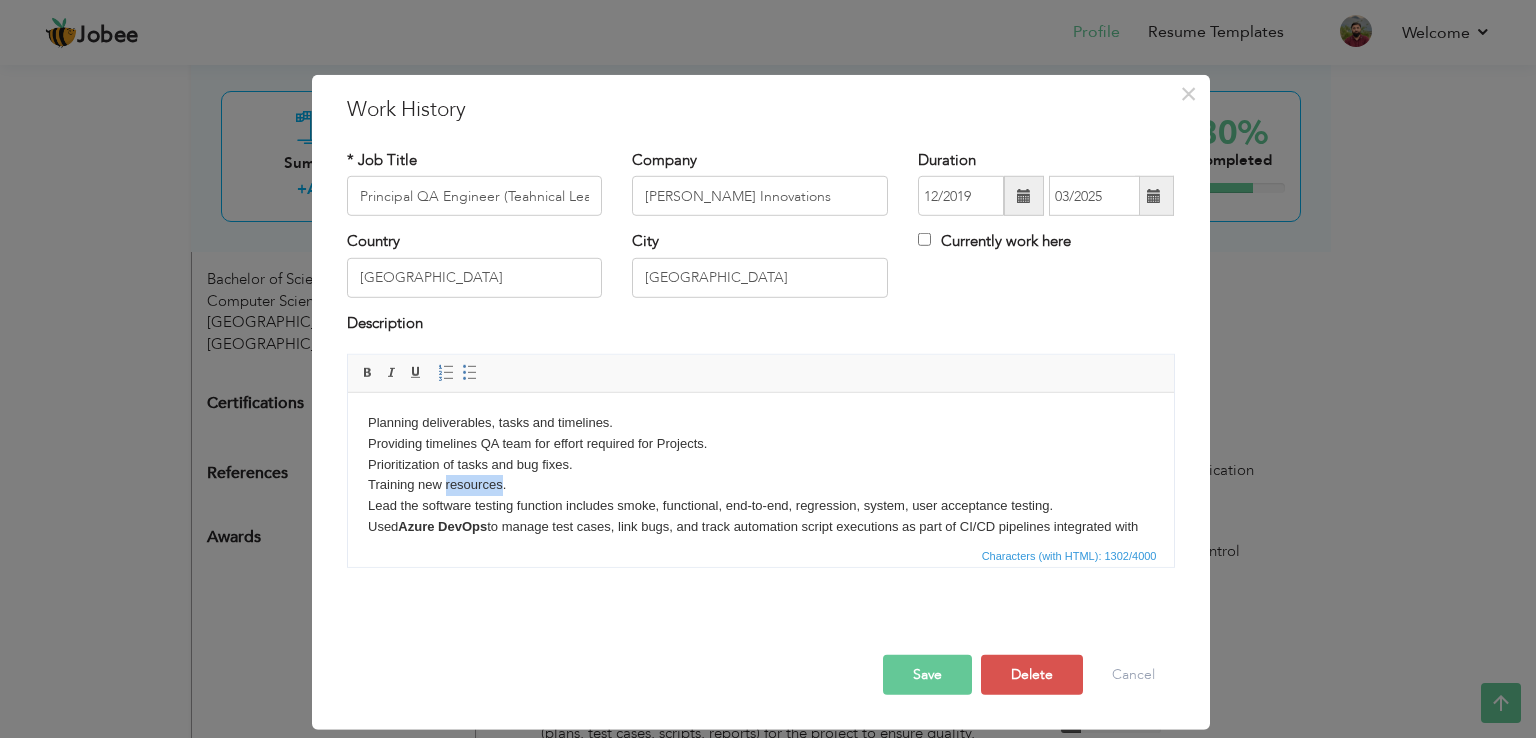 click on "Planning deliverables, tasks and timelines. Providing timelines QA team for effort required for Projects. Prioritization of tasks and bug fixes. Training new resources. Lead the software testing function includes smoke, functional, end-to-end, regression, system, user acceptance testing. Used  Azure DevOps  to manage test cases, link bugs, and track automation script executions as part of CI/CD pipelines integrated with Selenium and Visual Studio. Design, formulate and execute test cases based on User experience Prepare and manage QA Plan (including people, resources, coverage, and priorities). Identify test data and environment requirements for a project. Initiate, manage, and participate in peer reviews of QA deliverables (plans, test cases, scripts, reports) for the project to ensure quality, efficiency, and clarity. Conduct retrospectives and/or reviews for large tasks, releases, and projects. Provide mentoring and constructive feedback for all project team members." at bounding box center (760, 579) 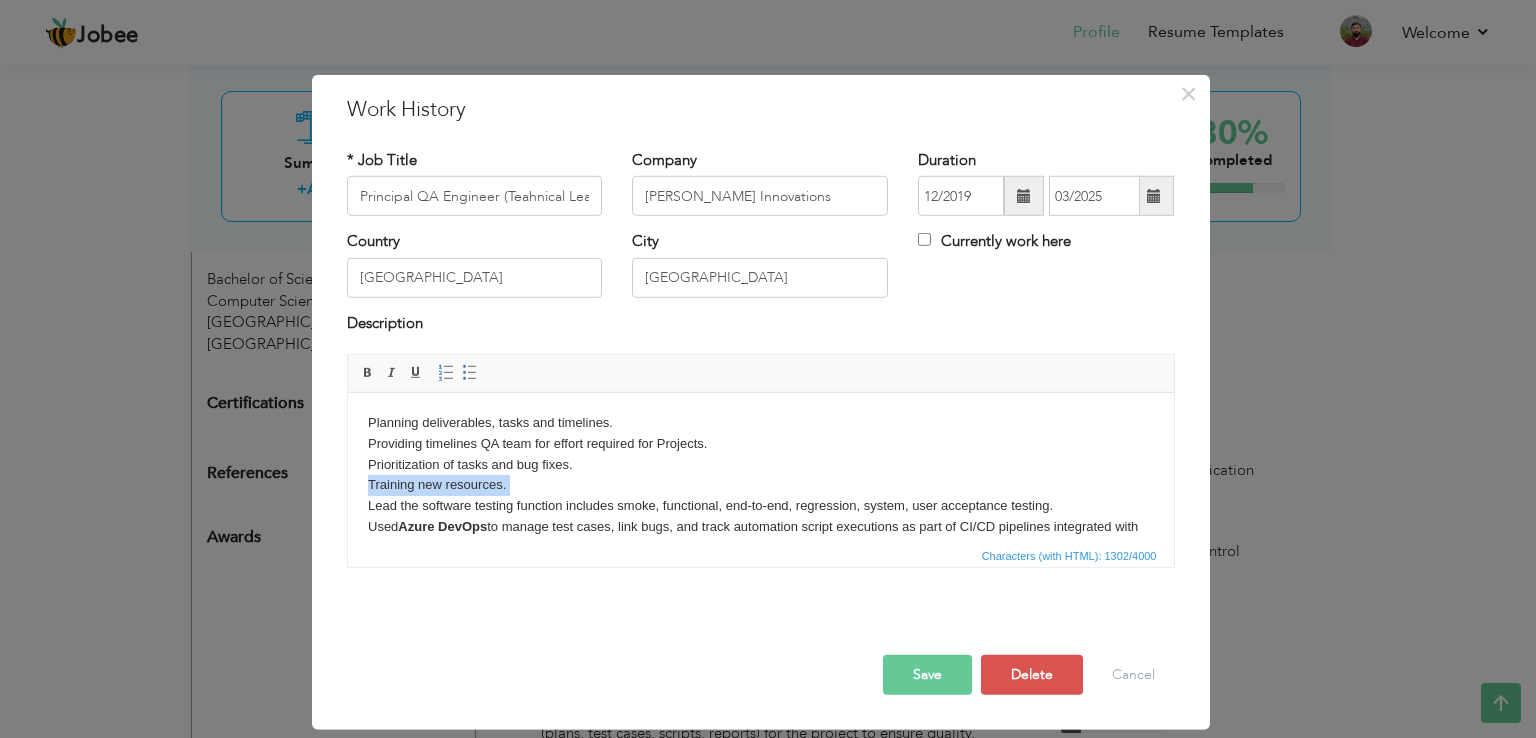 click on "Planning deliverables, tasks and timelines. Providing timelines QA team for effort required for Projects. Prioritization of tasks and bug fixes. Training new resources. Lead the software testing function includes smoke, functional, end-to-end, regression, system, user acceptance testing. Used  Azure DevOps  to manage test cases, link bugs, and track automation script executions as part of CI/CD pipelines integrated with Selenium and Visual Studio. Design, formulate and execute test cases based on User experience Prepare and manage QA Plan (including people, resources, coverage, and priorities). Identify test data and environment requirements for a project. Initiate, manage, and participate in peer reviews of QA deliverables (plans, test cases, scripts, reports) for the project to ensure quality, efficiency, and clarity. Conduct retrospectives and/or reviews for large tasks, releases, and projects. Provide mentoring and constructive feedback for all project team members." at bounding box center (760, 579) 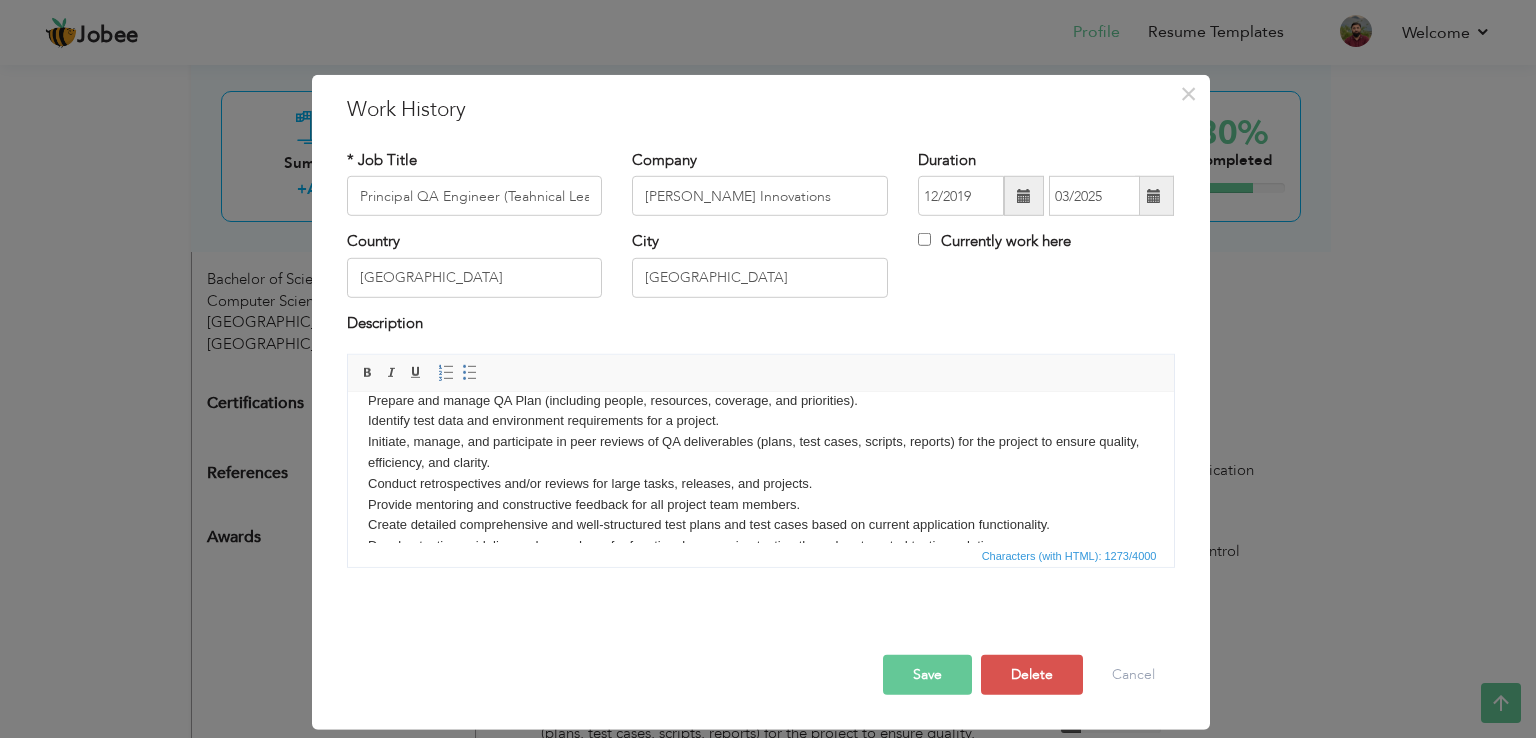 scroll, scrollTop: 201, scrollLeft: 0, axis: vertical 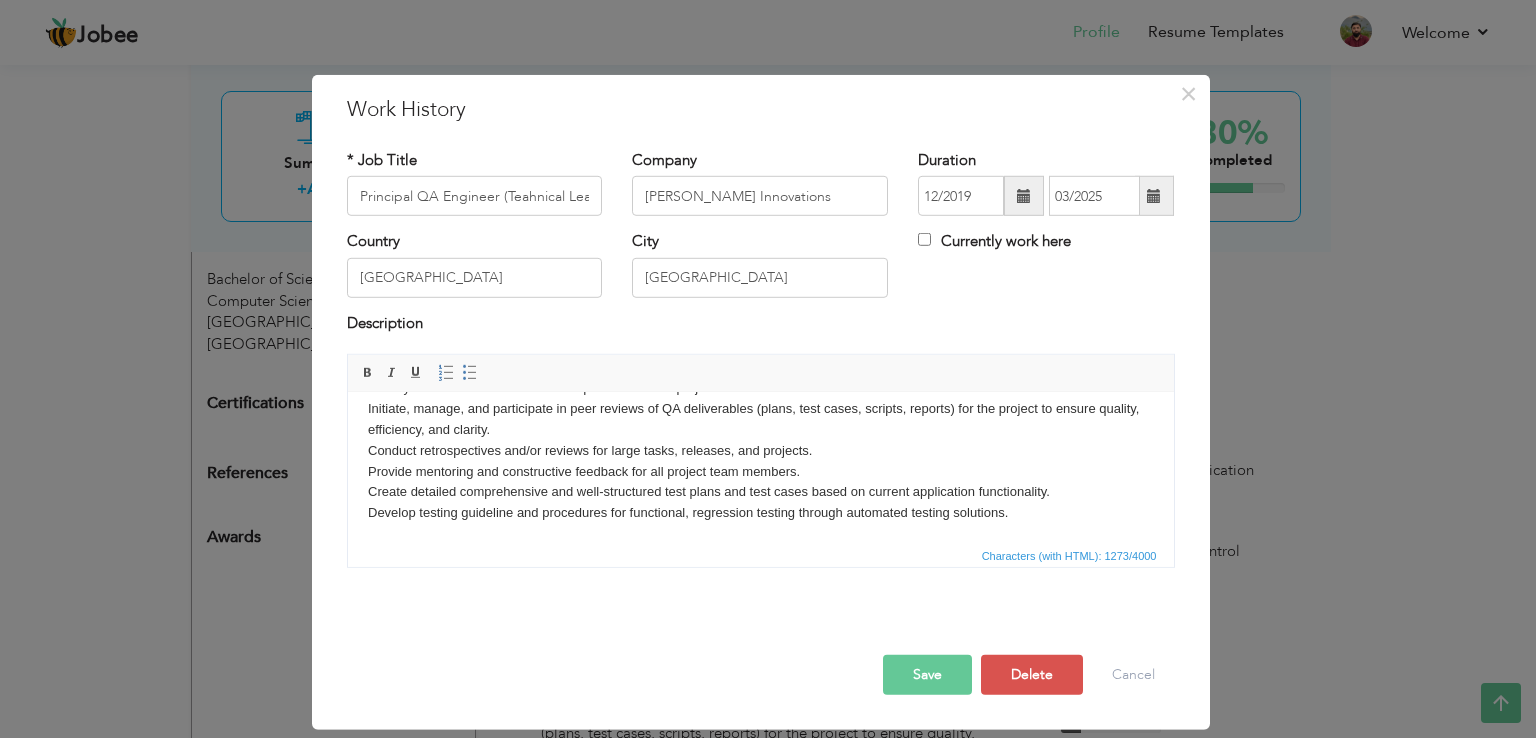 click on "Planning deliverables, tasks and timelines. Providing timelines QA team for effort required for Projects. Prioritization of tasks and bug fixes. Lead the software testing function includes smoke, functional, end-to-end, regression, system, user acceptance testing. Used  Azure DevOps  to manage test cases, link bugs, and track automation script executions as part of CI/CD pipelines integrated with Selenium and Visual Studio. Design, formulate and execute test cases based on User experience Prepare and manage QA Plan (including people, resources, coverage, and priorities). Identify test data and environment requirements for a project. Initiate, manage, and participate in peer reviews of QA deliverables (plans, test cases, scripts, reports) for the project to ensure quality, efficiency, and clarity. Conduct retrospectives and/or reviews for large tasks, releases, and projects. Provide mentoring and constructive feedback for all project team members." at bounding box center [760, 368] 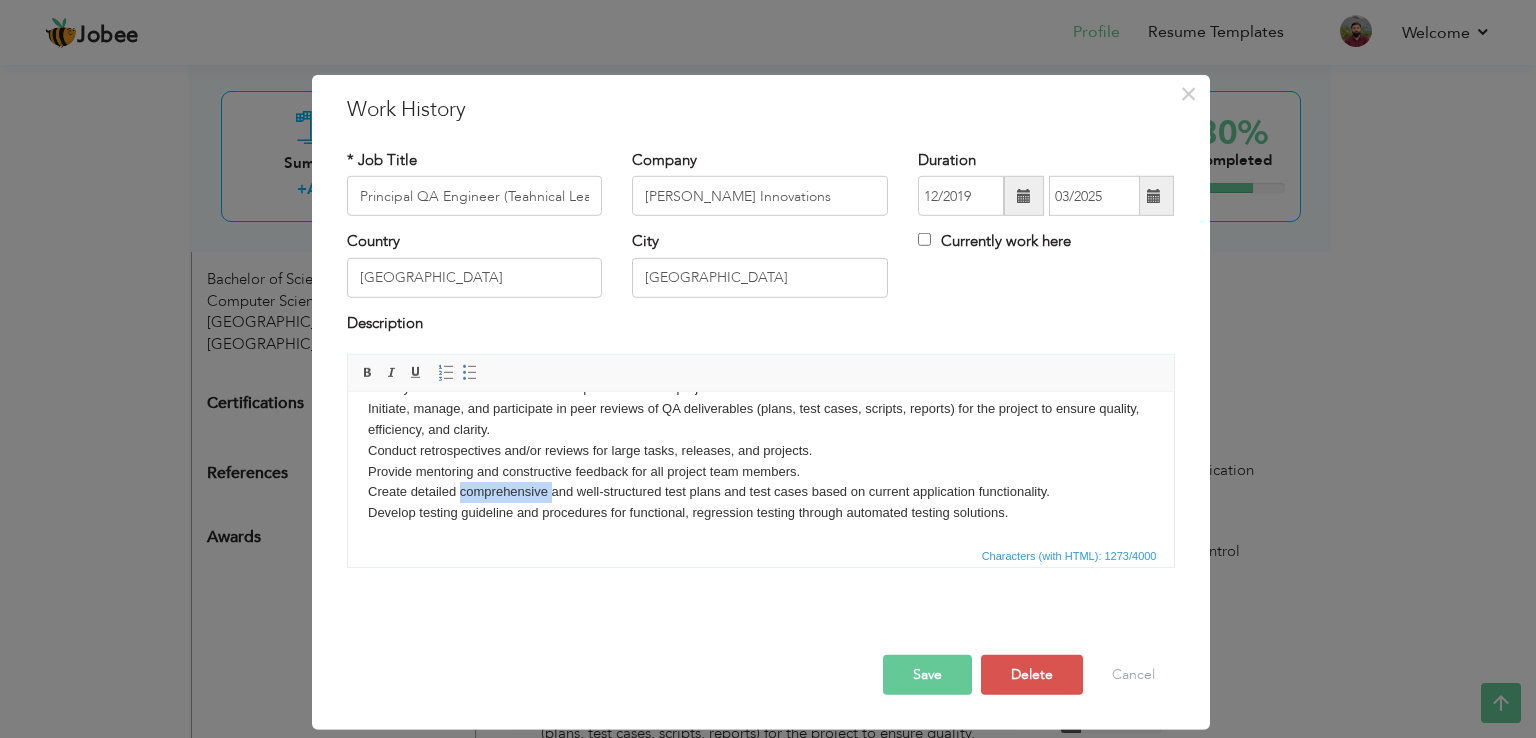click on "Planning deliverables, tasks and timelines. Providing timelines QA team for effort required for Projects. Prioritization of tasks and bug fixes. Lead the software testing function includes smoke, functional, end-to-end, regression, system, user acceptance testing. Used  Azure DevOps  to manage test cases, link bugs, and track automation script executions as part of CI/CD pipelines integrated with Selenium and Visual Studio. Design, formulate and execute test cases based on User experience Prepare and manage QA Plan (including people, resources, coverage, and priorities). Identify test data and environment requirements for a project. Initiate, manage, and participate in peer reviews of QA deliverables (plans, test cases, scripts, reports) for the project to ensure quality, efficiency, and clarity. Conduct retrospectives and/or reviews for large tasks, releases, and projects. Provide mentoring and constructive feedback for all project team members." at bounding box center [760, 368] 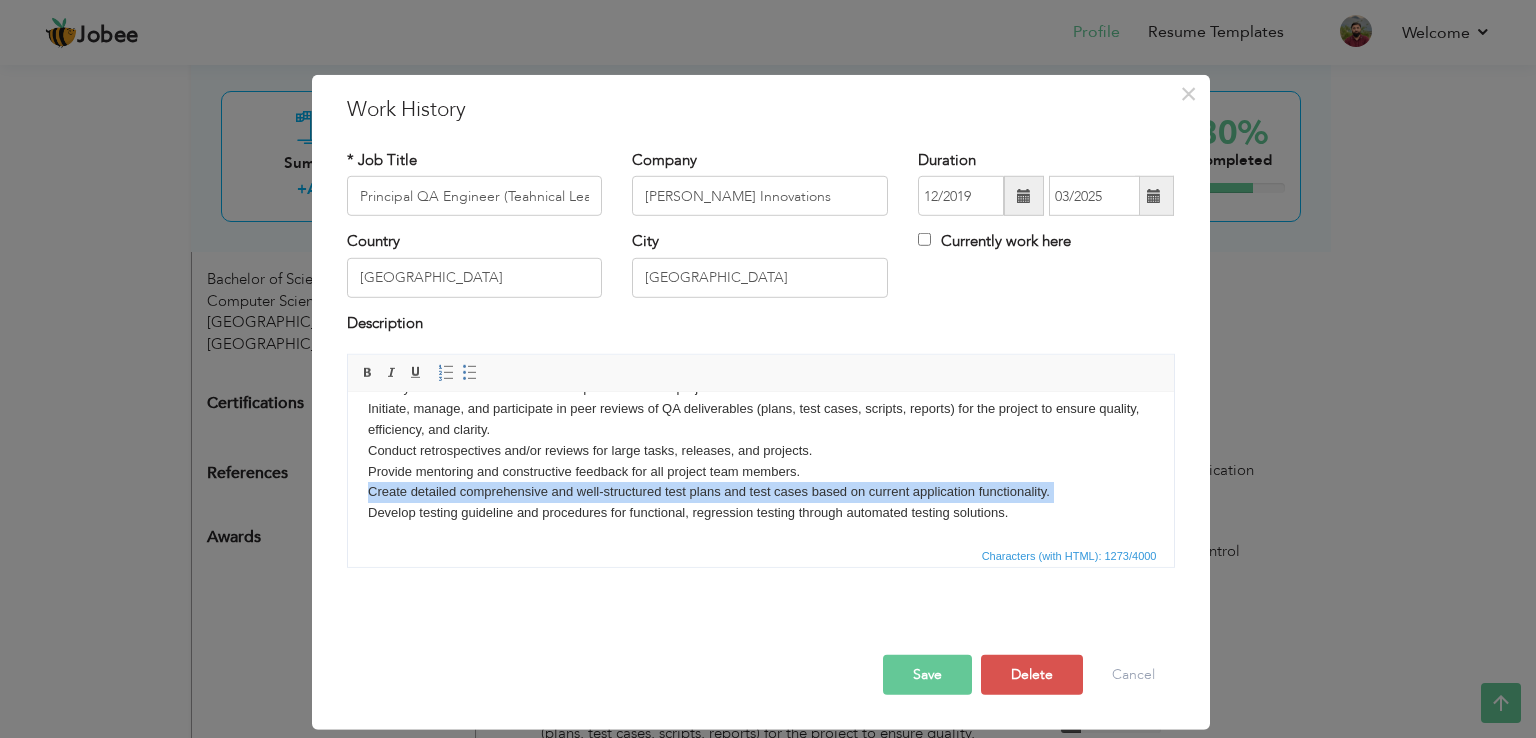 click on "Planning deliverables, tasks and timelines. Providing timelines QA team for effort required for Projects. Prioritization of tasks and bug fixes. Lead the software testing function includes smoke, functional, end-to-end, regression, system, user acceptance testing. Used  Azure DevOps  to manage test cases, link bugs, and track automation script executions as part of CI/CD pipelines integrated with Selenium and Visual Studio. Design, formulate and execute test cases based on User experience Prepare and manage QA Plan (including people, resources, coverage, and priorities). Identify test data and environment requirements for a project. Initiate, manage, and participate in peer reviews of QA deliverables (plans, test cases, scripts, reports) for the project to ensure quality, efficiency, and clarity. Conduct retrospectives and/or reviews for large tasks, releases, and projects. Provide mentoring and constructive feedback for all project team members." at bounding box center (760, 368) 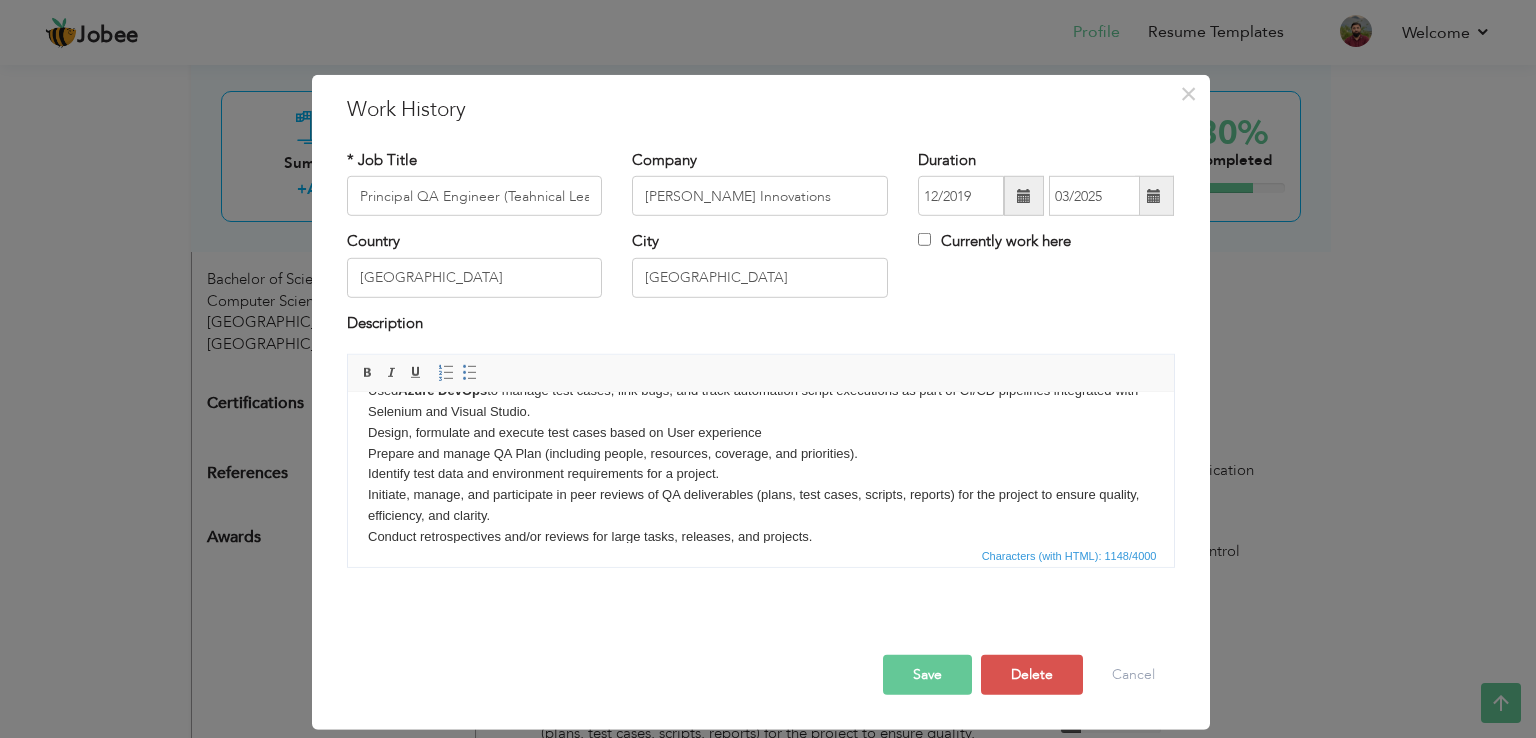 scroll, scrollTop: 0, scrollLeft: 0, axis: both 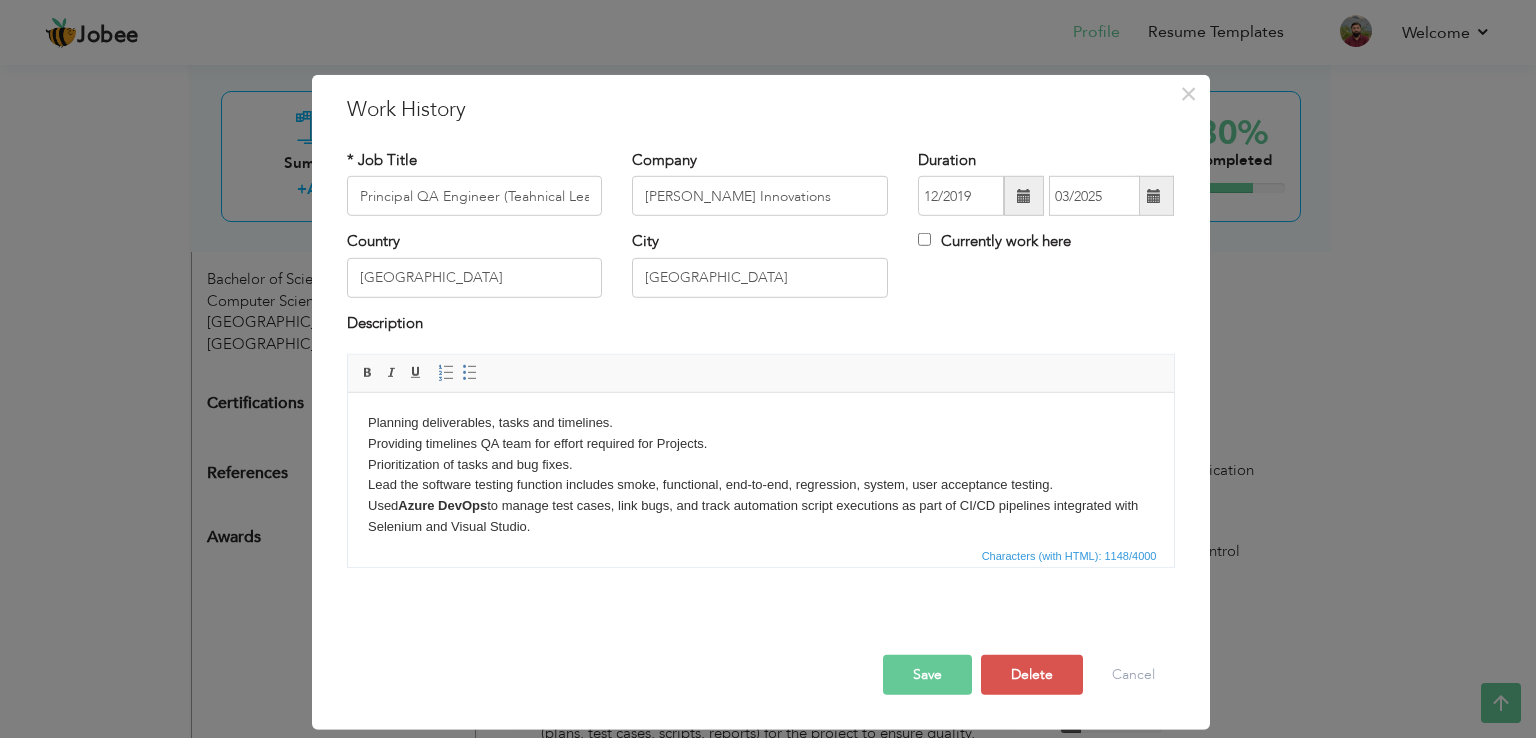 click on "Planning deliverables, tasks and timelines. Providing timelines QA team for effort required for Projects. Prioritization of tasks and bug fixes. Lead the software testing function includes smoke, functional, end-to-end, regression, system, user acceptance testing. Used  Azure DevOps  to manage test cases, link bugs, and track automation script executions as part of CI/CD pipelines integrated with Selenium and Visual Studio. Design, formulate and execute test cases based on User experience Prepare and manage QA Plan (including people, resources, coverage, and priorities). Identify test data and environment requirements for a project. Initiate, manage, and participate in peer reviews of QA deliverables (plans, test cases, scripts, reports) for the project to ensure quality, efficiency, and clarity. Conduct retrospectives and/or reviews for large tasks, releases, and projects. Provide mentoring and constructive feedback for all project team members." at bounding box center [760, 558] 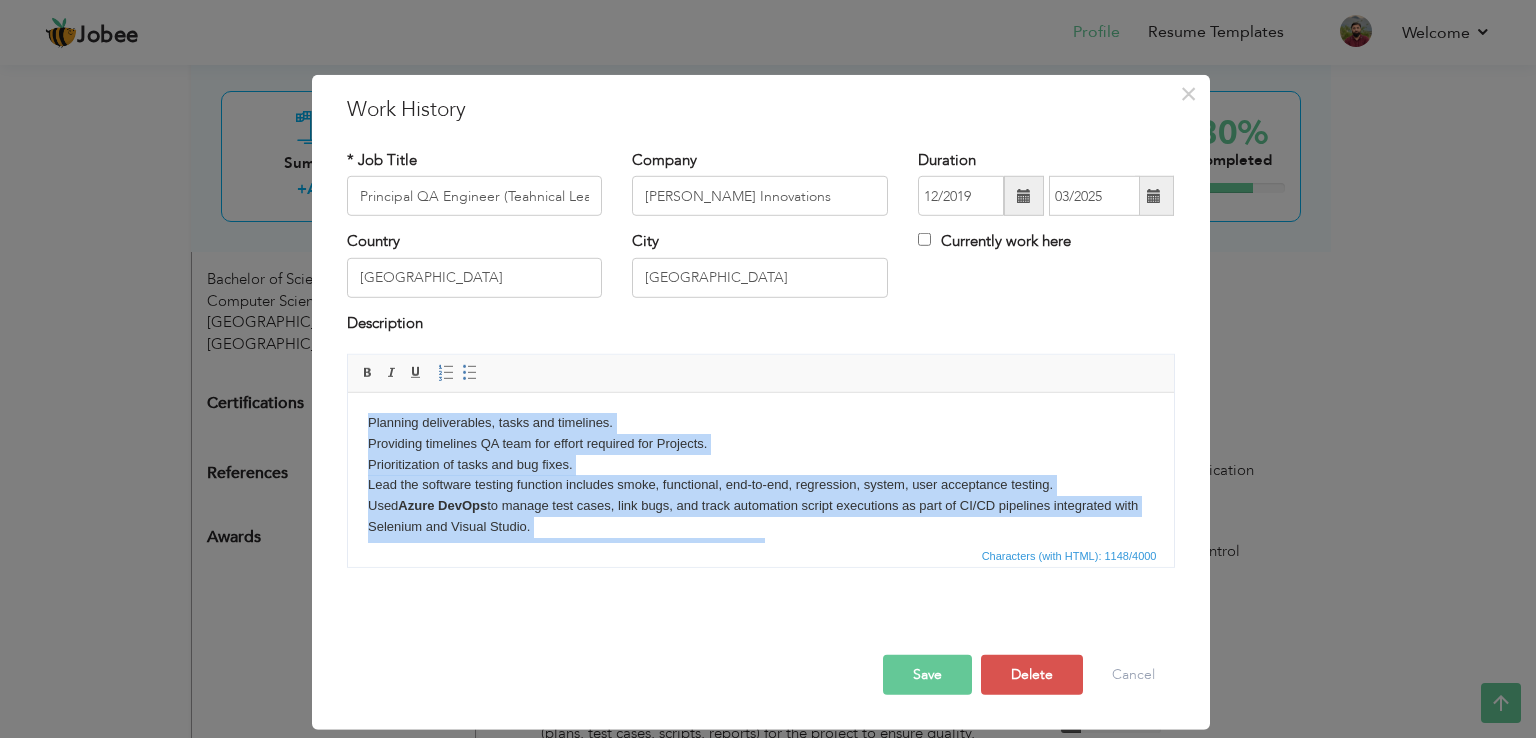 copy on "Planning deliverables, tasks and timelines. Providing timelines QA team for effort required for Projects. Prioritization of tasks and bug fixes. Lead the software testing function includes smoke, functional, end-to-end, regression, system, user acceptance testing. Used  Azure DevOps  to manage test cases, link bugs, and track automation script executions as part of CI/CD pipelines integrated with Selenium and Visual Studio. Design, formulate and execute test cases based on User experience Prepare and manage QA Plan (including people, resources, coverage, and priorities). Identify test data and environment requirements for a project. Initiate, manage, and participate in peer reviews of QA deliverables (plans, test cases, scripts, reports) for the project to ensure quality, efficiency, and clarity. Conduct retrospectives and/or reviews for large tasks, releases, and projects. Provide mentoring and constructive feedback for all project team members. Develop testing guideline and procedures for functional, reg..." 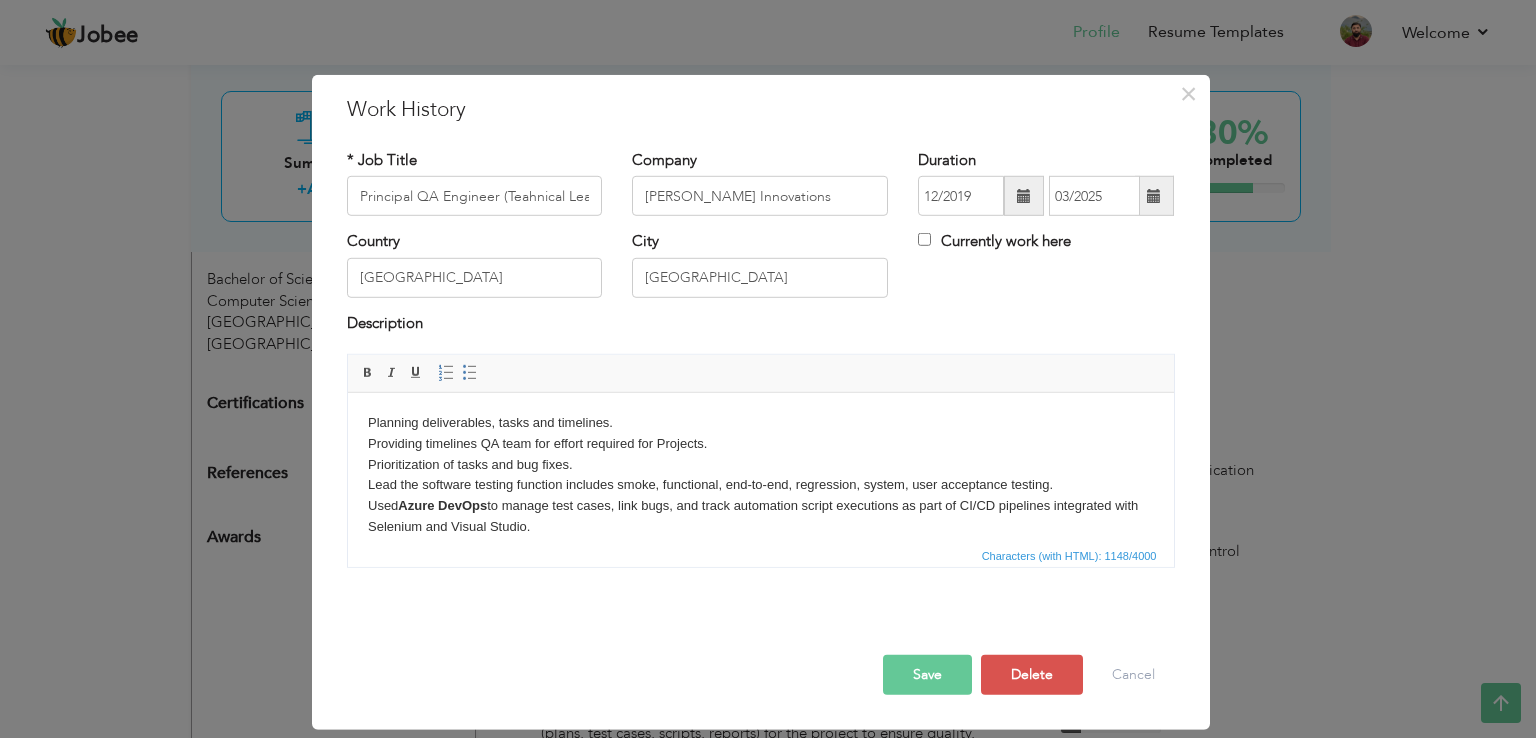 click on "Planning deliverables, tasks and timelines. Providing timelines QA team for effort required for Projects. Prioritization of tasks and bug fixes. Lead the software testing function includes smoke, functional, end-to-end, regression, system, user acceptance testing. Used  Azure DevOps  to manage test cases, link bugs, and track automation script executions as part of CI/CD pipelines integrated with Selenium and Visual Studio. Design, formulate and execute test cases based on User experience Prepare and manage QA Plan (including people, resources, coverage, and priorities). Identify test data and environment requirements for a project. Initiate, manage, and participate in peer reviews of QA deliverables (plans, test cases, scripts, reports) for the project to ensure quality, efficiency, and clarity. Conduct retrospectives and/or reviews for large tasks, releases, and projects. Provide mentoring and constructive feedback for all project team members." at bounding box center (760, 558) 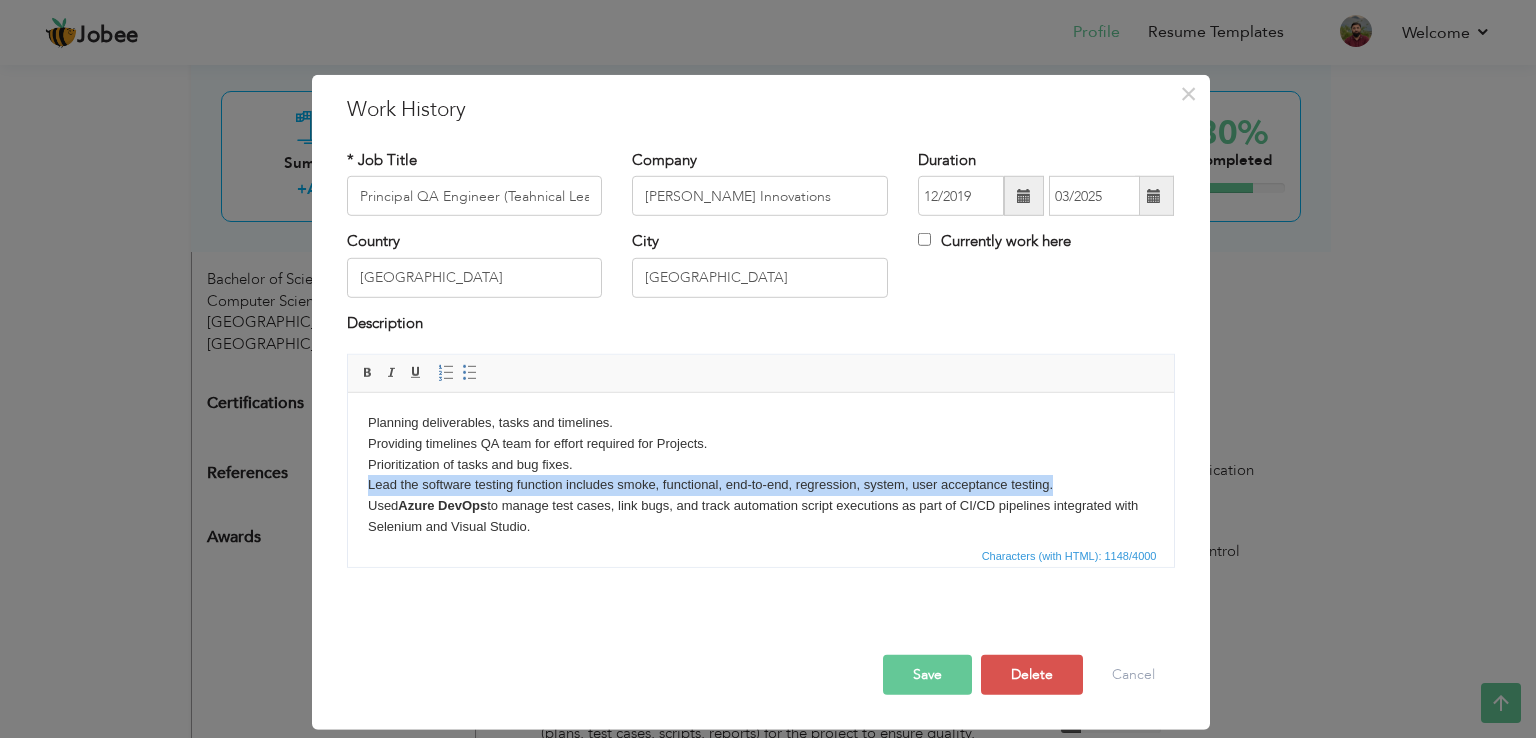 drag, startPoint x: 1059, startPoint y: 483, endPoint x: 365, endPoint y: 489, distance: 694.02594 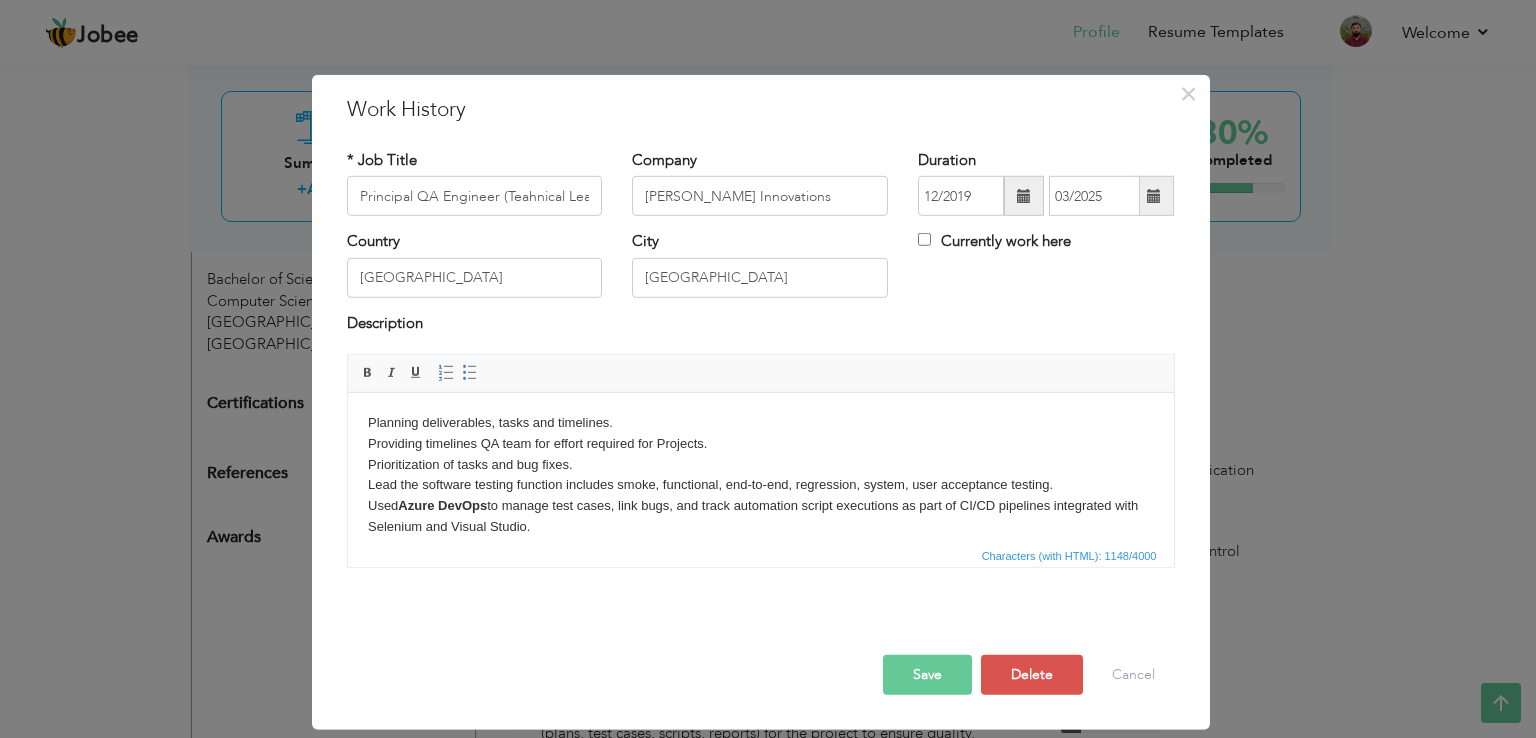 click on "Planning deliverables, tasks and timelines. Providing timelines QA team for effort required for Projects. Prioritization of tasks and bug fixes. Lead the software testing function includes smoke, functional, end-to-end, regression, system, user acceptance testing. Used  Azure DevOps  to manage test cases, link bugs, and track automation script executions as part of CI/CD pipelines integrated with Selenium and Visual Studio. Design, formulate and execute test cases based on User experience Prepare and manage QA Plan (including people, resources, coverage, and priorities). Identify test data and environment requirements for a project. Initiate, manage, and participate in peer reviews of QA deliverables (plans, test cases, scripts, reports) for the project to ensure quality, efficiency, and clarity. Conduct retrospectives and/or reviews for large tasks, releases, and projects. Provide mentoring and constructive feedback for all project team members." at bounding box center (760, 558) 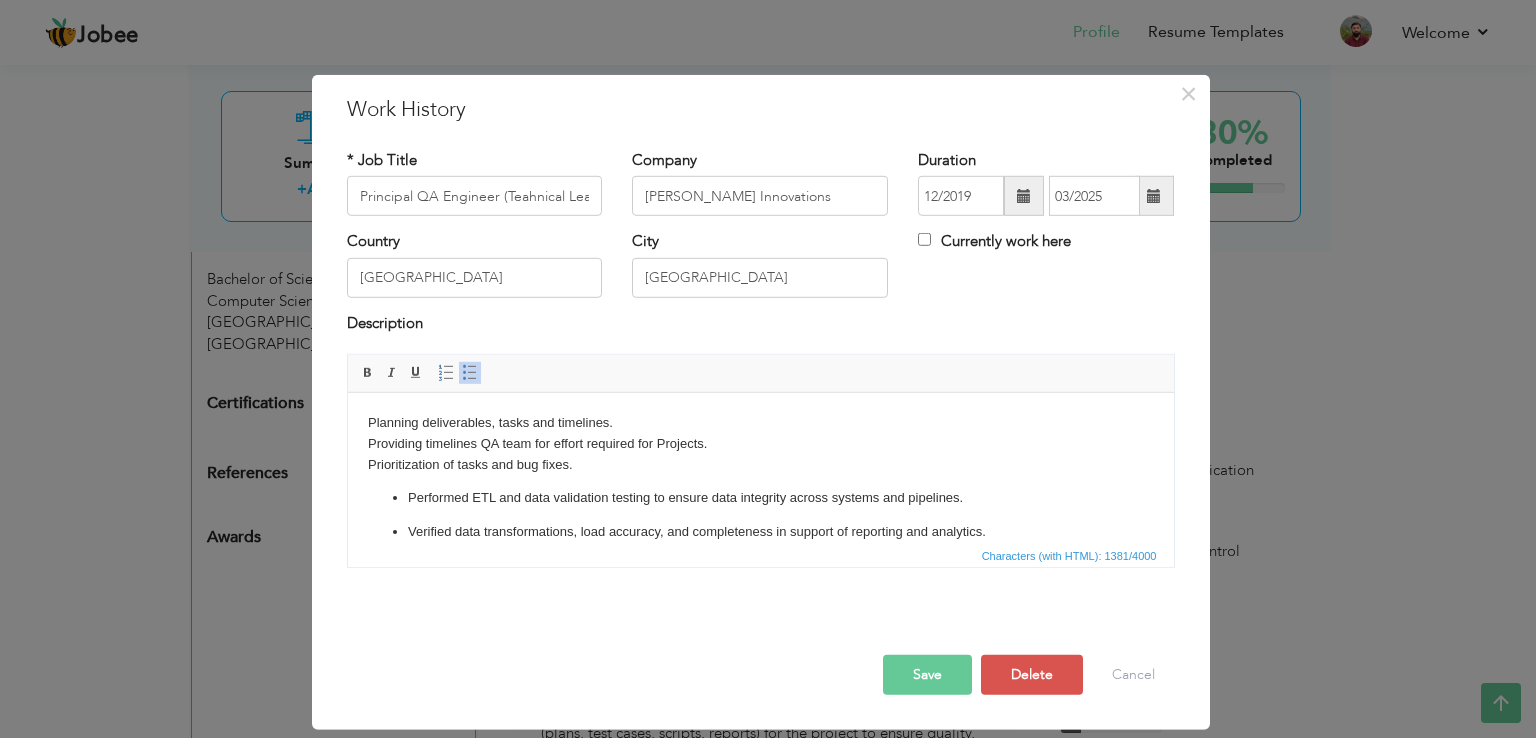 click on "Planning deliverables, tasks and timelines. Providing timelines QA team for effort required for Projects. Prioritization of tasks and bug fixes. Performed ETL and data validation testing to ensure data integrity across systems and pipelines. Verified data transformations, load accuracy, and completeness in support of reporting and analytics. Lead the software testing function includes smoke, functional, end-to-end, regression, system, user acceptance testing. Used  Azure DevOps  to manage test cases, link bugs, and track automation script executions as part of CI/CD pipelines integrated with Selenium and Visual Studio. Design, formulate and execute test cases based on User experience Prepare and manage QA Plan (including people, resources, coverage, and priorities). Identify test data and environment requirements for a project. Initiate, manage, and participate in peer reviews of QA deliverables (plans, test cases, scripts, reports) for the project to ensure quality, efficiency, and clarity." at bounding box center [760, 599] 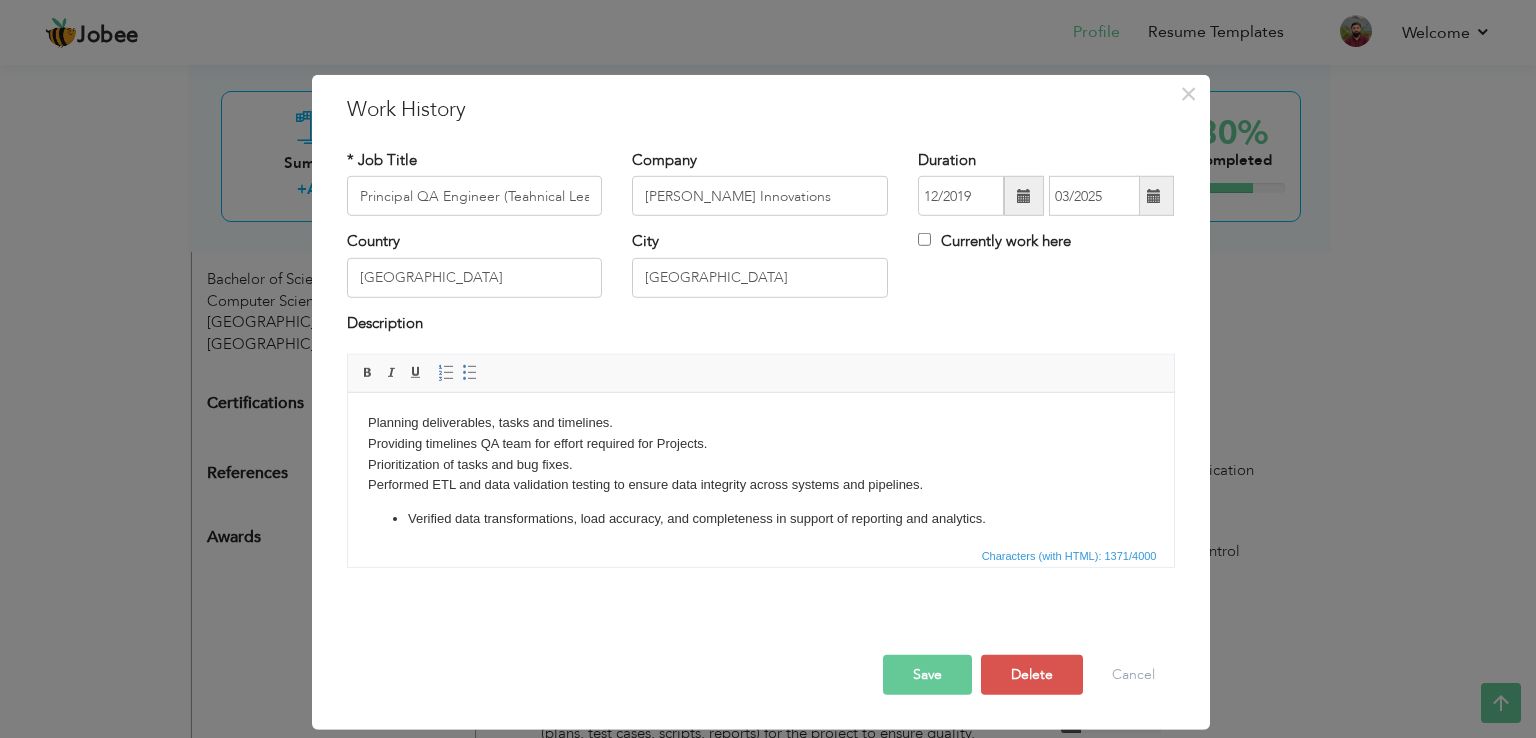 click on "Verified data transformations, load accuracy, and completeness in support of reporting and analytics." at bounding box center (760, 519) 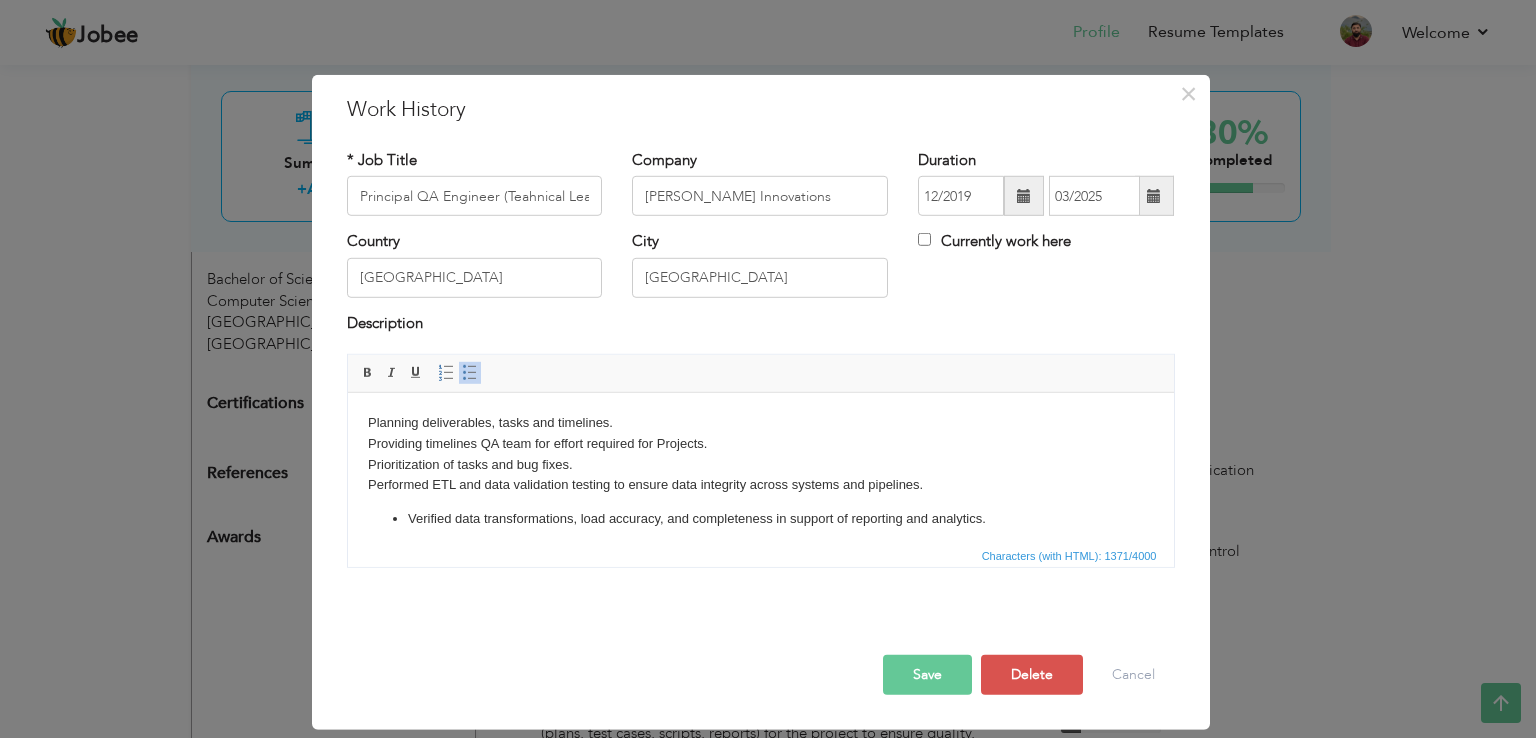 click on "Verified data transformations, load accuracy, and completeness in support of reporting and analytics." 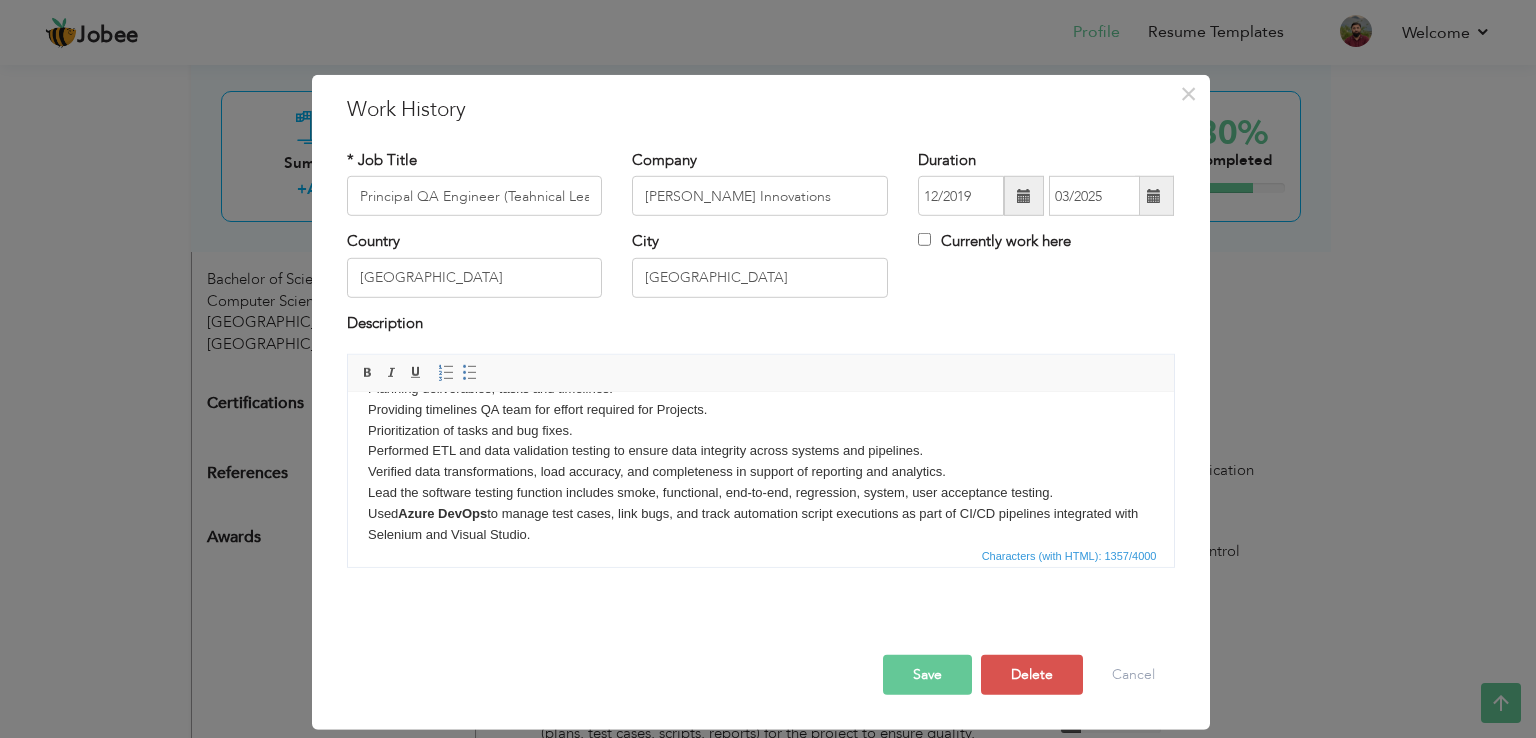 scroll, scrollTop: 0, scrollLeft: 0, axis: both 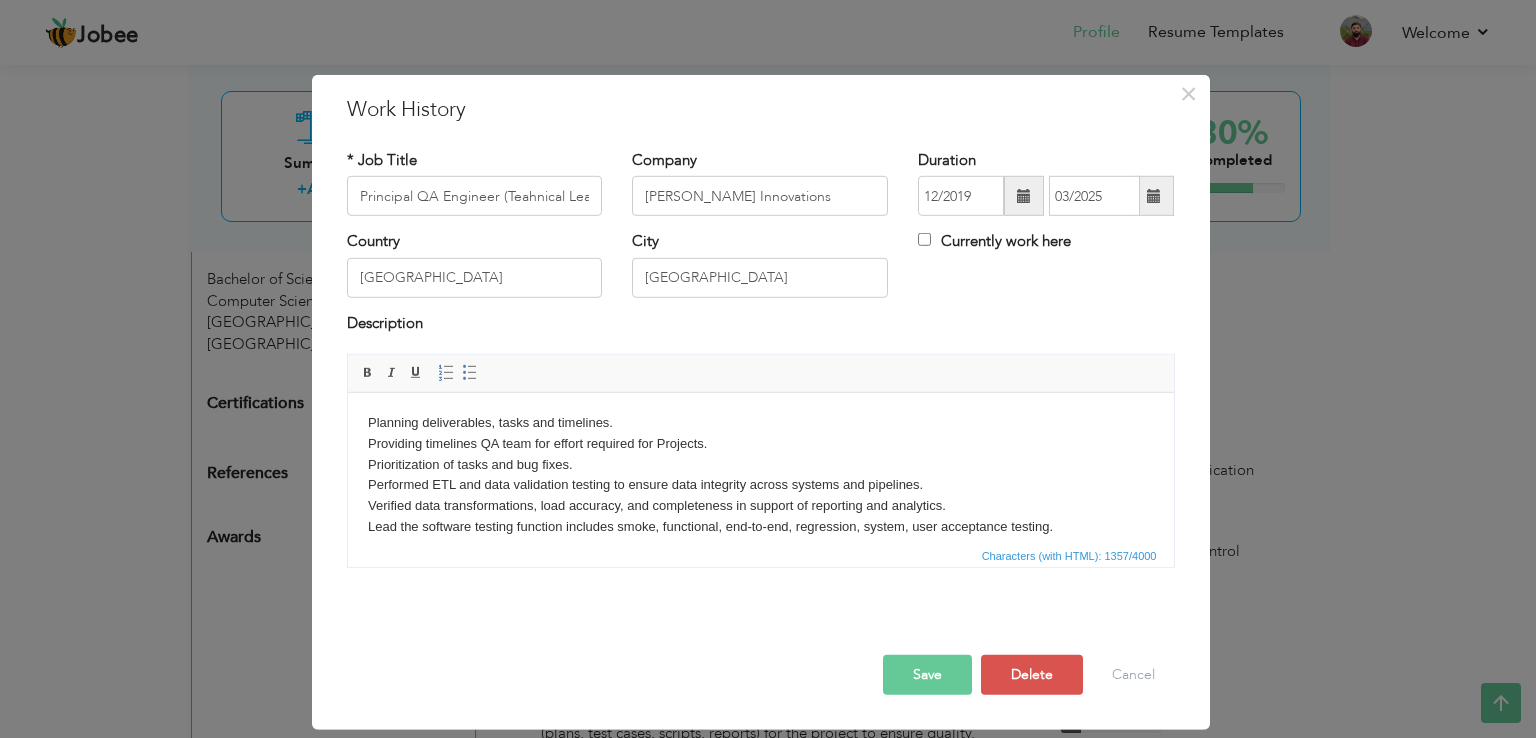 click on "Planning deliverables, tasks and timelines. Providing timelines QA team for effort required for Projects. Prioritization of tasks and bug fixes. Performed ETL and data validation testing to ensure data integrity across systems and pipelines. ​​​​​​​ Verified data transformations, load accuracy, and completeness in support of reporting and analytics. Lead the software testing function includes smoke, functional, end-to-end, regression, system, user acceptance testing. Used  Azure DevOps  to manage test cases, link bugs, and track automation script executions as part of CI/CD pipelines integrated with Selenium and Visual Studio. Design, formulate and execute test cases based on User experience Prepare and manage QA Plan (including people, resources, coverage, and priorities). Identify test data and environment requirements for a project. Conduct retrospectives and/or reviews for large tasks, releases, and projects. Provide mentoring and constructive feedback for all project team members." at bounding box center (760, 579) 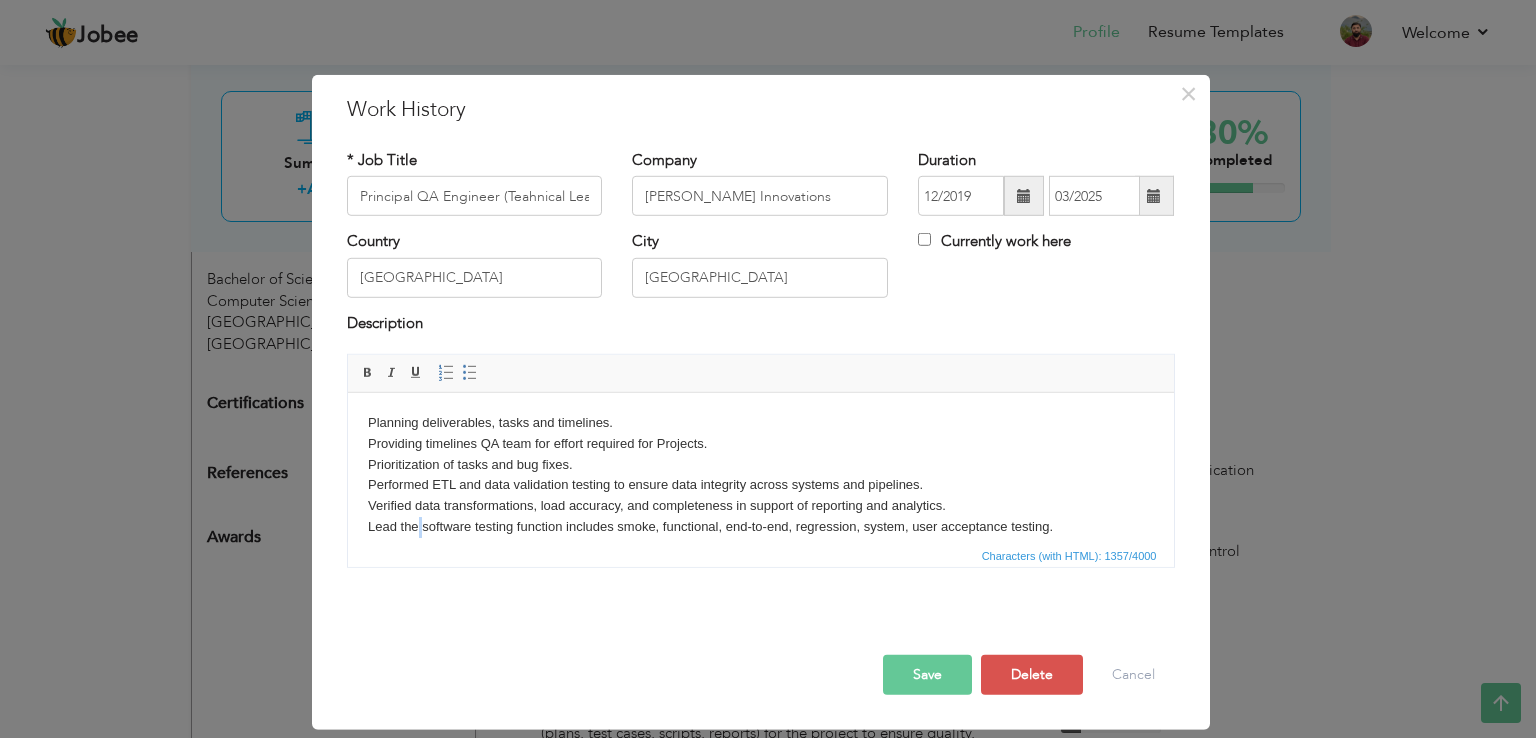 click on "Planning deliverables, tasks and timelines. Providing timelines QA team for effort required for Projects. Prioritization of tasks and bug fixes. Performed ETL and data validation testing to ensure data integrity across systems and pipelines. ​​​​​​​ Verified data transformations, load accuracy, and completeness in support of reporting and analytics. Lead the software testing function includes smoke, functional, end-to-end, regression, system, user acceptance testing. Used  Azure DevOps  to manage test cases, link bugs, and track automation script executions as part of CI/CD pipelines integrated with Selenium and Visual Studio. Design, formulate and execute test cases based on User experience Prepare and manage QA Plan (including people, resources, coverage, and priorities). Identify test data and environment requirements for a project. Conduct retrospectives and/or reviews for large tasks, releases, and projects. Provide mentoring and constructive feedback for all project team members." at bounding box center (760, 579) 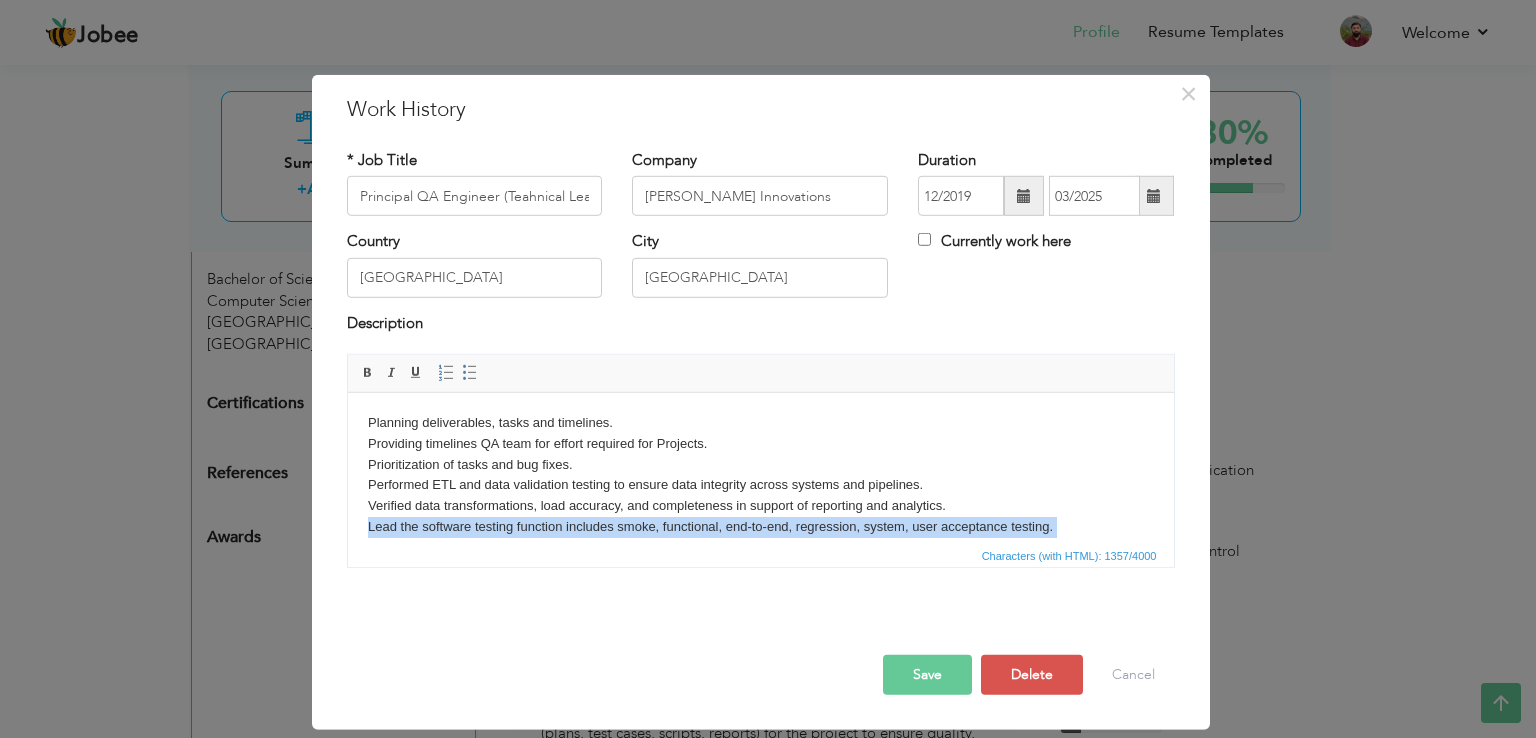 click on "Planning deliverables, tasks and timelines. Providing timelines QA team for effort required for Projects. Prioritization of tasks and bug fixes. Performed ETL and data validation testing to ensure data integrity across systems and pipelines. ​​​​​​​ Verified data transformations, load accuracy, and completeness in support of reporting and analytics. Lead the software testing function includes smoke, functional, end-to-end, regression, system, user acceptance testing. Used  Azure DevOps  to manage test cases, link bugs, and track automation script executions as part of CI/CD pipelines integrated with Selenium and Visual Studio. Design, formulate and execute test cases based on User experience Prepare and manage QA Plan (including people, resources, coverage, and priorities). Identify test data and environment requirements for a project. Conduct retrospectives and/or reviews for large tasks, releases, and projects. Provide mentoring and constructive feedback for all project team members." at bounding box center (760, 579) 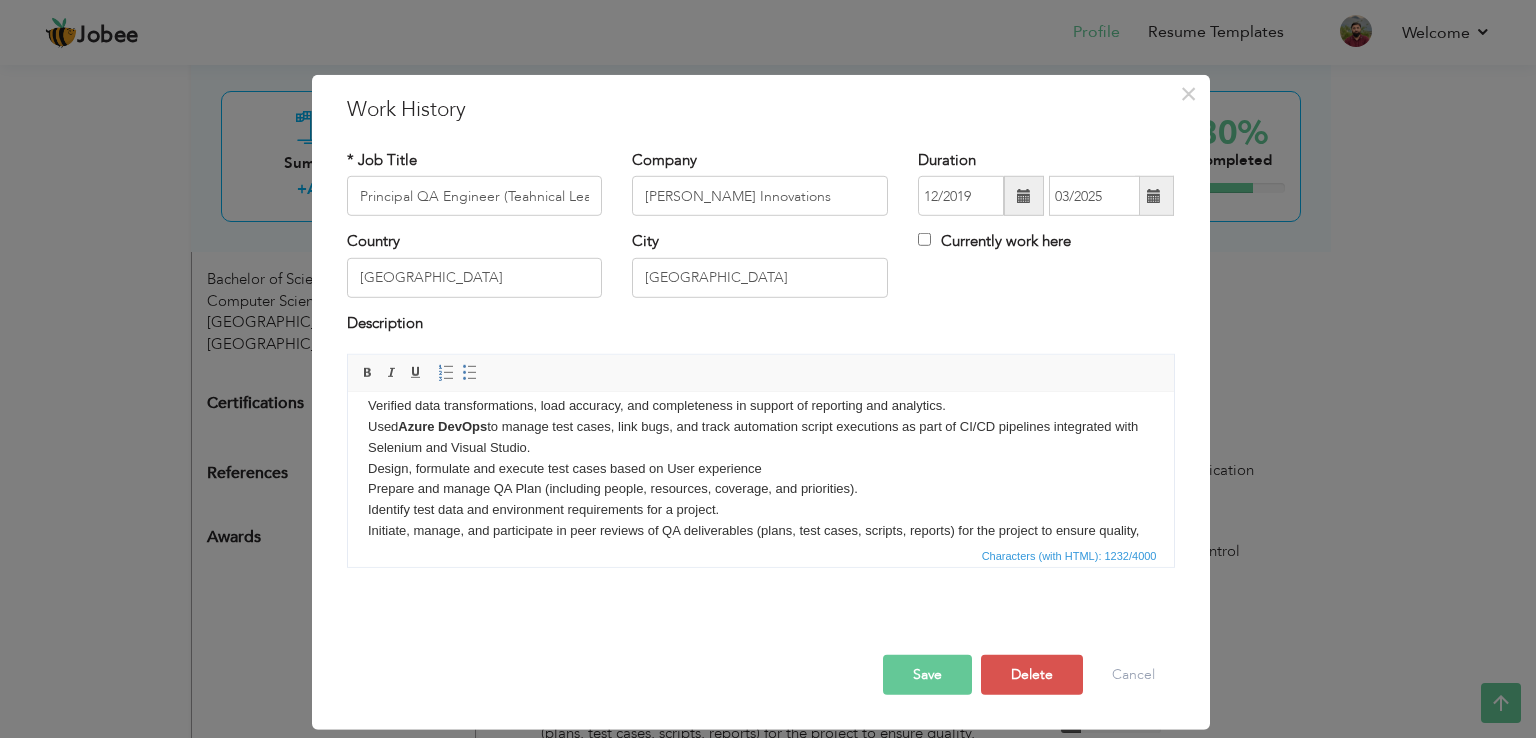 scroll, scrollTop: 0, scrollLeft: 0, axis: both 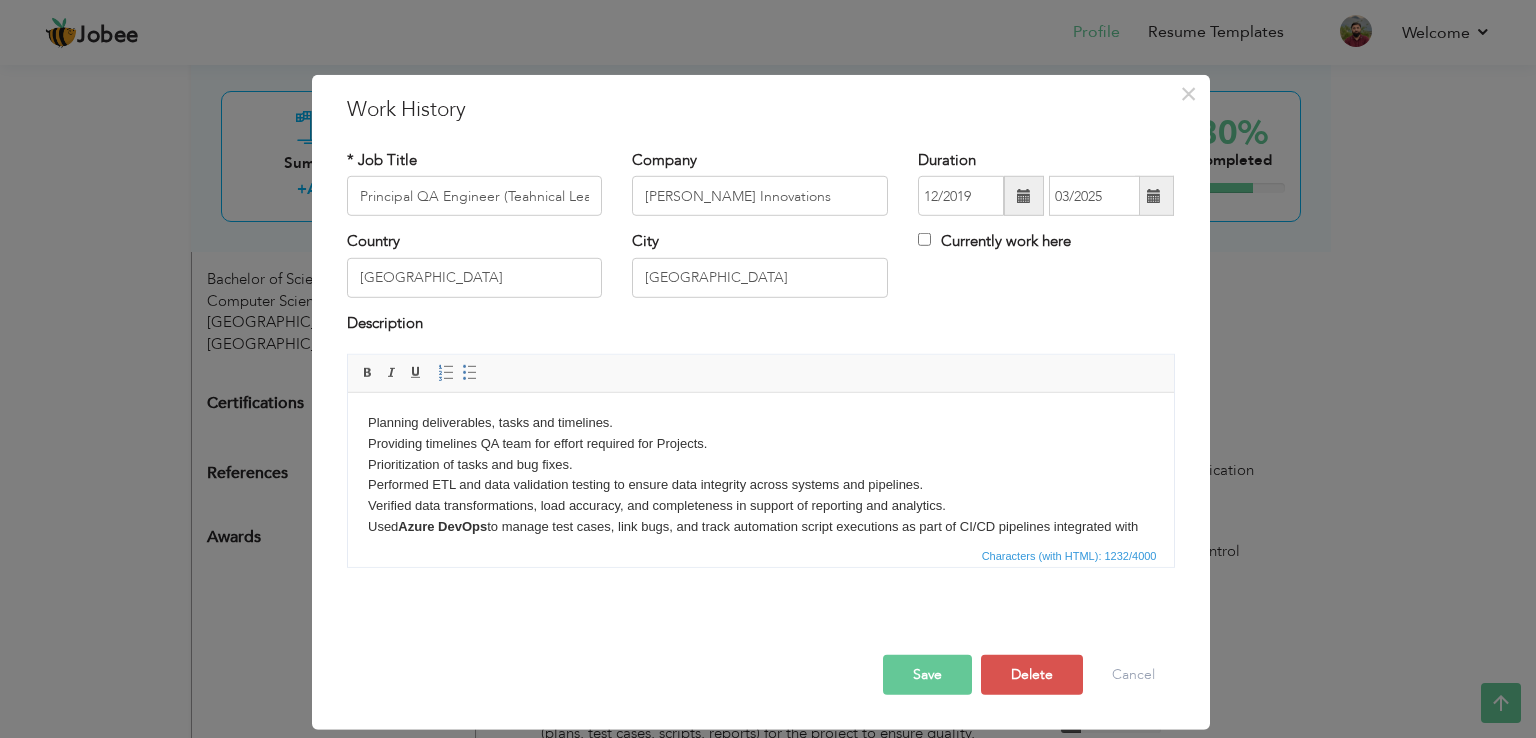 click on "Planning deliverables, tasks and timelines. Providing timelines QA team for effort required for Projects. Prioritization of tasks and bug fixes. Performed ETL and data validation testing to ensure data integrity across systems and pipelines. Verified data transformations, load accuracy, and completeness in support of reporting and analytics. Used  Azure DevOps  to manage test cases, link bugs, and track automation script executions as part of CI/CD pipelines integrated with Selenium and Visual Studio. Design, formulate and execute test cases based on User experience Prepare and manage QA Plan (including people, resources, coverage, and priorities). Identify test data and environment requirements for a project. Initiate, manage, and participate in peer reviews of QA deliverables (plans, test cases, scripts, reports) for the project to ensure quality, efficiency, and clarity. Conduct retrospectives and/or reviews for large tasks, releases, and projects." at bounding box center (760, 569) 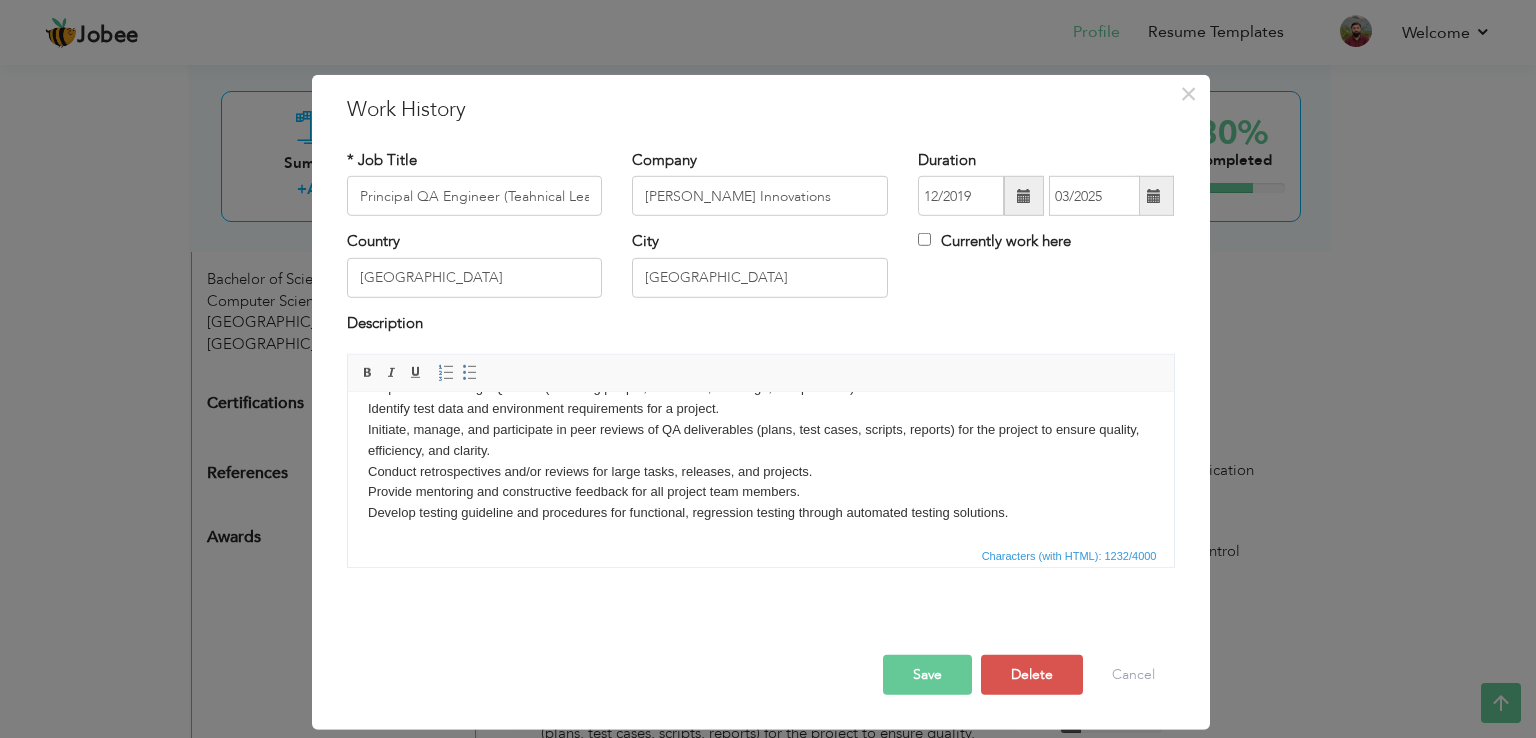 scroll, scrollTop: 0, scrollLeft: 0, axis: both 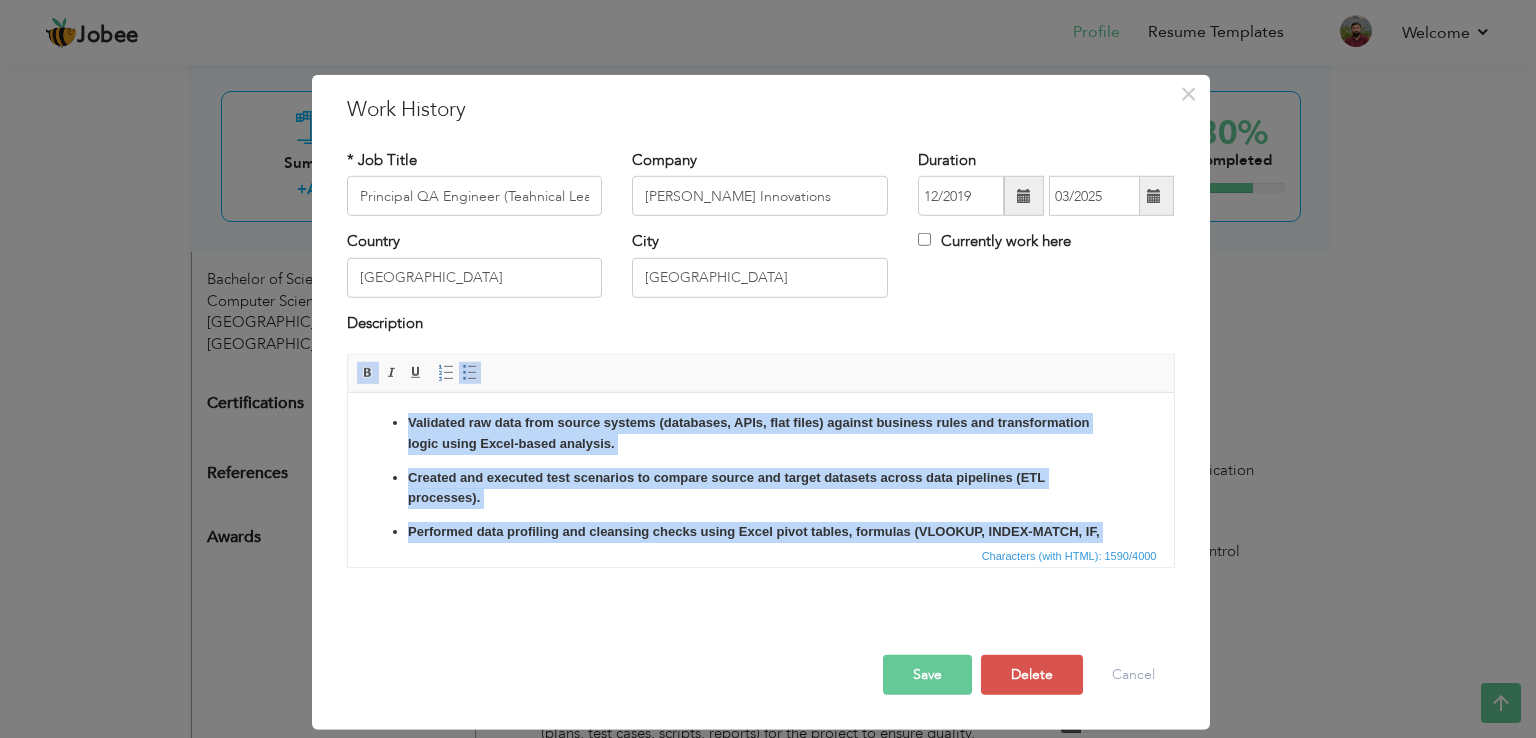 click at bounding box center [368, 373] 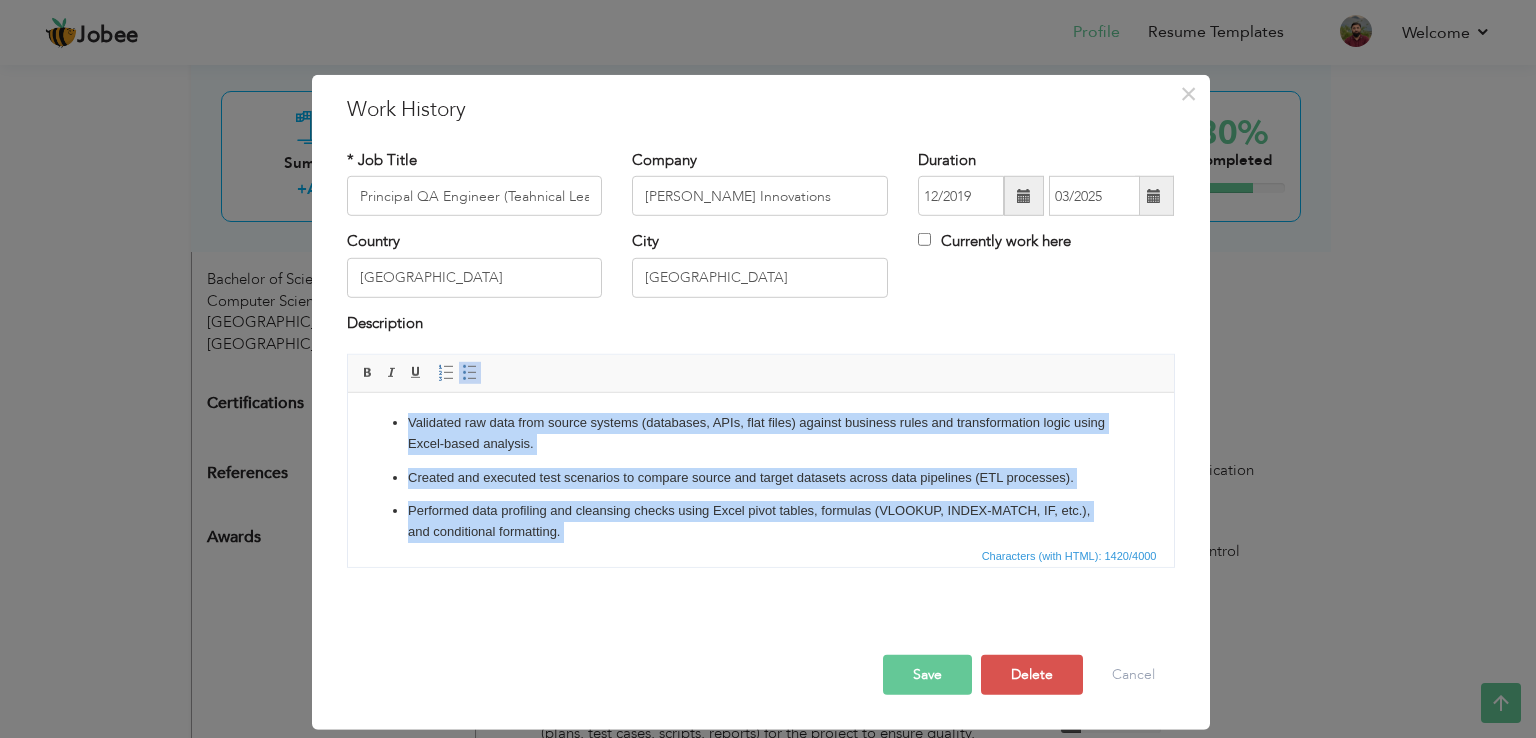 click at bounding box center (470, 373) 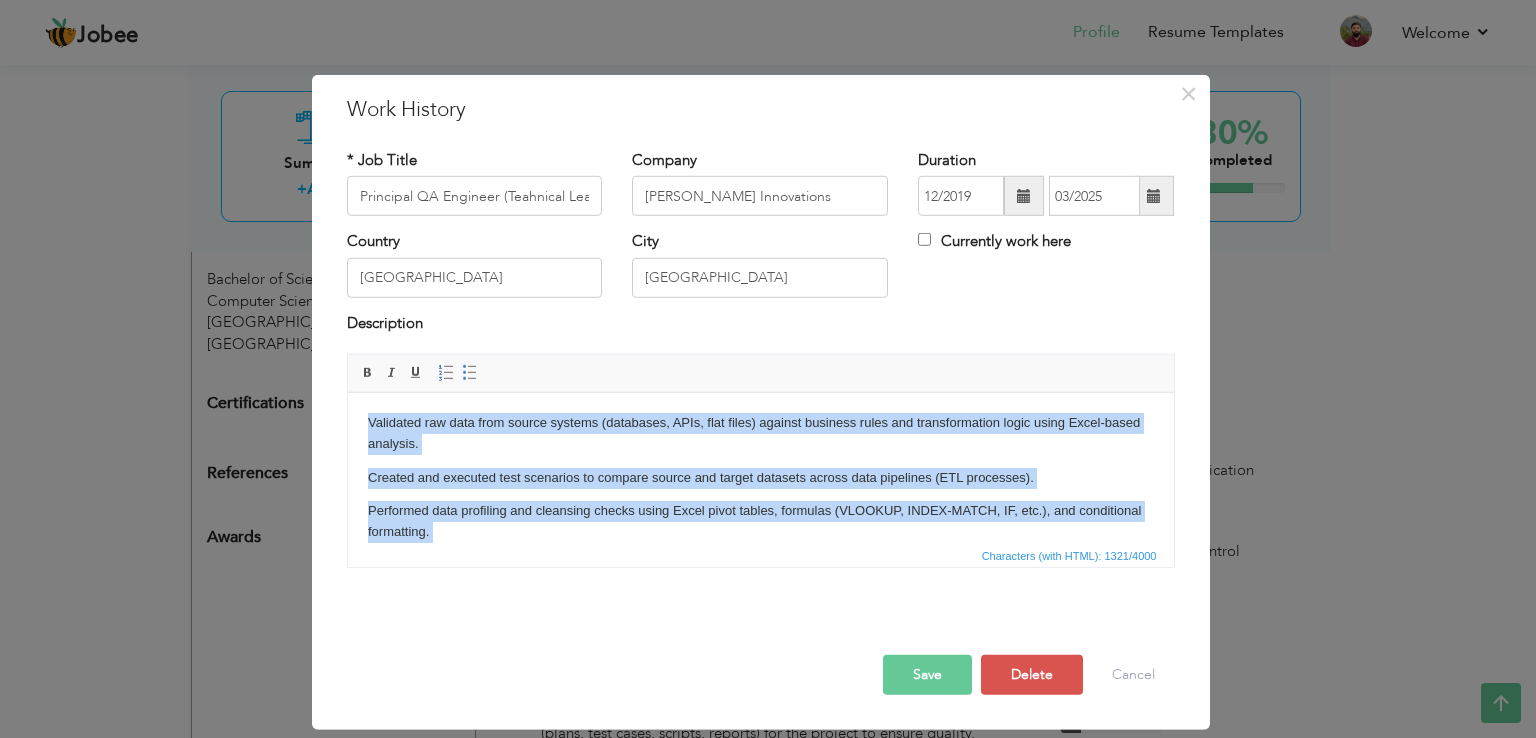 click on "Validated raw data from source systems (databases, APIs, flat files) against business rules and transformation logic using Excel-based analysis. Created and executed test scenarios to compare source and target datasets across data pipelines (ETL processes). Performed data profiling and cleansing checks using Excel pivot tables, formulas (VLOOKUP, INDEX-MATCH, IF, etc.), and conditional formatting. Ensured accuracy, completeness, and consistency of data across staging, warehouse, and reporting layers. Validated data transformations by reconciling ETL output with source inputs using lookup and aggregation logic in Excel. Identified anomalies, duplicates, and missing values through exploratory analysis and communicated data quality issues to data engineers and business analysts. Reviewed mapping documents and source-to-target (S2T) documents to design test cases aligned with data flow and transformation logic. Documented test results, data discrepancies, and defect logs using Excel and Azure DevOps/JIRA." at bounding box center [760, 617] 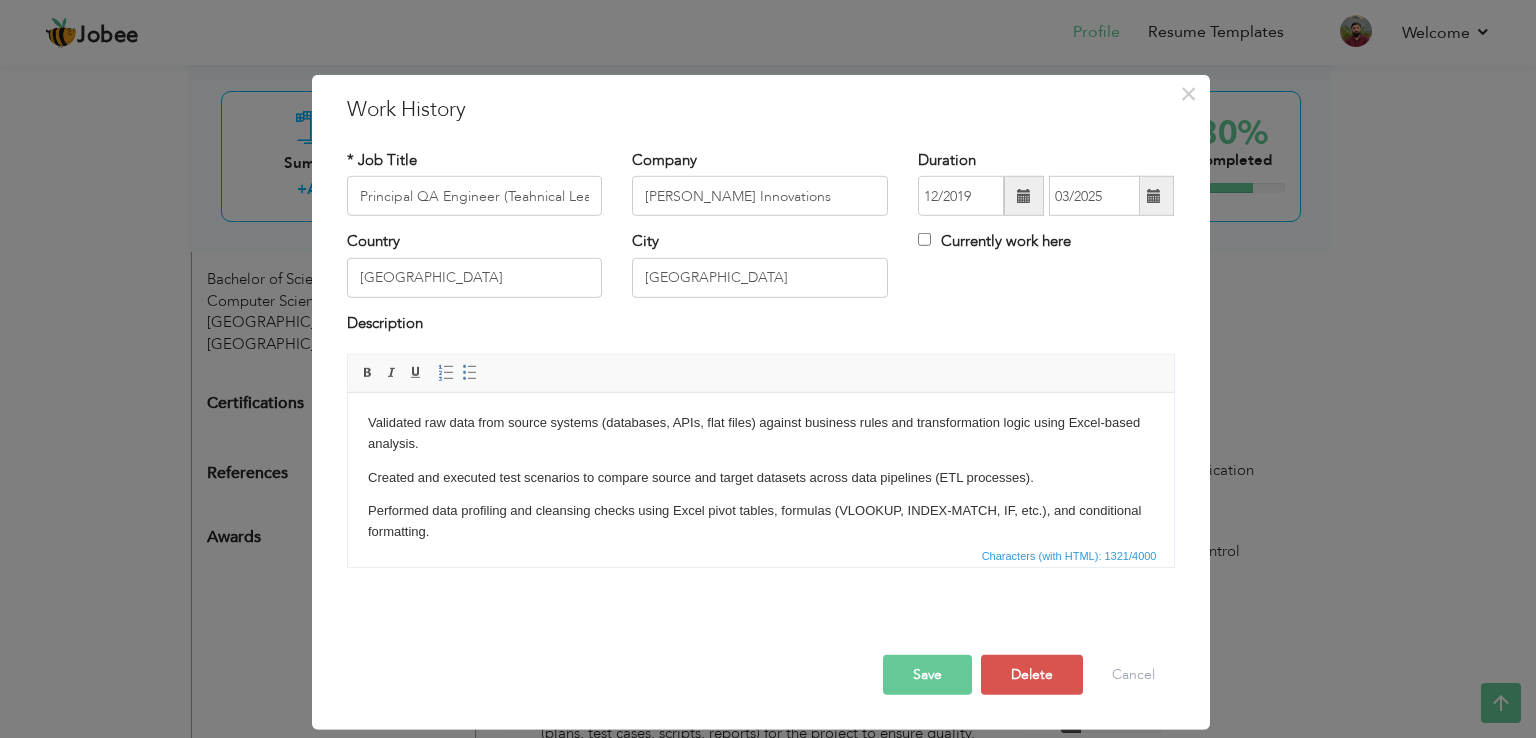 click on "Created and executed test scenarios to compare source and target datasets across data pipelines (ETL processes)." at bounding box center [760, 478] 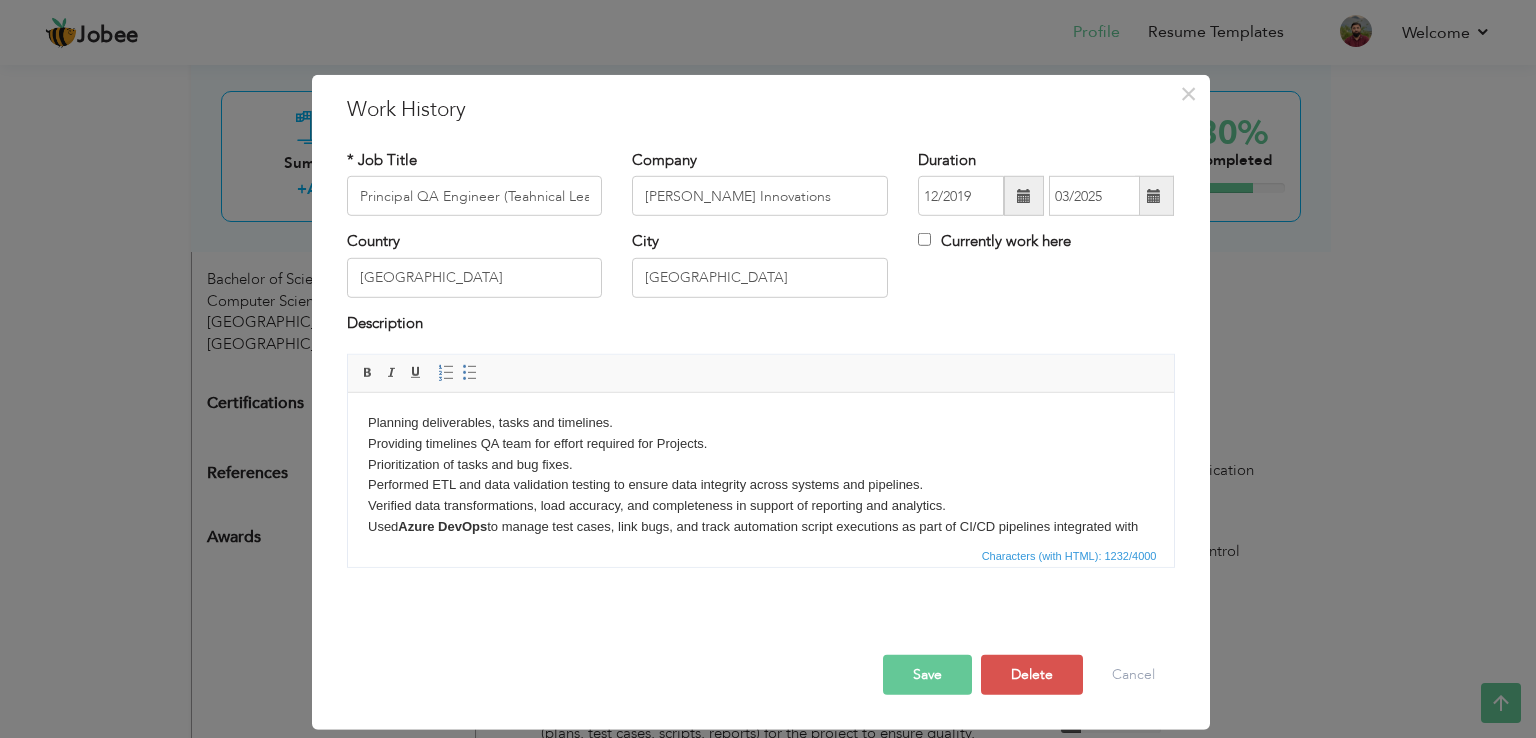 click on "Planning deliverables, tasks and timelines. Providing timelines QA team for effort required for Projects. Prioritization of tasks and bug fixes. Performed ETL and data validation testing to ensure data integrity across systems and pipelines. Verified data transformations, load accuracy, and completeness in support of reporting and analytics. Used  Azure DevOps  to manage test cases, link bugs, and track automation script executions as part of CI/CD pipelines integrated with Selenium and Visual Studio. Design, formulate and execute test cases based on User experience Prepare and manage QA Plan (including people, resources, coverage, and priorities). Identify test data and environment requirements for a project. Initiate, manage, and participate in peer reviews of QA deliverables (plans, test cases, scripts, reports) for the project to ensure quality, efficiency, and clarity. Conduct retrospectives and/or reviews for large tasks, releases, and projects." at bounding box center (760, 569) 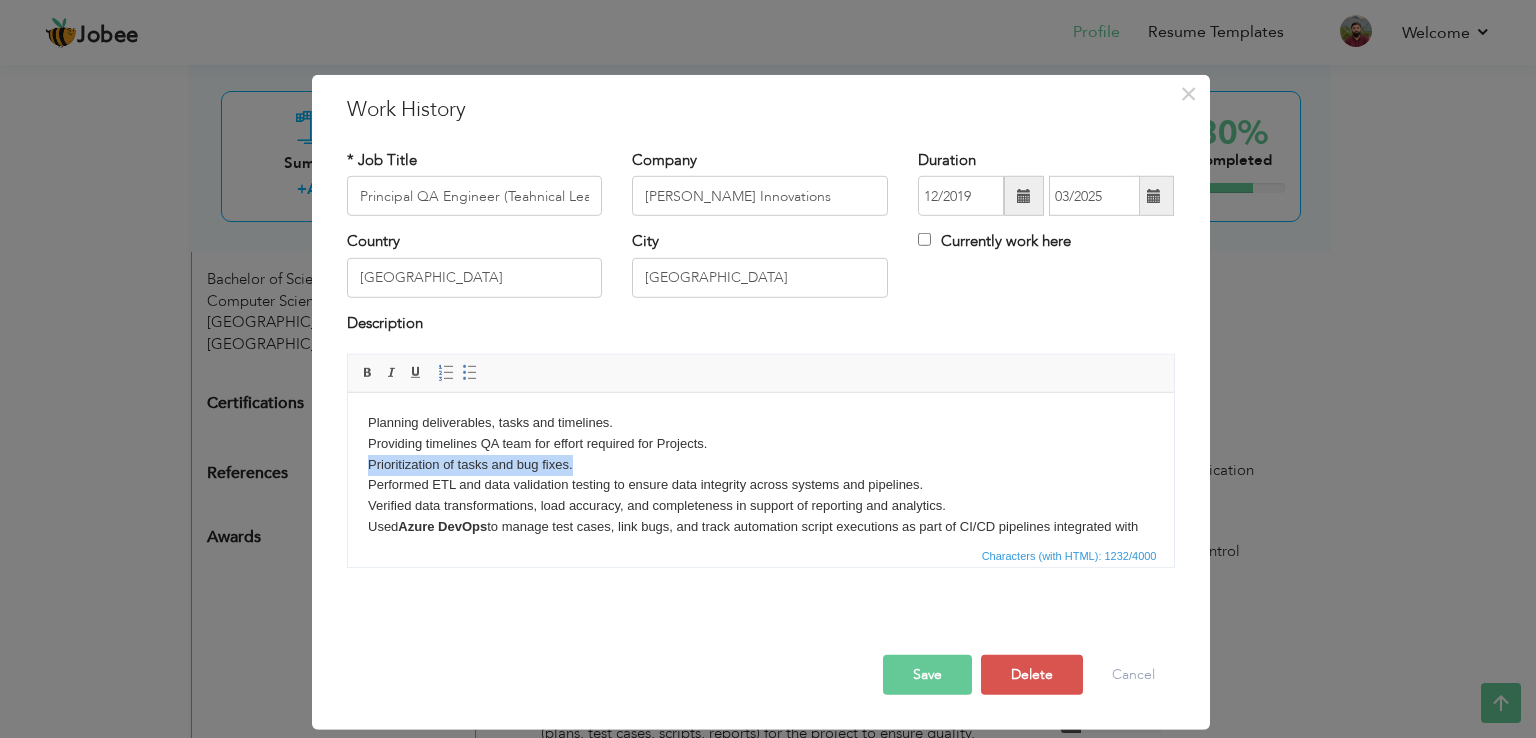 drag, startPoint x: 615, startPoint y: 458, endPoint x: 693, endPoint y: 851, distance: 400.6657 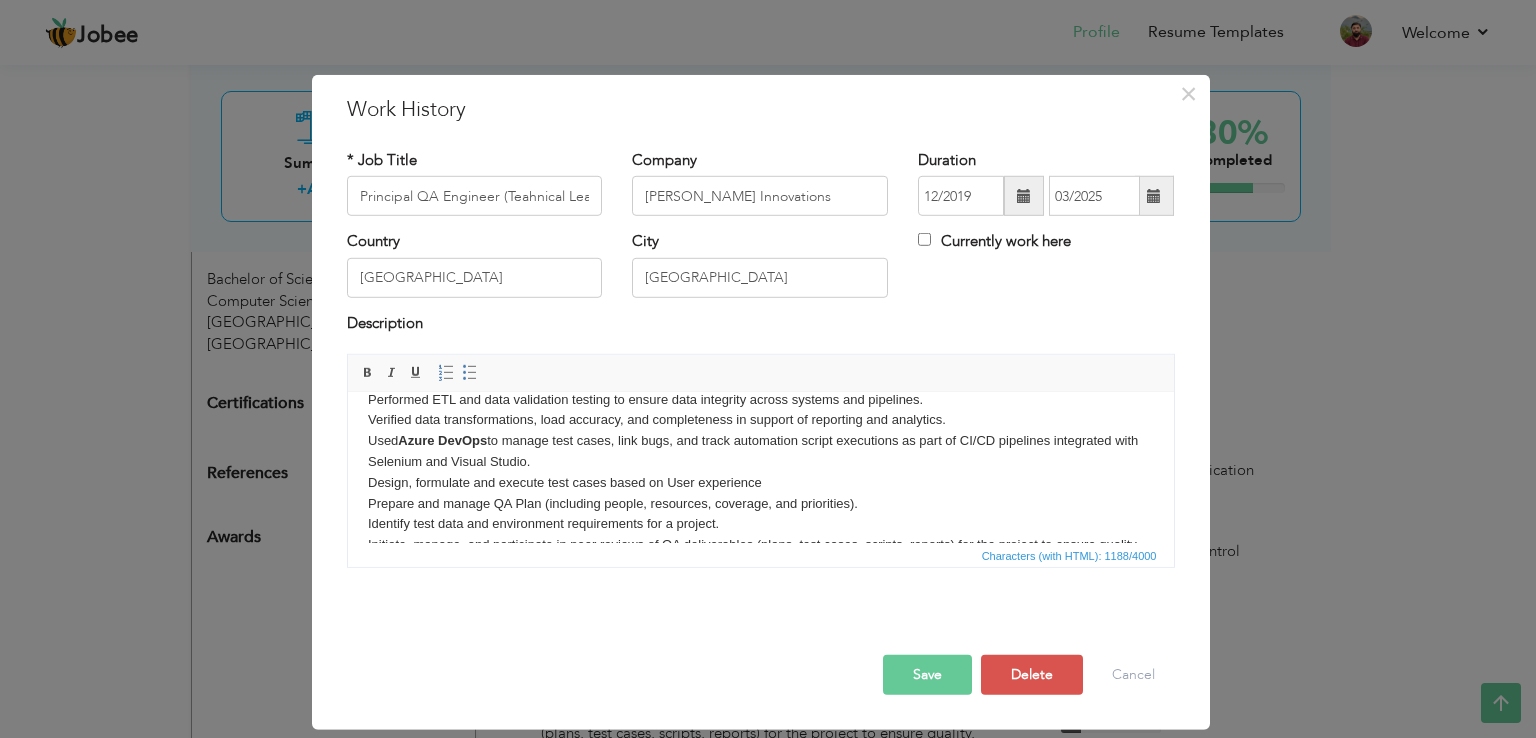 scroll, scrollTop: 100, scrollLeft: 0, axis: vertical 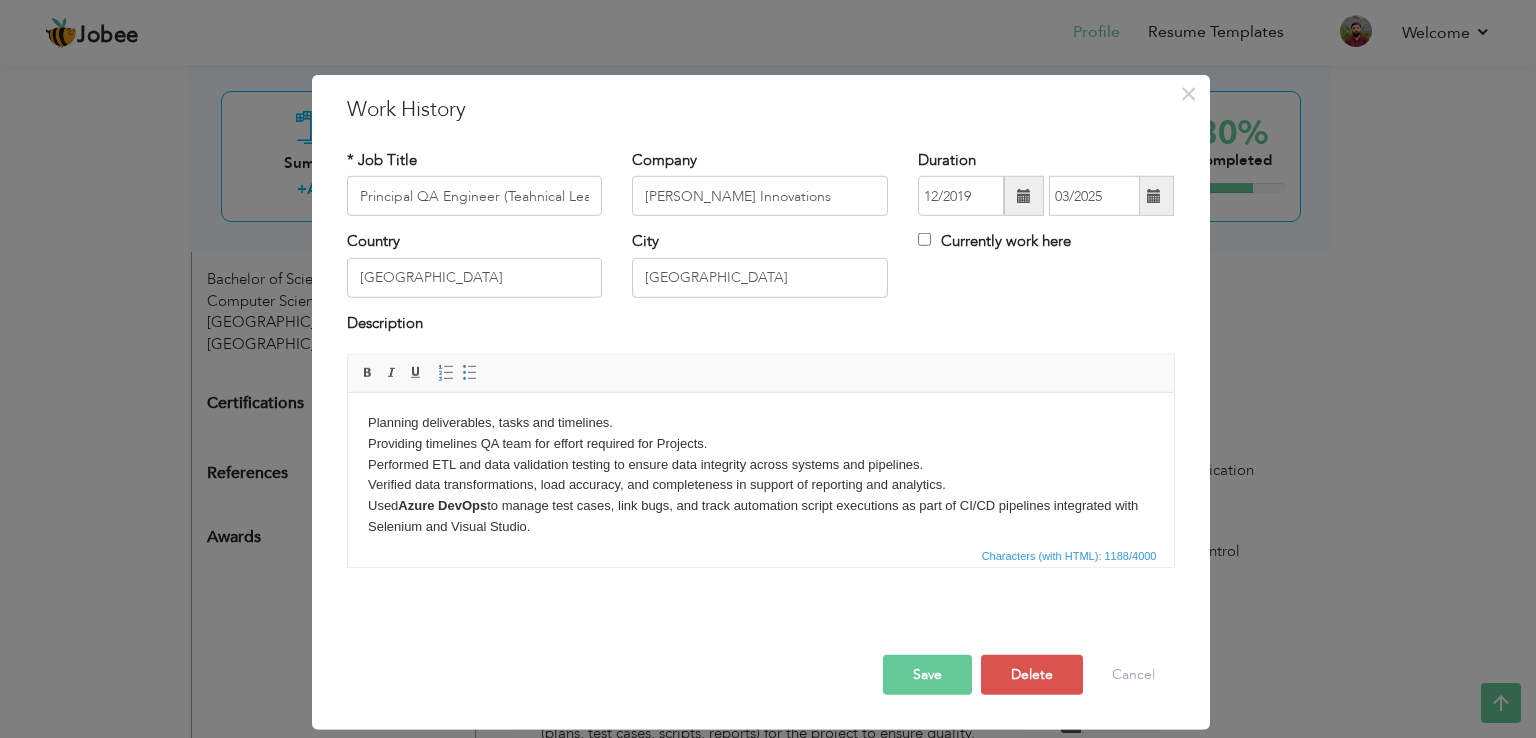 drag, startPoint x: 567, startPoint y: 429, endPoint x: 357, endPoint y: 514, distance: 226.55022 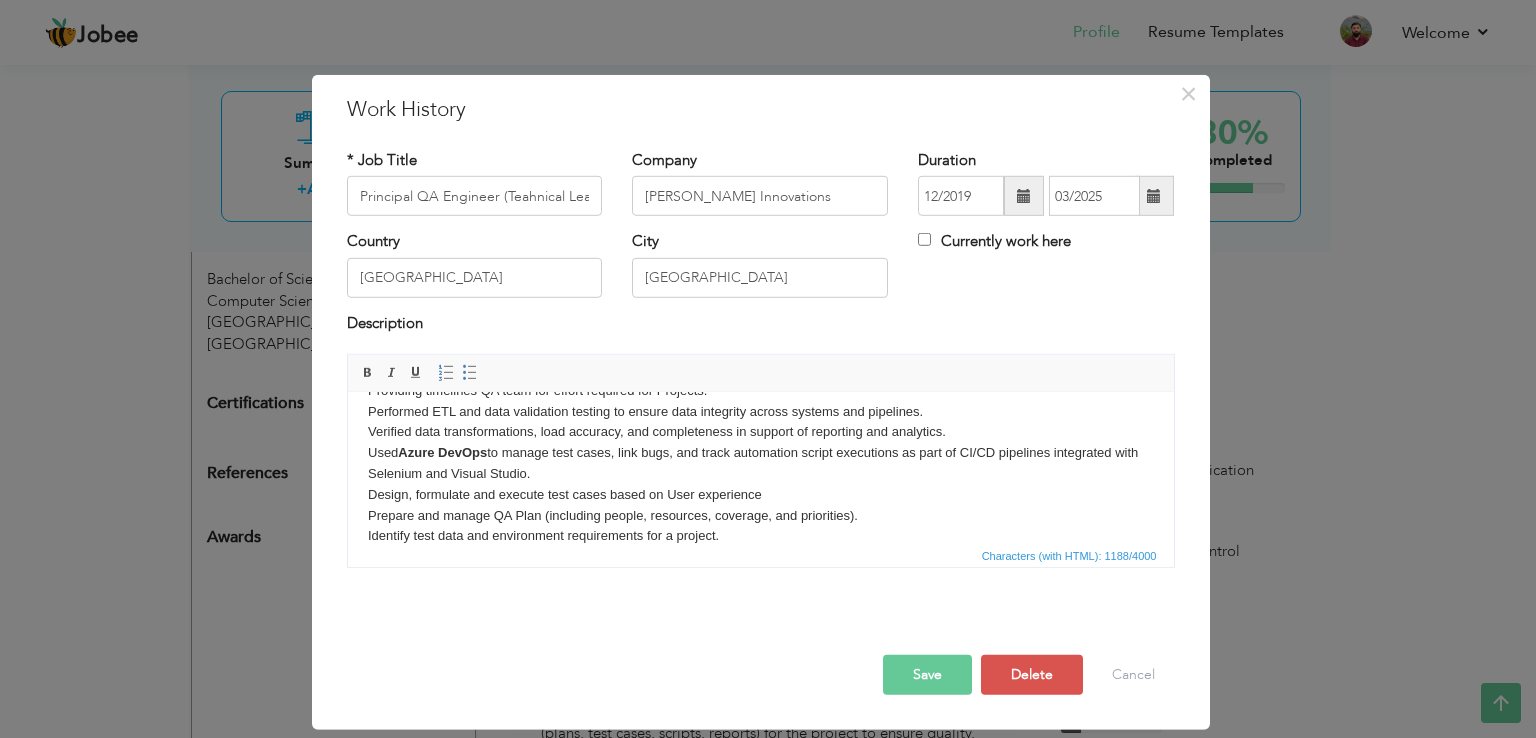 scroll, scrollTop: 100, scrollLeft: 0, axis: vertical 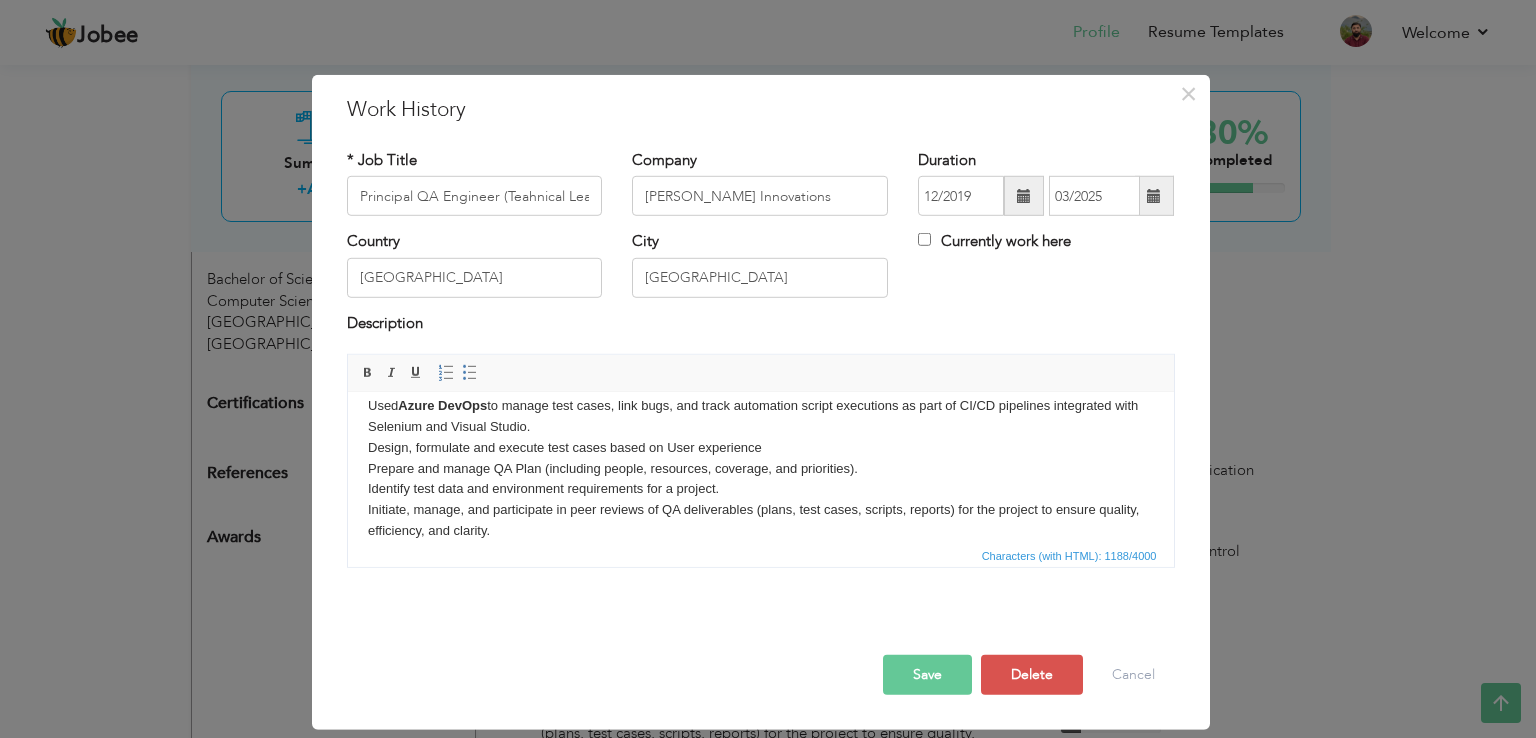 click on "Planning deliverables, tasks and timelines. Providing timelines QA team for effort required for Projects. Performed ETL and data validation testing to ensure data integrity across systems and pipelines. Verified data transformations, load accuracy, and completeness in support of reporting and analytics. Used  Azure DevOps  to manage test cases, link bugs, and track automation script executions as part of CI/CD pipelines integrated with Selenium and Visual Studio. Design, formulate and execute test cases based on User experience Prepare and manage QA Plan (including people, resources, coverage, and priorities). Identify test data and environment requirements for a project. Initiate, manage, and participate in peer reviews of QA deliverables (plans, test cases, scripts, reports) for the project to ensure quality, efficiency, and clarity. Conduct retrospectives and/or reviews for large tasks, releases, and projects. Provide mentoring and constructive feedback for all project team members." at bounding box center (760, 458) 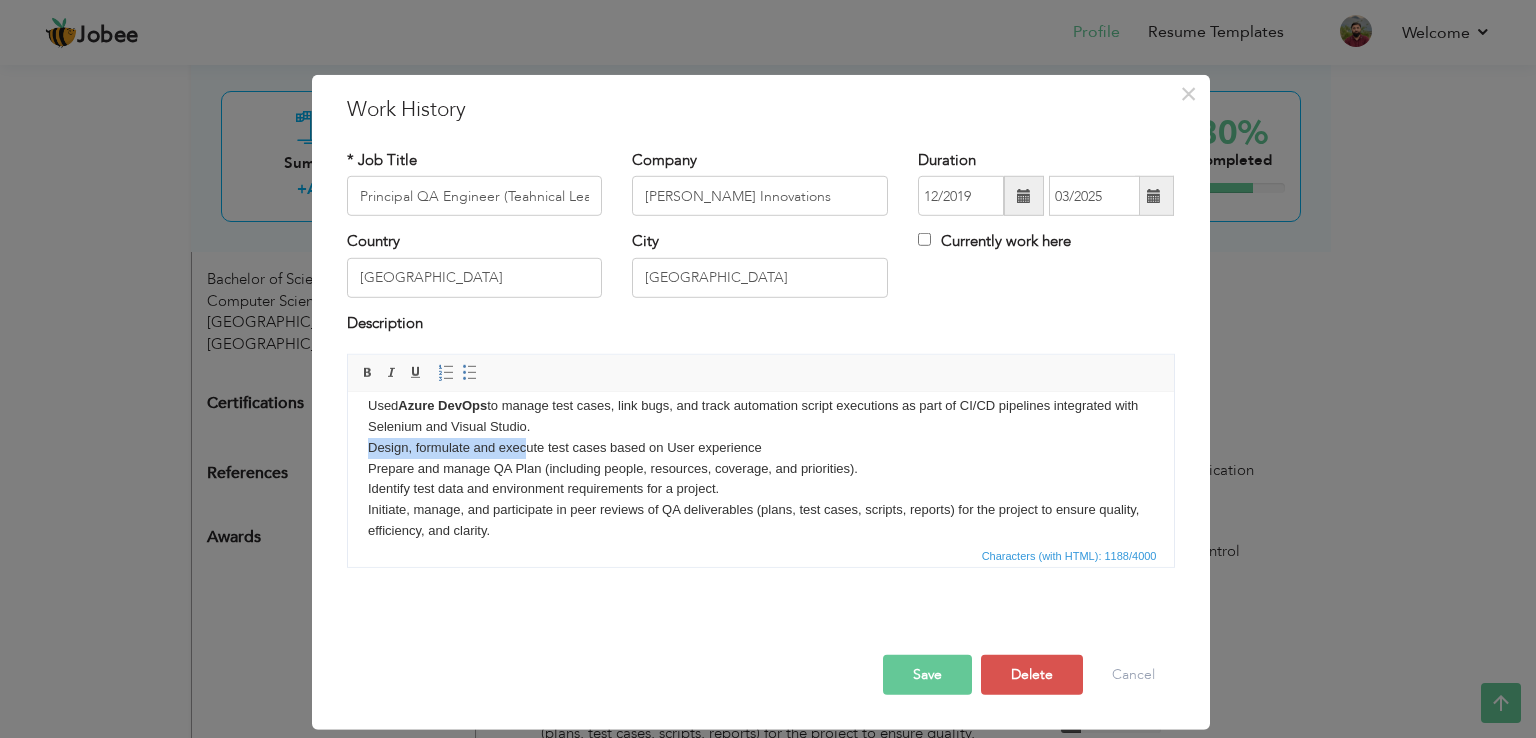 drag, startPoint x: 361, startPoint y: 451, endPoint x: 526, endPoint y: 456, distance: 165.07574 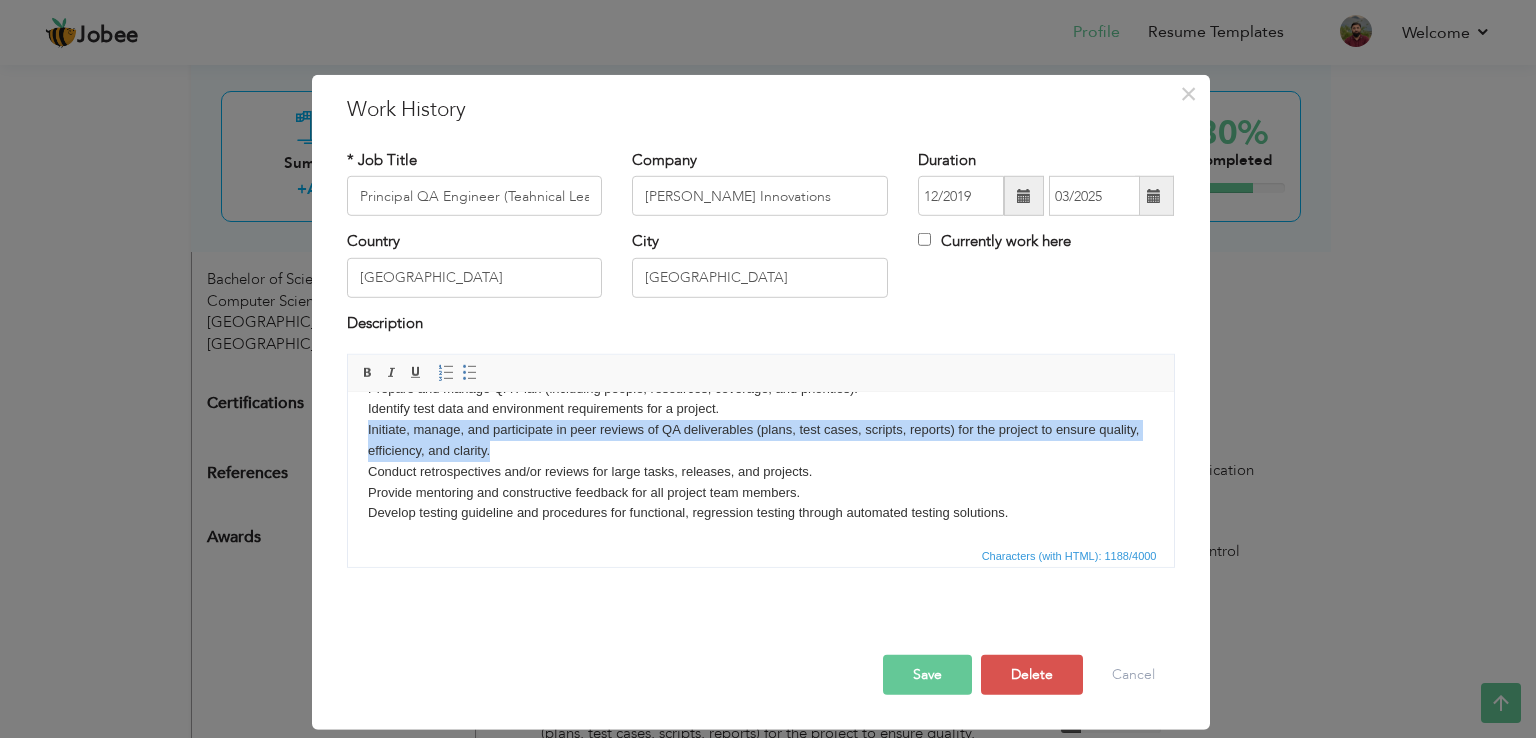 drag, startPoint x: 491, startPoint y: 450, endPoint x: 363, endPoint y: 427, distance: 130.04999 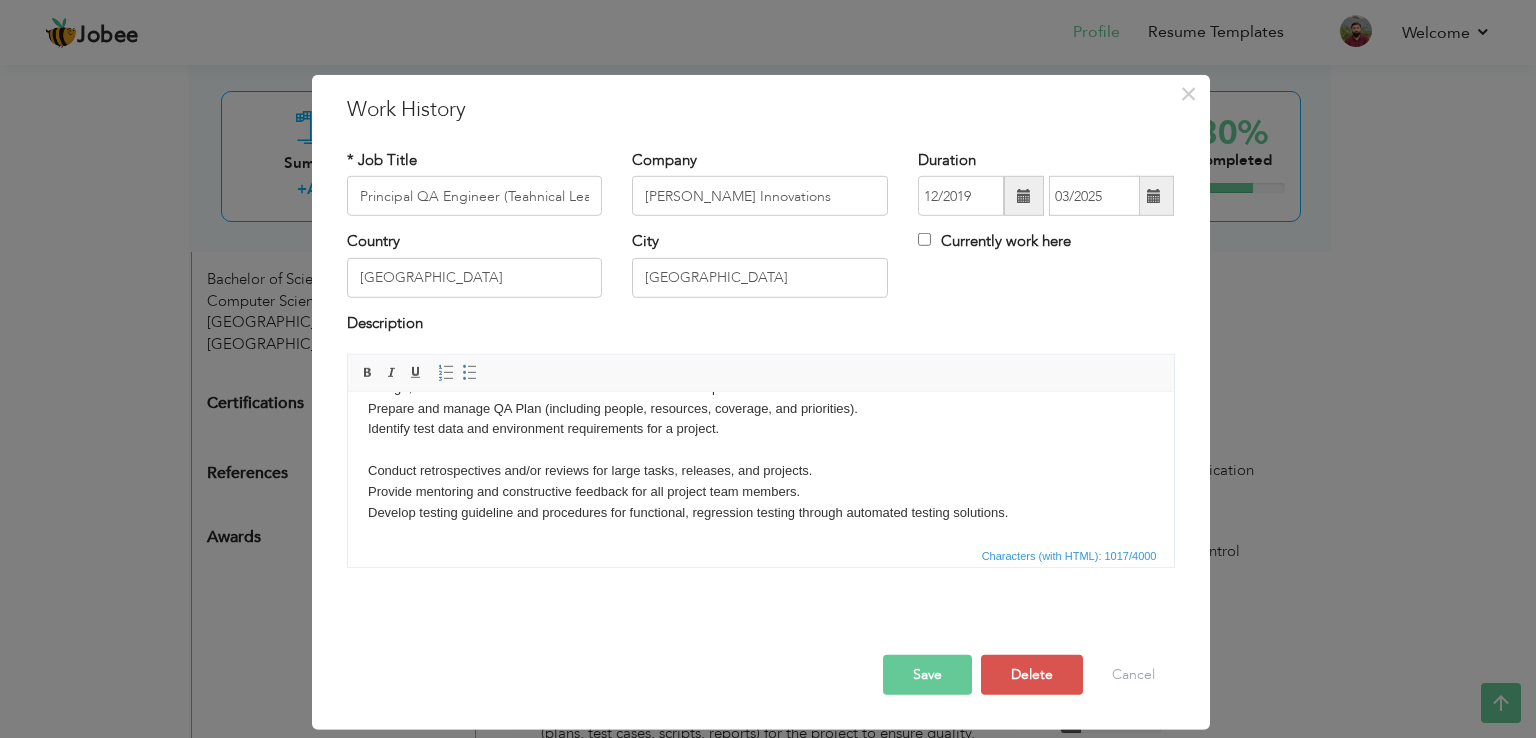 scroll, scrollTop: 139, scrollLeft: 0, axis: vertical 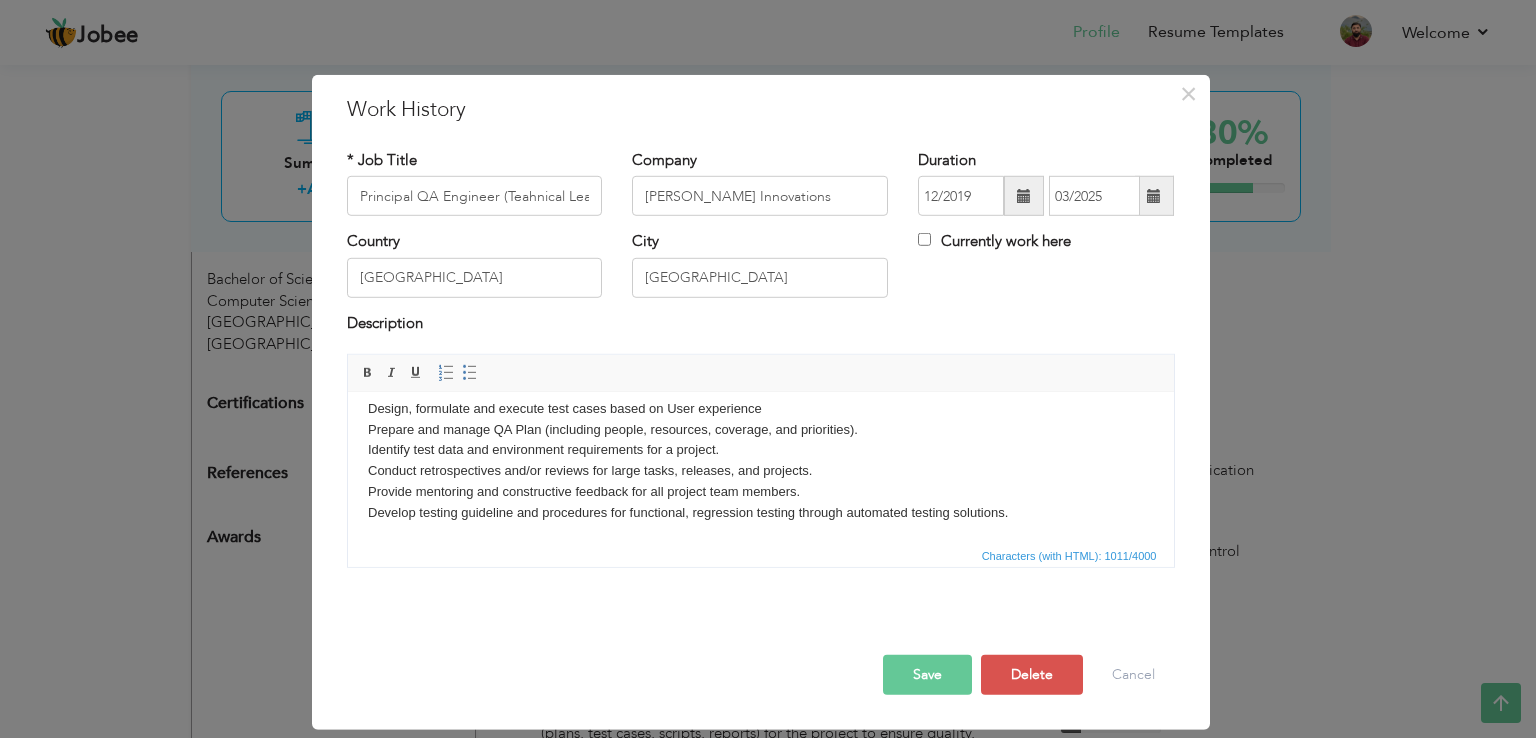 click on "Planning deliverables, tasks and timelines. Providing timelines QA team for effort required for Projects. Performed ETL and data validation testing to ensure data integrity across systems and pipelines. Verified data transformations, load accuracy, and completeness in support of reporting and analytics. Used  Azure DevOps  to manage test cases, link bugs, and track automation script executions as part of CI/CD pipelines integrated with Selenium and Visual Studio. Design, formulate and execute test cases based on User experience Prepare and manage QA Plan (including people, resources, coverage, and priorities). Identify test data and environment requirements for a project. Conduct retrospectives and/or reviews for large tasks, releases, and projects. Provide mentoring and constructive feedback for all project team members. Develop testing guideline and procedures for functional, regression testing through automated testing solutions." at bounding box center [760, 399] 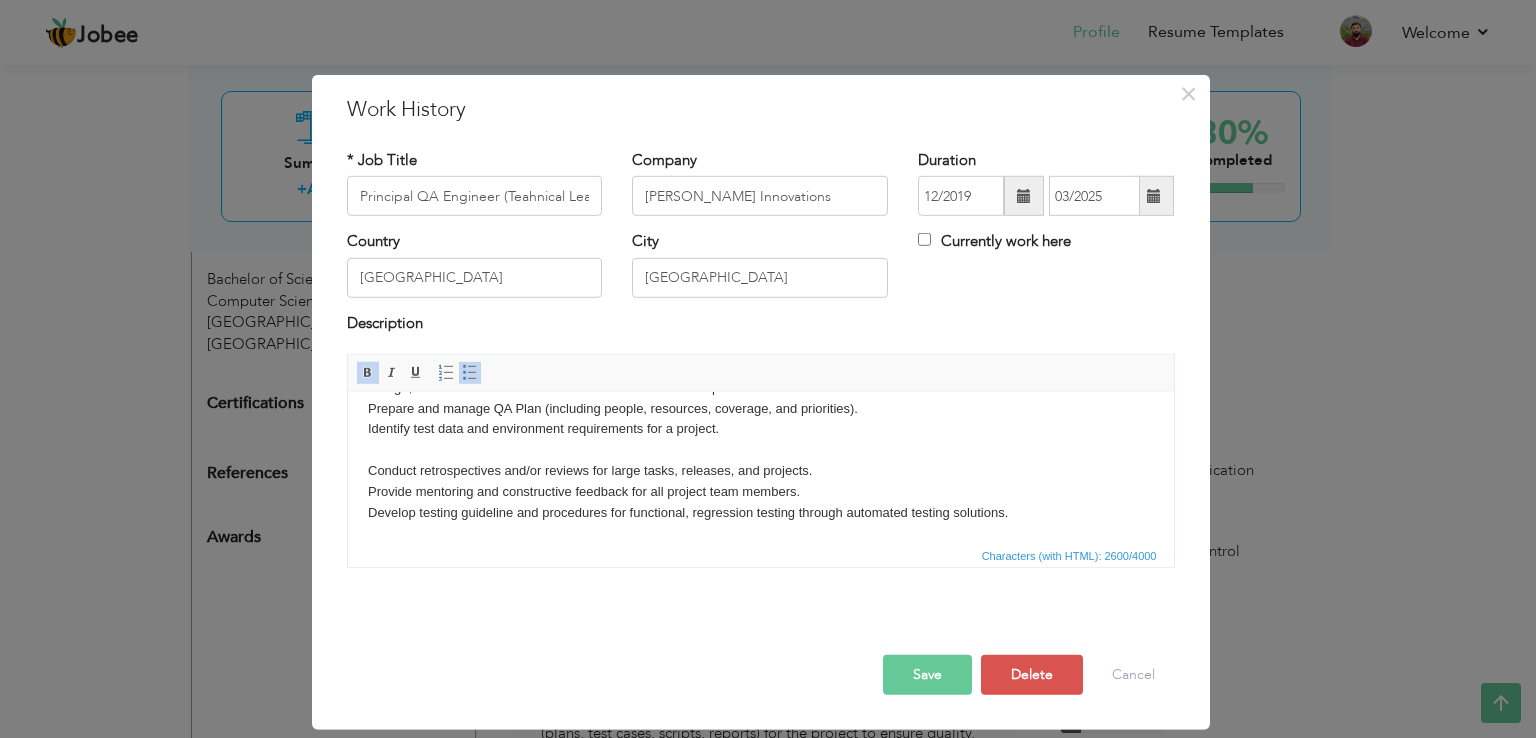 scroll, scrollTop: 579, scrollLeft: 0, axis: vertical 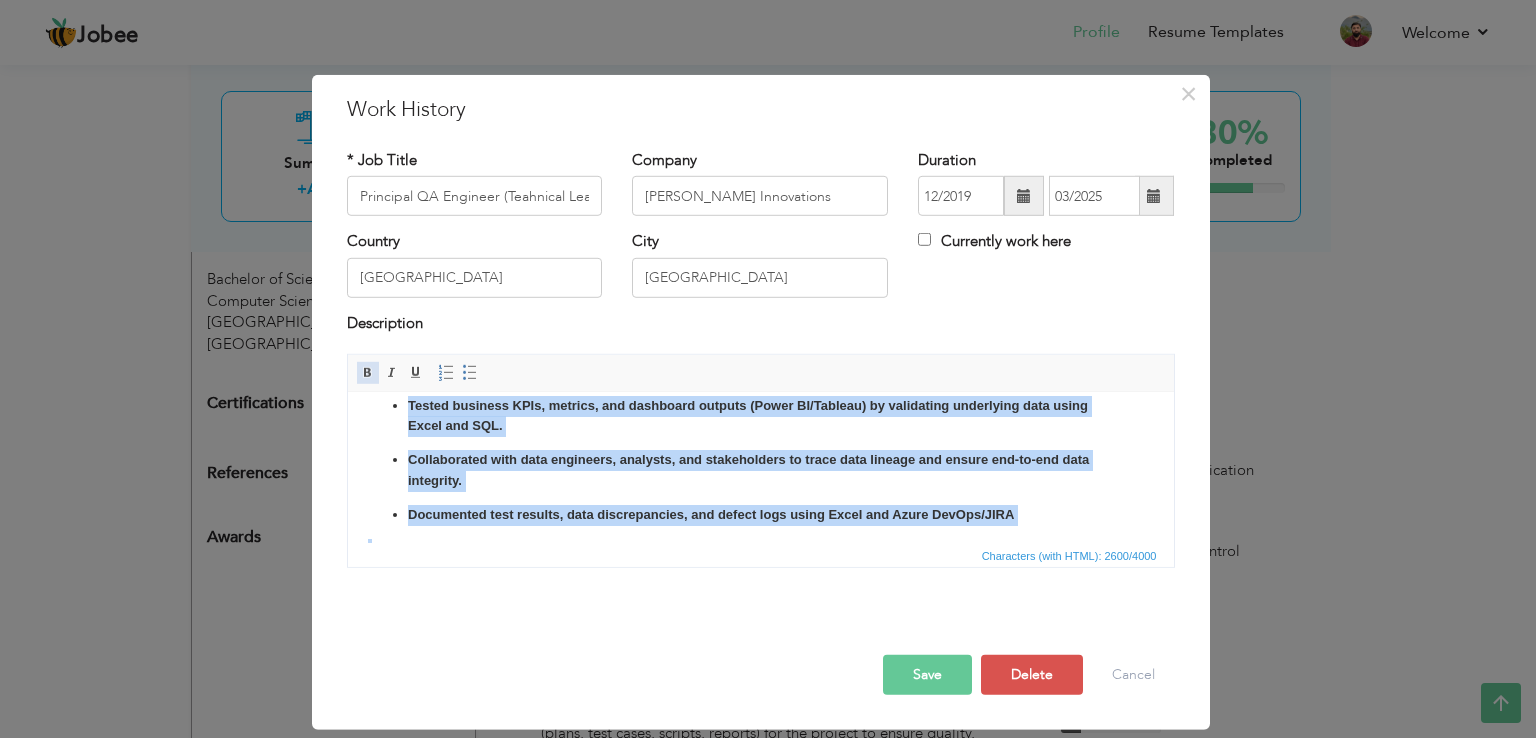 click at bounding box center [368, 373] 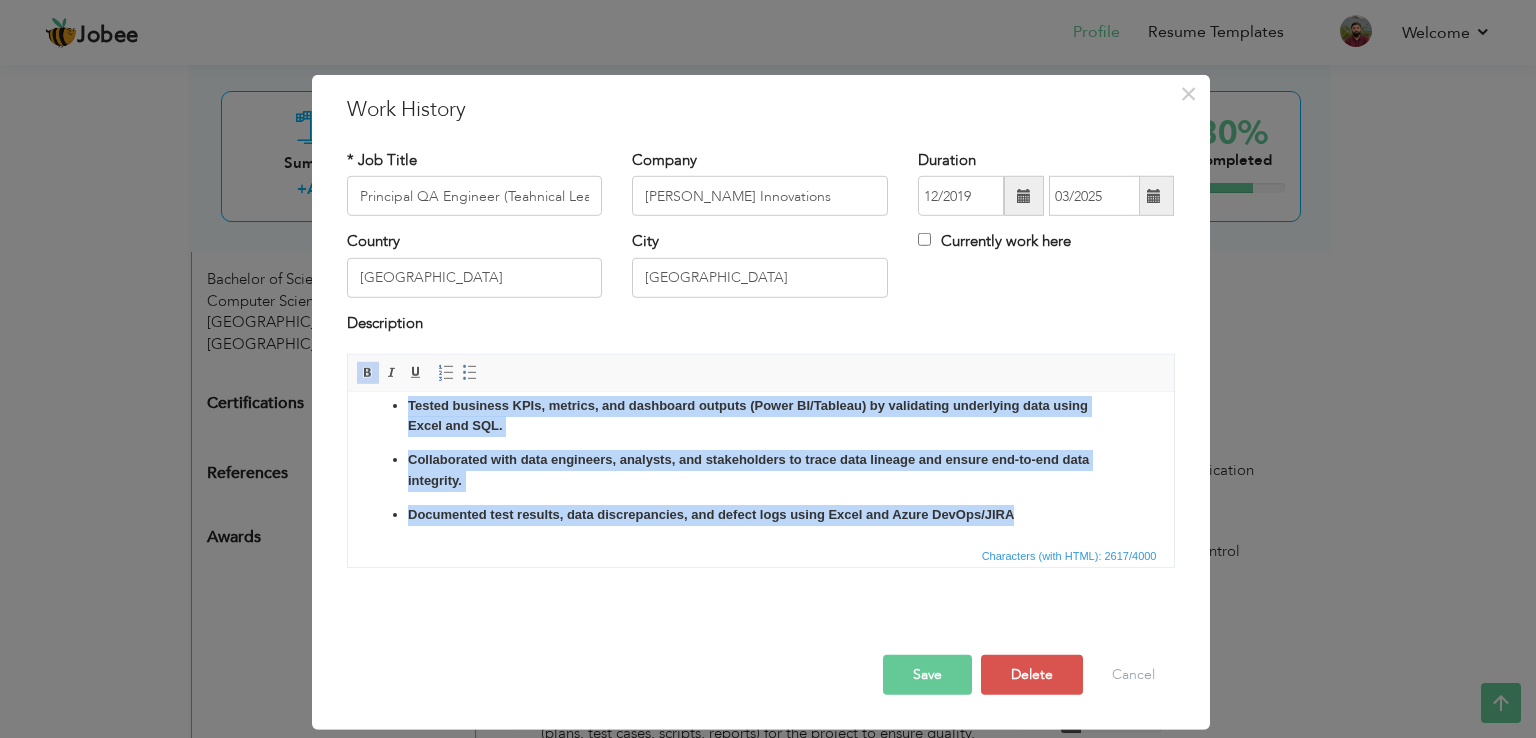 click at bounding box center [368, 373] 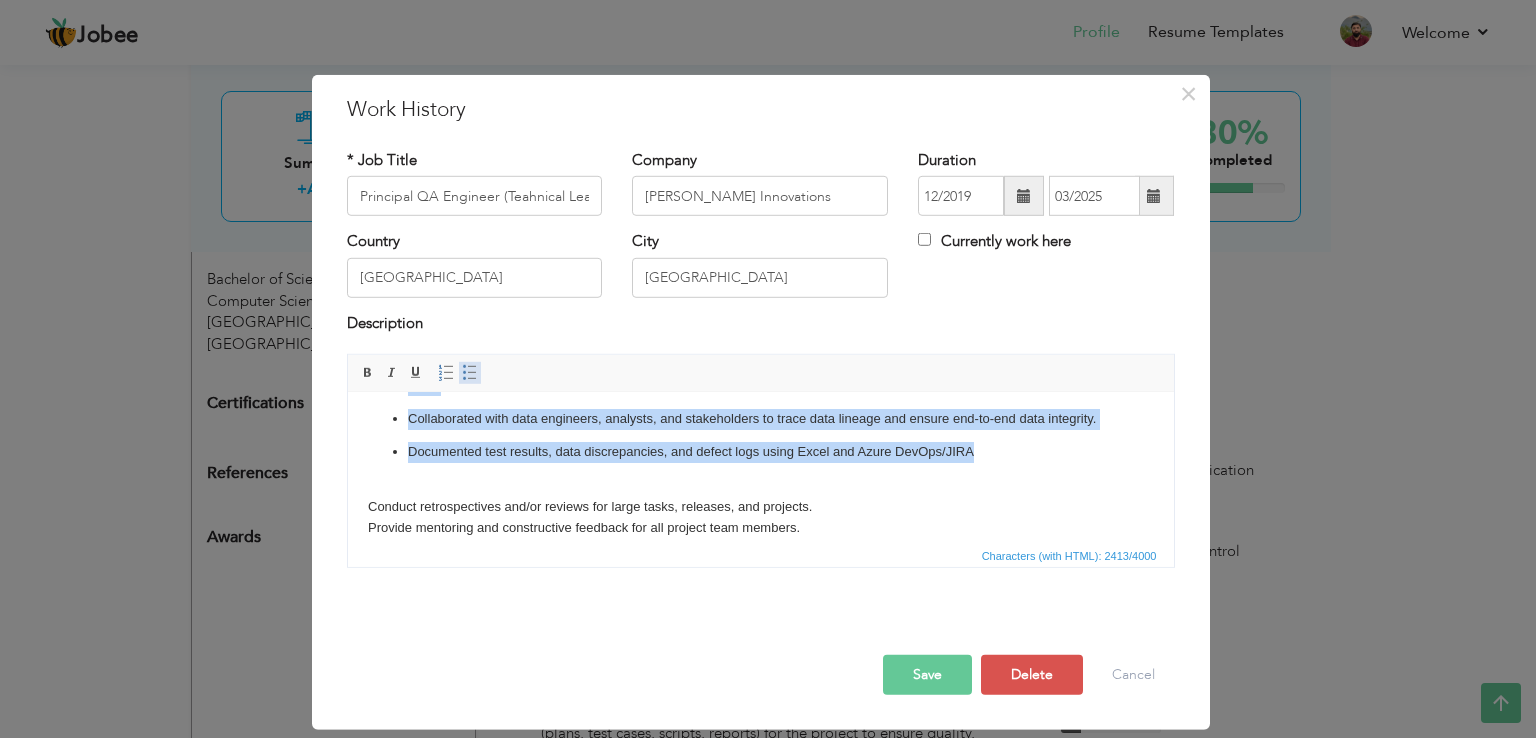click at bounding box center [470, 373] 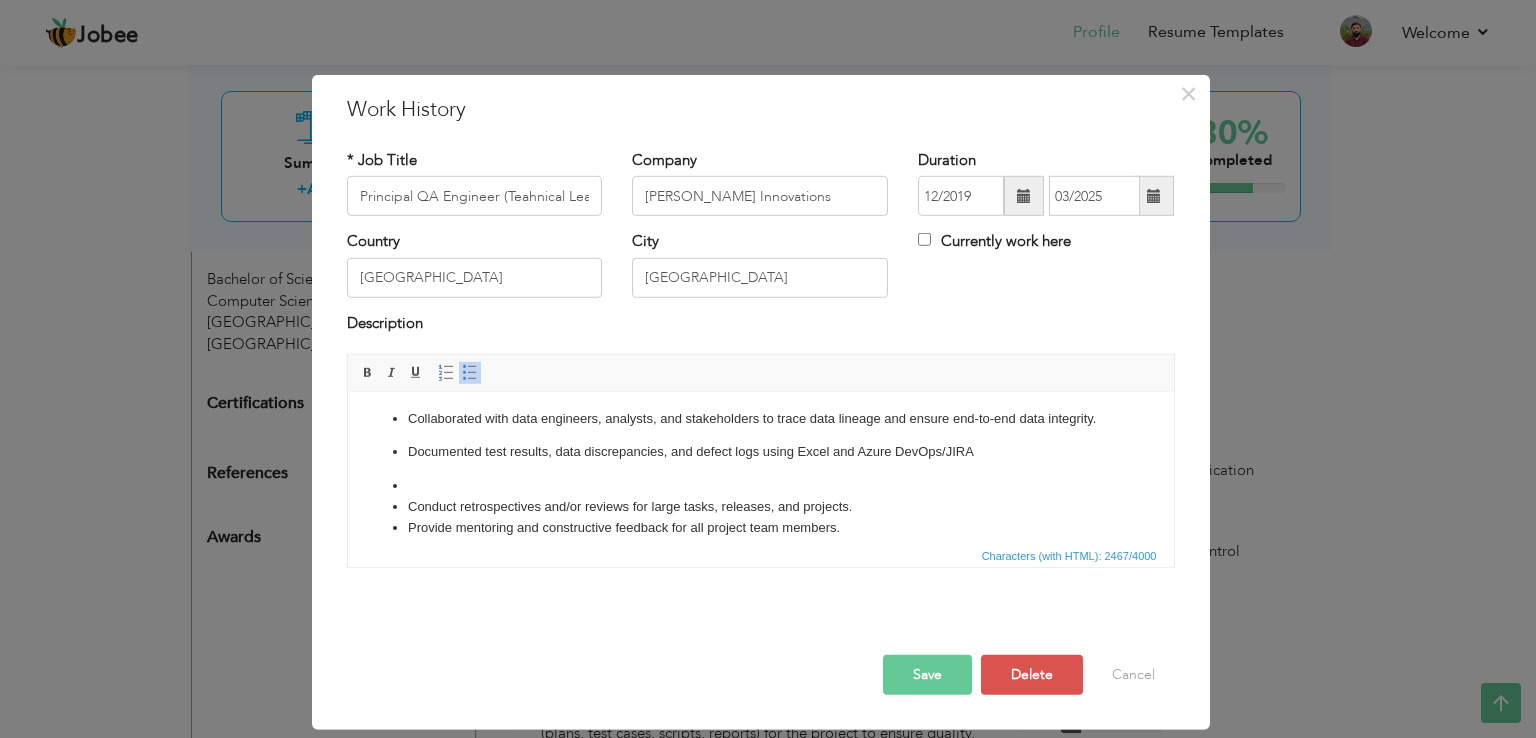 click at bounding box center (470, 373) 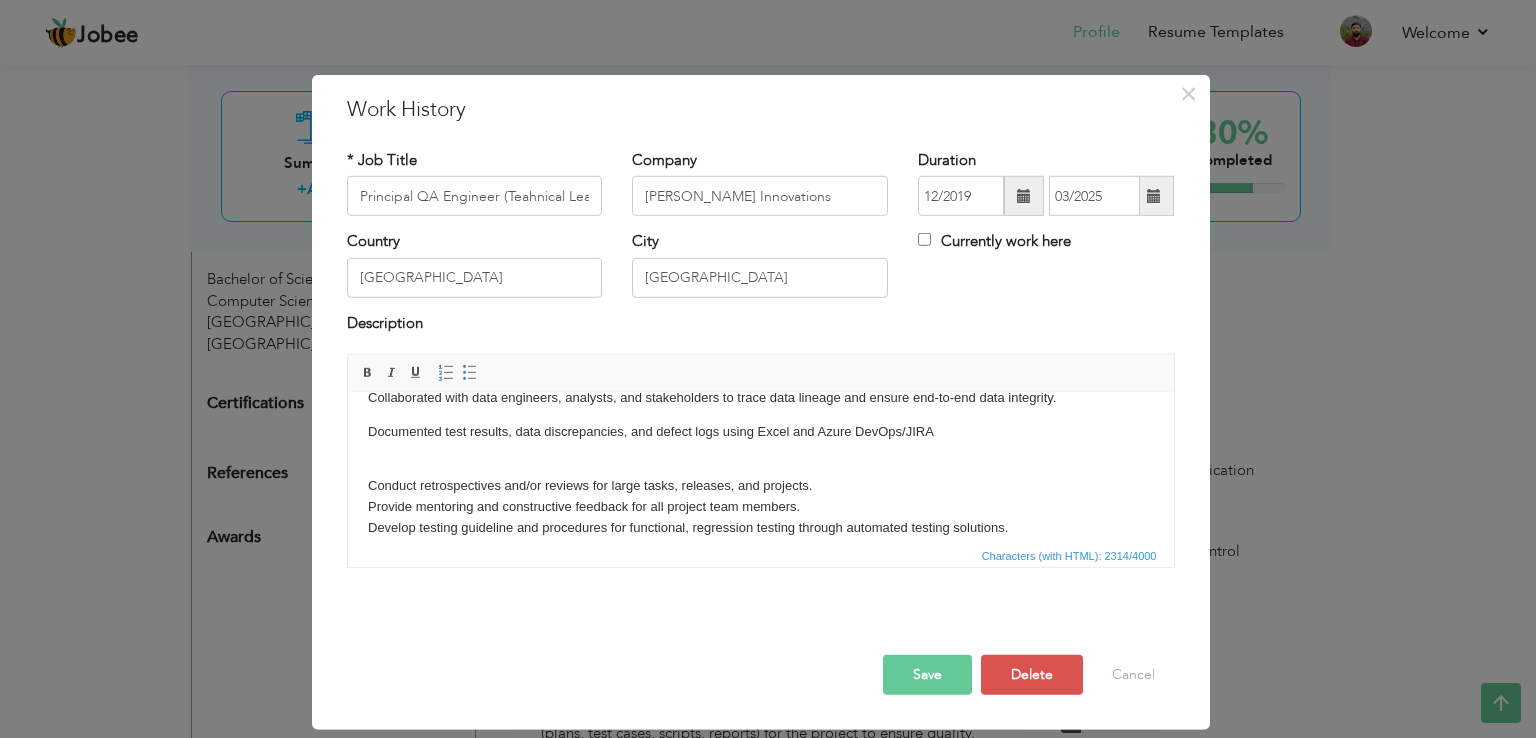 click on "Planning deliverables, tasks and timelines. Providing timelines QA team for effort required for Projects. Performed ETL and data validation testing to ensure data integrity across systems and pipelines. Verified data transformations, load accuracy, and completeness in support of reporting and analytics. Used Azure DevOps to manage test cases, link bugs, and track automation script executions as part of CI/CD pipelines integrated with Selenium and Visual Studio. Design, formulate and execute test cases based on User experience Prepare and manage QA Plan (including people, resources, coverage, and priorities). Identify test data and environment requirements for a project. Validated raw data from source systems (databases, APIs, flat files) against business rules and transformation logic using Excel-based analysis. Created and executed test scenarios to compare source and target datasets across data pipelines (ETL processes). Conduct retrospectives and/or reviews for large tasks, releases, and projects." at bounding box center (760, 186) 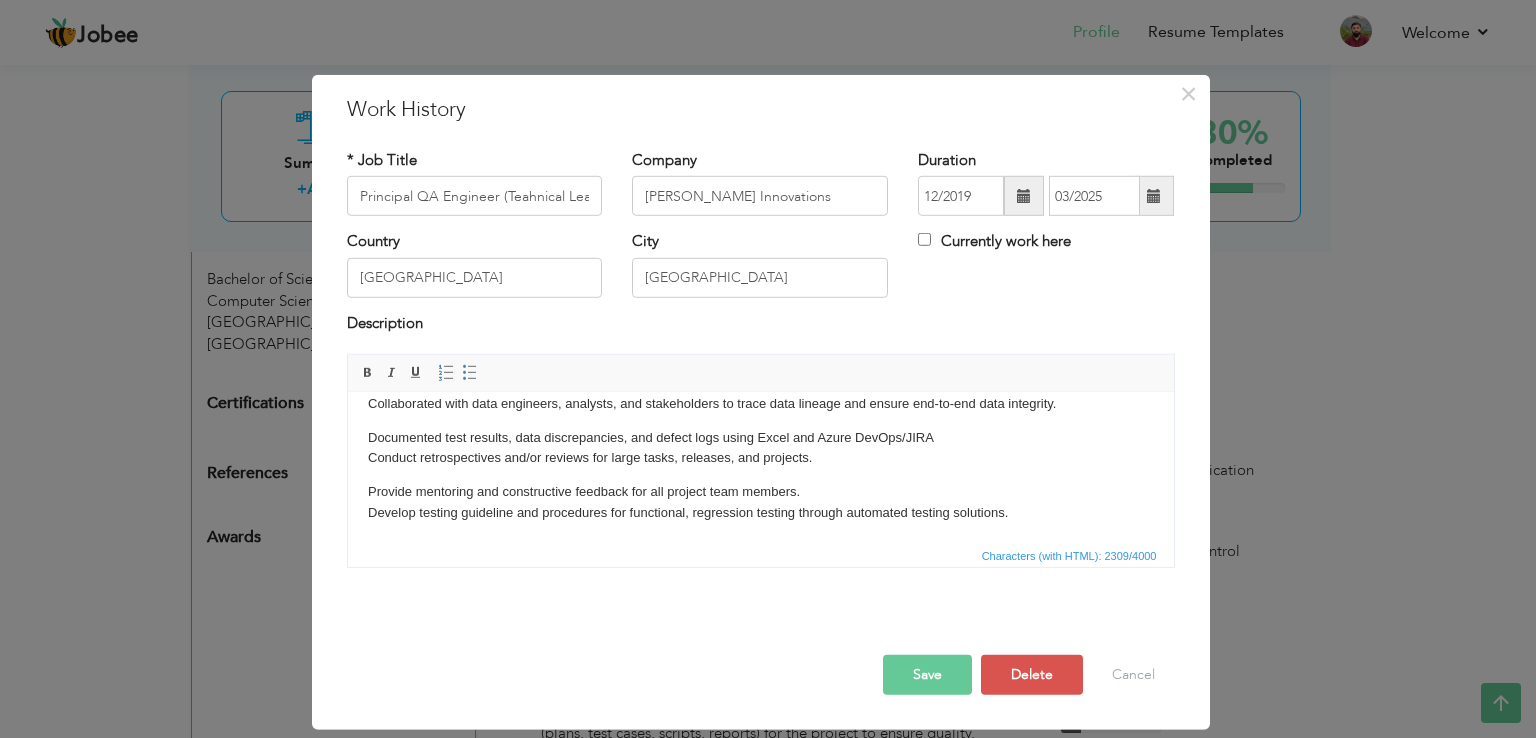 click on "Documented test results, data discrepancies, and defect logs using Excel and Azure DevOps/JIRA ​​​​​​​ Conduct retrospectives and/or reviews for large tasks, releases, and projects." at bounding box center [760, 449] 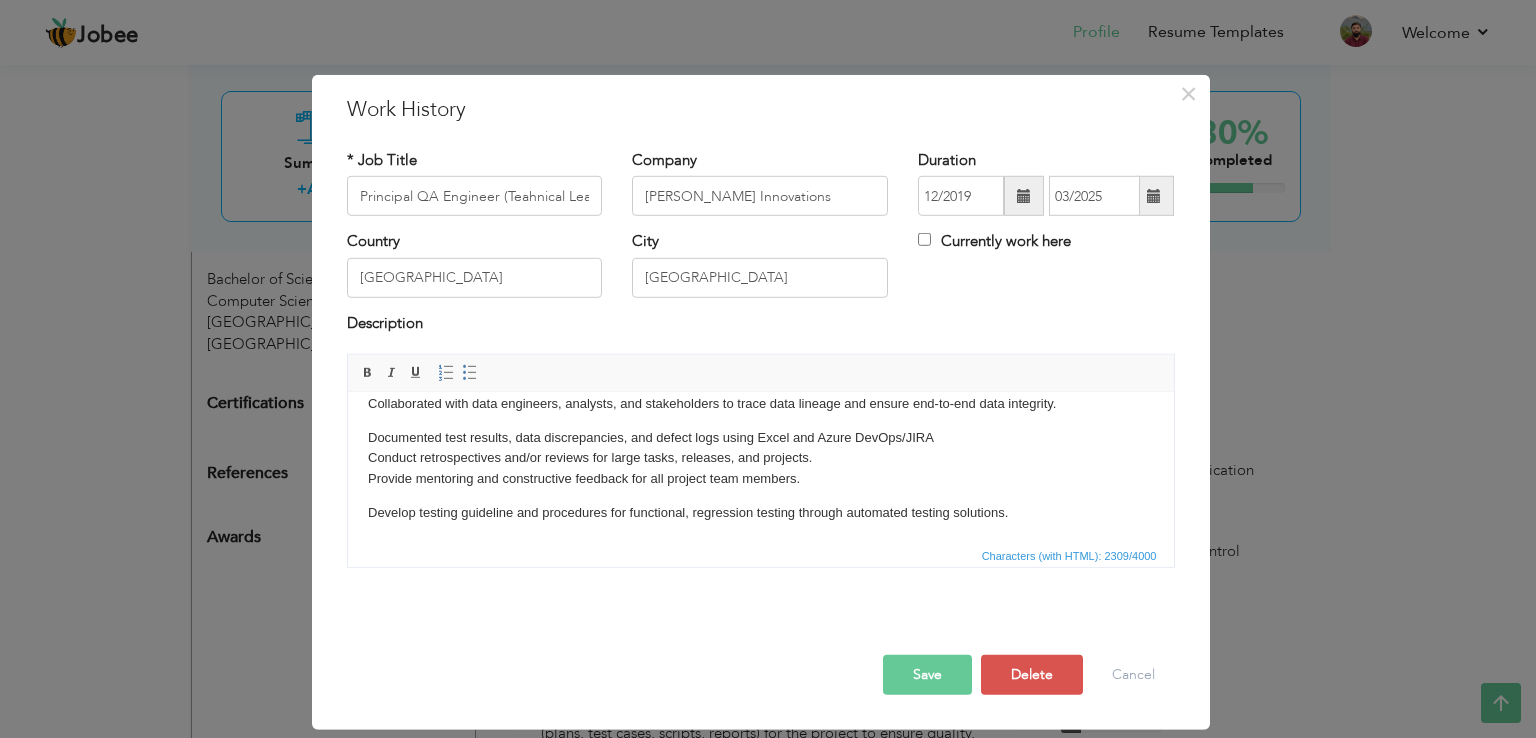 click on "Planning deliverables, tasks and timelines. Providing timelines QA team for effort required for Projects. Performed ETL and data validation testing to ensure data integrity across systems and pipelines. Verified data transformations, load accuracy, and completeness in support of reporting and analytics. Used Azure DevOps to manage test cases, link bugs, and track automation script executions as part of CI/CD pipelines integrated with Selenium and Visual Studio. Design, formulate and execute test cases based on User experience Prepare and manage QA Plan (including people, resources, coverage, and priorities). Identify test data and environment requirements for a project. Validated raw data from source systems (databases, APIs, flat files) against business rules and transformation logic using Excel-based analysis. Created and executed test scenarios to compare source and target datasets across data pipelines (ETL processes). Conduct retrospectives and/or reviews for large tasks, releases, and projects." at bounding box center [760, 182] 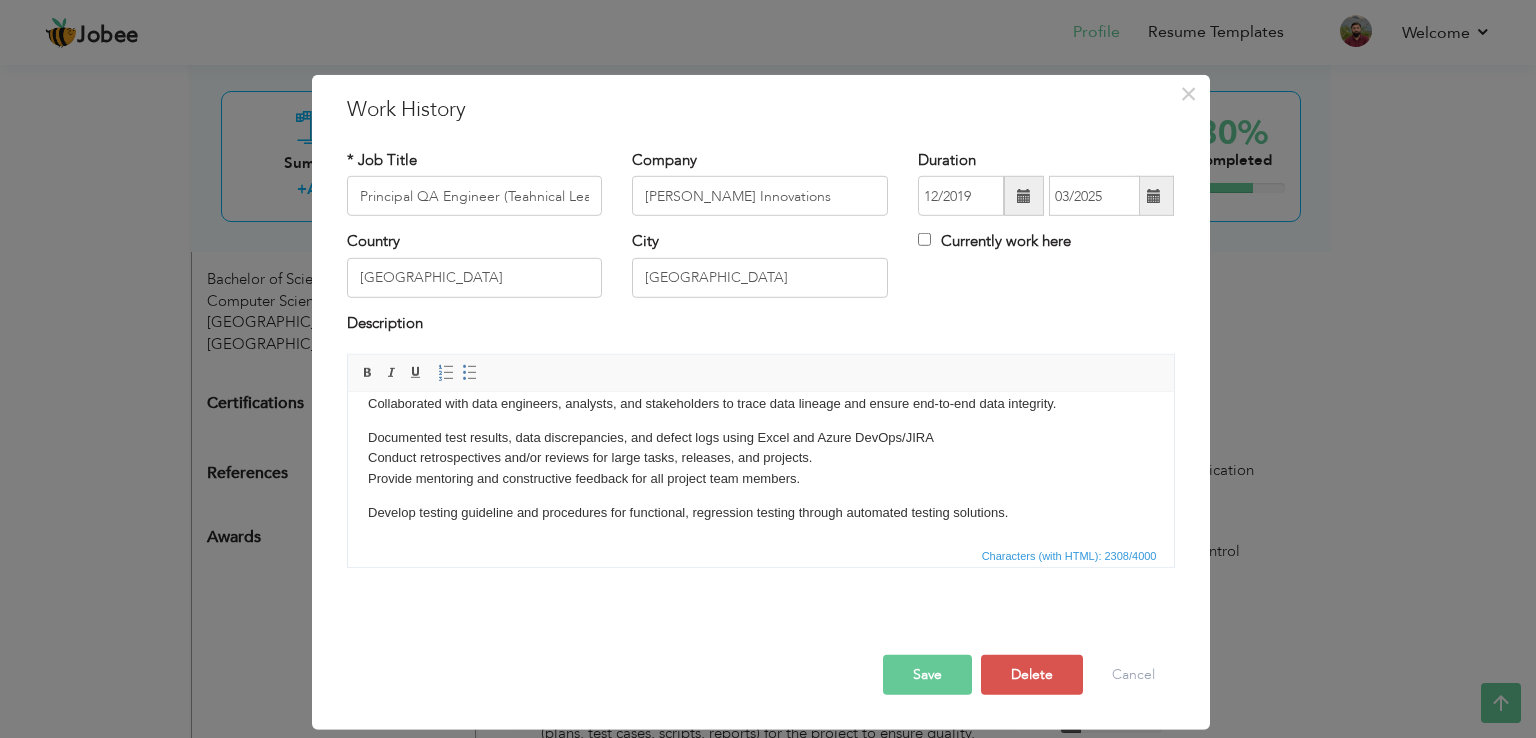 scroll, scrollTop: 560, scrollLeft: 0, axis: vertical 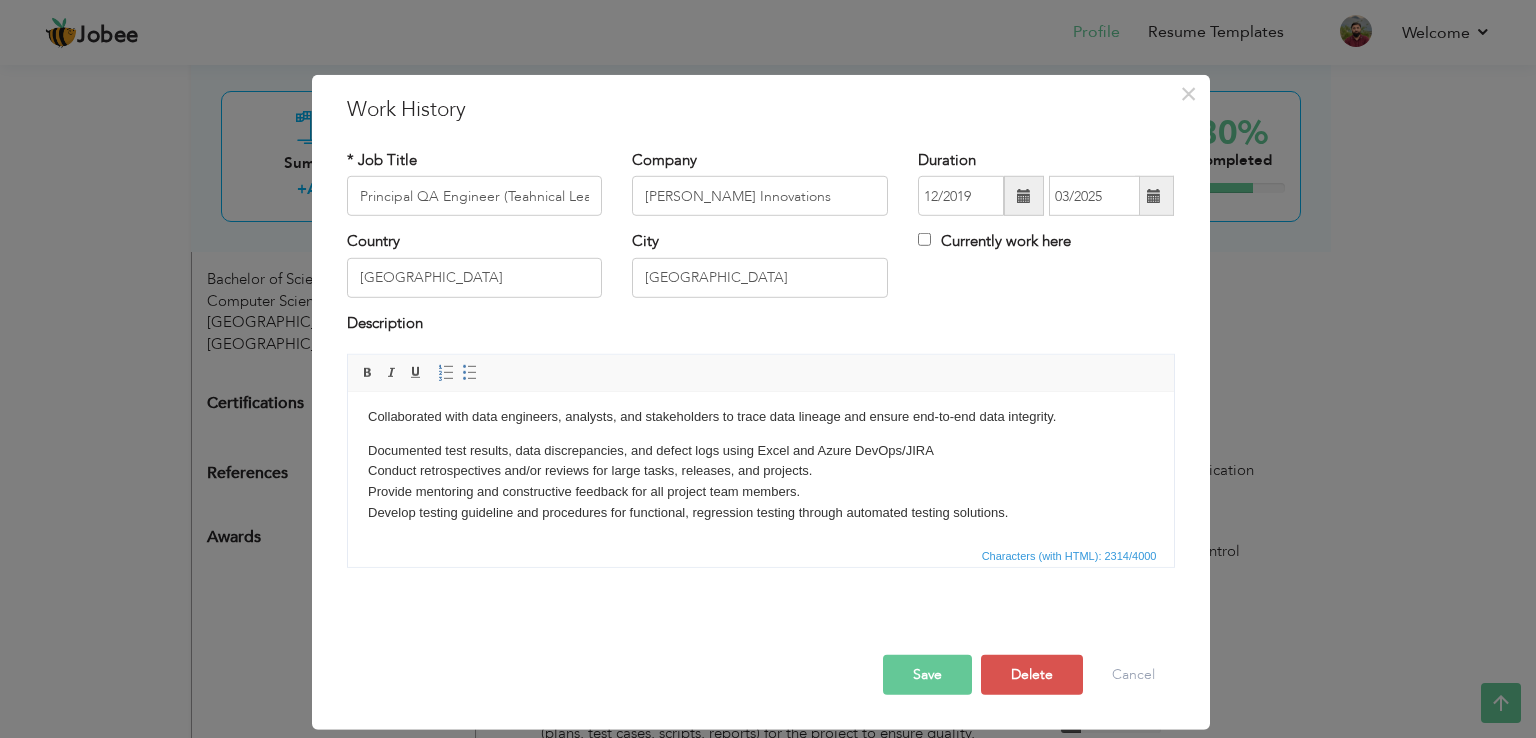 click on "Planning deliverables, tasks and timelines. Providing timelines QA team for effort required for Projects. Performed ETL and data validation testing to ensure data integrity across systems and pipelines. Verified data transformations, load accuracy, and completeness in support of reporting and analytics. Used Azure DevOps to manage test cases, link bugs, and track automation script executions as part of CI/CD pipelines integrated with Selenium and Visual Studio. Design, formulate and execute test cases based on User experience Prepare and manage QA Plan (including people, resources, coverage, and priorities). Identify test data and environment requirements for a project. Validated raw data from source systems (databases, APIs, flat files) against business rules and transformation logic using Excel-based analysis. Created and executed test scenarios to compare source and target datasets across data pipelines (ETL processes). Conduct retrospectives and/or reviews for large tasks, releases, and projects." at bounding box center (760, 188) 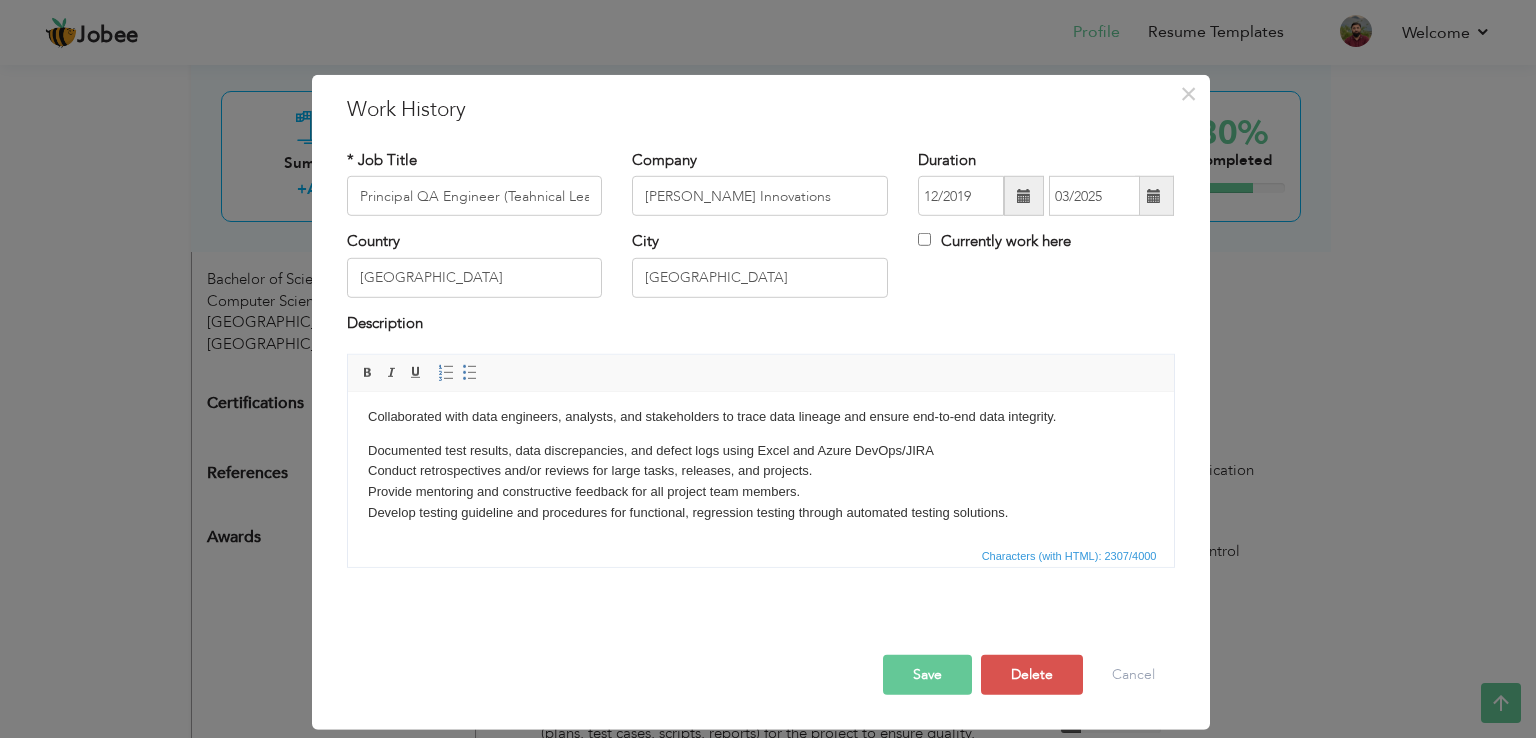 scroll, scrollTop: 547, scrollLeft: 0, axis: vertical 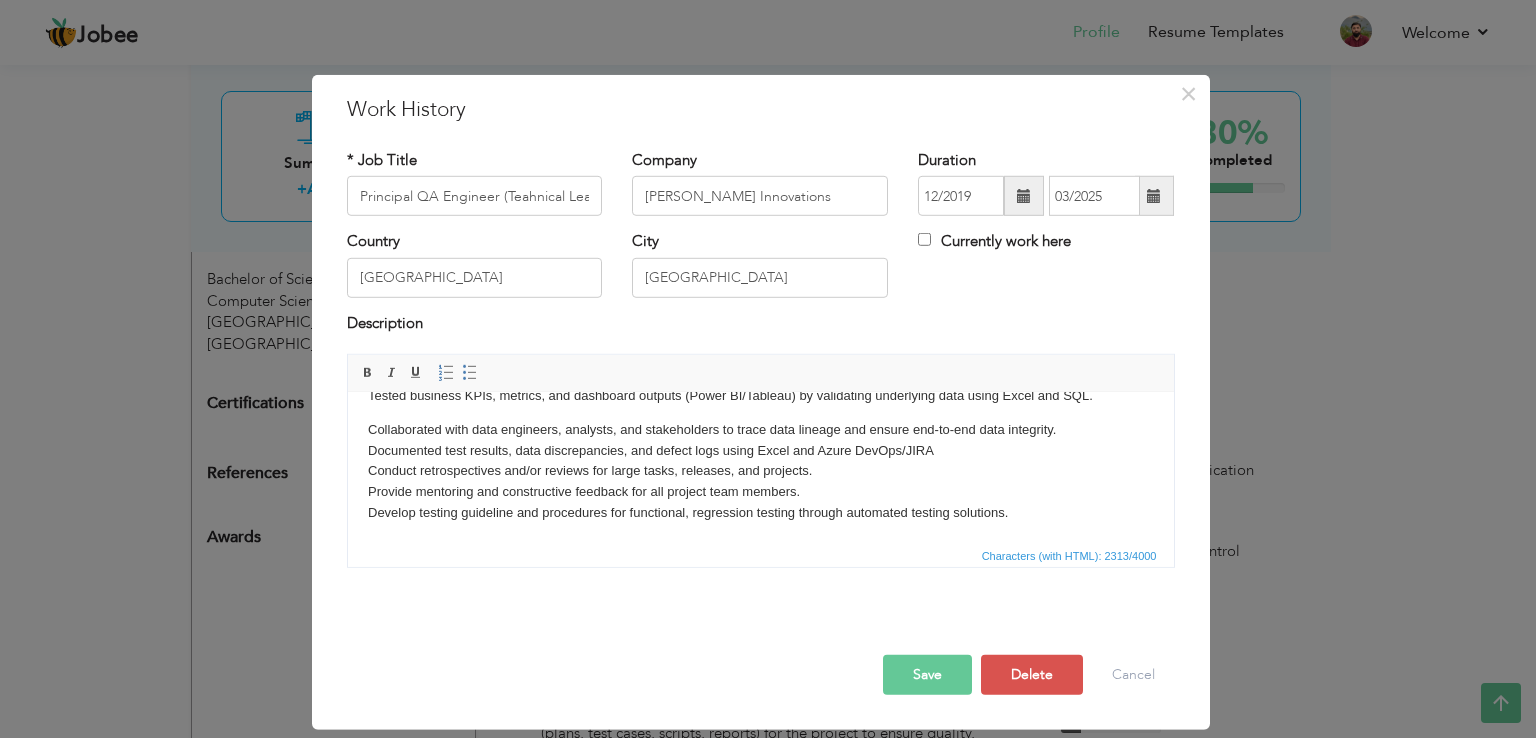 click on "Collaborated with data engineers, analysts, and stakeholders to trace data lineage and ensure end-to-end data integrity. ​​​​​​​ Documented test results, data discrepancies, and defect logs using Excel and Azure DevOps/JIRA Conduct retrospectives and/or reviews for large tasks, releases, and projects. Provide mentoring and constructive feedback for all project team members. Develop testing guideline and procedures for functional, regression testing through automated testing solutions." at bounding box center (760, 472) 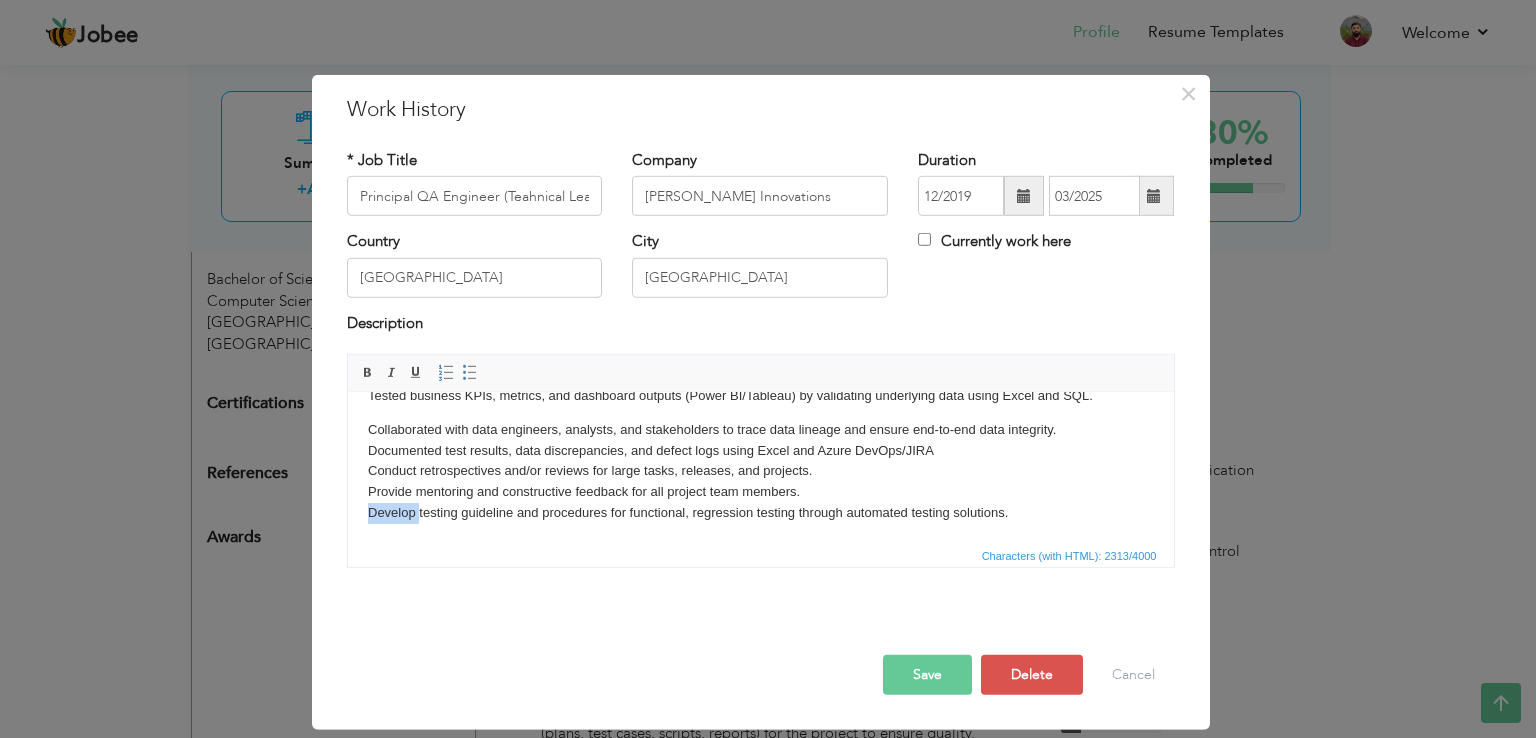 click on "Collaborated with data engineers, analysts, and stakeholders to trace data lineage and ensure end-to-end data integrity. ​​​​​​​ Documented test results, data discrepancies, and defect logs using Excel and Azure DevOps/JIRA Conduct retrospectives and/or reviews for large tasks, releases, and projects. Provide mentoring and constructive feedback for all project team members. Develop testing guideline and procedures for functional, regression testing through automated testing solutions." at bounding box center [760, 472] 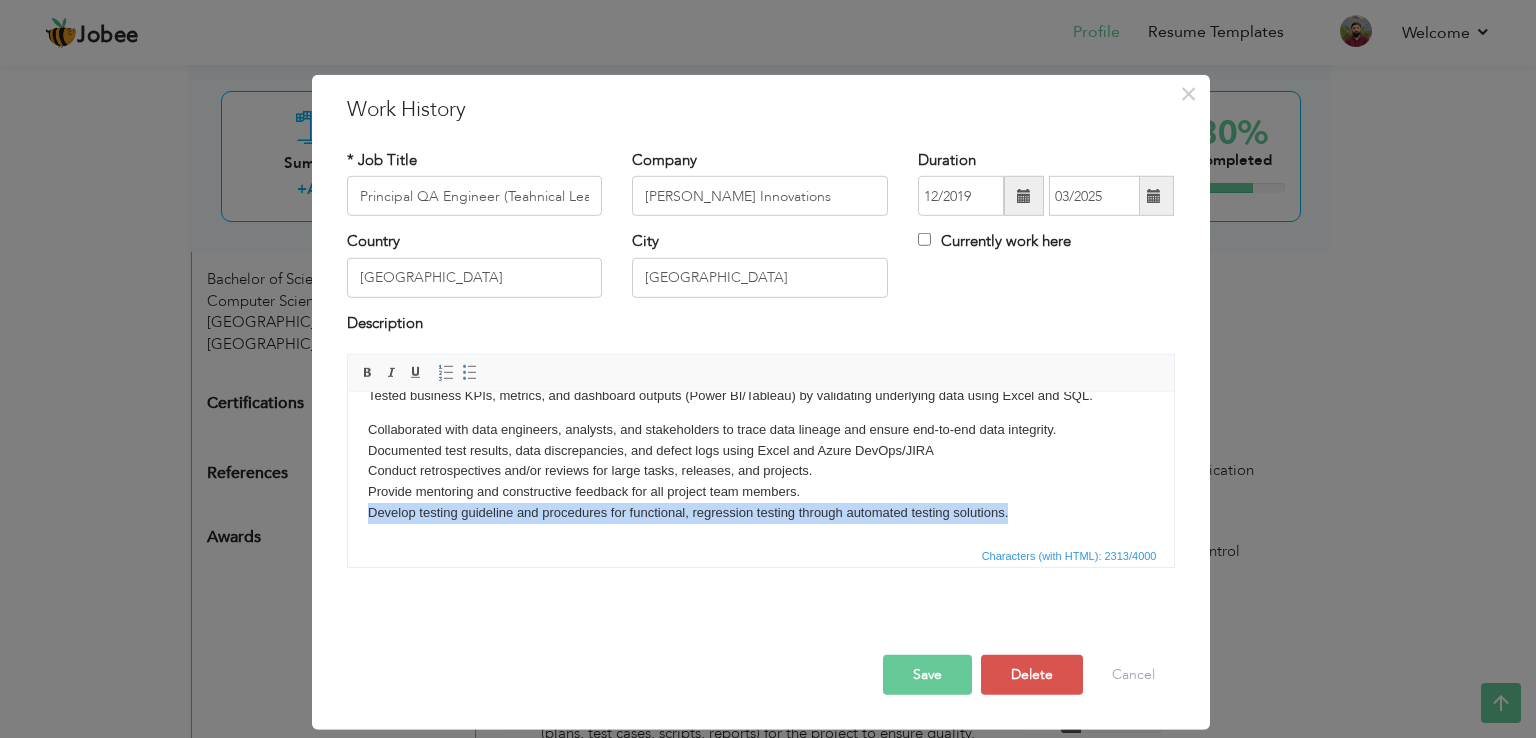 click on "Collaborated with data engineers, analysts, and stakeholders to trace data lineage and ensure end-to-end data integrity. ​​​​​​​ Documented test results, data discrepancies, and defect logs using Excel and Azure DevOps/JIRA Conduct retrospectives and/or reviews for large tasks, releases, and projects. Provide mentoring and constructive feedback for all project team members. Develop testing guideline and procedures for functional, regression testing through automated testing solutions." at bounding box center [760, 472] 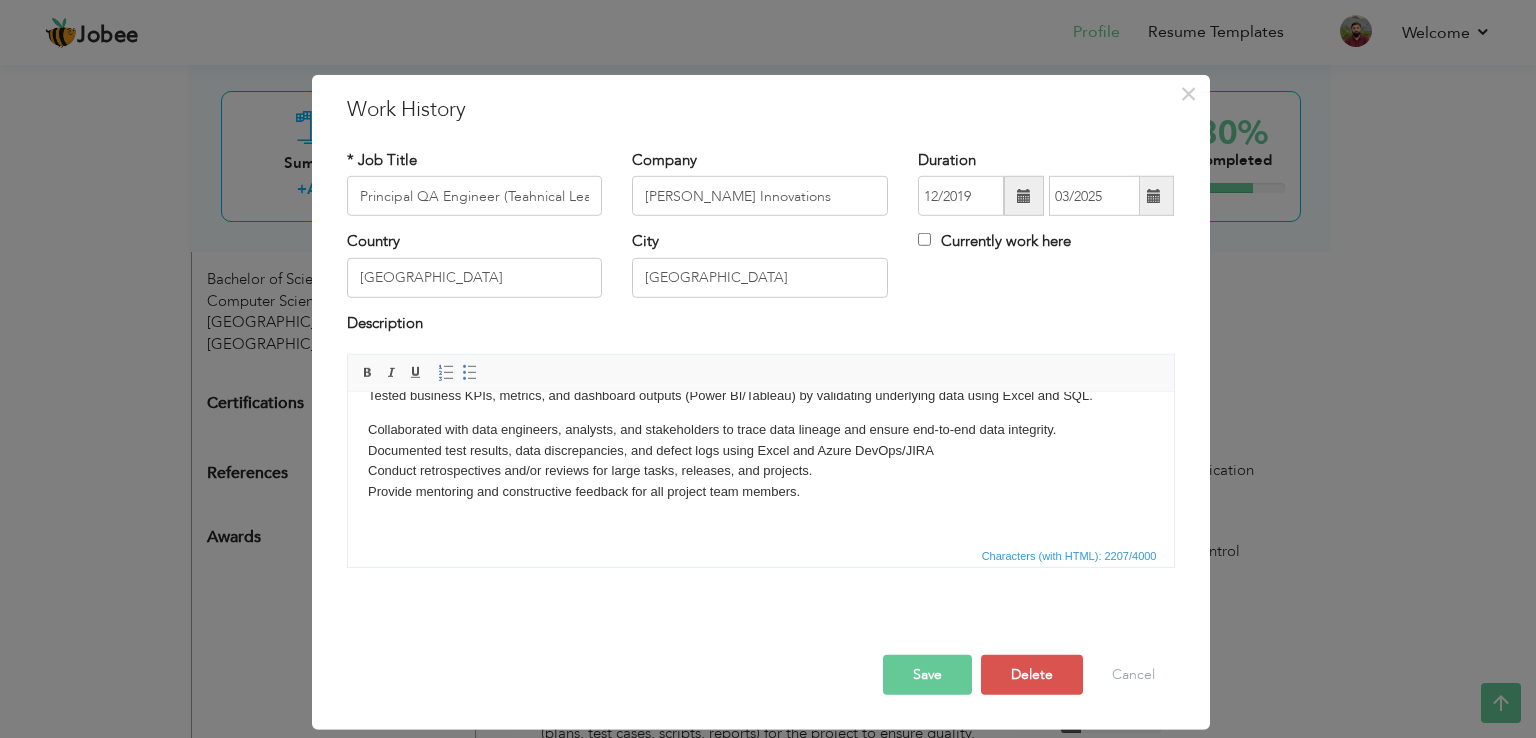 scroll, scrollTop: 526, scrollLeft: 0, axis: vertical 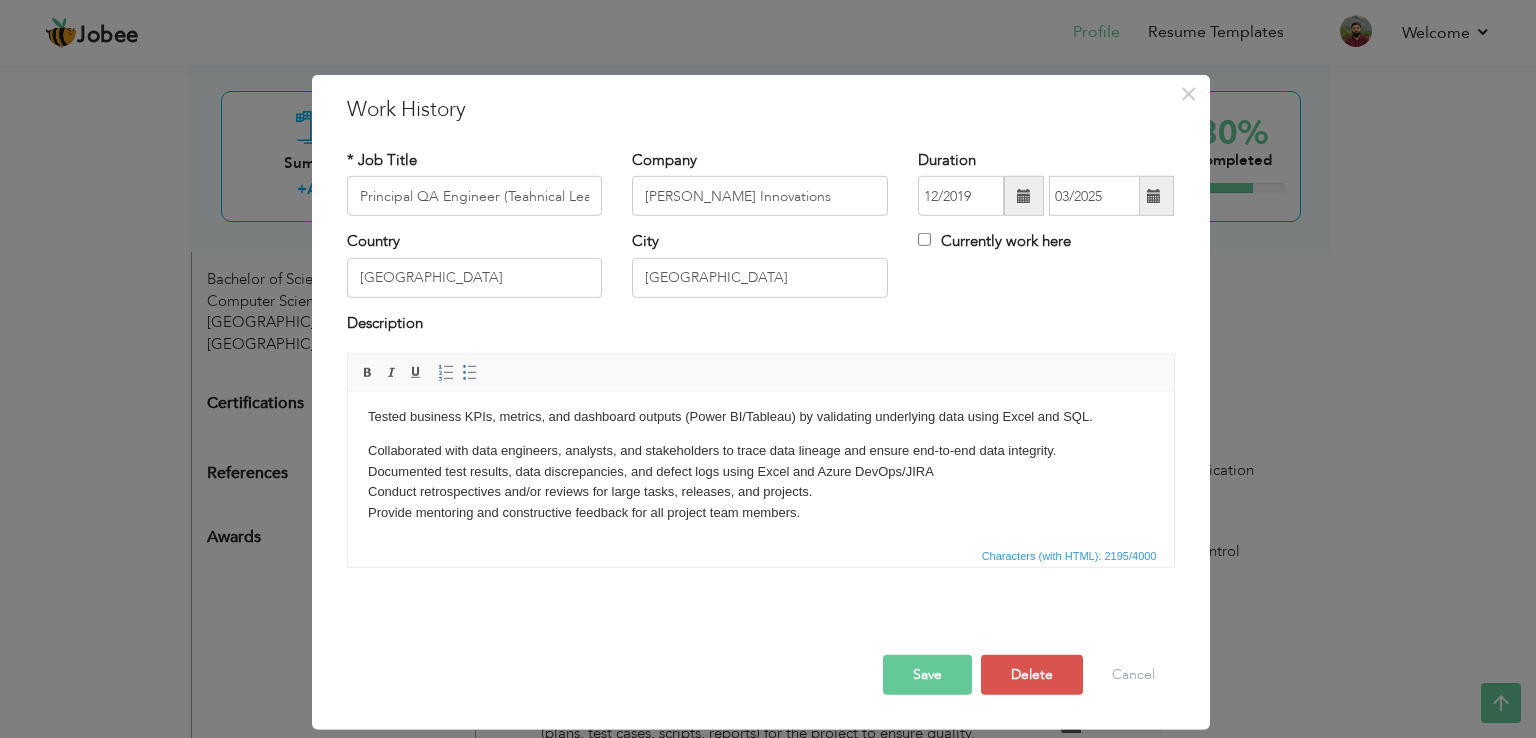 click on "Planning deliverables, tasks and timelines. Providing timelines QA team for effort required for Projects. Performed ETL and data validation testing to ensure data integrity across systems and pipelines. Verified data transformations, load accuracy, and completeness in support of reporting and analytics. Used Azure DevOps to manage test cases, link bugs, and track automation script executions as part of CI/CD pipelines integrated with Selenium and Visual Studio. Design, formulate and execute test cases based on User experience Prepare and manage QA Plan (including people, resources, coverage, and priorities). Identify test data and environment requirements for a project. Validated raw data from source systems (databases, APIs, flat files) against business rules and transformation logic using Excel-based analysis. Created and executed test scenarios to compare source and target datasets across data pipelines (ETL processes). Conduct retrospectives and/or reviews for large tasks, releases, and projects." at bounding box center [760, 205] 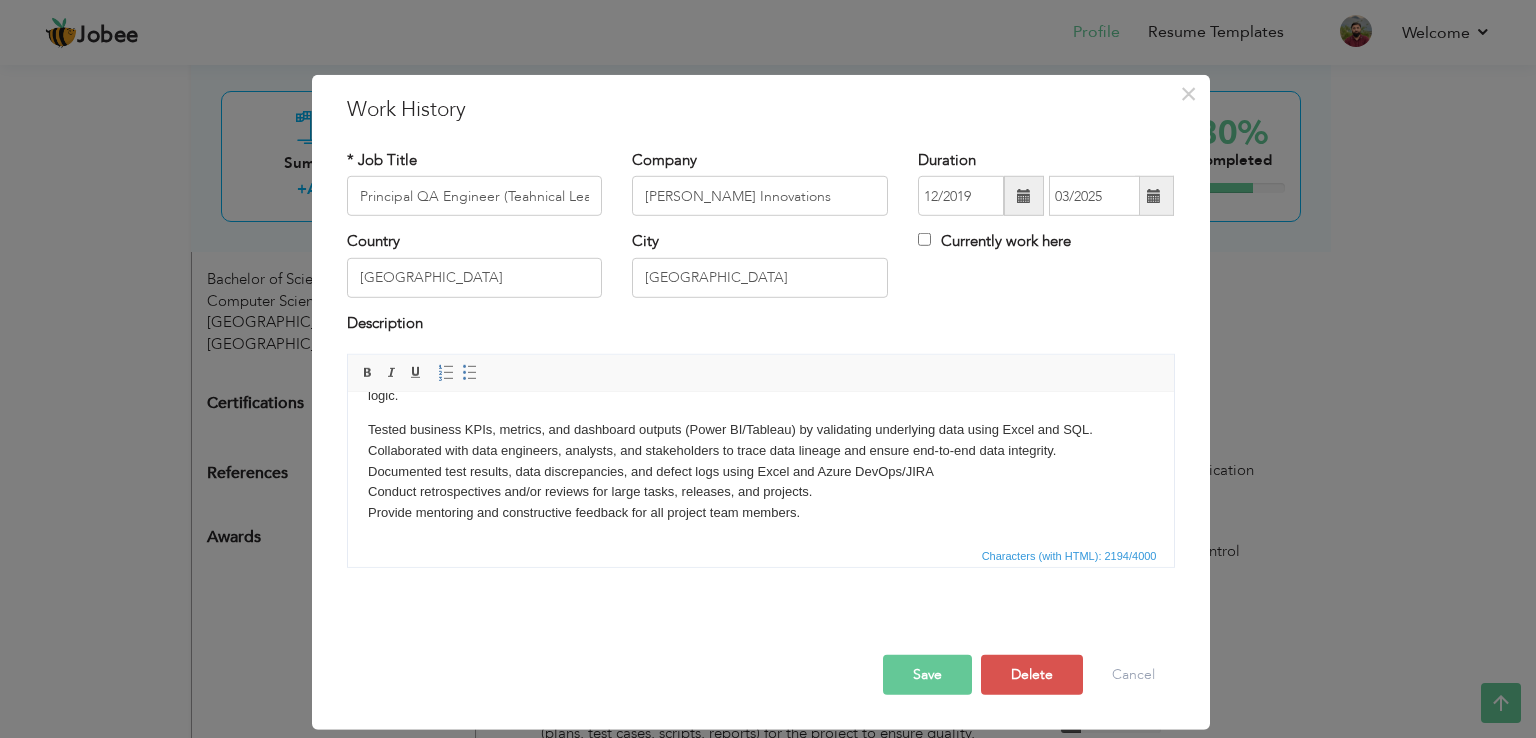 scroll, scrollTop: 413, scrollLeft: 0, axis: vertical 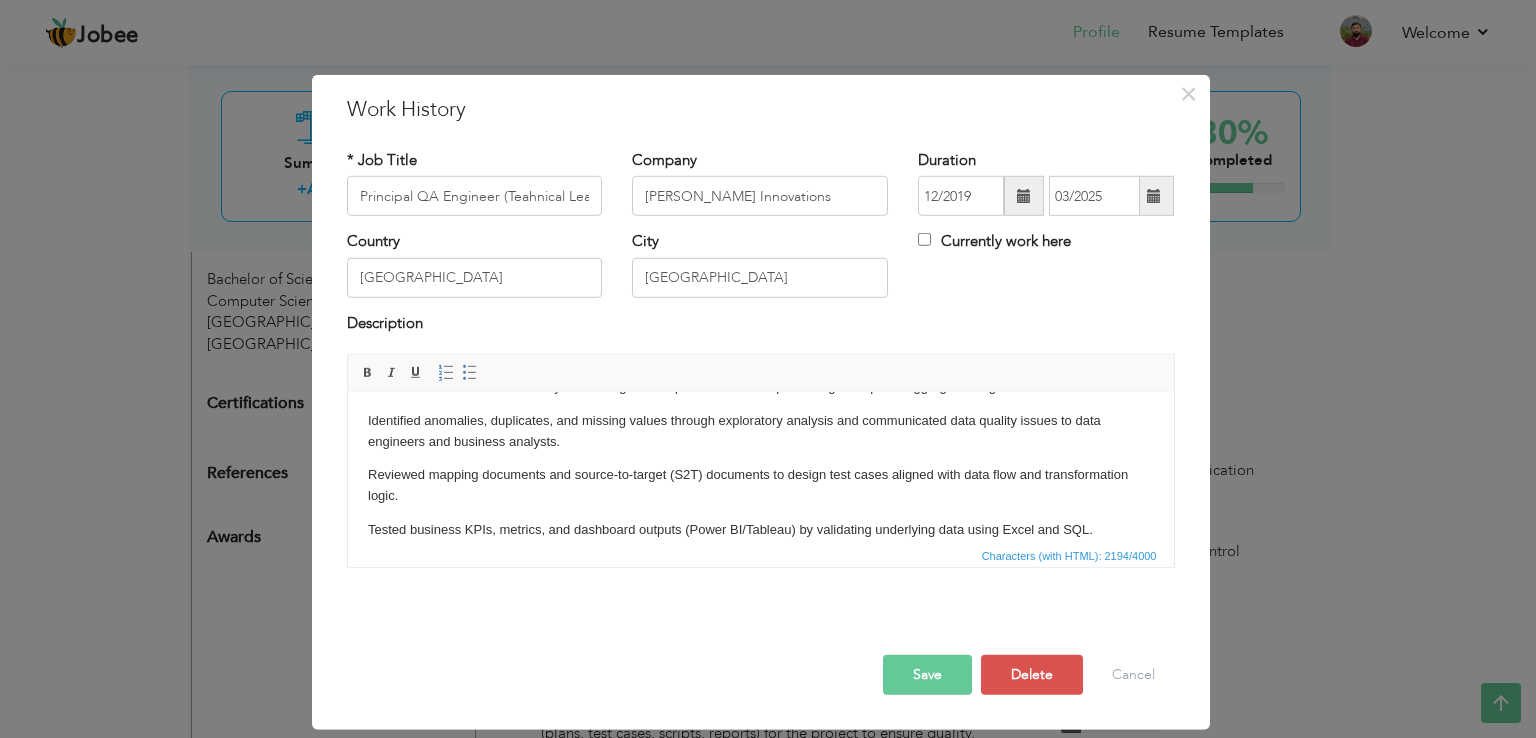 click on "Planning deliverables, tasks and timelines. Providing timelines QA team for effort required for Projects. Performed ETL and data validation testing to ensure data integrity across systems and pipelines. Verified data transformations, load accuracy, and completeness in support of reporting and analytics. Used Azure DevOps to manage test cases, link bugs, and track automation script executions as part of CI/CD pipelines integrated with Selenium and Visual Studio. Design, formulate and execute test cases based on User experience Prepare and manage QA Plan (including people, resources, coverage, and priorities). Identify test data and environment requirements for a project. Validated raw data from source systems (databases, APIs, flat files) against business rules and transformation logic using Excel-based analysis. Created and executed test scenarios to compare source and target datasets across data pipelines (ETL processes). ​​​​​​​" at bounding box center [760, 312] 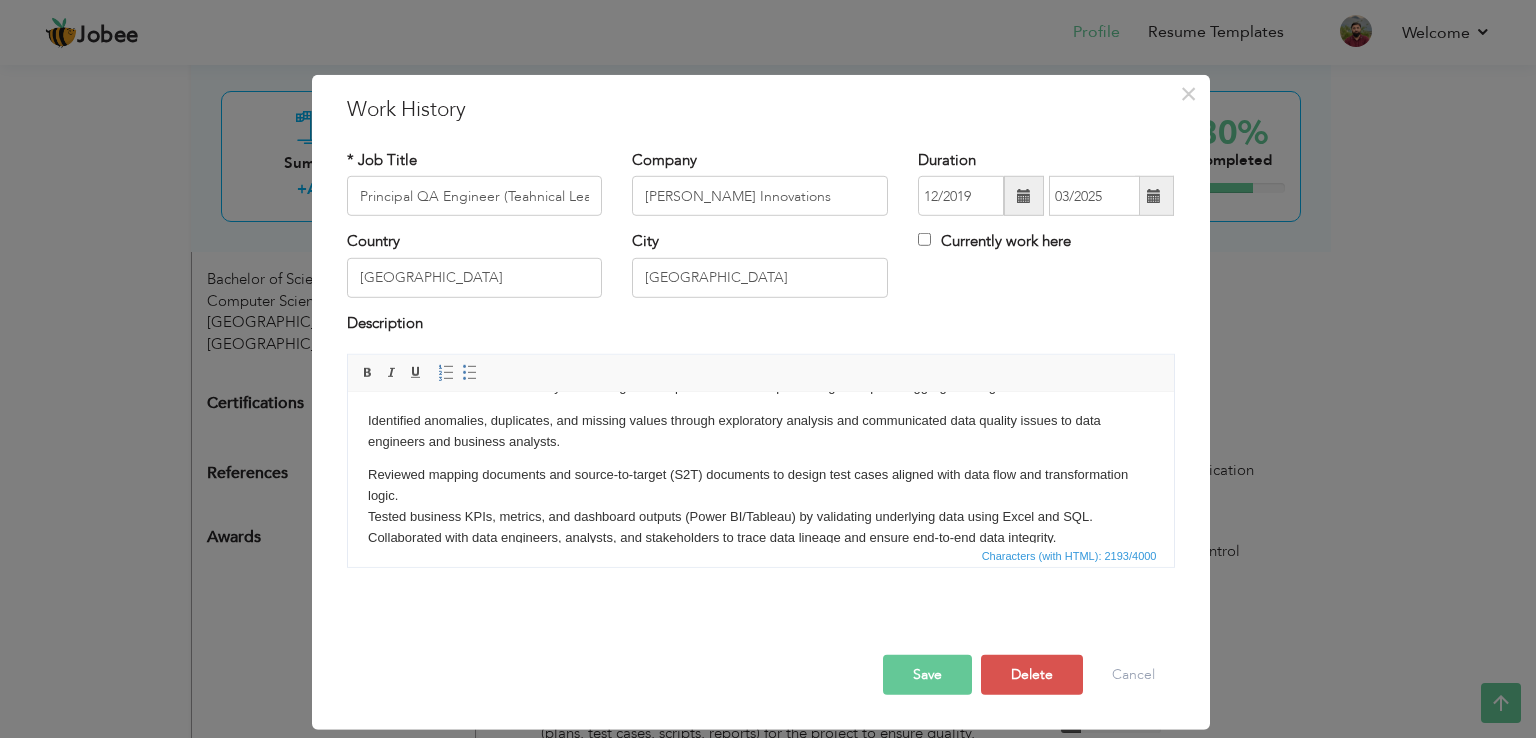 click on "Reviewed mapping documents and source-to-target (S2T) documents to design test cases aligned with data flow and transformation logic. ​​​​​​​ Tested business KPIs, metrics, and dashboard outputs (Power BI/Tableau) by validating underlying data using Excel and SQL. Collaborated with data engineers, analysts, and stakeholders to trace data lineage and ensure end-to-end data integrity. Documented test results, data discrepancies, and defect logs using Excel and Azure DevOps/JIRA Conduct retrospectives and/or reviews for large tasks, releases, and projects. Provide mentoring and constructive feedback for all project team members." at bounding box center [760, 538] 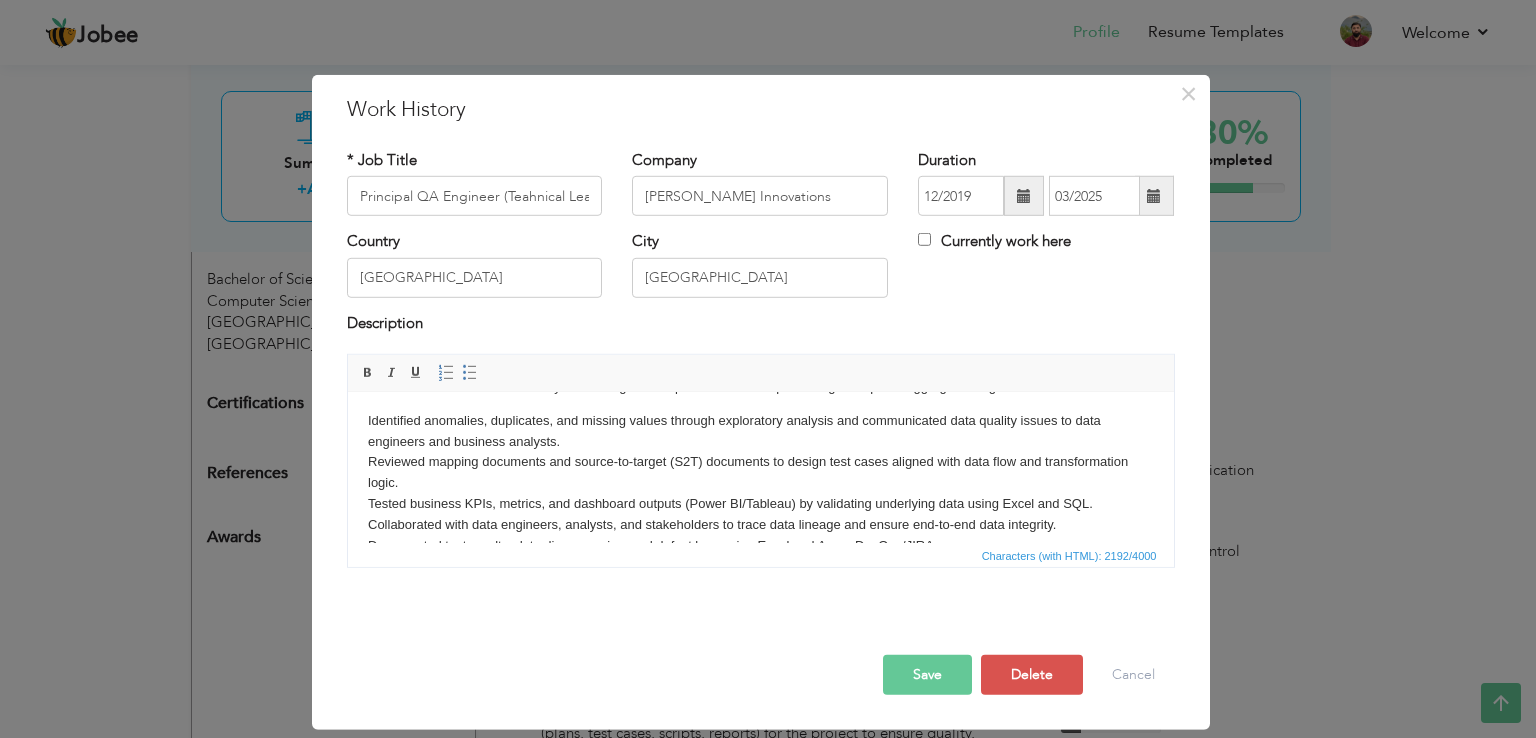 scroll, scrollTop: 313, scrollLeft: 0, axis: vertical 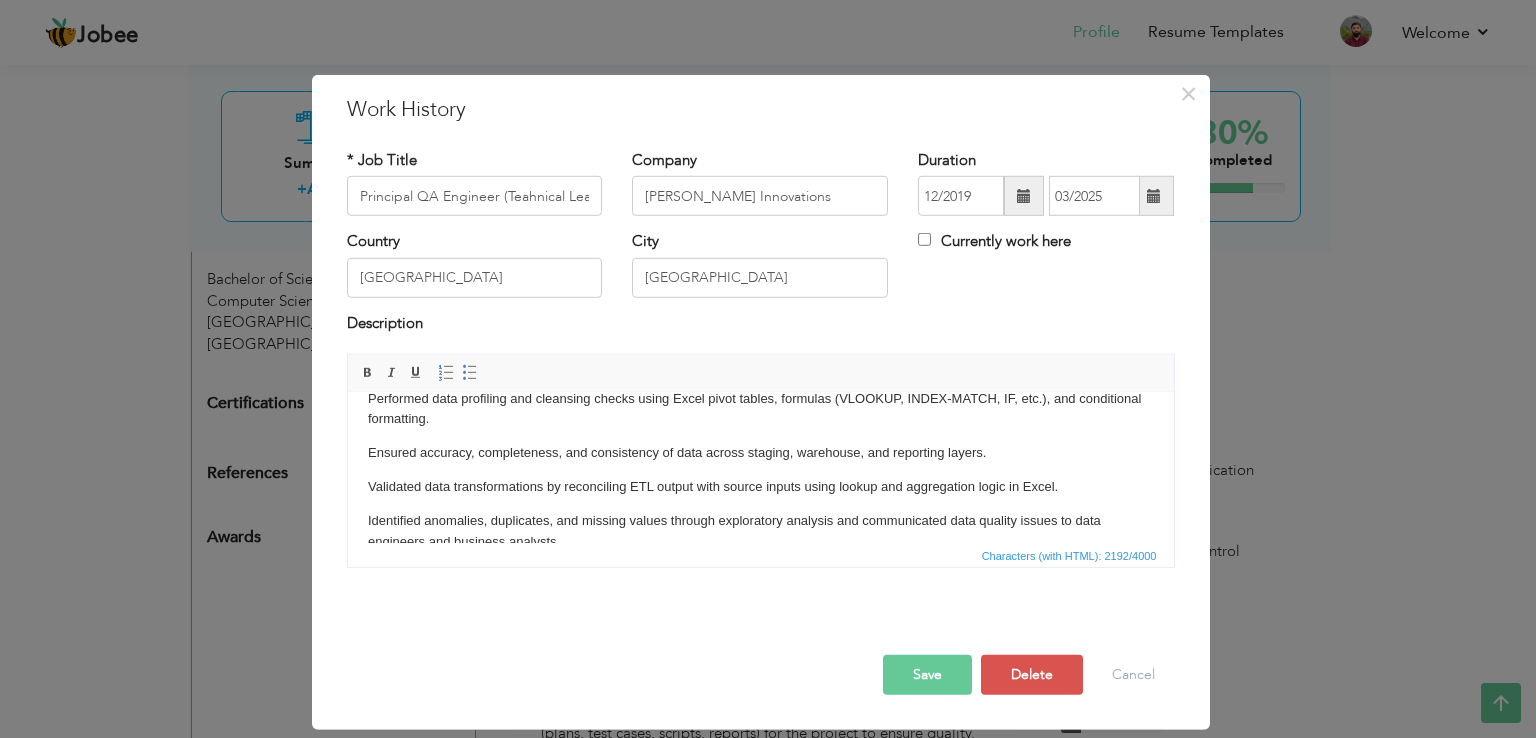 click on "Planning deliverables, tasks and timelines. Providing timelines QA team for effort required for Projects. Performed ETL and data validation testing to ensure data integrity across systems and pipelines. Verified data transformations, load accuracy, and completeness in support of reporting and analytics. Used Azure DevOps to manage test cases, link bugs, and track automation script executions as part of CI/CD pipelines integrated with Selenium and Visual Studio. Design, formulate and execute test cases based on User experience Prepare and manage QA Plan (including people, resources, coverage, and priorities). Identify test data and environment requirements for a project. Validated raw data from source systems (databases, APIs, flat files) against business rules and transformation logic using Excel-based analysis. Created and executed test scenarios to compare source and target datasets across data pipelines (ETL processes). ​​​​​​​" at bounding box center (760, 399) 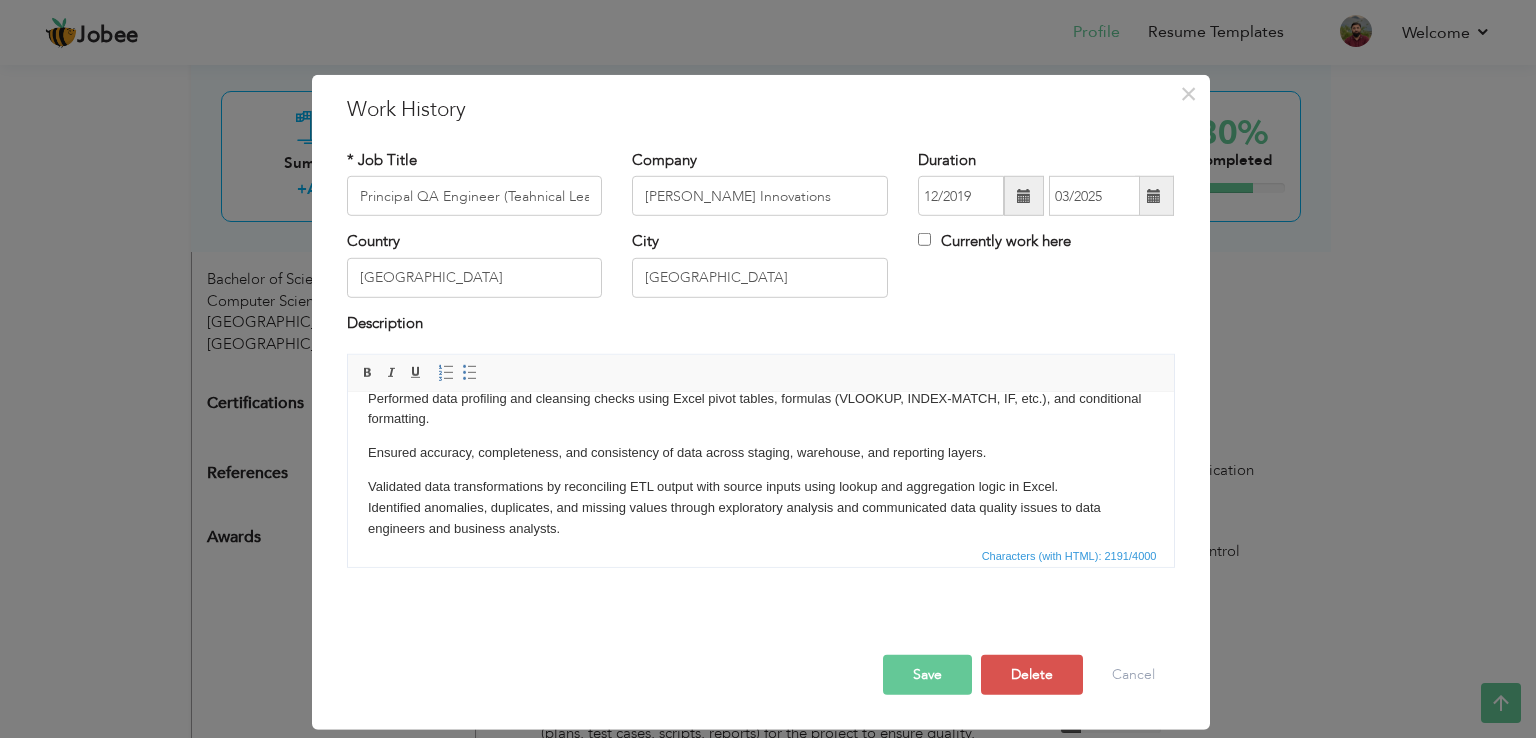 click on "Planning deliverables, tasks and timelines. Providing timelines QA team for effort required for Projects. Performed ETL and data validation testing to ensure data integrity across systems and pipelines. Verified data transformations, load accuracy, and completeness in support of reporting and analytics. Used Azure DevOps to manage test cases, link bugs, and track automation script executions as part of CI/CD pipelines integrated with Selenium and Visual Studio. Design, formulate and execute test cases based on User experience Prepare and manage QA Plan (including people, resources, coverage, and priorities). Identify test data and environment requirements for a project. Validated raw data from source systems (databases, APIs, flat files) against business rules and transformation logic using Excel-based analysis. Created and executed test scenarios to compare source and target datasets across data pipelines (ETL processes). ​​​​​​​" at bounding box center [760, 392] 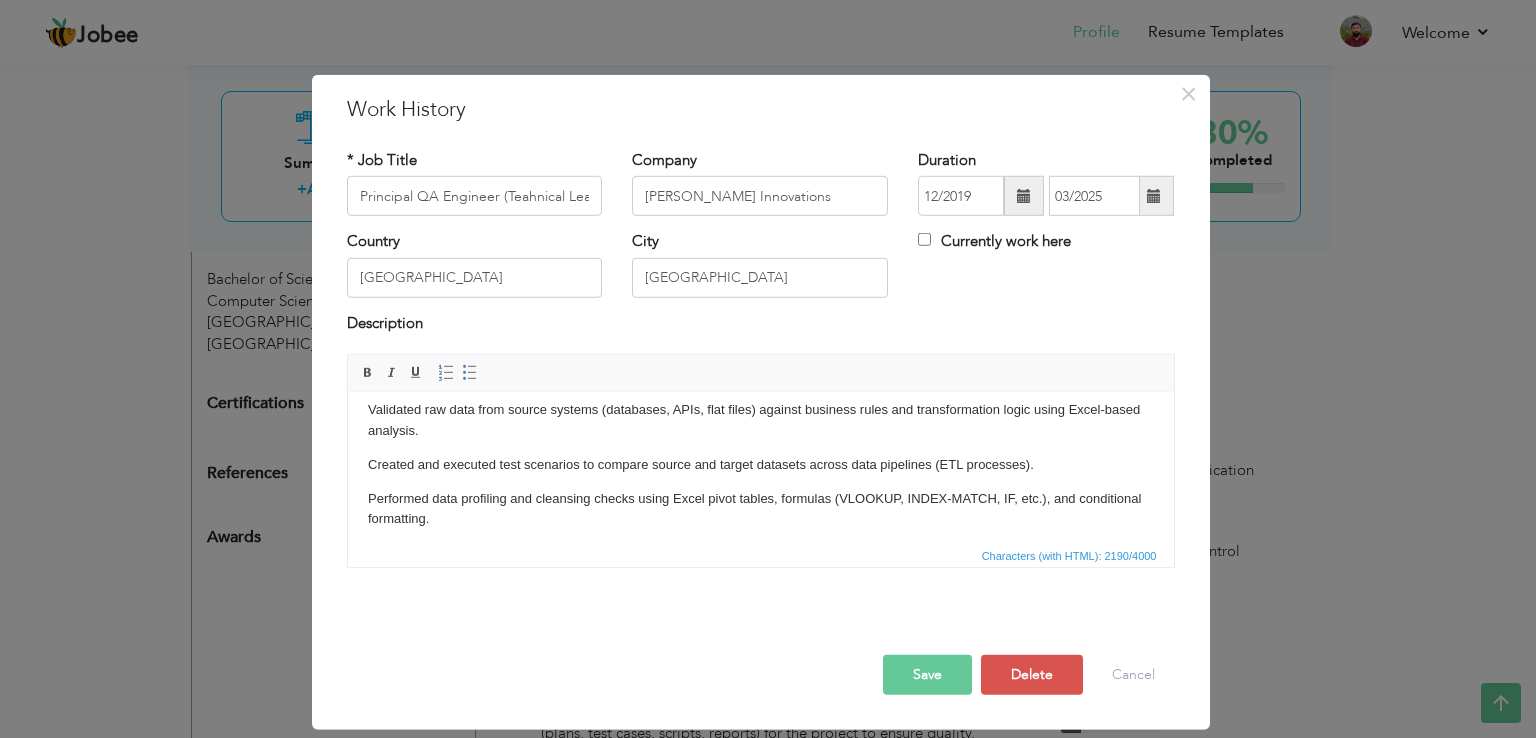 scroll, scrollTop: 313, scrollLeft: 0, axis: vertical 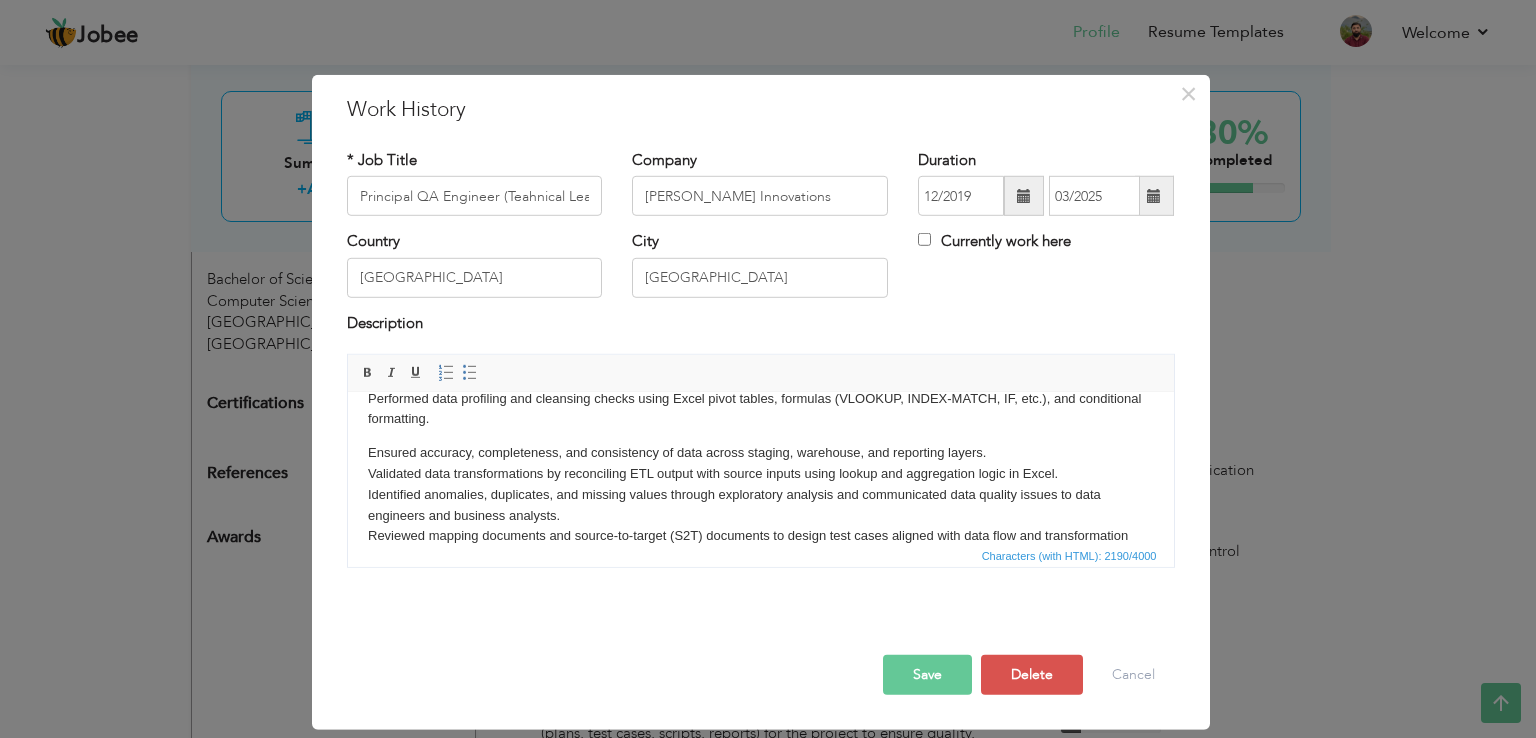 click on "Planning deliverables, tasks and timelines. Providing timelines QA team for effort required for Projects. Performed ETL and data validation testing to ensure data integrity across systems and pipelines. Verified data transformations, load accuracy, and completeness in support of reporting and analytics. Used Azure DevOps to manage test cases, link bugs, and track automation script executions as part of CI/CD pipelines integrated with Selenium and Visual Studio. Design, formulate and execute test cases based on User experience Prepare and manage QA Plan (including people, resources, coverage, and priorities). Identify test data and environment requirements for a project. Validated raw data from source systems (databases, APIs, flat files) against business rules and transformation logic using Excel-based analysis. Created and executed test scenarios to compare source and target datasets across data pipelines (ETL processes). ​​​​​​​" at bounding box center (760, 386) 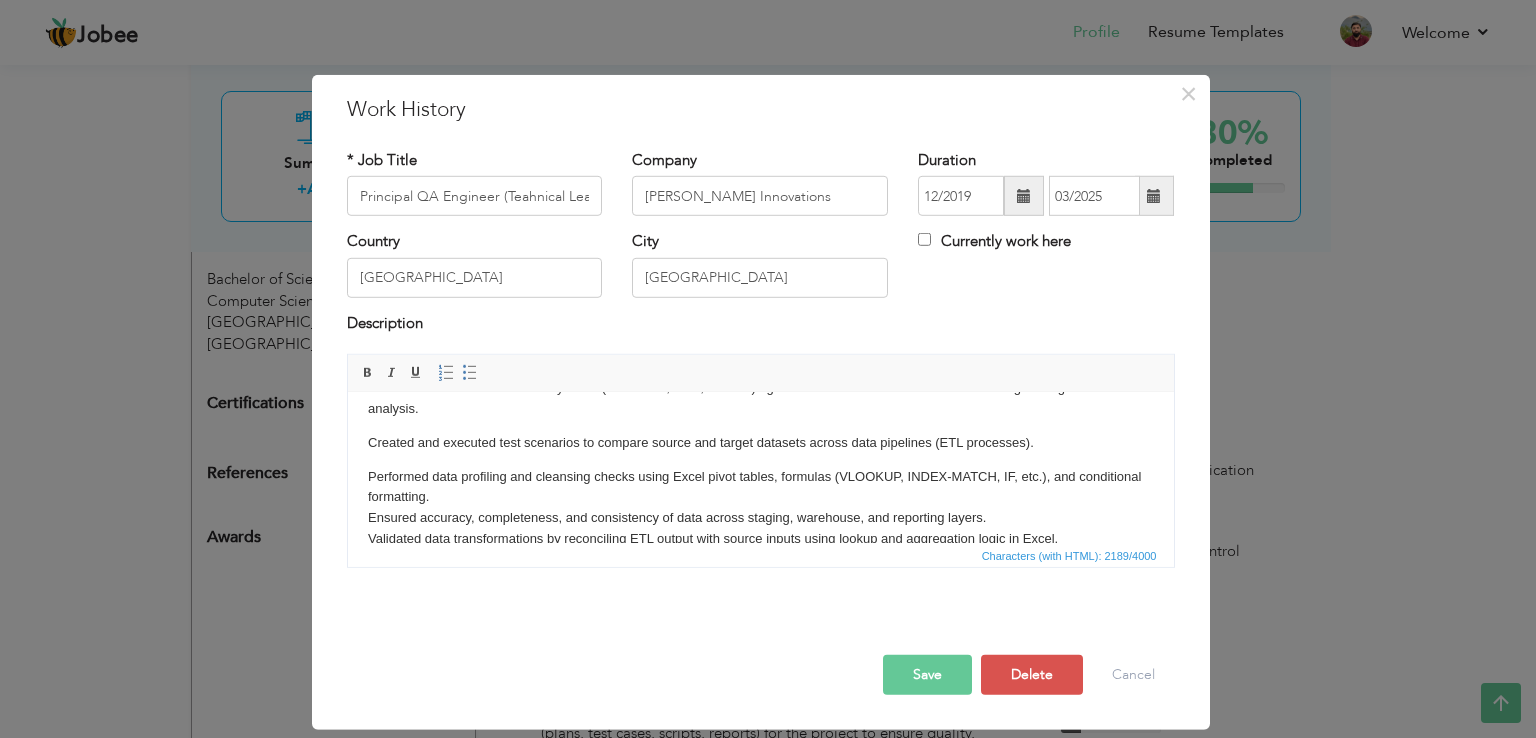 scroll, scrollTop: 213, scrollLeft: 0, axis: vertical 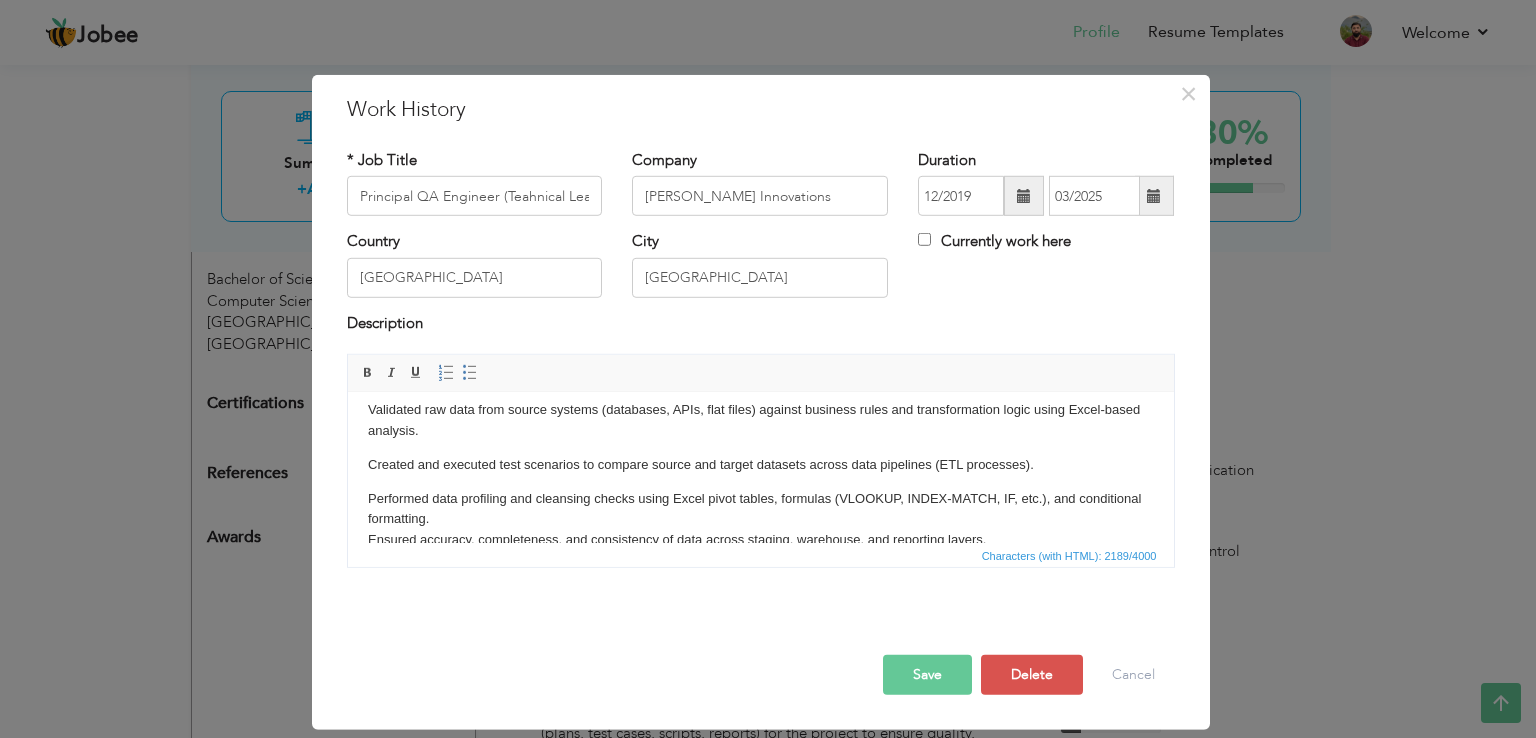 click on "Planning deliverables, tasks and timelines. Providing timelines QA team for effort required for Projects. Performed ETL and data validation testing to ensure data integrity across systems and pipelines. Verified data transformations, load accuracy, and completeness in support of reporting and analytics. Used Azure DevOps to manage test cases, link bugs, and track automation script executions as part of CI/CD pipelines integrated with Selenium and Visual Studio. Design, formulate and execute test cases based on User experience Prepare and manage QA Plan (including people, resources, coverage, and priorities). Identify test data and environment requirements for a project. Validated raw data from source systems (databases, APIs, flat files) against business rules and transformation logic using Excel-based analysis. Created and executed test scenarios to compare source and target datasets across data pipelines (ETL processes). Conduct retrospectives and/or reviews for large tasks, releases, and projects." at bounding box center [760, 479] 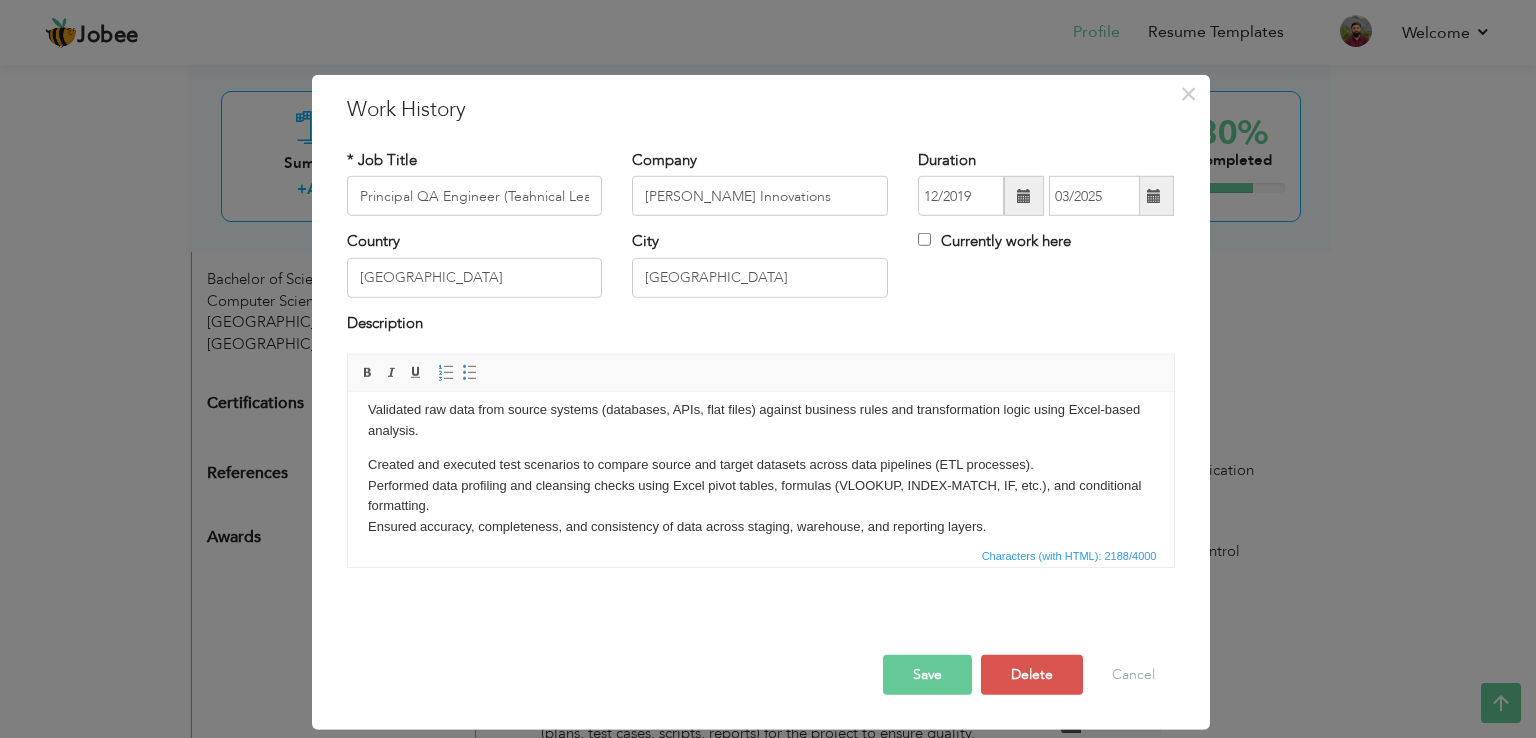 click on "Planning deliverables, tasks and timelines. Providing timelines QA team for effort required for Projects. Performed ETL and data validation testing to ensure data integrity across systems and pipelines. Verified data transformations, load accuracy, and completeness in support of reporting and analytics. Used Azure DevOps to manage test cases, link bugs, and track automation script executions as part of CI/CD pipelines integrated with Selenium and Visual Studio. Design, formulate and execute test cases based on User experience Prepare and manage QA Plan (including people, resources, coverage, and priorities). Identify test data and environment requirements for a project. Validated raw data from source systems (databases, APIs, flat files) against business rules and transformation logic using Excel-based analysis. Created and executed test scenarios to compare source and target datasets across data pipelines (ETL processes). ​​​​​​​" at bounding box center [760, 473] 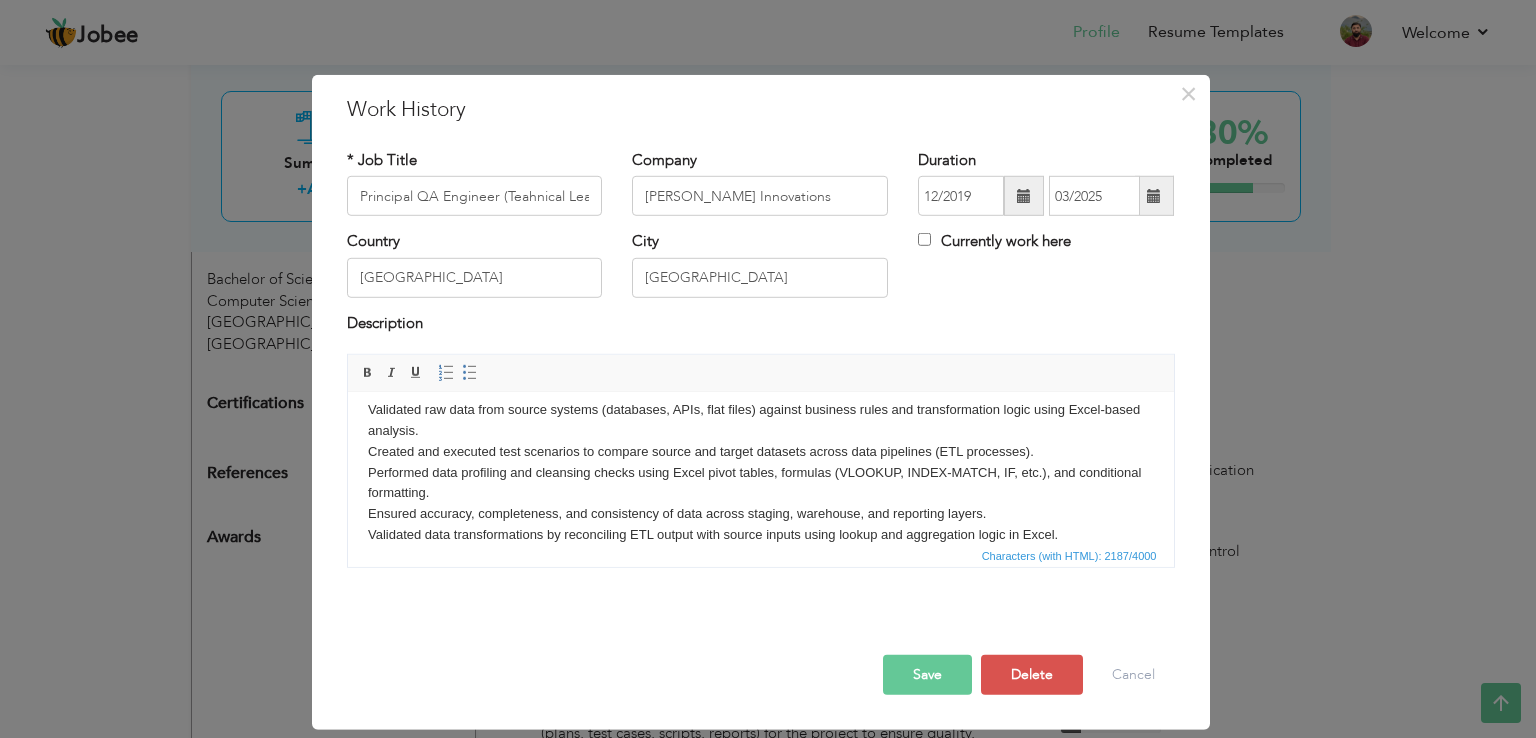 scroll, scrollTop: 113, scrollLeft: 0, axis: vertical 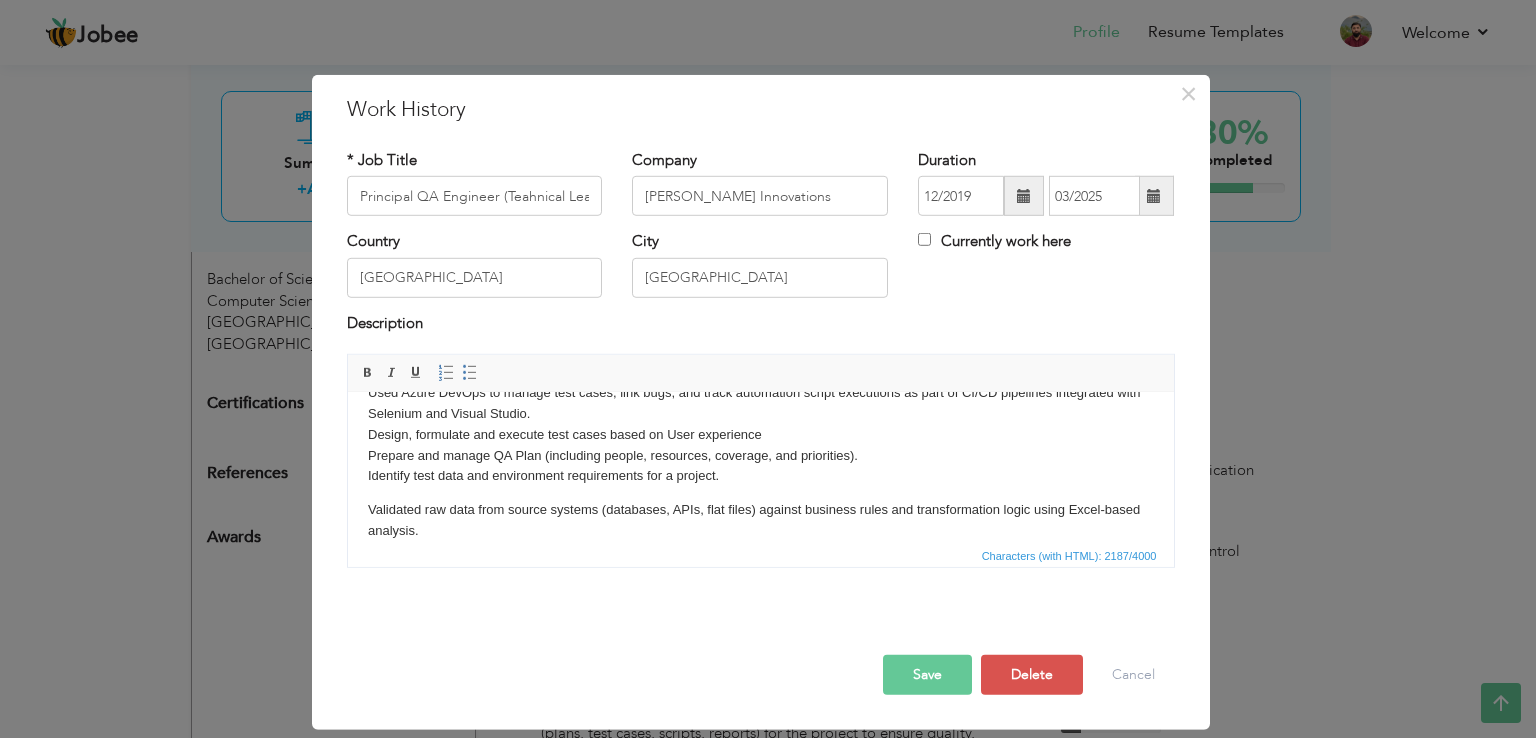 click on "Planning deliverables, tasks and timelines. Providing timelines QA team for effort required for Projects. Performed ETL and data validation testing to ensure data integrity across systems and pipelines. Verified data transformations, load accuracy, and completeness in support of reporting and analytics. Used Azure DevOps to manage test cases, link bugs, and track automation script executions as part of CI/CD pipelines integrated with Selenium and Visual Studio. Design, formulate and execute test cases based on User experience Prepare and manage QA Plan (including people, resources, coverage, and priorities). Identify test data and environment requirements for a project. Validated raw data from source systems (databases, APIs, flat files) against business rules and transformation logic using Excel-based analysis. ​​​​​​​ Created and executed test scenarios to compare source and target datasets across data pipelines (ETL processes)." at bounding box center (760, 566) 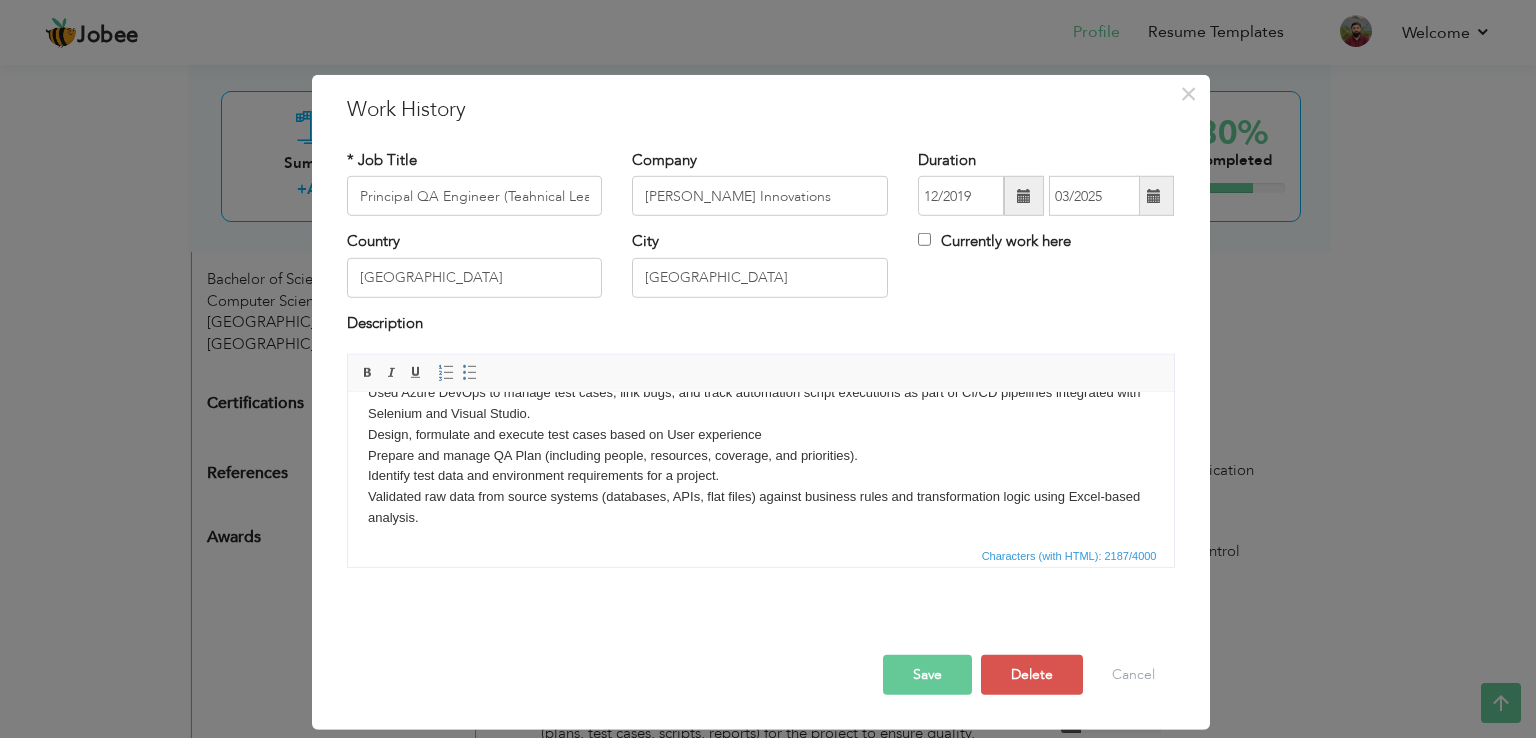click on "Planning deliverables, tasks and timelines. Providing timelines QA team for effort required for Projects. Performed ETL and data validation testing to ensure data integrity across systems and pipelines. Verified data transformations, load accuracy, and completeness in support of reporting and analytics. Used Azure DevOps to manage test cases, link bugs, and track automation script executions as part of CI/CD pipelines integrated with Selenium and Visual Studio. Design, formulate and execute test cases based on User experience Prepare and manage QA Plan (including people, resources, coverage, and priorities). Identify test data and environment requirements for a project. ​​​​​​​ Validated raw data from source systems (databases, APIs, flat files) against business rules and transformation logic using Excel-based analysis. Created and executed test scenarios to compare source and target datasets across data pipelines (ETL processes)." at bounding box center (760, 566) 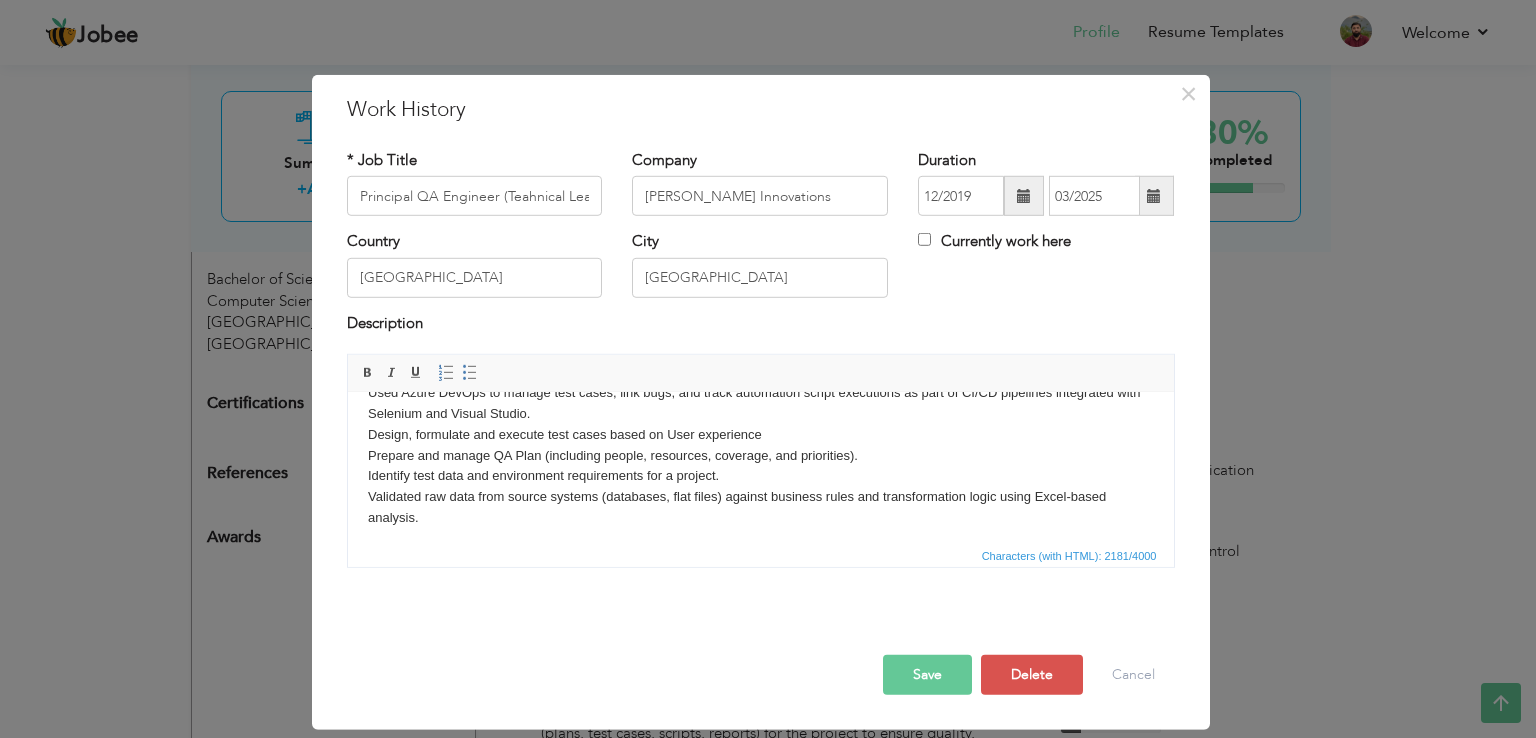click on "Planning deliverables, tasks and timelines. Providing timelines QA team for effort required for Projects. Performed ETL and data validation testing to ensure data integrity across systems and pipelines. Verified data transformations, load accuracy, and completeness in support of reporting and analytics. Used Azure DevOps to manage test cases, link bugs, and track automation script executions as part of CI/CD pipelines integrated with Selenium and Visual Studio. Design, formulate and execute test cases based on User experience Prepare and manage QA Plan (including people, resources, coverage, and priorities). Identify test data and environment requirements for a project. Validated raw data from source systems (databases, flat files) against business rules and transformation logic using Excel-based analysis. Created and executed test scenarios to compare source and target datasets across data pipelines (ETL processes). Conduct retrospectives and/or reviews for large tasks, releases, and projects." at bounding box center (760, 566) 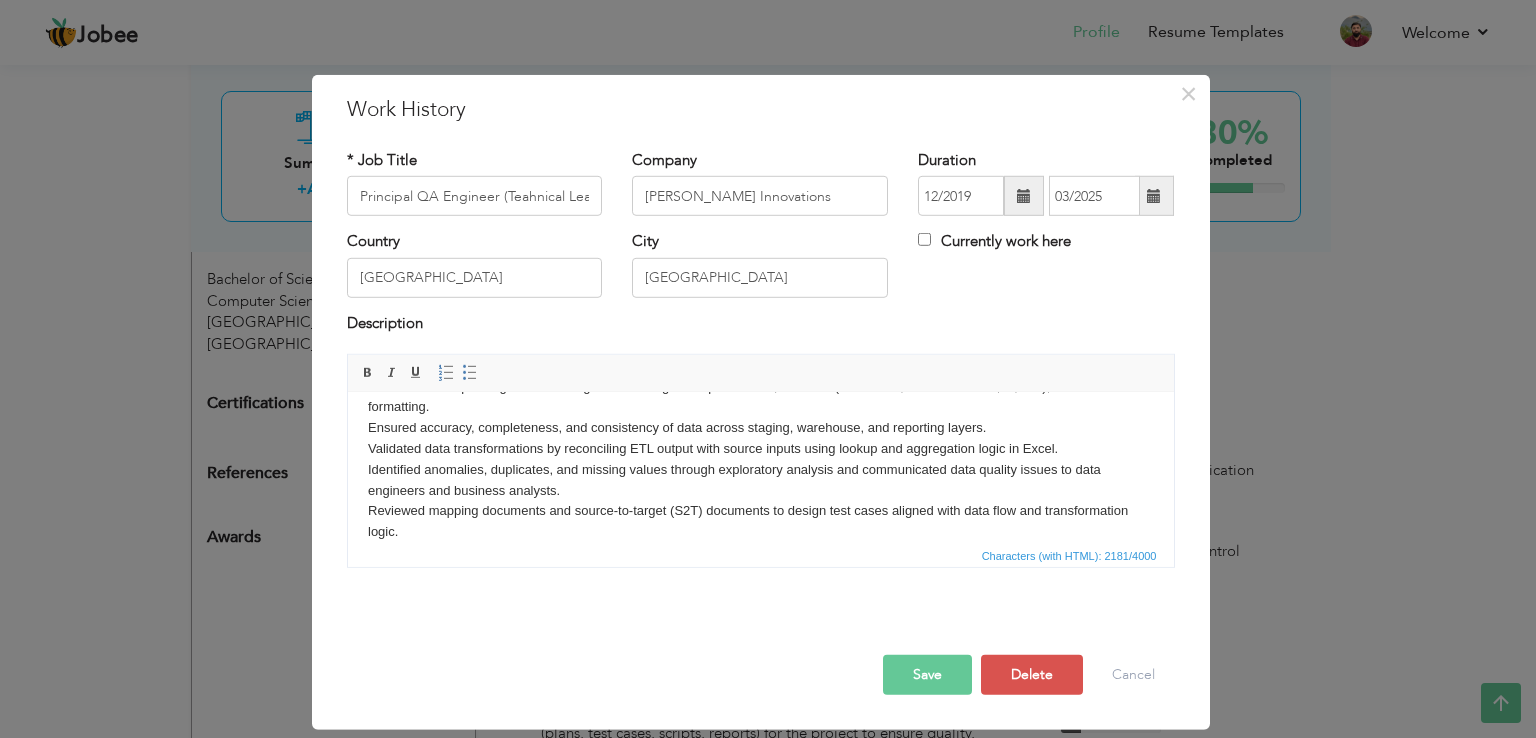 scroll, scrollTop: 213, scrollLeft: 0, axis: vertical 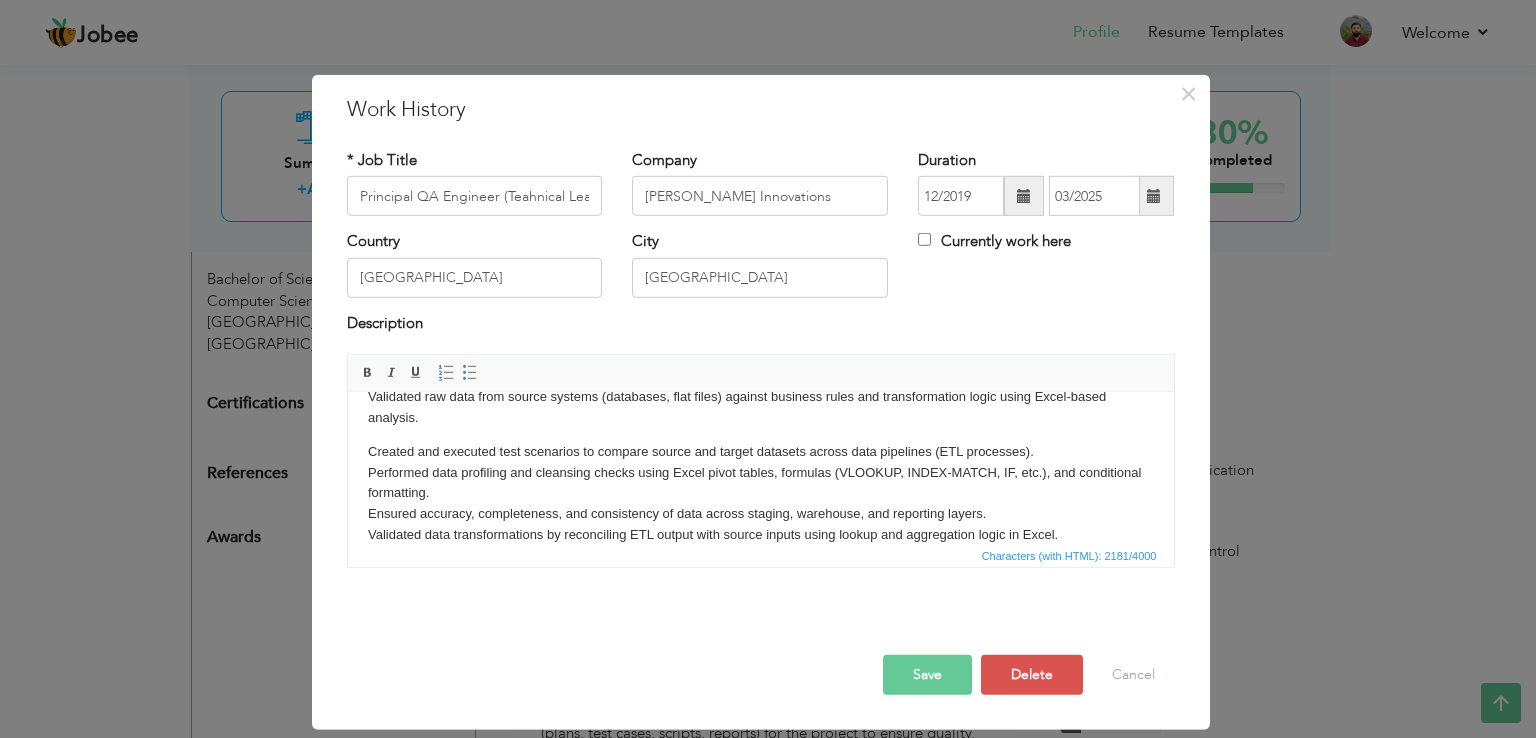 click on "Planning deliverables, tasks and timelines. Providing timelines QA team for effort required for Projects. Performed ETL and data validation testing to ensure data integrity across systems and pipelines. Verified data transformations, load accuracy, and completeness in support of reporting and analytics. Used Azure DevOps to manage test cases, link bugs, and track automation script executions as part of CI/CD pipelines integrated with Selenium and Visual Studio. Design, formulate and execute test cases based on User experience Prepare and manage QA Plan (including people, resources, coverage, and priorities). Identify test data and environment requirements for a project. Validated raw data from source systems (databases, flat files) against business rules and transformation logic using Excel-based analysis. Created and executed test scenarios to compare source and target datasets across data pipelines (ETL processes). Conduct retrospectives and/or reviews for large tasks, releases, and projects." at bounding box center [760, 466] 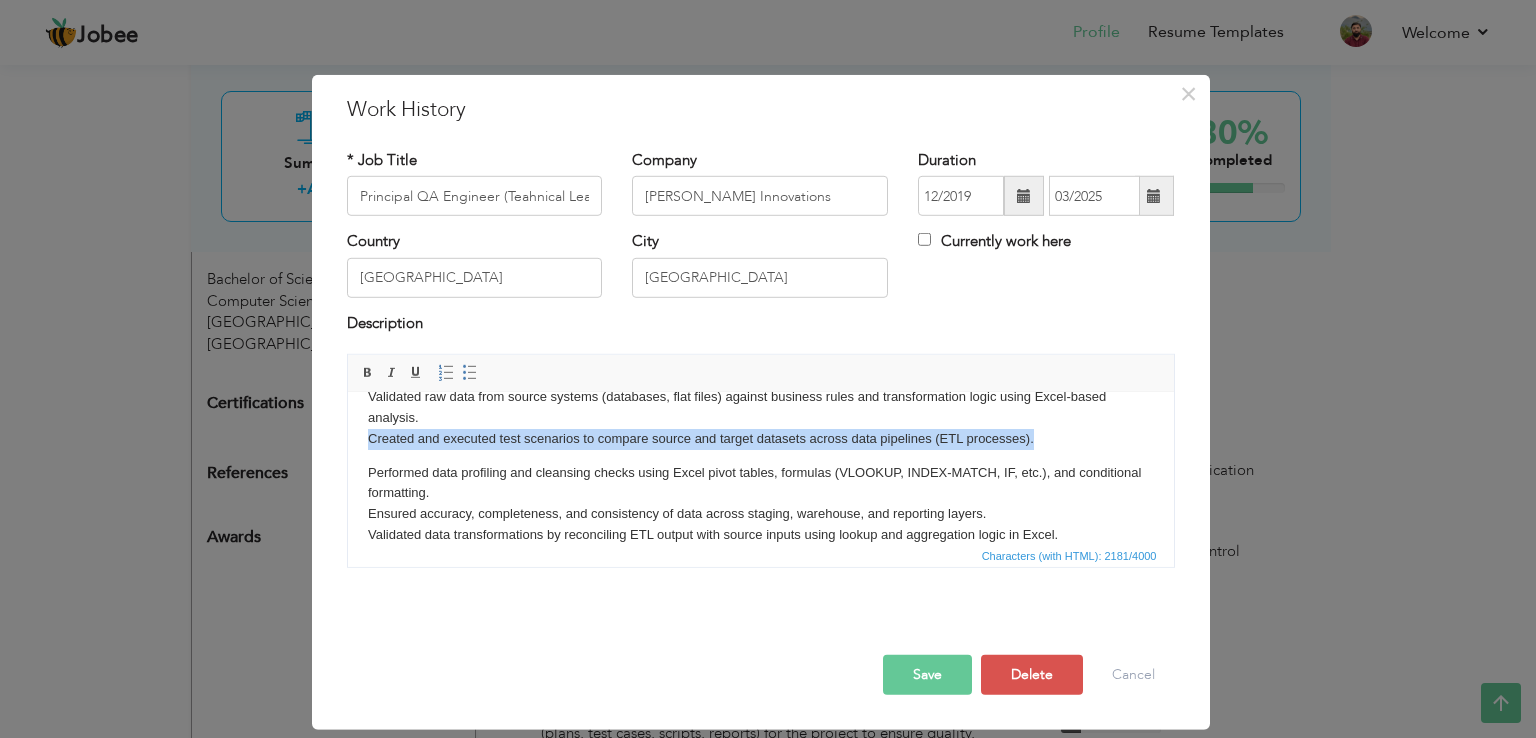click on "Planning deliverables, tasks and timelines. Providing timelines QA team for effort required for Projects. Performed ETL and data validation testing to ensure data integrity across systems and pipelines. Verified data transformations, load accuracy, and completeness in support of reporting and analytics. Used Azure DevOps to manage test cases, link bugs, and track automation script executions as part of CI/CD pipelines integrated with Selenium and Visual Studio. Design, formulate and execute test cases based on User experience Prepare and manage QA Plan (including people, resources, coverage, and priorities). Identify test data and environment requirements for a project. Validated raw data from source systems (databases, flat files) against business rules and transformation logic using Excel-based analysis. ​​​​​​​ Created and executed test scenarios to compare source and target datasets across data pipelines (ETL processes)." at bounding box center [760, 466] 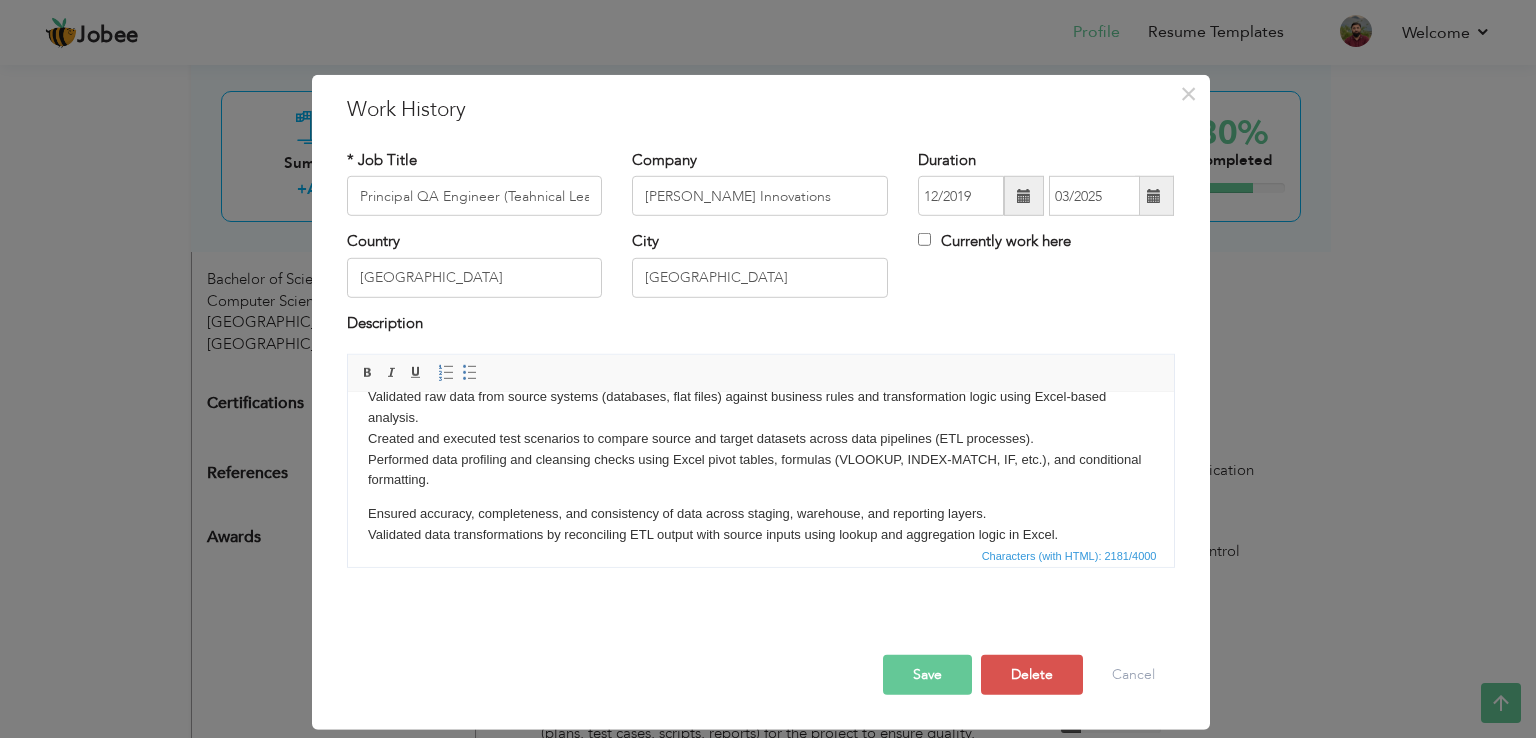 click on "Planning deliverables, tasks and timelines. Providing timelines QA team for effort required for Projects. Performed ETL and data validation testing to ensure data integrity across systems and pipelines. Verified data transformations, load accuracy, and completeness in support of reporting and analytics. Used Azure DevOps to manage test cases, link bugs, and track automation script executions as part of CI/CD pipelines integrated with Selenium and Visual Studio. Design, formulate and execute test cases based on User experience Prepare and manage QA Plan (including people, resources, coverage, and priorities). Identify test data and environment requirements for a project. Validated raw data from source systems (databases, flat files) against business rules and transformation logic using Excel-based analysis. Created and executed test scenarios to compare source and target datasets across data pipelines (ETL processes). ​​​​​​​" at bounding box center (760, 466) 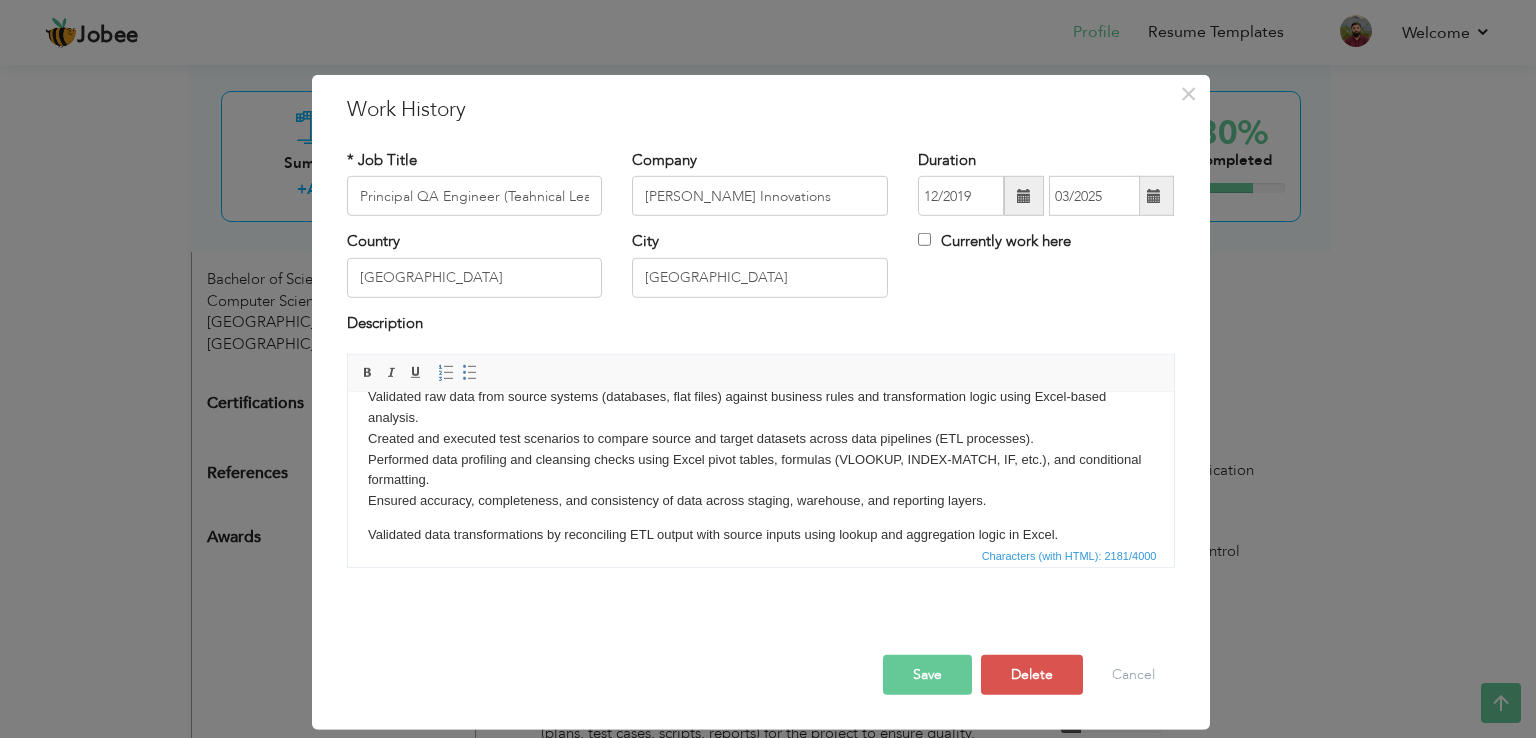 click on "Planning deliverables, tasks and timelines. Providing timelines QA team for effort required for Projects. Performed ETL and data validation testing to ensure data integrity across systems and pipelines. Verified data transformations, load accuracy, and completeness in support of reporting and analytics. Used Azure DevOps to manage test cases, link bugs, and track automation script executions as part of CI/CD pipelines integrated with Selenium and Visual Studio. Design, formulate and execute test cases based on User experience Prepare and manage QA Plan (including people, resources, coverage, and priorities). Identify test data and environment requirements for a project. Validated raw data from source systems (databases, flat files) against business rules and transformation logic using Excel-based analysis. Created and executed test scenarios to compare source and target datasets across data pipelines (ETL processes). ​​​​​​​" at bounding box center (760, 466) 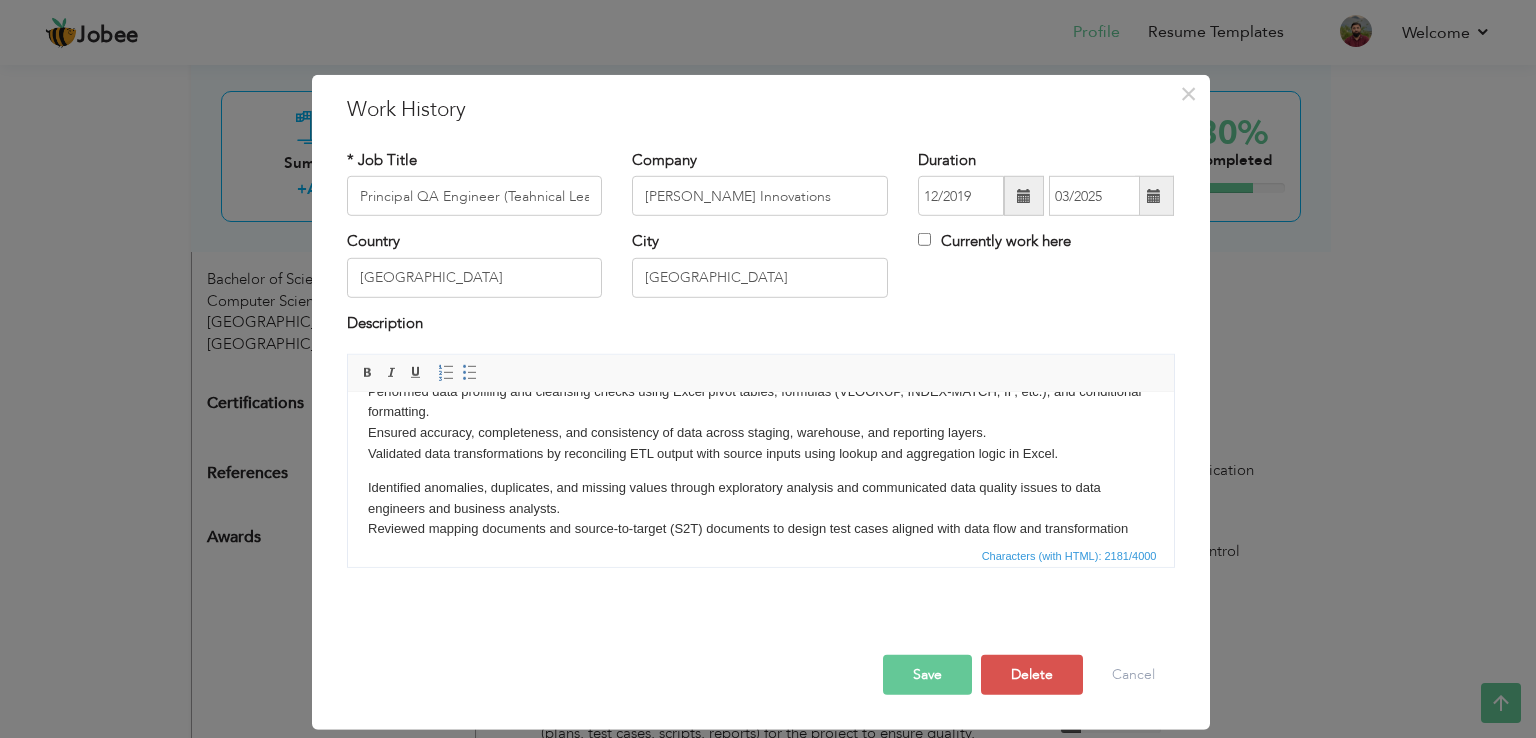 scroll, scrollTop: 313, scrollLeft: 0, axis: vertical 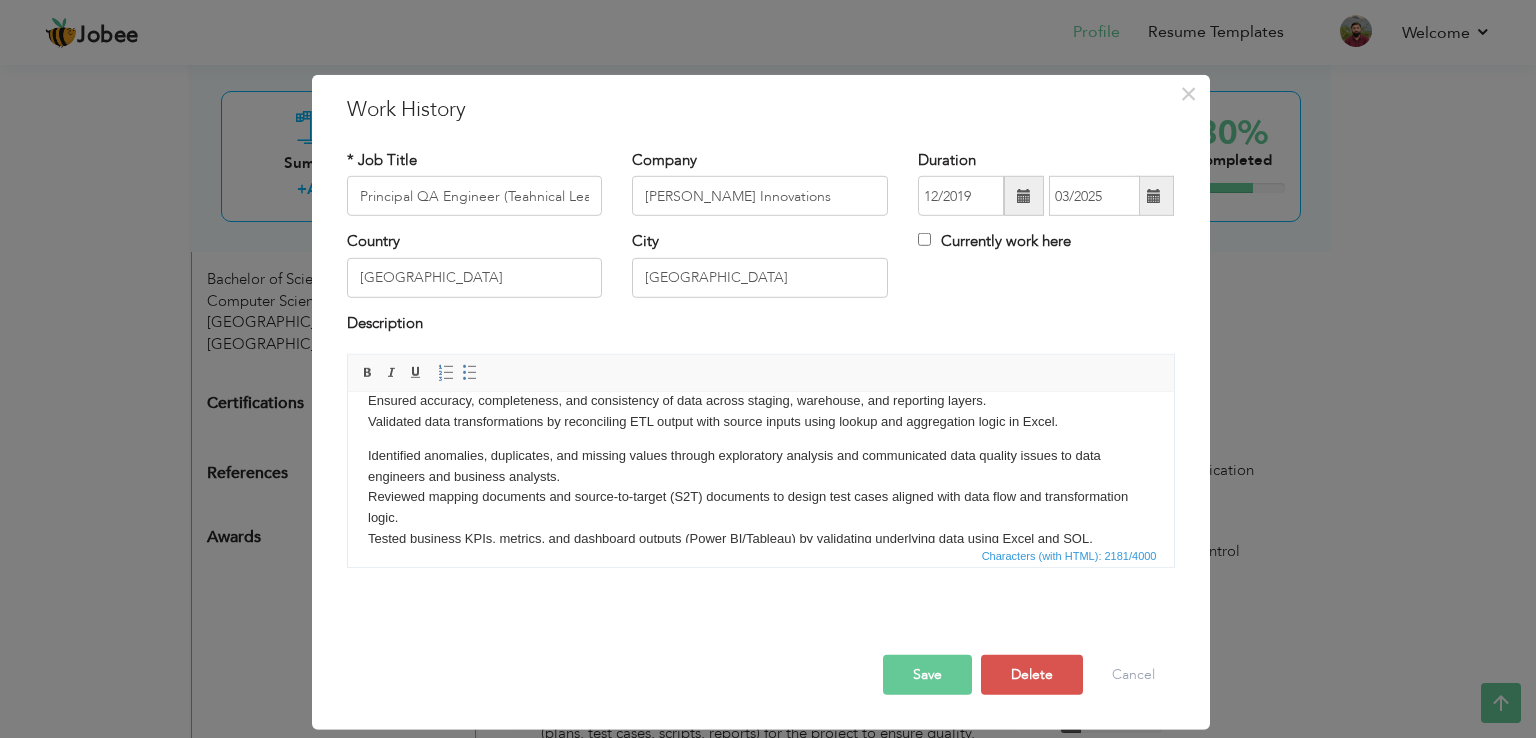 click on "Planning deliverables, tasks and timelines. Providing timelines QA team for effort required for Projects. Performed ETL and data validation testing to ensure data integrity across systems and pipelines. Verified data transformations, load accuracy, and completeness in support of reporting and analytics. Used Azure DevOps to manage test cases, link bugs, and track automation script executions as part of CI/CD pipelines integrated with Selenium and Visual Studio. Design, formulate and execute test cases based on User experience Prepare and manage QA Plan (including people, resources, coverage, and priorities). Identify test data and environment requirements for a project. Validated raw data from source systems (databases, flat files) against business rules and transformation logic using Excel-based analysis. Created and executed test scenarios to compare source and target datasets across data pipelines (ETL processes). ​​​​​​​" at bounding box center (760, 366) 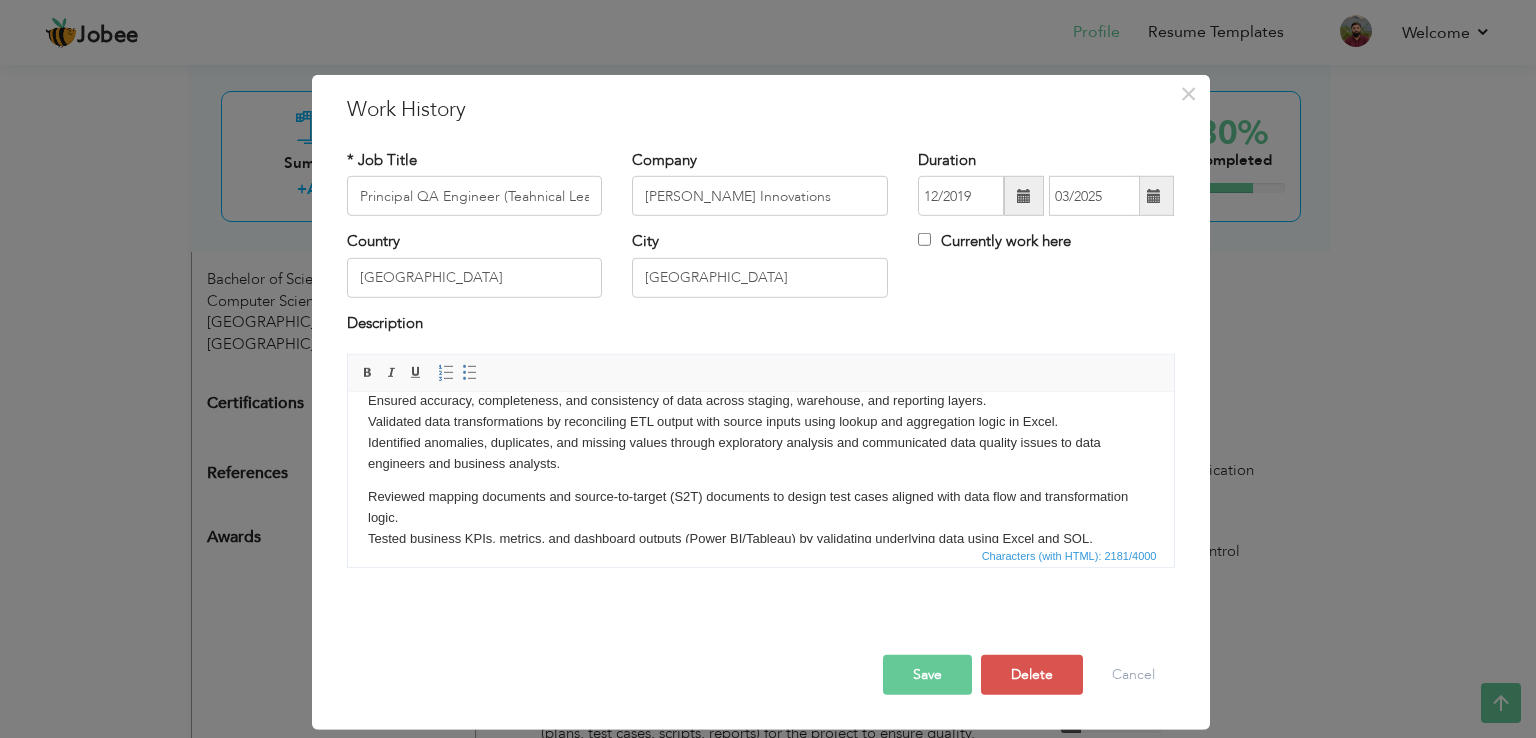 click on "Planning deliverables, tasks and timelines. Providing timelines QA team for effort required for Projects. Performed ETL and data validation testing to ensure data integrity across systems and pipelines. Verified data transformations, load accuracy, and completeness in support of reporting and analytics. Used Azure DevOps to manage test cases, link bugs, and track automation script executions as part of CI/CD pipelines integrated with Selenium and Visual Studio. Design, formulate and execute test cases based on User experience Prepare and manage QA Plan (including people, resources, coverage, and priorities). Identify test data and environment requirements for a project. Validated raw data from source systems (databases, flat files) against business rules and transformation logic using Excel-based analysis. Created and executed test scenarios to compare source and target datasets across data pipelines (ETL processes). ​​​​​​​" at bounding box center [760, 366] 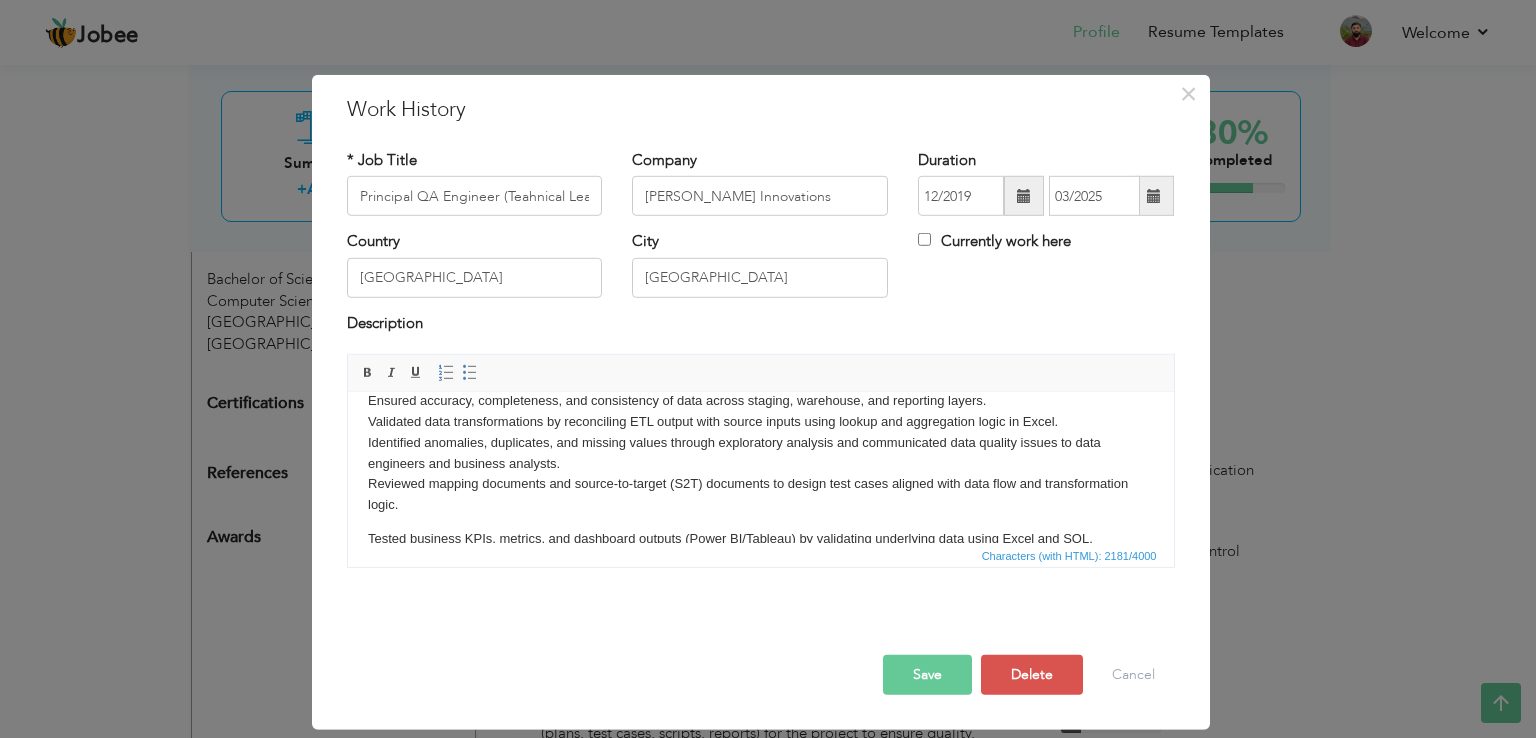click on "Planning deliverables, tasks and timelines. Providing timelines QA team for effort required for Projects. Performed ETL and data validation testing to ensure data integrity across systems and pipelines. Verified data transformations, load accuracy, and completeness in support of reporting and analytics. Used Azure DevOps to manage test cases, link bugs, and track automation script executions as part of CI/CD pipelines integrated with Selenium and Visual Studio. Design, formulate and execute test cases based on User experience Prepare and manage QA Plan (including people, resources, coverage, and priorities). Identify test data and environment requirements for a project. Validated raw data from source systems (databases, flat files) against business rules and transformation logic using Excel-based analysis. Created and executed test scenarios to compare source and target datasets across data pipelines (ETL processes). ​​​​​​​" at bounding box center (760, 366) 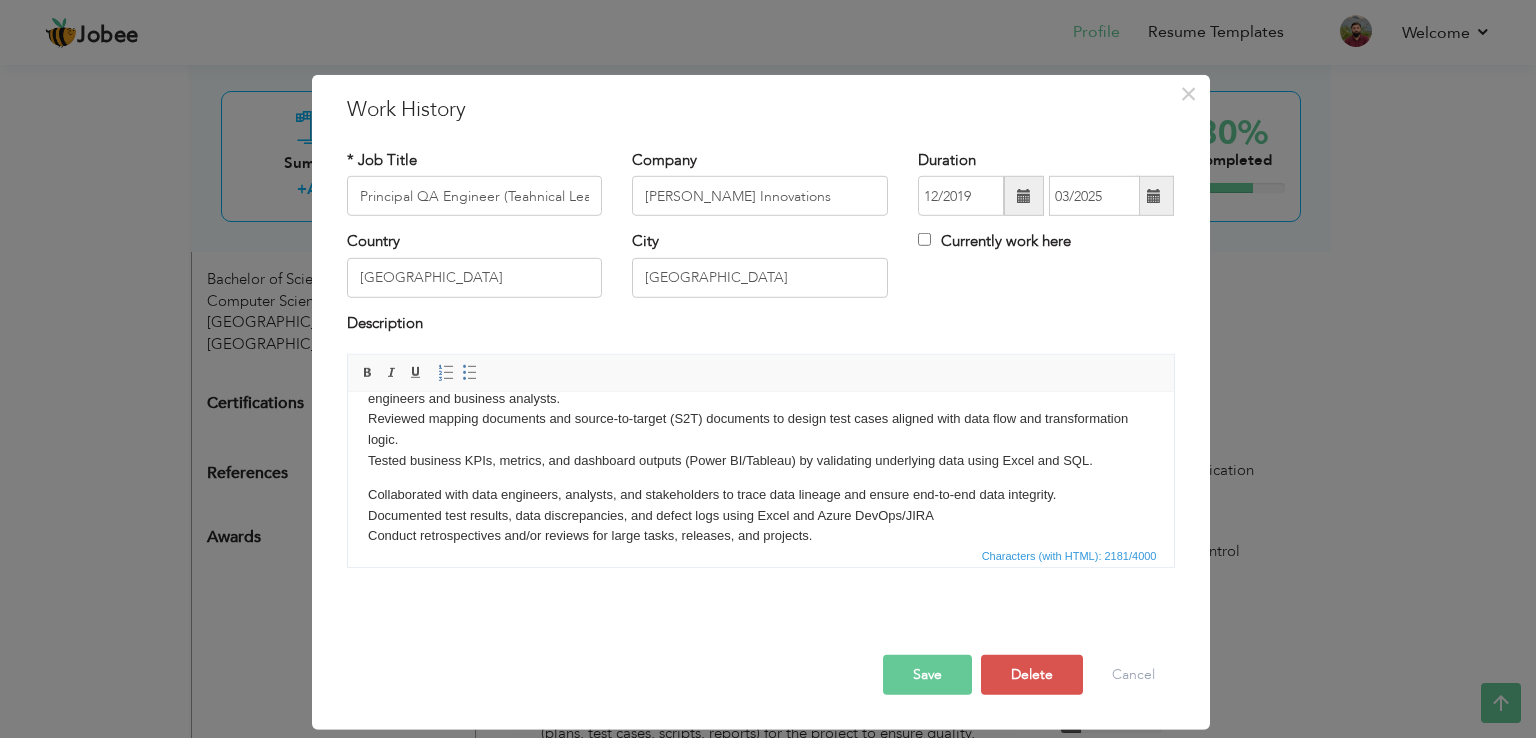 scroll, scrollTop: 413, scrollLeft: 0, axis: vertical 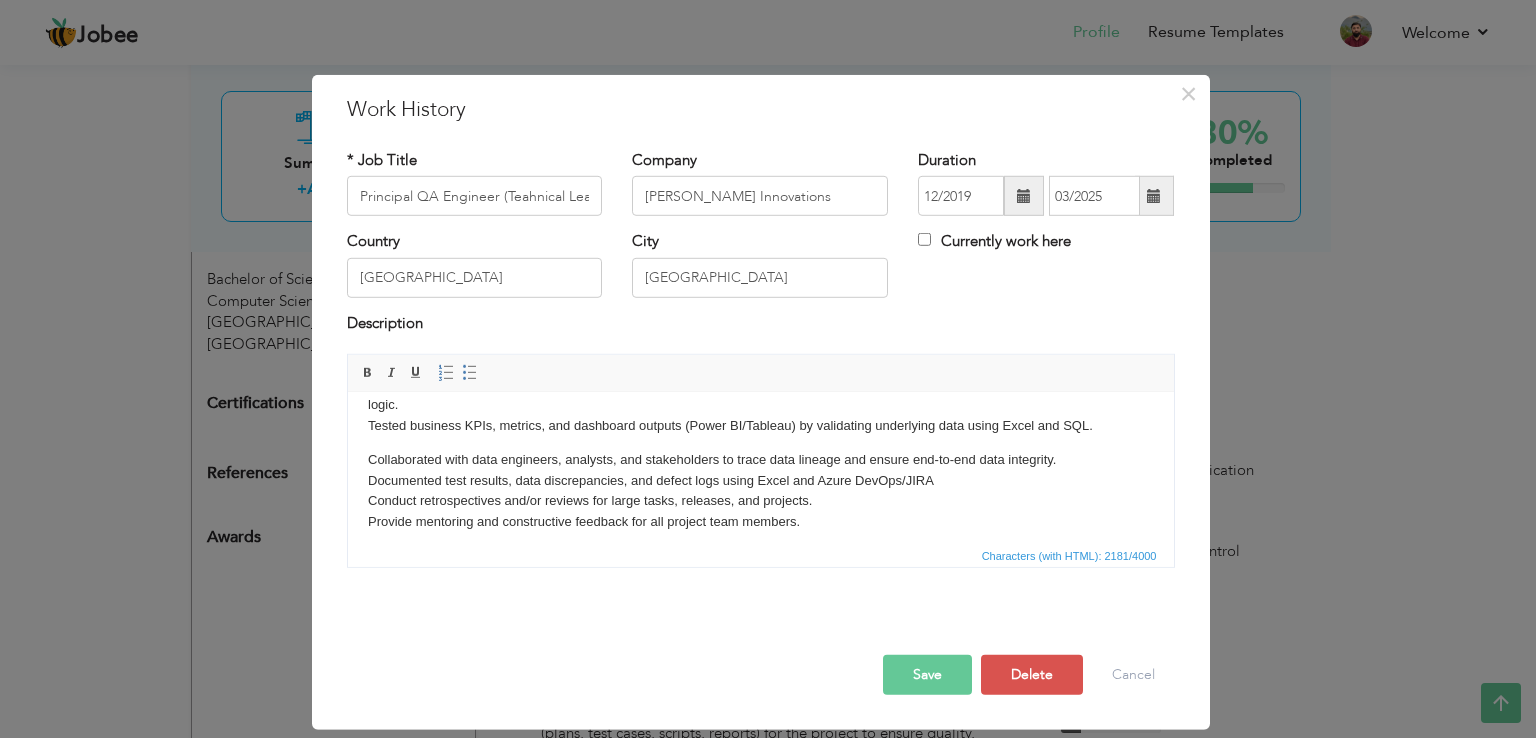 click on "Planning deliverables, tasks and timelines. Providing timelines QA team for effort required for Projects. Performed ETL and data validation testing to ensure data integrity across systems and pipelines. Verified data transformations, load accuracy, and completeness in support of reporting and analytics. Used Azure DevOps to manage test cases, link bugs, and track automation script executions as part of CI/CD pipelines integrated with Selenium and Visual Studio. Design, formulate and execute test cases based on User experience Prepare and manage QA Plan (including people, resources, coverage, and priorities). Identify test data and environment requirements for a project. Validated raw data from source systems (databases, flat files) against business rules and transformation logic using Excel-based analysis. Created and executed test scenarios to compare source and target datasets across data pipelines (ETL processes). ​​​​​​​" at bounding box center (760, 266) 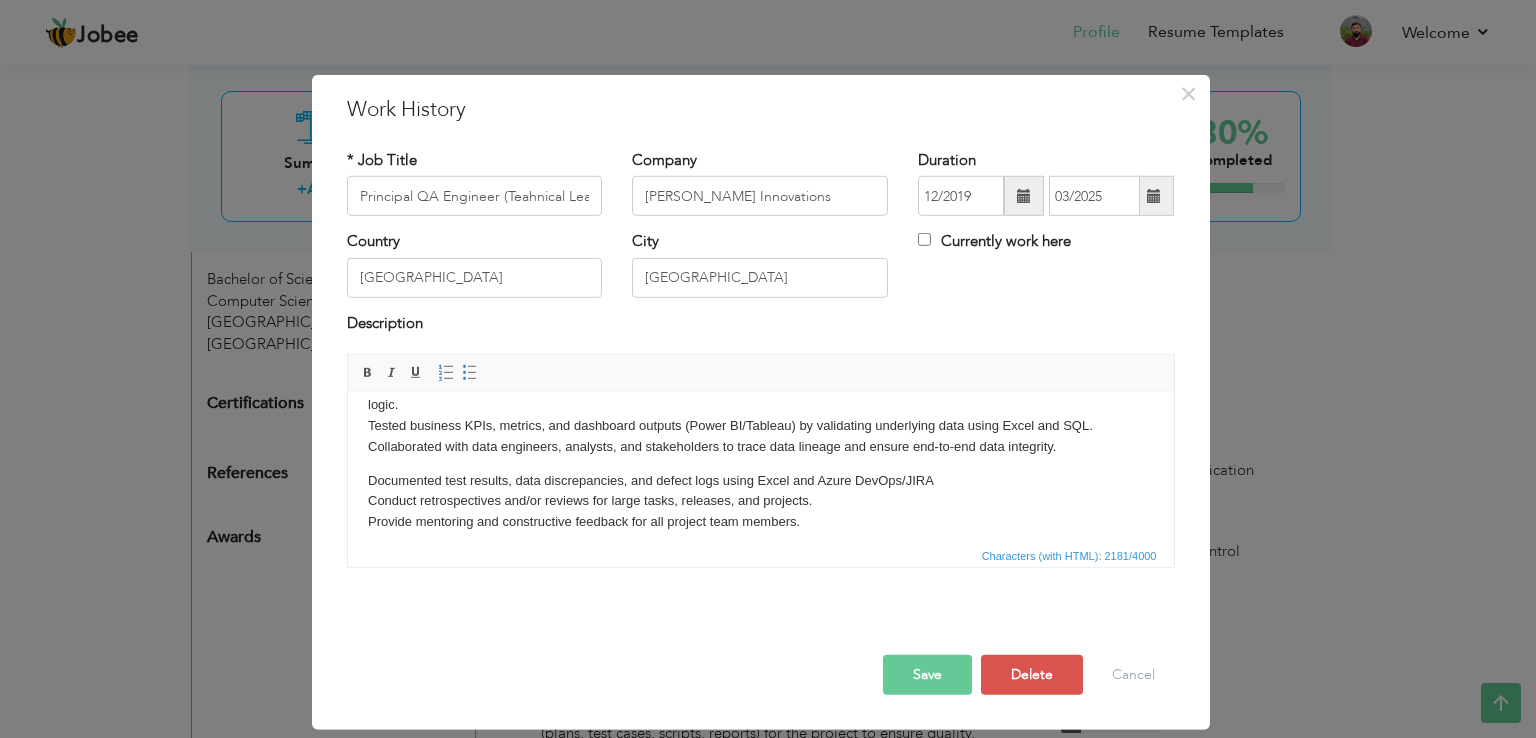 click on "Planning deliverables, tasks and timelines. Providing timelines QA team for effort required for Projects. Performed ETL and data validation testing to ensure data integrity across systems and pipelines. Verified data transformations, load accuracy, and completeness in support of reporting and analytics. Used Azure DevOps to manage test cases, link bugs, and track automation script executions as part of CI/CD pipelines integrated with Selenium and Visual Studio. Design, formulate and execute test cases based on User experience Prepare and manage QA Plan (including people, resources, coverage, and priorities). Identify test data and environment requirements for a project. Validated raw data from source systems (databases, flat files) against business rules and transformation logic using Excel-based analysis. Created and executed test scenarios to compare source and target datasets across data pipelines (ETL processes). ​​​​​​​" at bounding box center (760, 266) 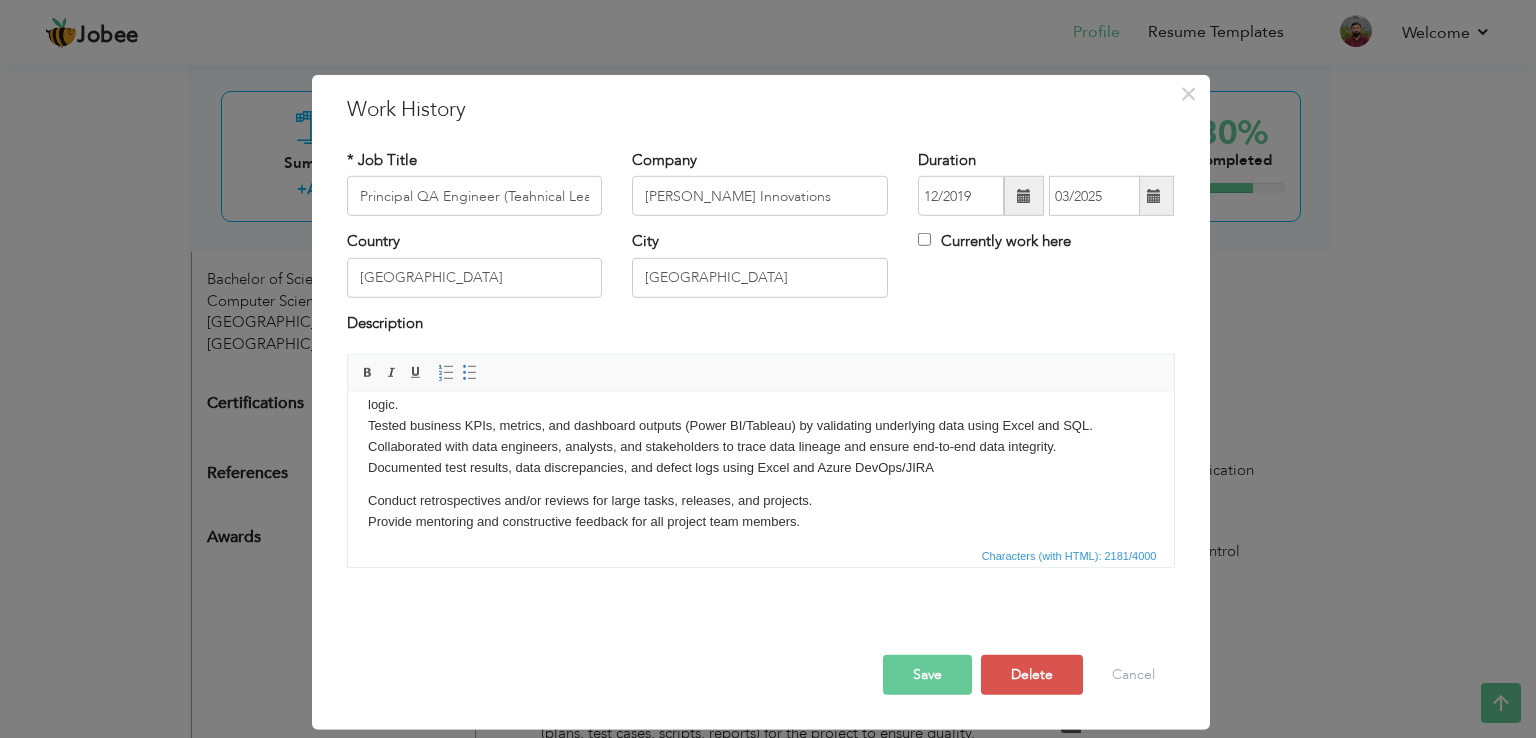 click on "Conduct retrospectives and/or reviews for large tasks, releases, and projects. Provide mentoring and constructive feedback for all project team members." 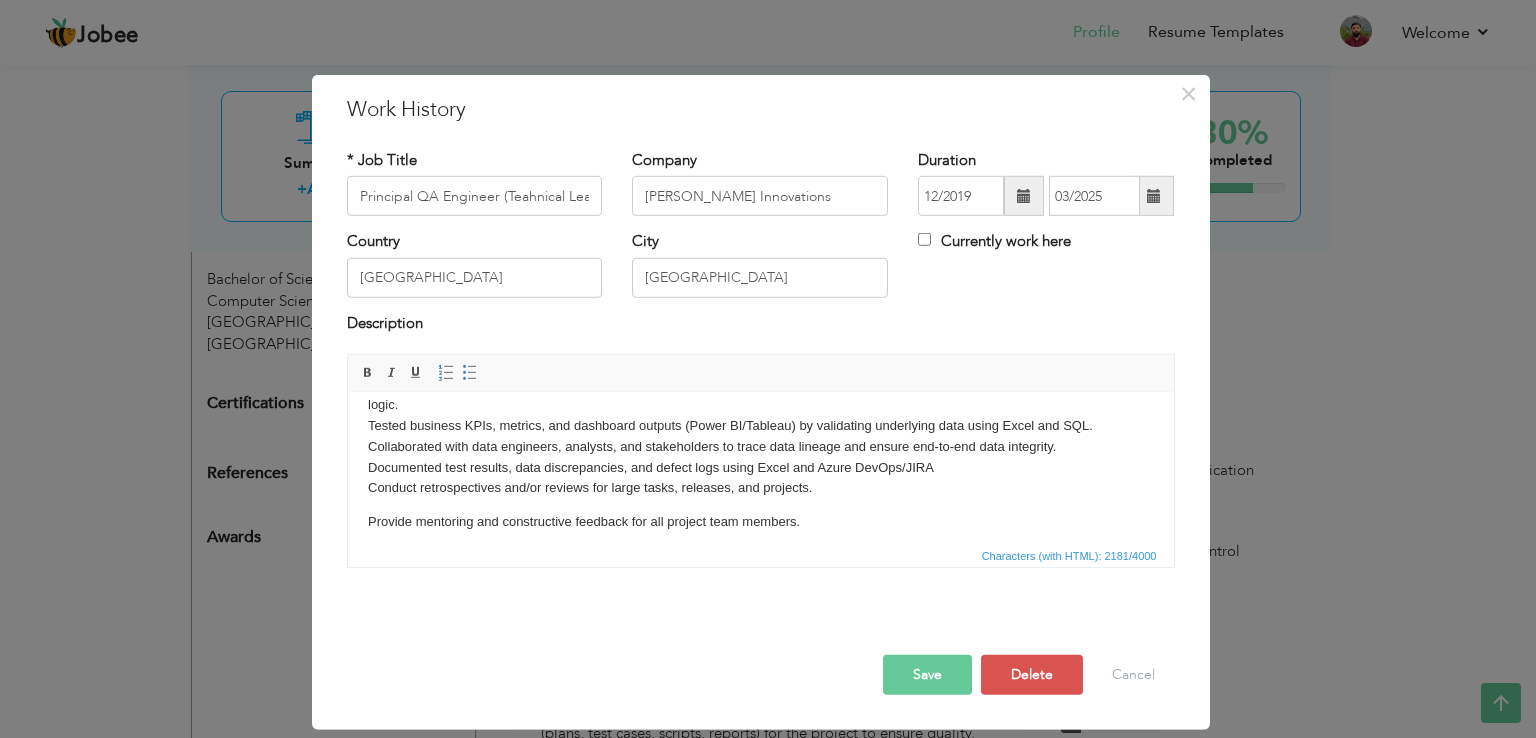 click on "Planning deliverables, tasks and timelines. Providing timelines QA team for effort required for Projects. Performed ETL and data validation testing to ensure data integrity across systems and pipelines. Verified data transformations, load accuracy, and completeness in support of reporting and analytics. Used Azure DevOps to manage test cases, link bugs, and track automation script executions as part of CI/CD pipelines integrated with Selenium and Visual Studio. Design, formulate and execute test cases based on User experience Prepare and manage QA Plan (including people, resources, coverage, and priorities). Identify test data and environment requirements for a project. Validated raw data from source systems (databases, flat files) against business rules and transformation logic using Excel-based analysis. Created and executed test scenarios to compare source and target datasets across data pipelines (ETL processes). ​​​​​​​" at bounding box center [760, 266] 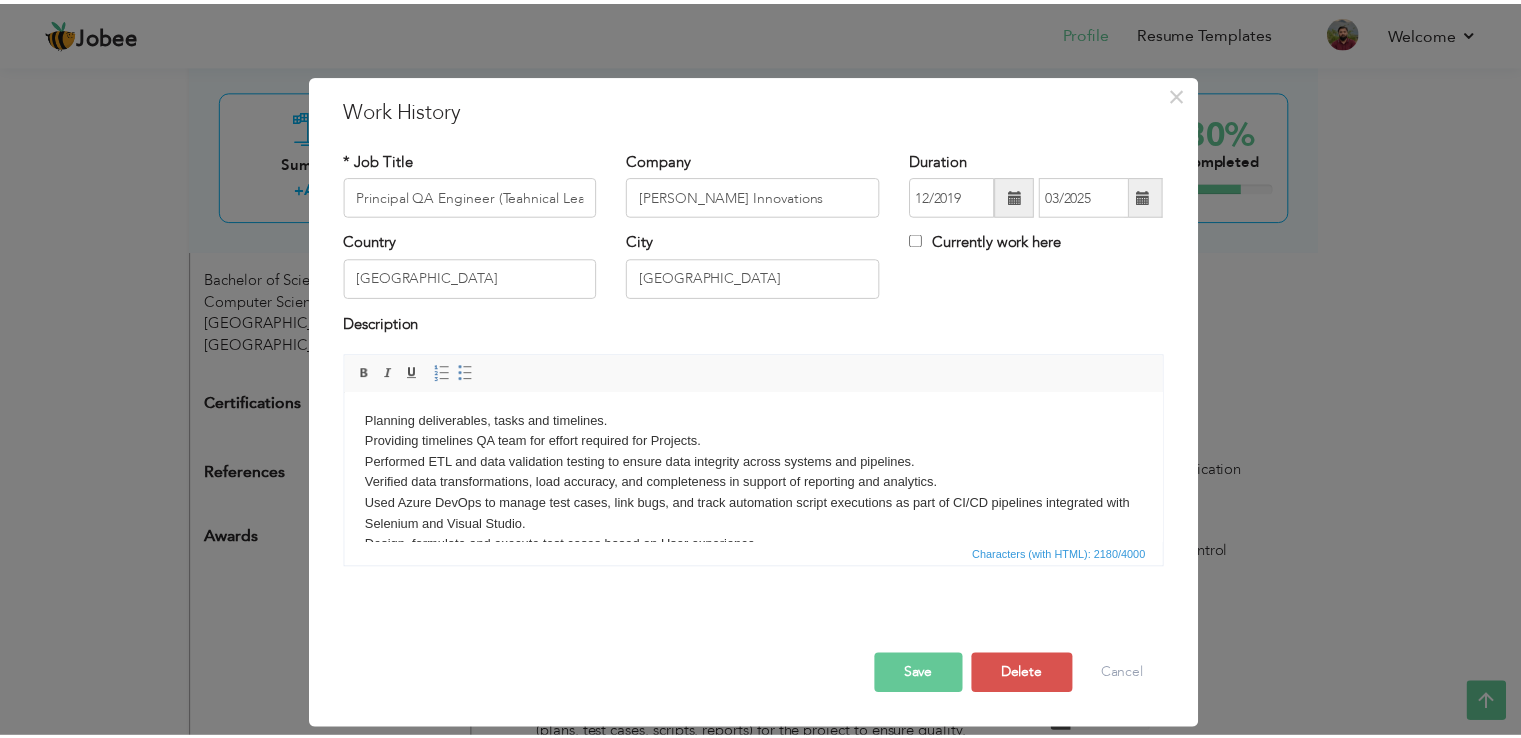 scroll, scrollTop: 0, scrollLeft: 0, axis: both 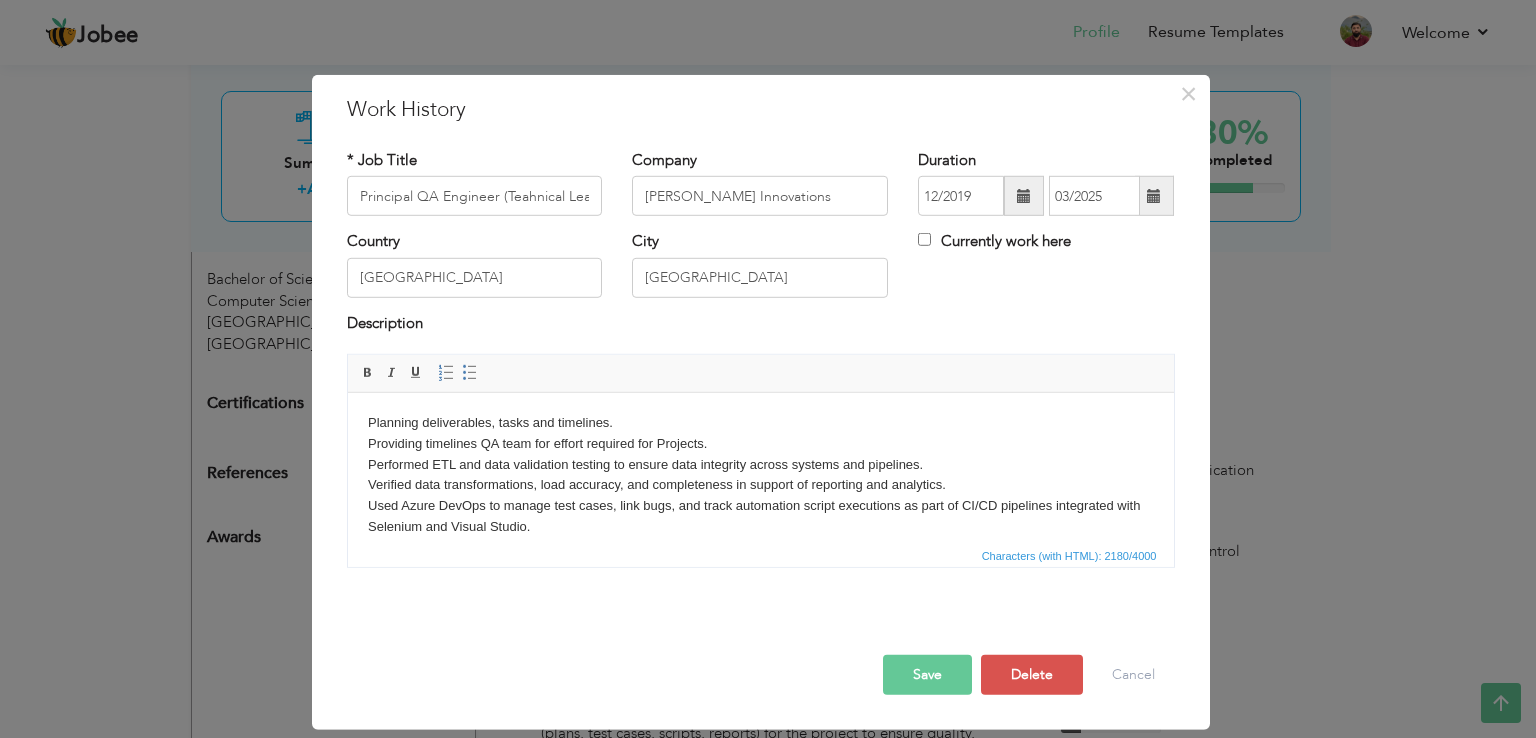 click on "Save" at bounding box center (927, 675) 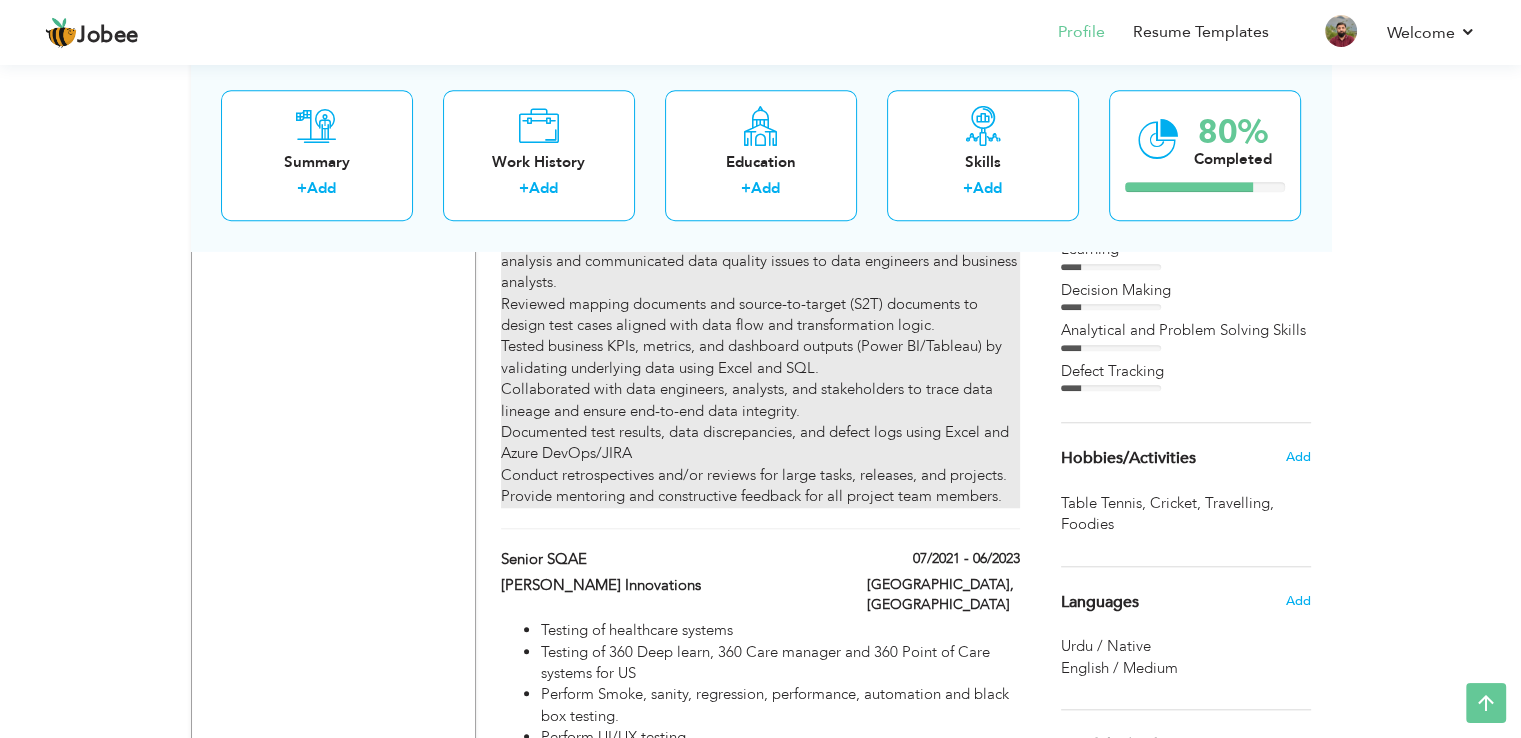 scroll, scrollTop: 1800, scrollLeft: 0, axis: vertical 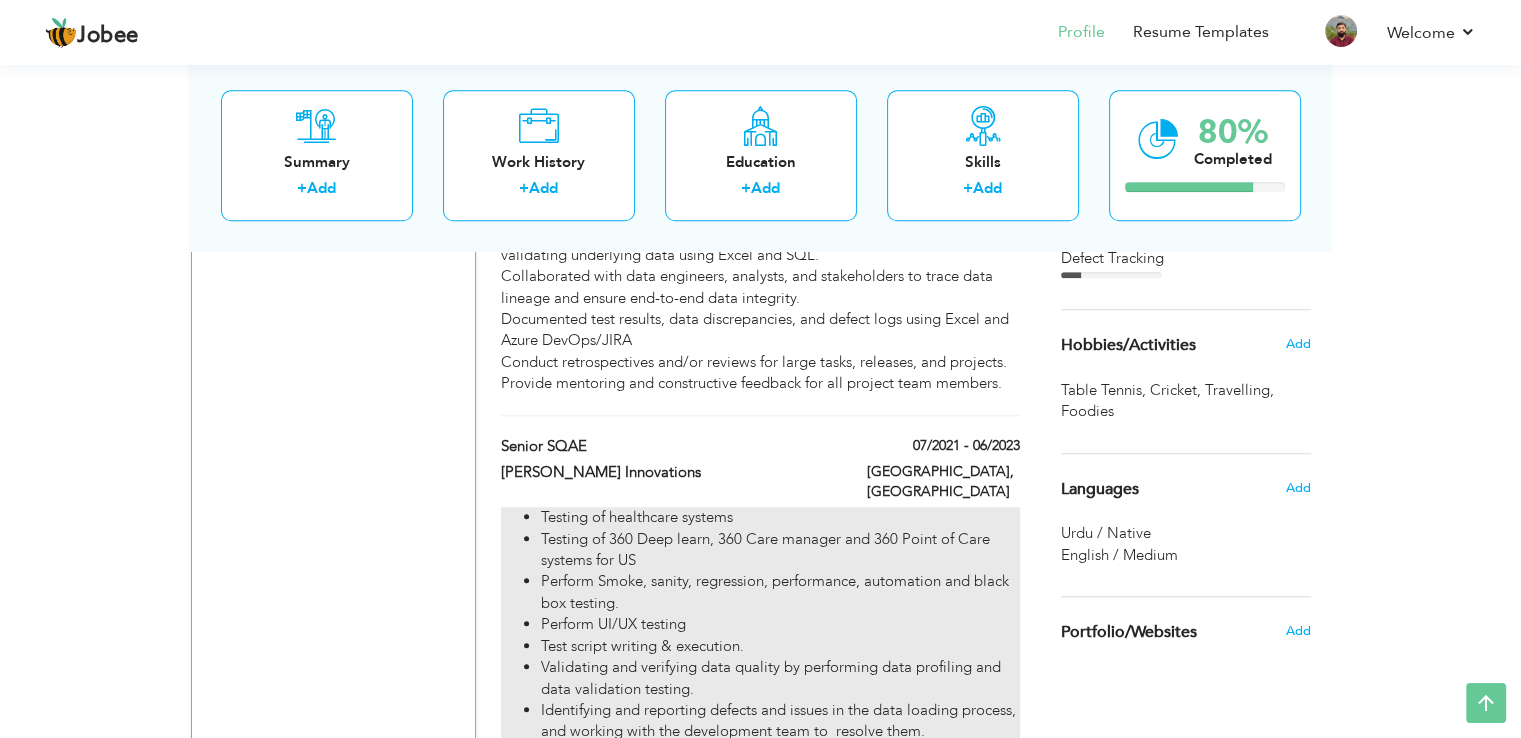 click on "Testing of 360 Deep learn, 360 Care manager and 360 Point of Care systems for US" at bounding box center [780, 550] 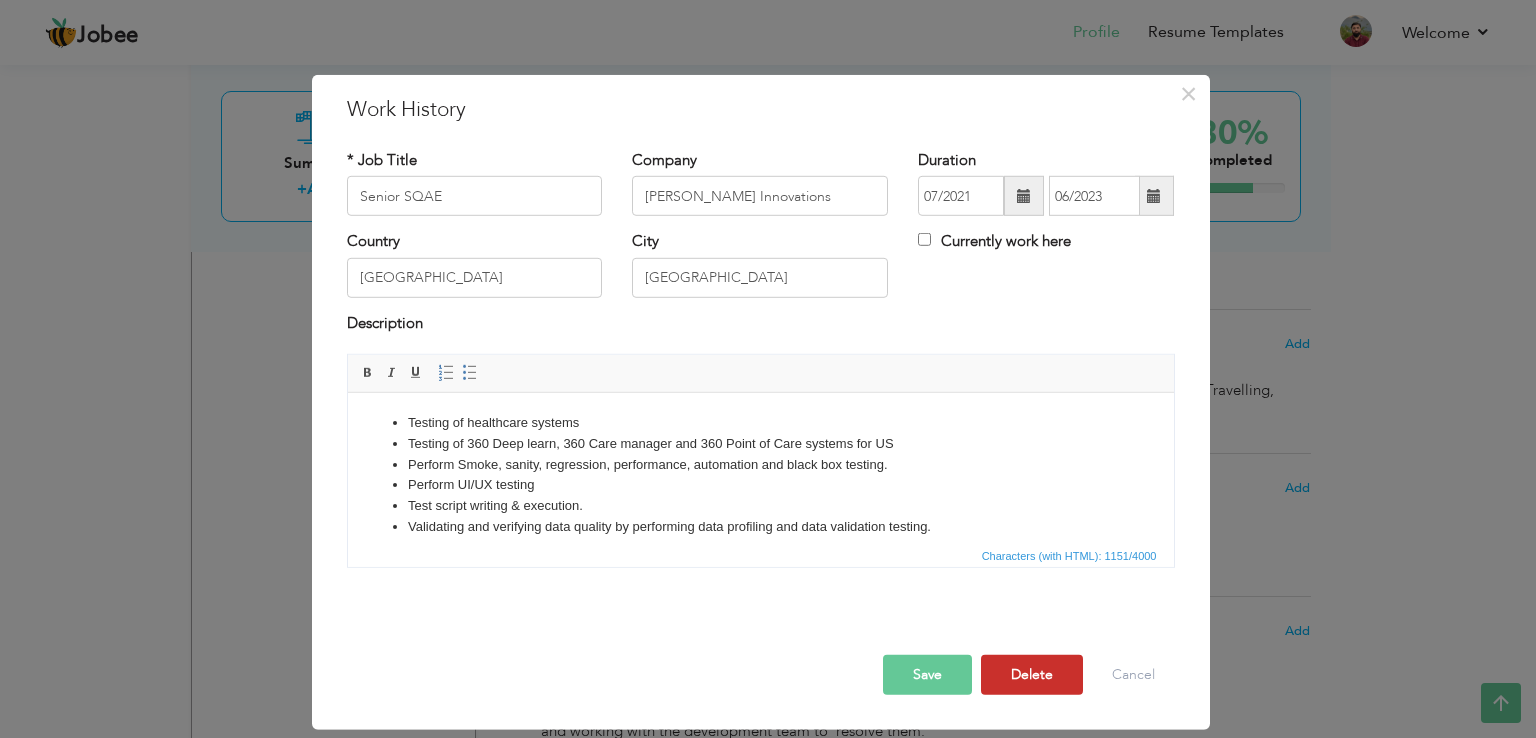 click on "Delete" at bounding box center (1032, 675) 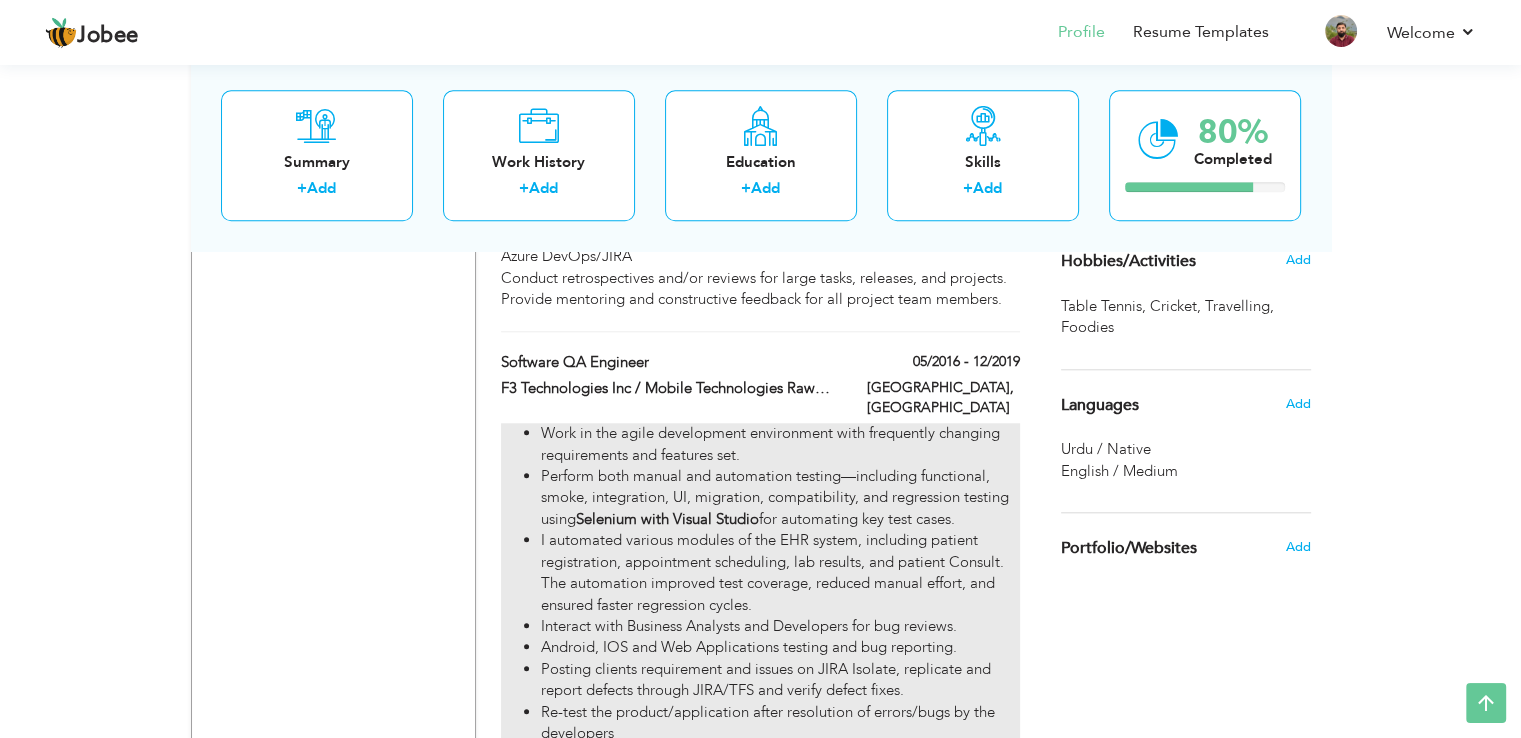 scroll, scrollTop: 2000, scrollLeft: 0, axis: vertical 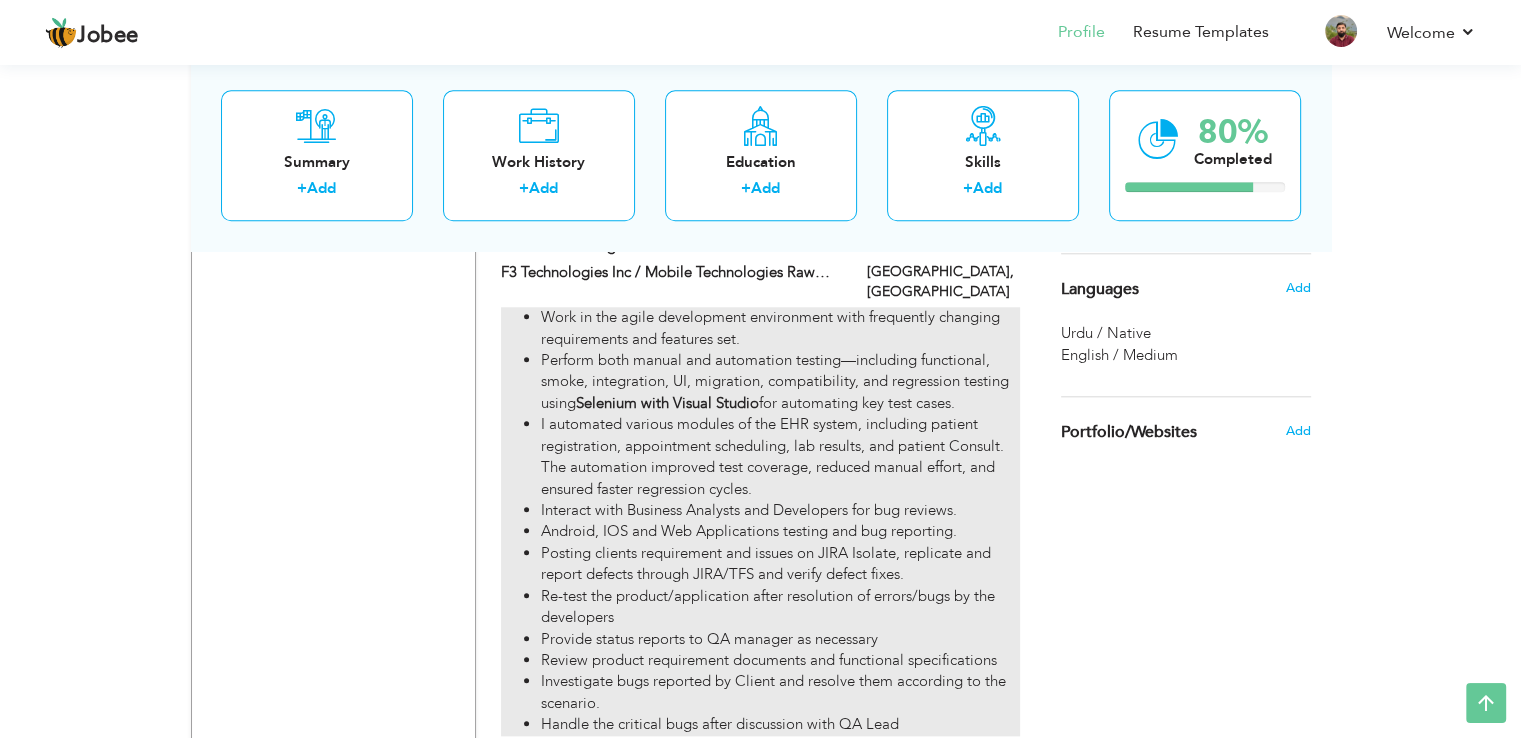click on "Posting clients requirement and issues on JIRA Isolate, replicate and report defects through JIRA/TFS and verify defect fixes." at bounding box center (780, 564) 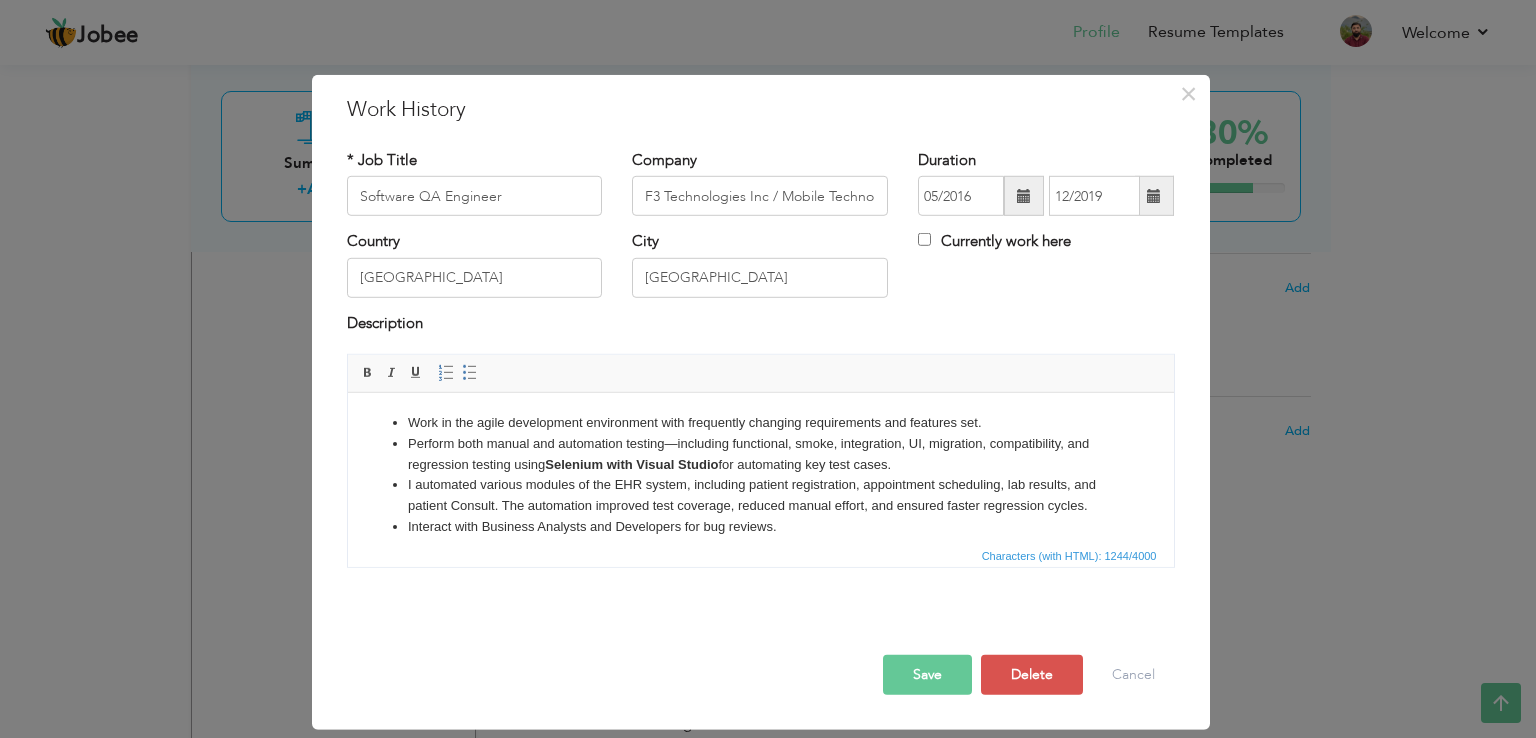 click on "Work in the agile development environment with frequently changing requirements and features set." at bounding box center (760, 423) 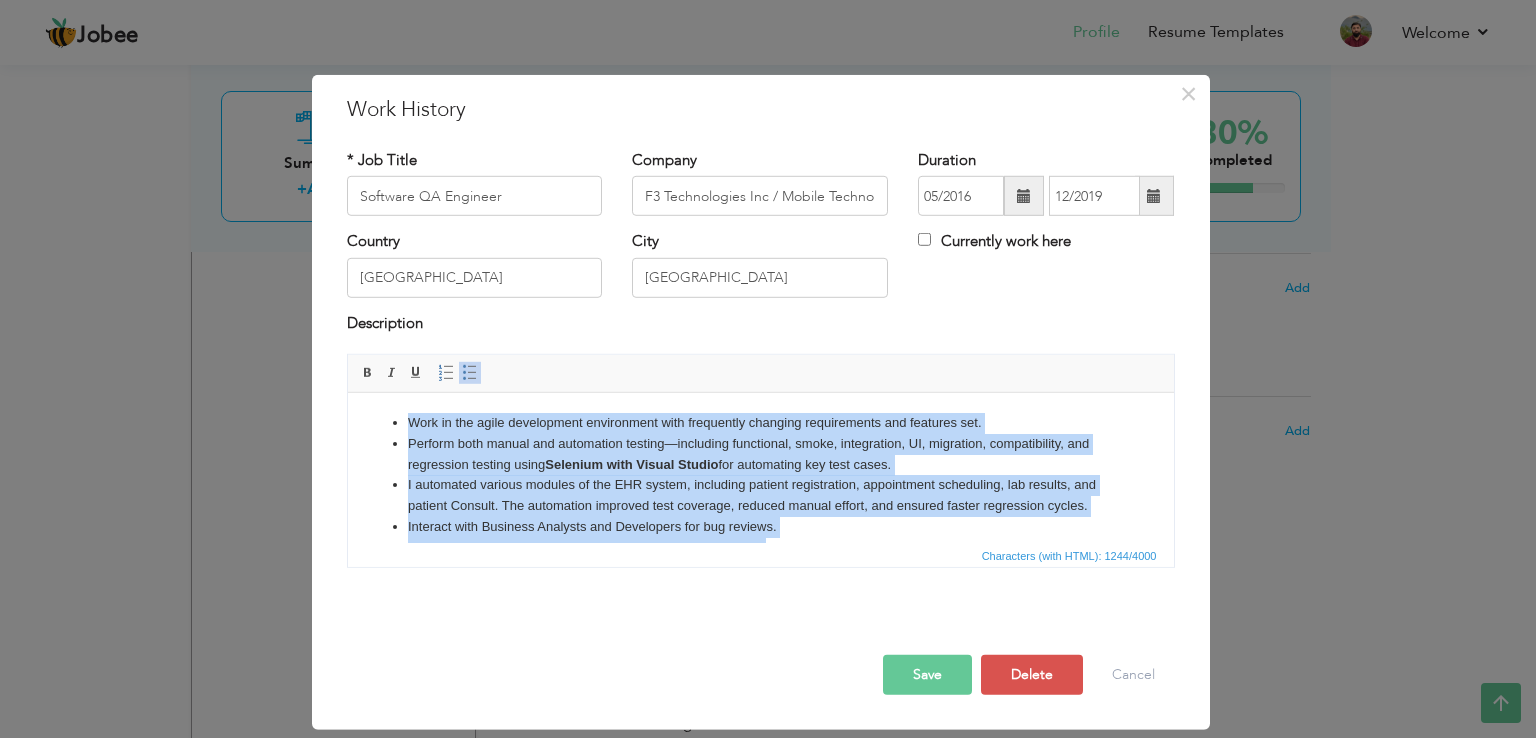 click at bounding box center (470, 373) 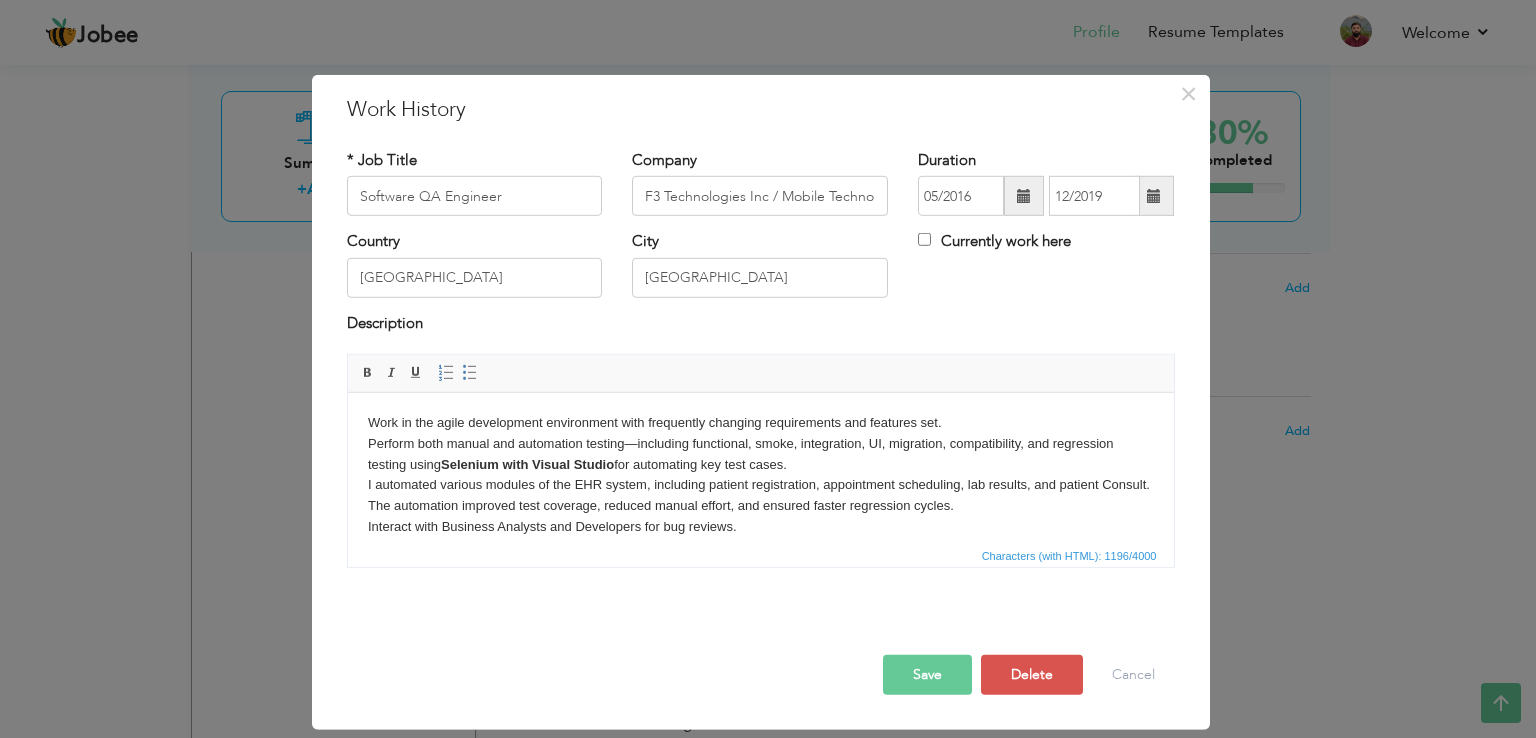 click on "Save" at bounding box center (927, 675) 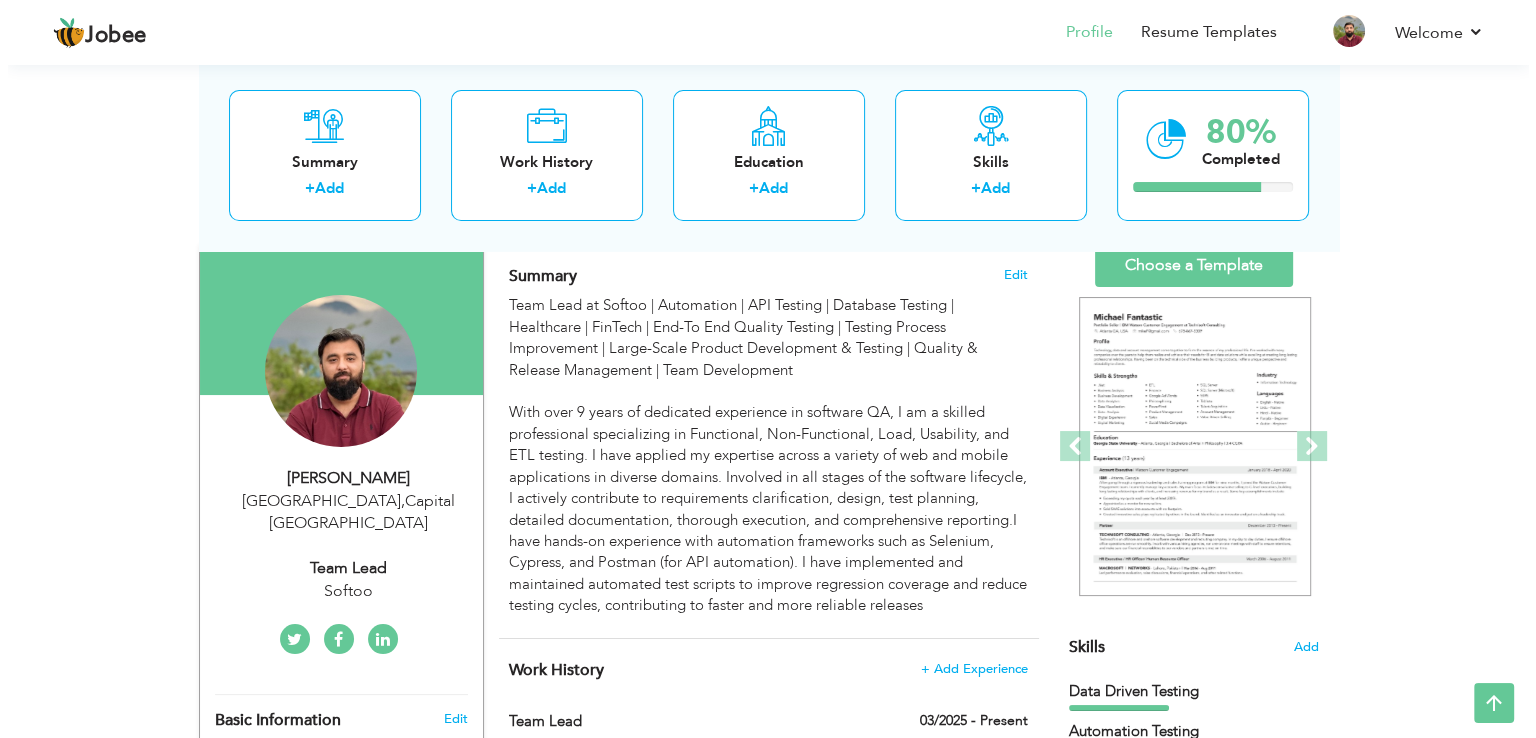 scroll, scrollTop: 100, scrollLeft: 0, axis: vertical 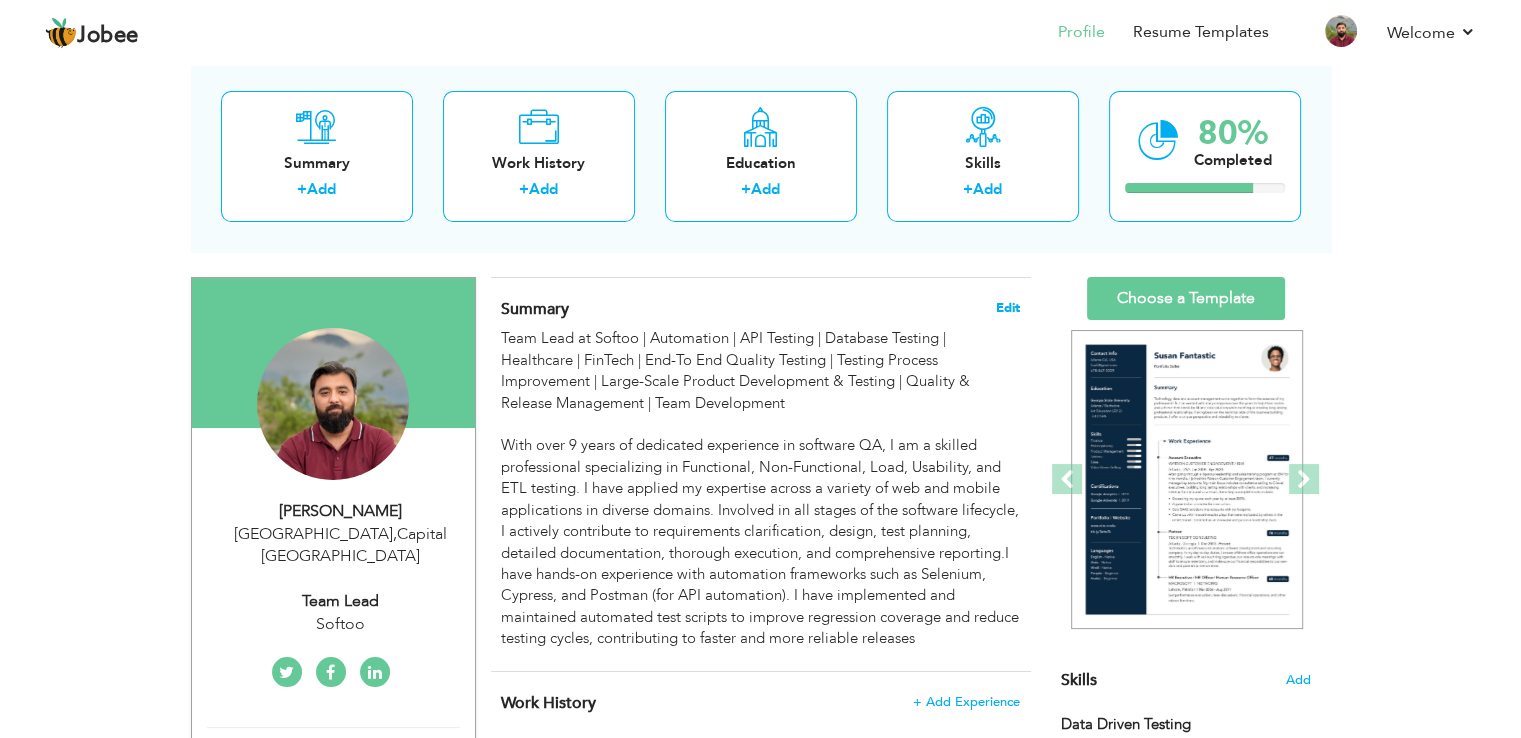 click on "Edit" at bounding box center [1008, 308] 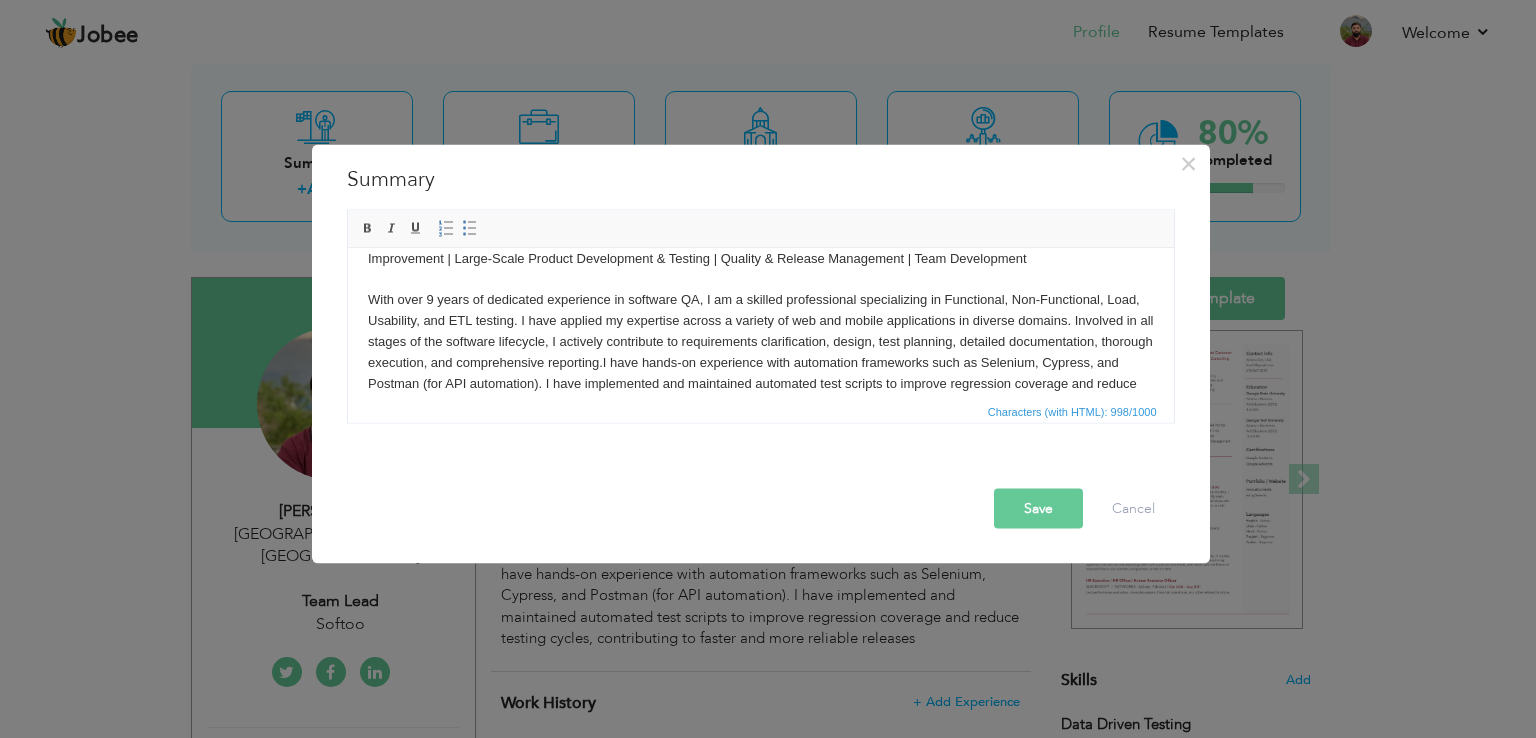 scroll, scrollTop: 76, scrollLeft: 0, axis: vertical 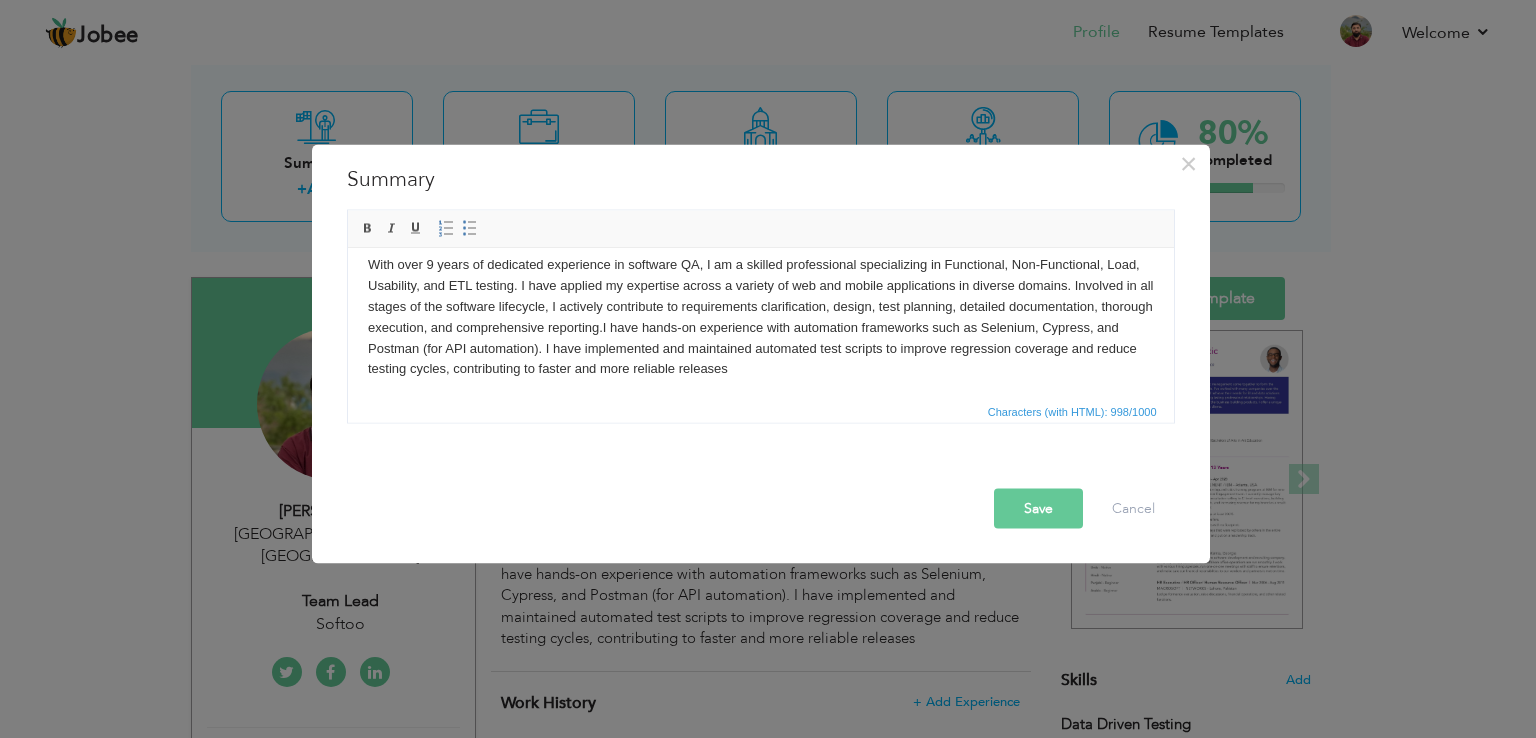 click on "Save" at bounding box center (1038, 509) 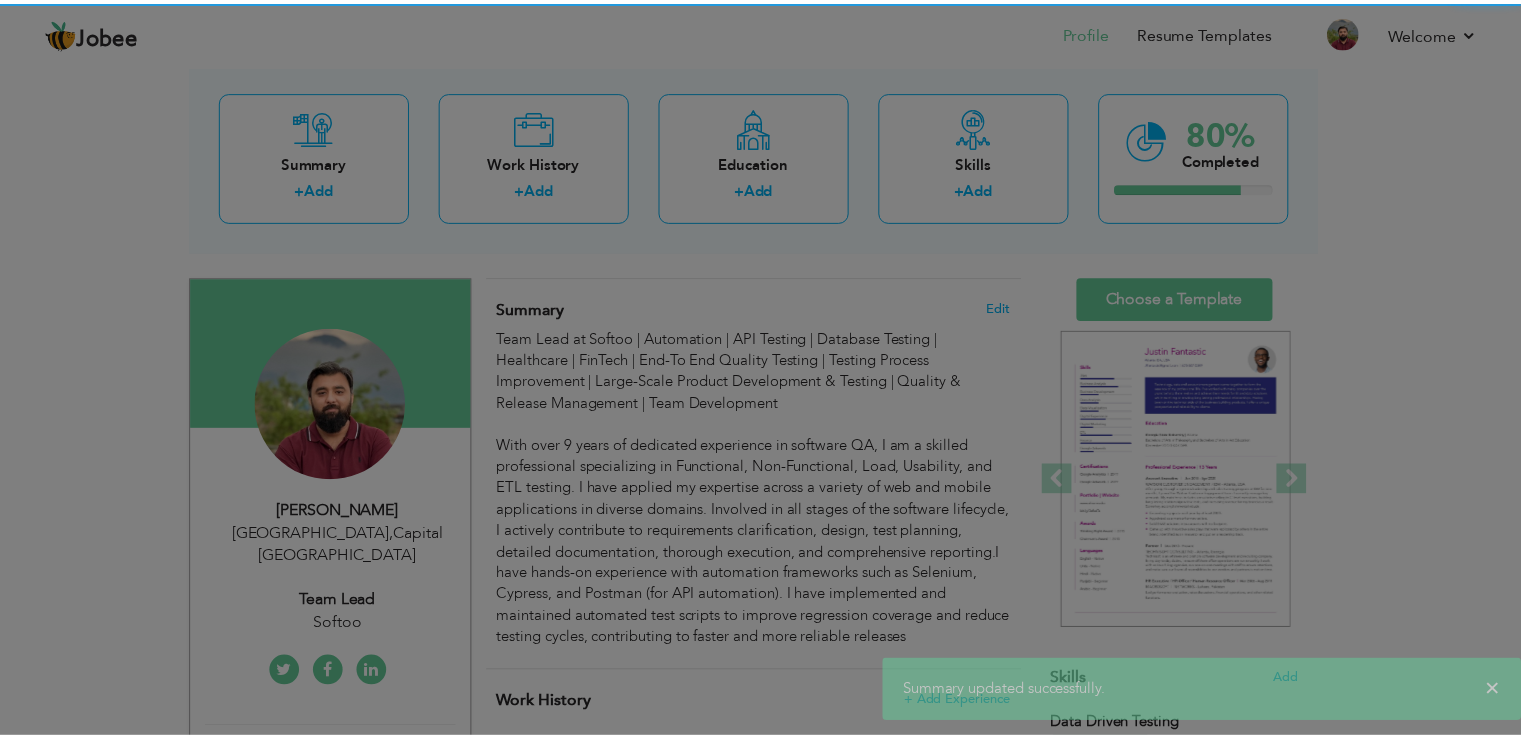 scroll, scrollTop: 0, scrollLeft: 0, axis: both 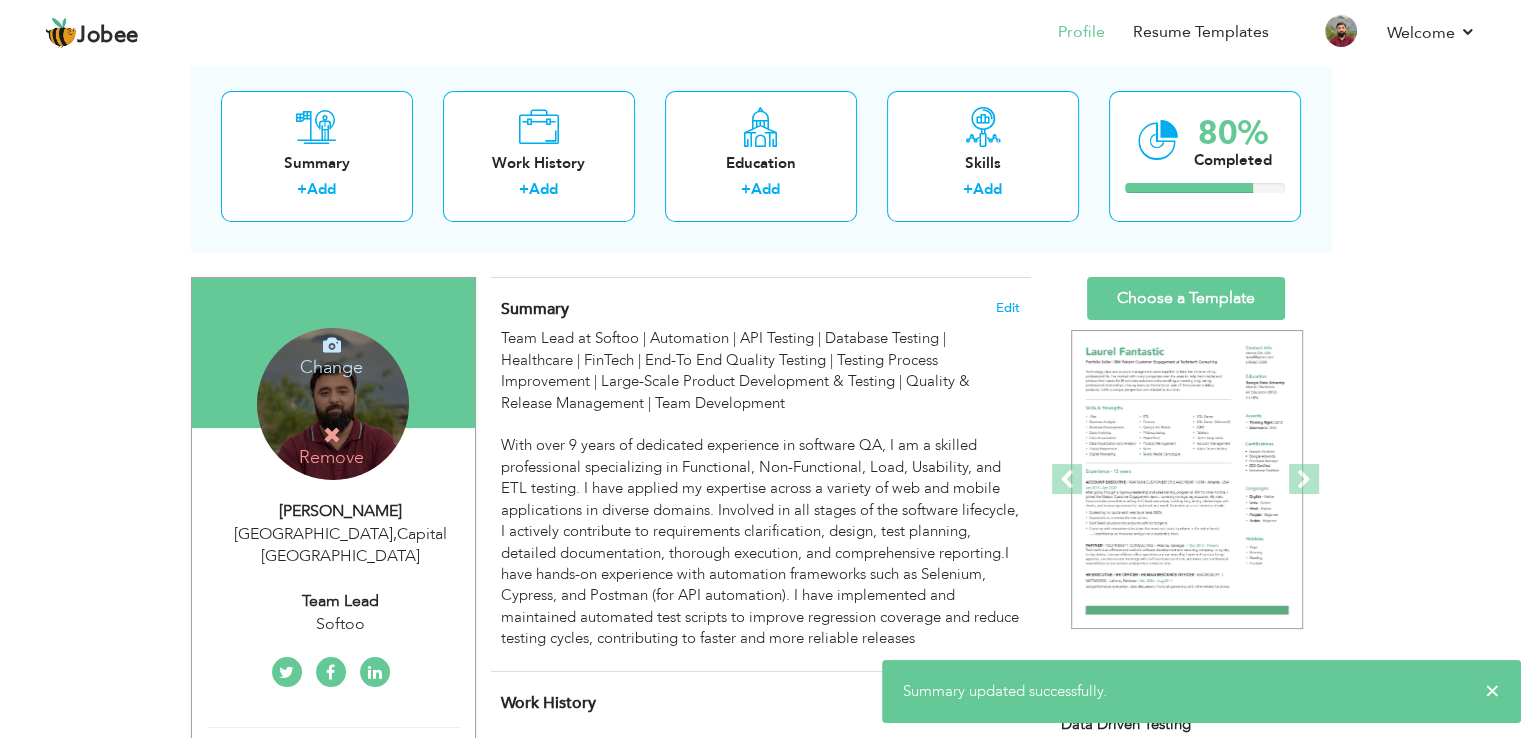 click on "Remove" at bounding box center (331, 446) 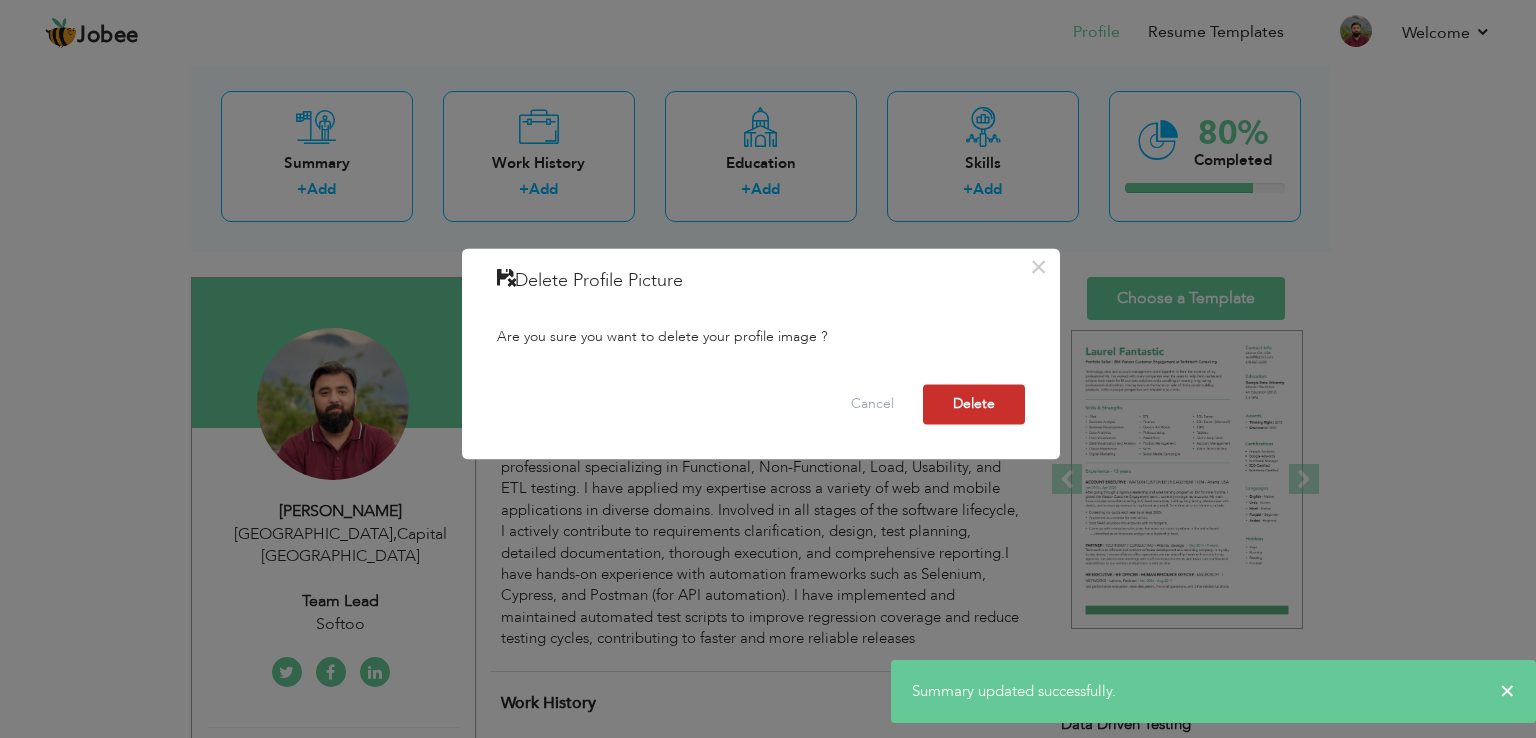 click on "Delete" at bounding box center [974, 405] 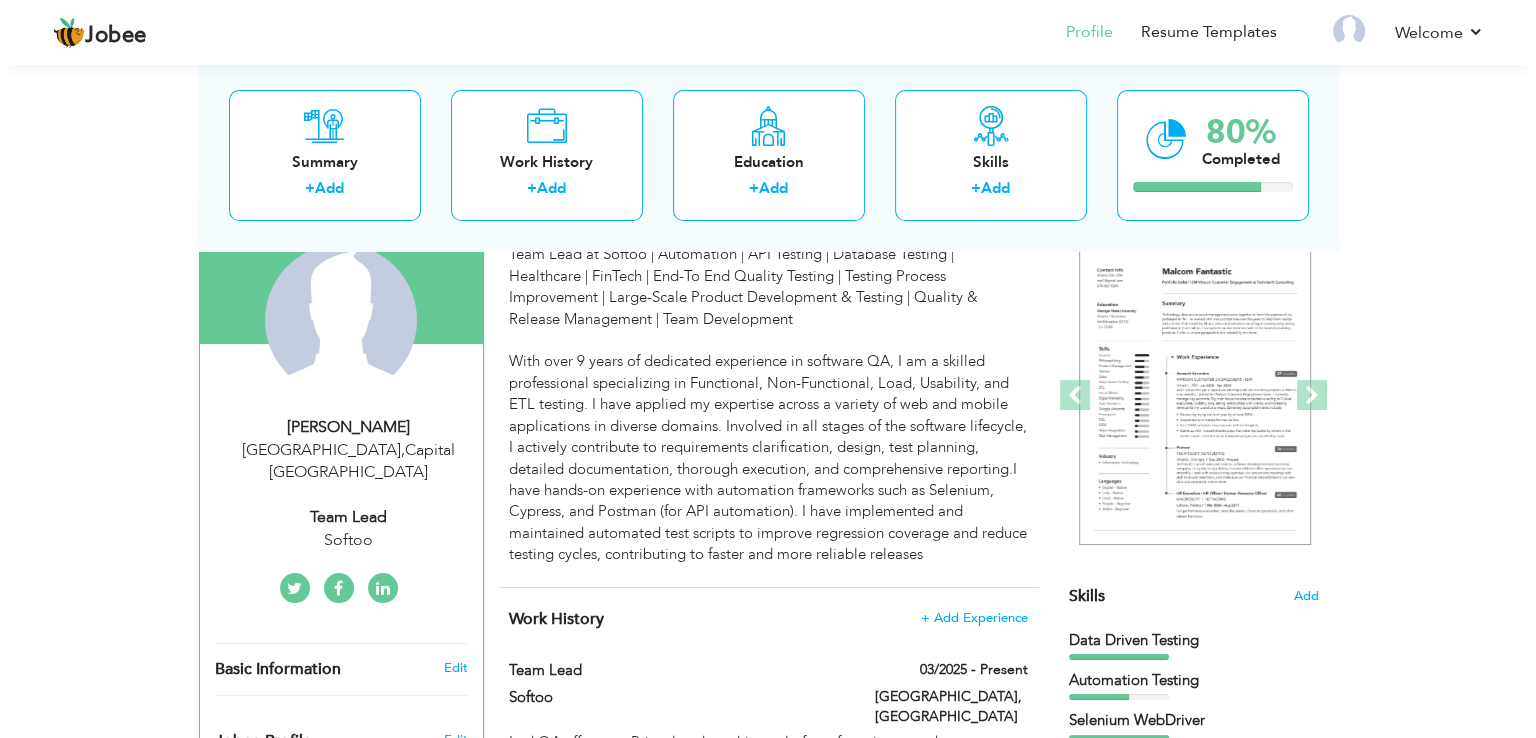 scroll, scrollTop: 400, scrollLeft: 0, axis: vertical 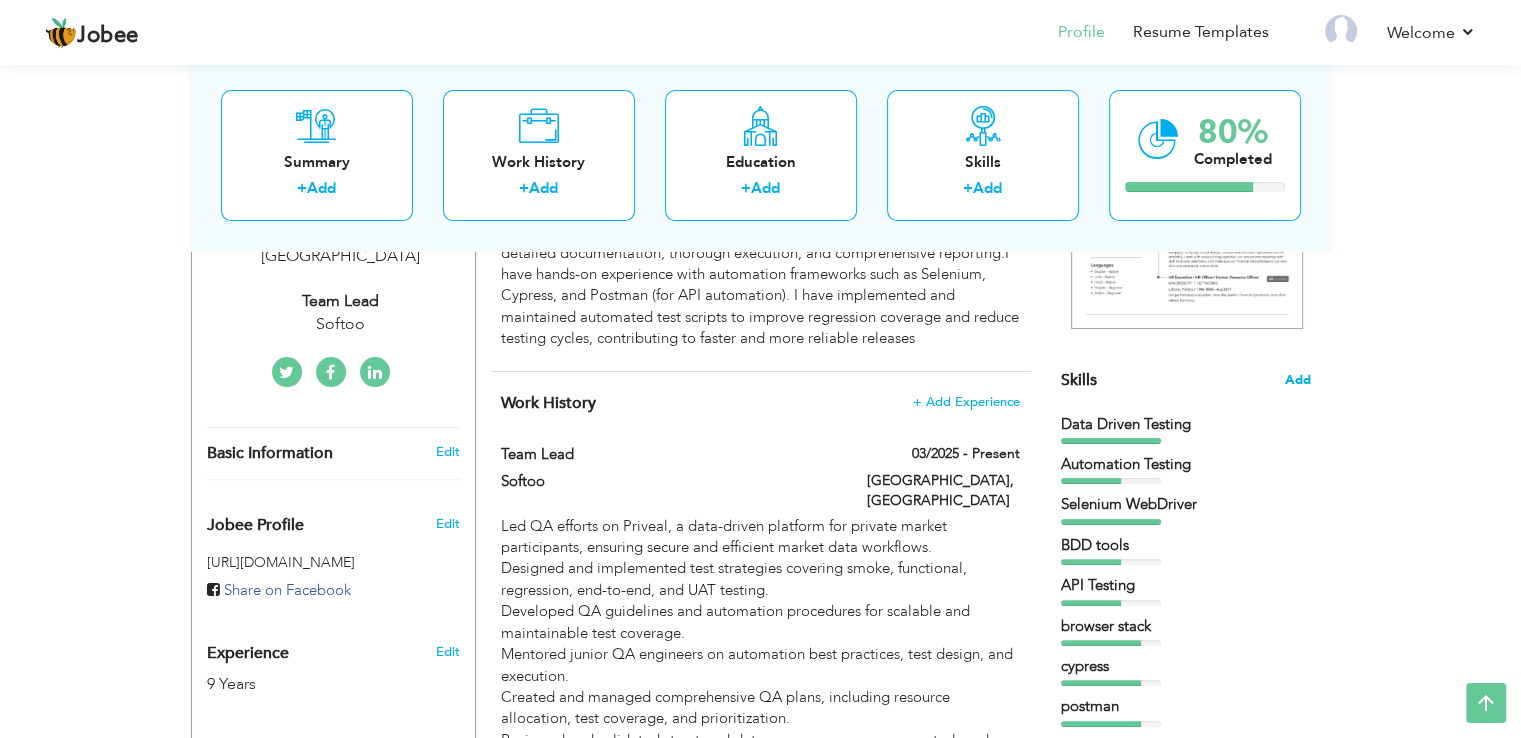 click on "Add" at bounding box center [1298, 380] 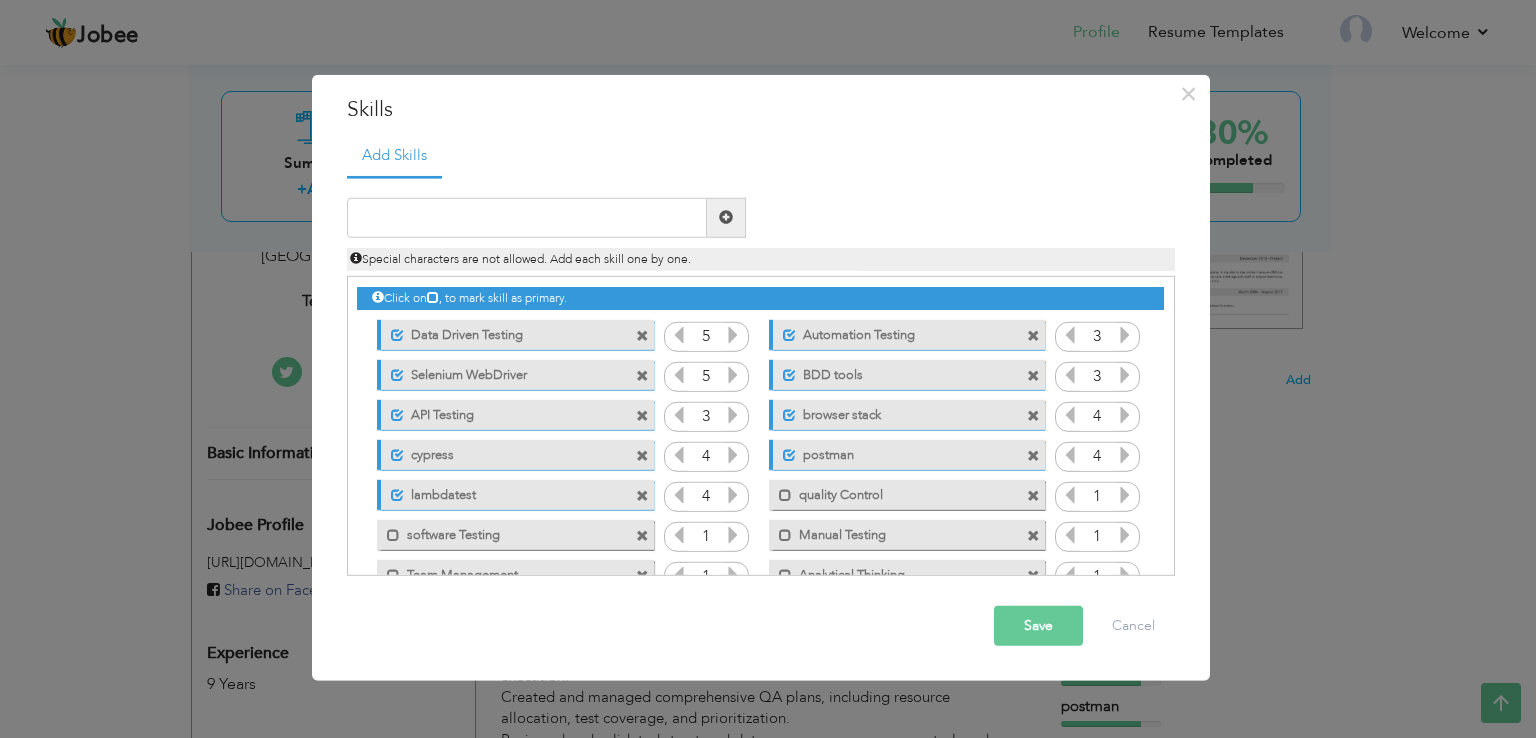 click at bounding box center (642, 456) 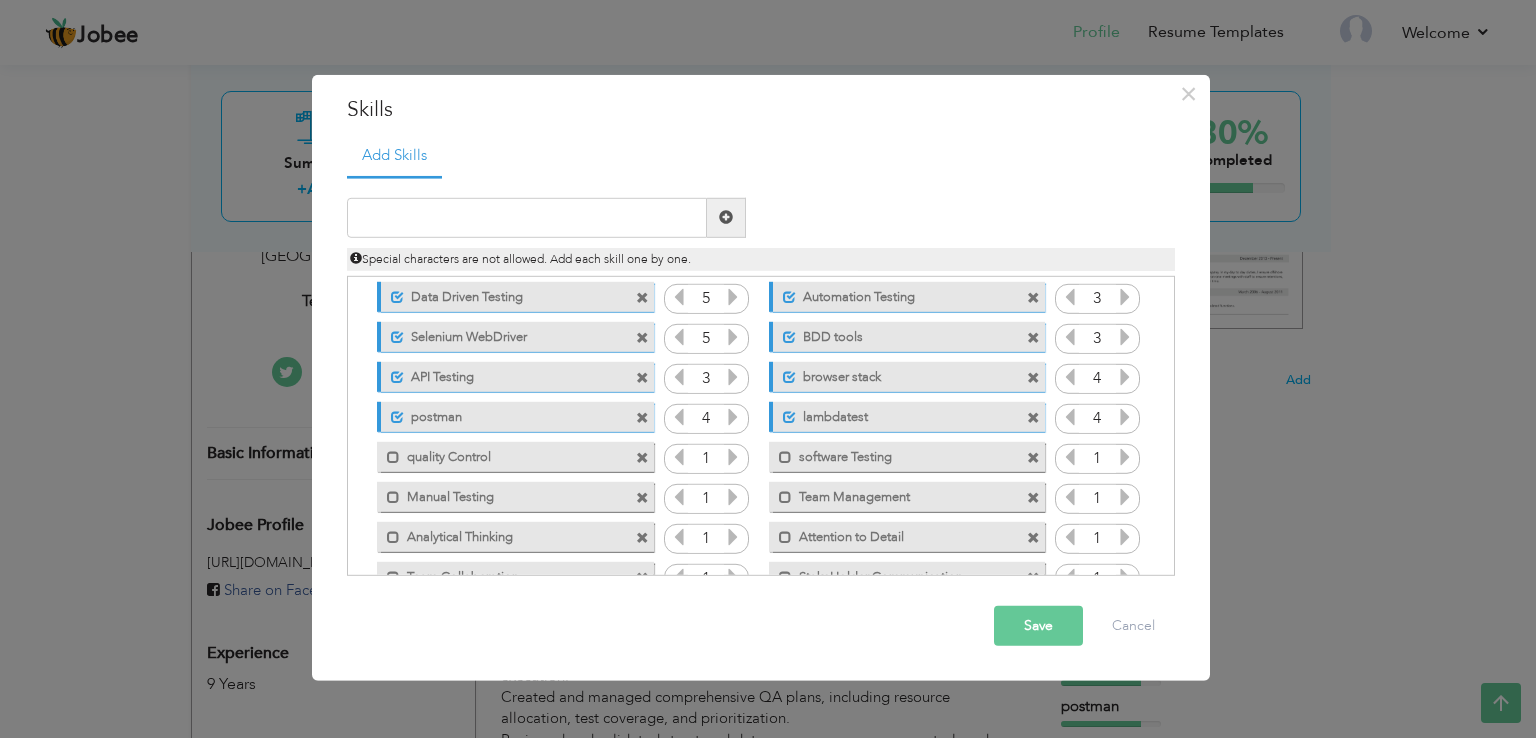 scroll, scrollTop: 100, scrollLeft: 0, axis: vertical 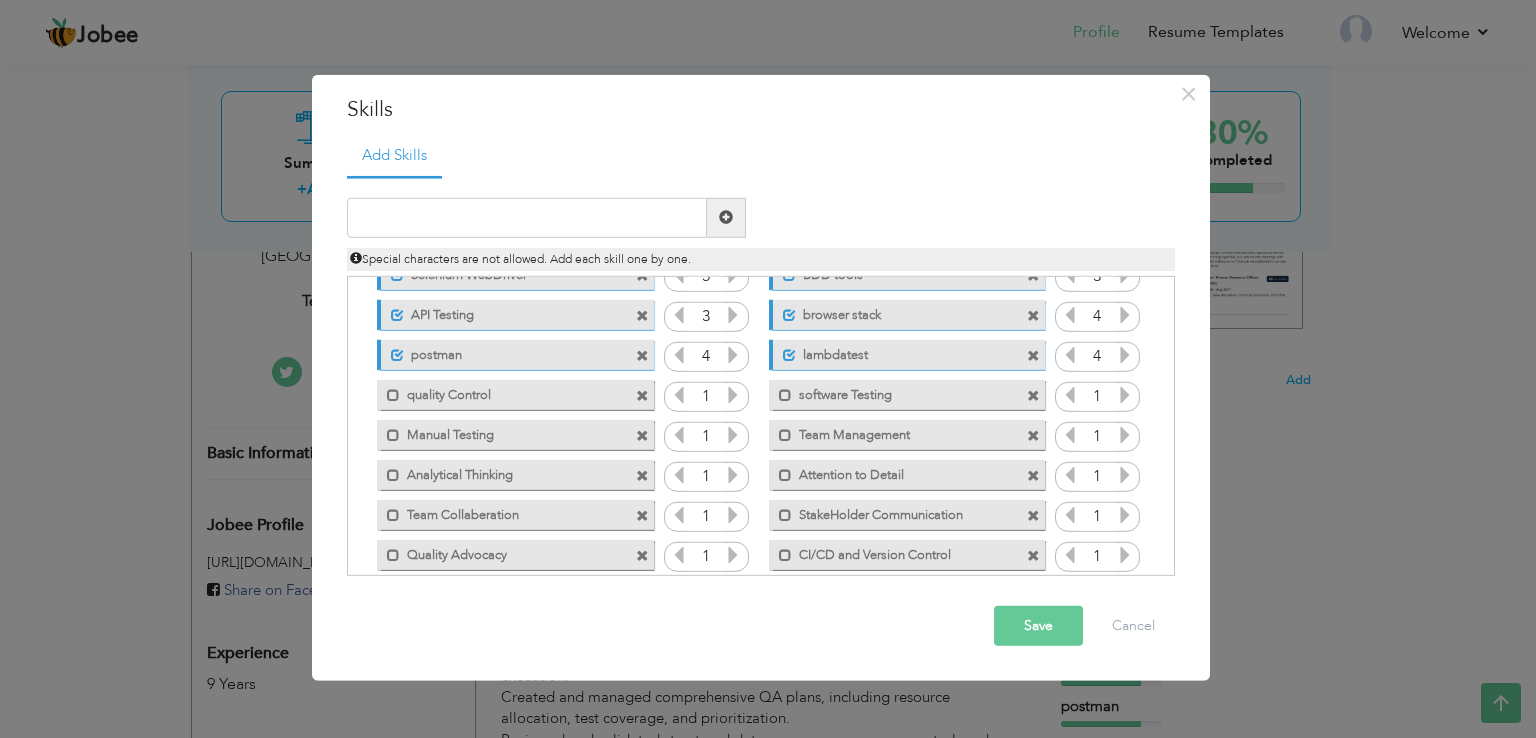 click at bounding box center [1033, 396] 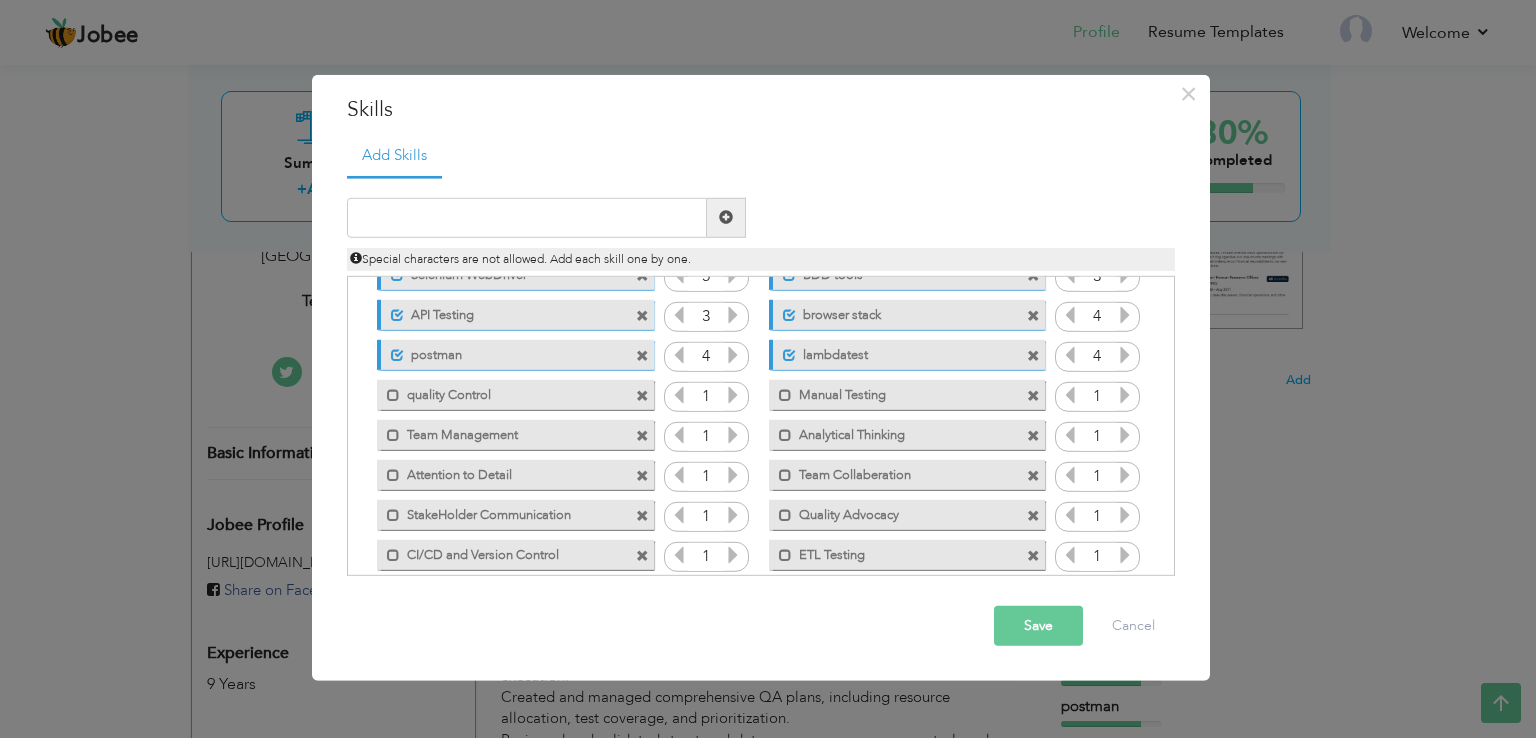 click at bounding box center (1033, 396) 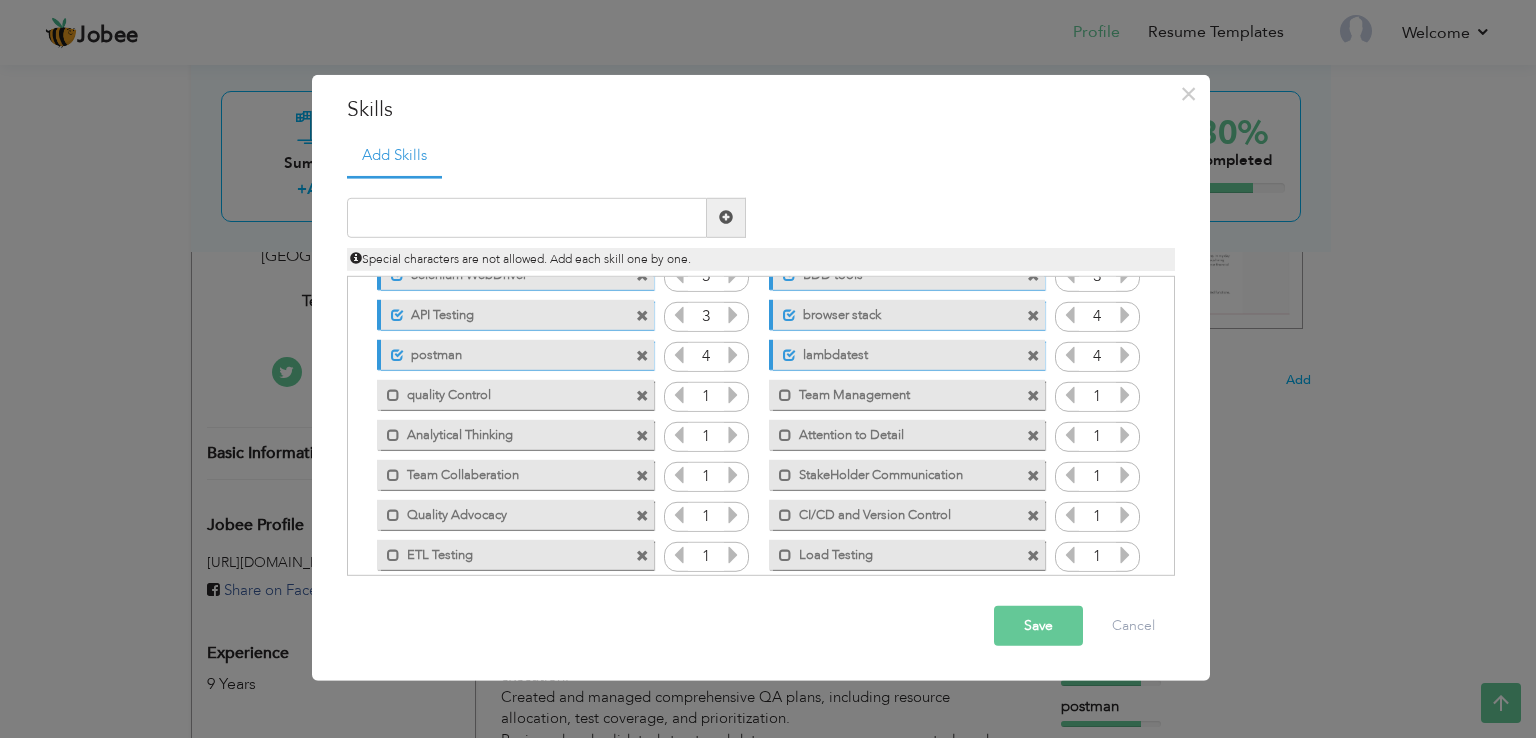 click at bounding box center (642, 396) 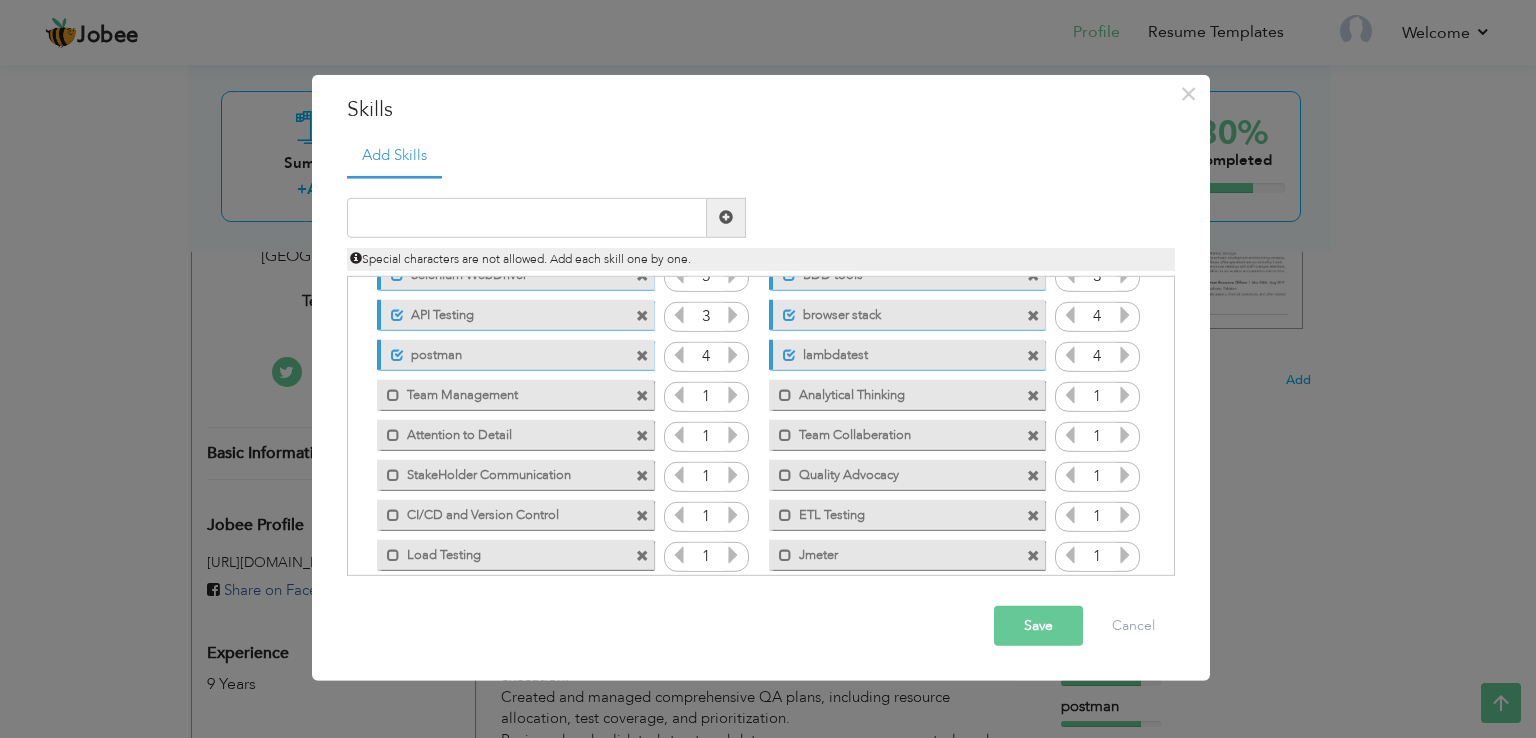 click at bounding box center (1033, 476) 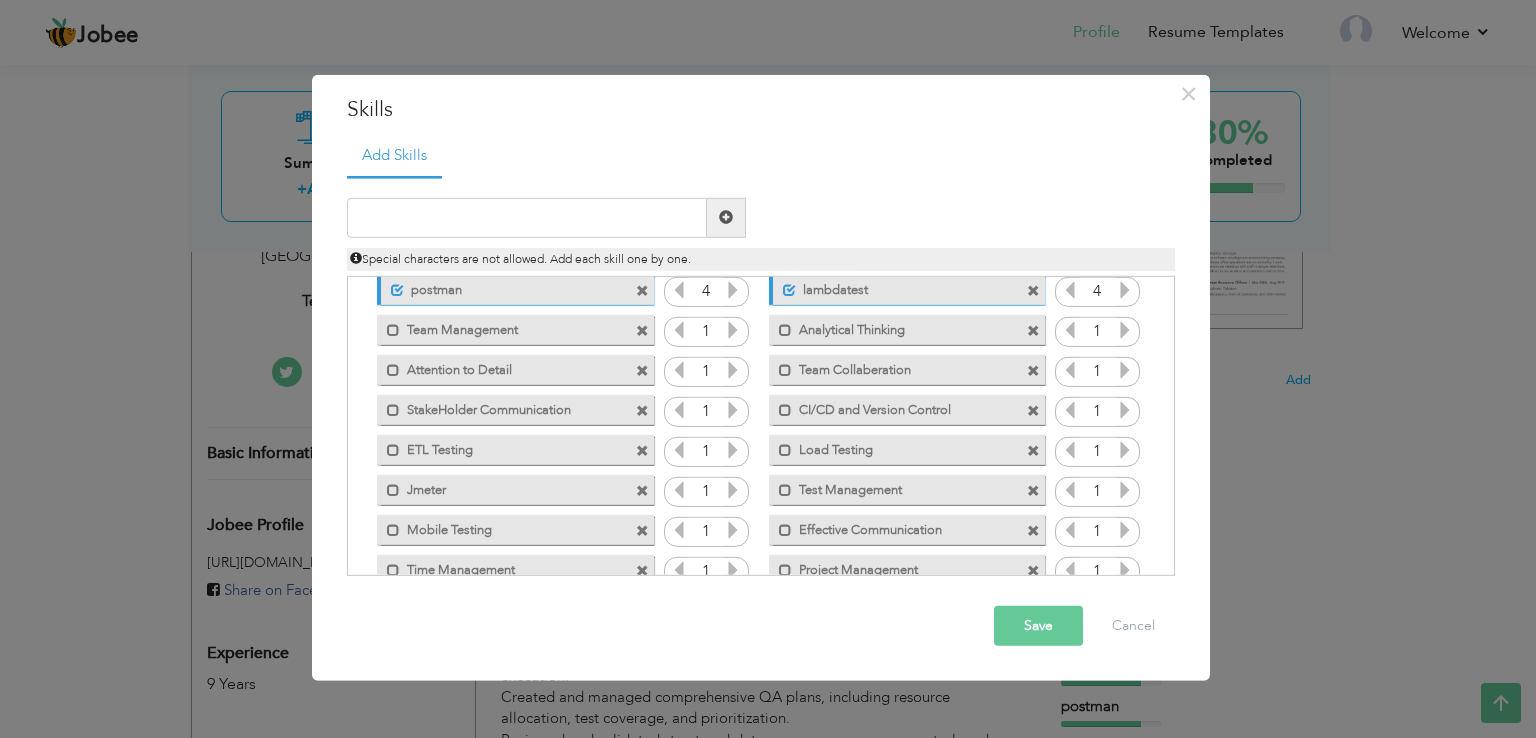 scroll, scrollTop: 200, scrollLeft: 0, axis: vertical 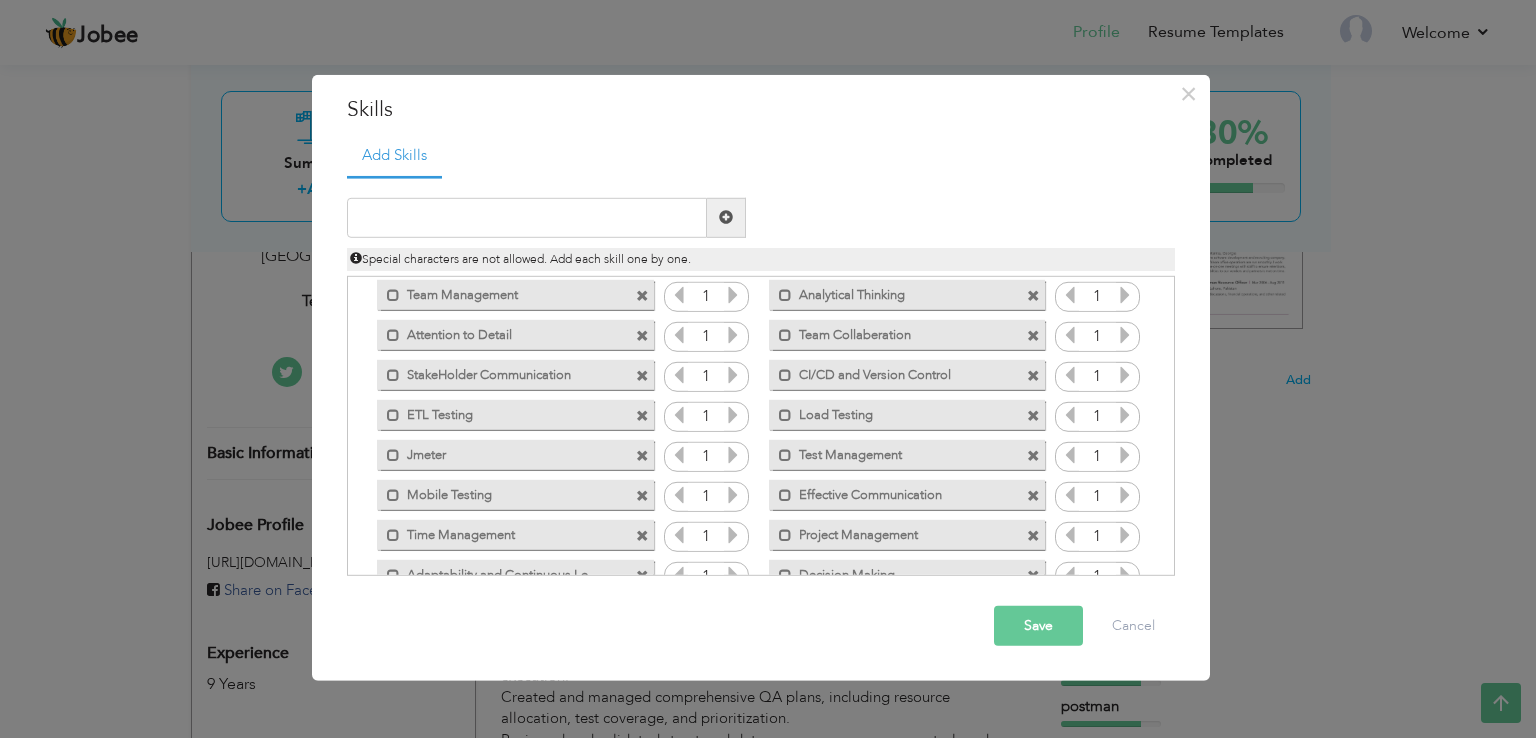 click at bounding box center [642, 496] 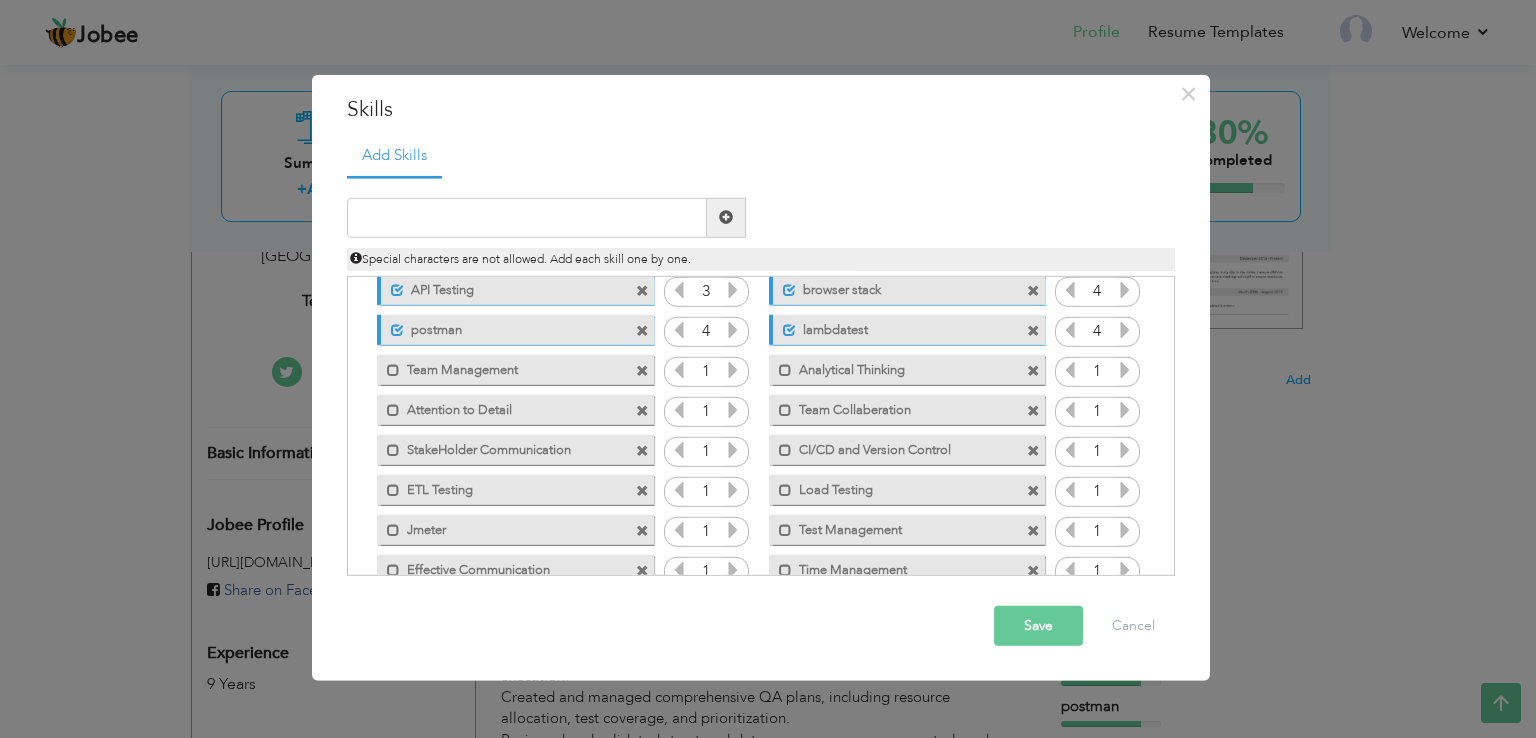 scroll, scrollTop: 200, scrollLeft: 0, axis: vertical 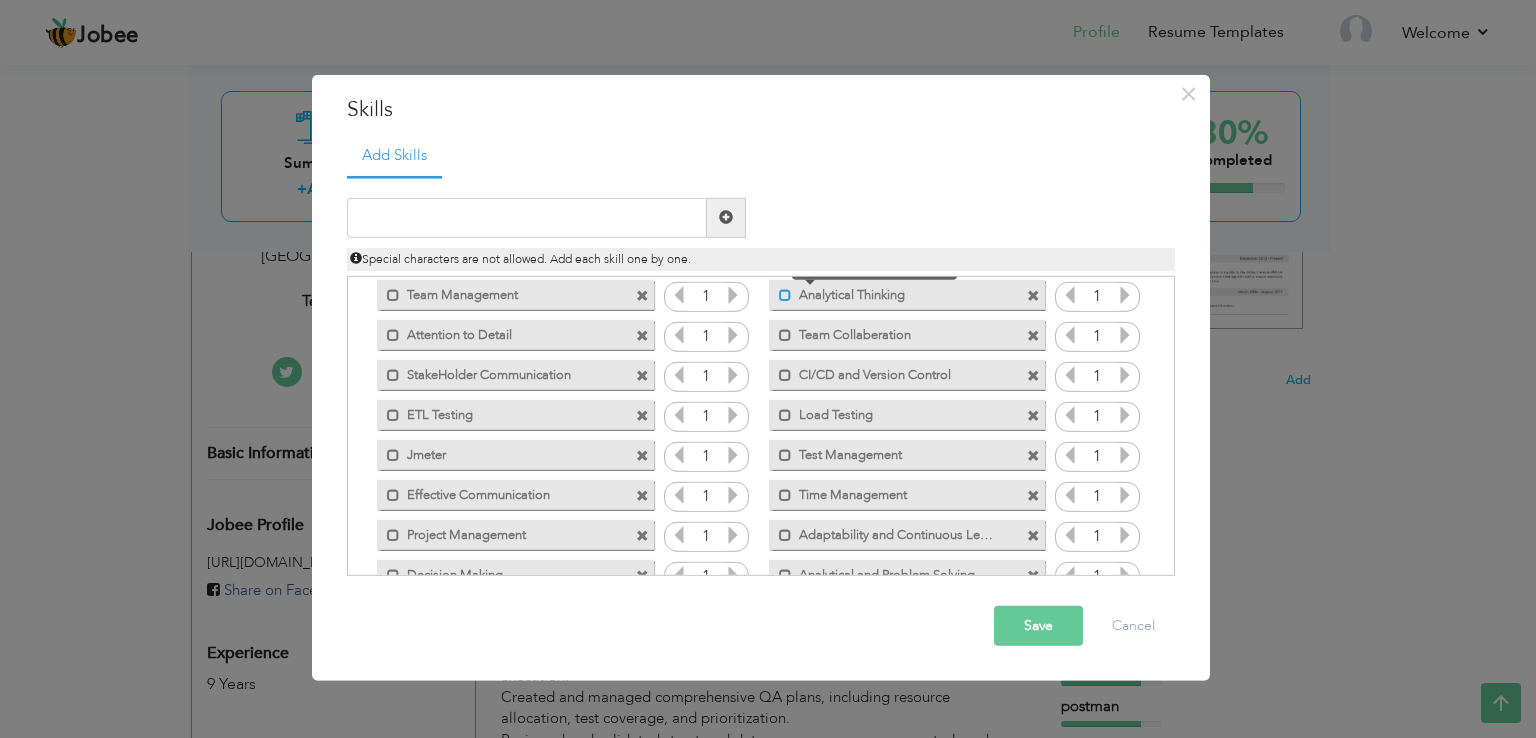 click at bounding box center [785, 295] 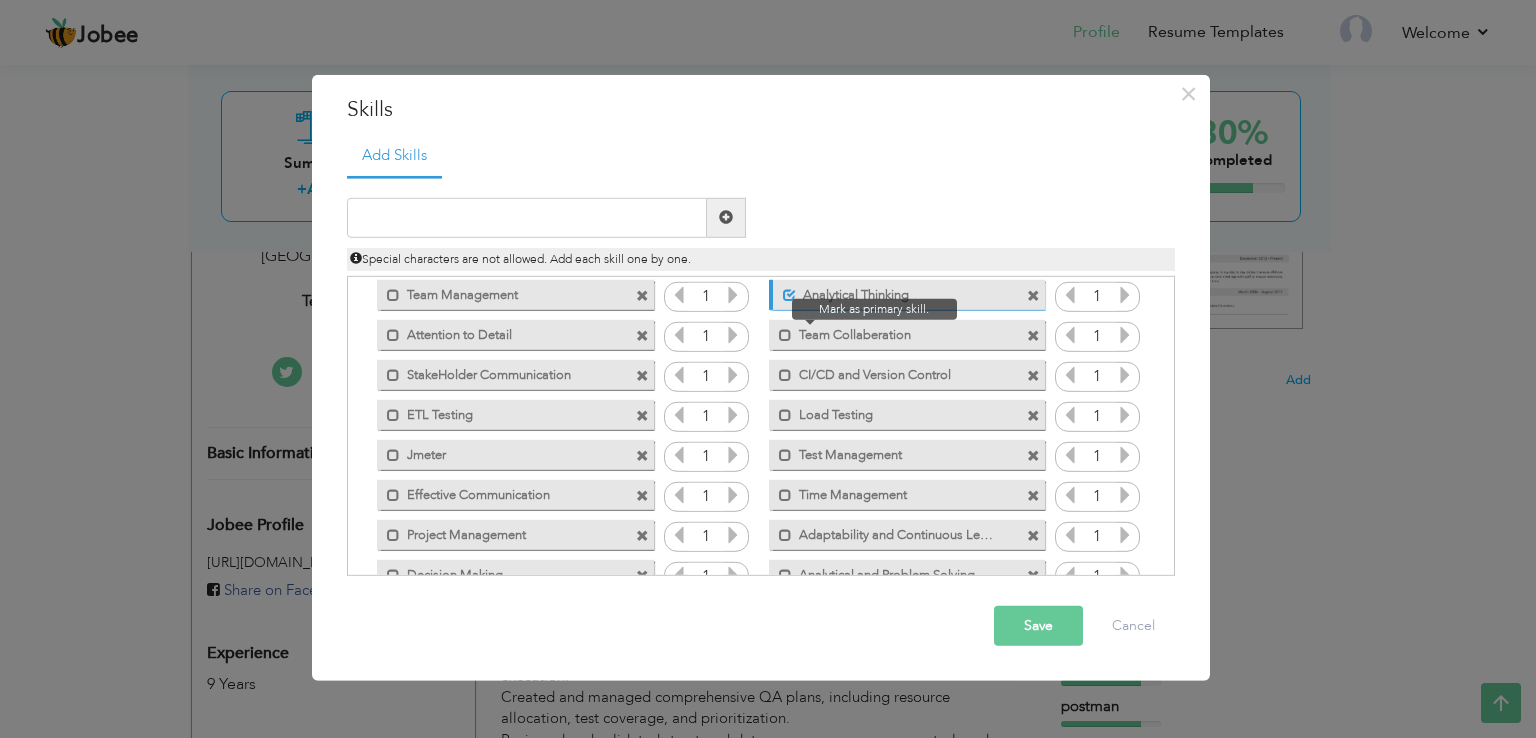 click at bounding box center [780, 330] 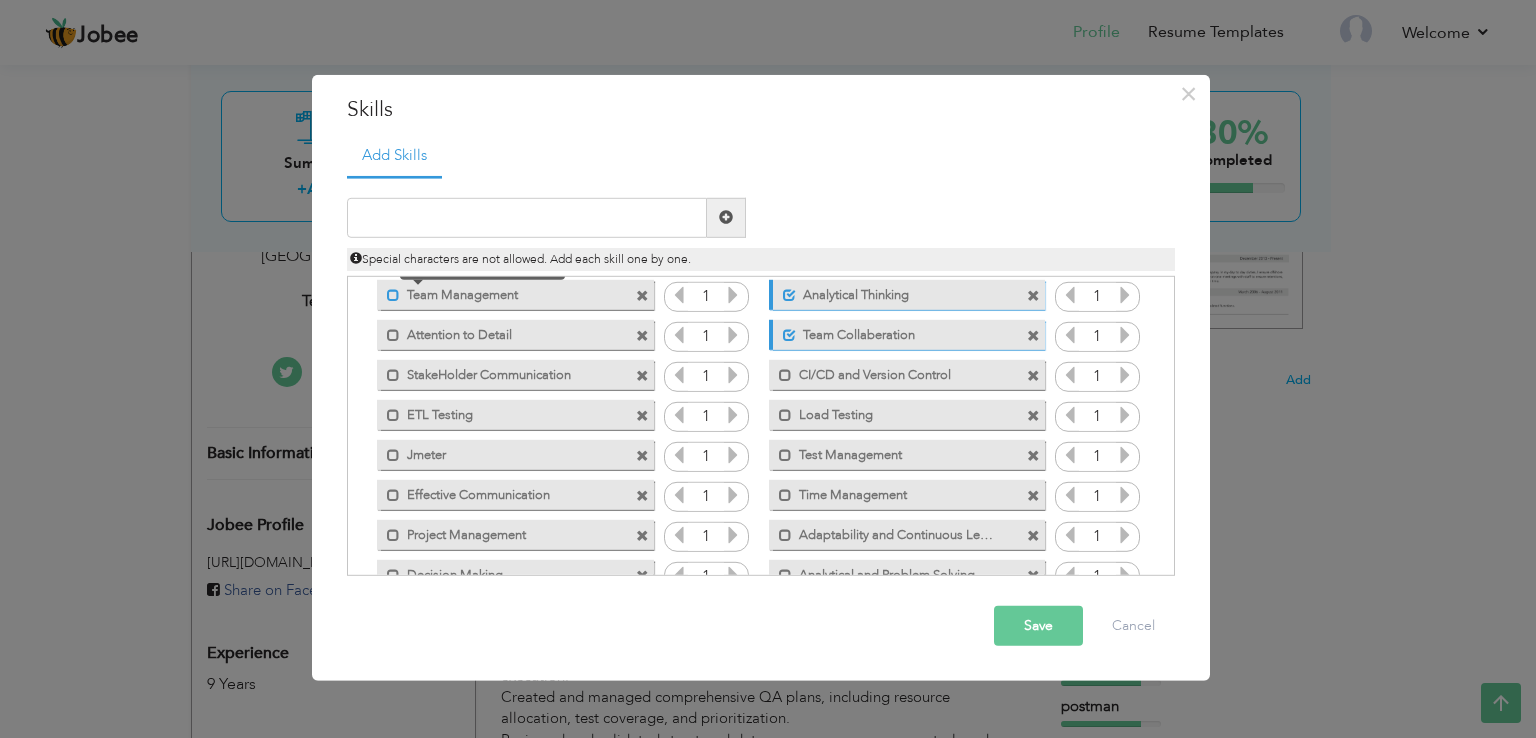 click at bounding box center (393, 295) 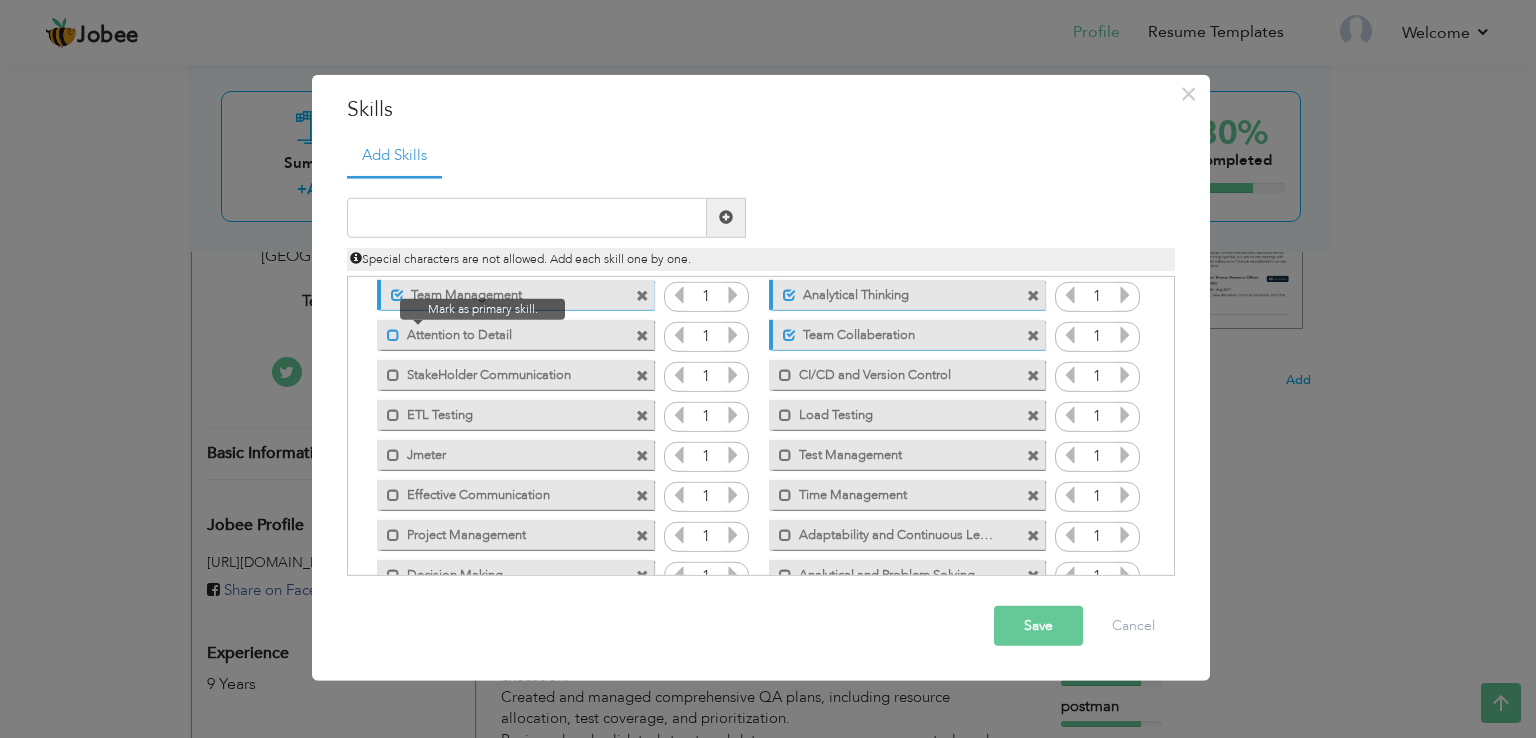 click at bounding box center [393, 335] 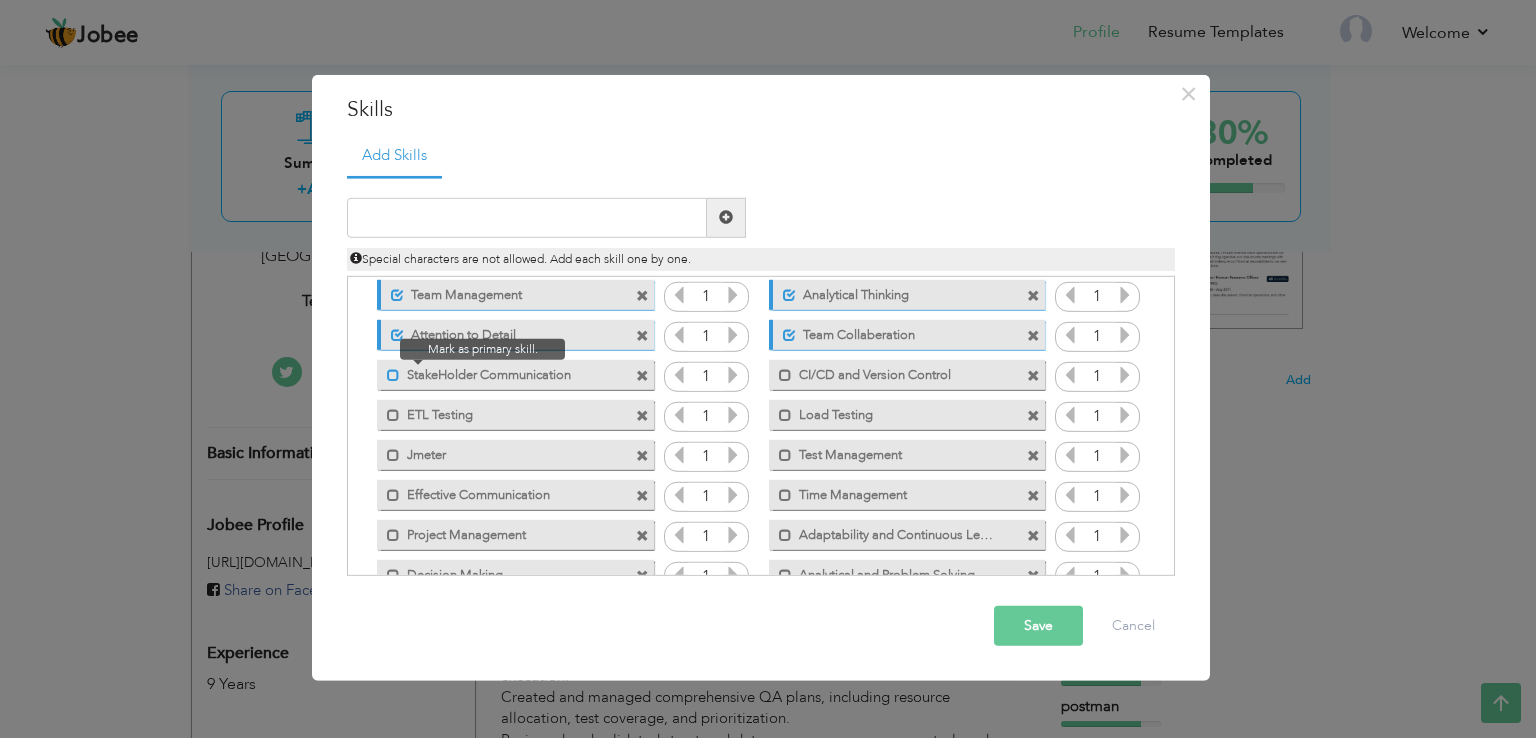 click at bounding box center (393, 375) 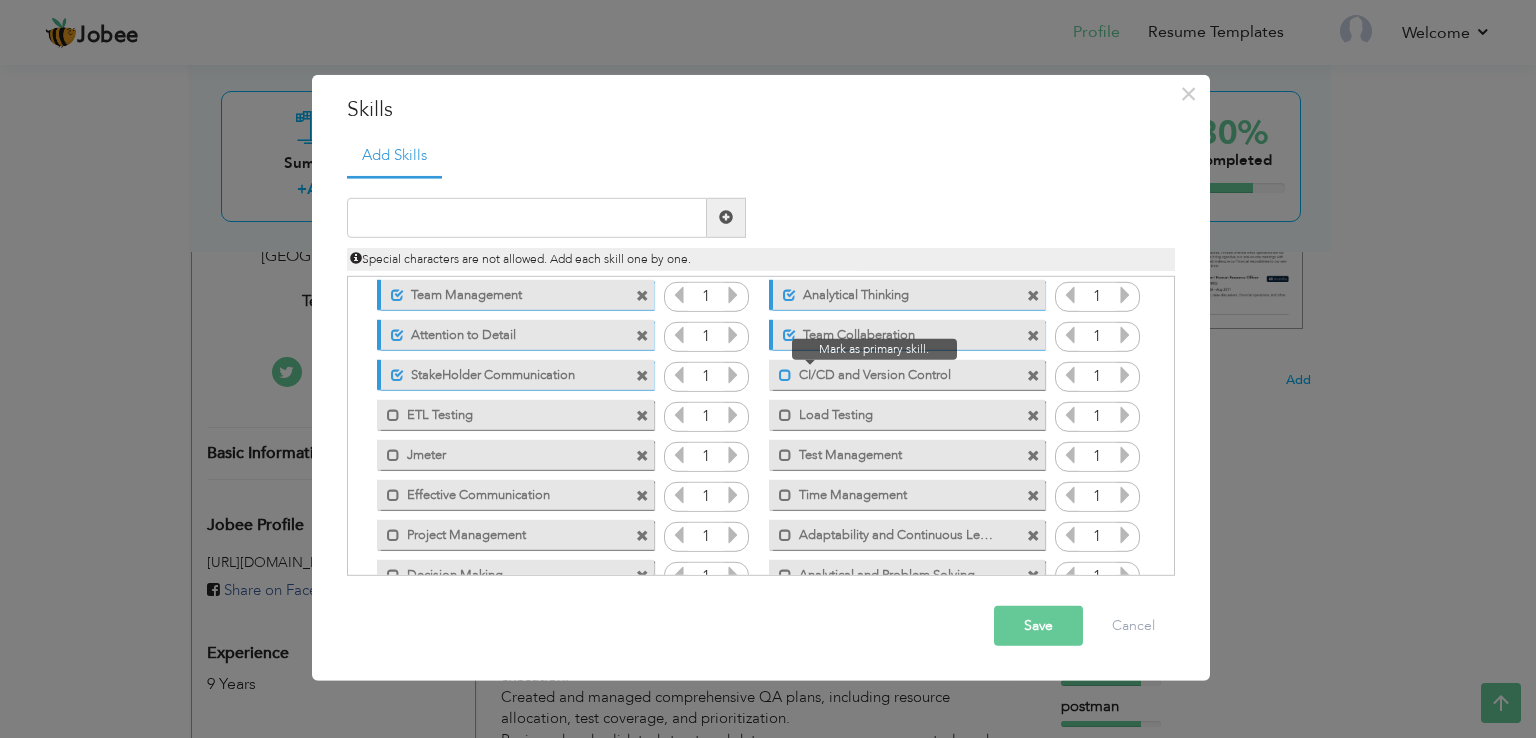 click at bounding box center (785, 375) 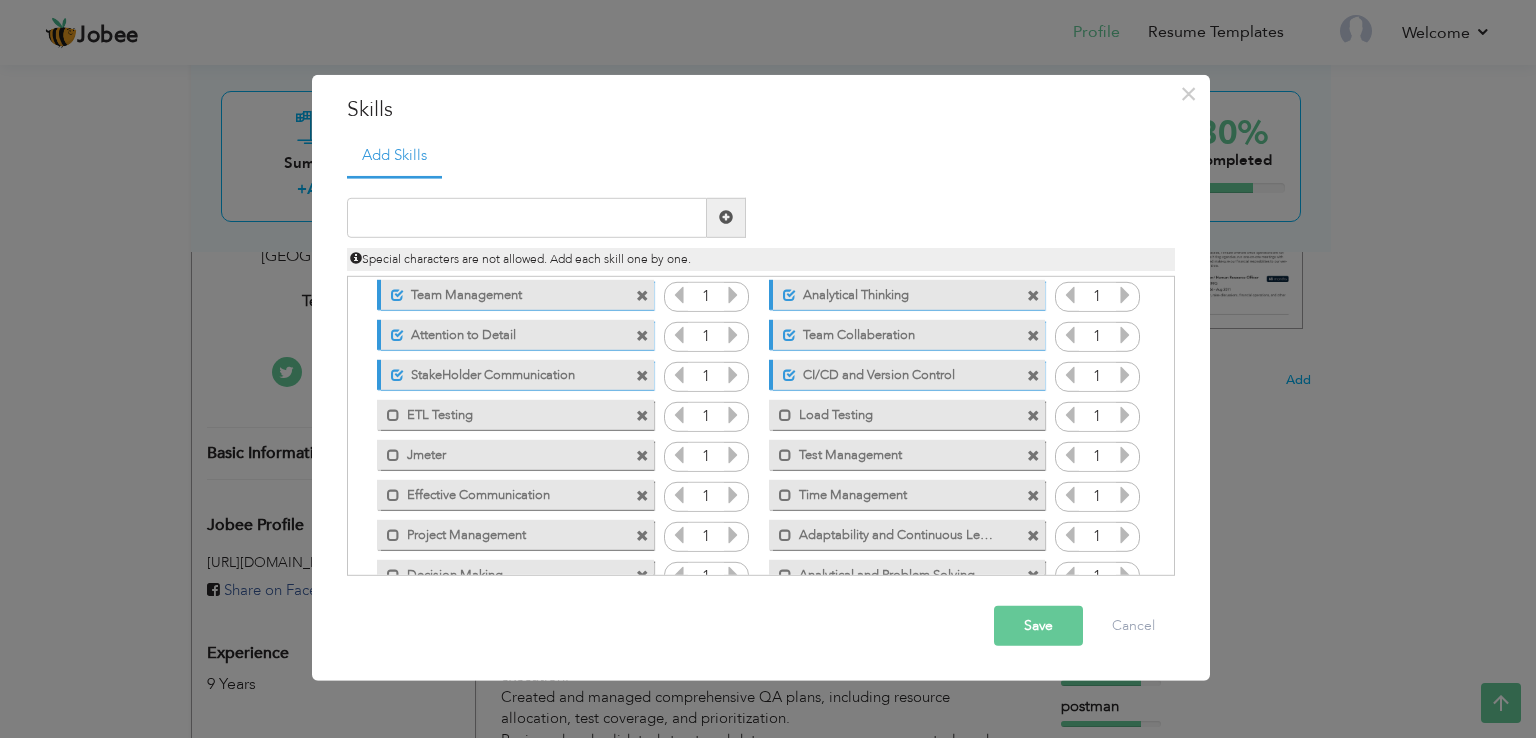 click at bounding box center (1033, 416) 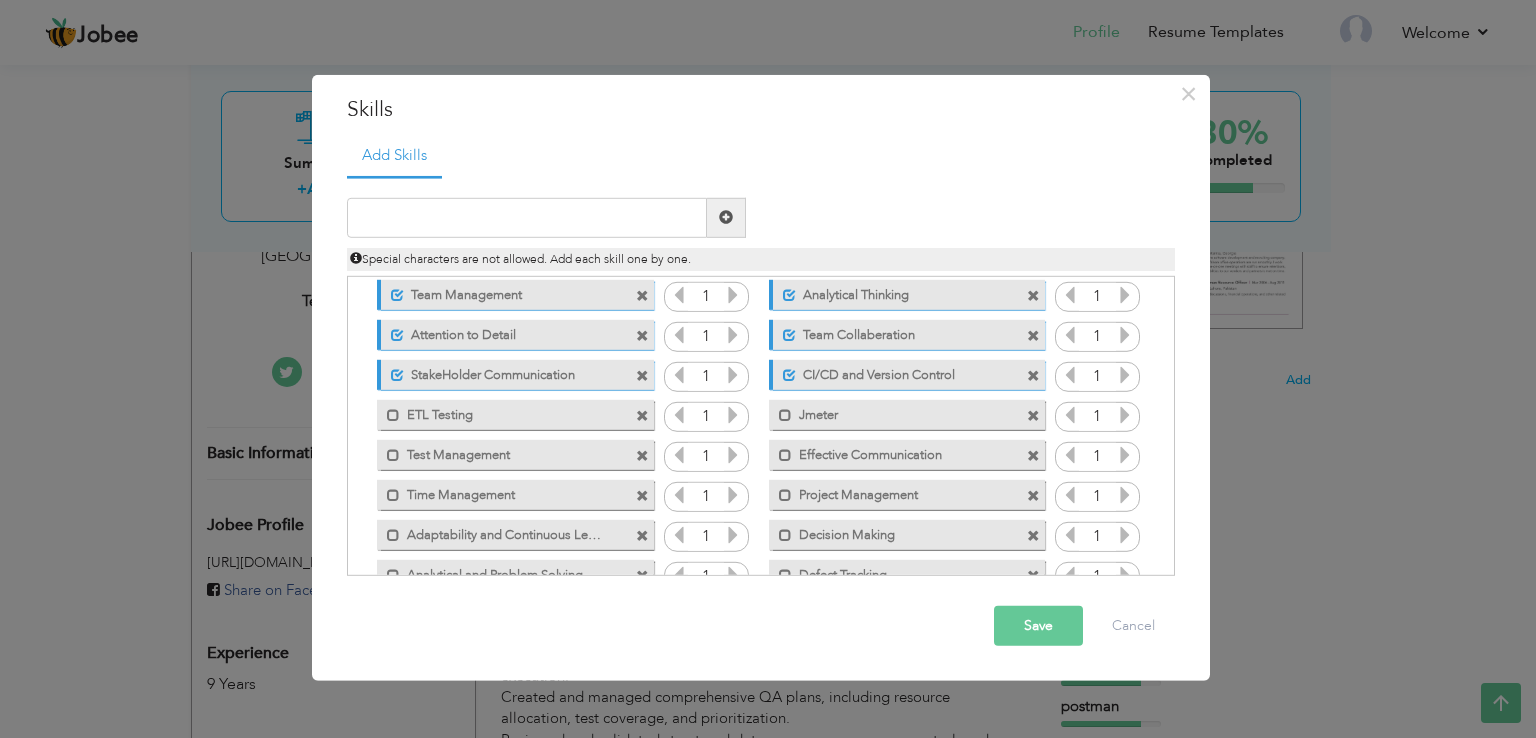click at bounding box center (642, 496) 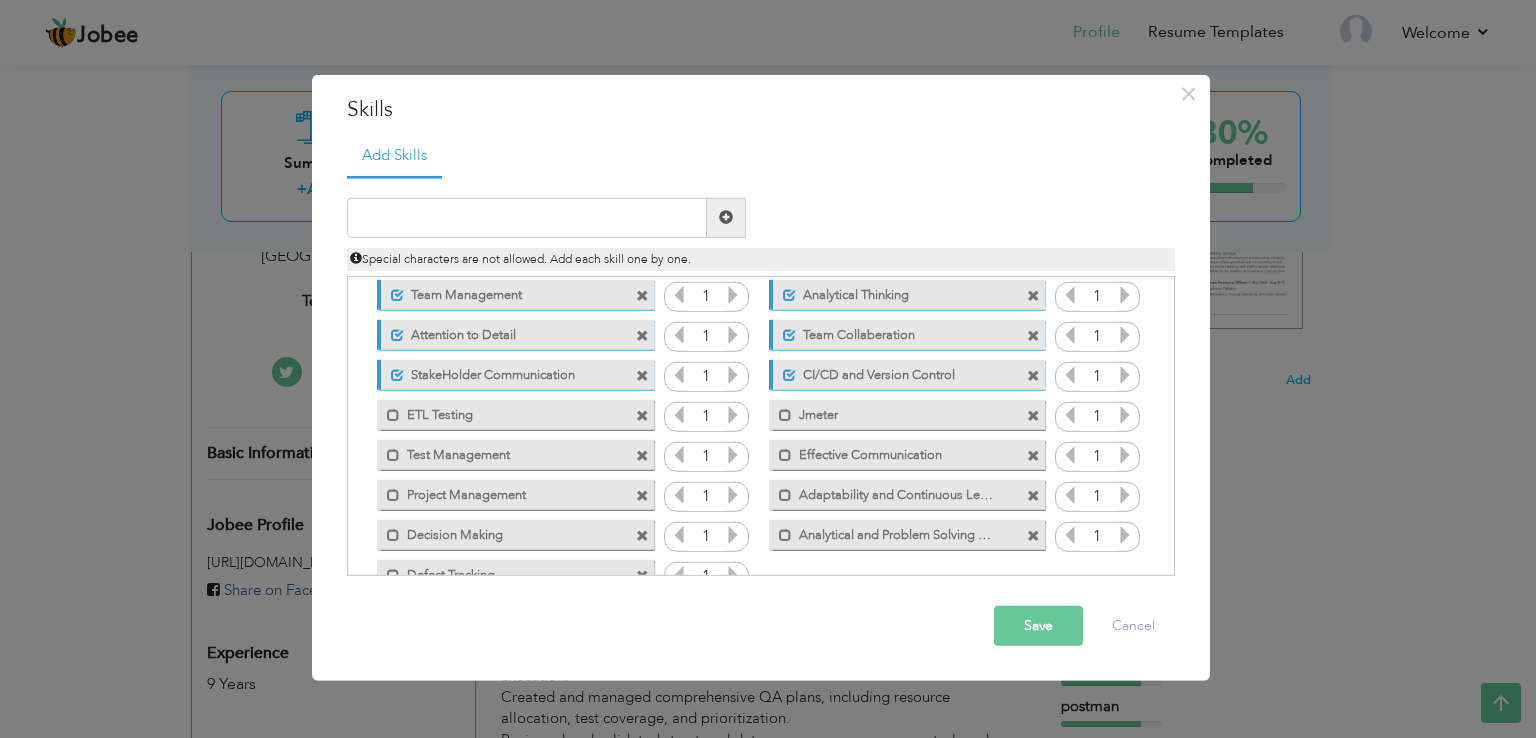 click at bounding box center [642, 456] 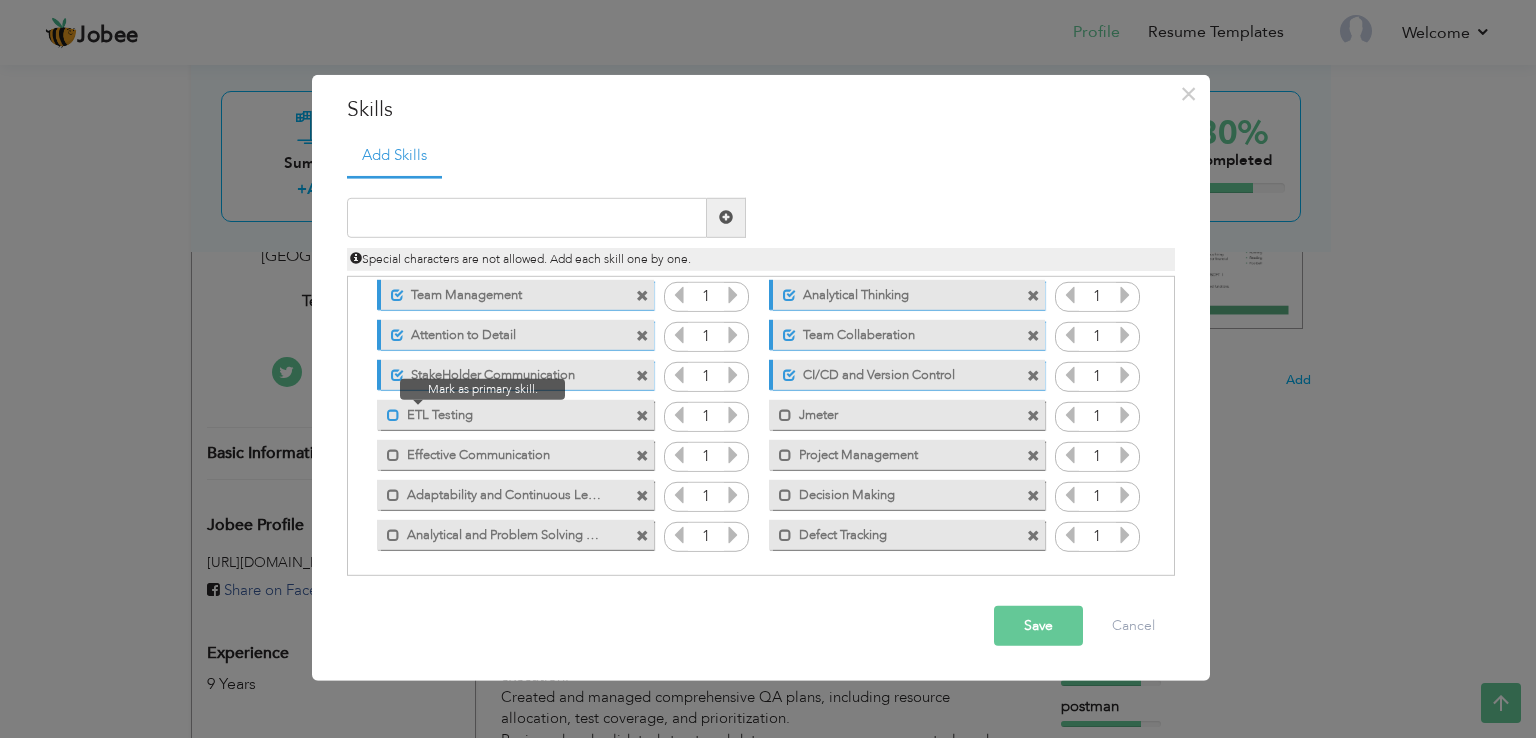 click at bounding box center [393, 415] 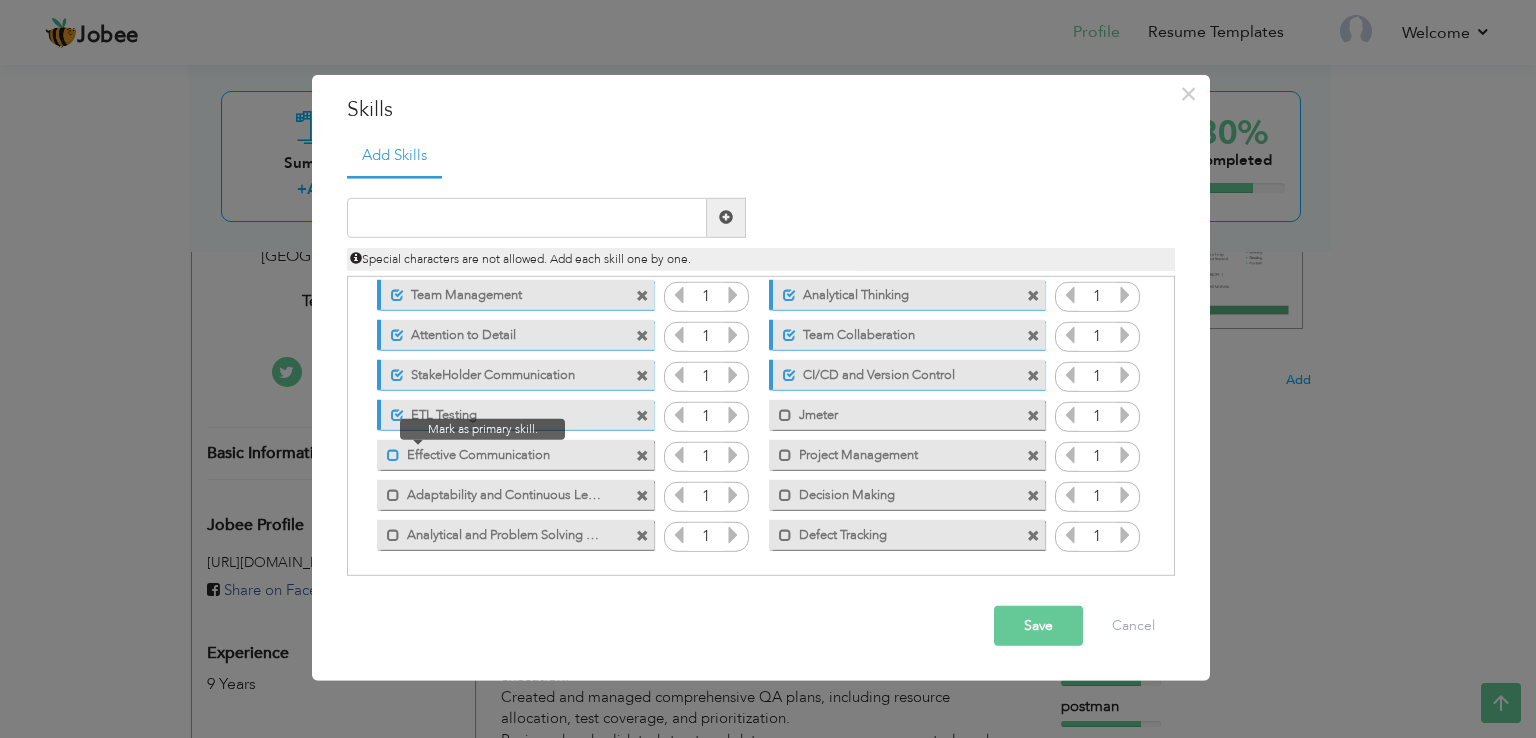 click at bounding box center [393, 455] 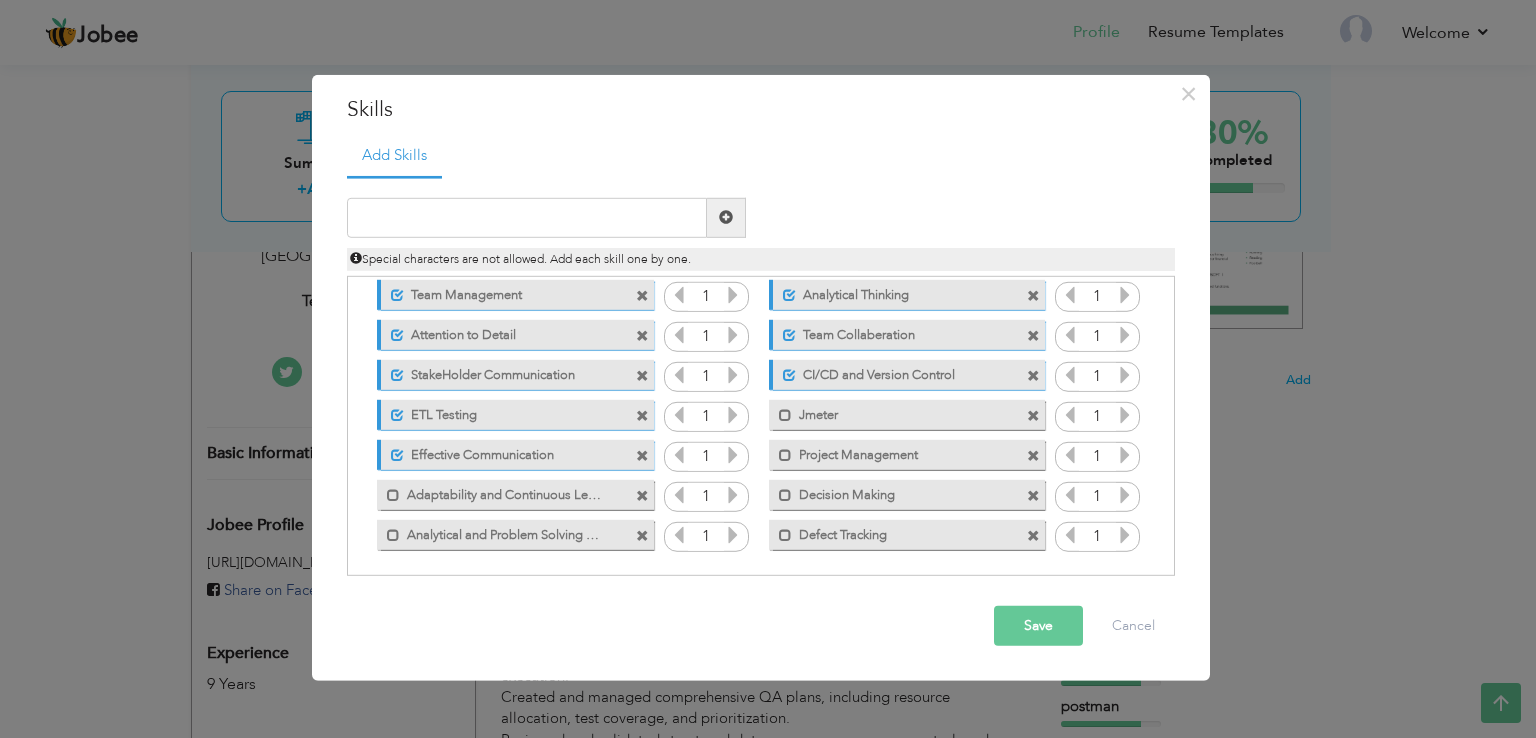 click on "Adaptability and Continuous Learning" at bounding box center (501, 492) 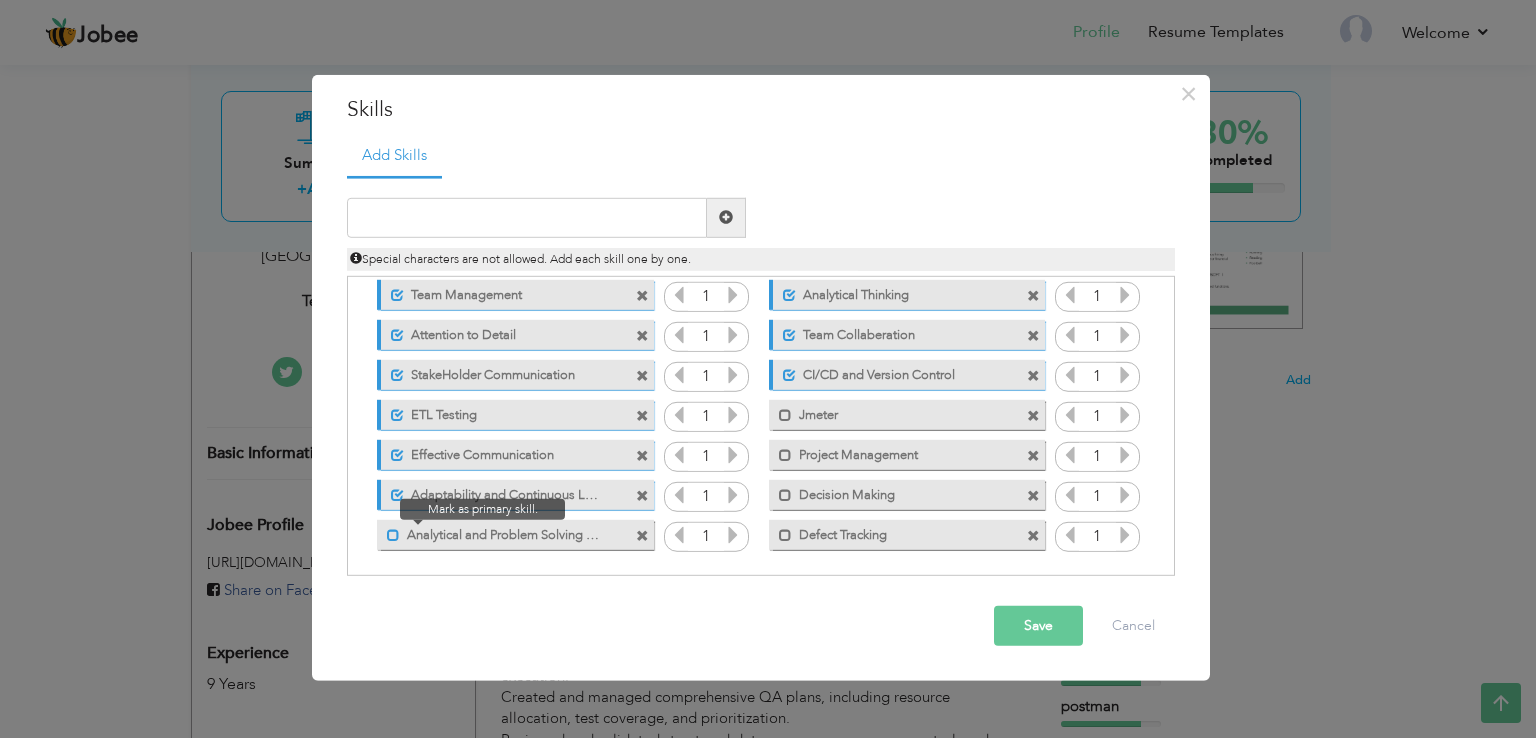 click at bounding box center (393, 535) 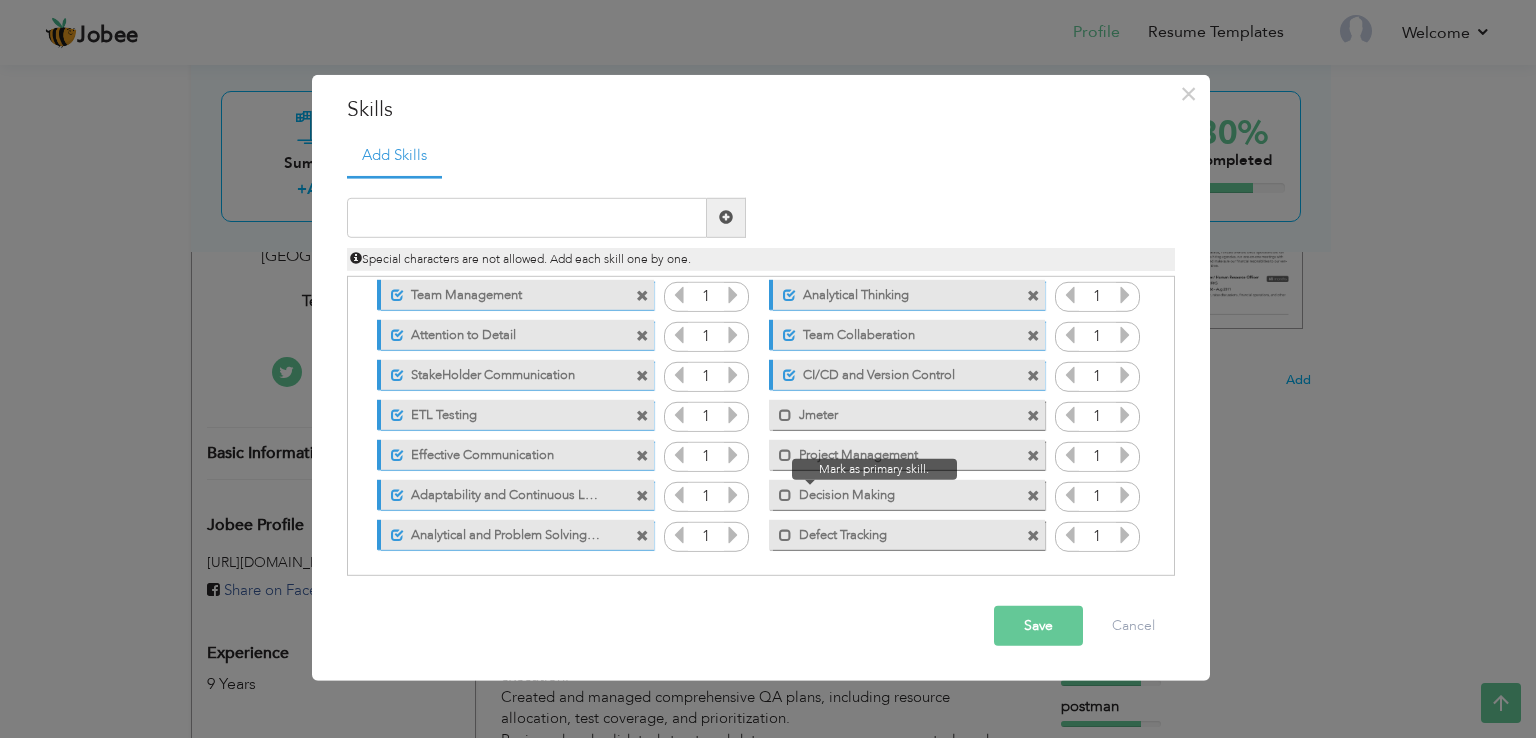 click at bounding box center (780, 490) 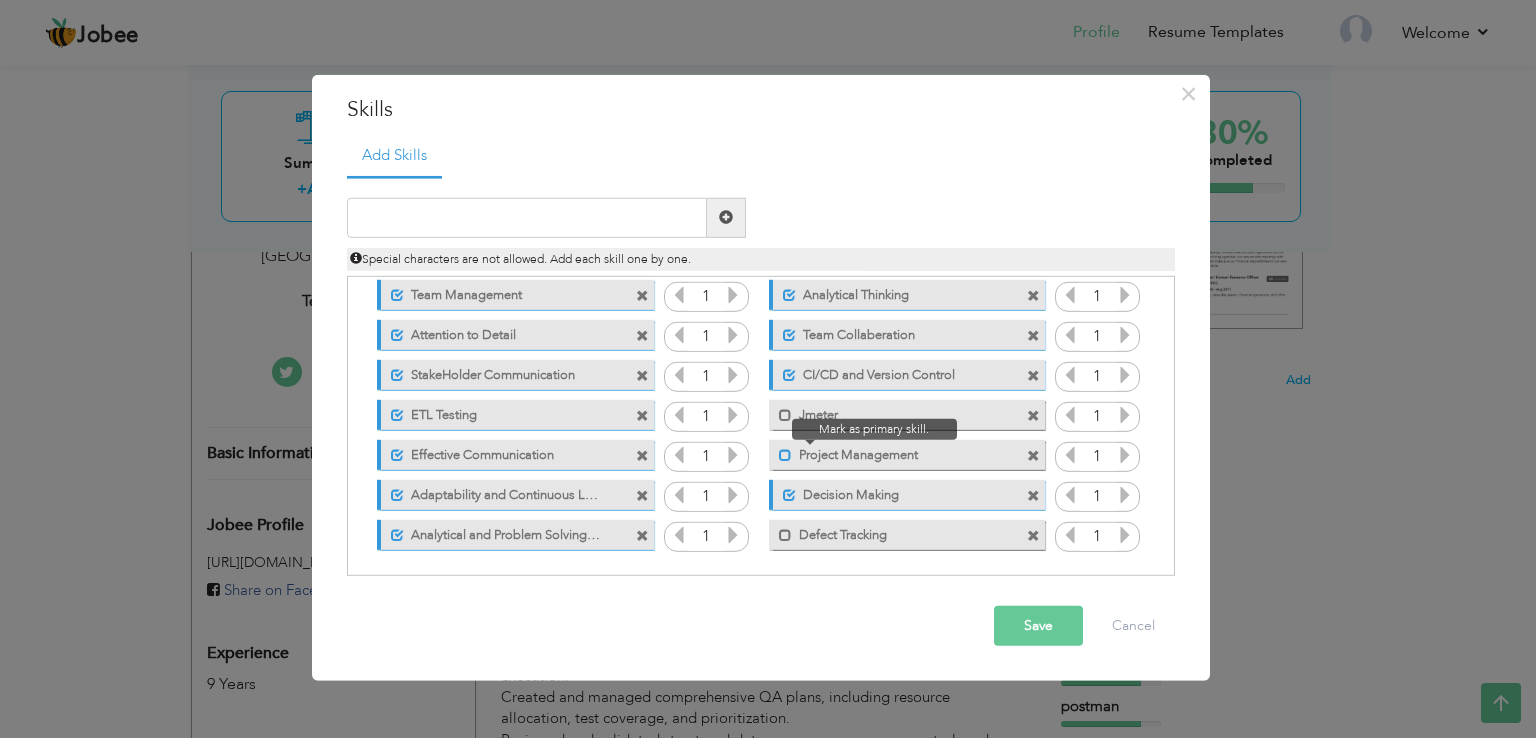click at bounding box center [785, 455] 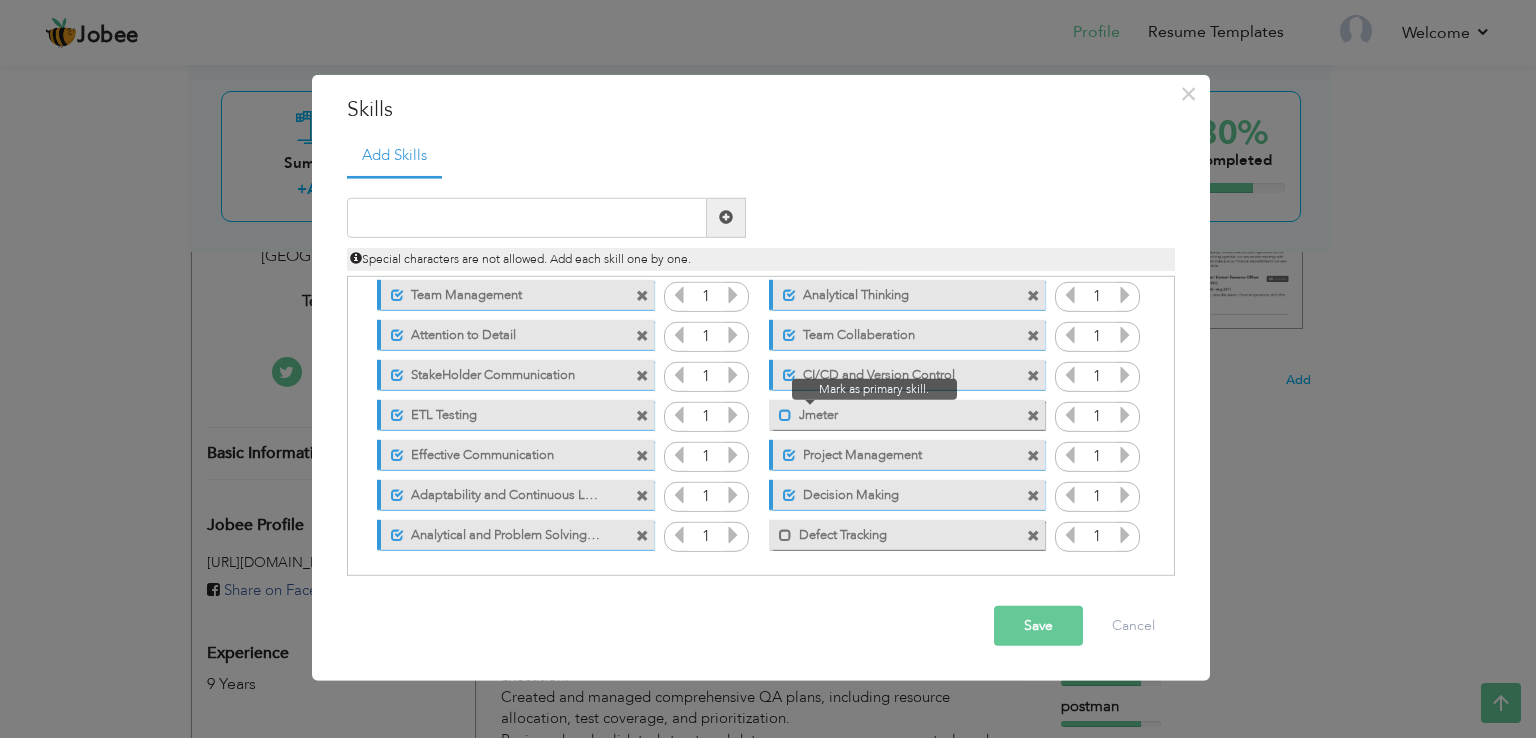 click at bounding box center (780, 410) 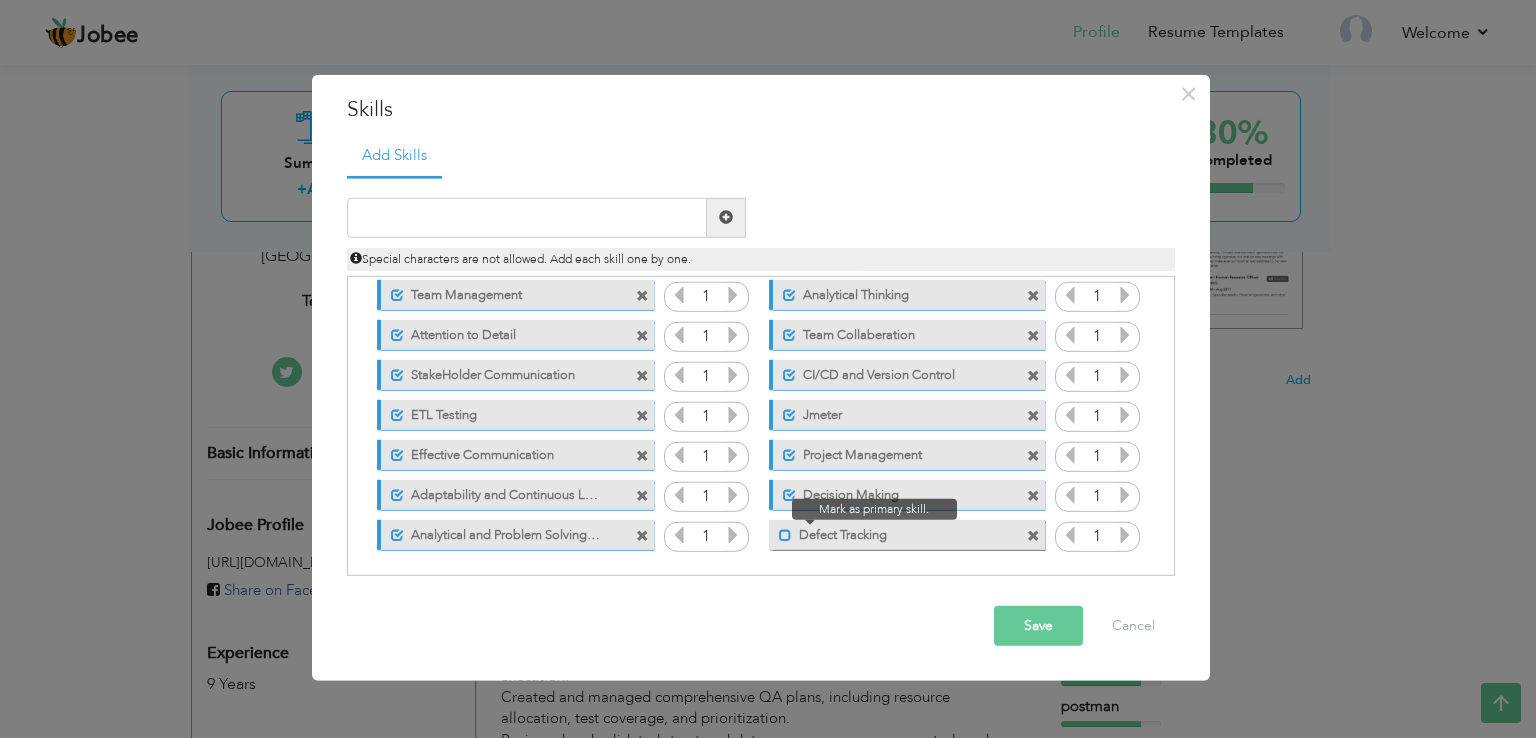 click at bounding box center (785, 535) 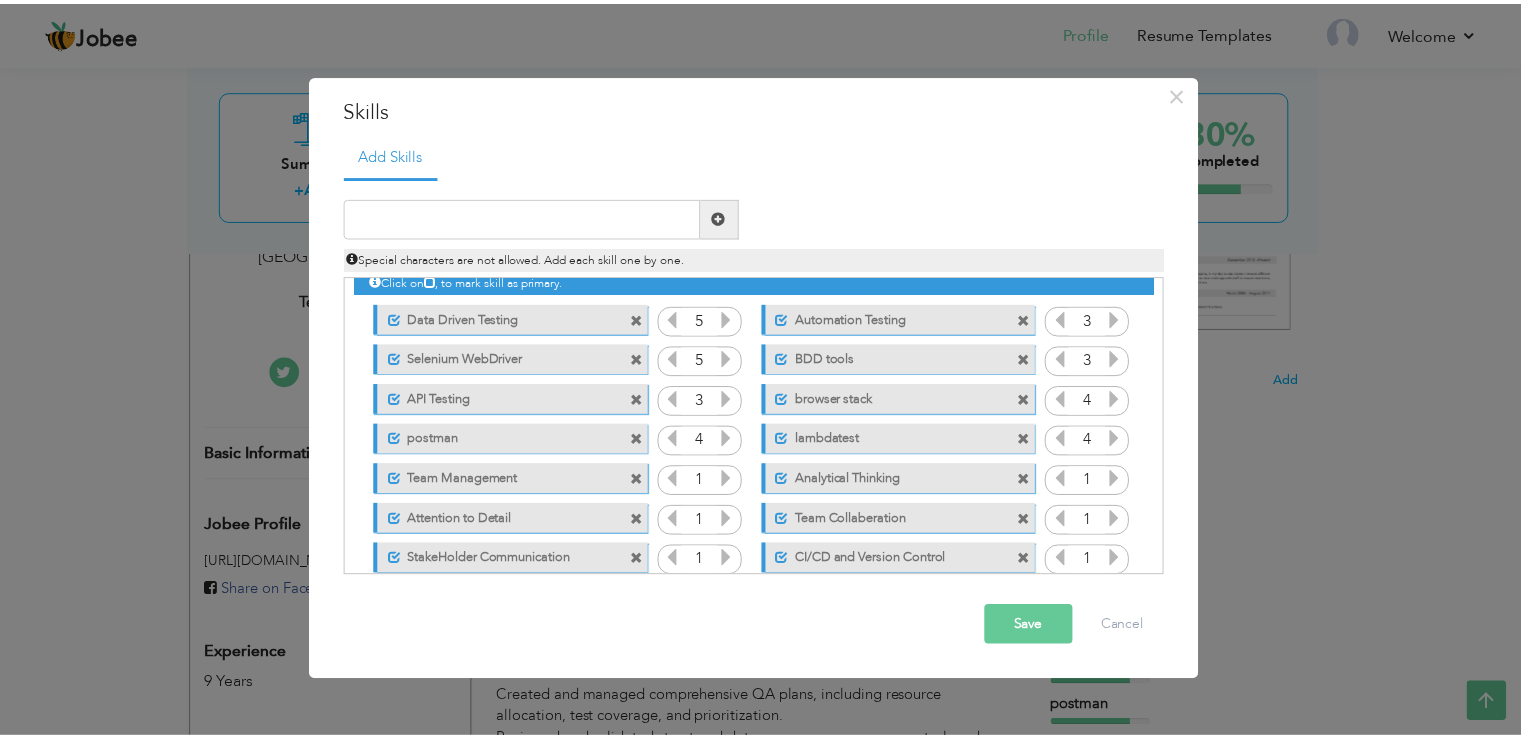 scroll, scrollTop: 0, scrollLeft: 0, axis: both 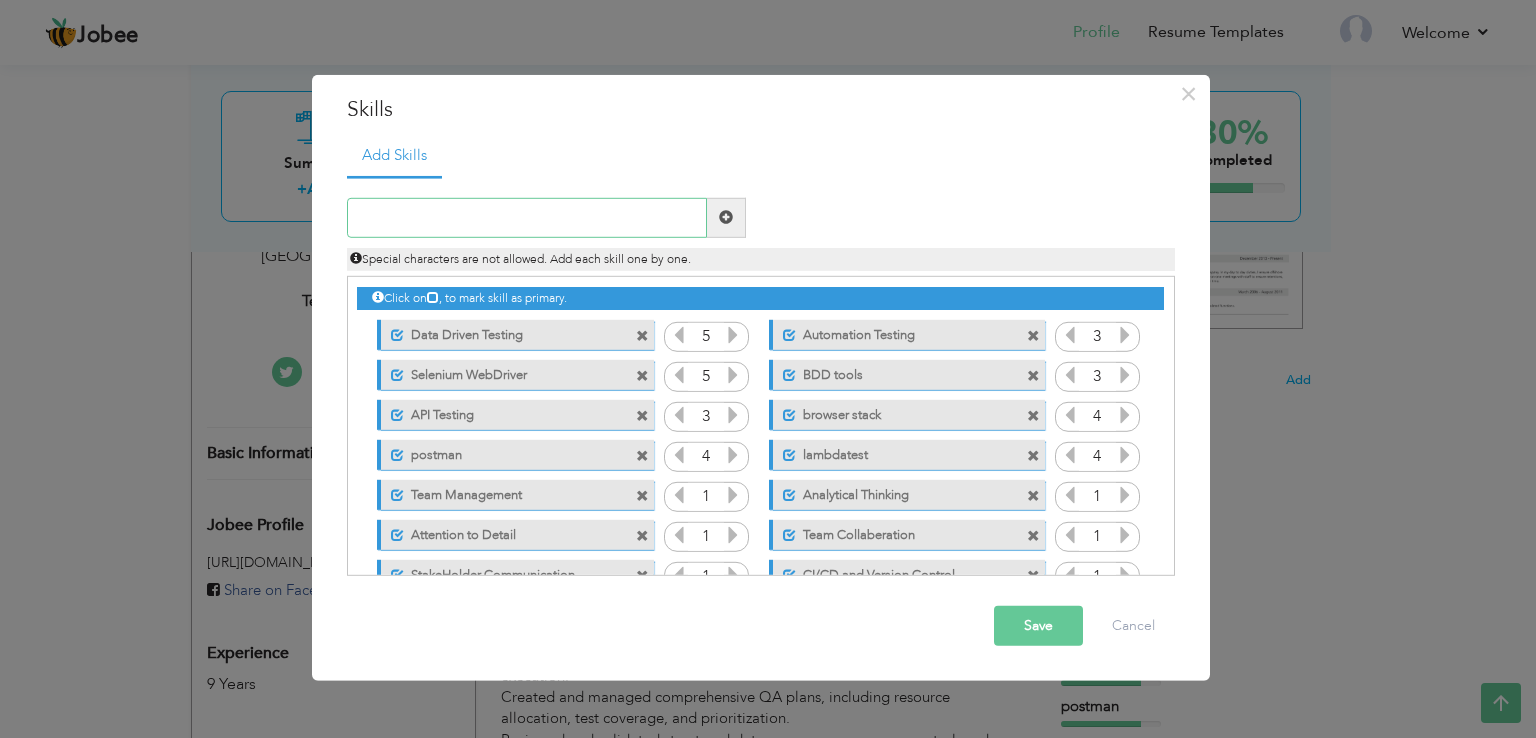 click at bounding box center (527, 218) 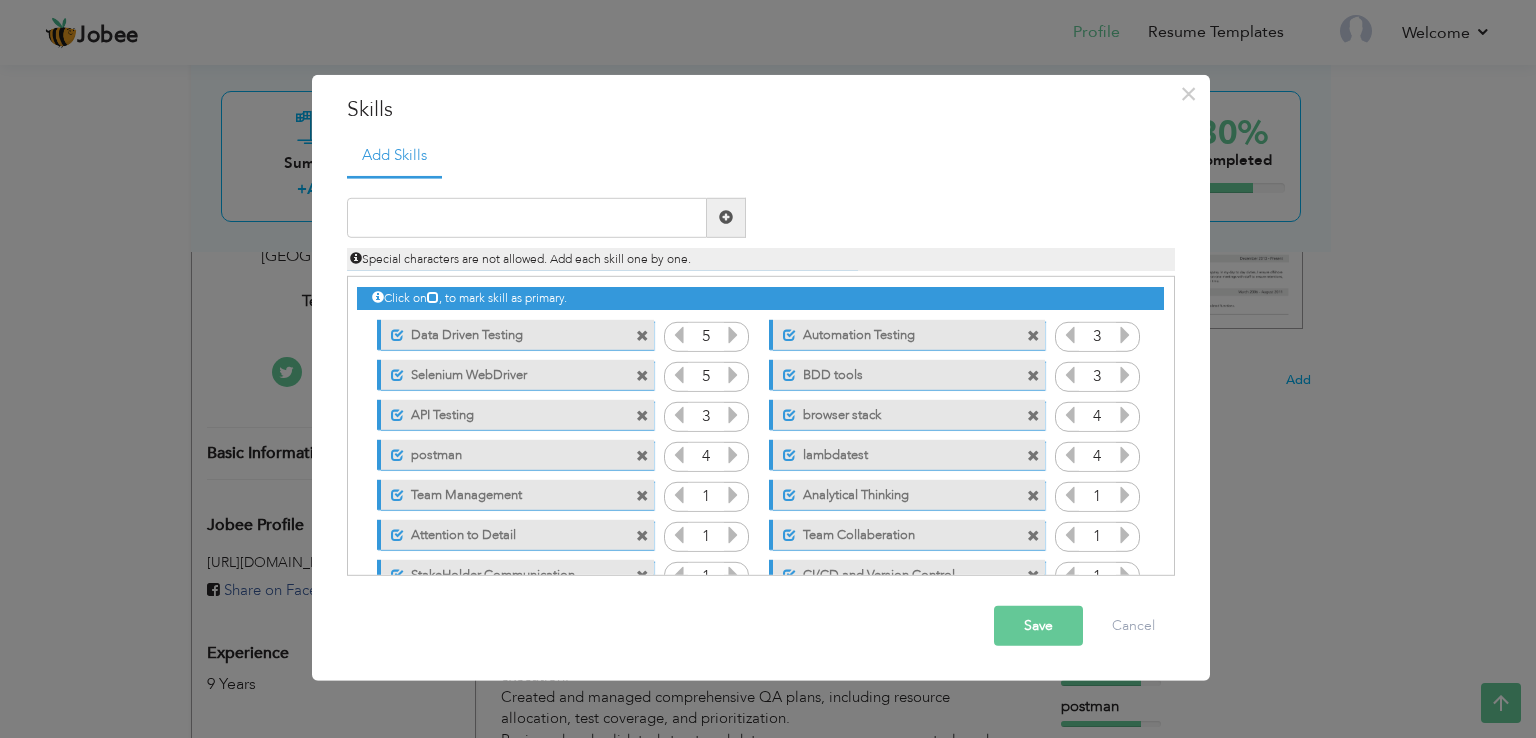 click on "Save" at bounding box center (1038, 626) 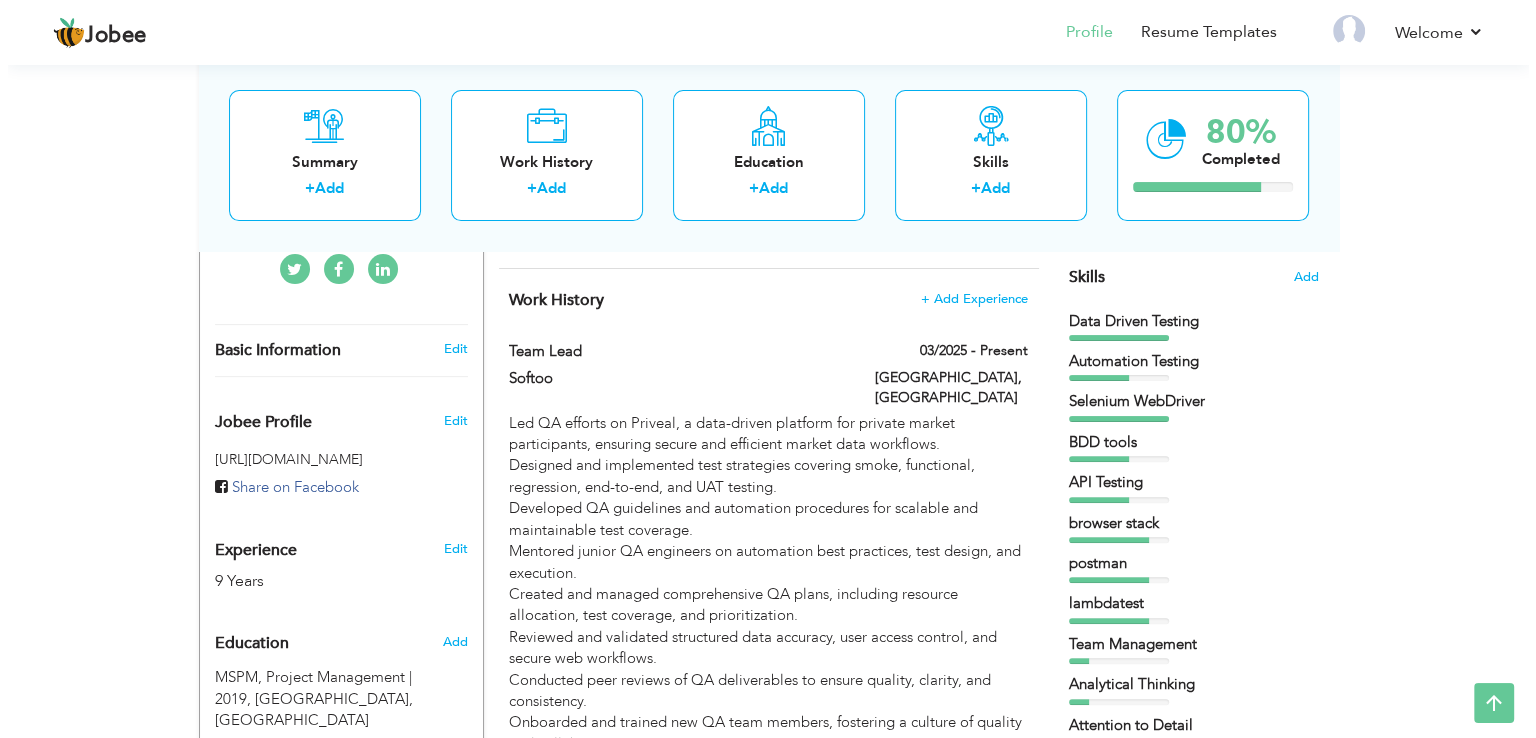 scroll, scrollTop: 500, scrollLeft: 0, axis: vertical 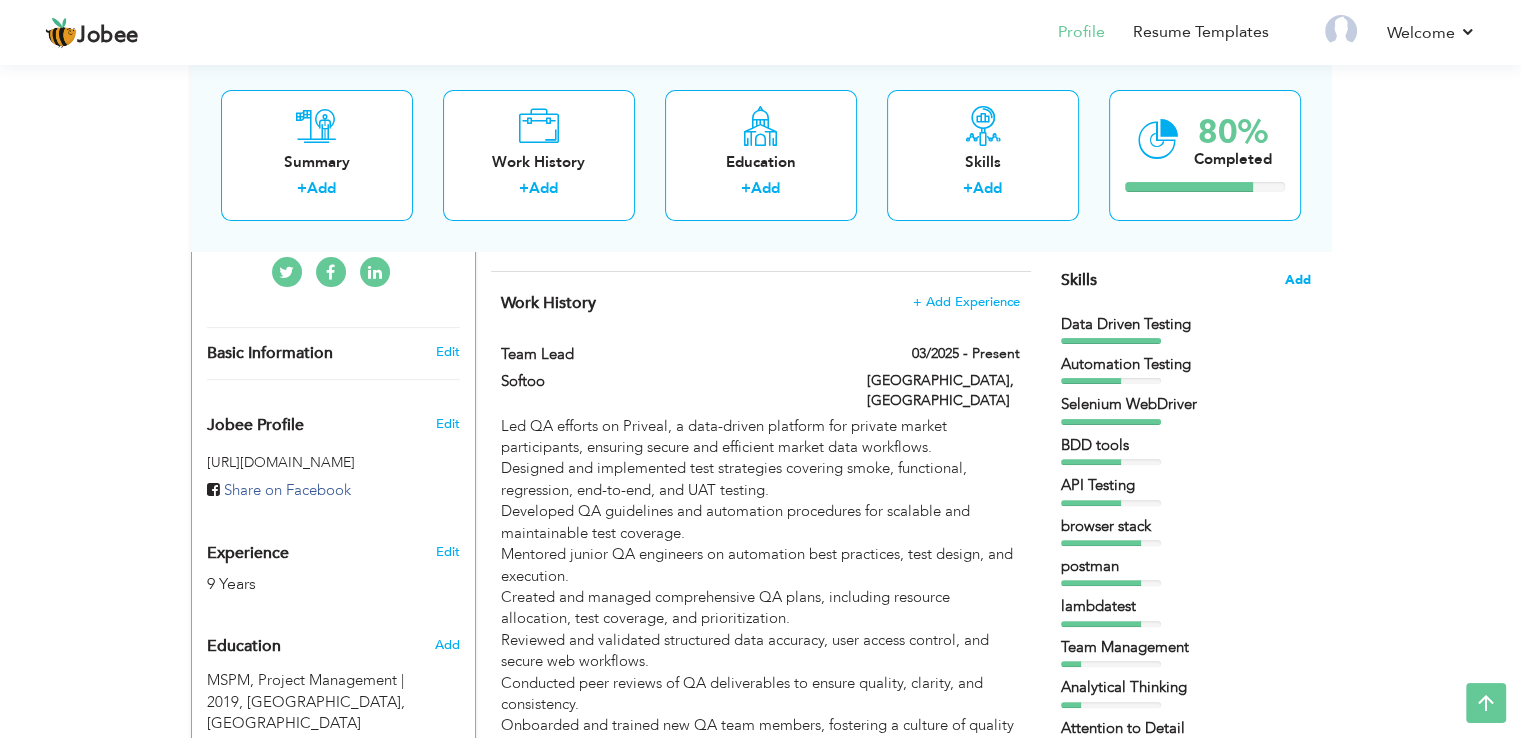click on "Add" at bounding box center [1298, 280] 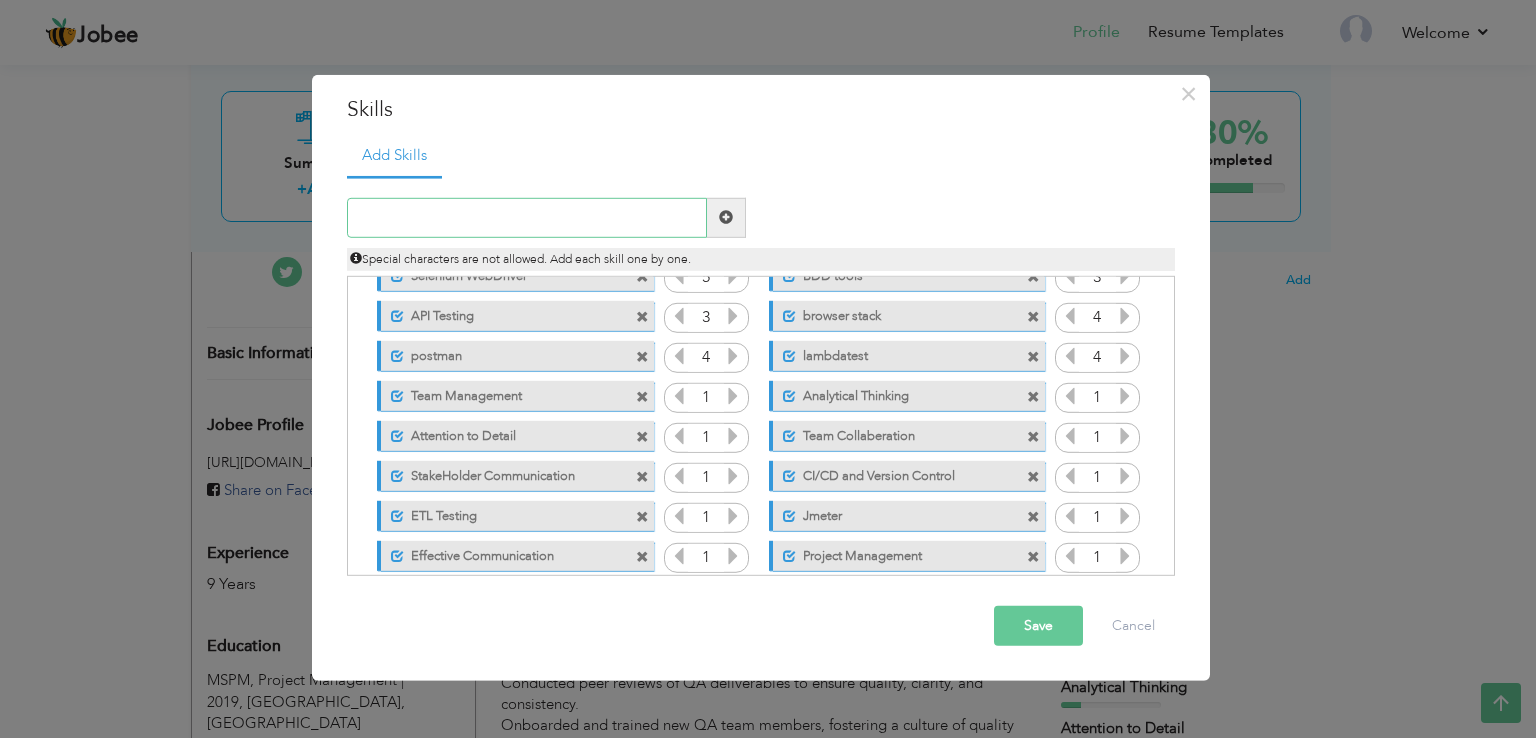 scroll, scrollTop: 100, scrollLeft: 0, axis: vertical 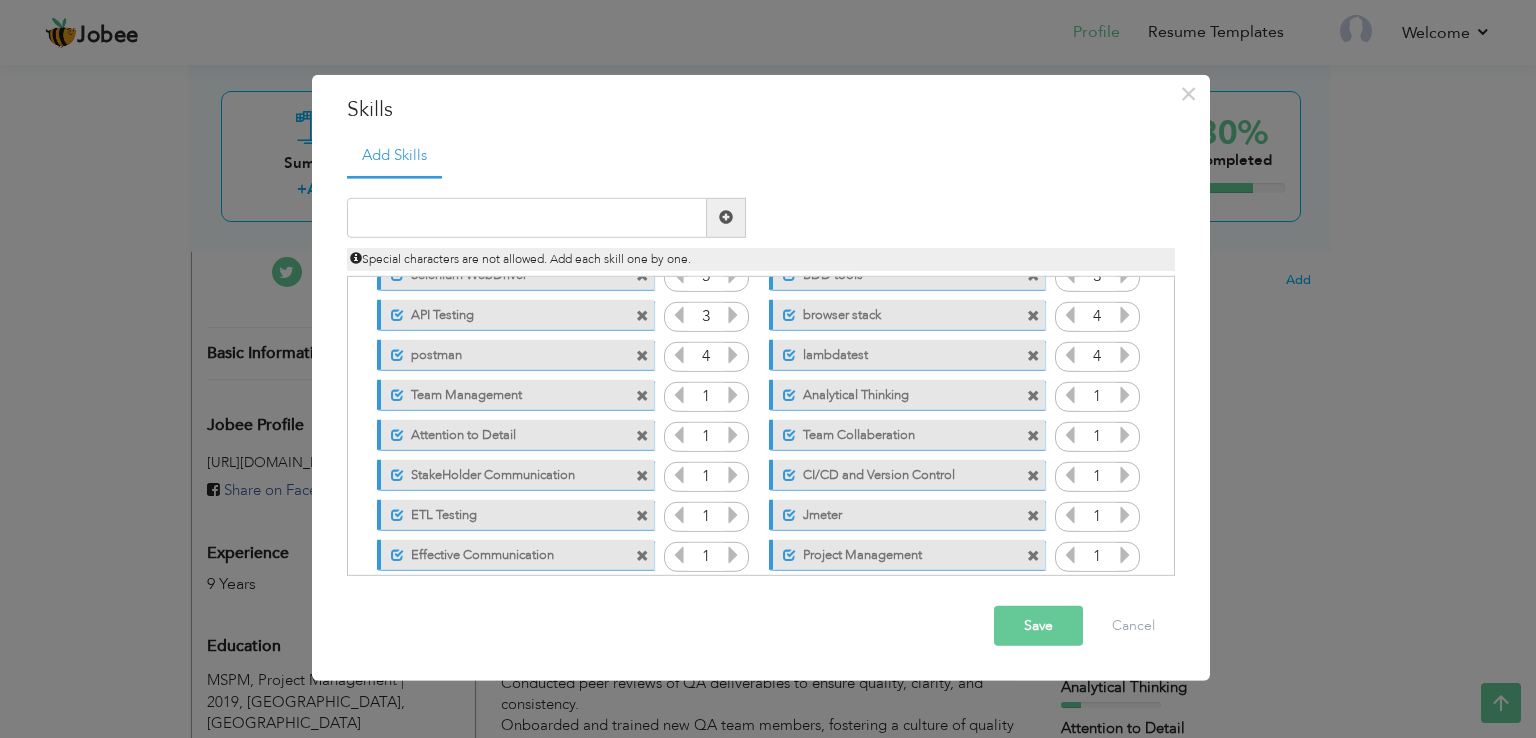click on "1" at bounding box center [1097, 397] 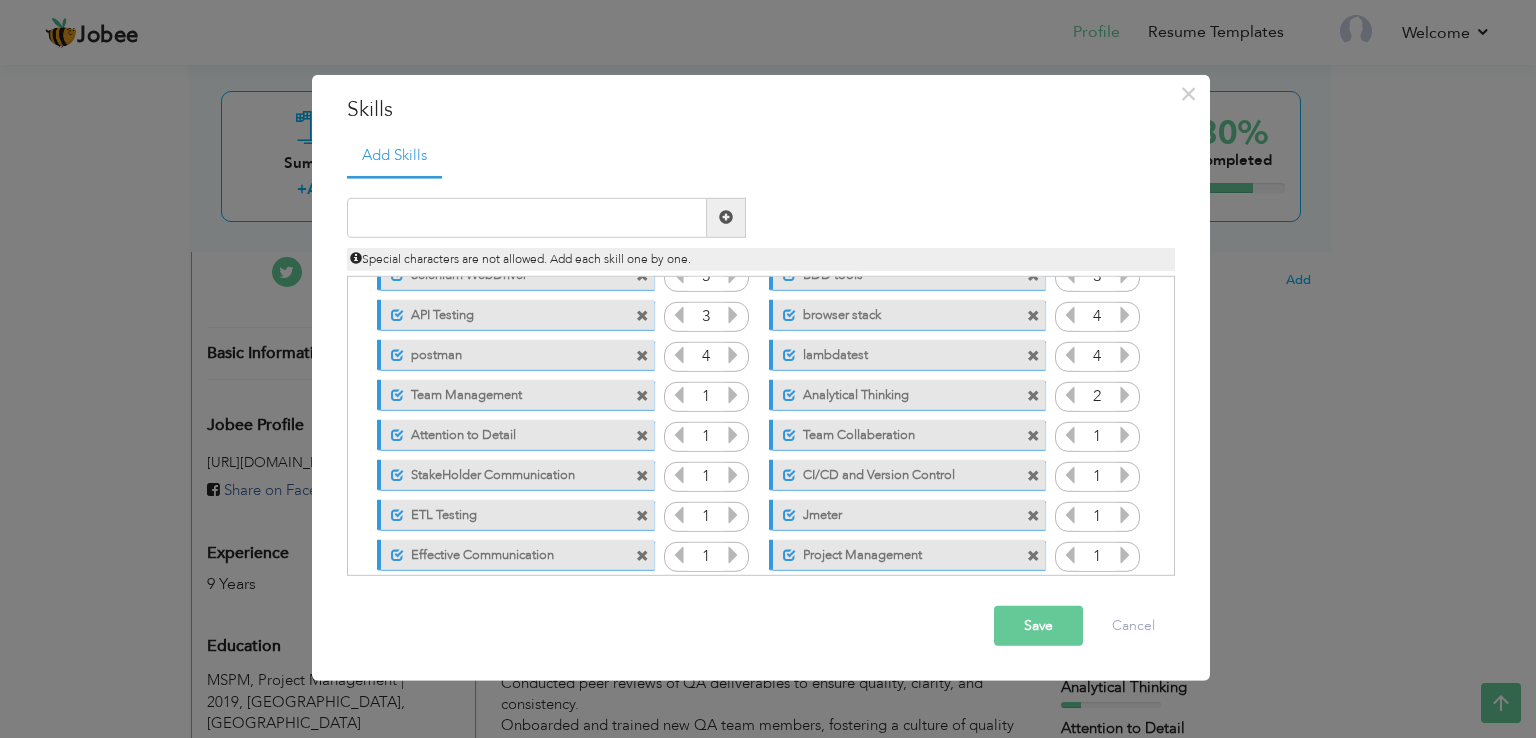click at bounding box center (1125, 395) 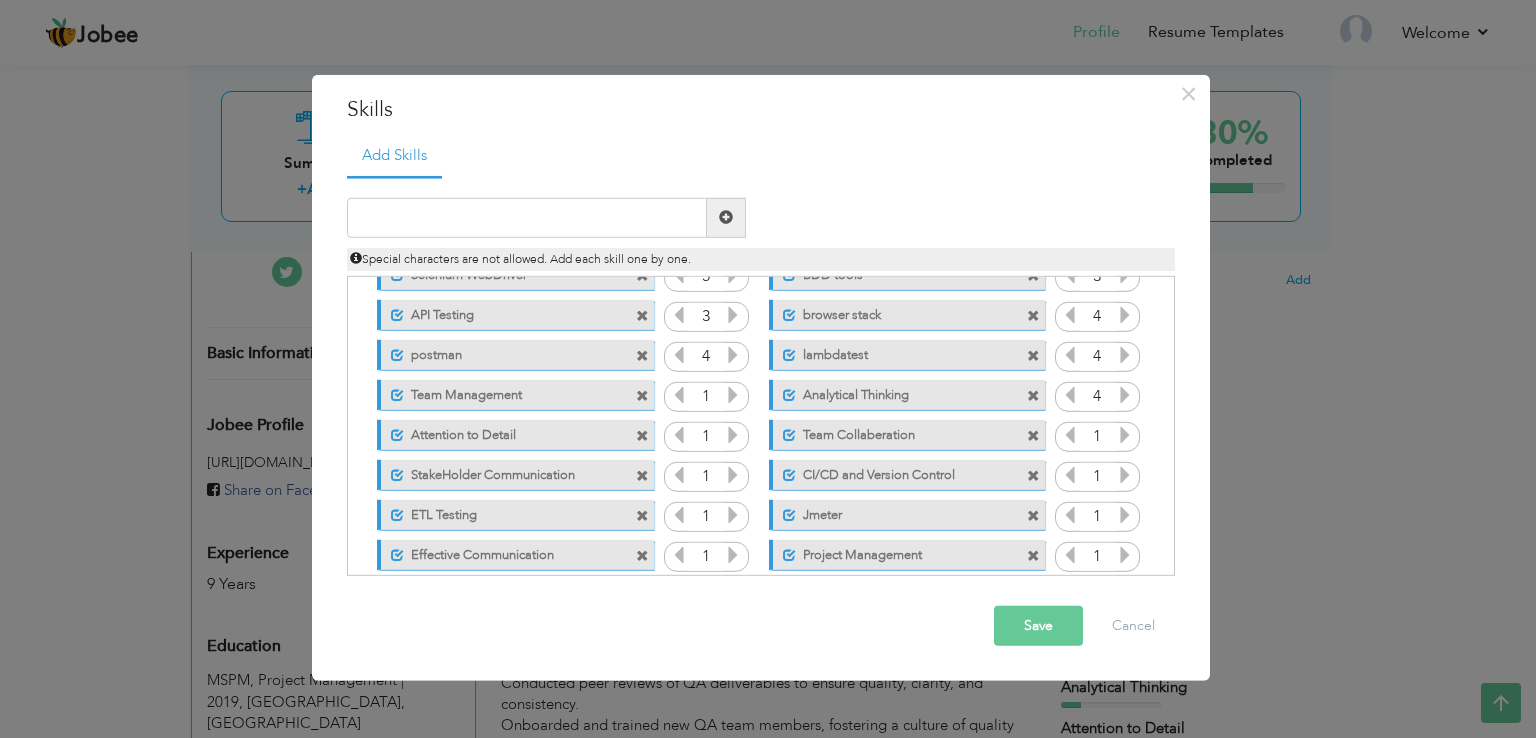 click at bounding box center [1125, 395] 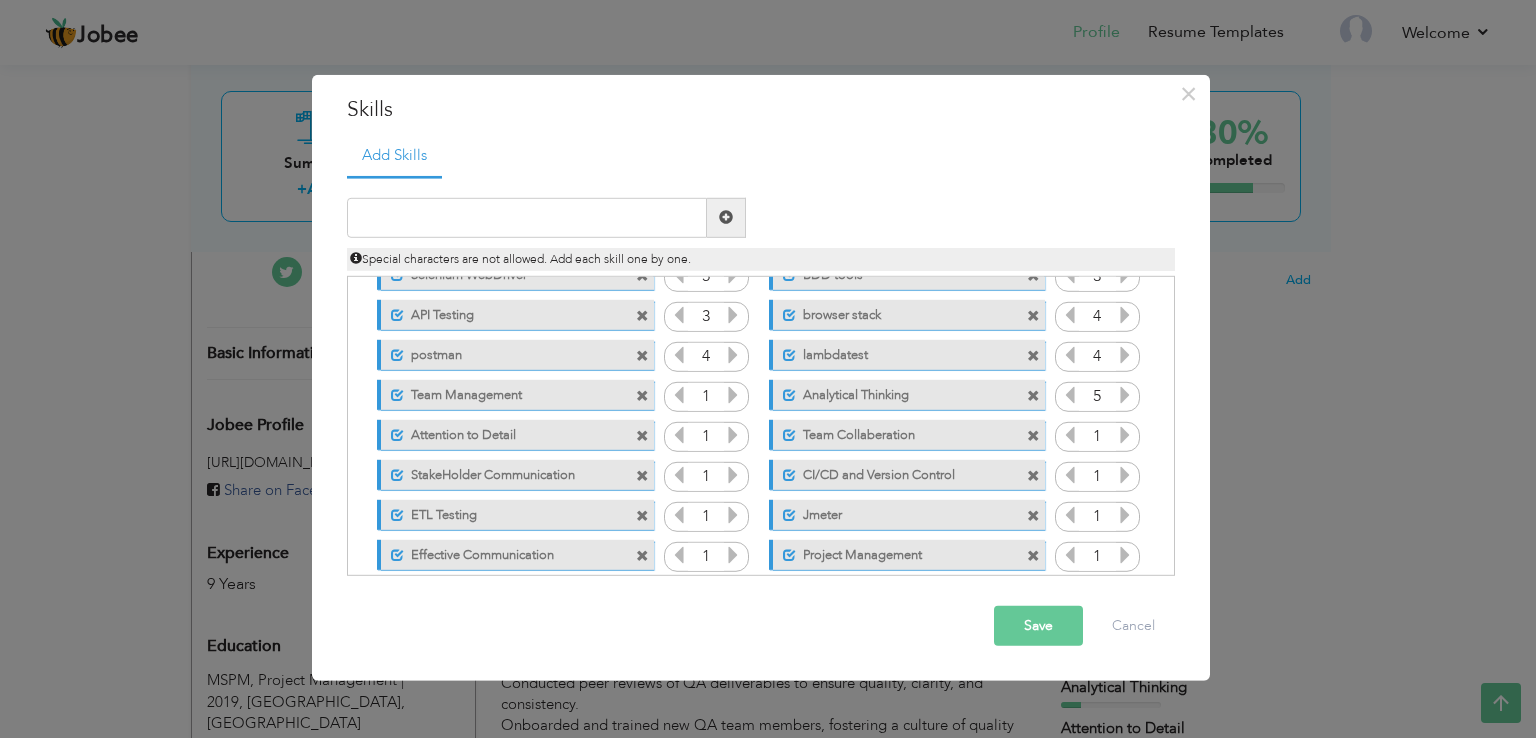 click at bounding box center [1070, 395] 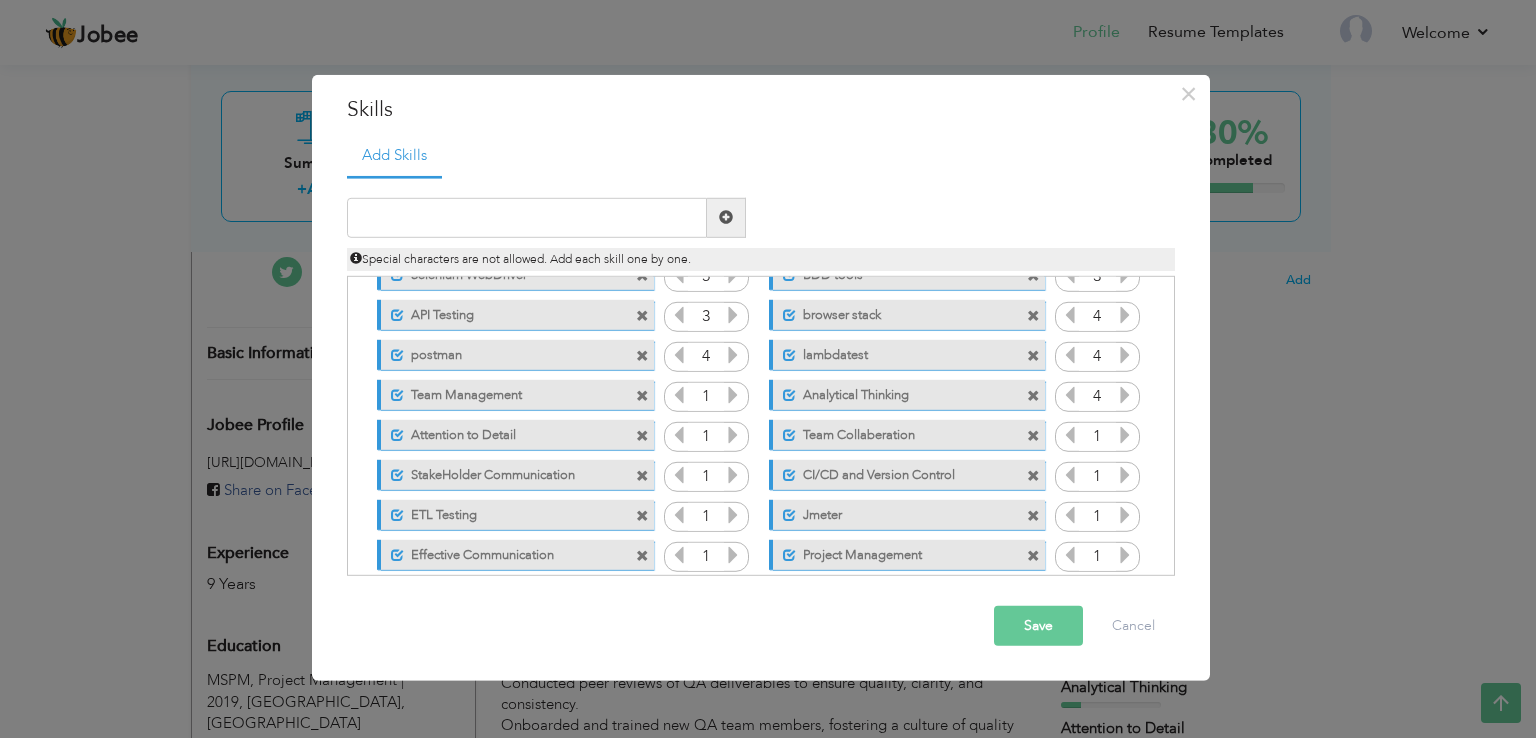 click at bounding box center (1125, 435) 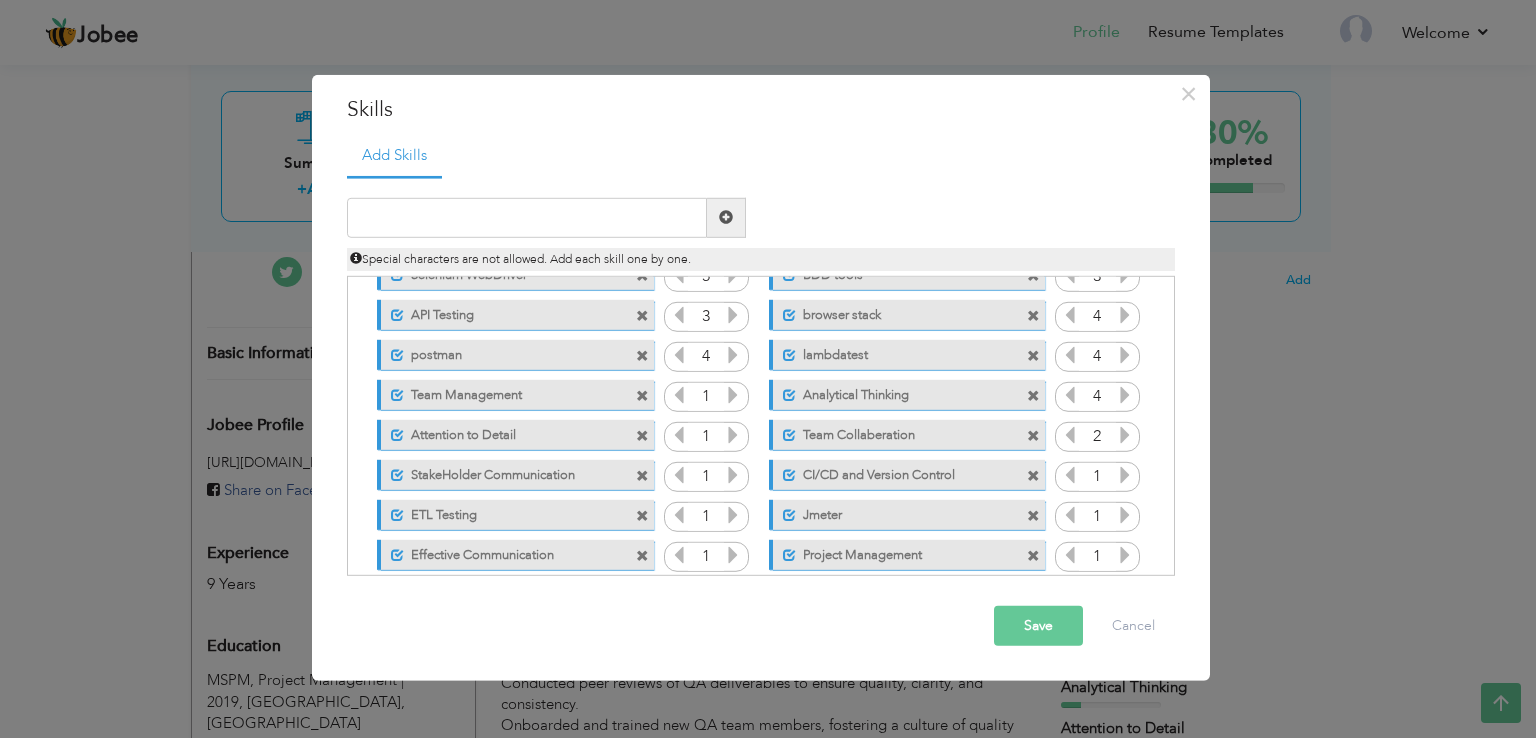 click at bounding box center (1125, 435) 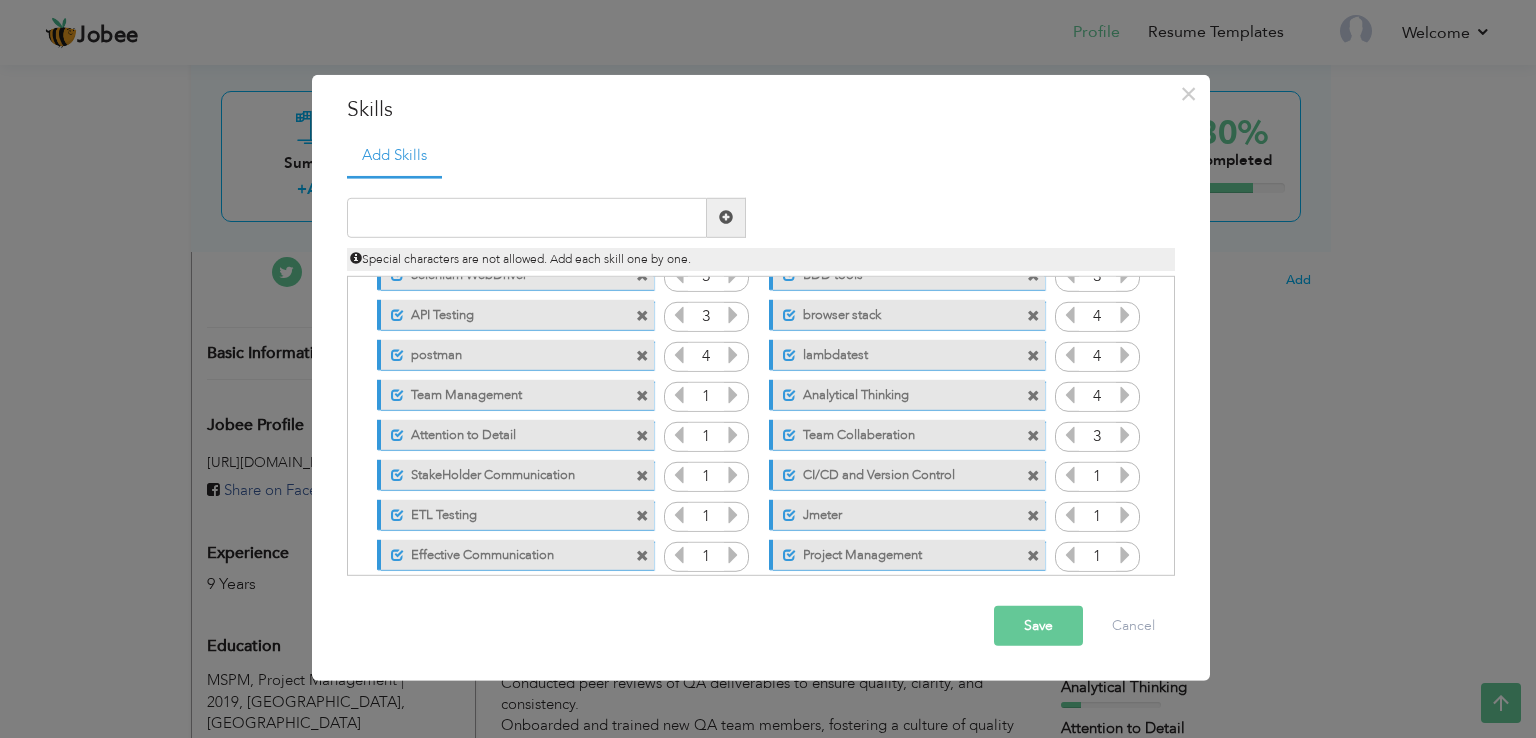click at bounding box center (1125, 435) 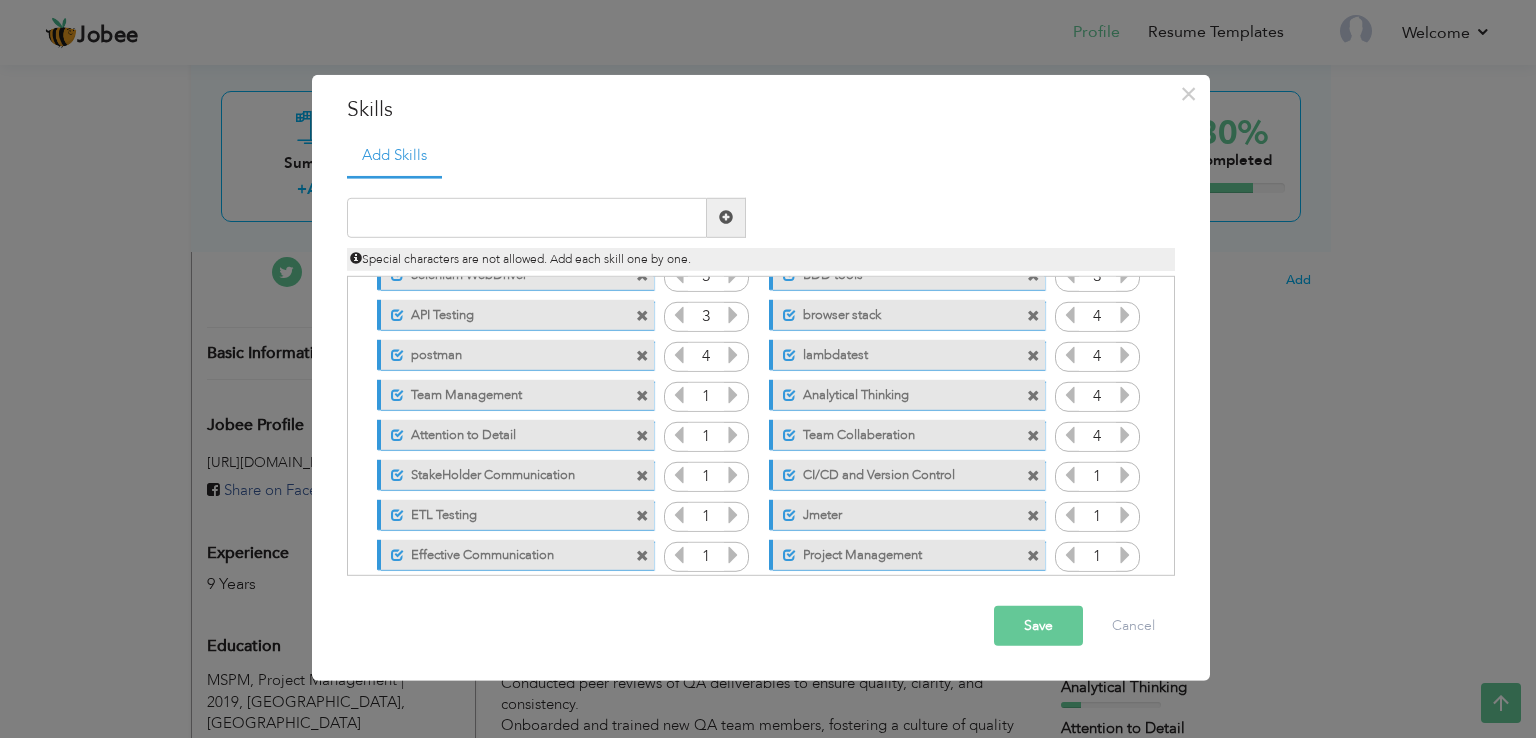 click at bounding box center (733, 435) 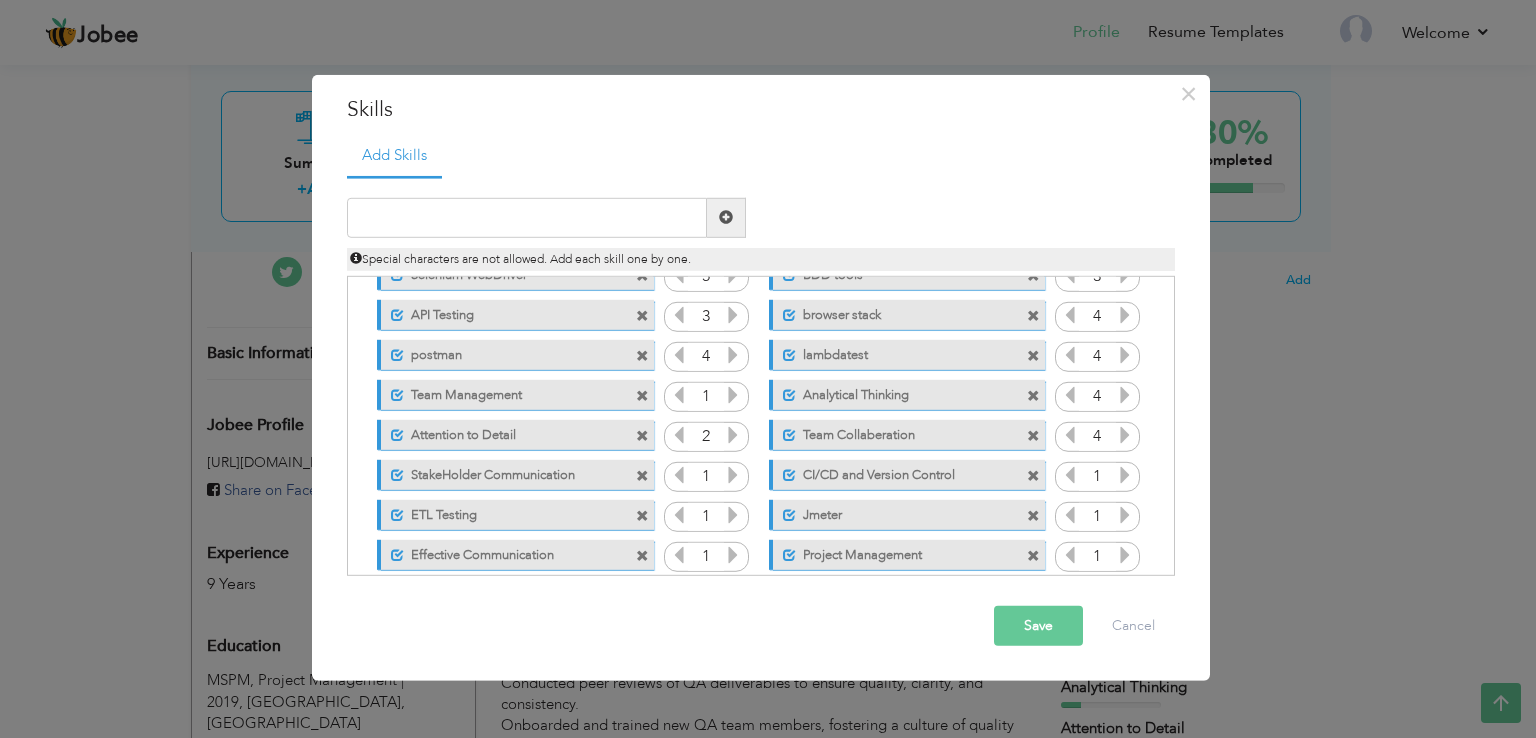 click at bounding box center (733, 435) 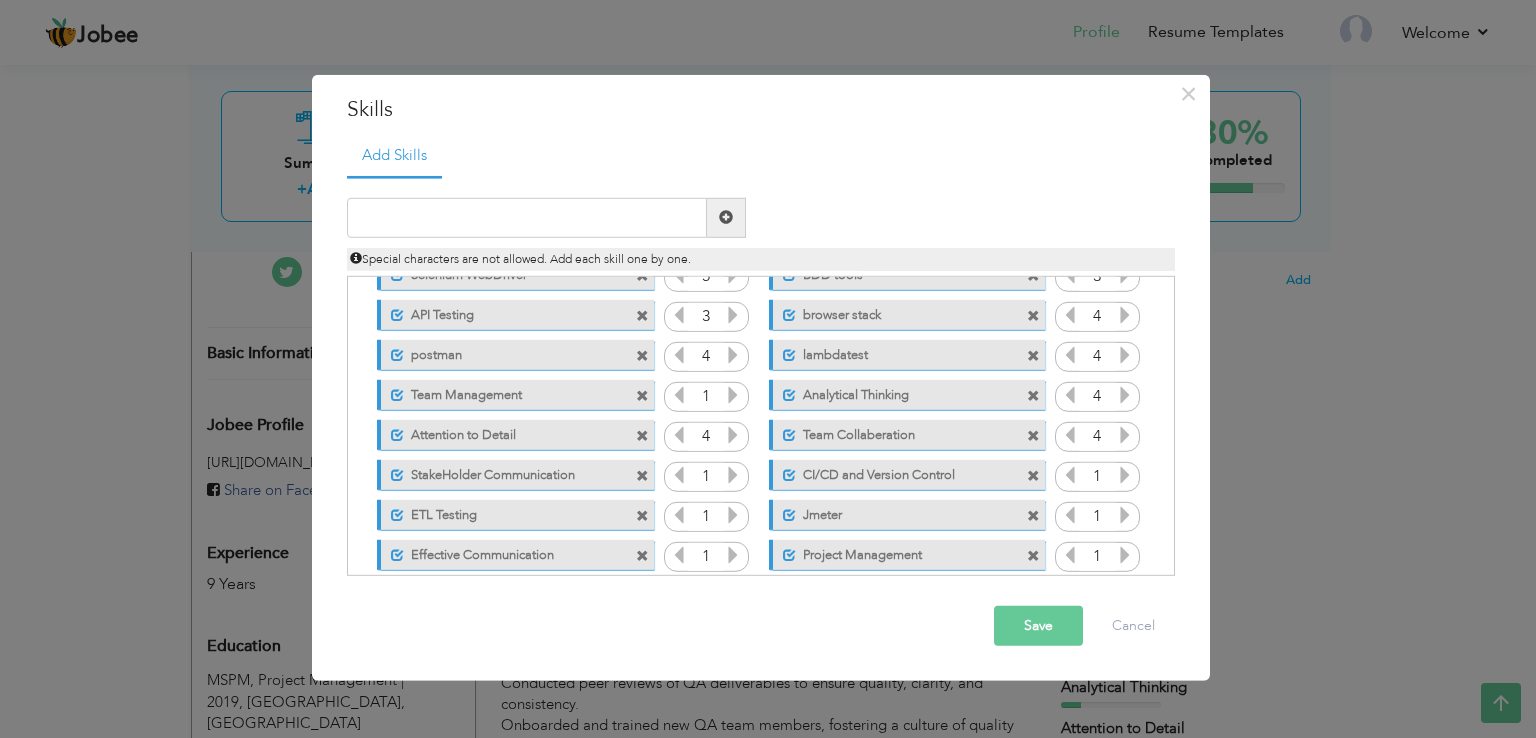 click at bounding box center (733, 395) 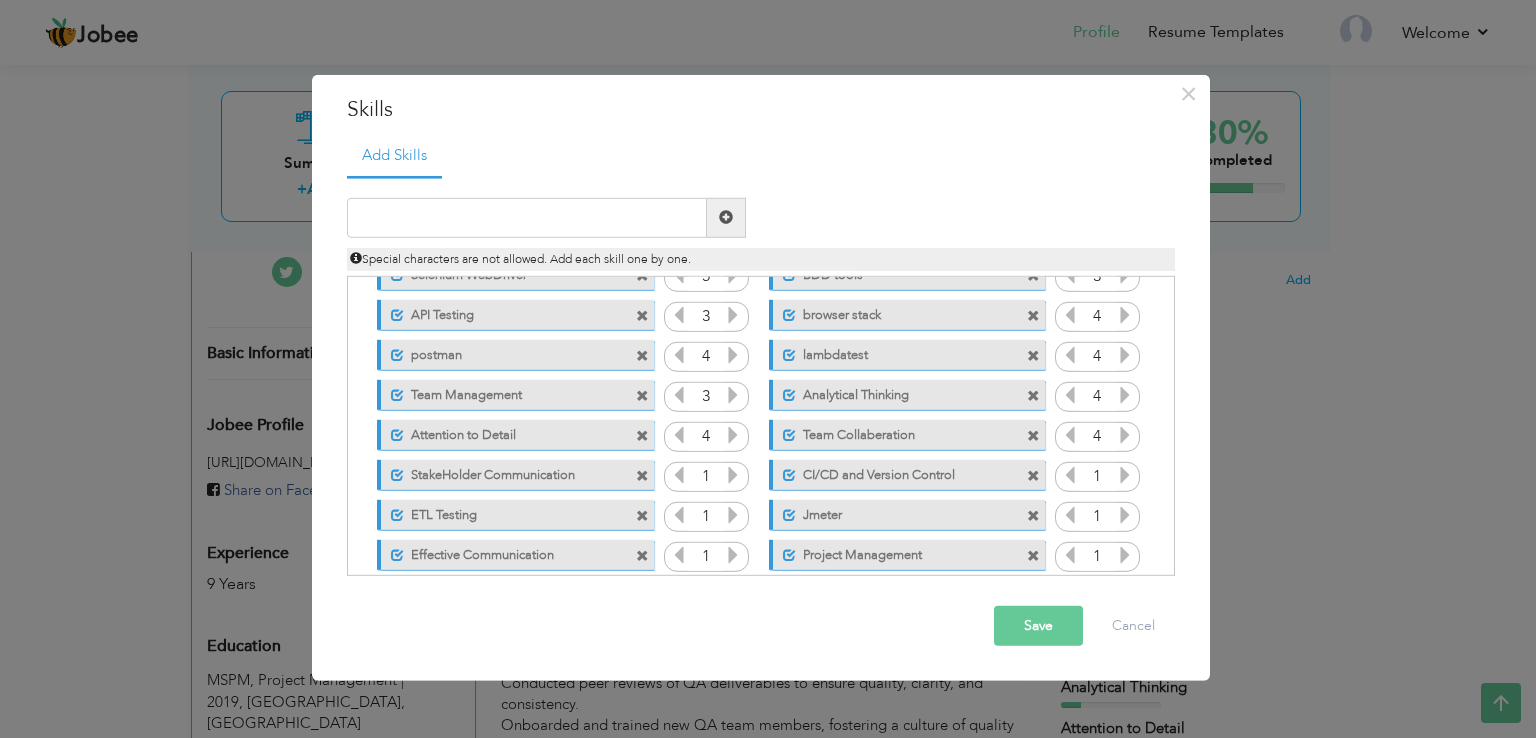 click at bounding box center [733, 395] 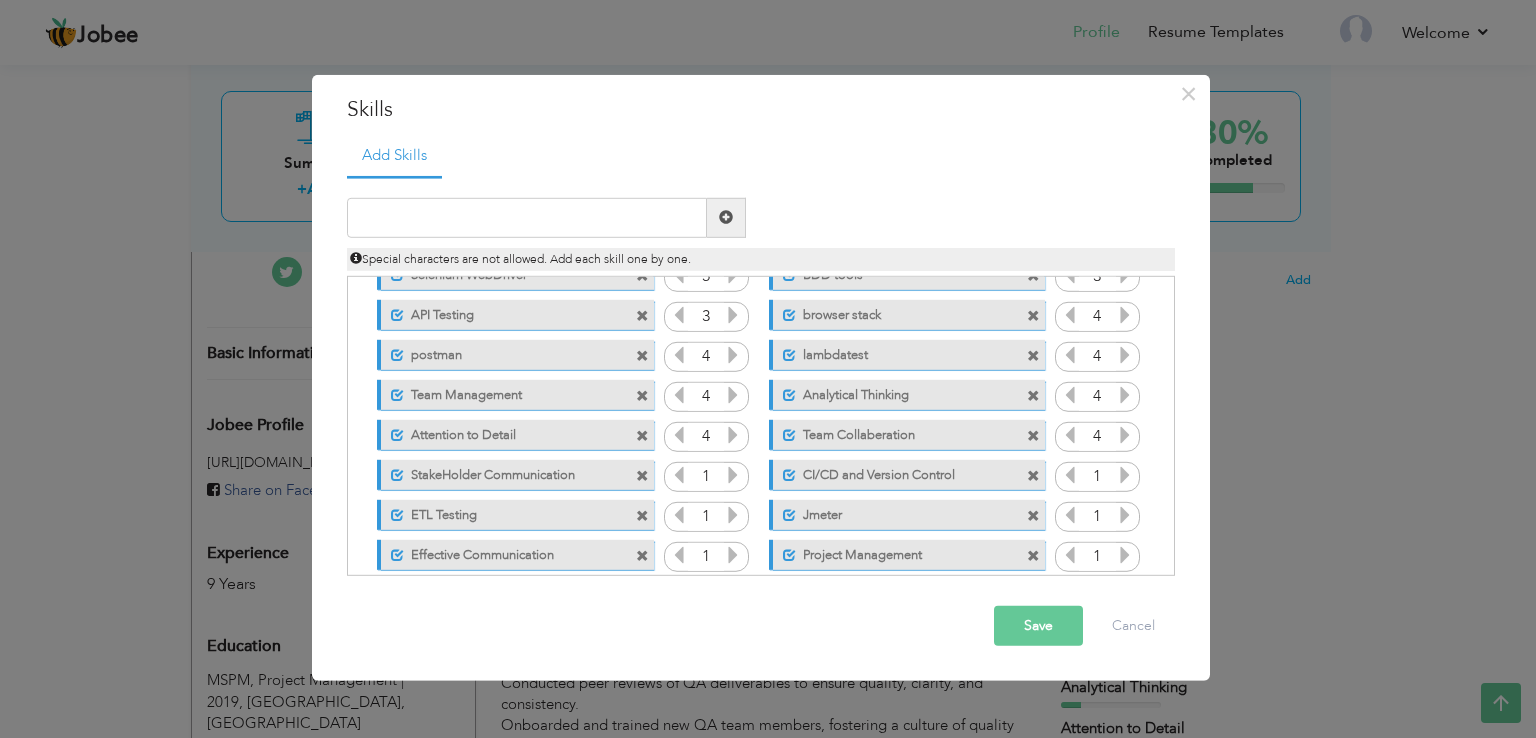 click at bounding box center (733, 475) 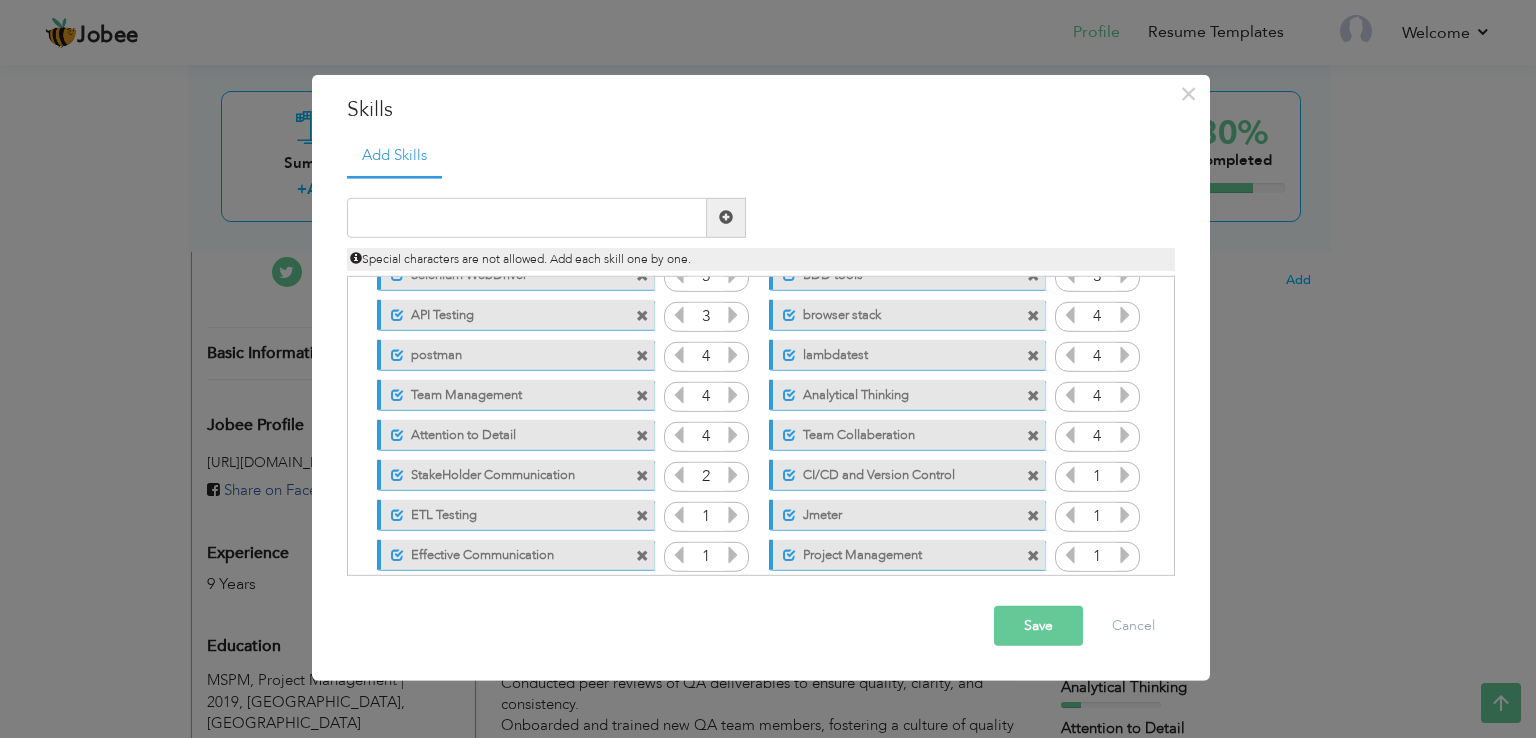 click at bounding box center (733, 475) 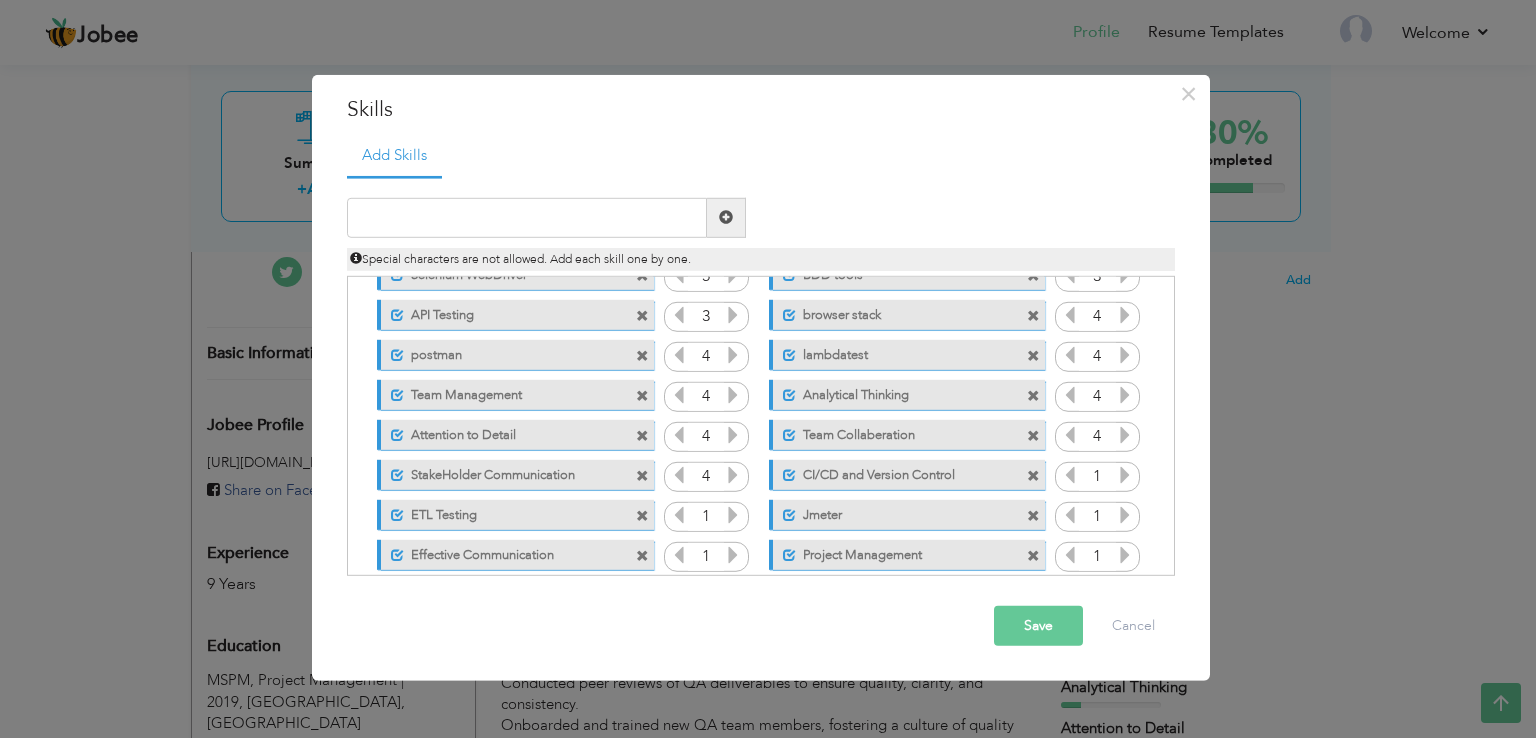 click at bounding box center (1125, 475) 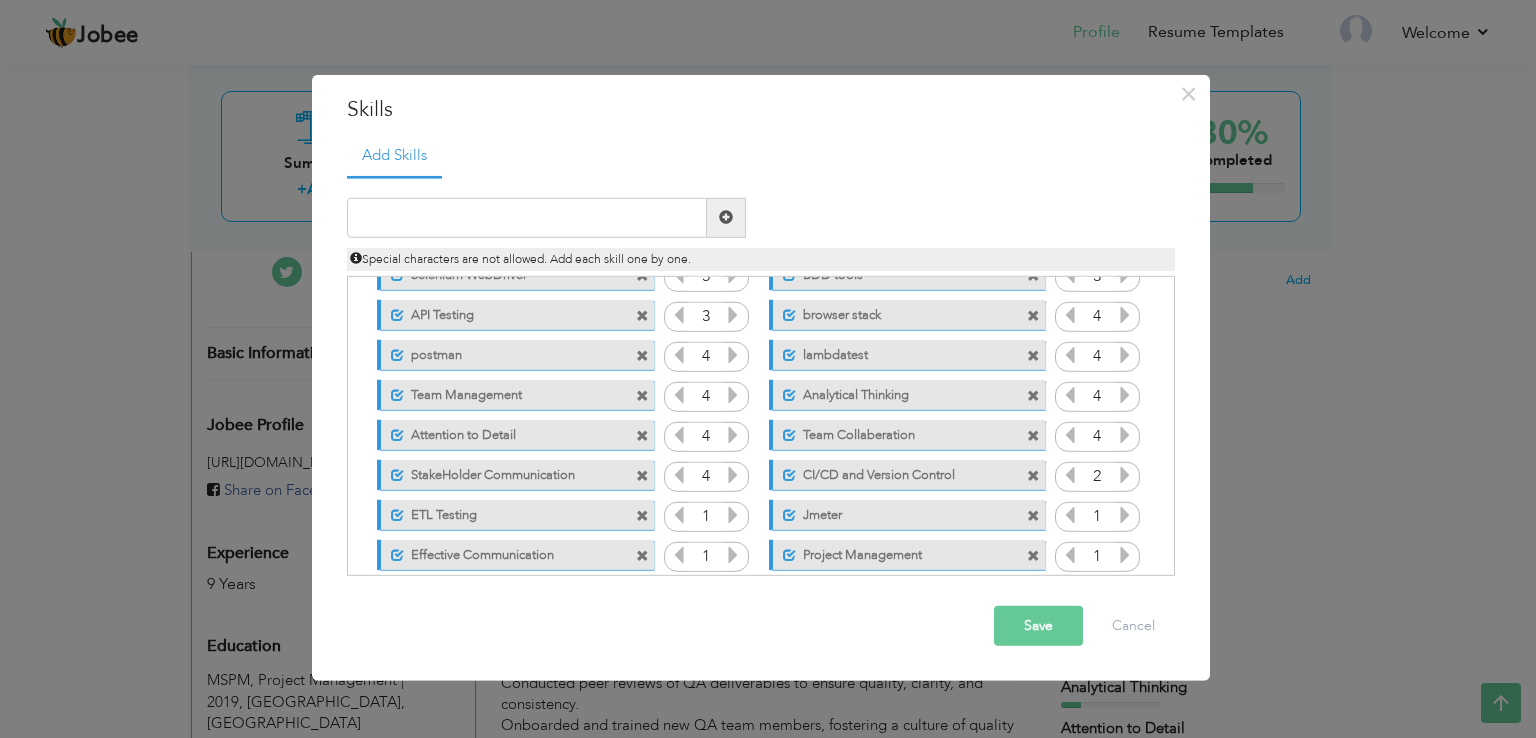 click at bounding box center (1125, 515) 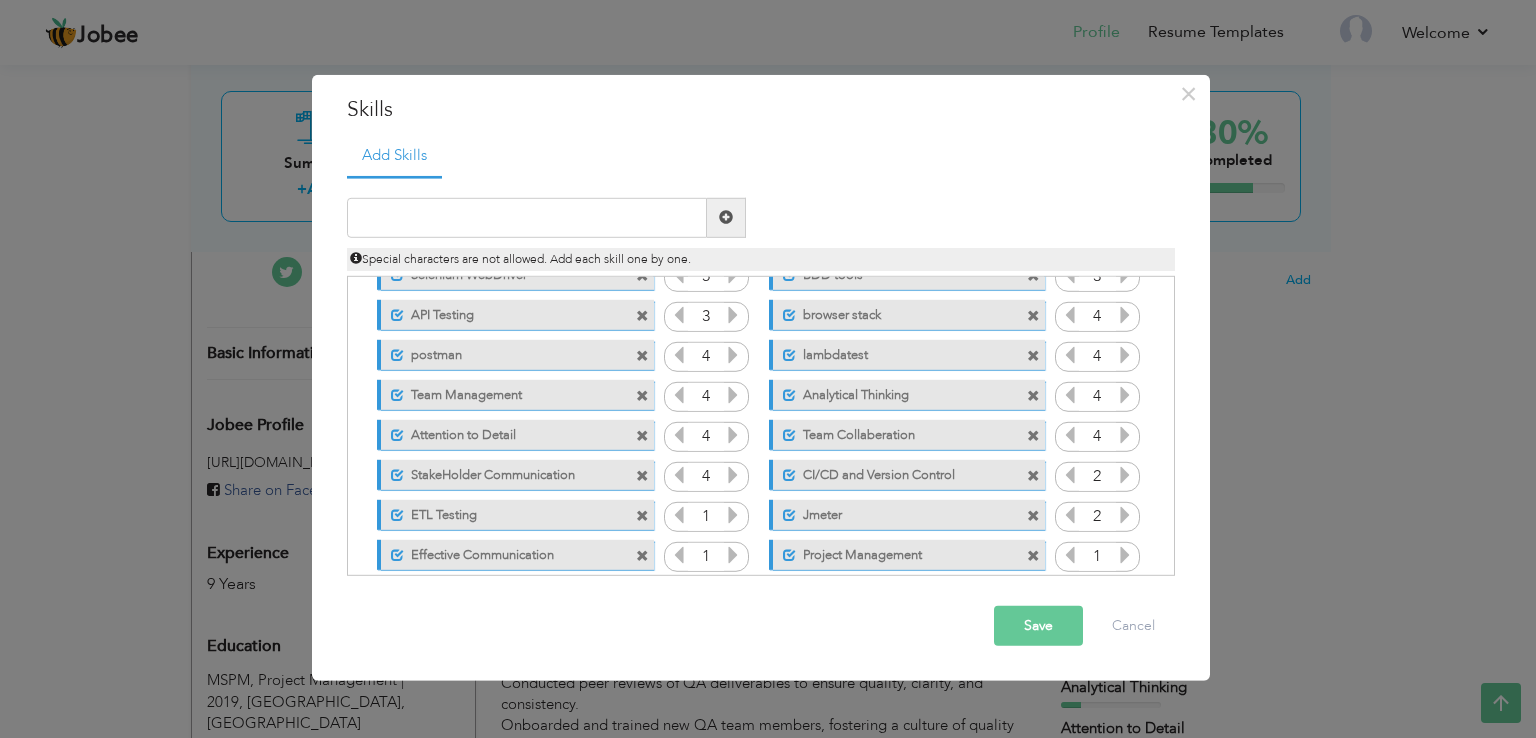 click at bounding box center (1125, 515) 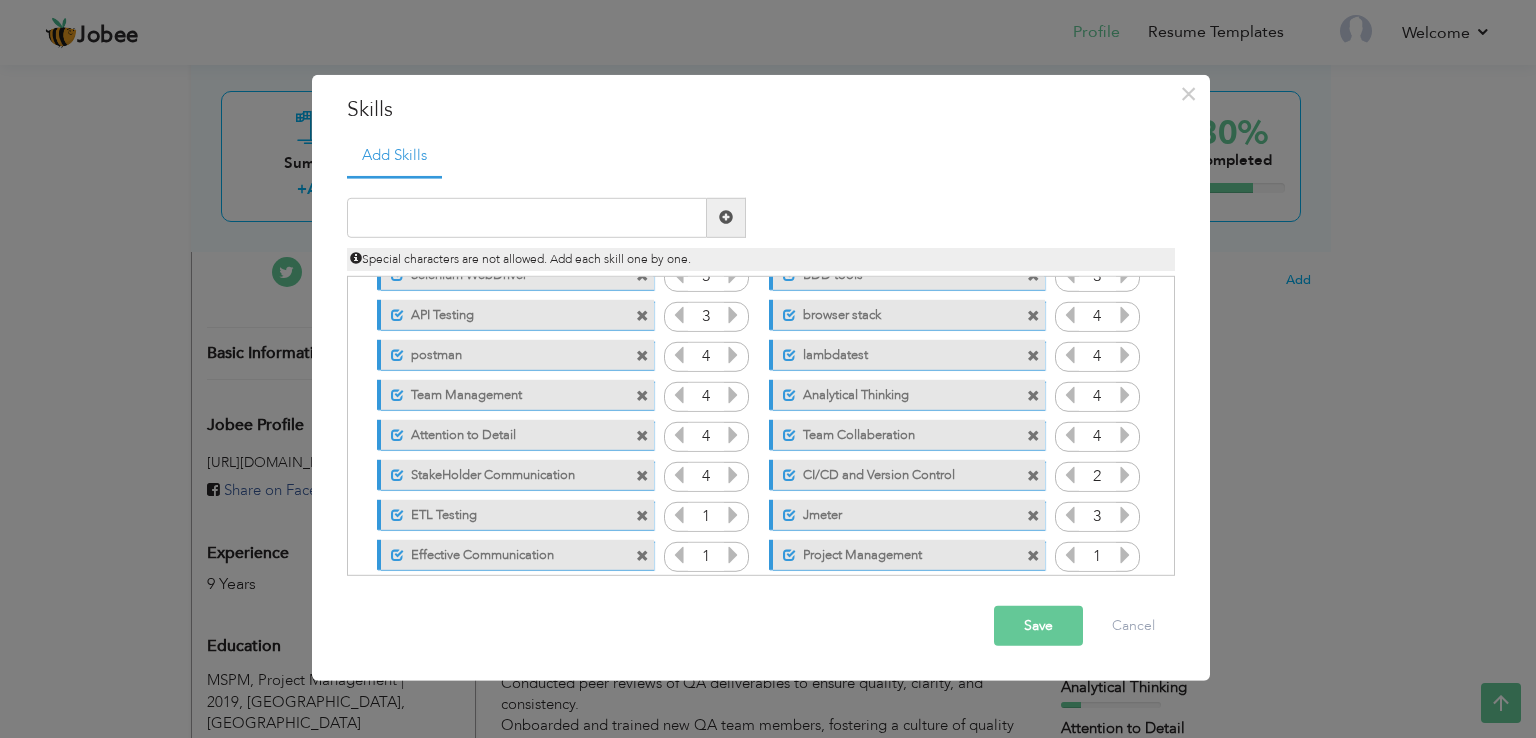 click on "Unmark as primary skill.
Jmeter" at bounding box center (902, 515) 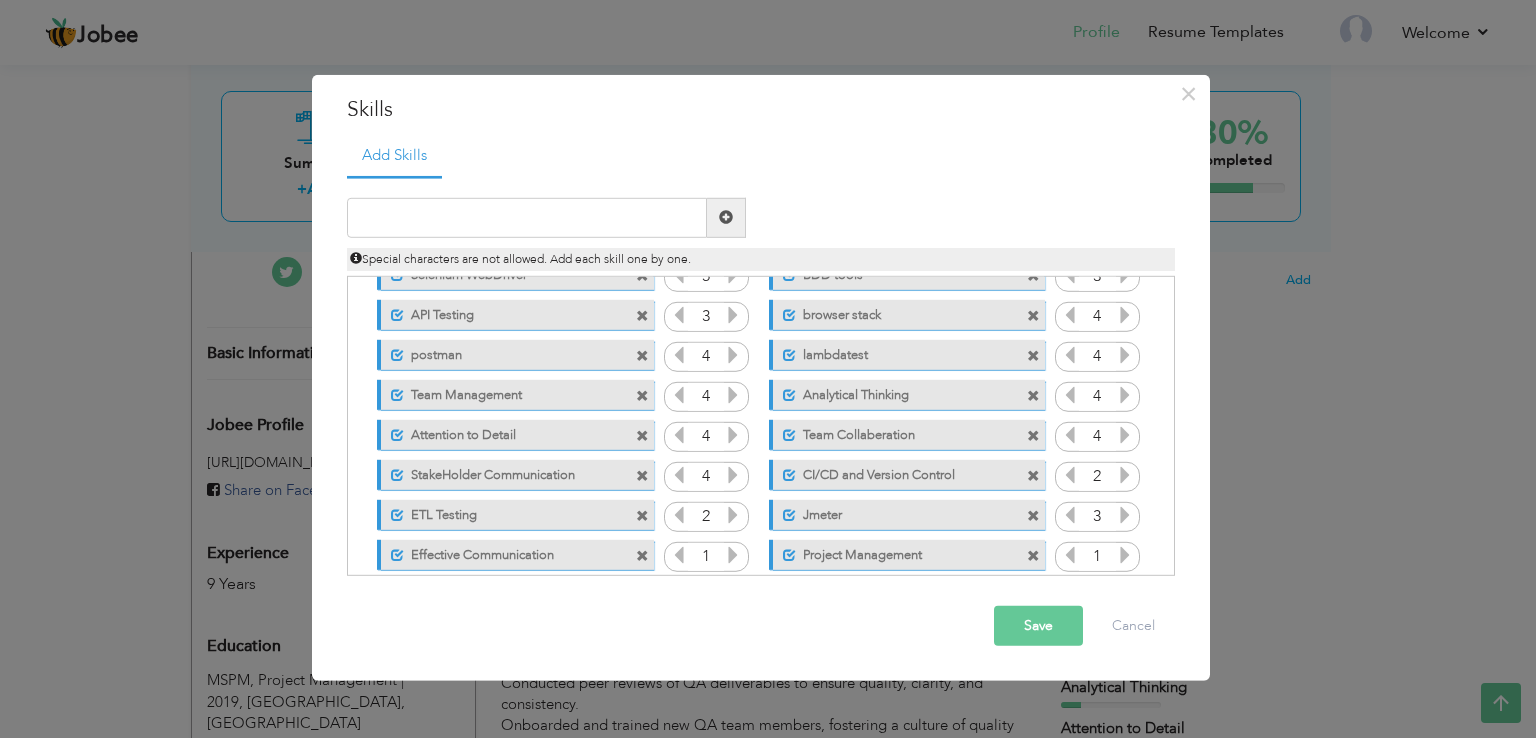 click at bounding box center [733, 515] 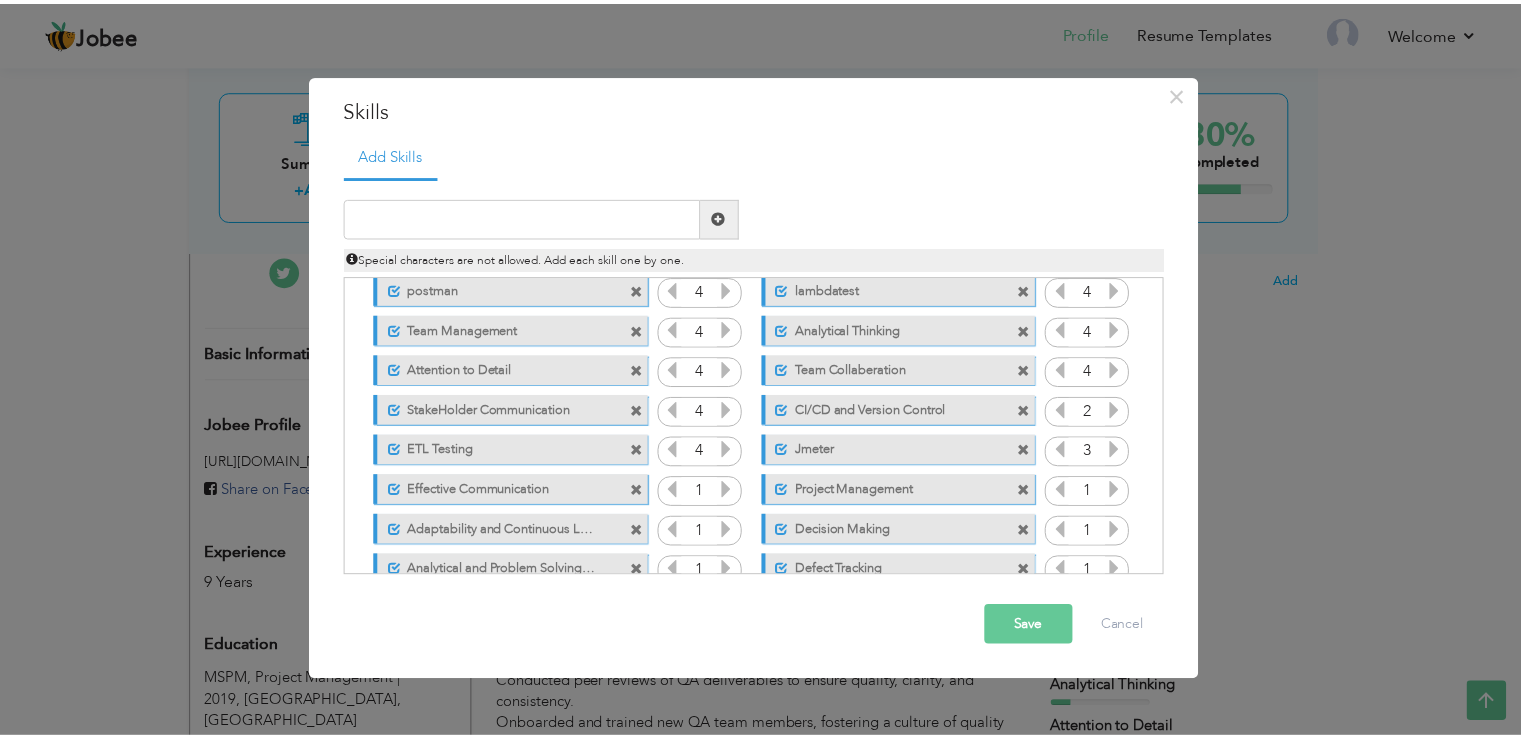 scroll, scrollTop: 200, scrollLeft: 0, axis: vertical 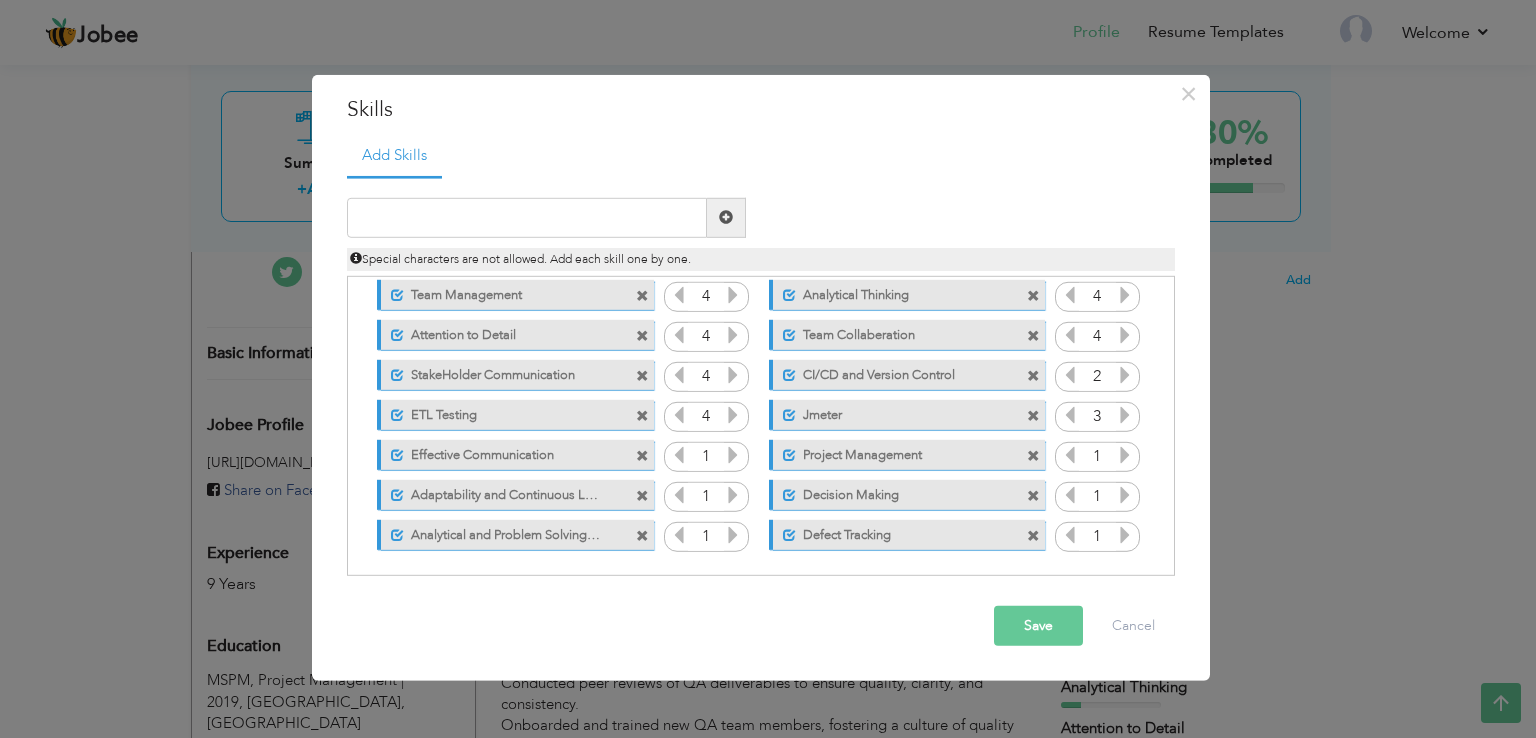 click at bounding box center [733, 455] 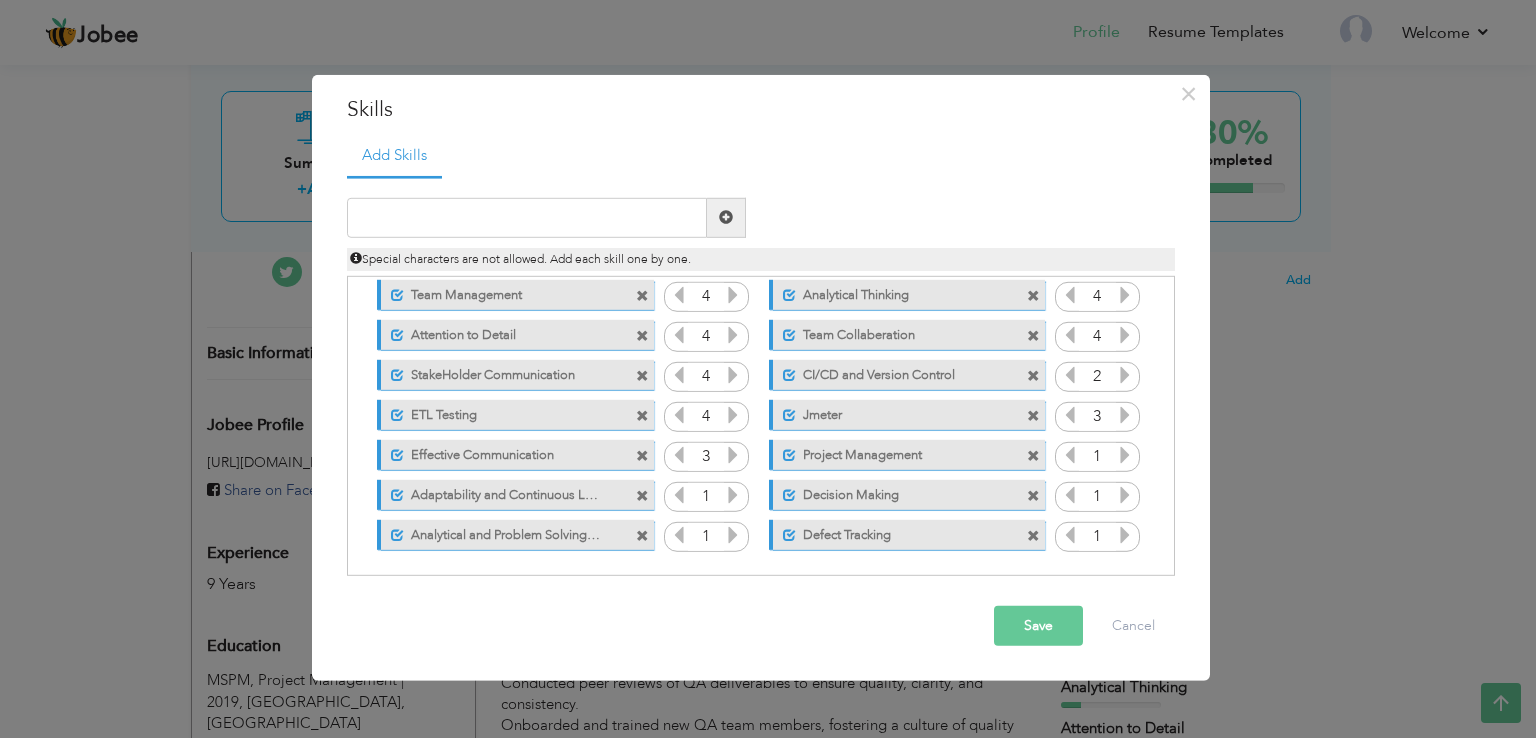 click at bounding box center (733, 455) 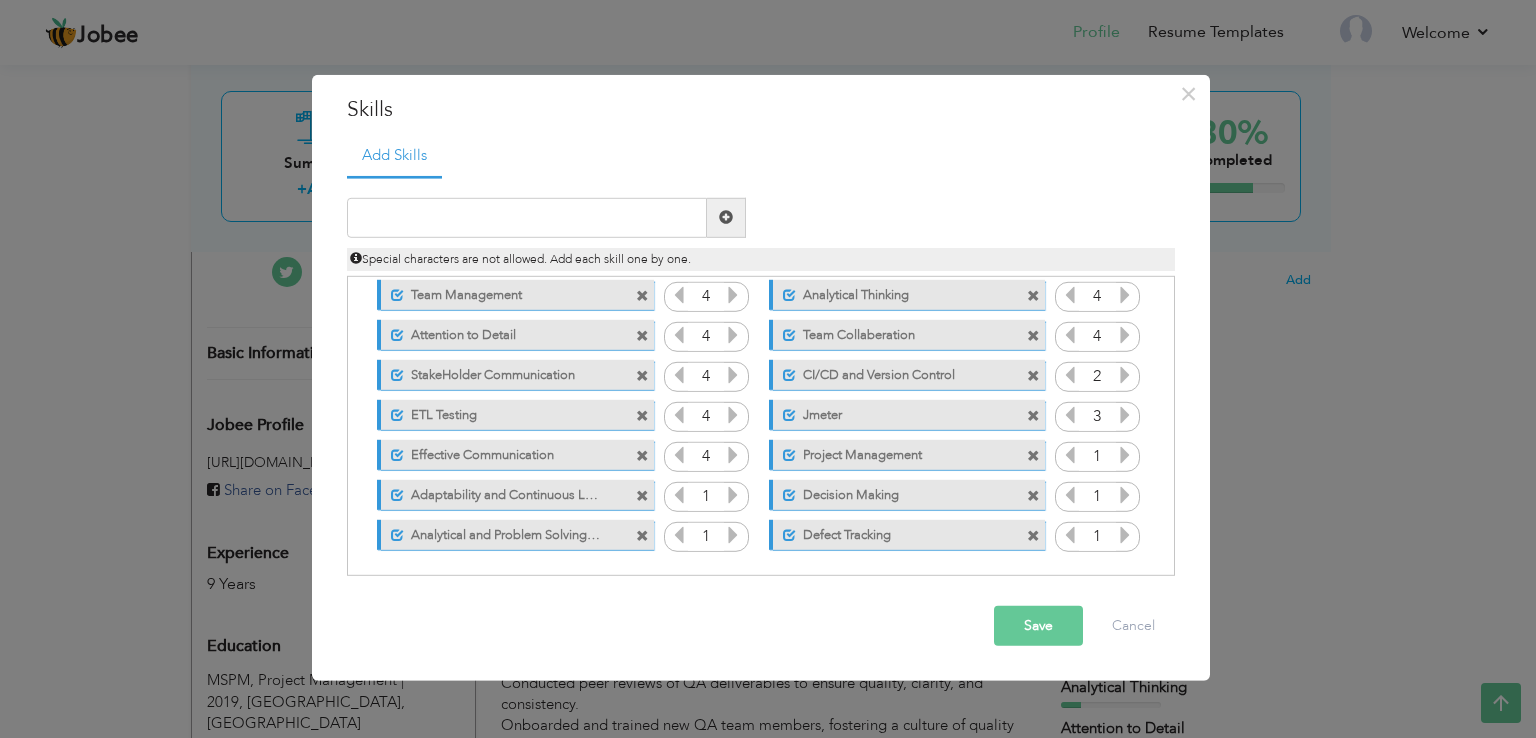 click at bounding box center [733, 495] 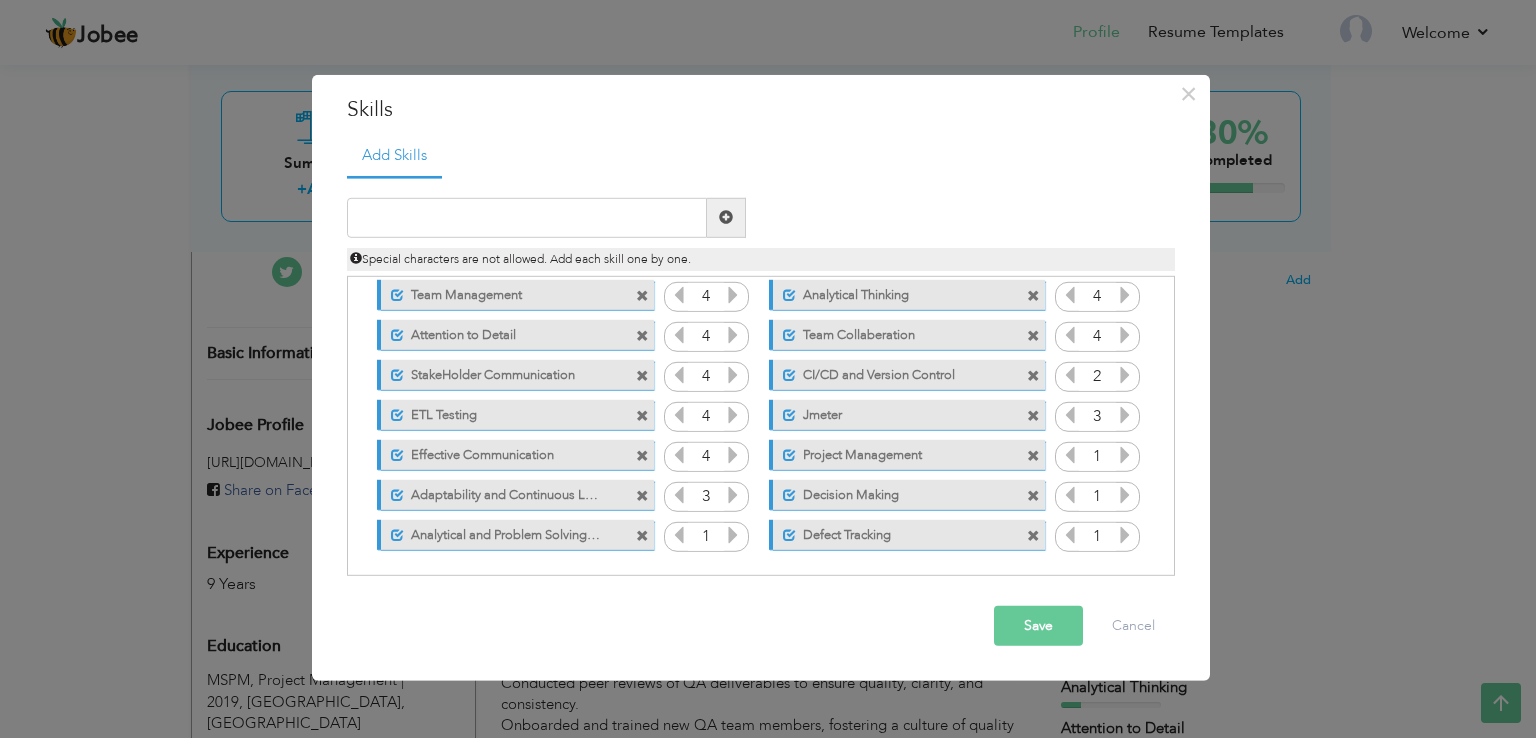 click at bounding box center (733, 495) 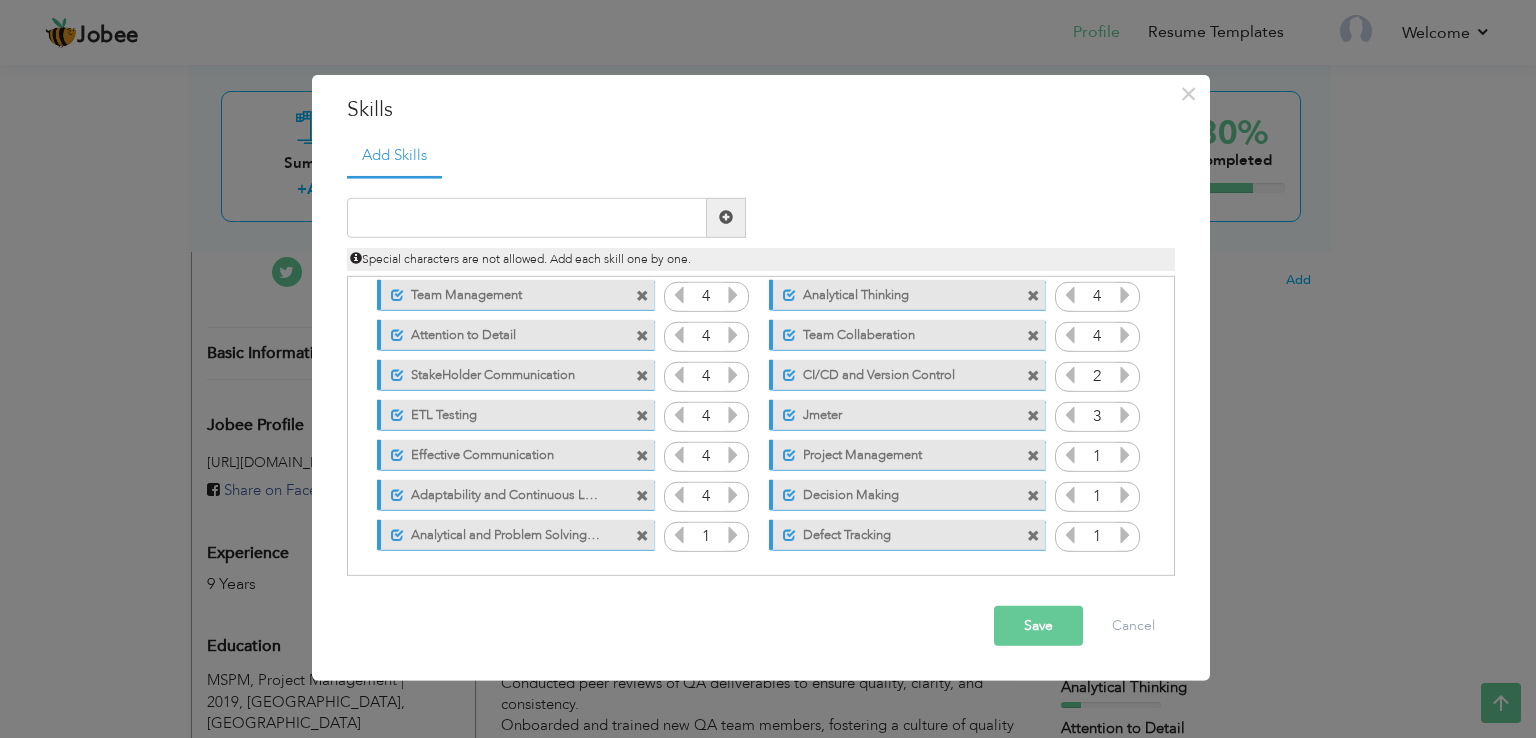 click at bounding box center [733, 535] 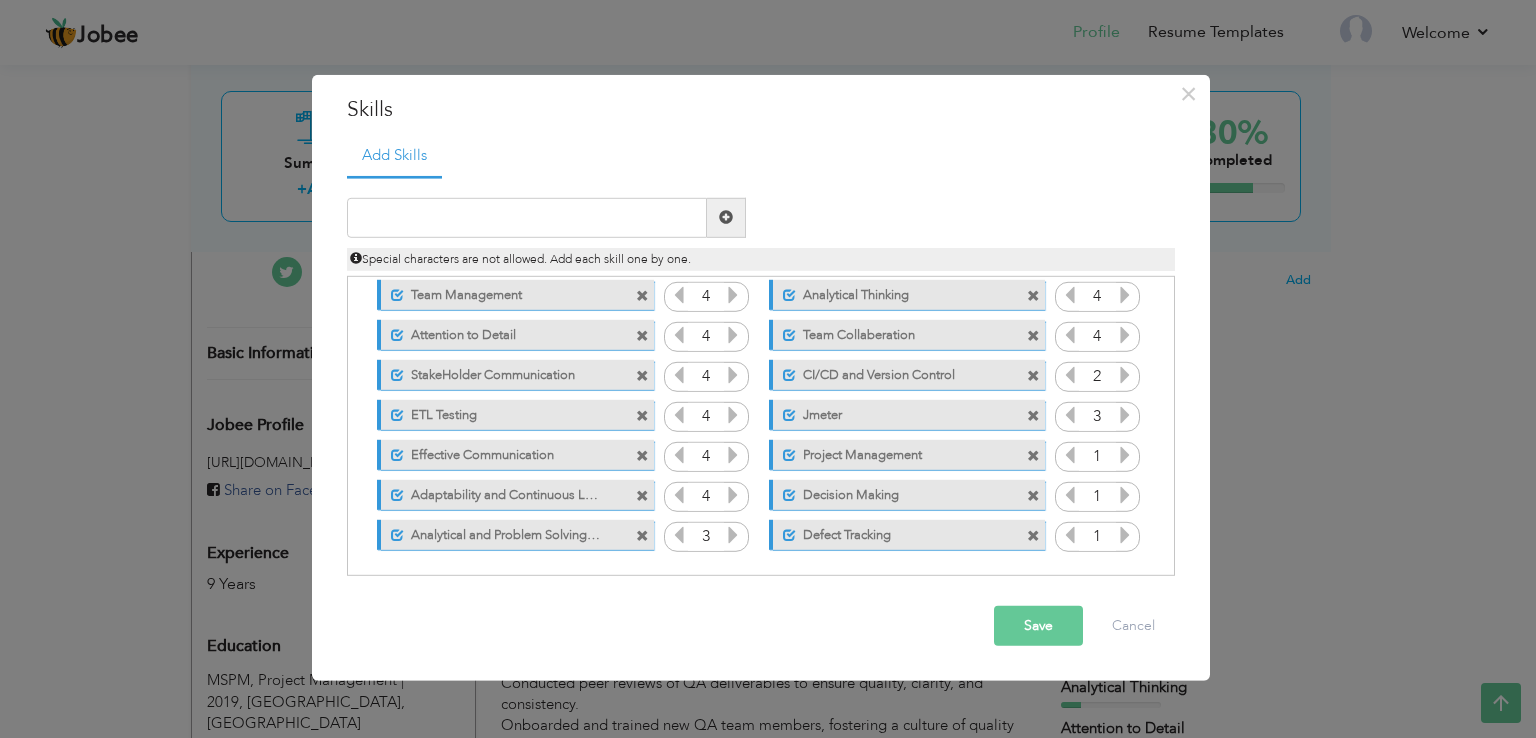click at bounding box center [1125, 495] 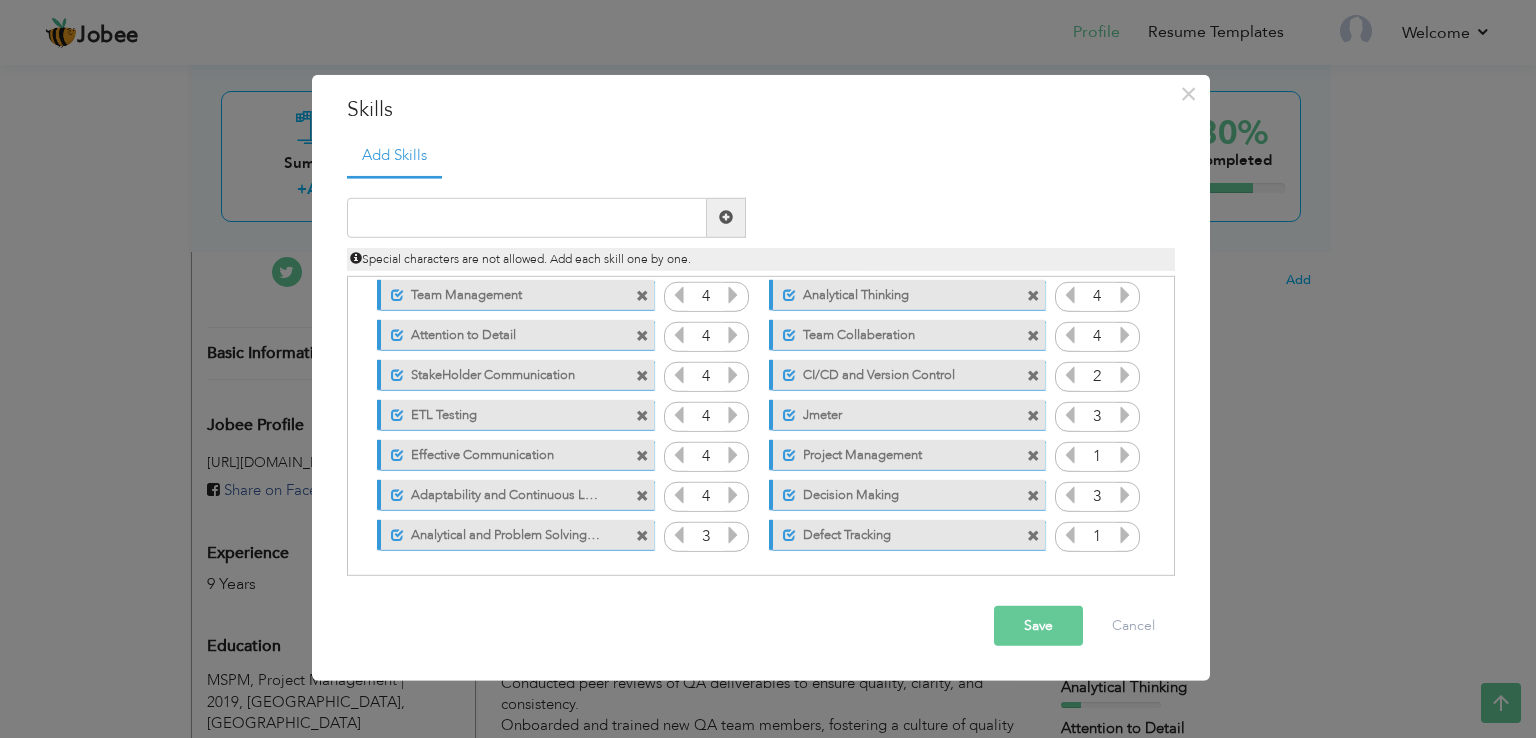 click at bounding box center (1125, 495) 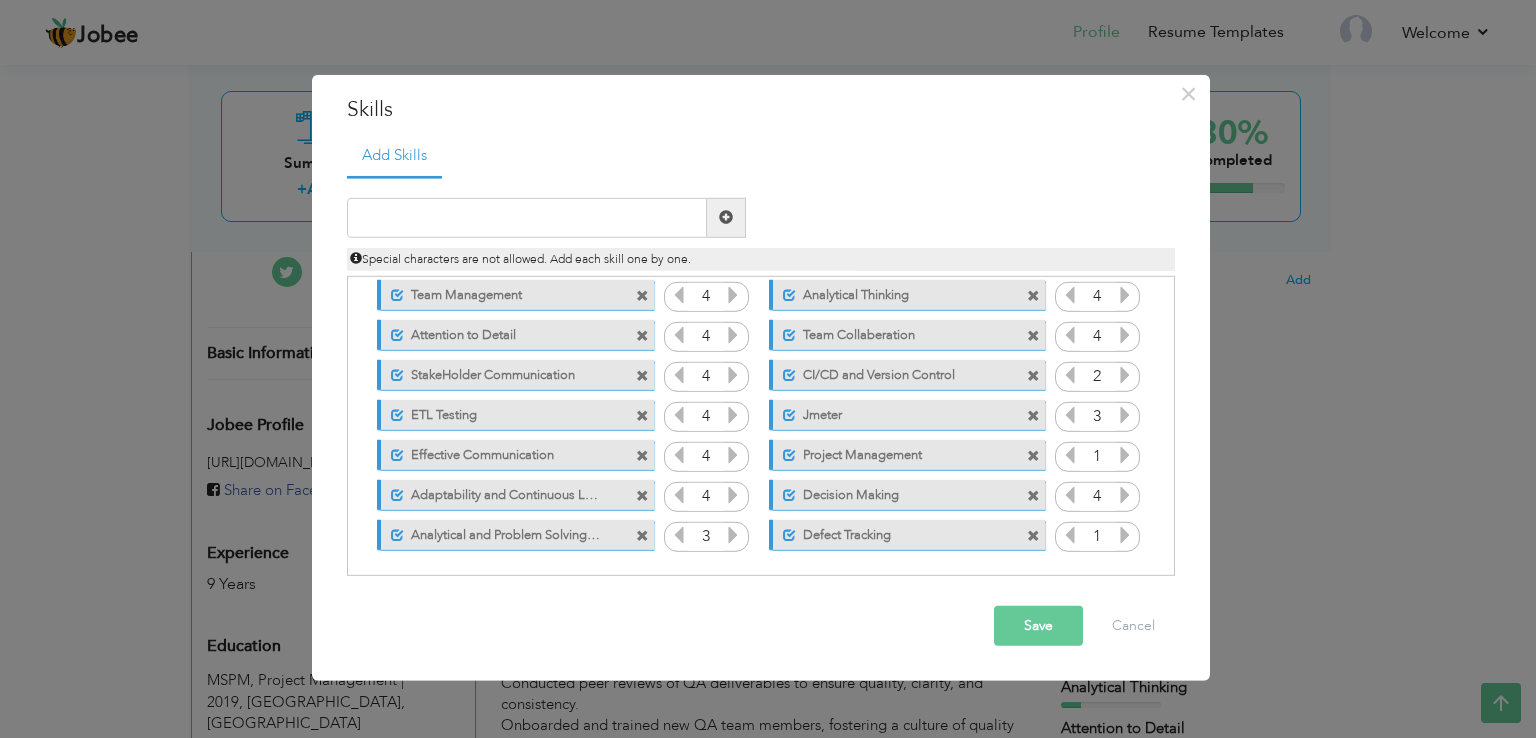 click at bounding box center (1125, 535) 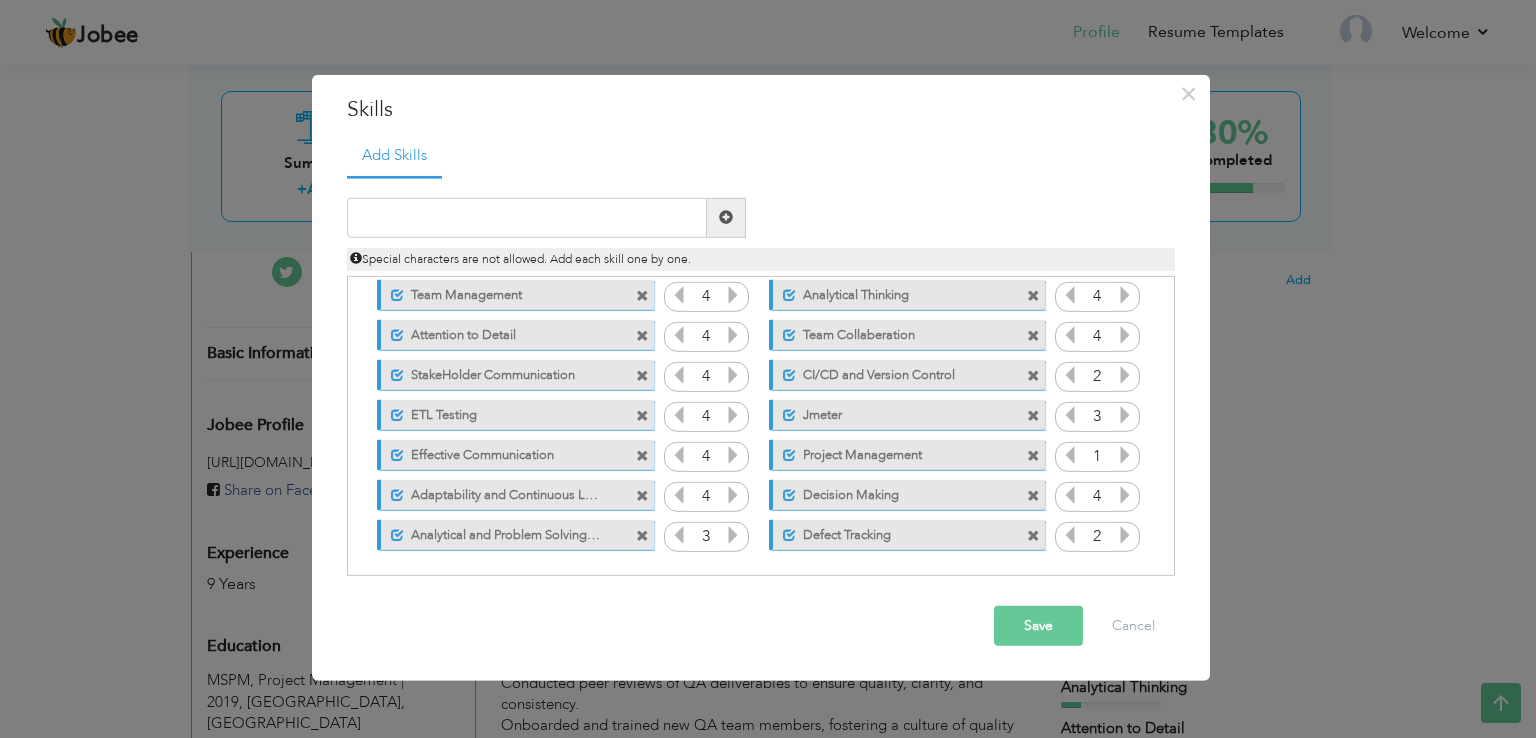 click at bounding box center [1125, 535] 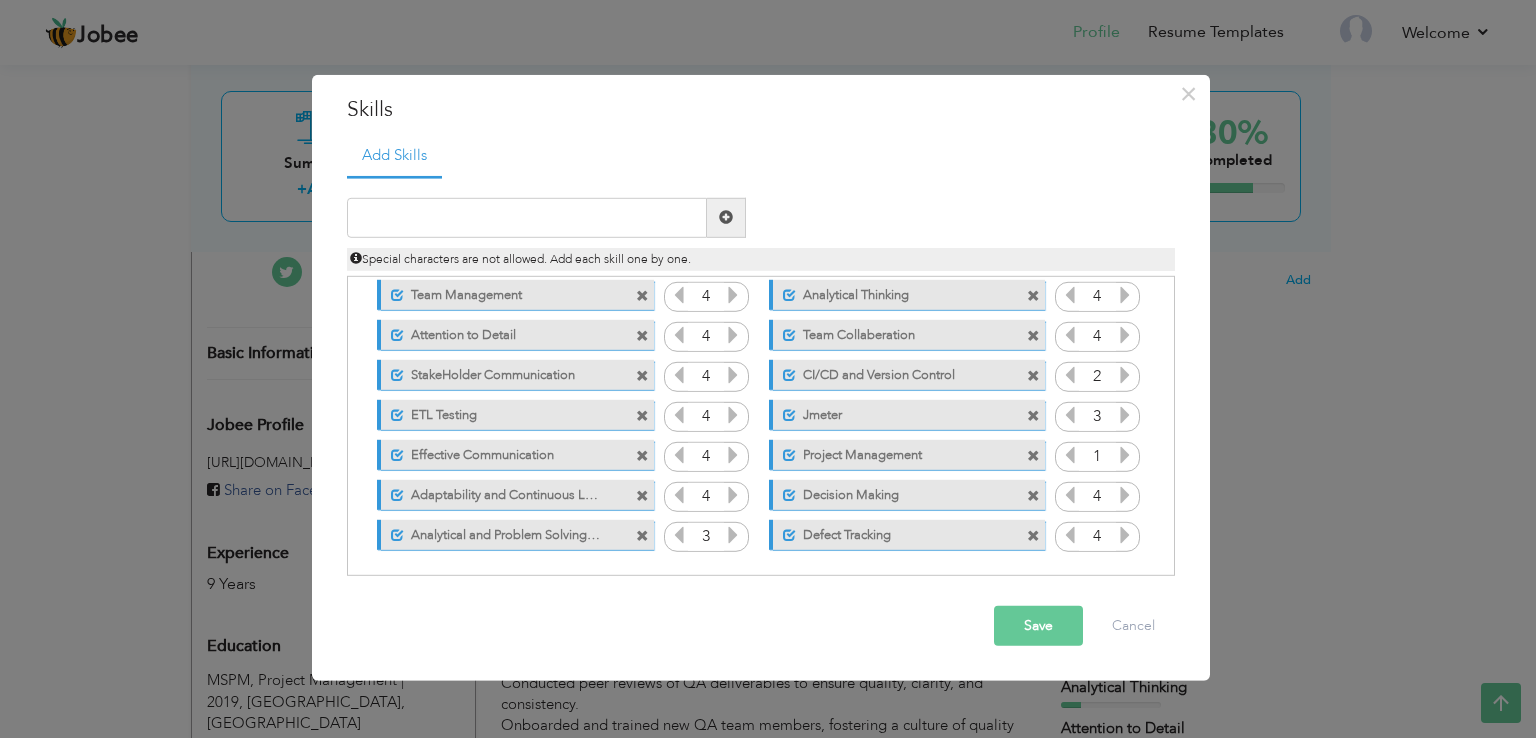 click on "Save" at bounding box center [1038, 626] 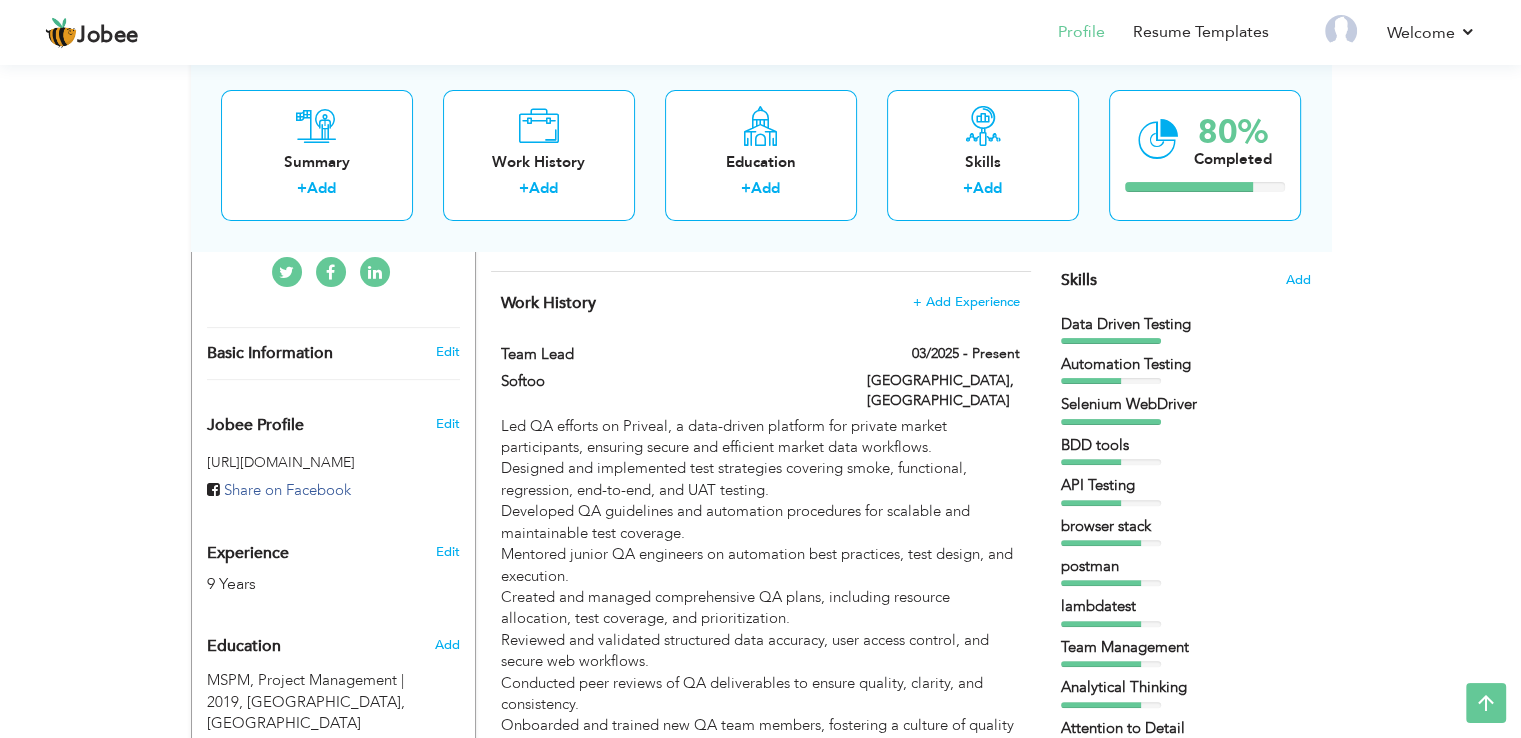 scroll, scrollTop: 0, scrollLeft: 0, axis: both 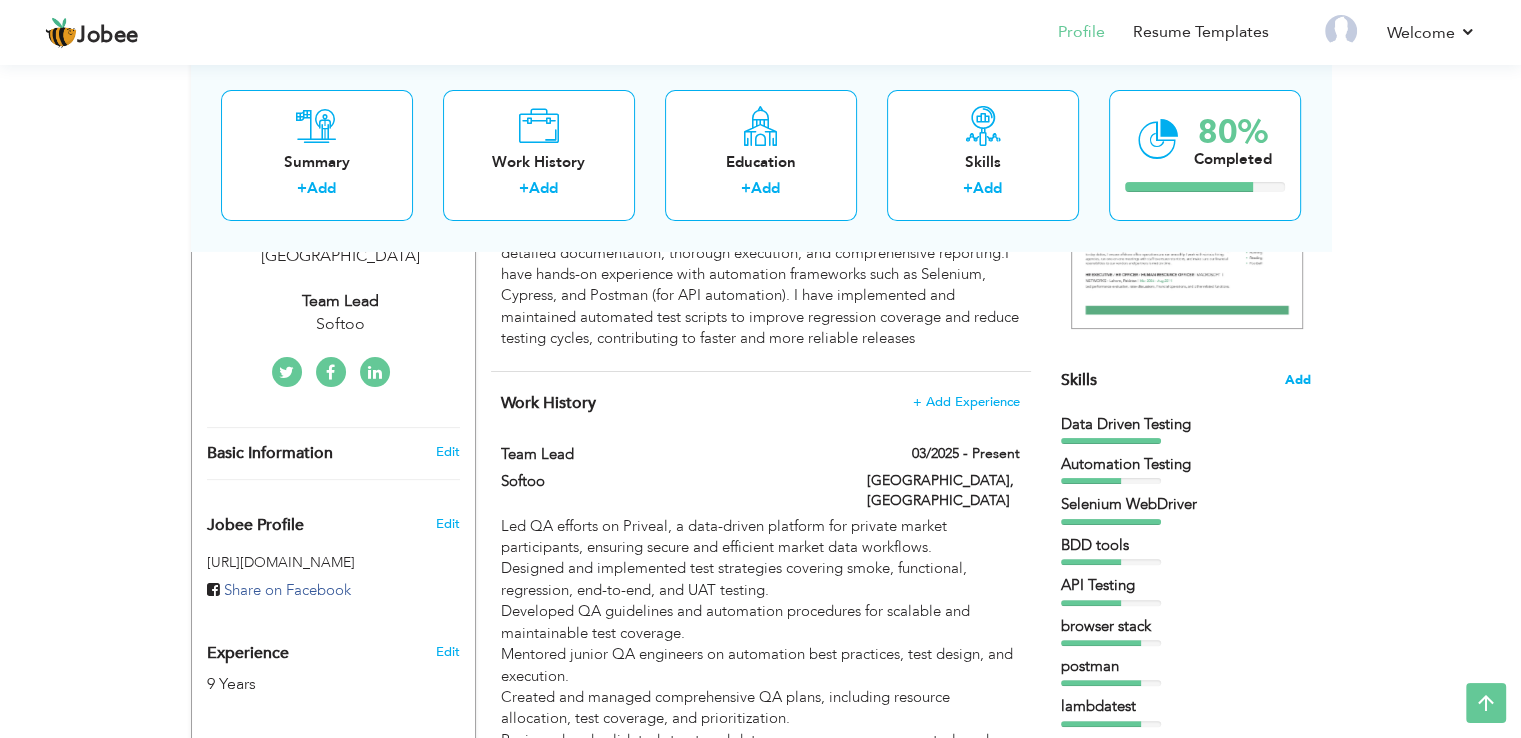 click on "Add" at bounding box center [1298, 380] 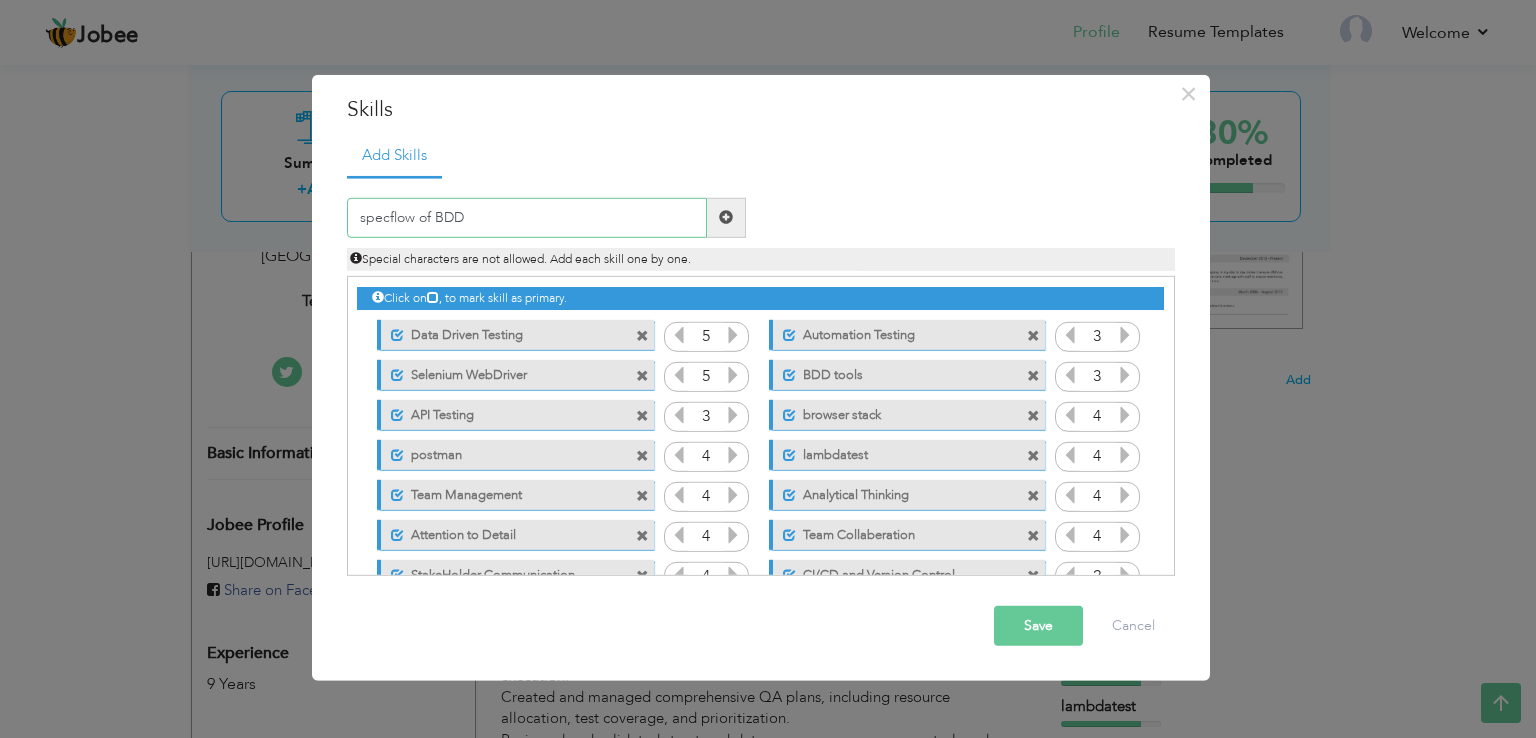 type on "specflow of BDD" 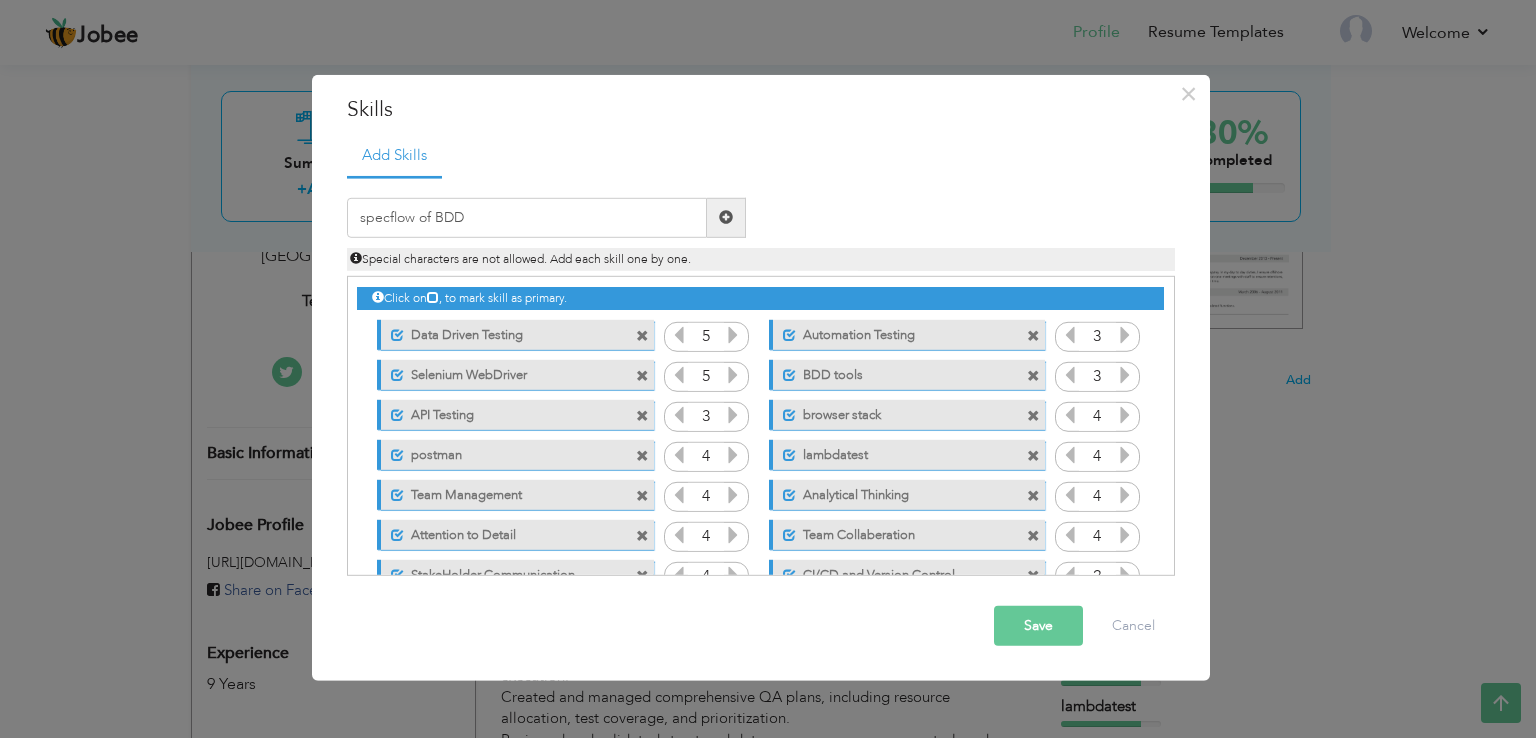 click at bounding box center (726, 218) 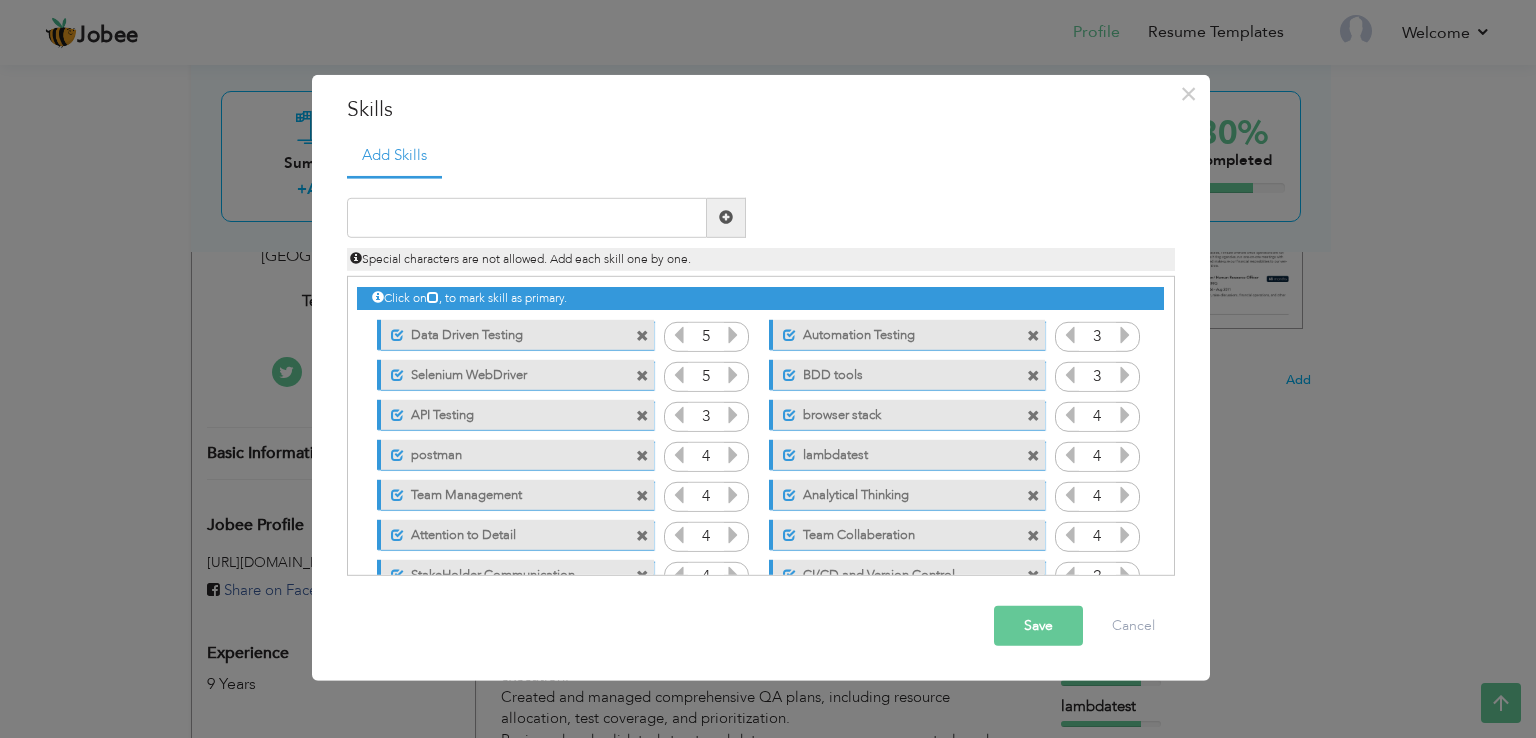 click at bounding box center (1033, 376) 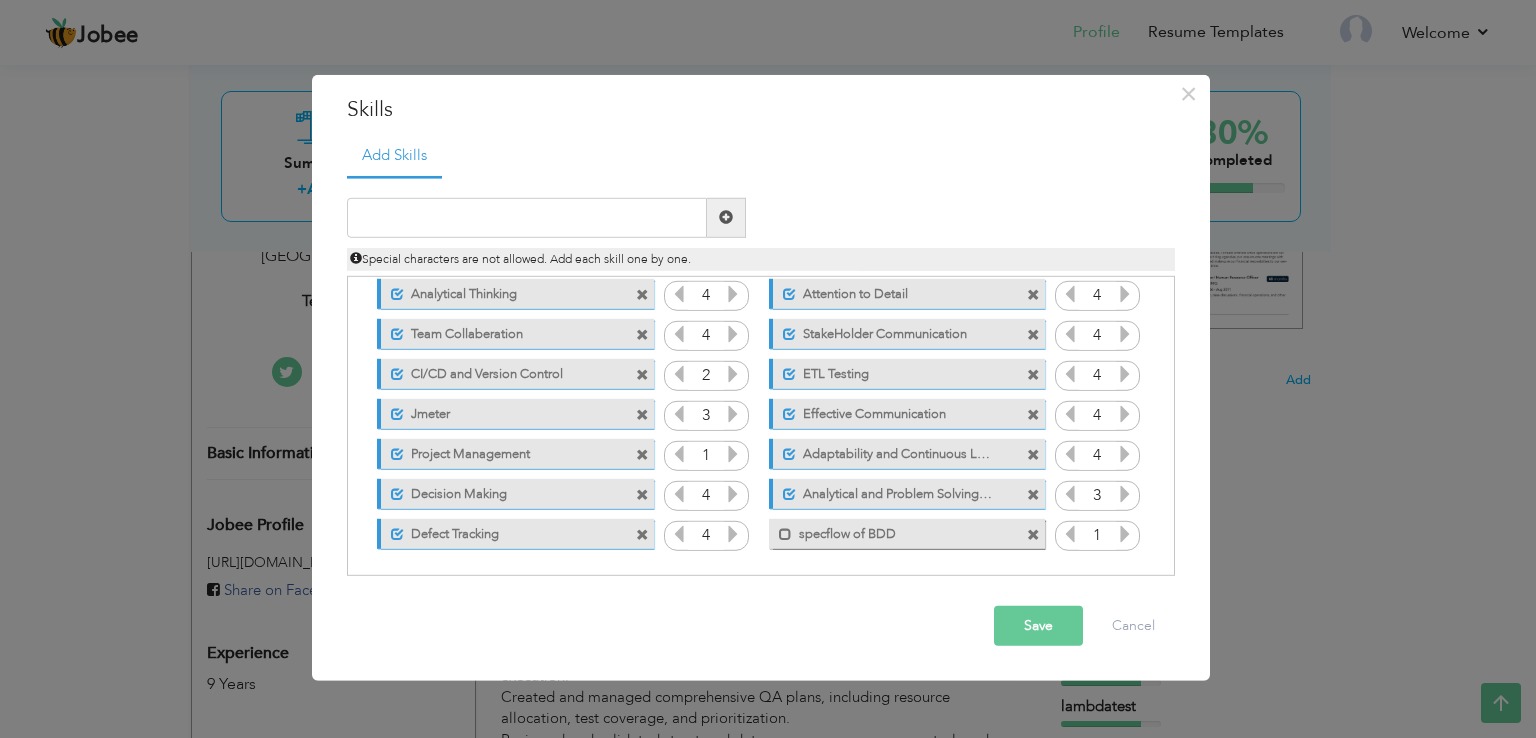 scroll, scrollTop: 204, scrollLeft: 0, axis: vertical 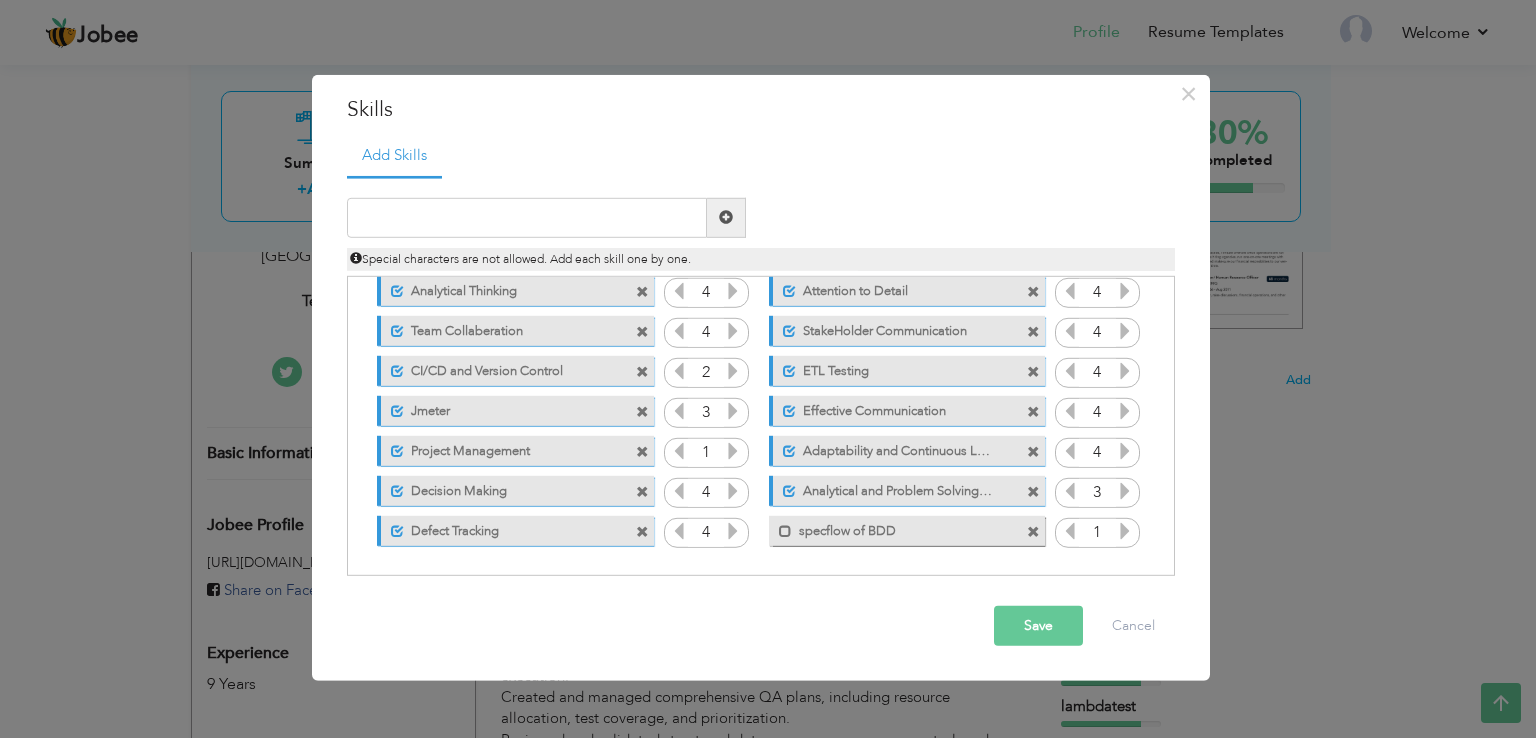 click on "specflow of BDD" at bounding box center [893, 528] 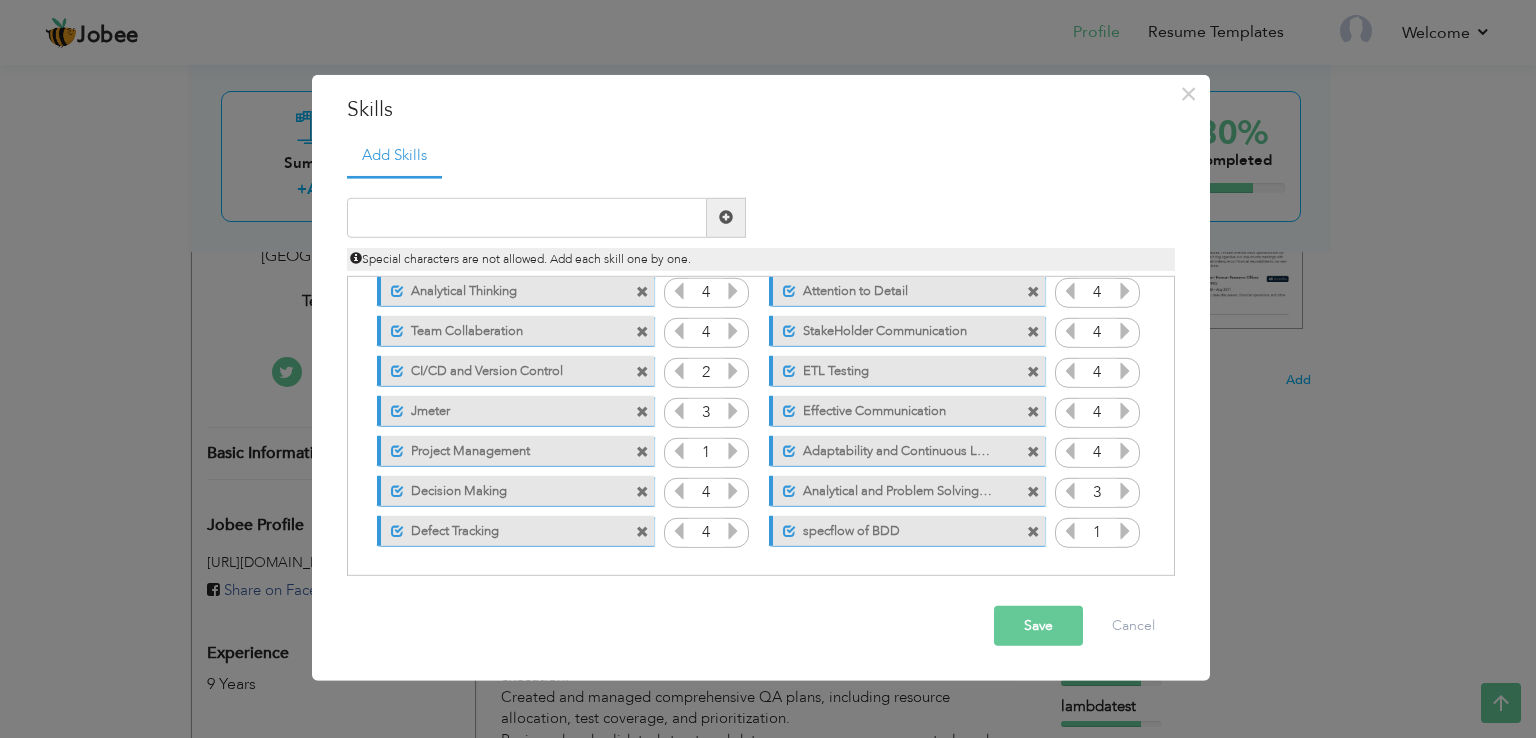 click at bounding box center (1125, 531) 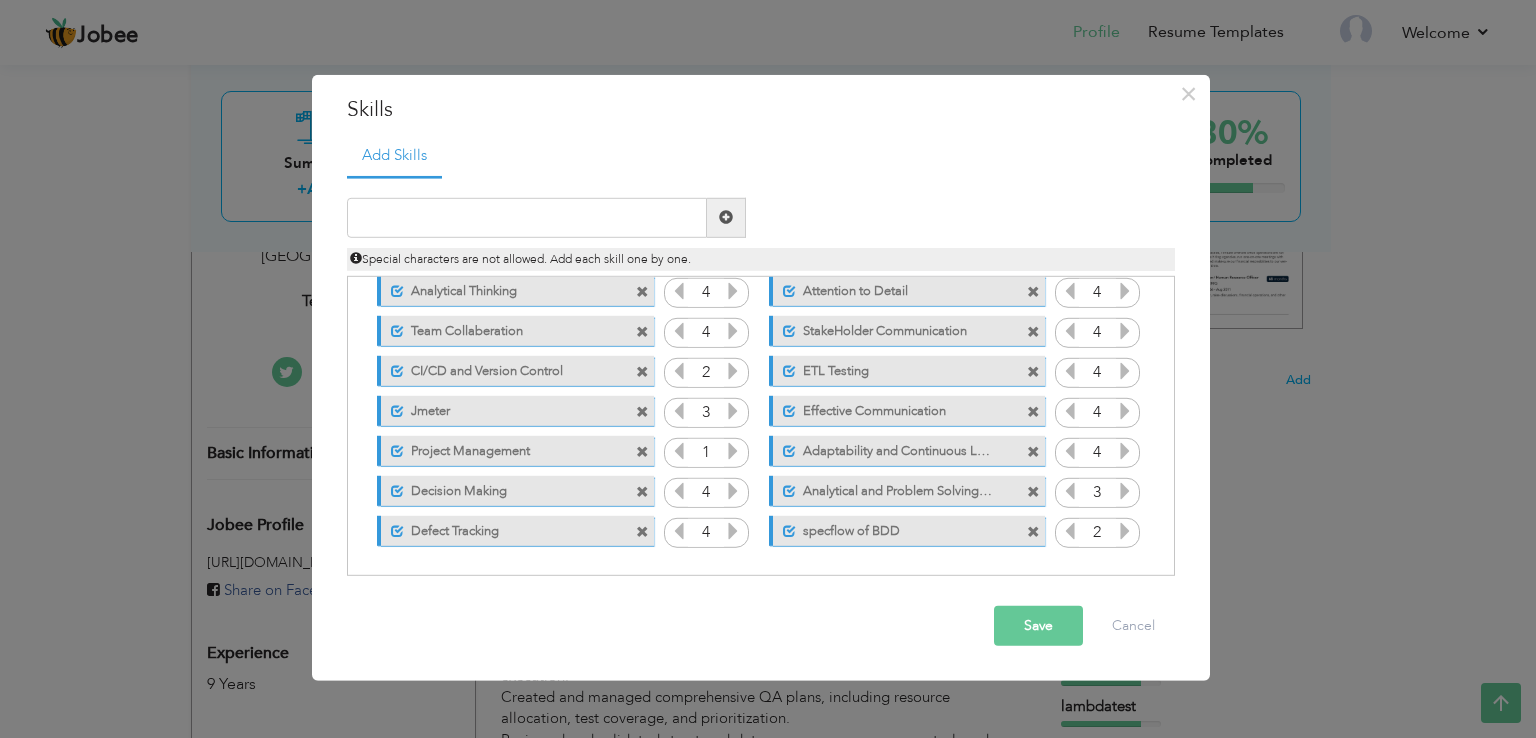 click at bounding box center [1125, 531] 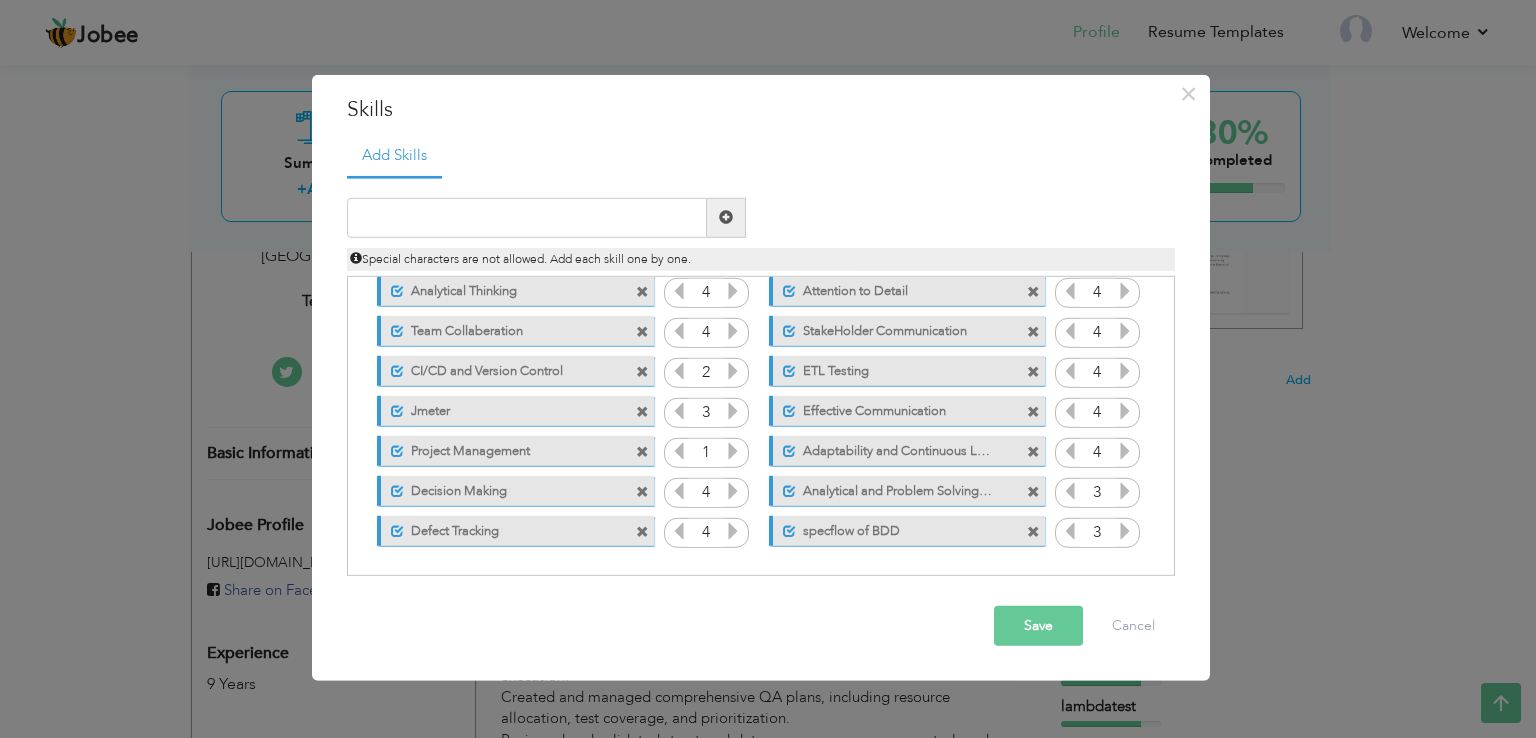 click at bounding box center (1125, 531) 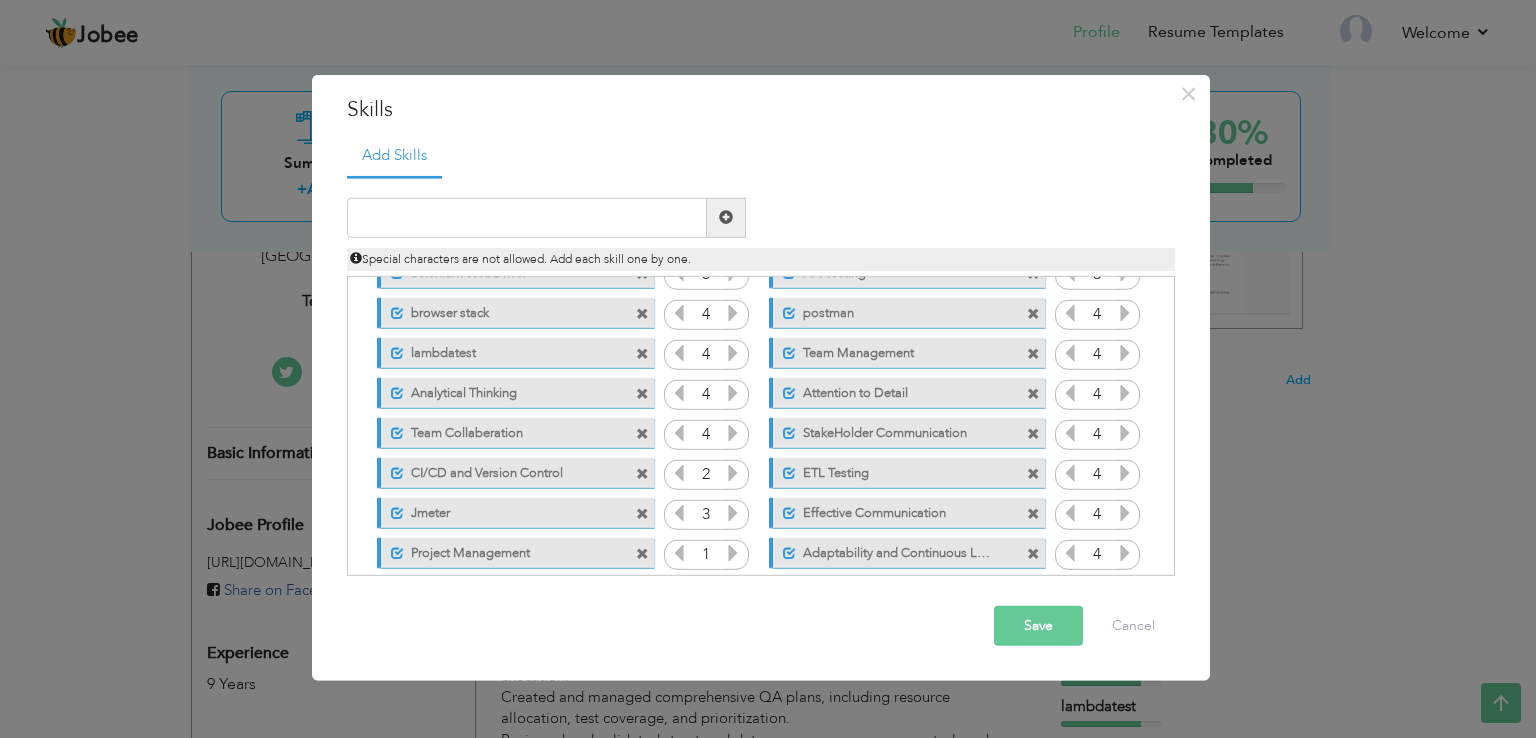scroll, scrollTop: 0, scrollLeft: 0, axis: both 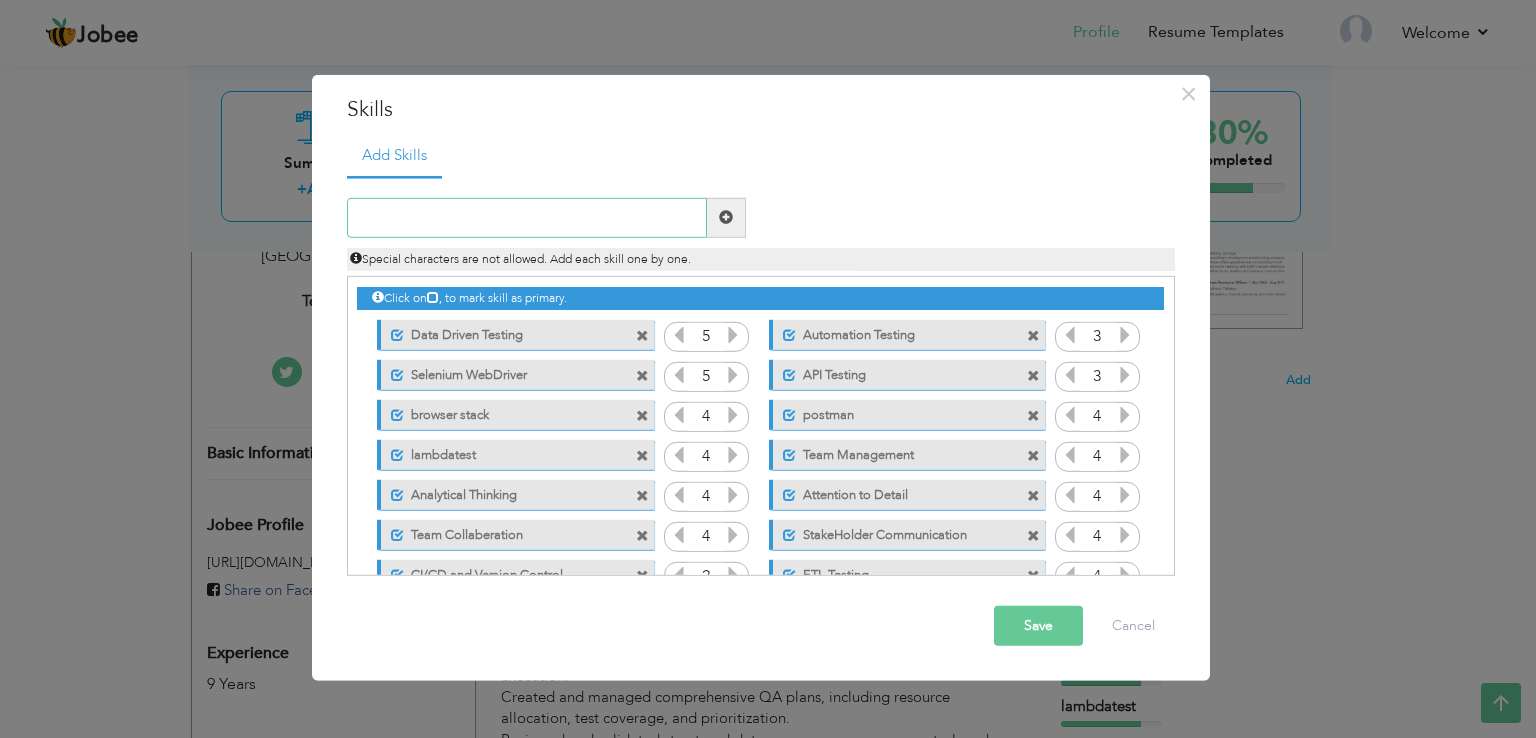 click at bounding box center (527, 218) 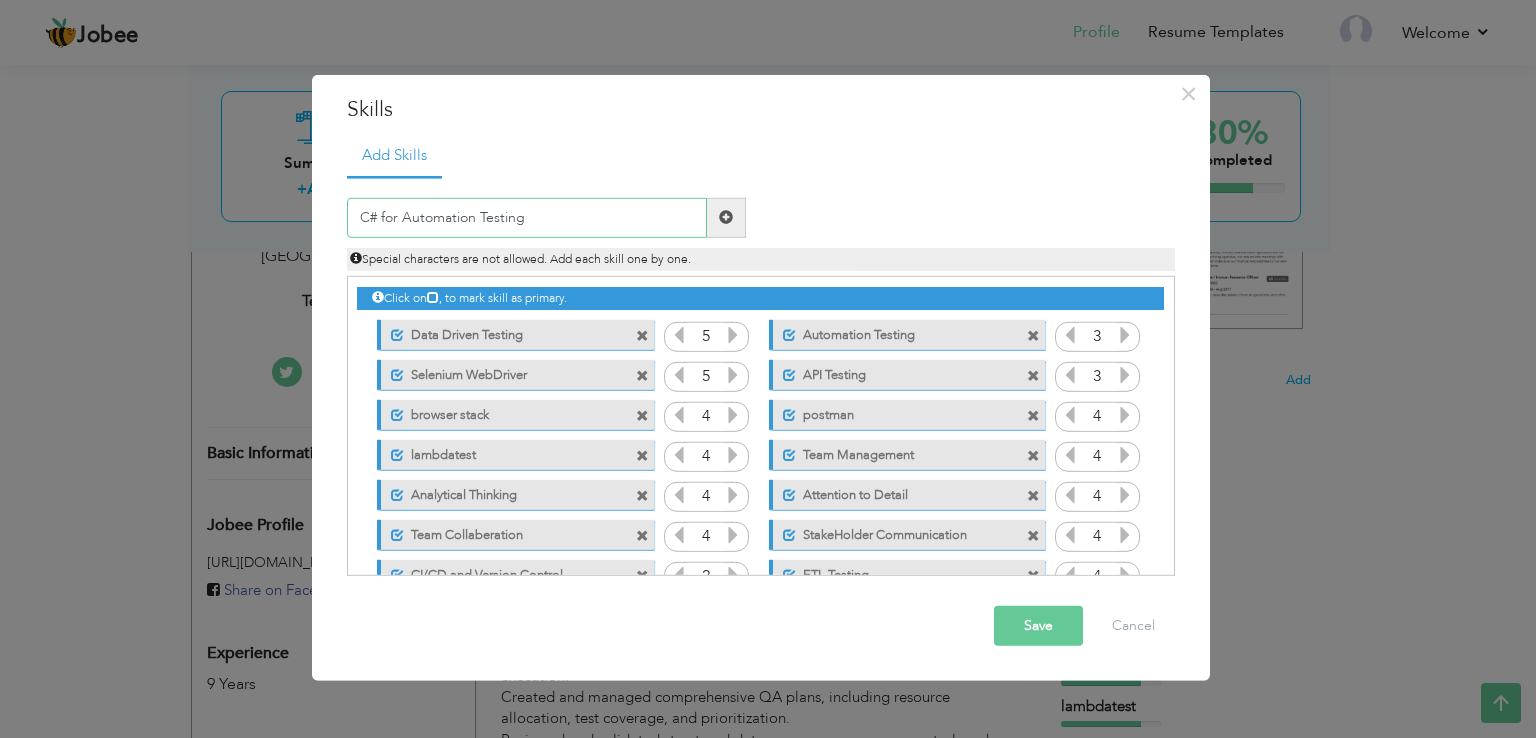 type on "C# for Automation Testing" 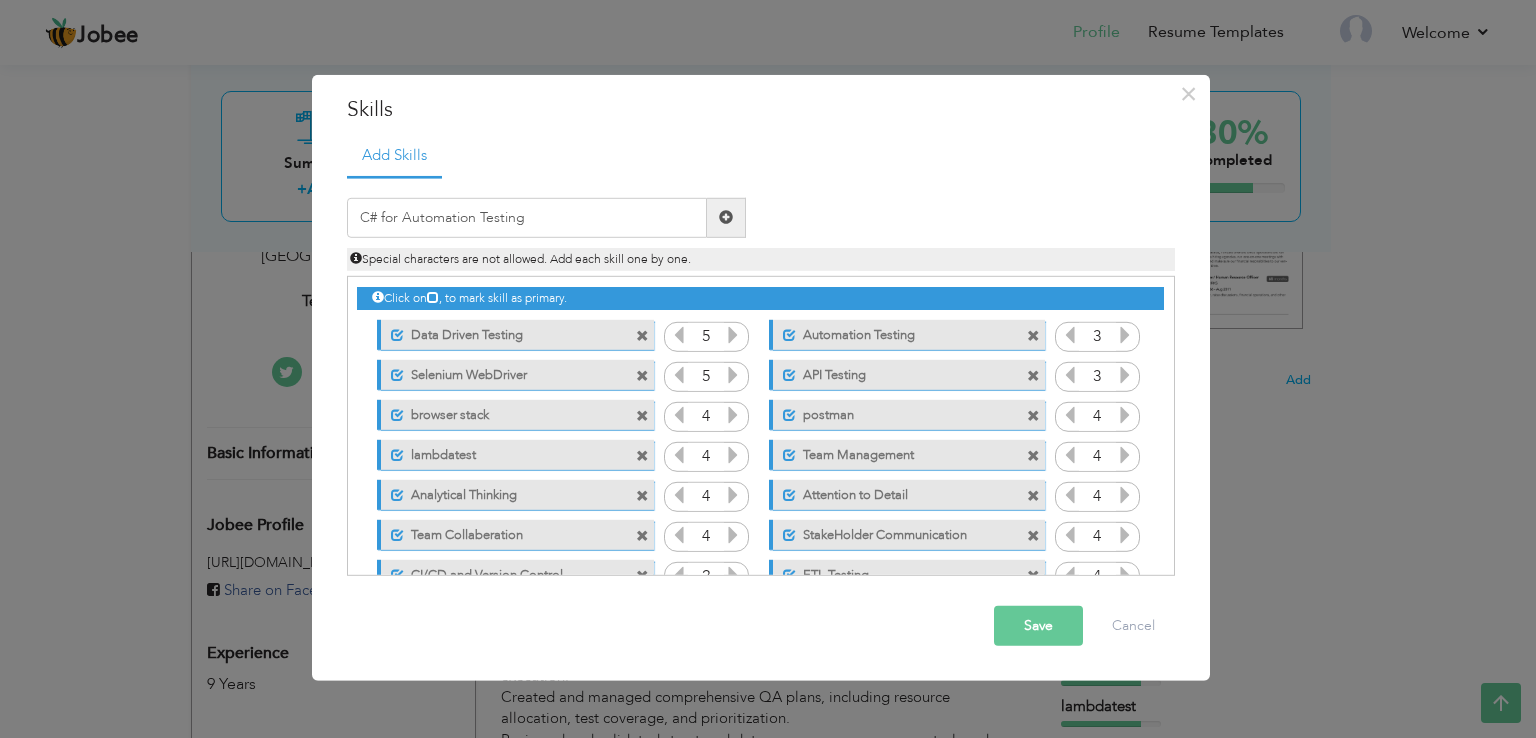 click at bounding box center [726, 217] 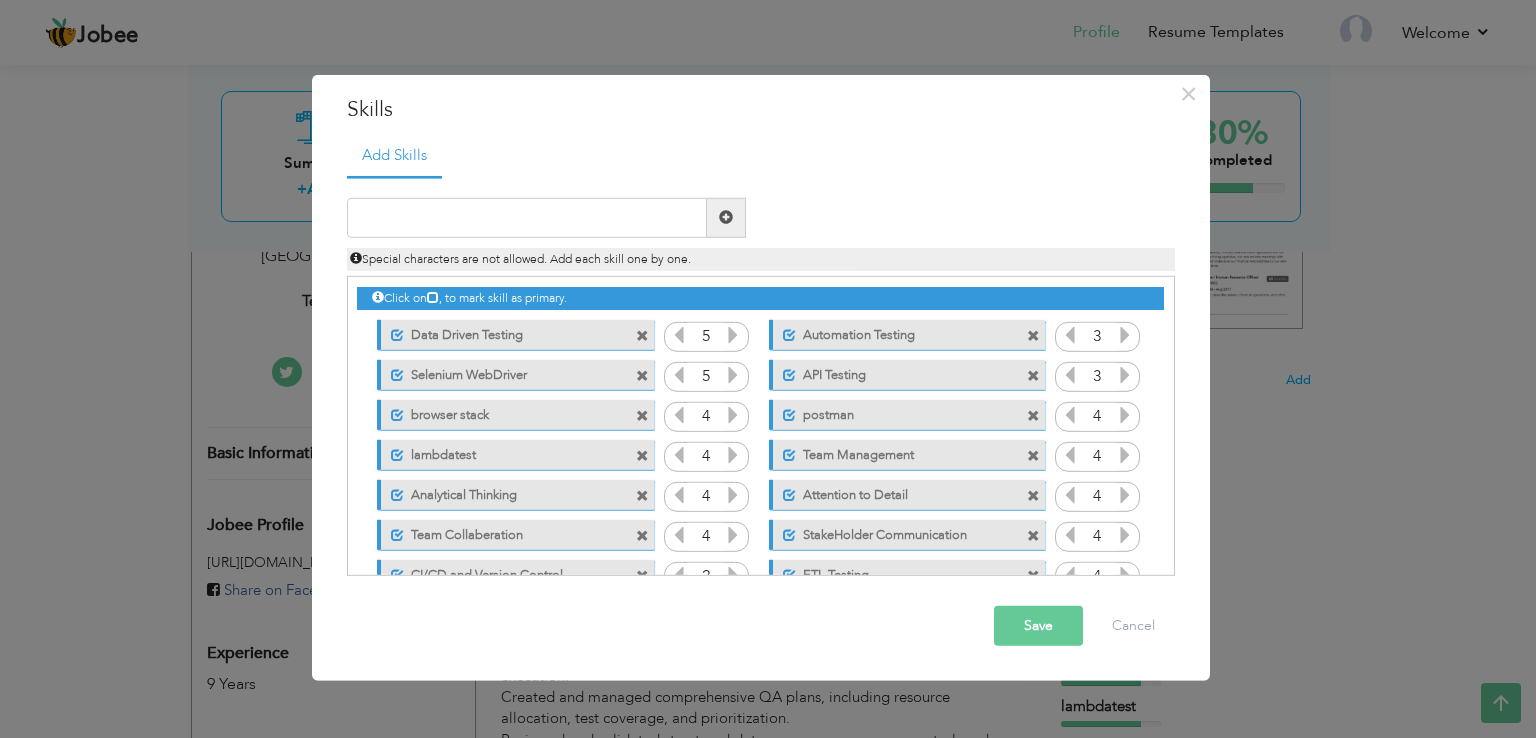 click at bounding box center (1033, 336) 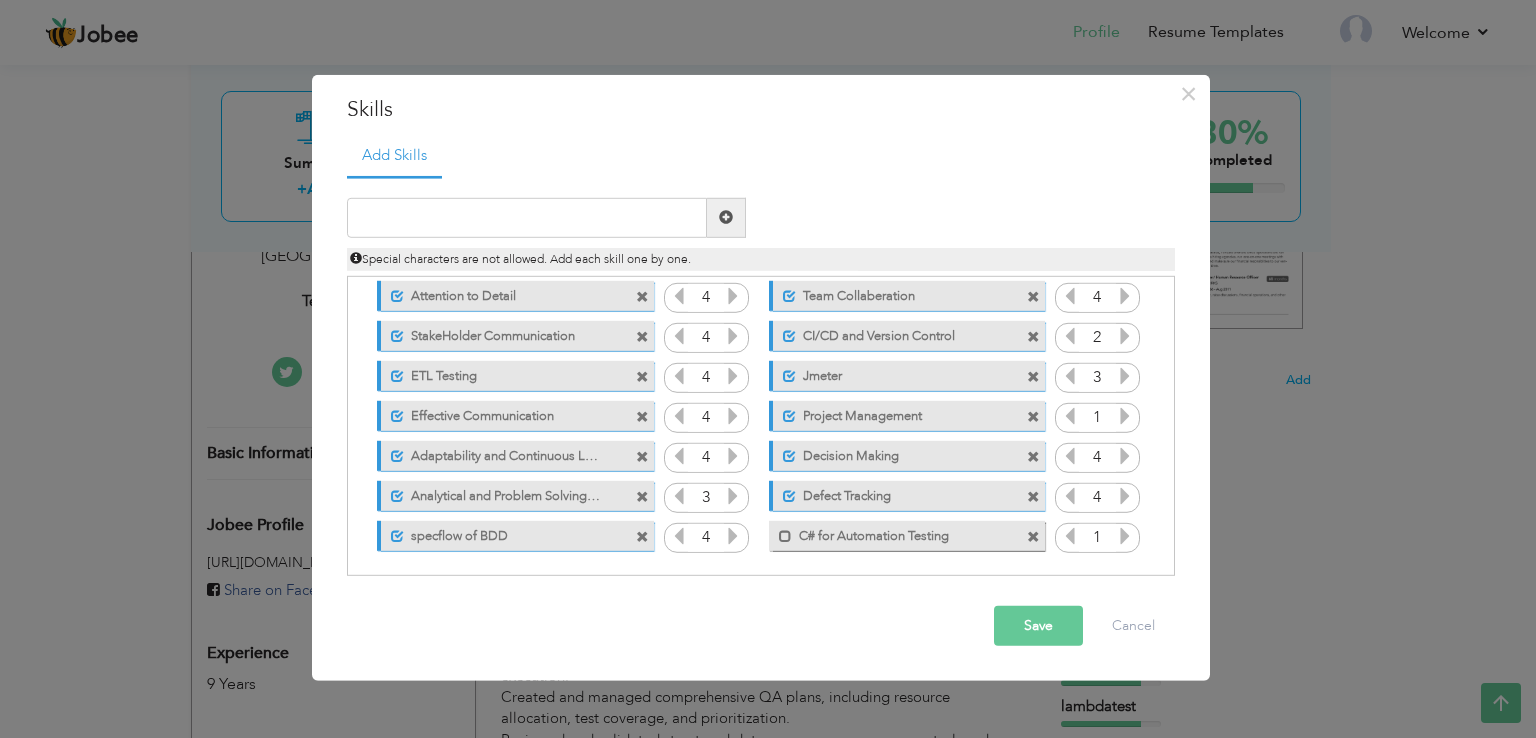 scroll, scrollTop: 204, scrollLeft: 0, axis: vertical 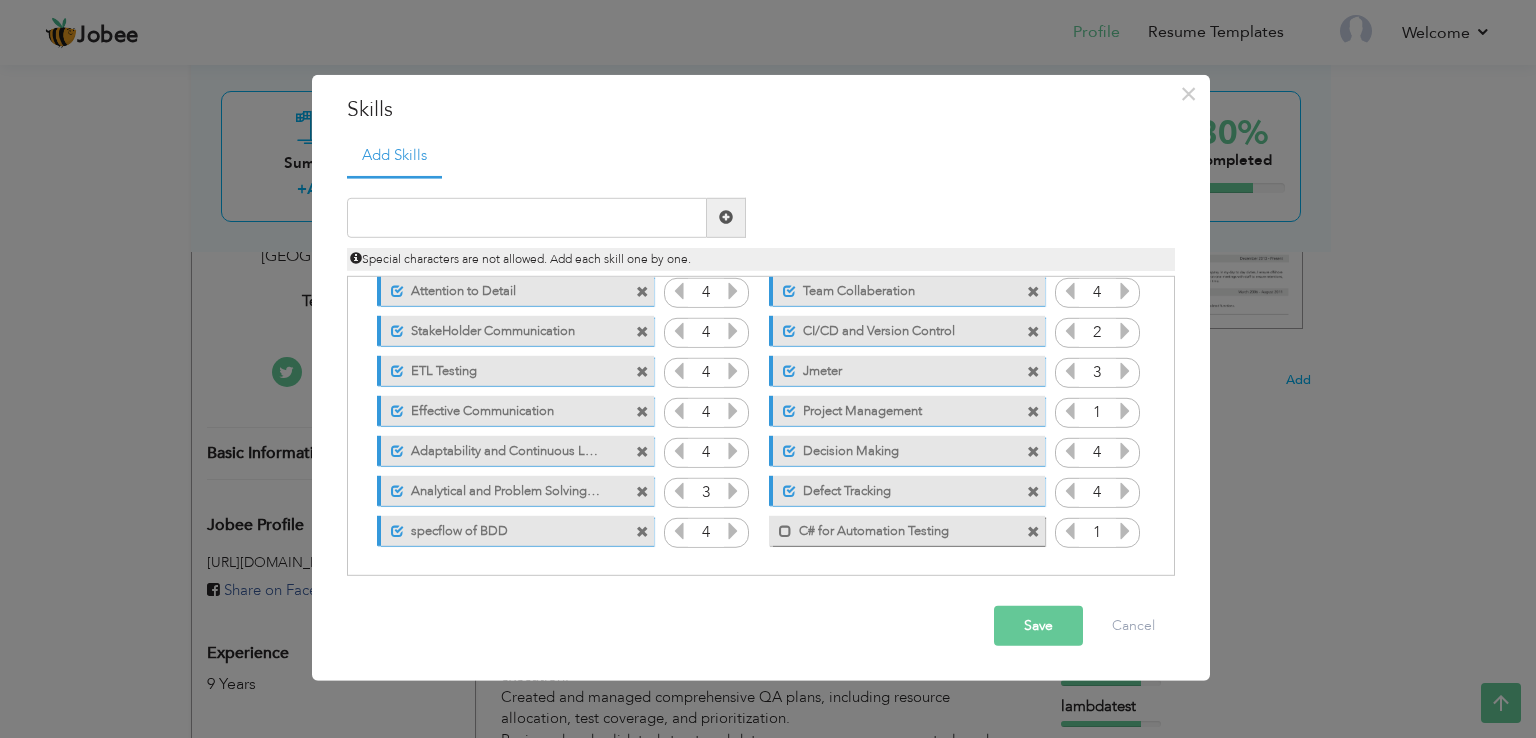 click on "Mark as primary skill.
C# for Automation Testing" at bounding box center (907, 531) 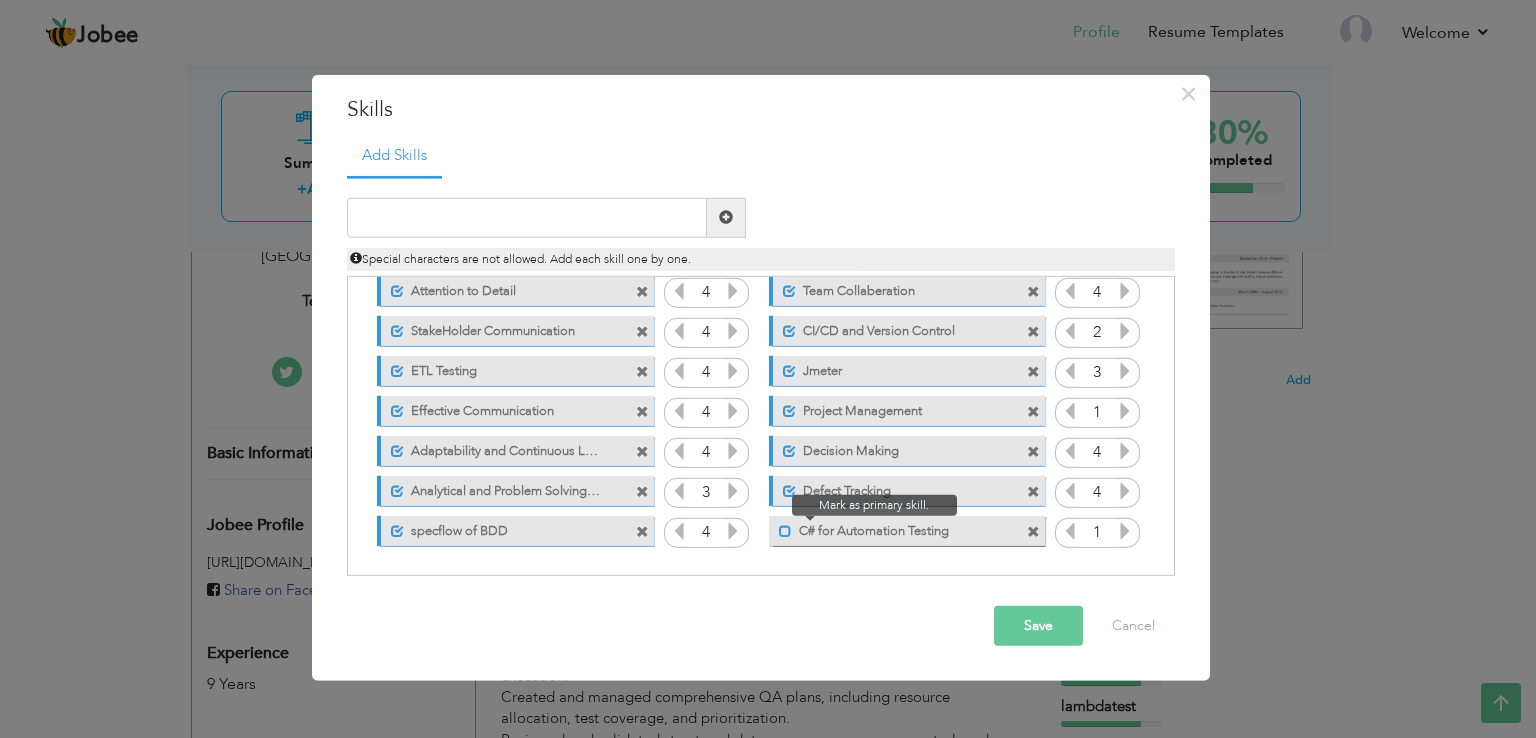 click at bounding box center [785, 531] 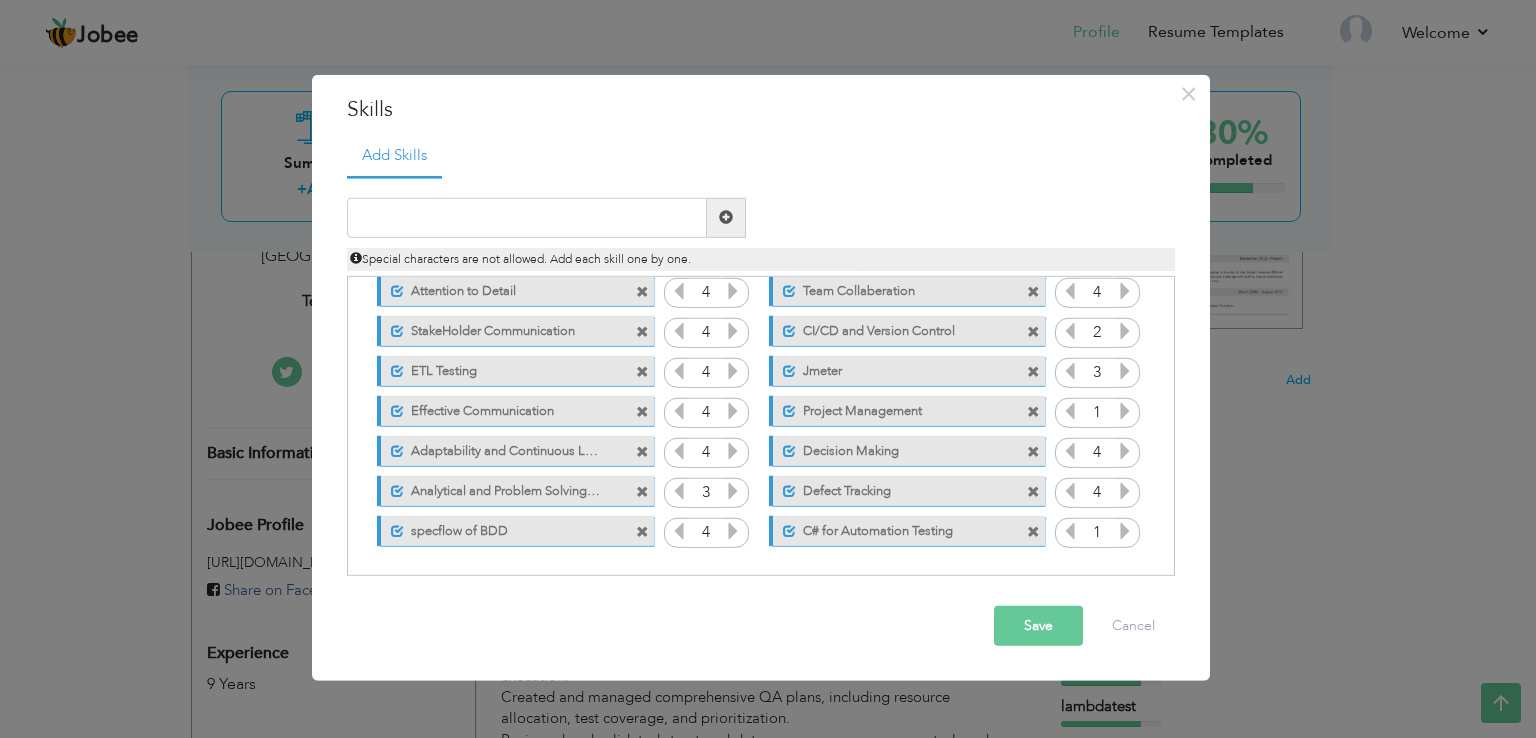 click at bounding box center [1125, 531] 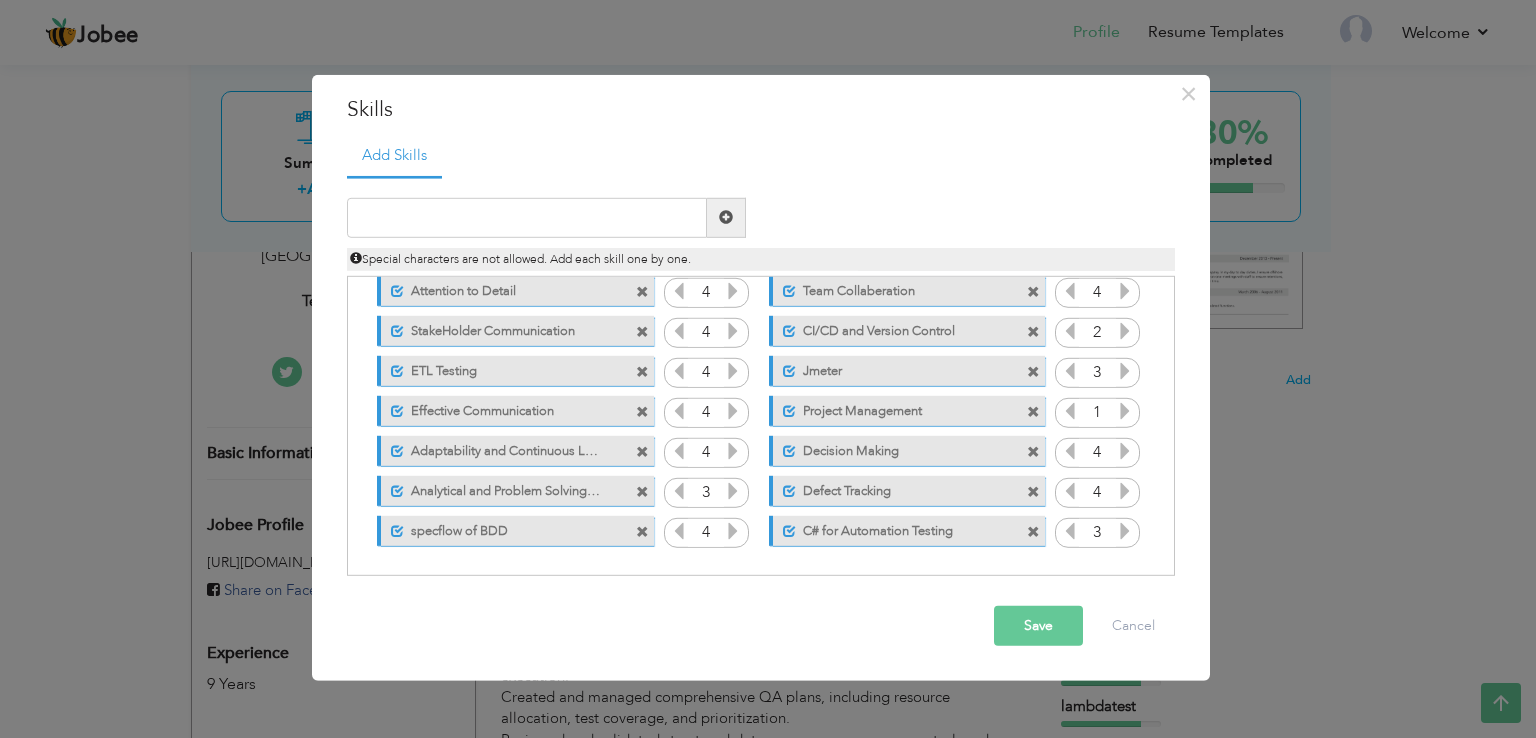 click at bounding box center [1125, 531] 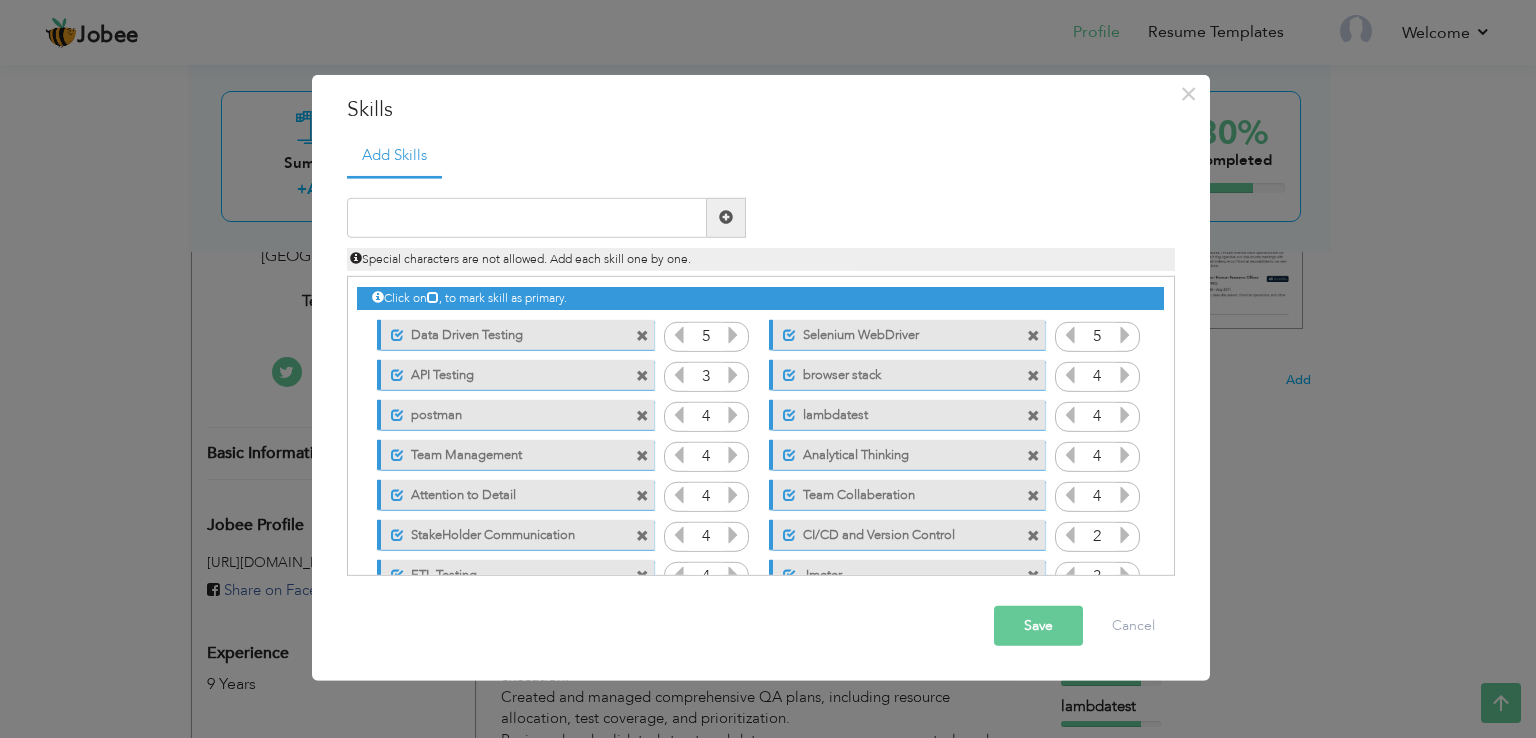 scroll, scrollTop: 0, scrollLeft: 0, axis: both 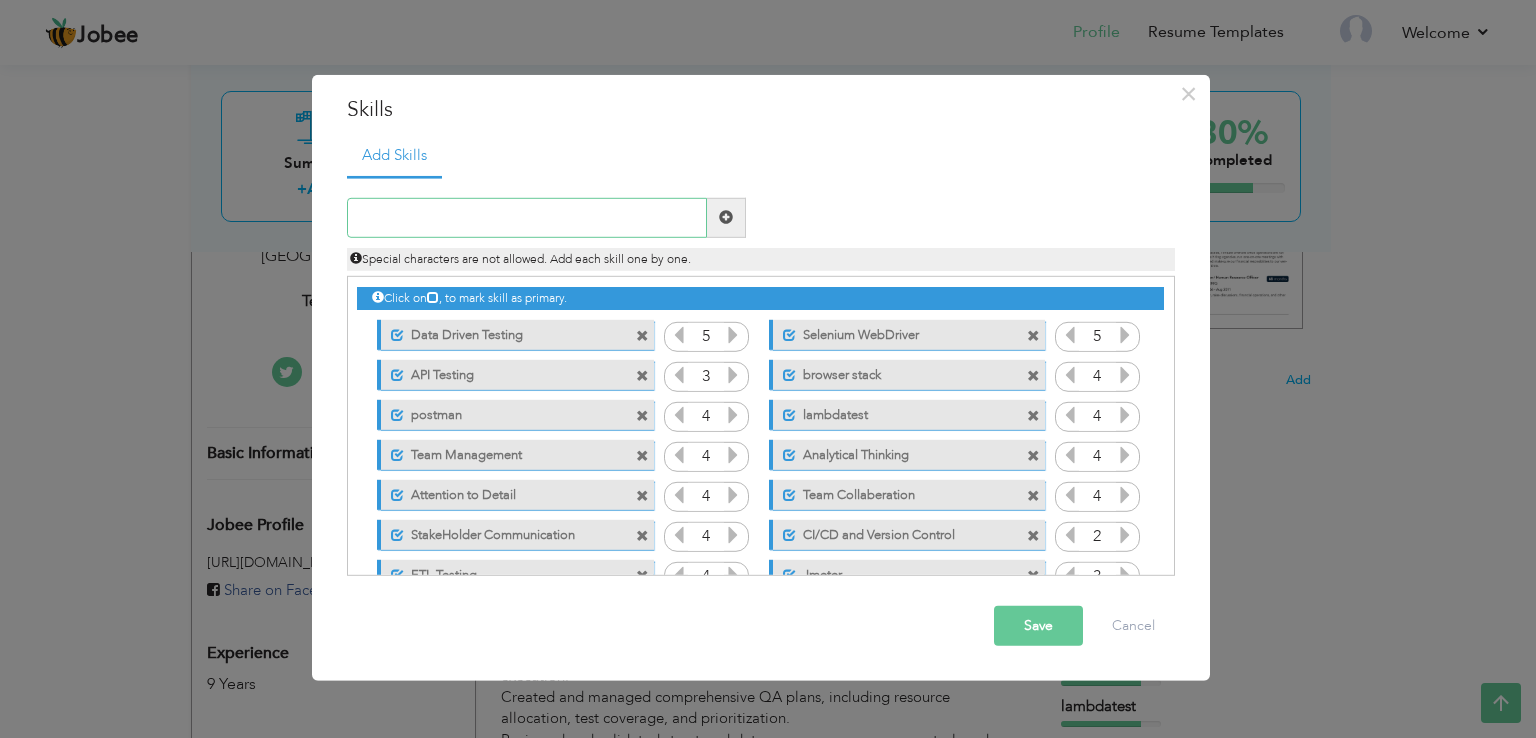 click at bounding box center (527, 218) 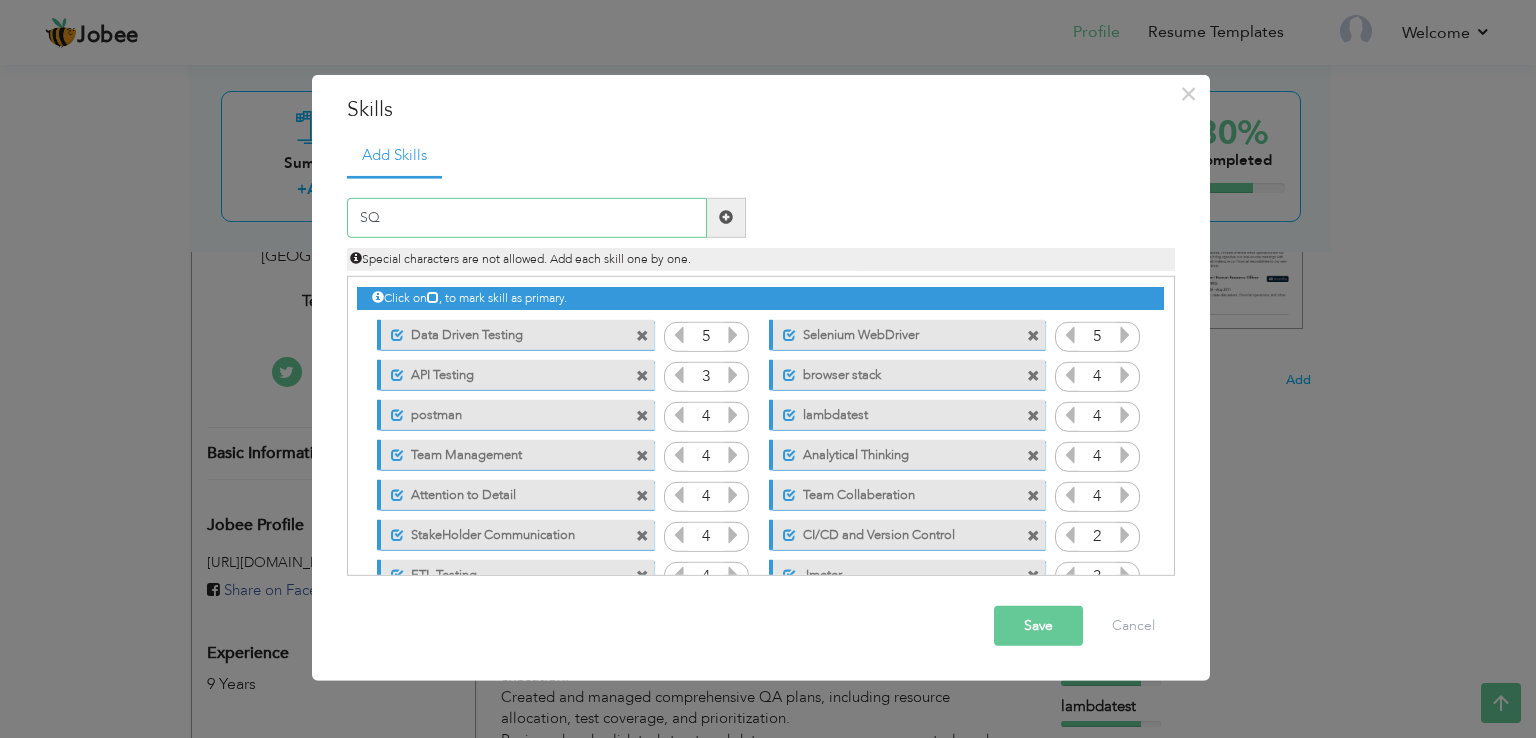 type on "S" 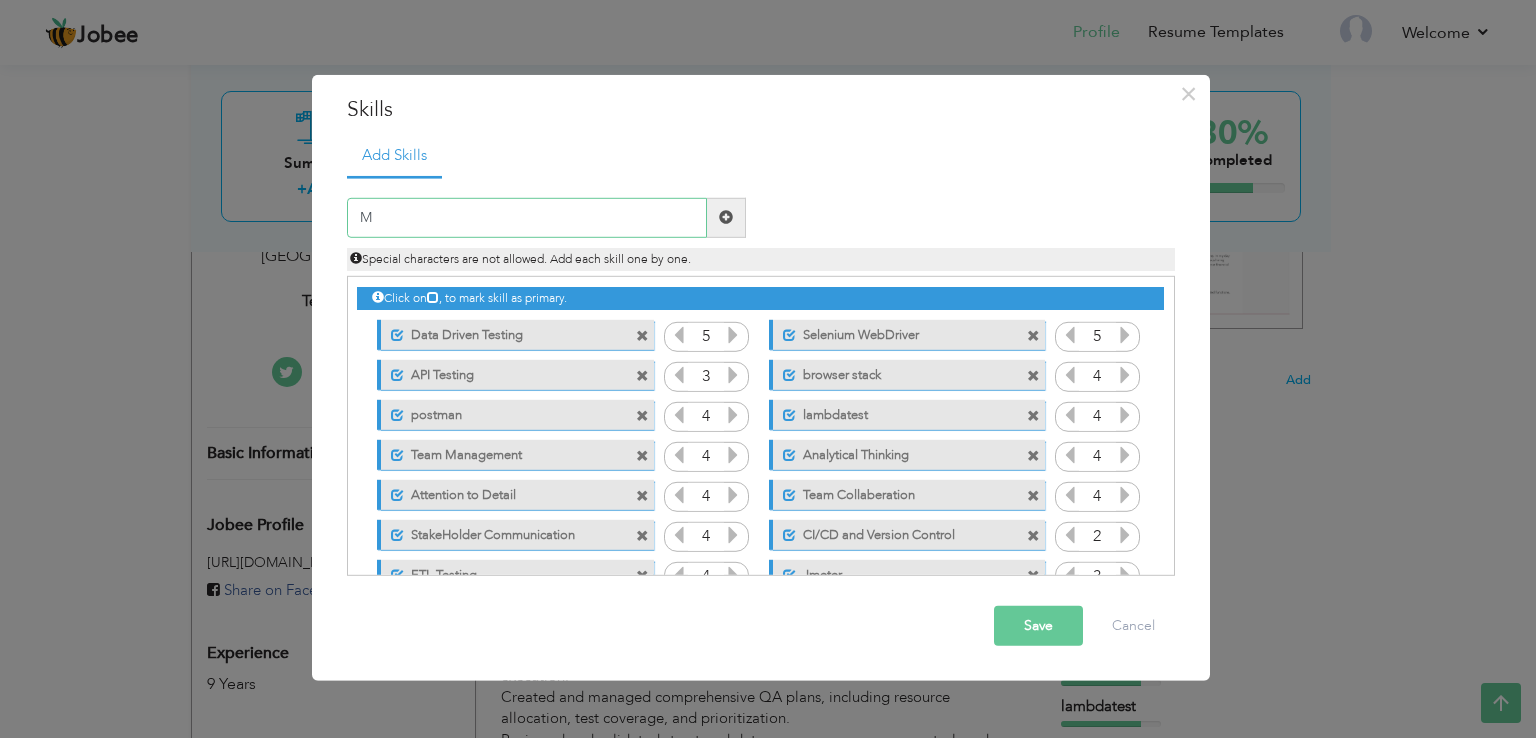 type on "M" 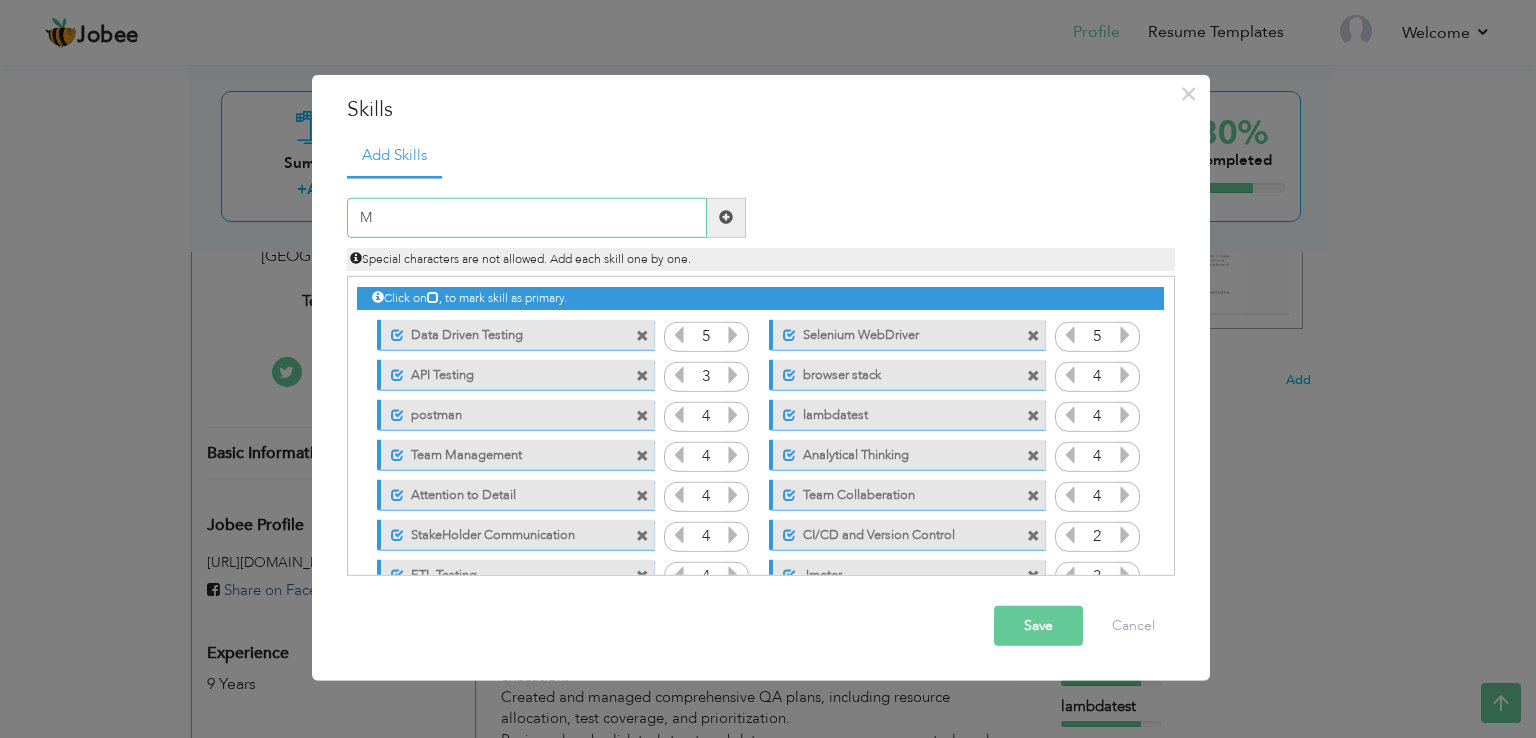 click on "M" at bounding box center (527, 218) 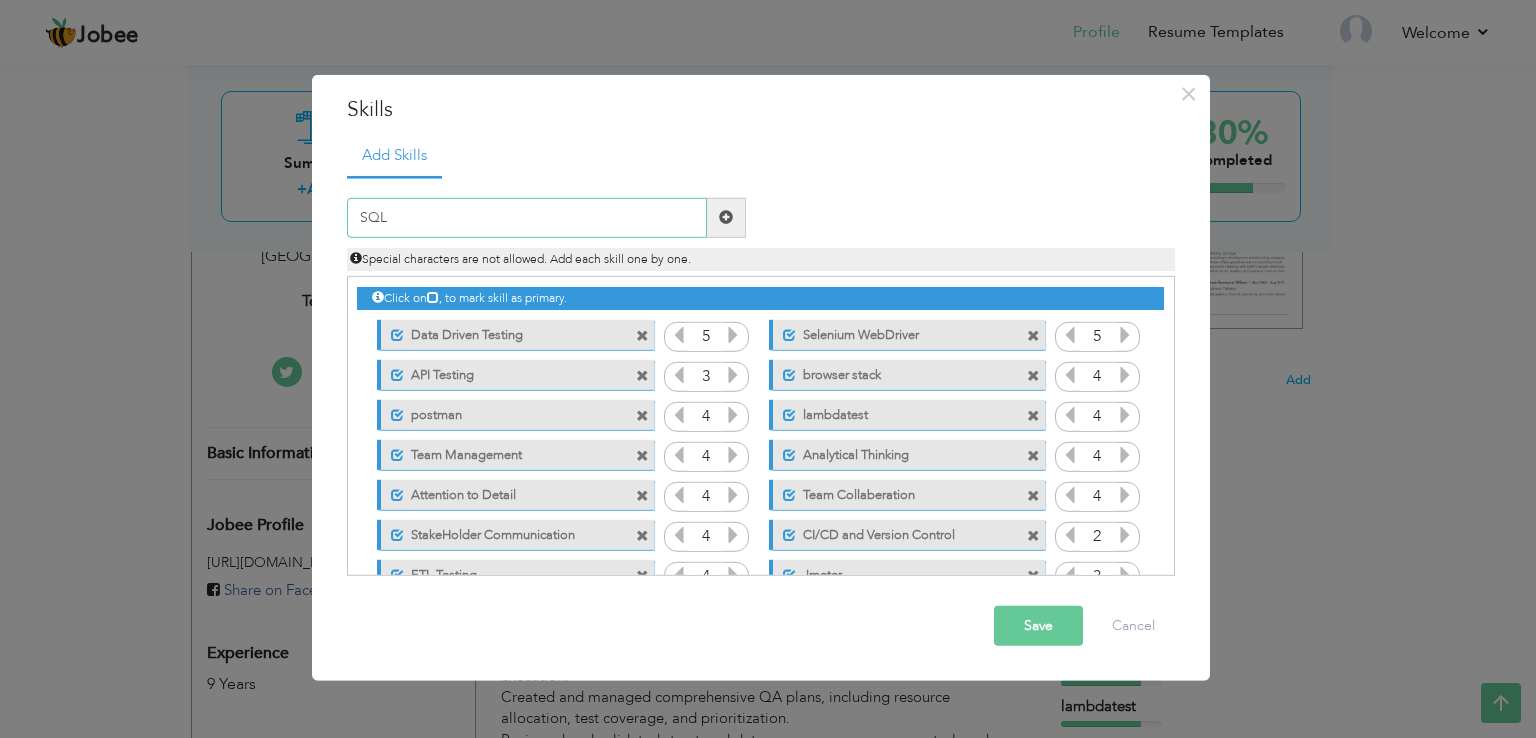 type on "SQL" 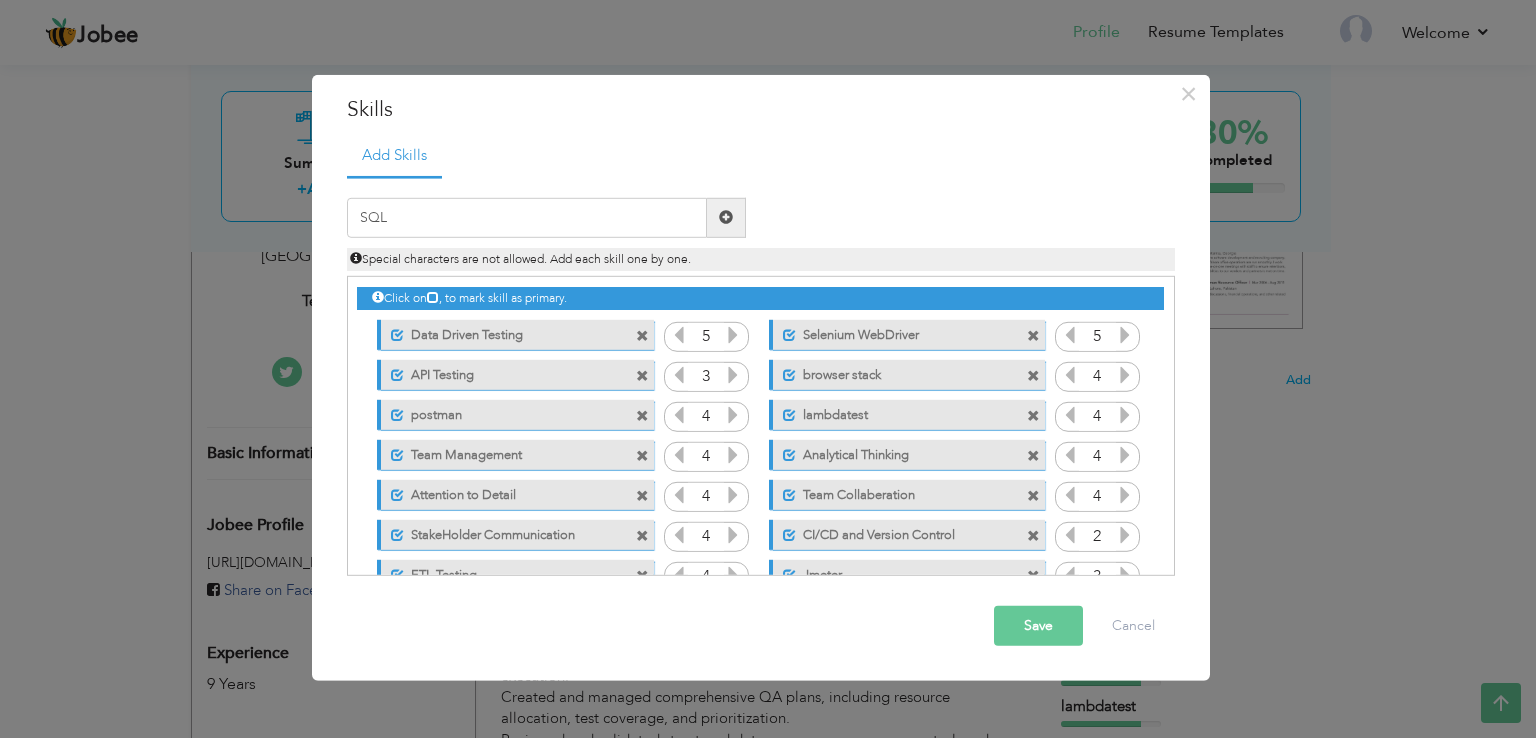 click at bounding box center [726, 218] 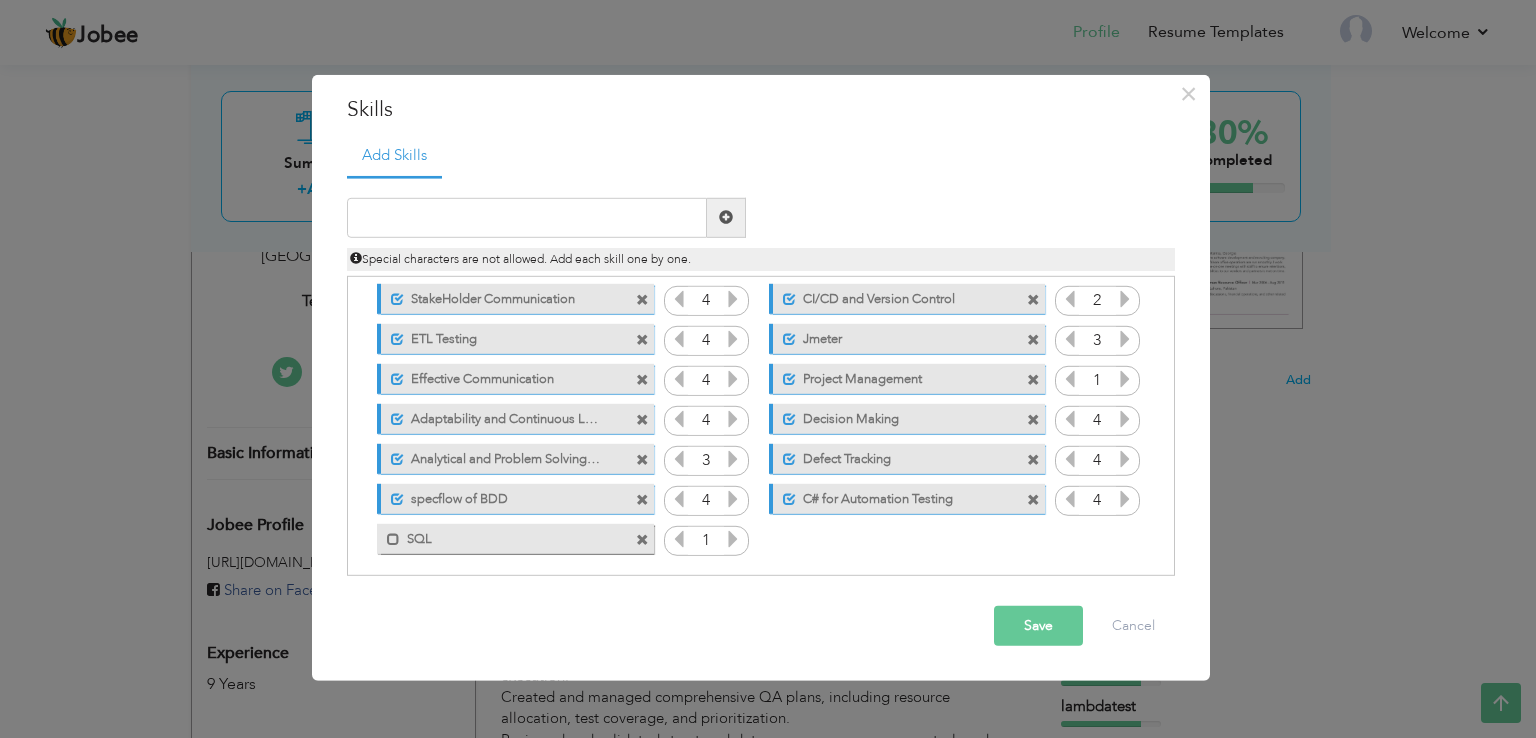 scroll, scrollTop: 244, scrollLeft: 0, axis: vertical 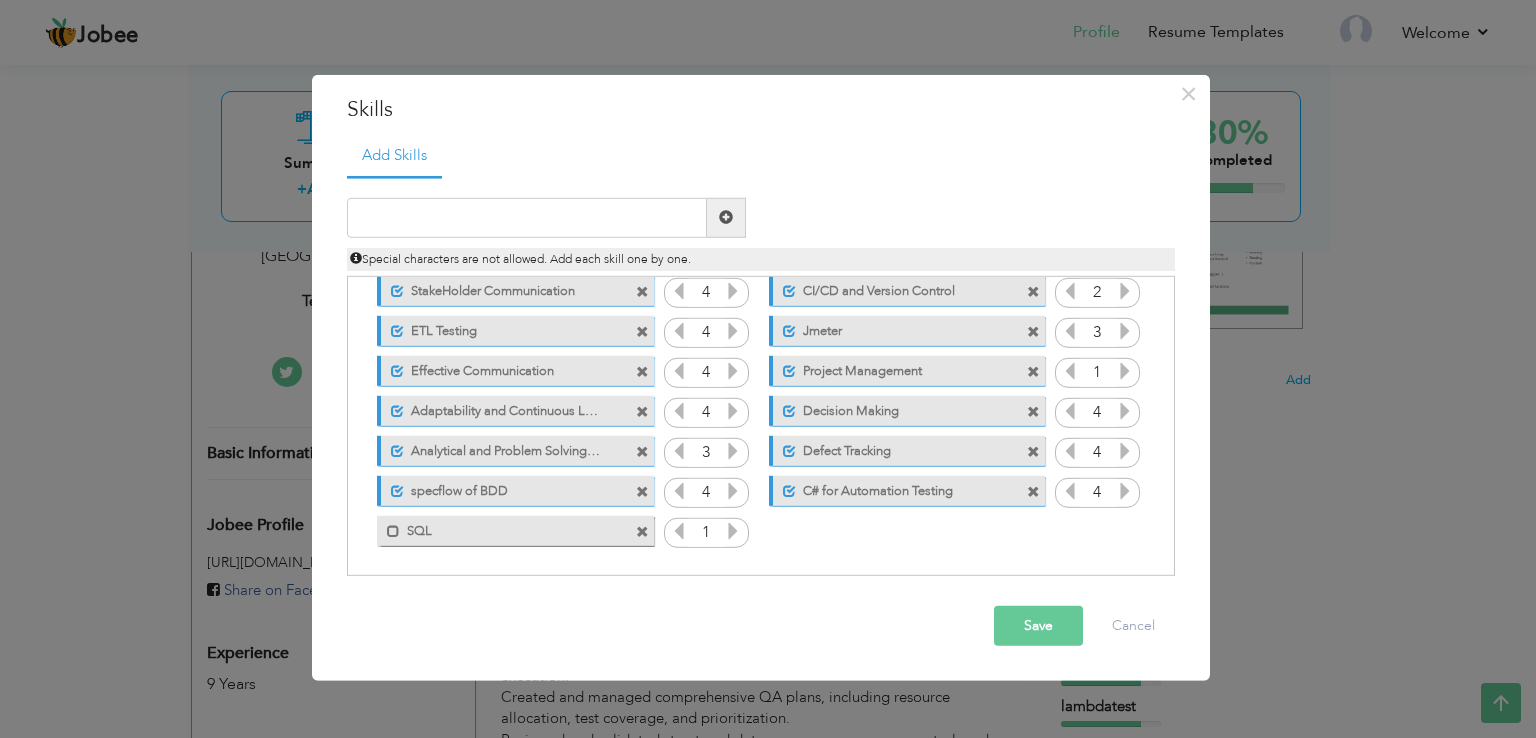 click at bounding box center (733, 534) 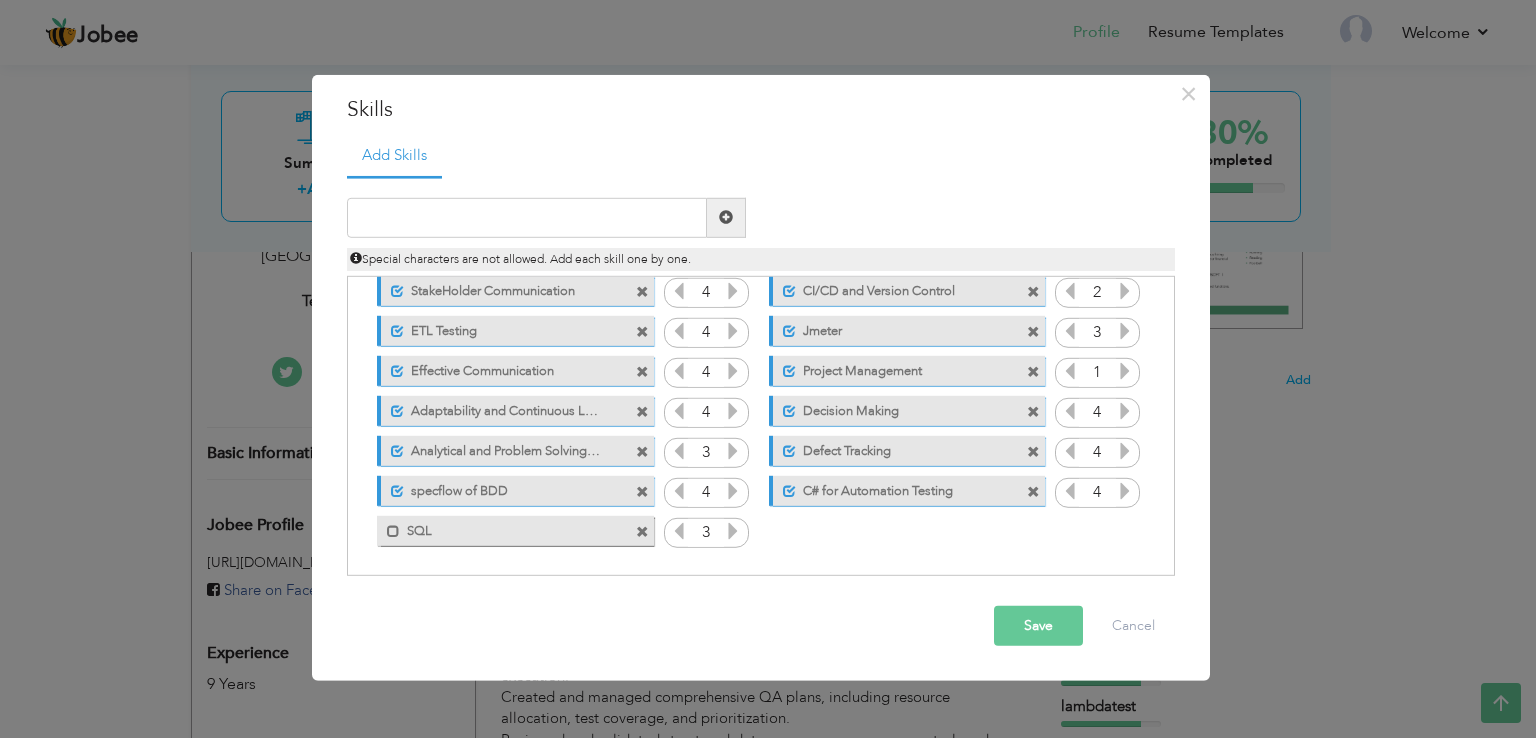 click at bounding box center [733, 534] 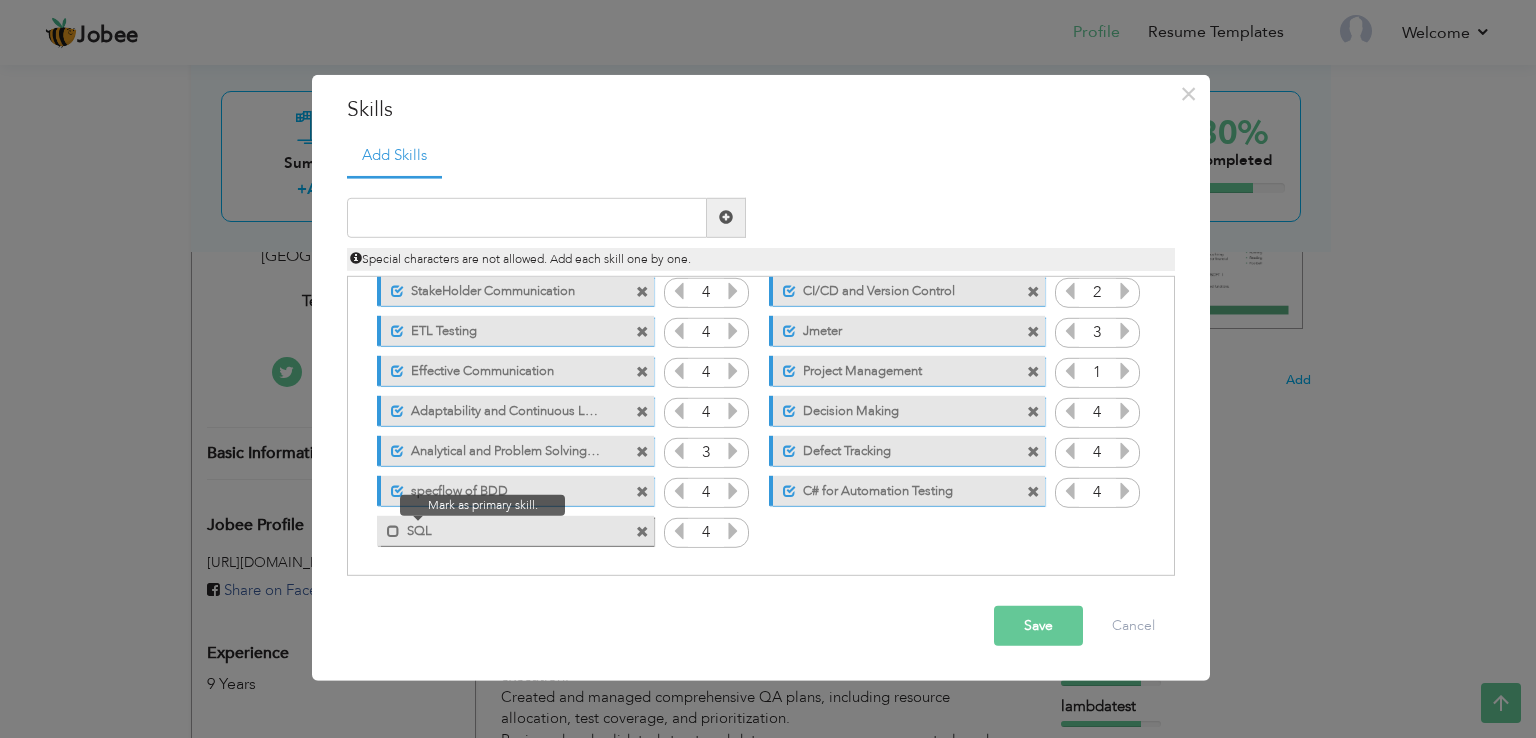click at bounding box center [388, 526] 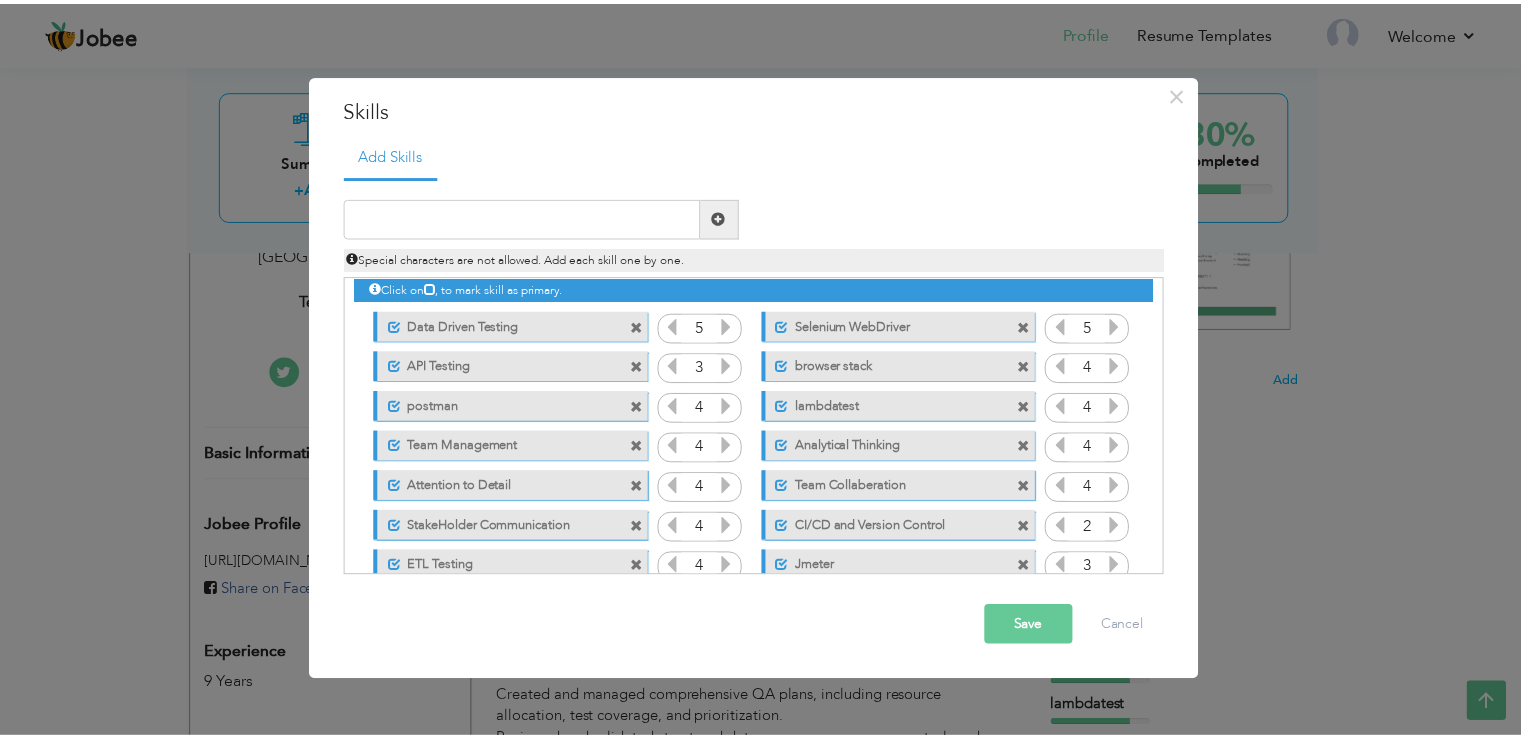 scroll, scrollTop: 0, scrollLeft: 0, axis: both 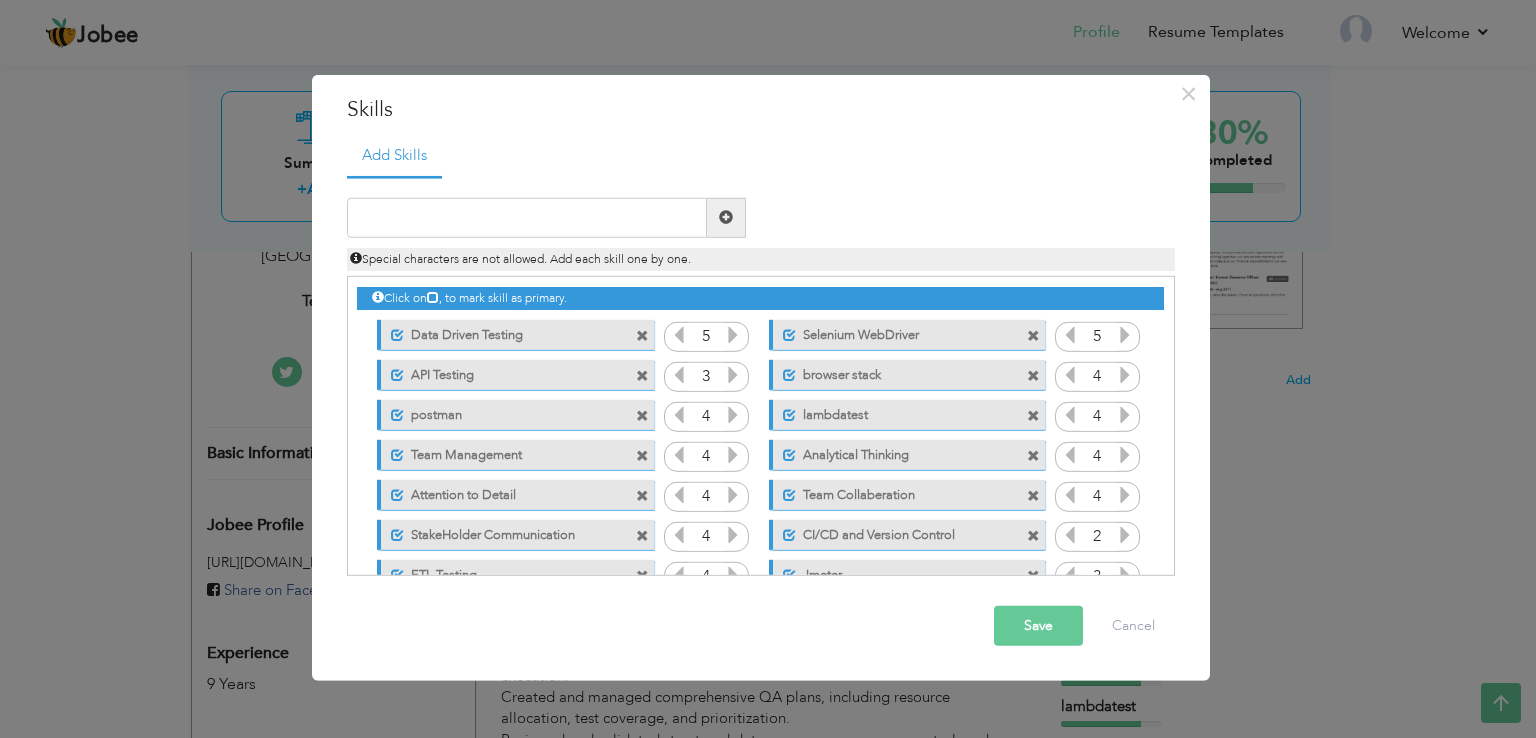click at bounding box center [1033, 416] 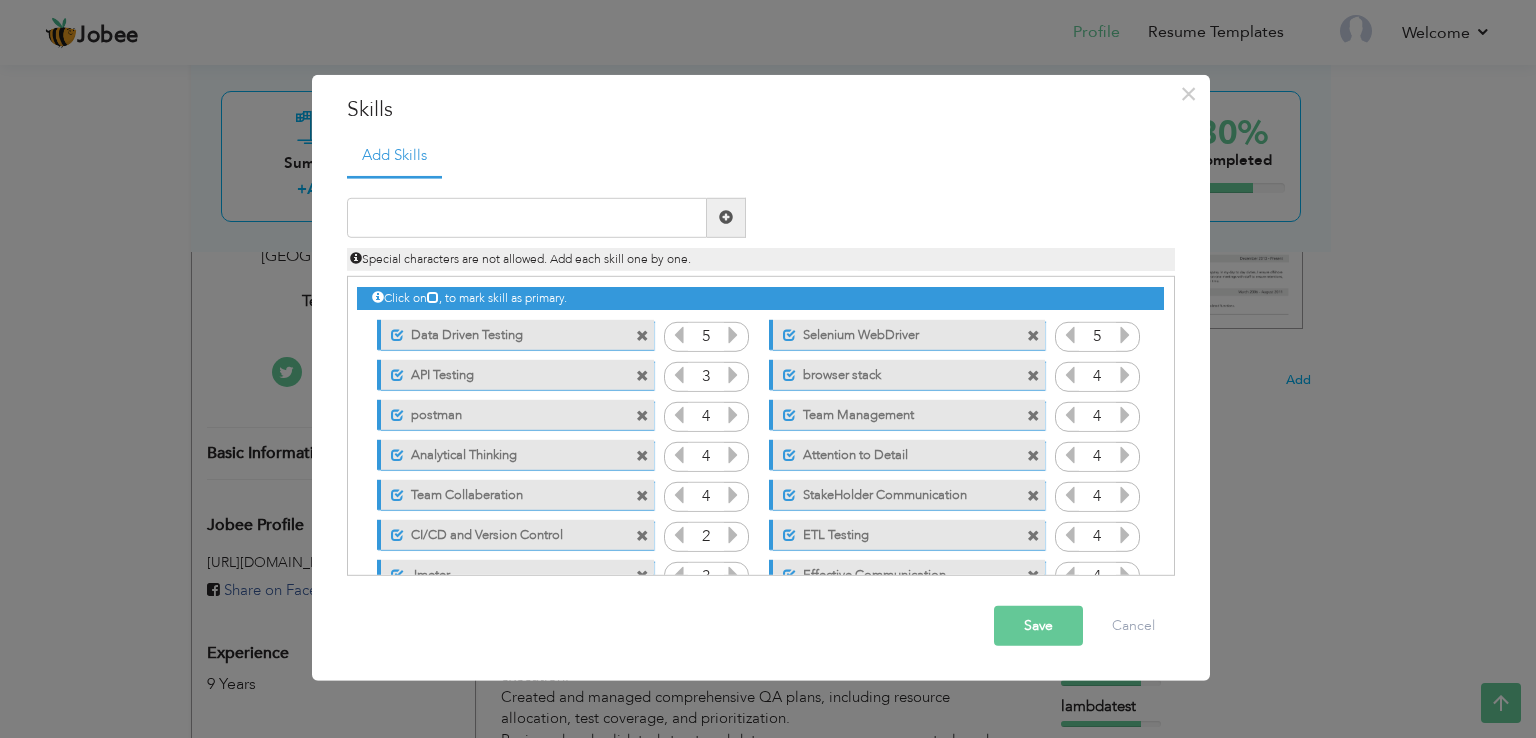 click at bounding box center [642, 376] 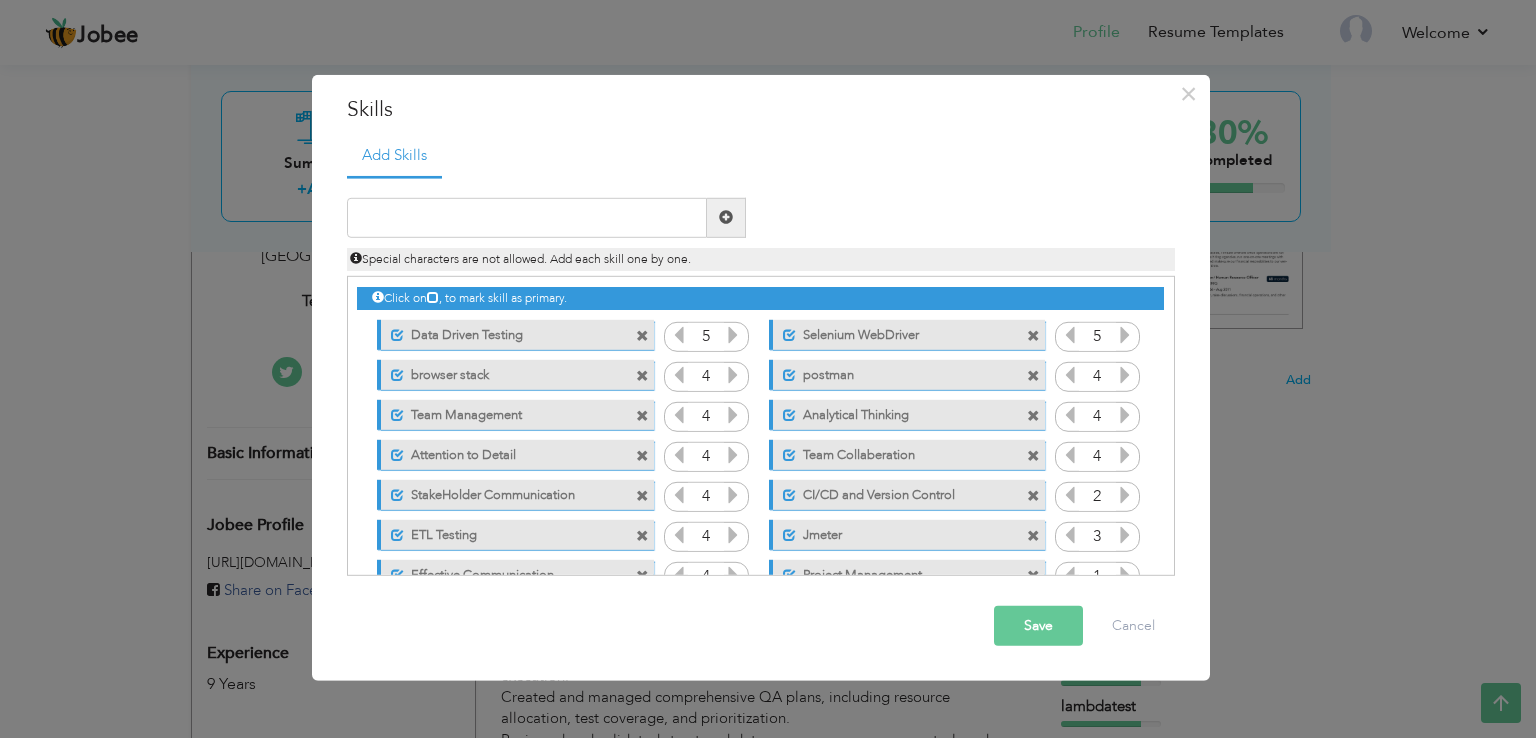 click on "Save" at bounding box center [1038, 626] 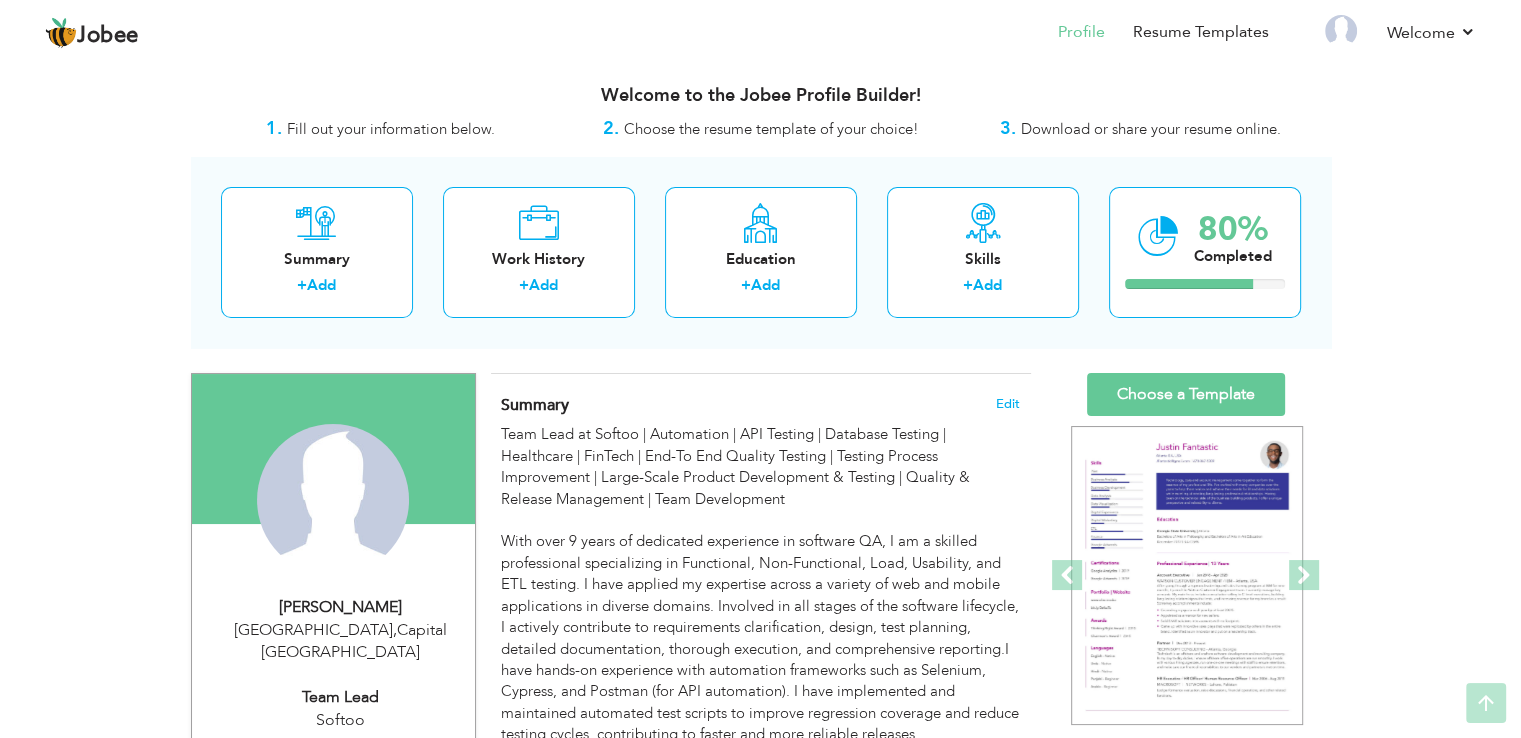 scroll, scrollTop: 0, scrollLeft: 0, axis: both 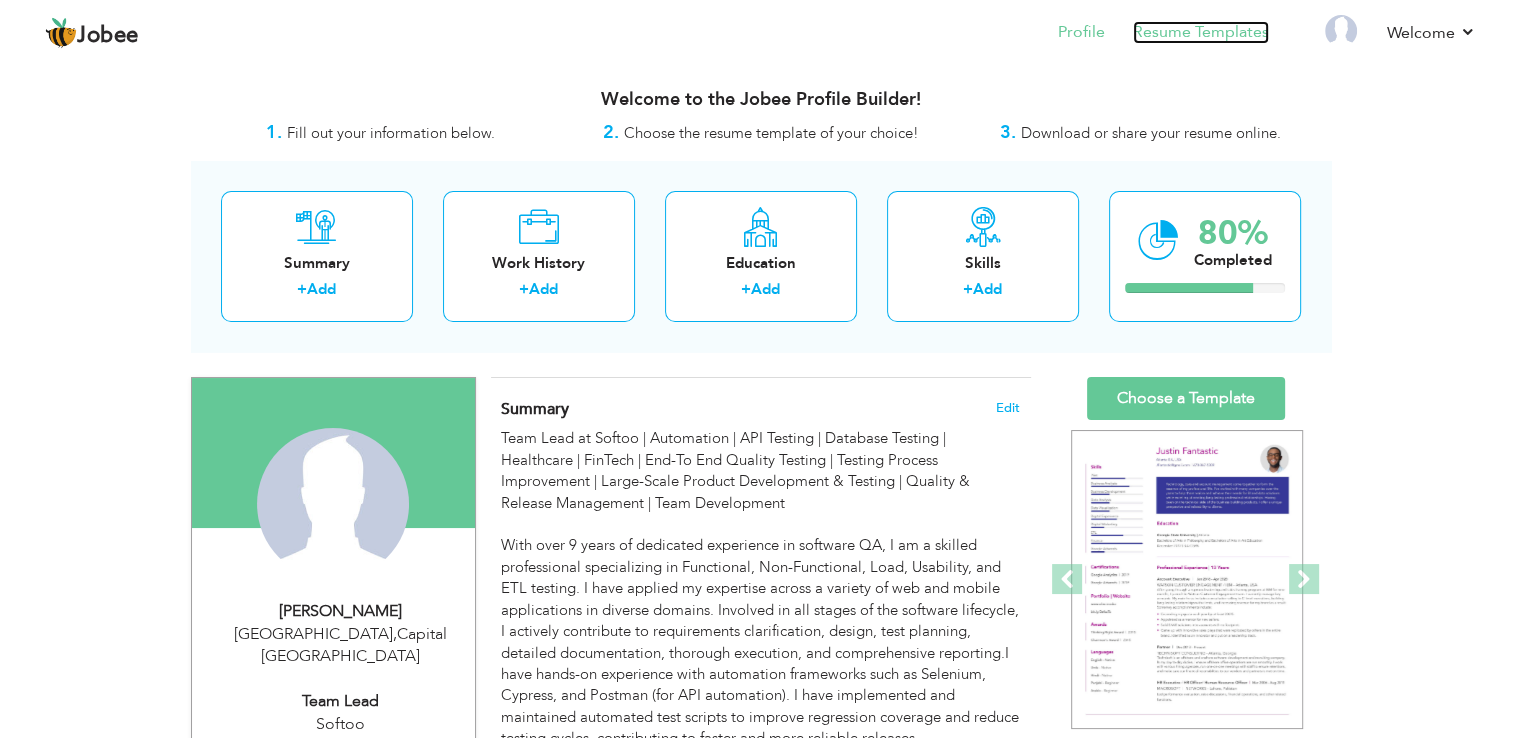 click on "Resume Templates" at bounding box center (1201, 32) 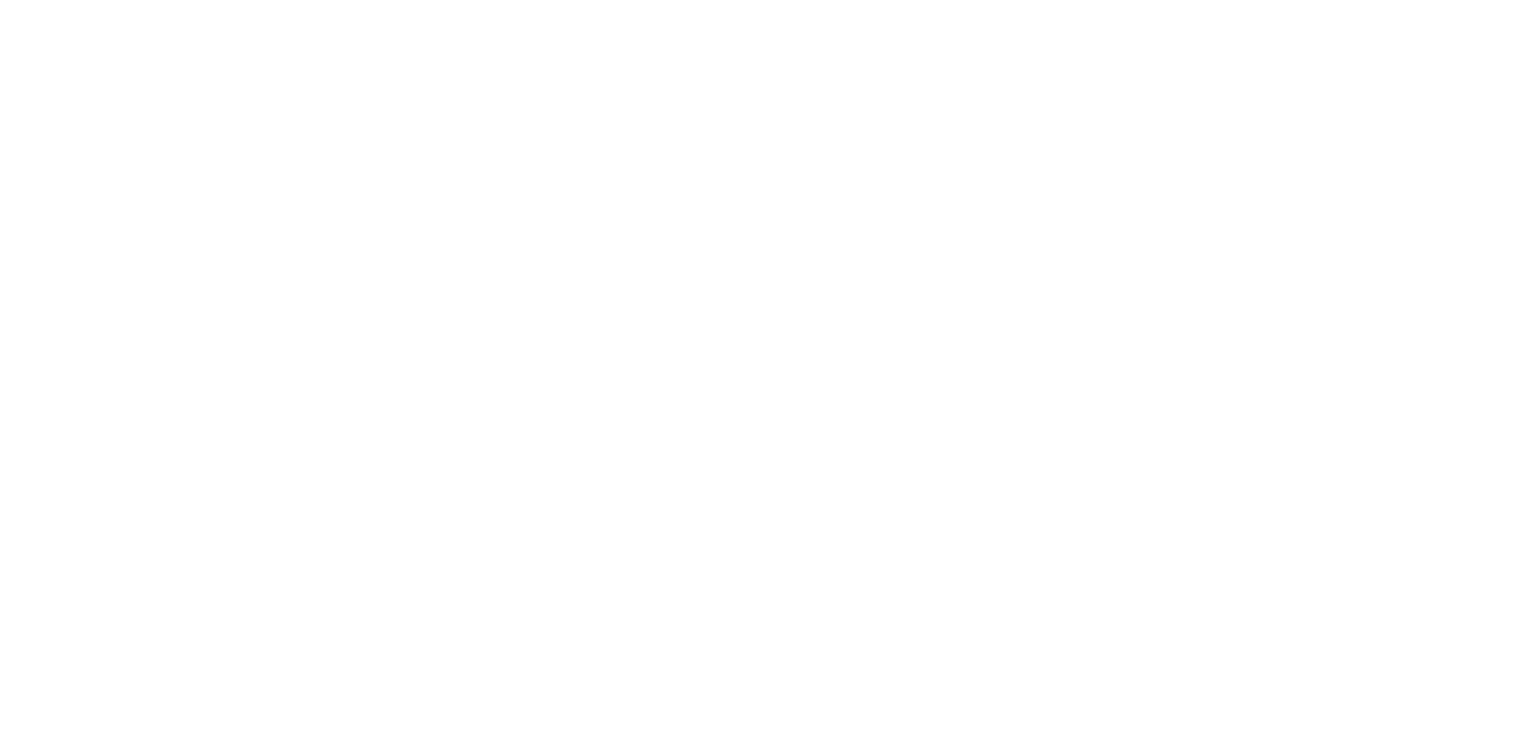 scroll, scrollTop: 0, scrollLeft: 0, axis: both 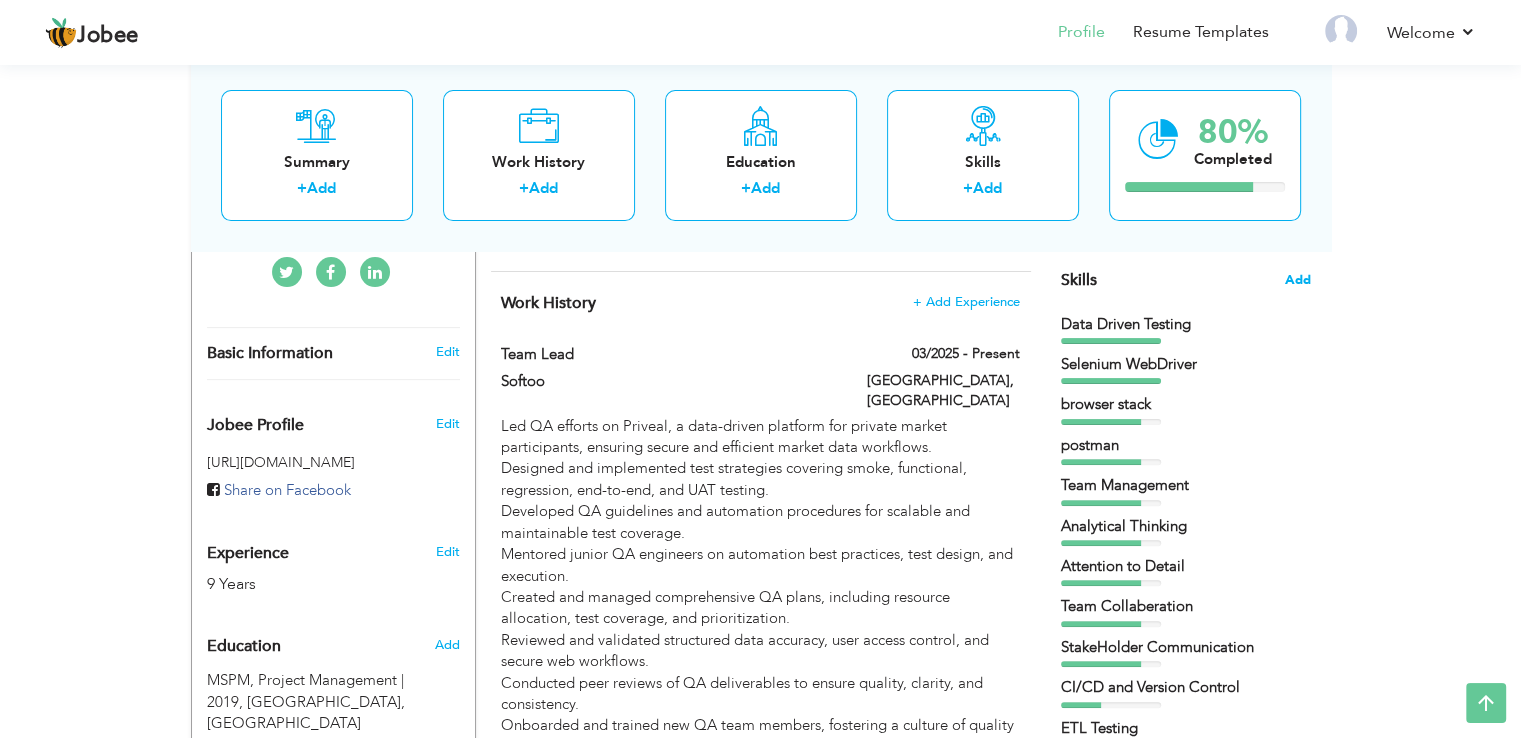 click on "Add" at bounding box center (1298, 280) 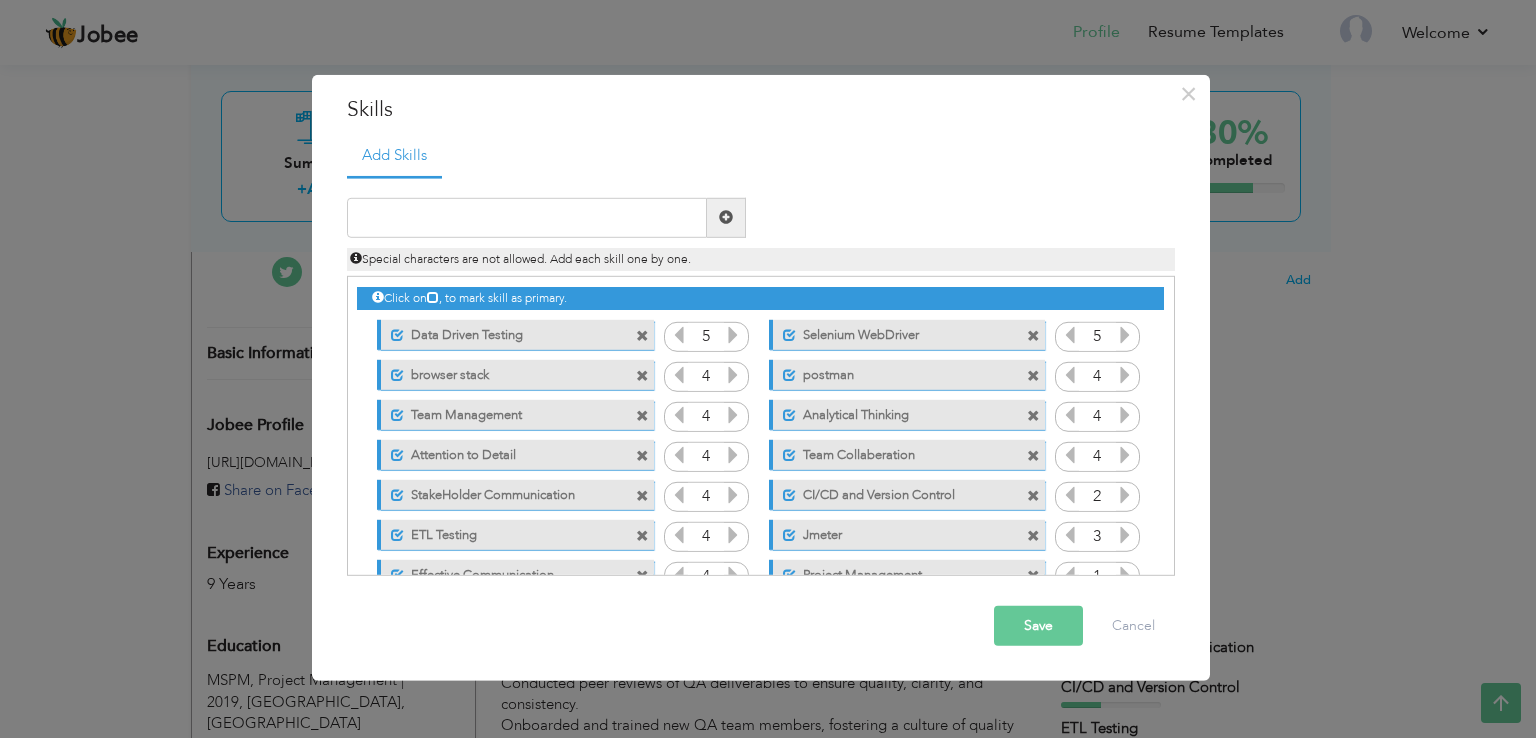 click at bounding box center [1033, 456] 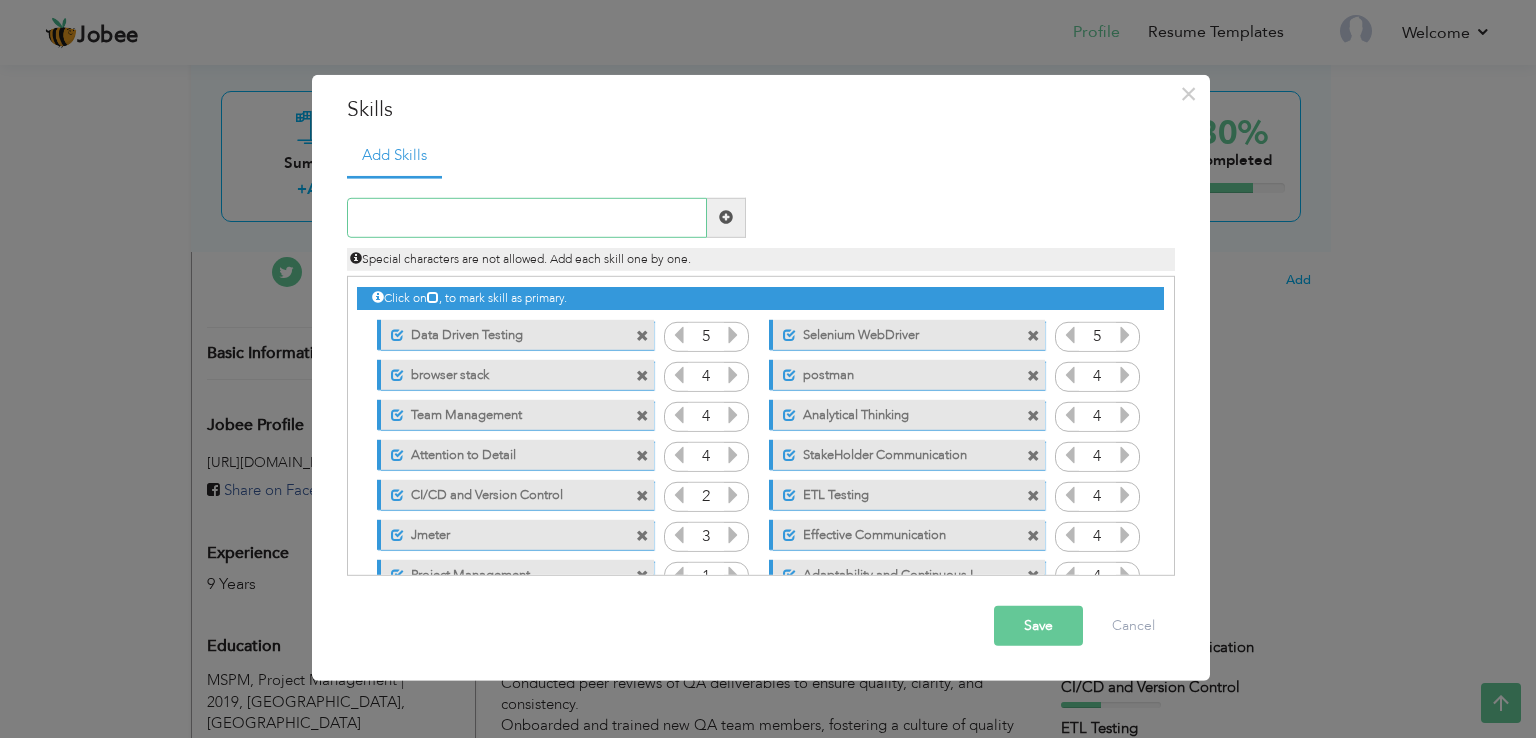 click at bounding box center (527, 218) 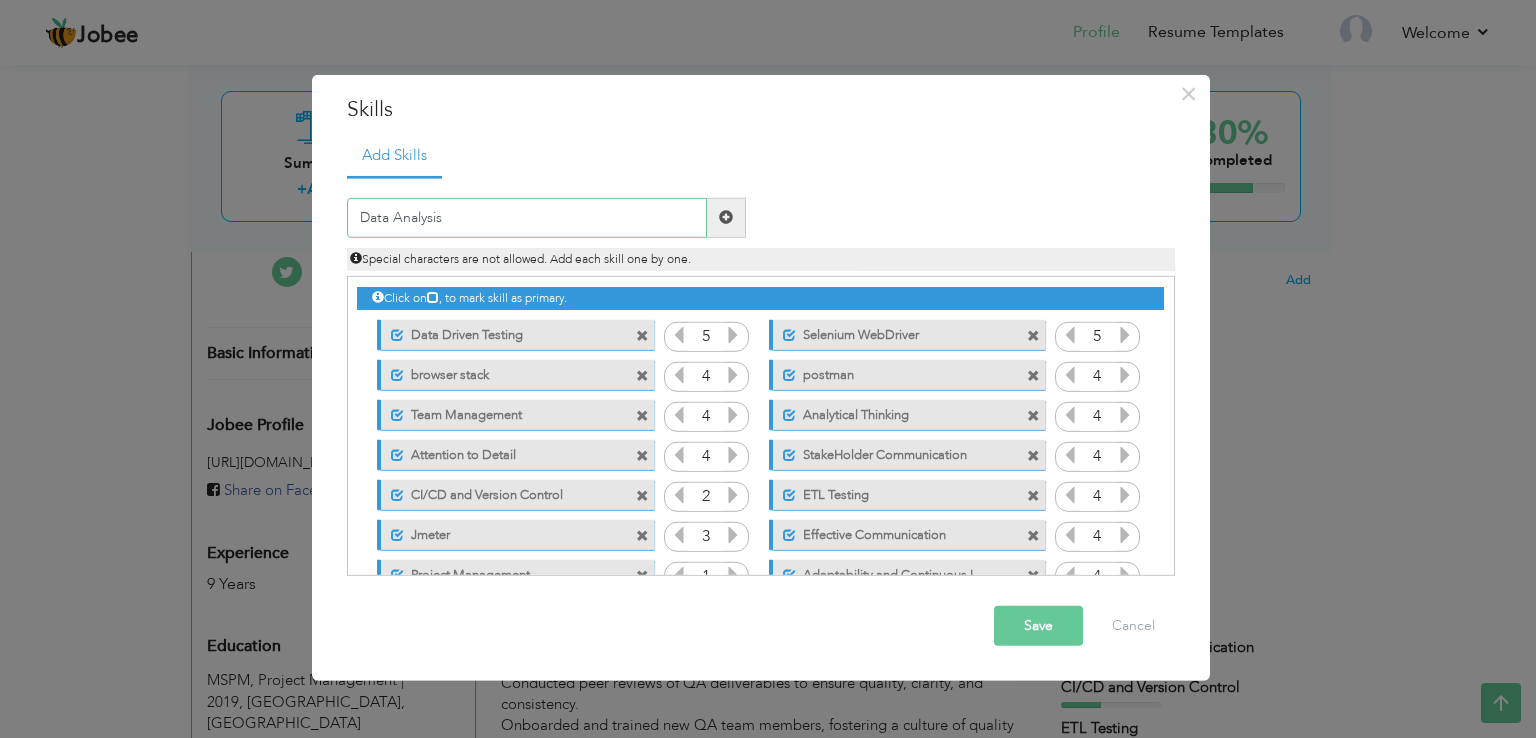 type on "Data Analysis" 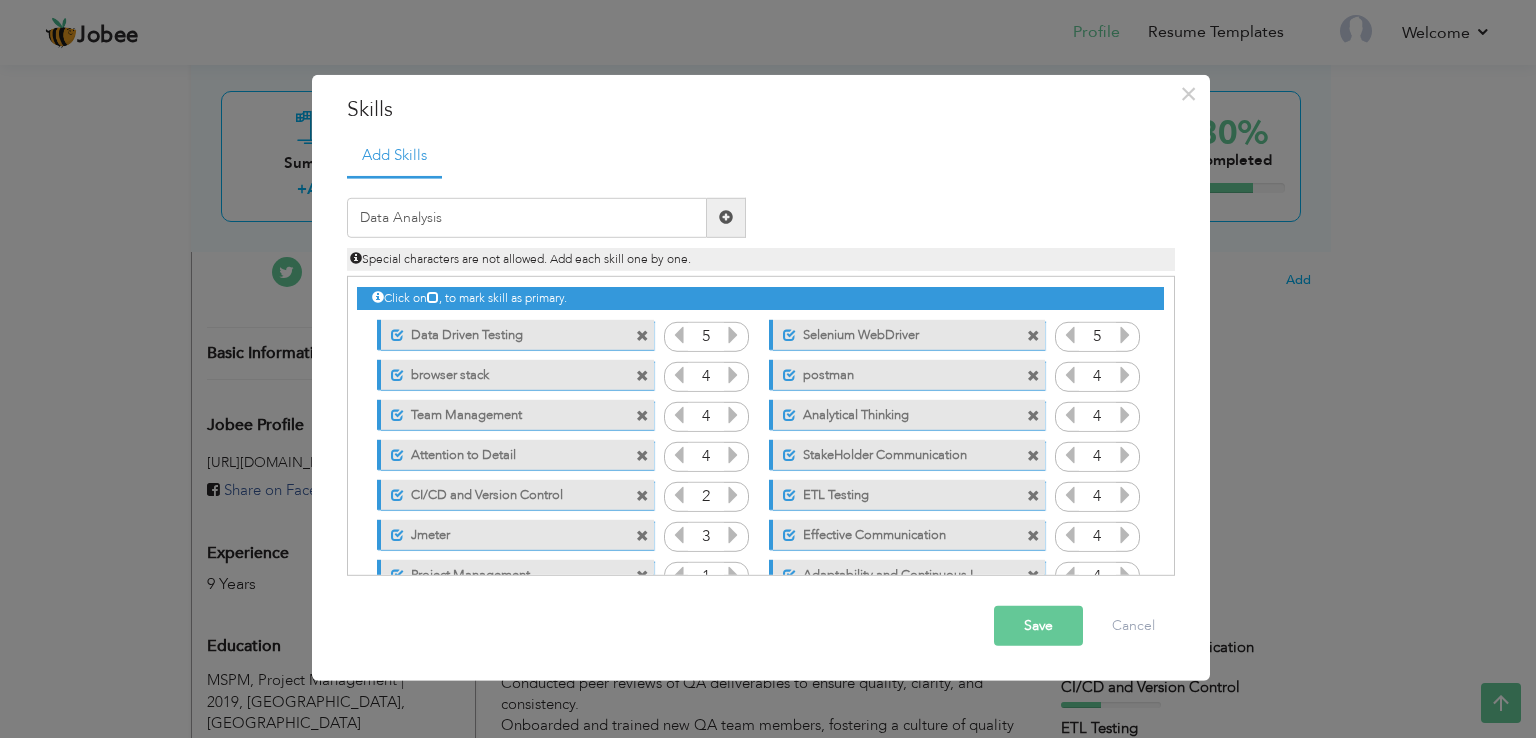 click at bounding box center [726, 218] 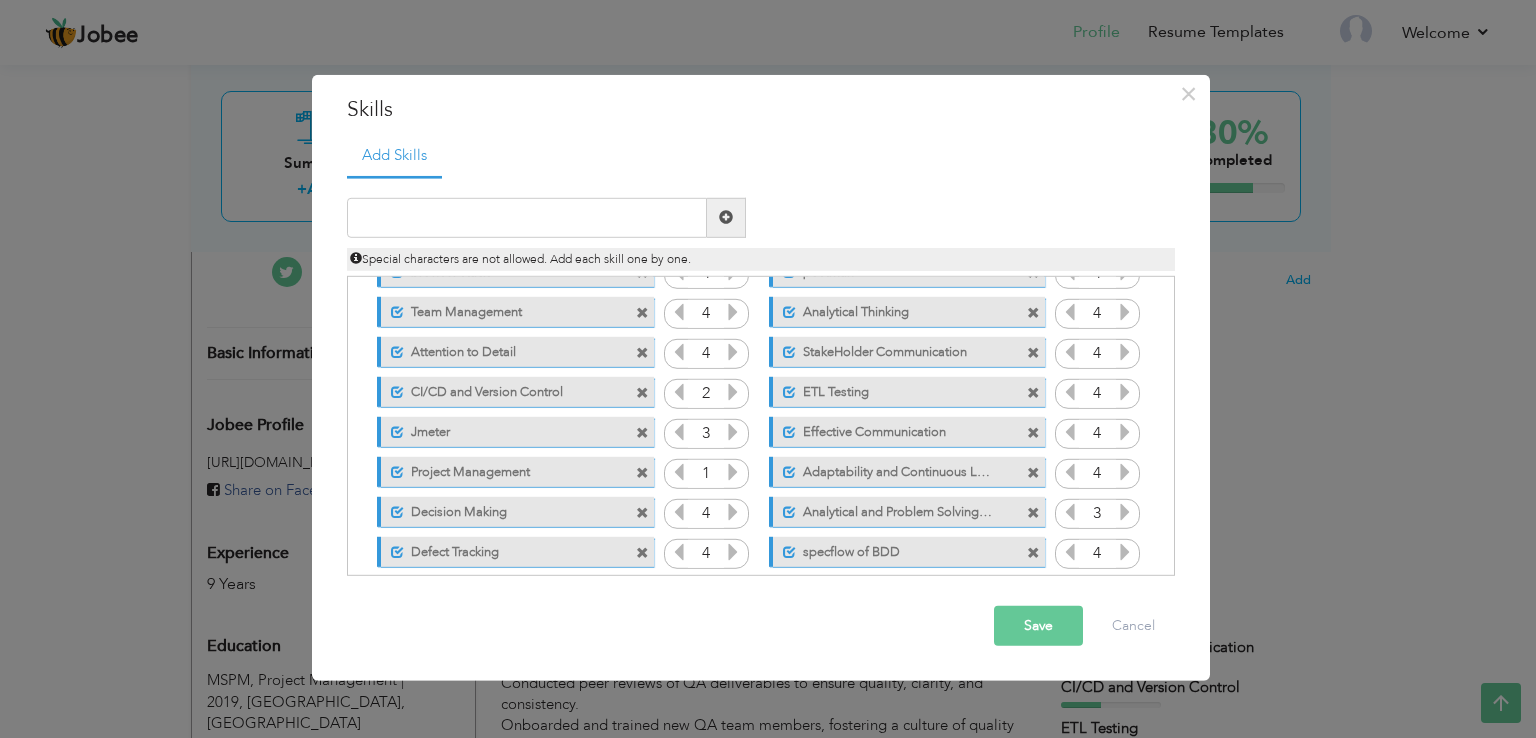 scroll, scrollTop: 204, scrollLeft: 0, axis: vertical 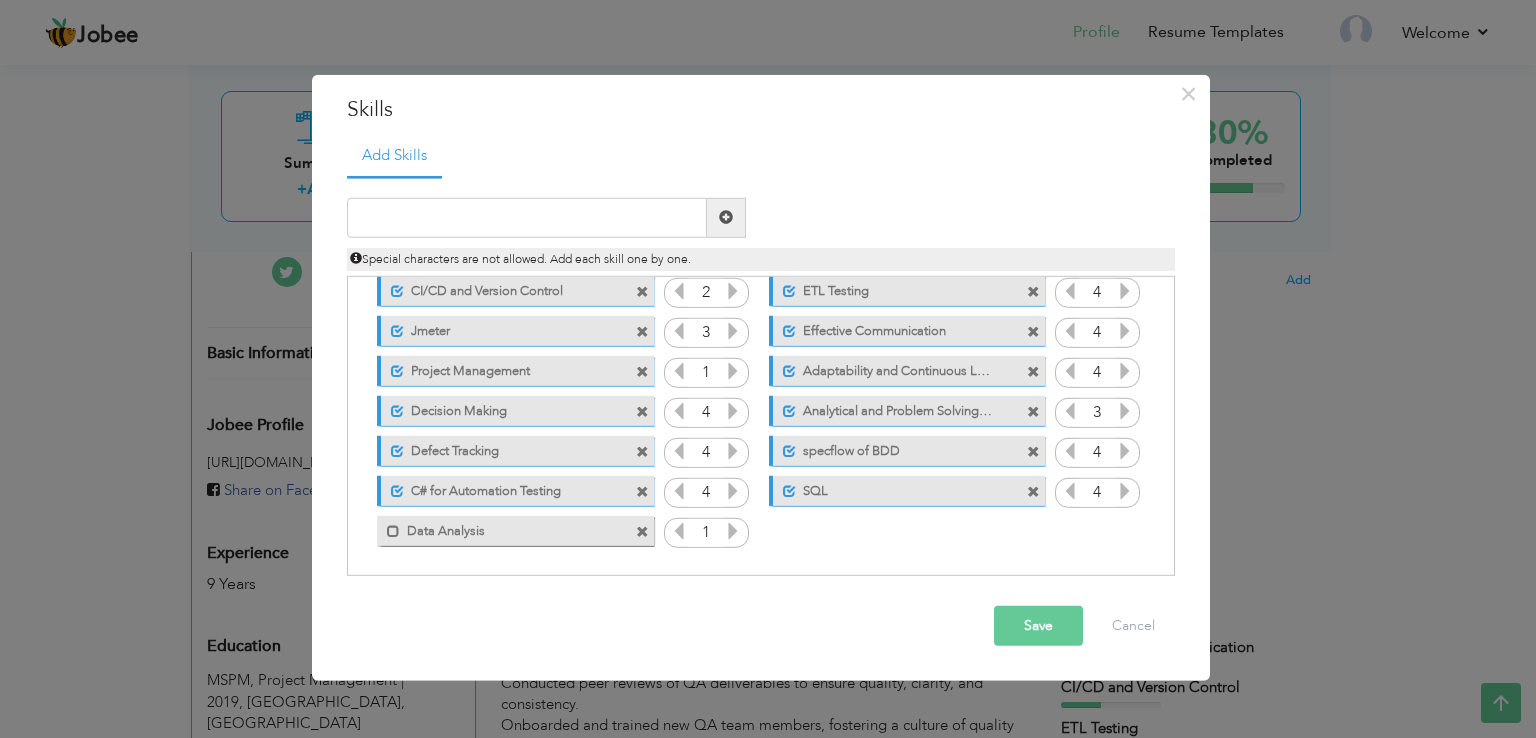 click at bounding box center (733, 531) 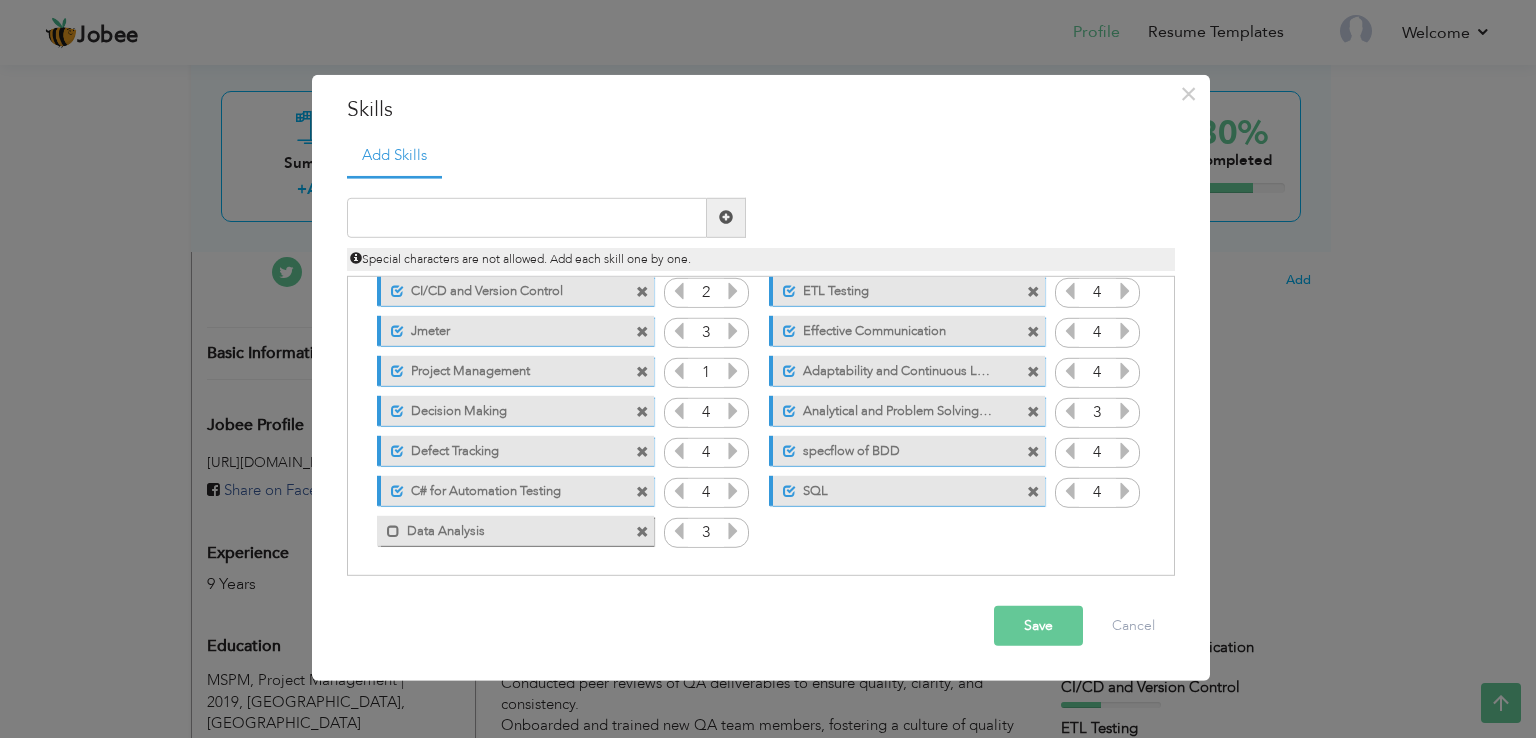 click at bounding box center [733, 531] 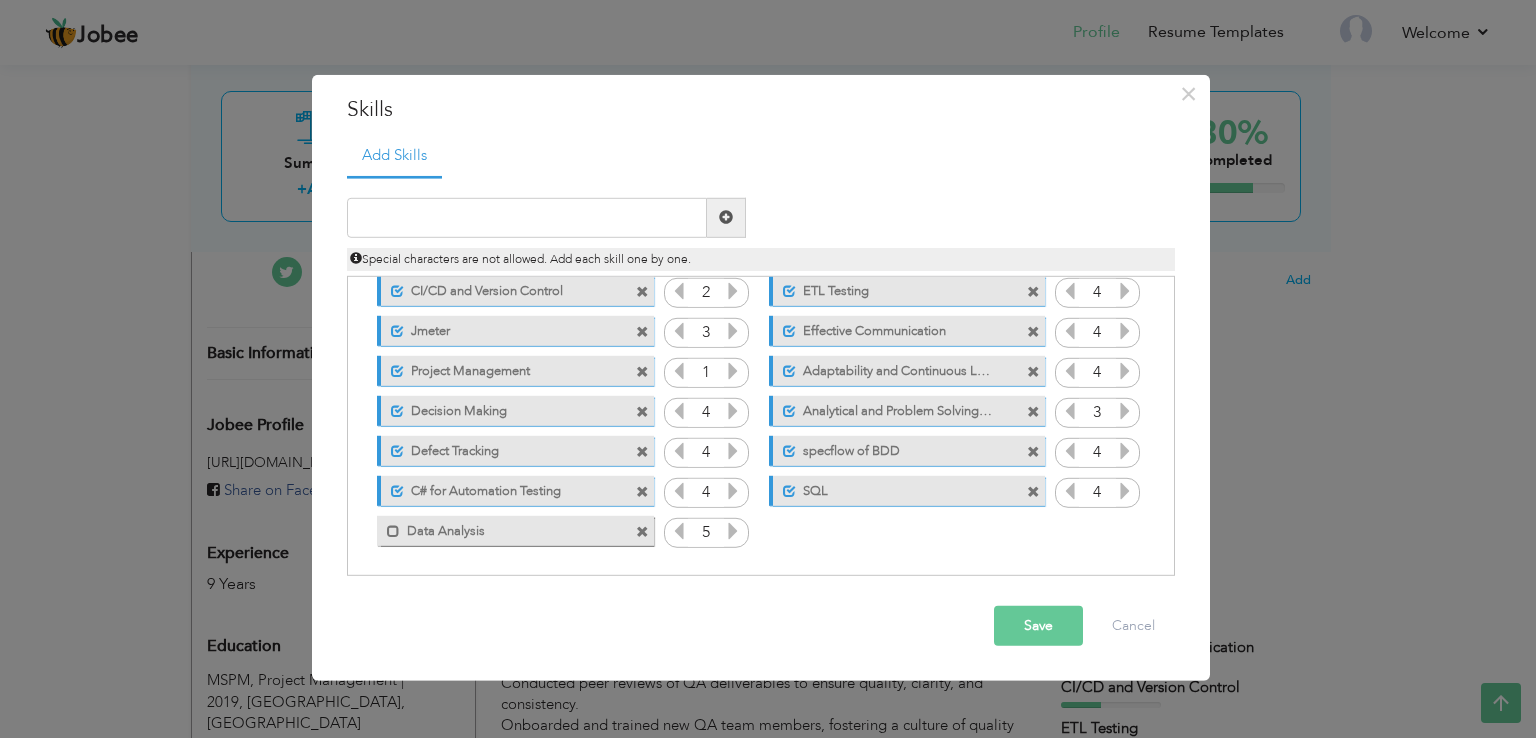 drag, startPoint x: 577, startPoint y: 537, endPoint x: 566, endPoint y: 331, distance: 206.29349 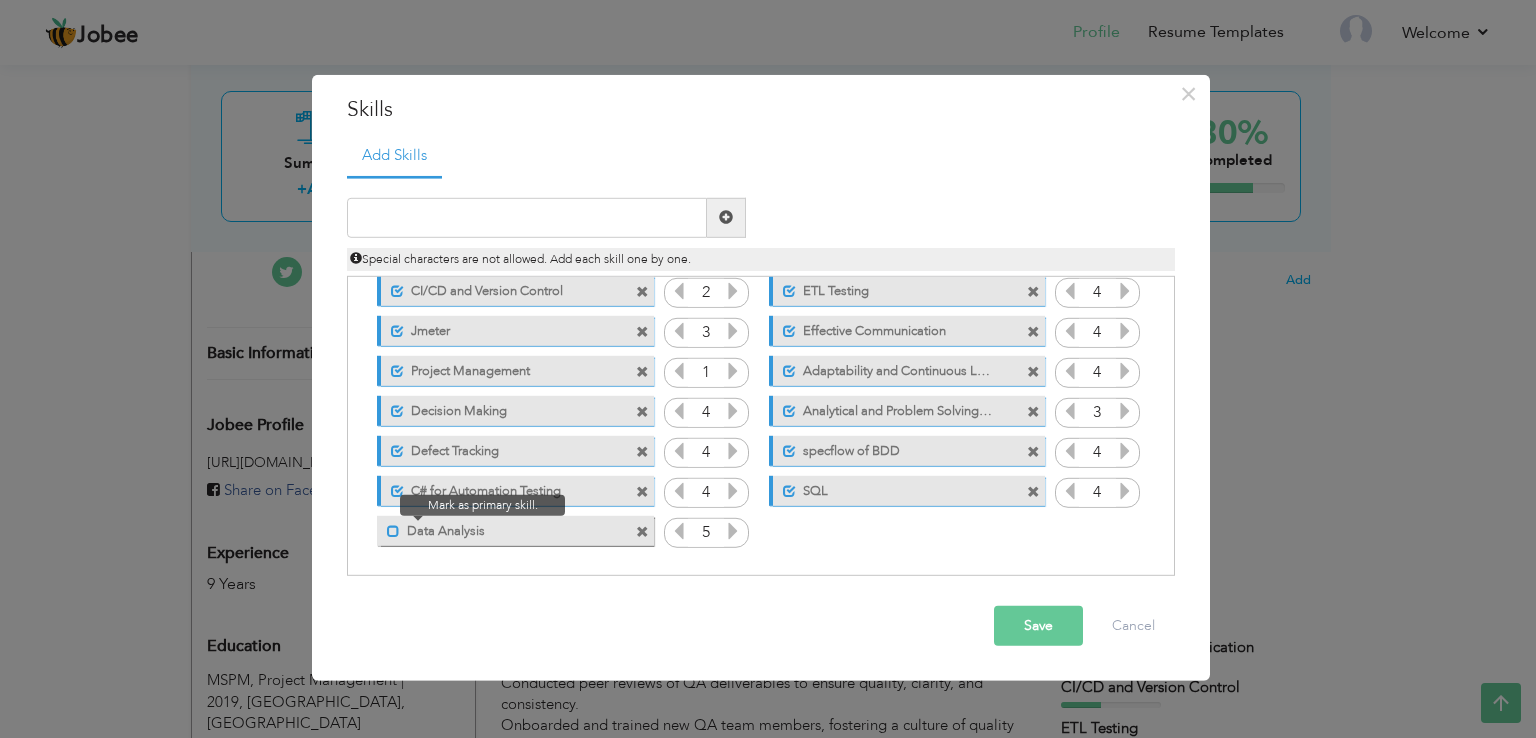 click at bounding box center [393, 531] 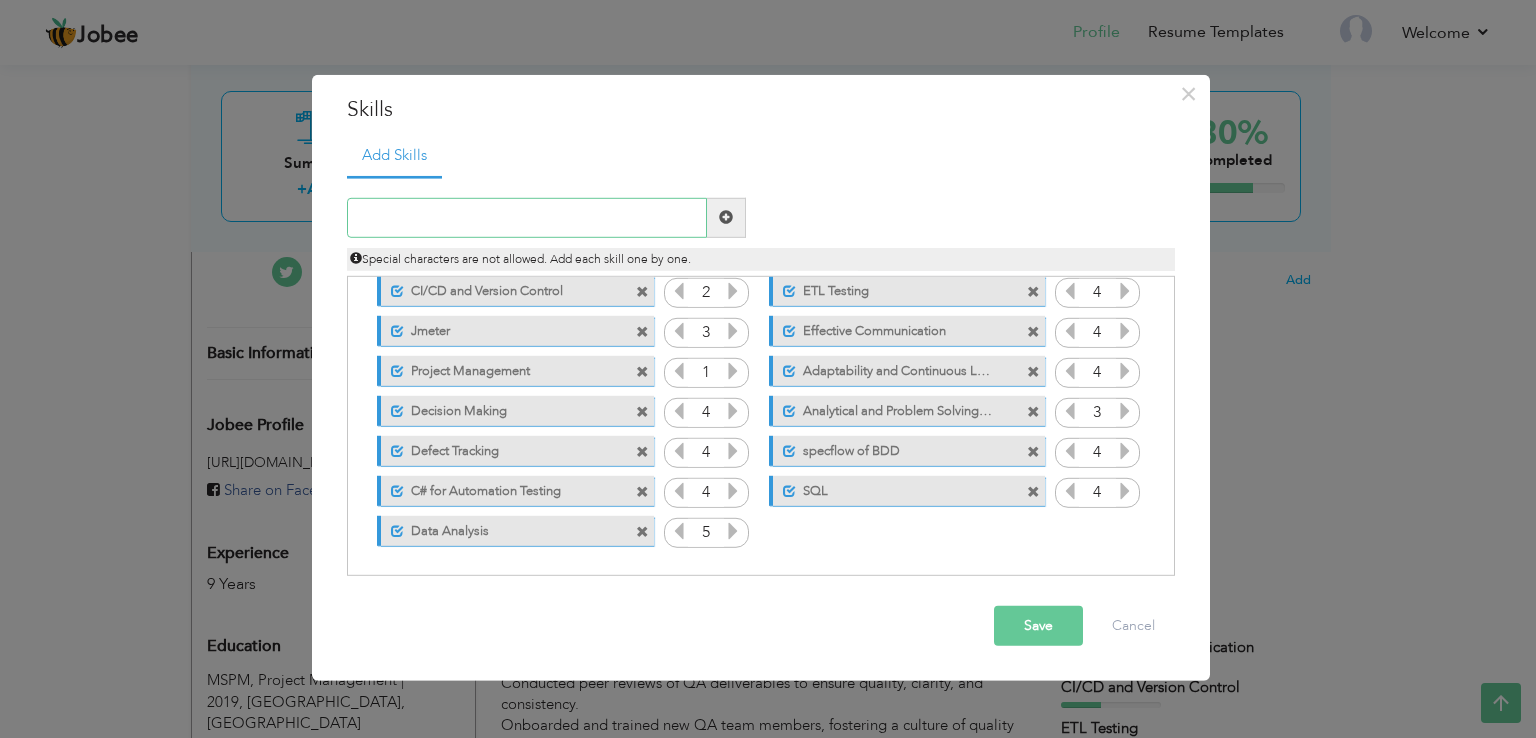 click at bounding box center (527, 218) 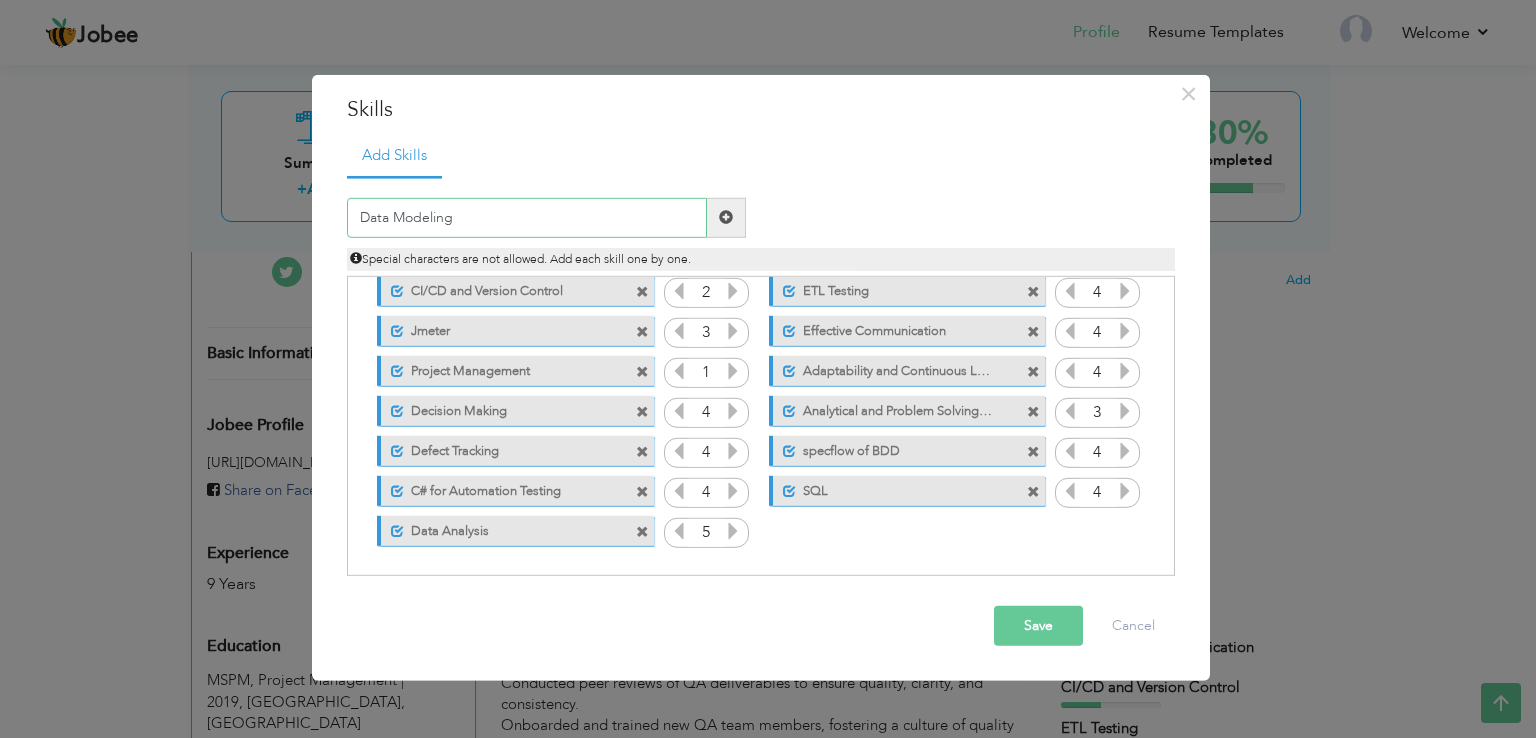 type on "Data Modeling" 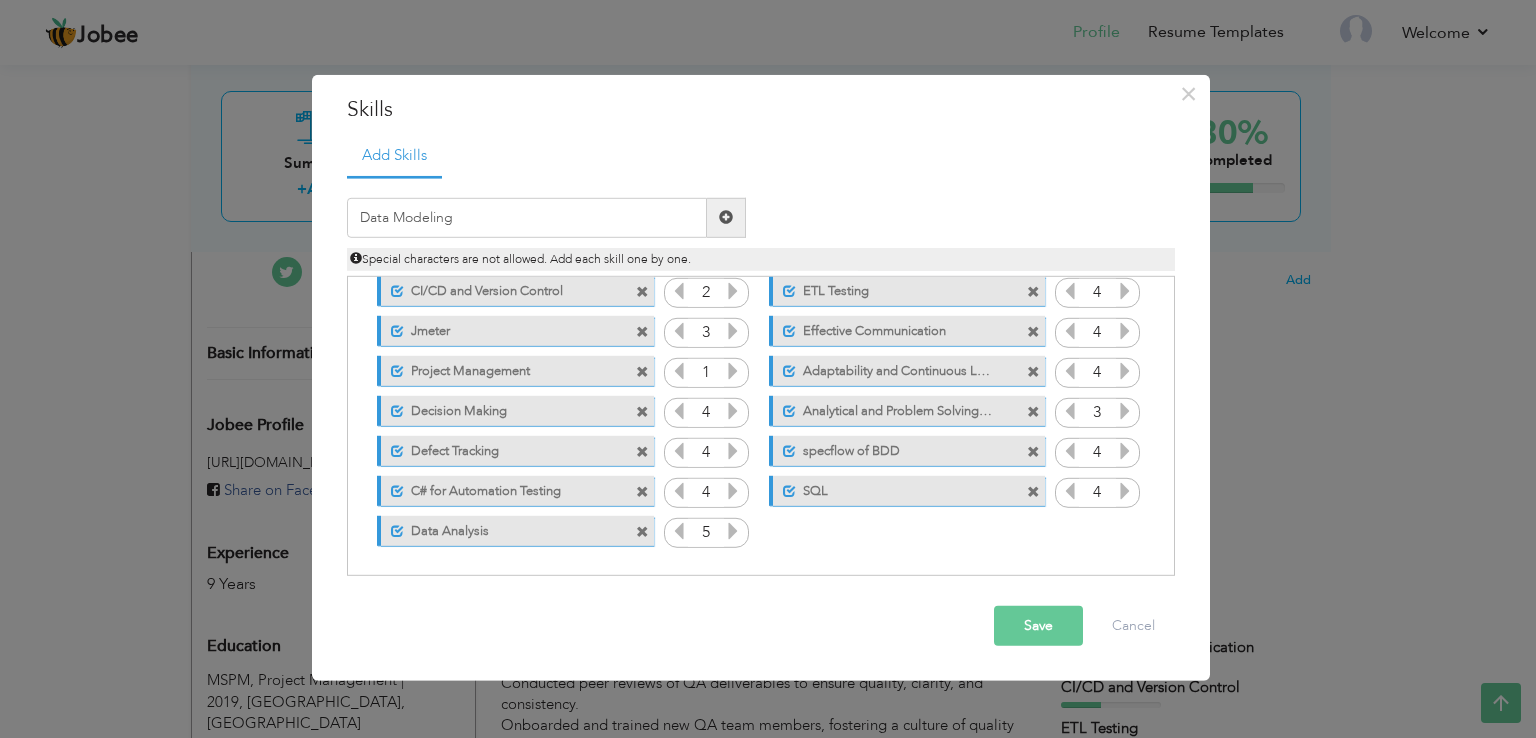 click at bounding box center [726, 218] 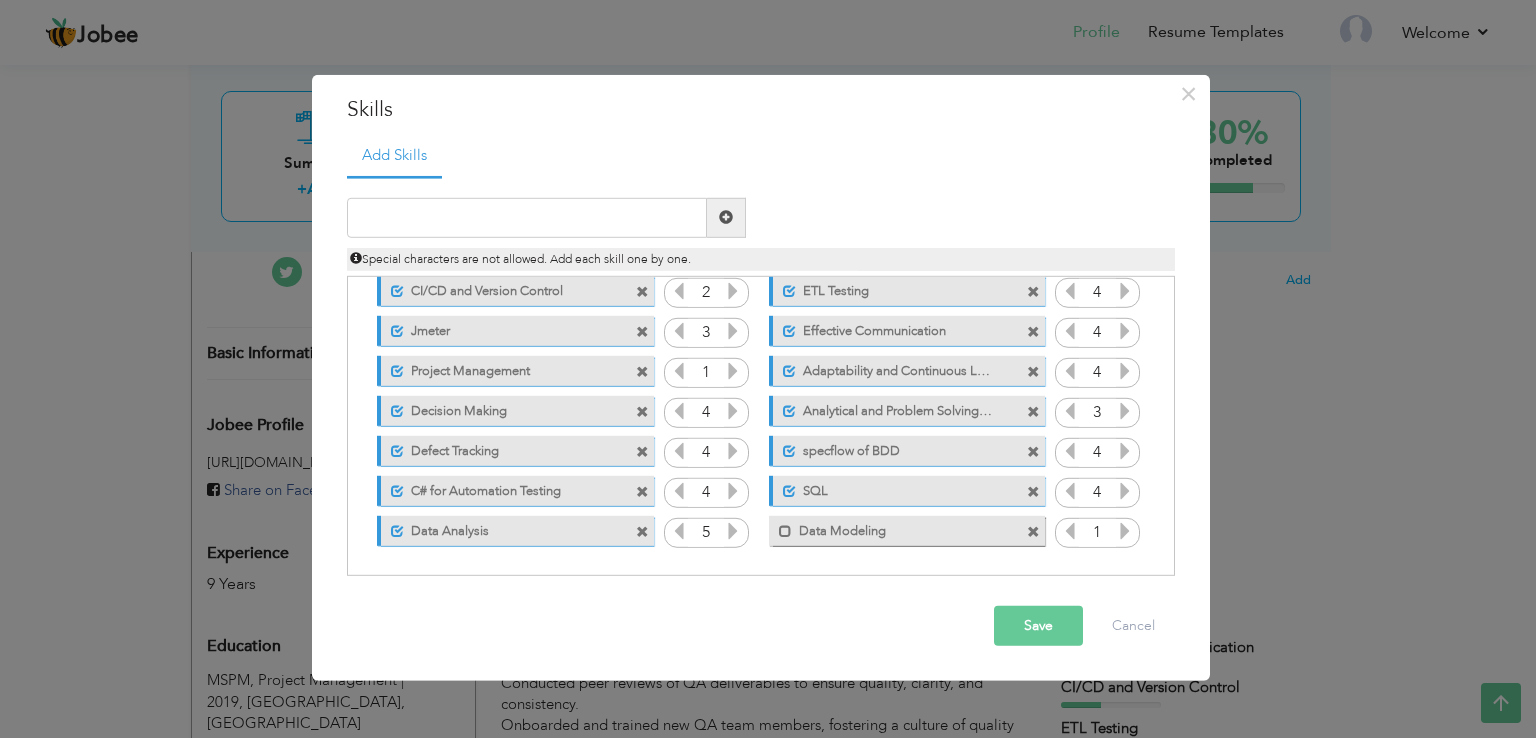 click at bounding box center (1125, 531) 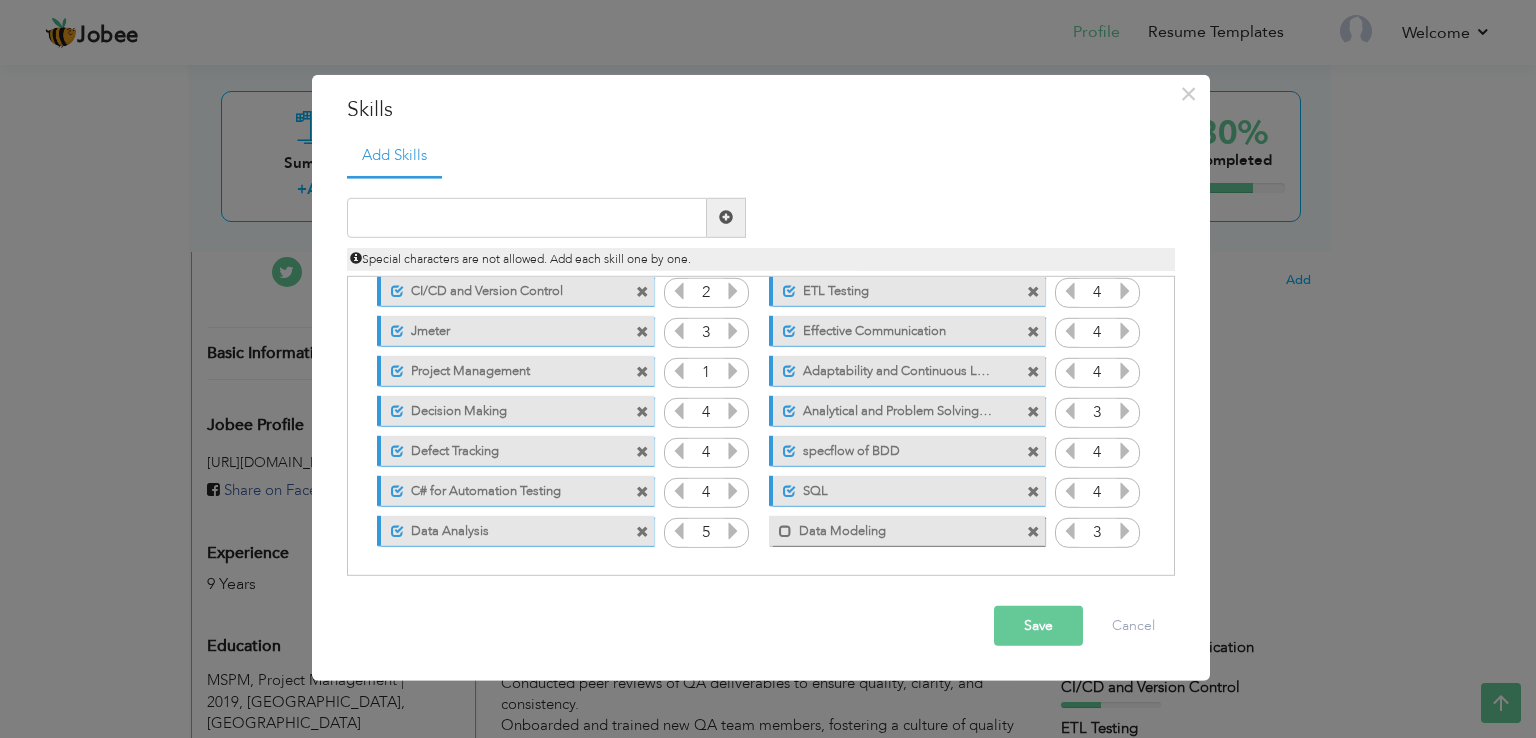 click at bounding box center (1125, 531) 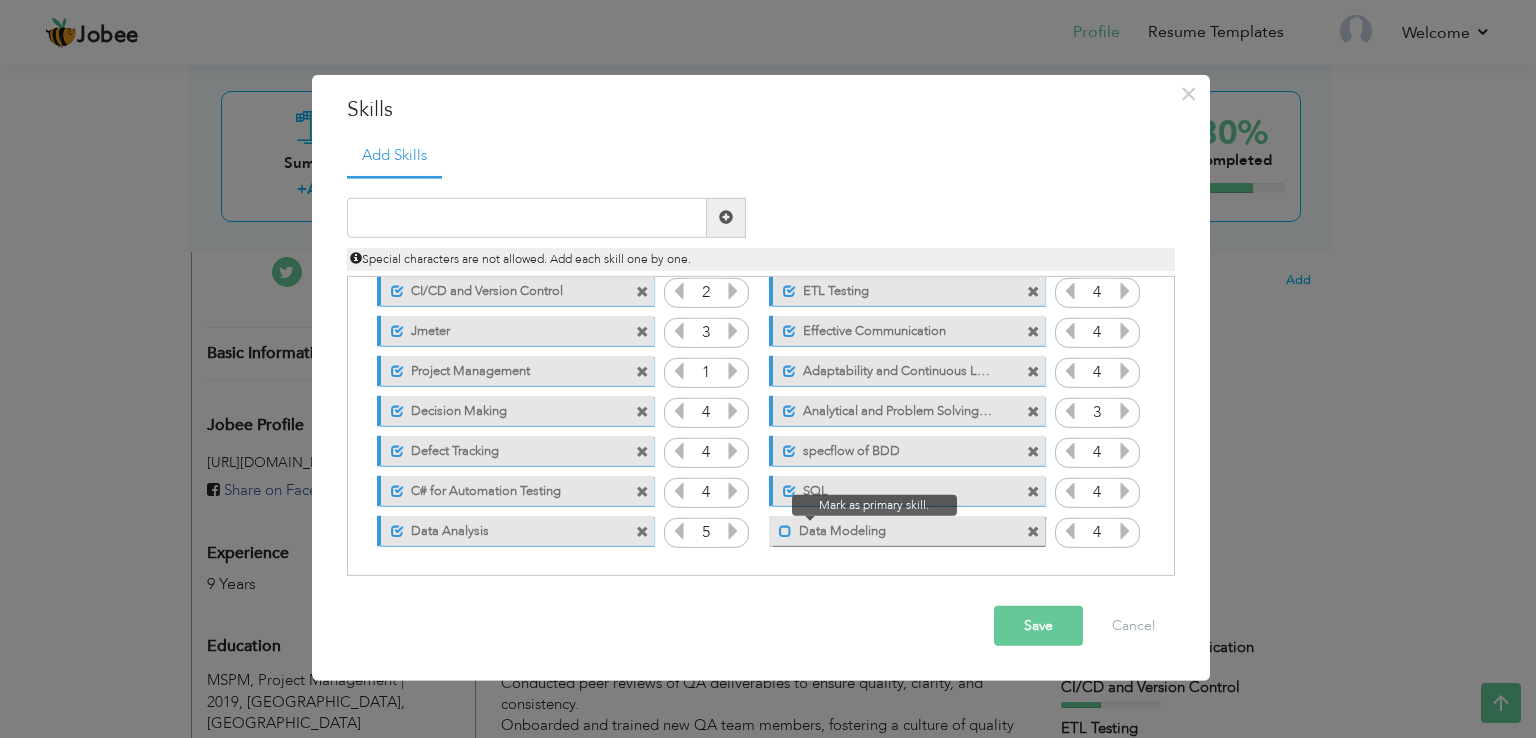 click at bounding box center (785, 531) 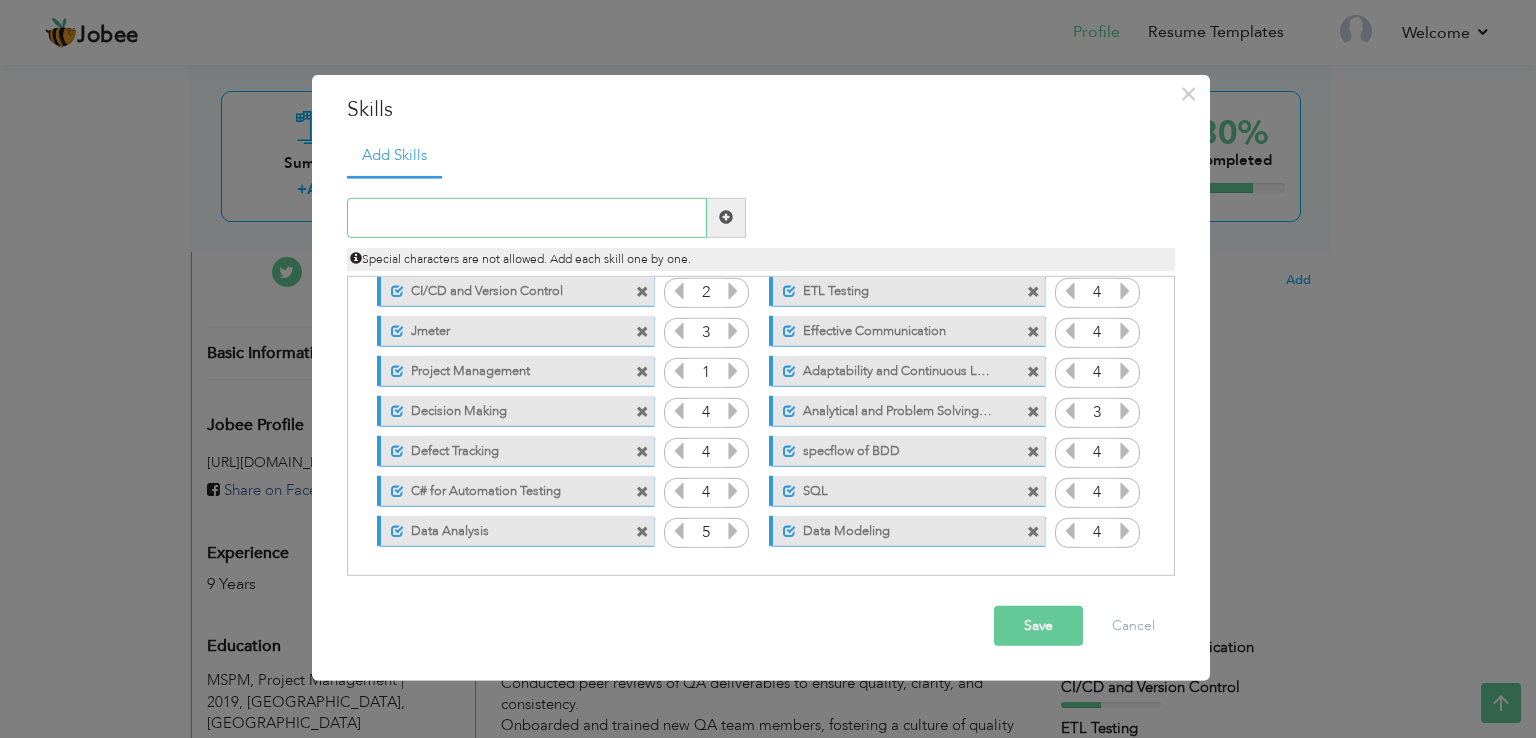 click at bounding box center [527, 218] 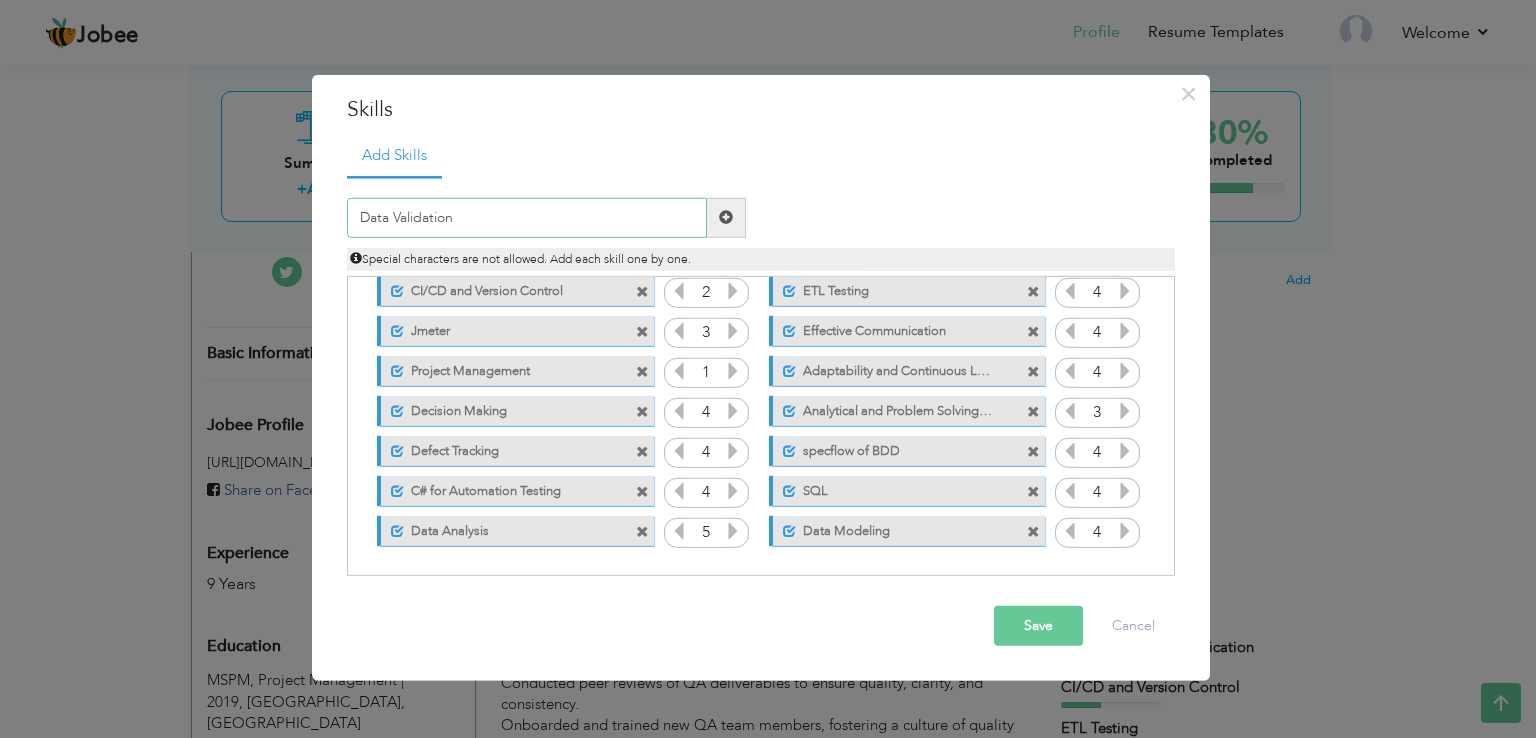 click on "Data Validation" at bounding box center [527, 218] 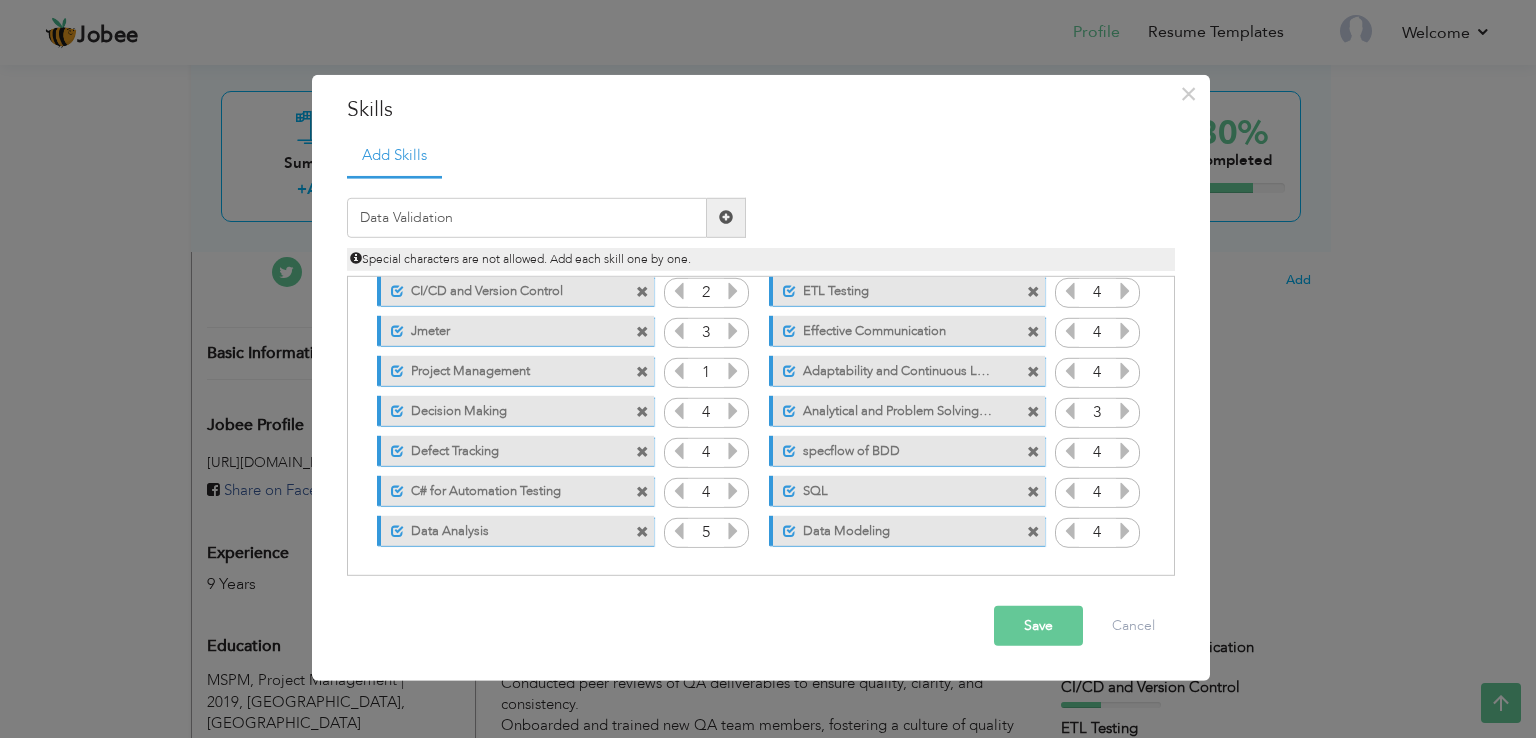 click at bounding box center [726, 218] 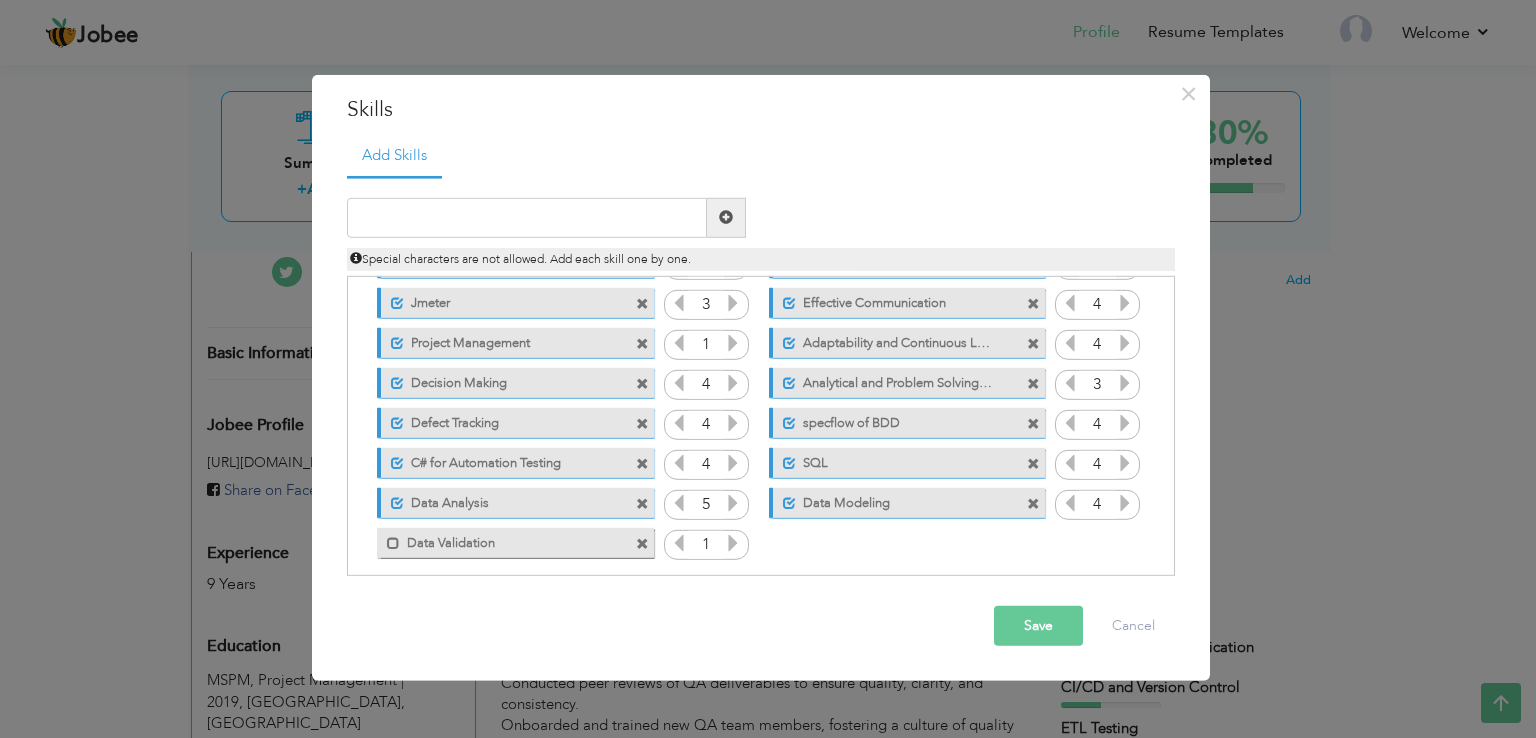 scroll, scrollTop: 244, scrollLeft: 0, axis: vertical 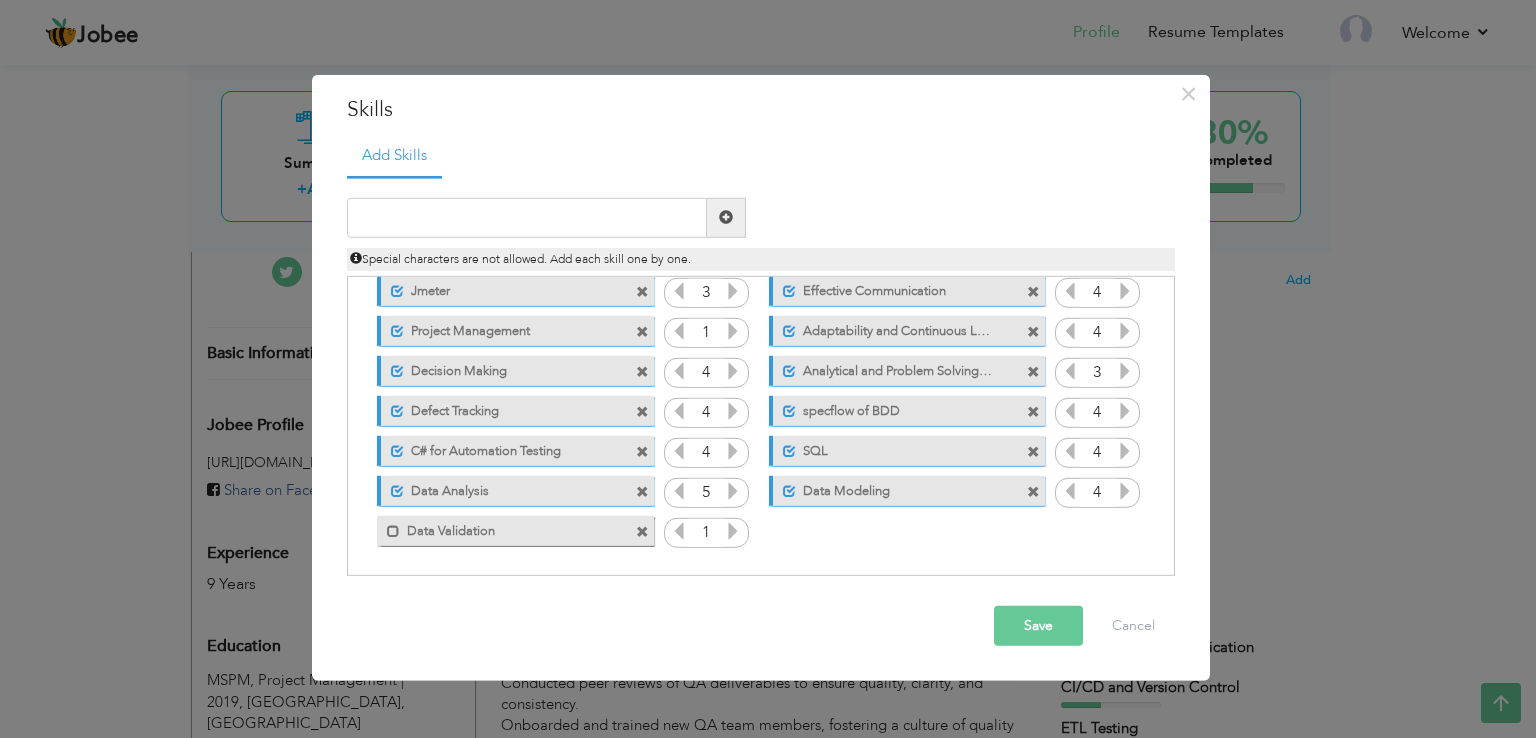 click on "1" at bounding box center [706, 533] 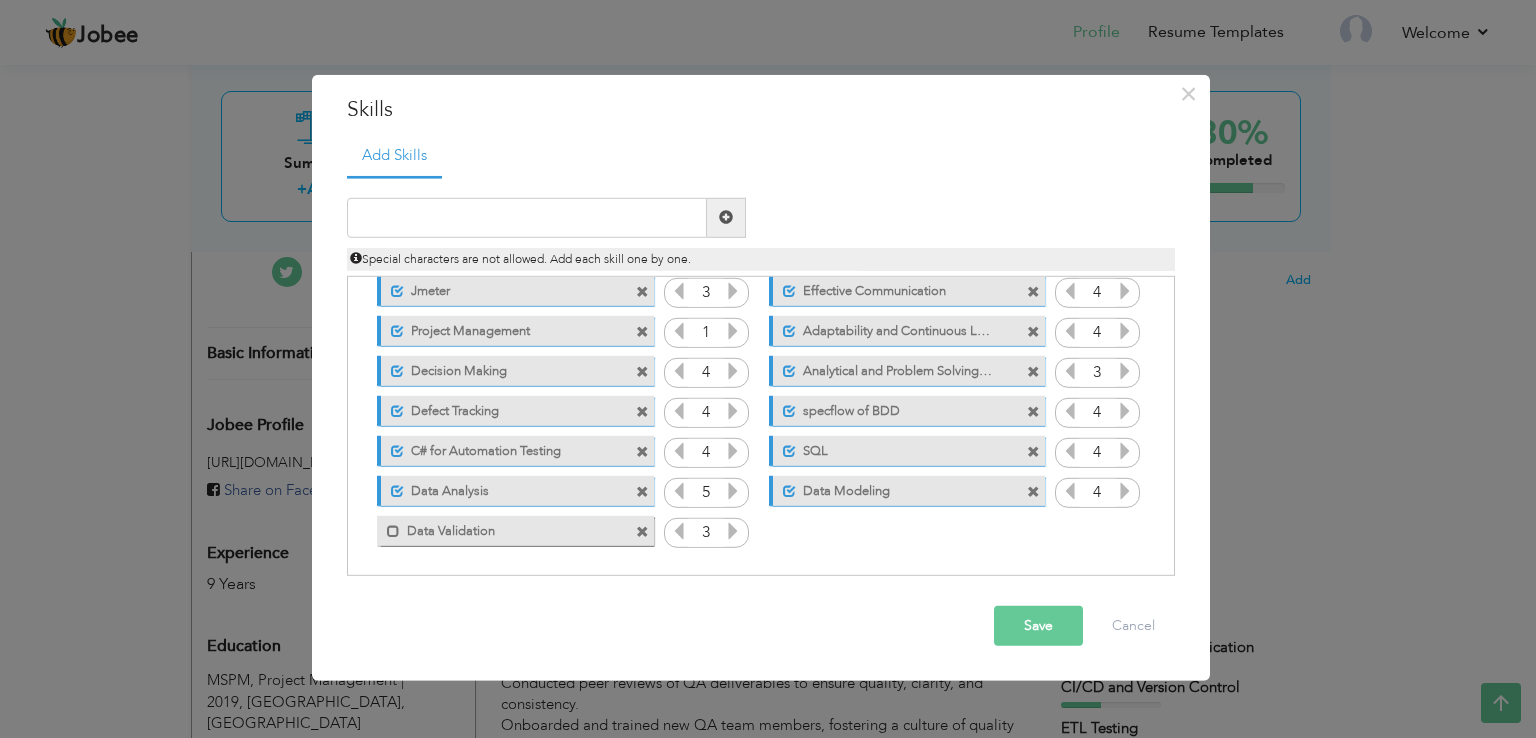 click at bounding box center (733, 531) 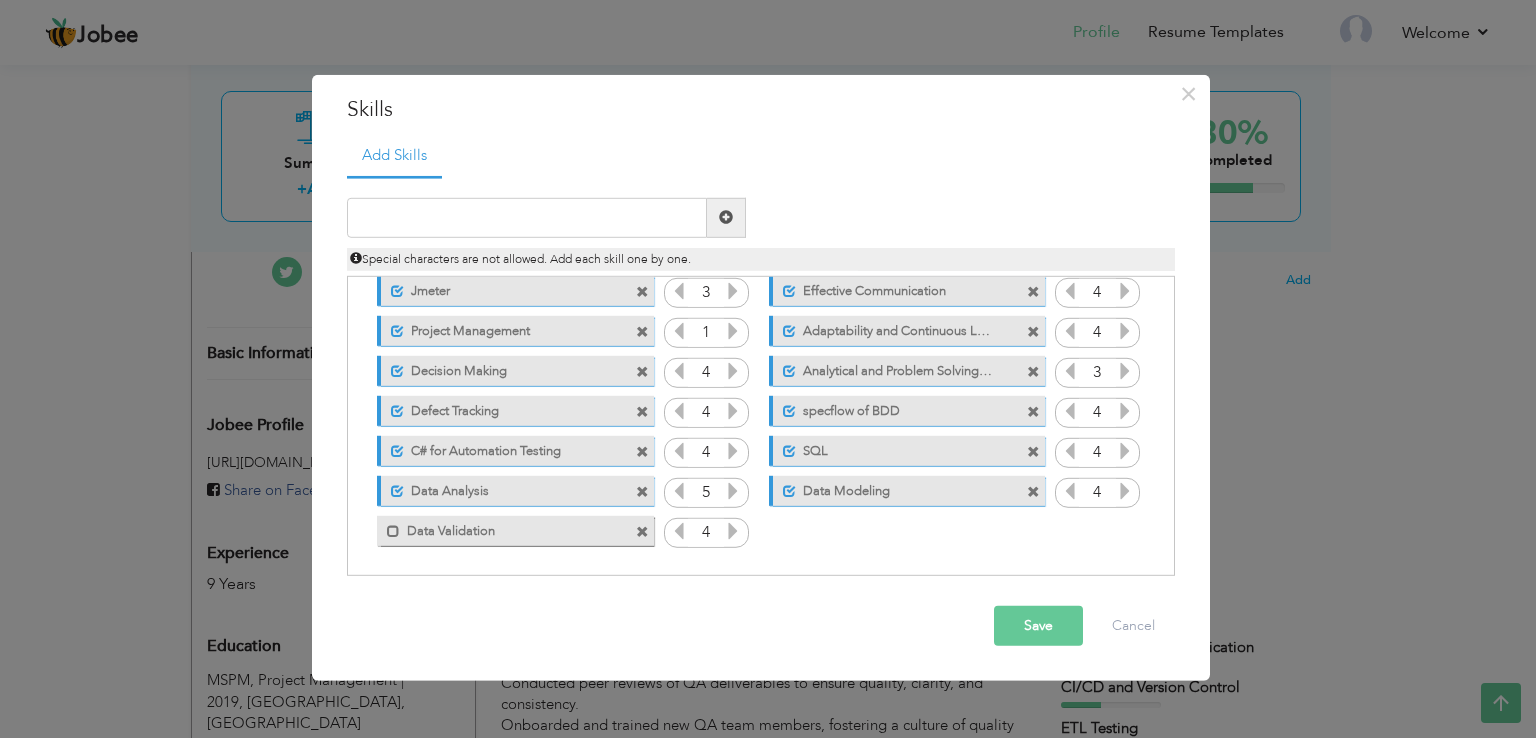 click at bounding box center (733, 531) 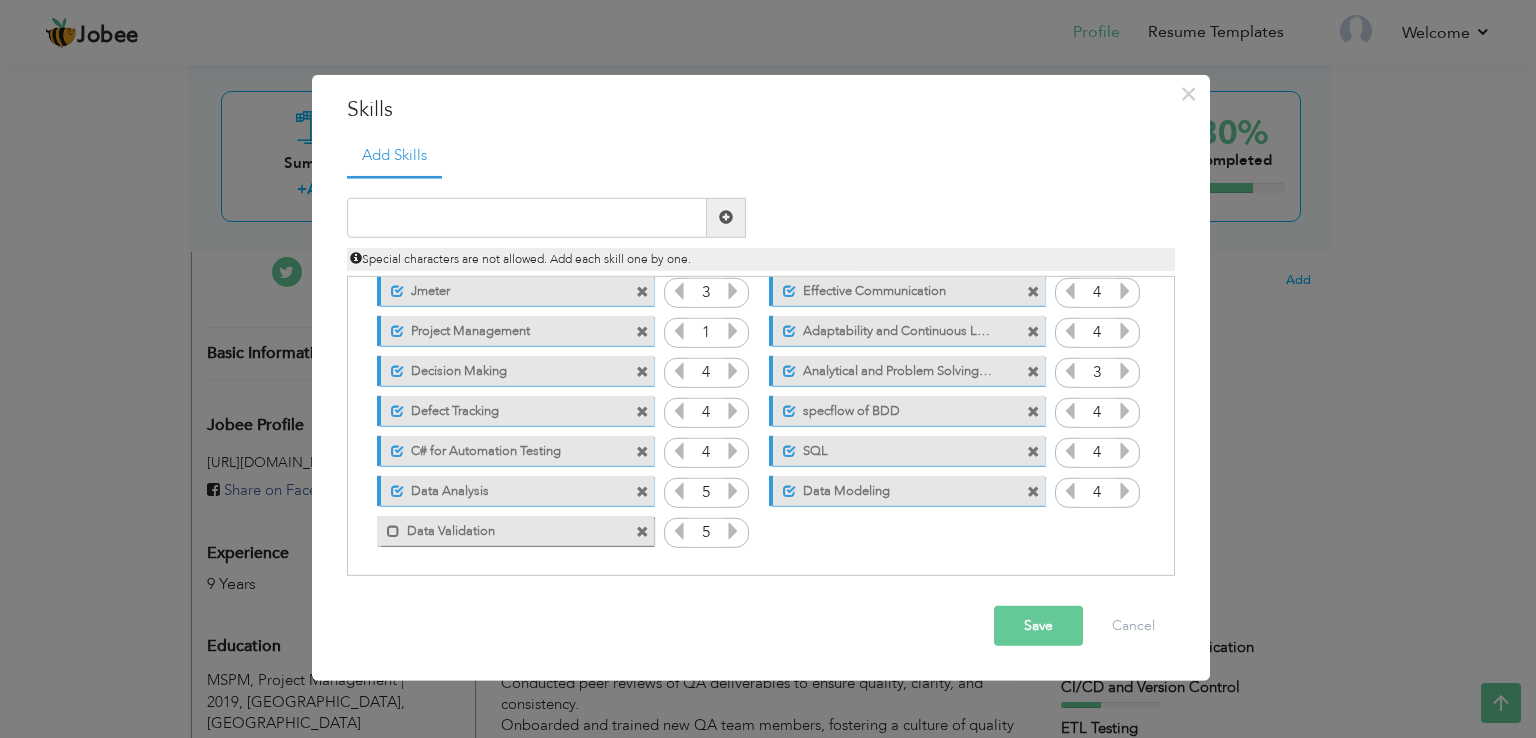 click at bounding box center (679, 531) 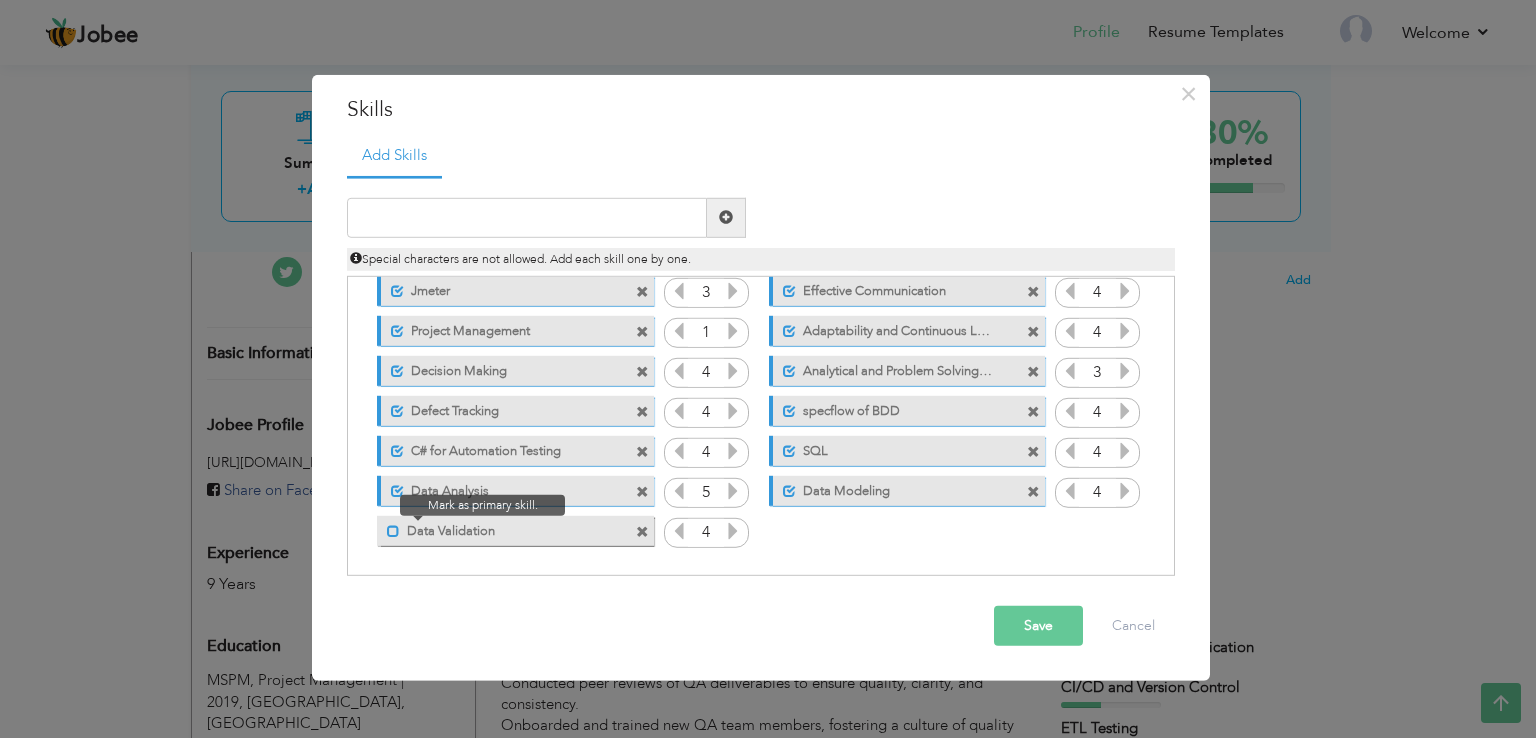 click at bounding box center (393, 531) 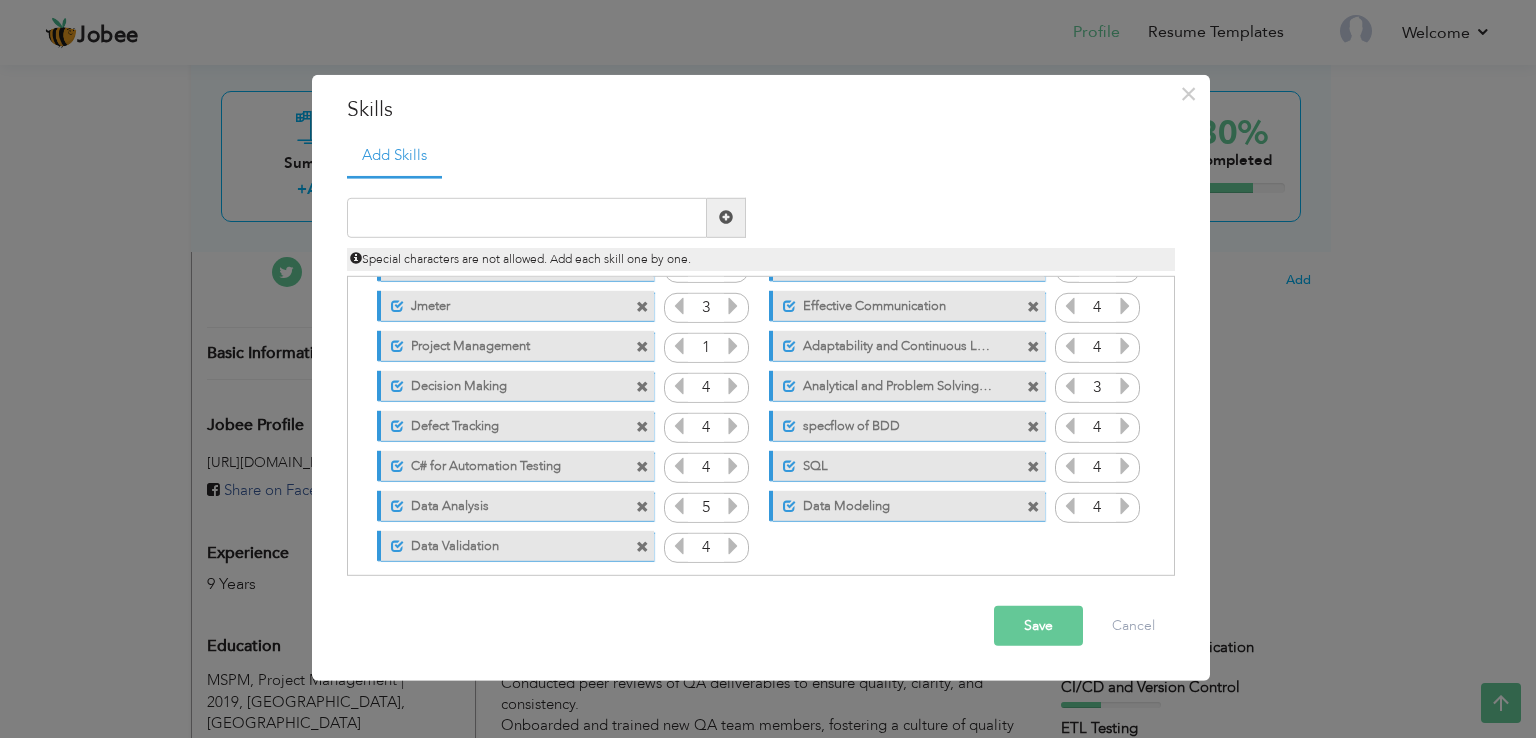 scroll, scrollTop: 244, scrollLeft: 0, axis: vertical 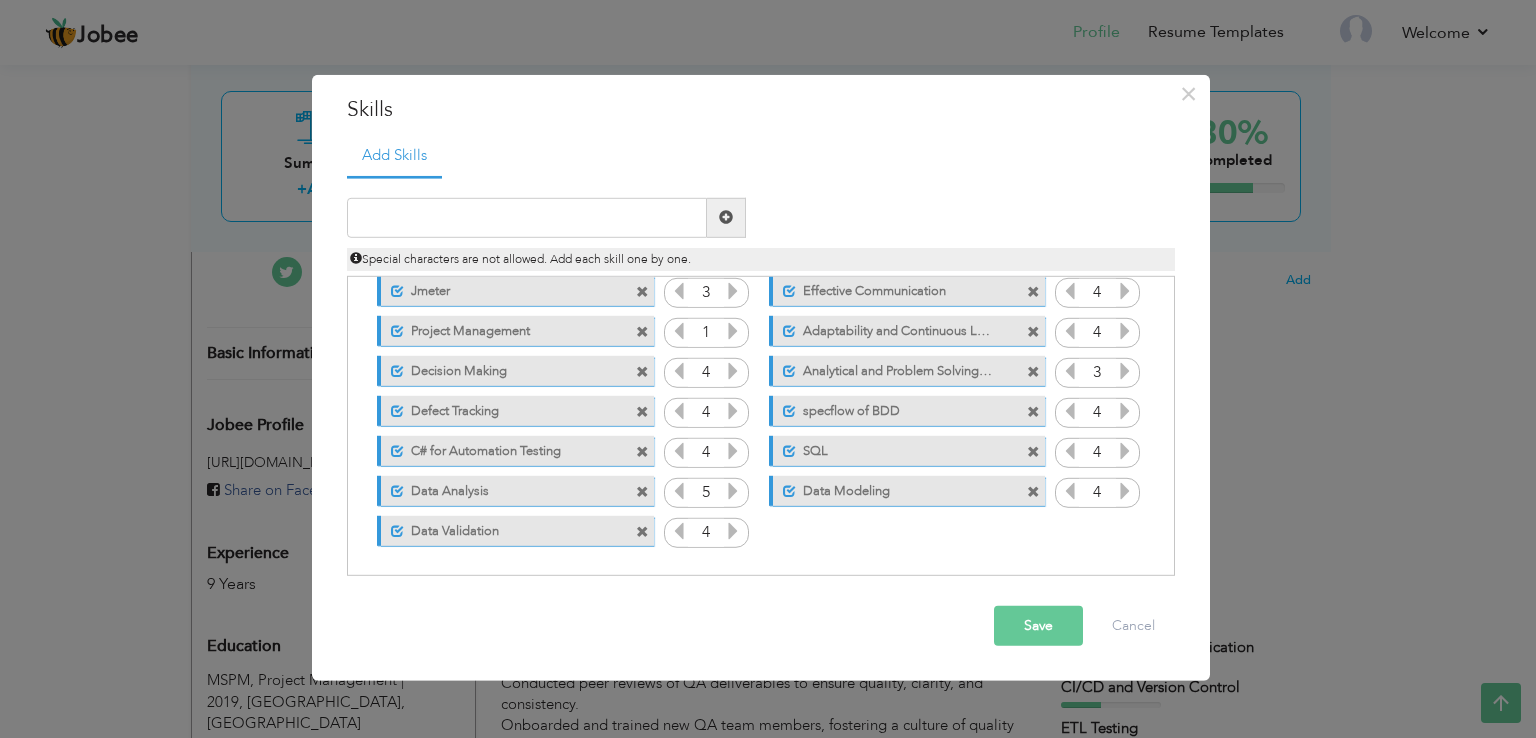click on "Save" at bounding box center (1038, 626) 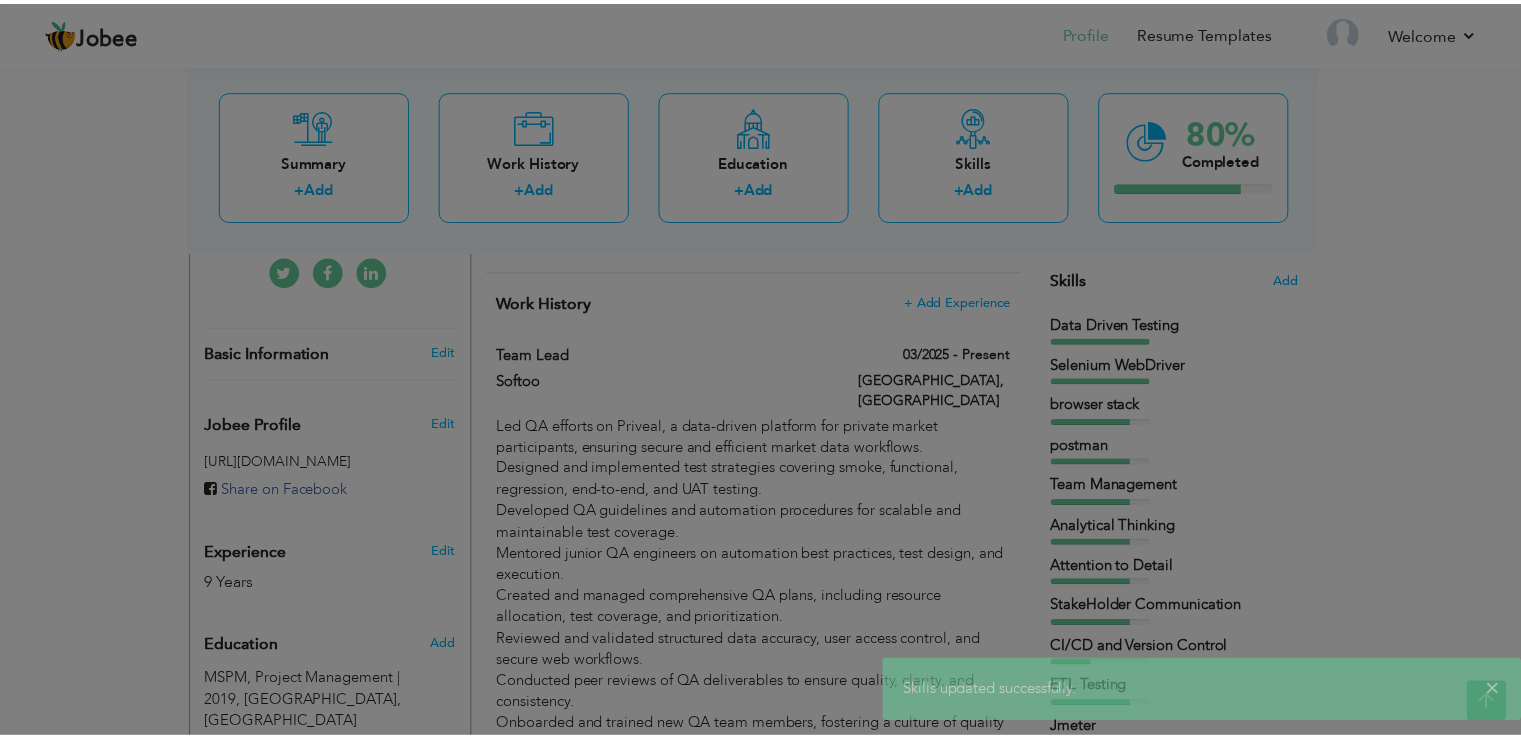 scroll, scrollTop: 0, scrollLeft: 0, axis: both 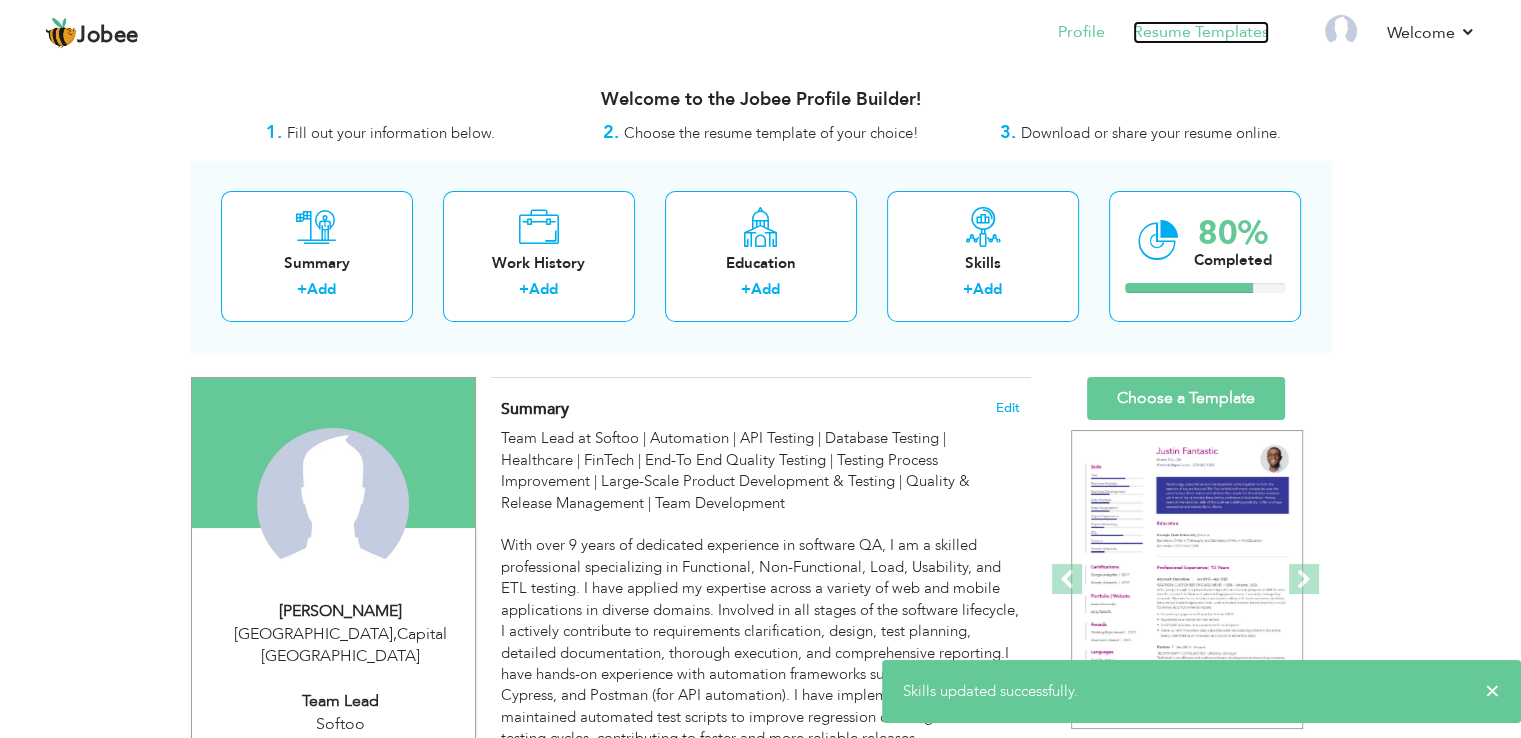 click on "Resume Templates" at bounding box center (1201, 32) 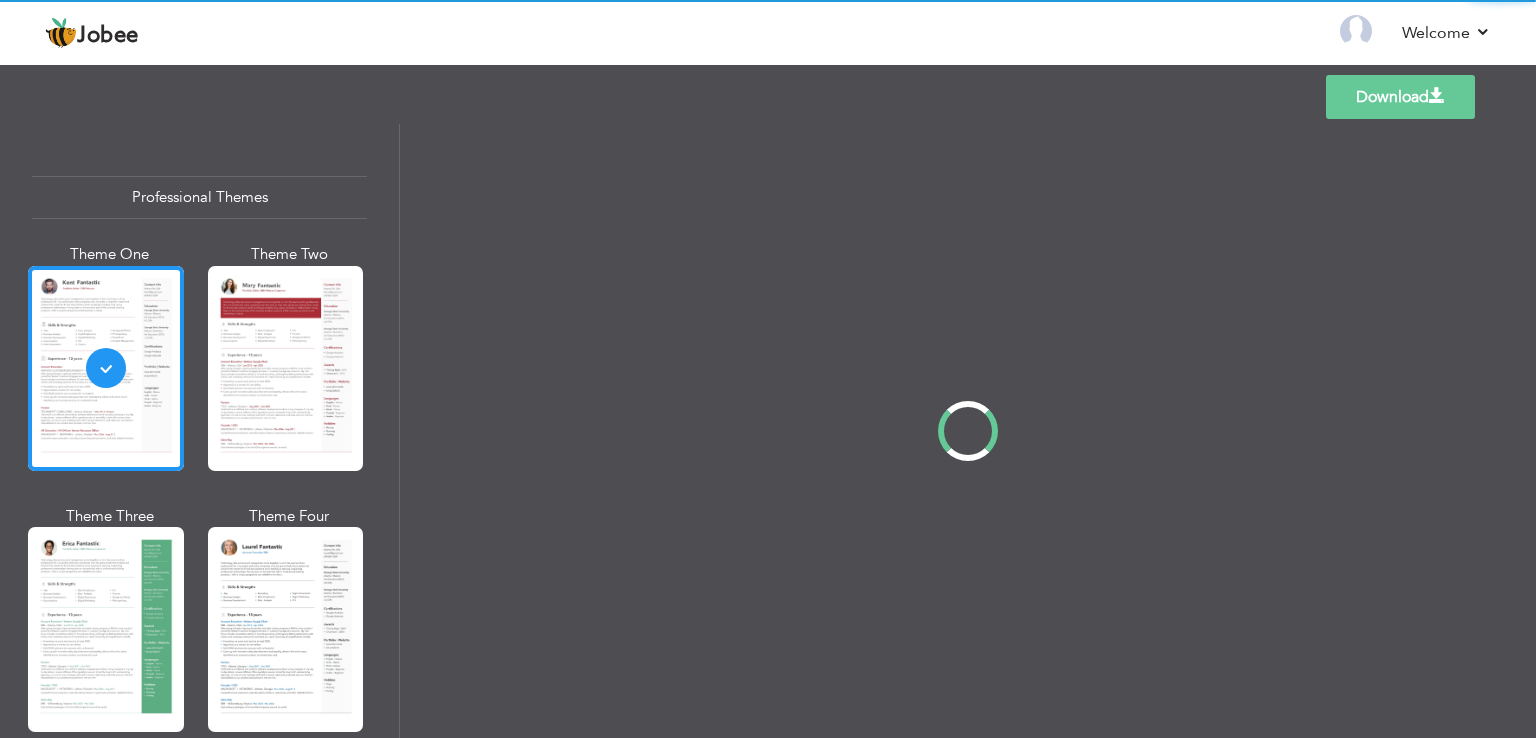 scroll, scrollTop: 0, scrollLeft: 0, axis: both 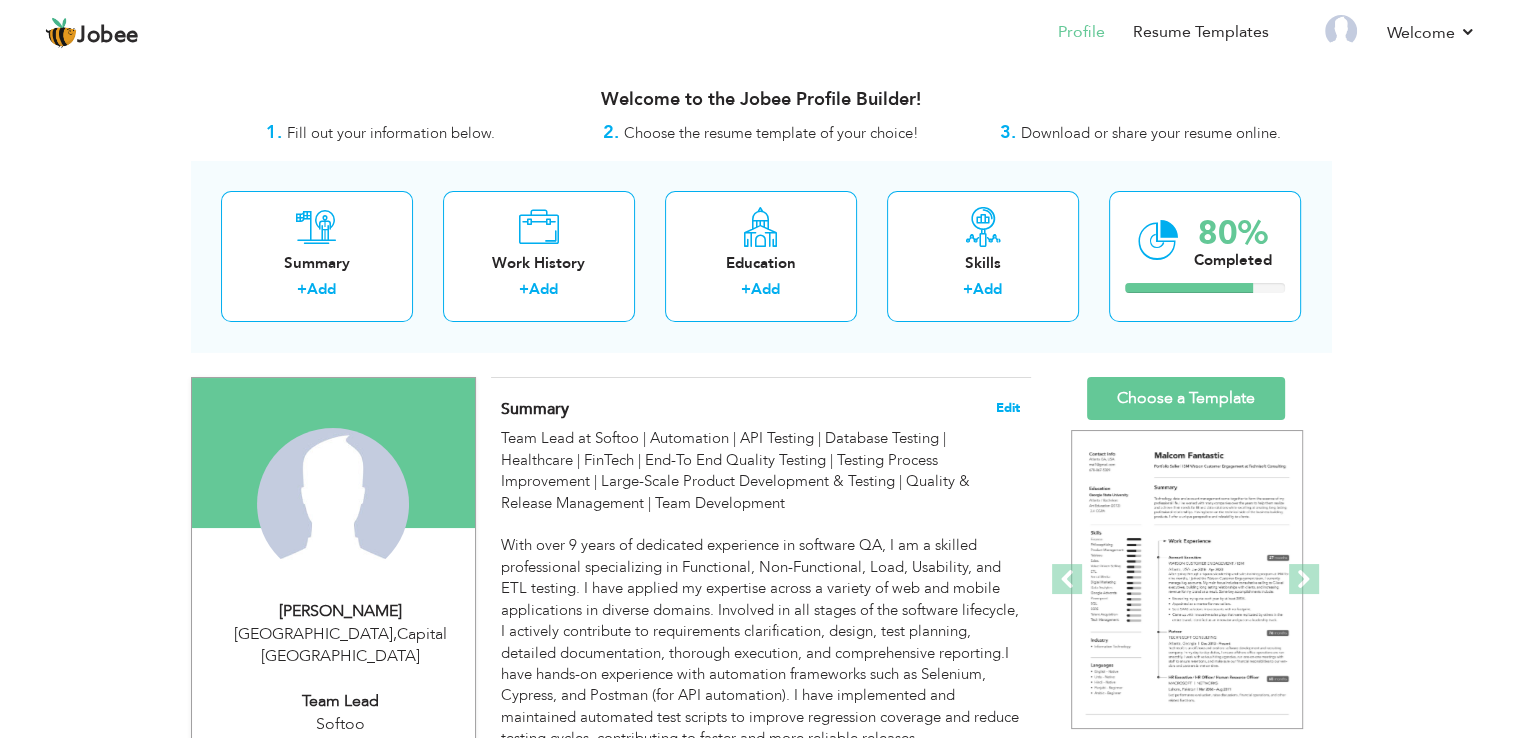 click on "Edit" at bounding box center [1008, 408] 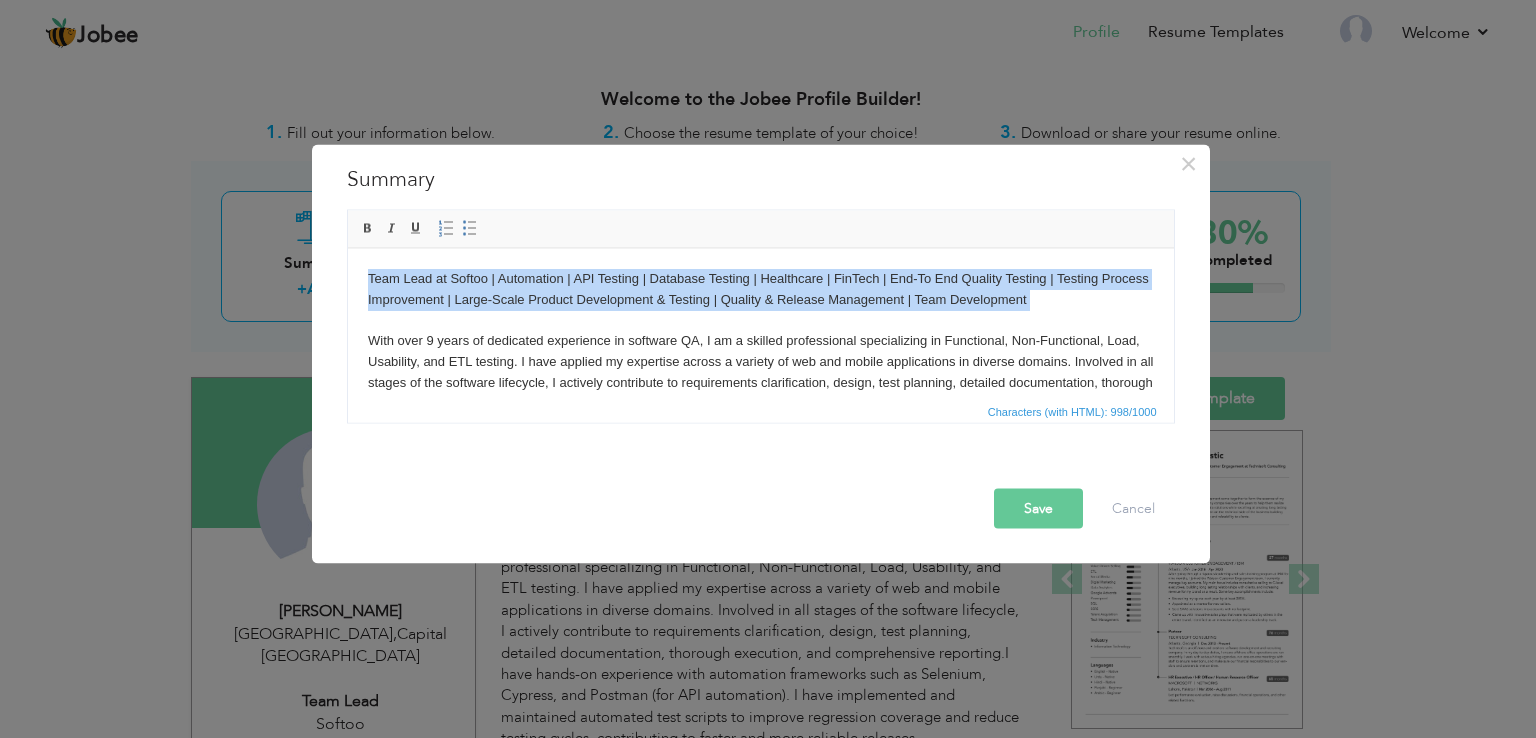 drag, startPoint x: 422, startPoint y: 296, endPoint x: 602, endPoint y: 509, distance: 278.87094 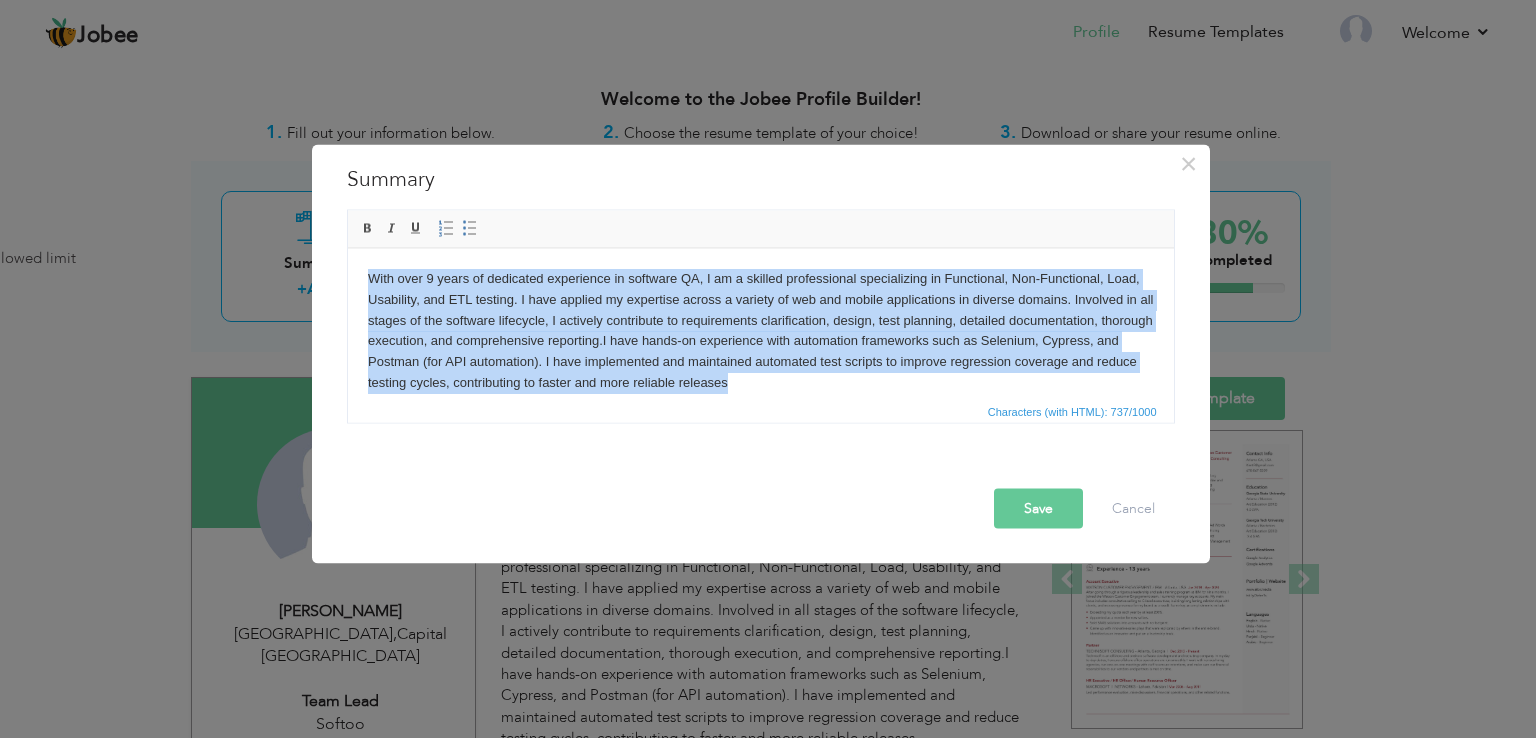 click on "With over 9 years of dedicated experience in software QA, I am a skilled professional specializing in Functional, Non-Functional, Load, Usability, and ETL testing. I have applied my expertise across a variety of web and mobile applications in diverse domains. Involved in all stages of the software lifecycle, I actively contribute to requirements clarification, design, test planning, detailed documentation, thorough execution, and comprehensive reporting.I have hands-on experience with automation frameworks such as Selenium, Cypress, and Postman (for API automation). I have implemented and maintained automated test scripts to improve regression coverage and reduce testing cycles, contributing to faster and more reliable releases" at bounding box center (760, 330) 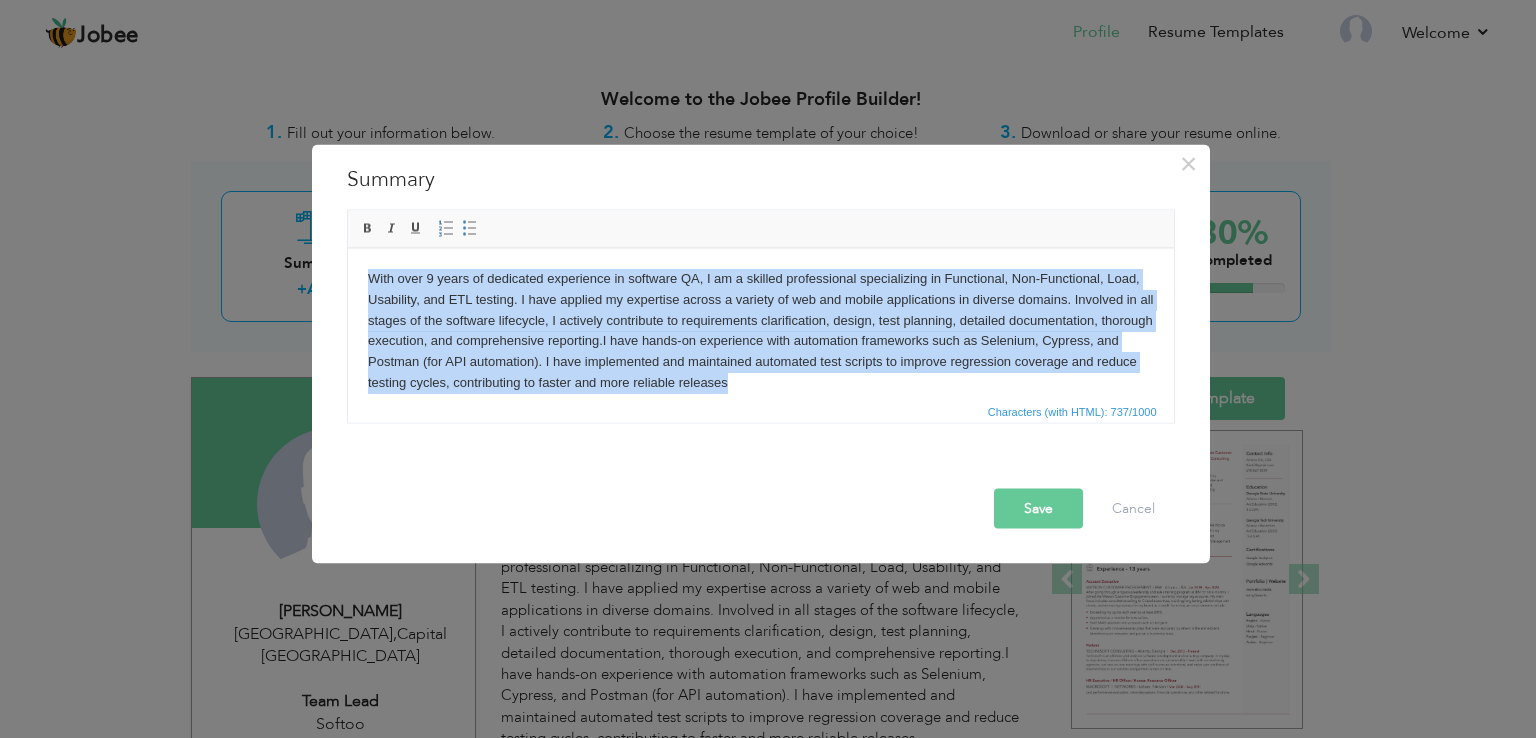 click on "With over 9 years of dedicated experience in software QA, I am a skilled professional specializing in Functional, Non-Functional, Load, Usability, and ETL testing. I have applied my expertise across a variety of web and mobile applications in diverse domains. Involved in all stages of the software lifecycle, I actively contribute to requirements clarification, design, test planning, detailed documentation, thorough execution, and comprehensive reporting.I have hands-on experience with automation frameworks such as Selenium, Cypress, and Postman (for API automation). I have implemented and maintained automated test scripts to improve regression coverage and reduce testing cycles, contributing to faster and more reliable releases" at bounding box center (760, 330) 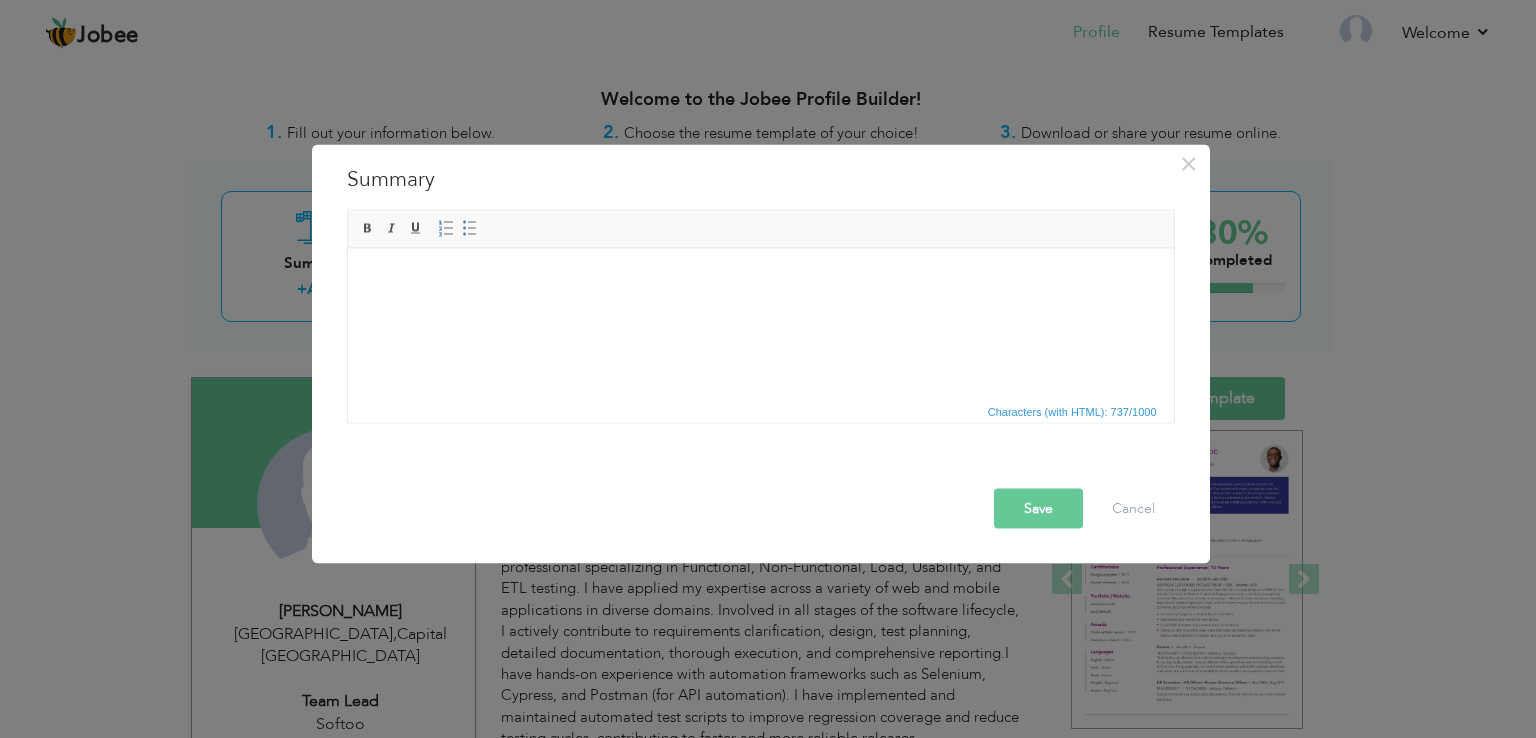 click at bounding box center (760, 278) 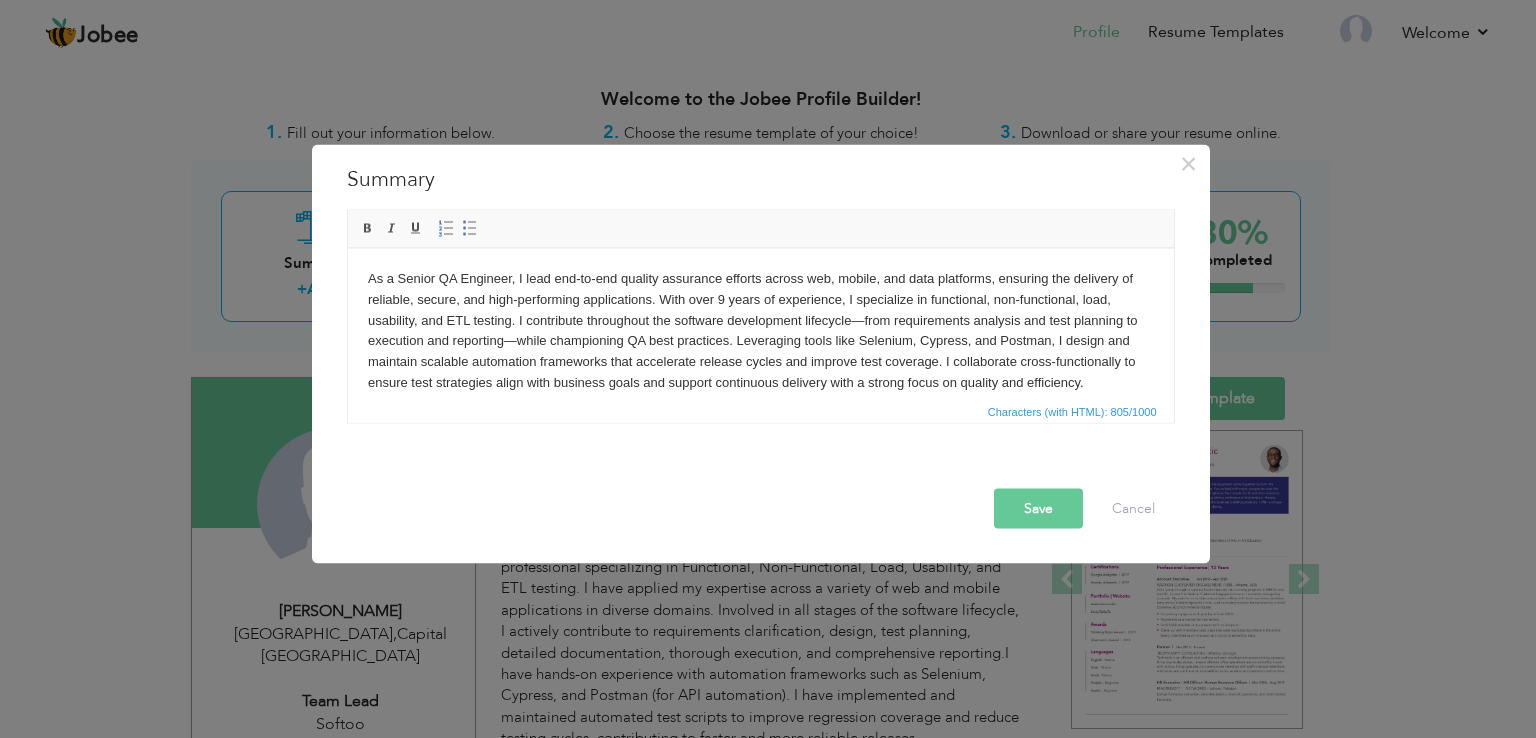 click on "As a Senior QA Engineer, I lead end-to-end quality assurance efforts across web, mobile, and data platforms, ensuring the delivery of reliable, secure, and high-performing applications. With over 9 years of experience, I specialize in functional, non-functional, load, usability, and ETL testing. I contribute throughout the software development lifecycle—from requirements analysis and test planning to execution and reporting—while championing QA best practices. Leveraging tools like Selenium, Cypress, and Postman, I design and maintain scalable automation frameworks that accelerate release cycles and improve test coverage. I collaborate cross-functionally to ensure test strategies align with business goals and support continuous delivery with a strong focus on quality and efficiency." at bounding box center (760, 330) 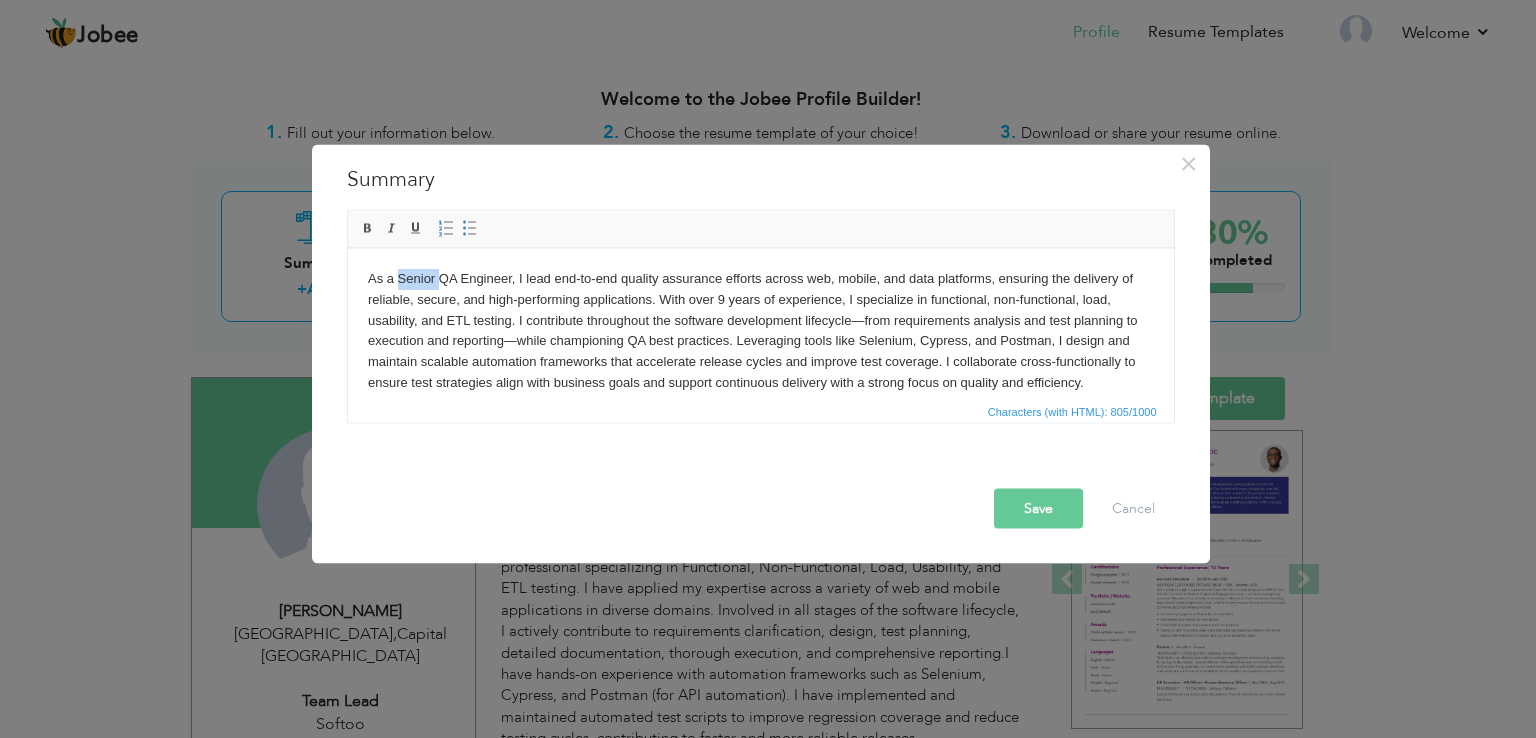 click on "As a Senior QA Engineer, I lead end-to-end quality assurance efforts across web, mobile, and data platforms, ensuring the delivery of reliable, secure, and high-performing applications. With over 9 years of experience, I specialize in functional, non-functional, load, usability, and ETL testing. I contribute throughout the software development lifecycle—from requirements analysis and test planning to execution and reporting—while championing QA best practices. Leveraging tools like Selenium, Cypress, and Postman, I design and maintain scalable automation frameworks that accelerate release cycles and improve test coverage. I collaborate cross-functionally to ensure test strategies align with business goals and support continuous delivery with a strong focus on quality and efficiency." at bounding box center (760, 330) 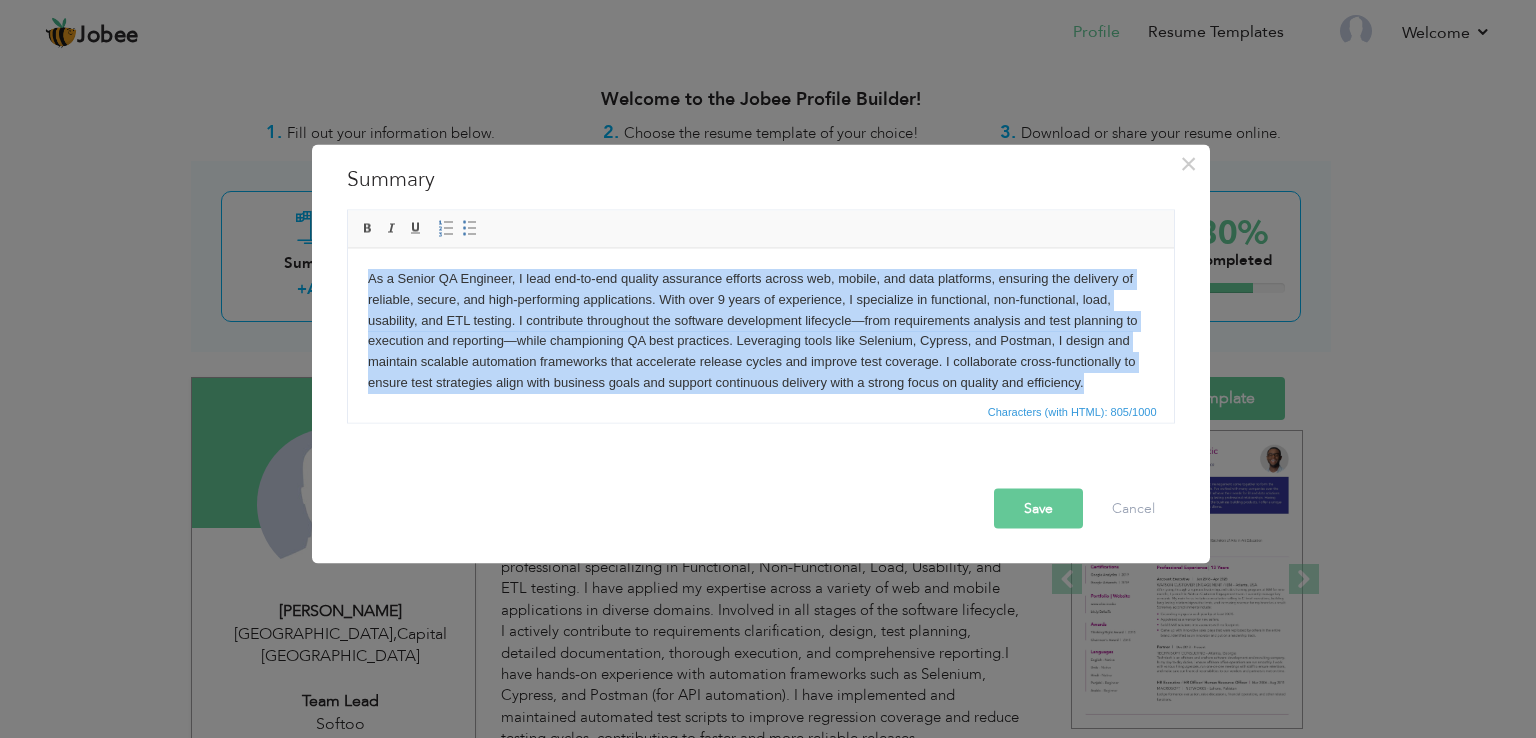 click on "As a Senior QA Engineer, I lead end-to-end quality assurance efforts across web, mobile, and data platforms, ensuring the delivery of reliable, secure, and high-performing applications. With over 9 years of experience, I specialize in functional, non-functional, load, usability, and ETL testing. I contribute throughout the software development lifecycle—from requirements analysis and test planning to execution and reporting—while championing QA best practices. Leveraging tools like Selenium, Cypress, and Postman, I design and maintain scalable automation frameworks that accelerate release cycles and improve test coverage. I collaborate cross-functionally to ensure test strategies align with business goals and support continuous delivery with a strong focus on quality and efficiency." at bounding box center [760, 330] 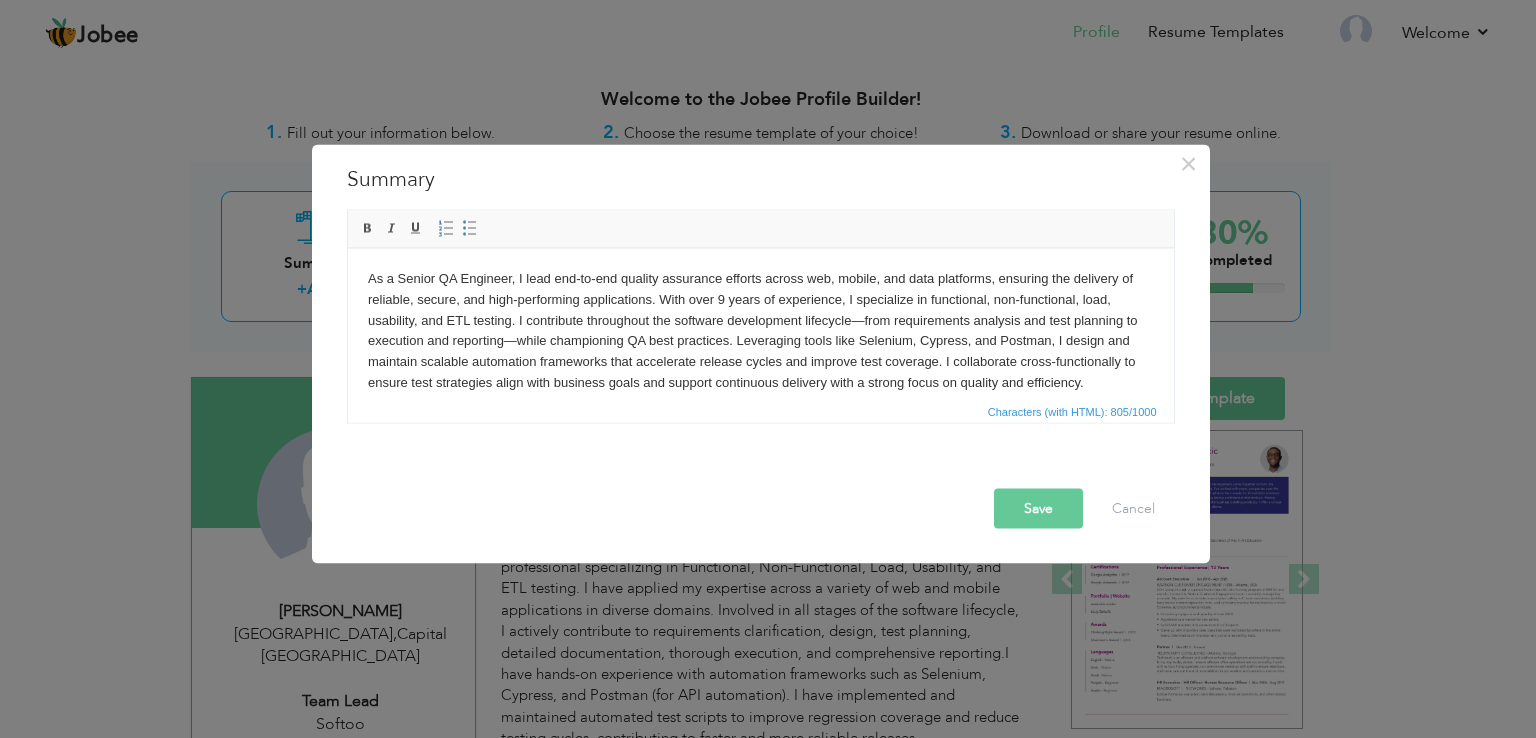 click on "As a Senior QA Engineer, I lead end-to-end quality assurance efforts across web, mobile, and data platforms, ensuring the delivery of reliable, secure, and high-performing applications. With over 9 years of experience, I specialize in functional, non-functional, load, usability, and ETL testing. I contribute throughout the software development lifecycle—from requirements analysis and test planning to execution and reporting—while championing QA best practices. Leveraging tools like Selenium, Cypress, and Postman, I design and maintain scalable automation frameworks that accelerate release cycles and improve test coverage. I collaborate cross-functionally to ensure test strategies align with business goals and support continuous delivery with a strong focus on quality and efficiency." at bounding box center (760, 330) 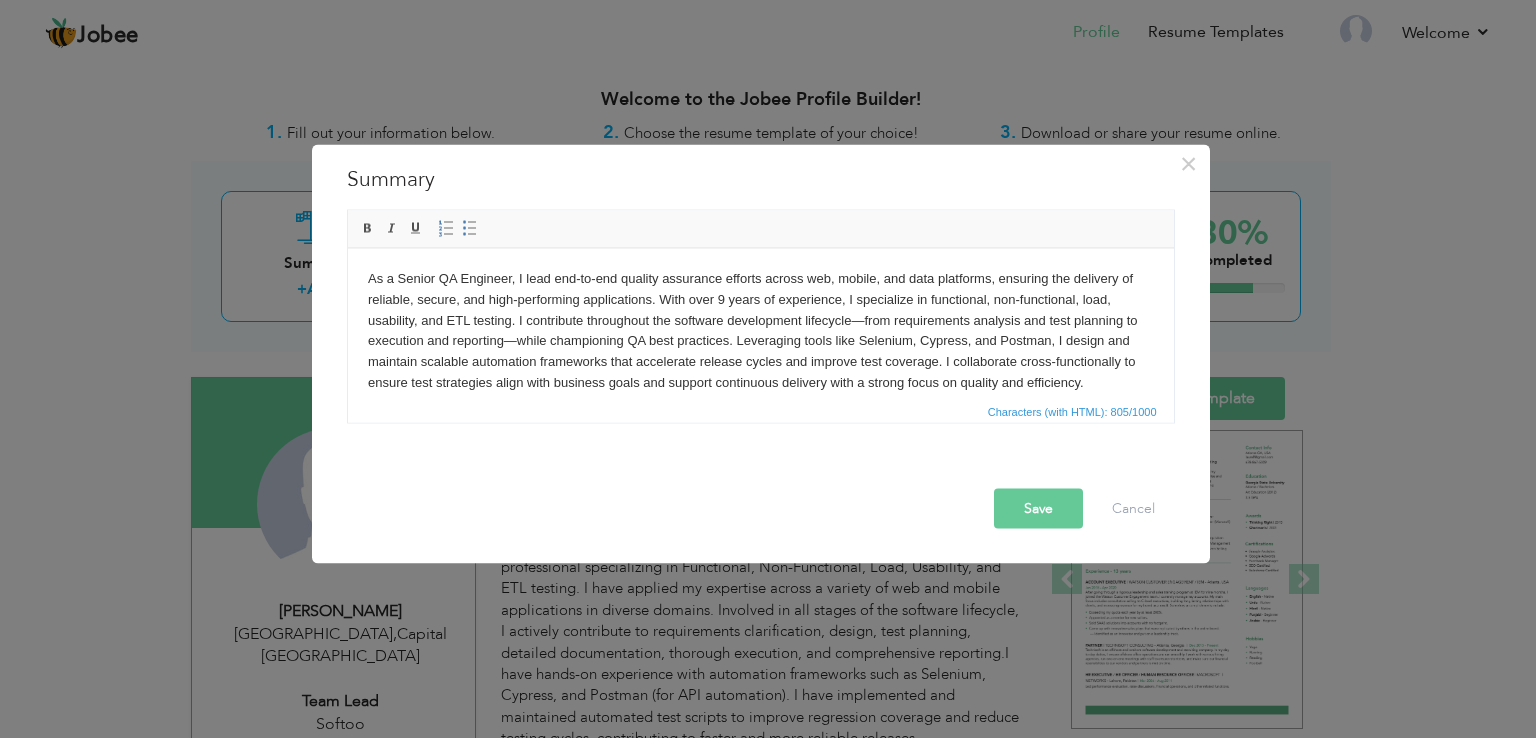 click on "As a Senior QA Engineer, I lead end-to-end quality assurance efforts across web, mobile, and data platforms, ensuring the delivery of reliable, secure, and high-performing applications. With over 9 years of experience, I specialize in functional, non-functional, load, usability, and ETL testing. I contribute throughout the software development lifecycle—from requirements analysis and test planning to execution and reporting—while championing QA best practices. Leveraging tools like Selenium, Cypress, and Postman, I design and maintain scalable automation frameworks that accelerate release cycles and improve test coverage. I collaborate cross-functionally to ensure test strategies align with business goals and support continuous delivery with a strong focus on quality and efficiency." at bounding box center (760, 330) 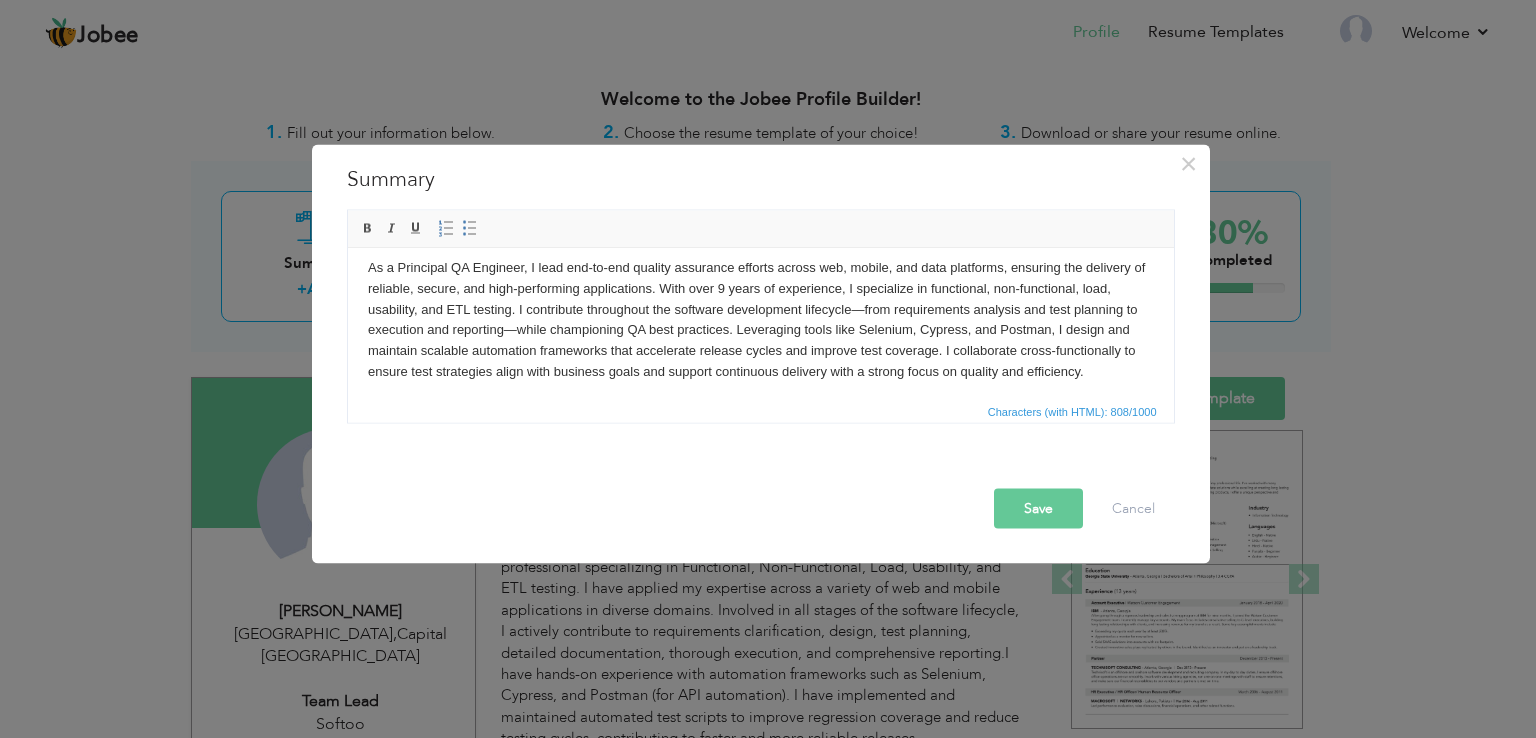 scroll, scrollTop: 14, scrollLeft: 0, axis: vertical 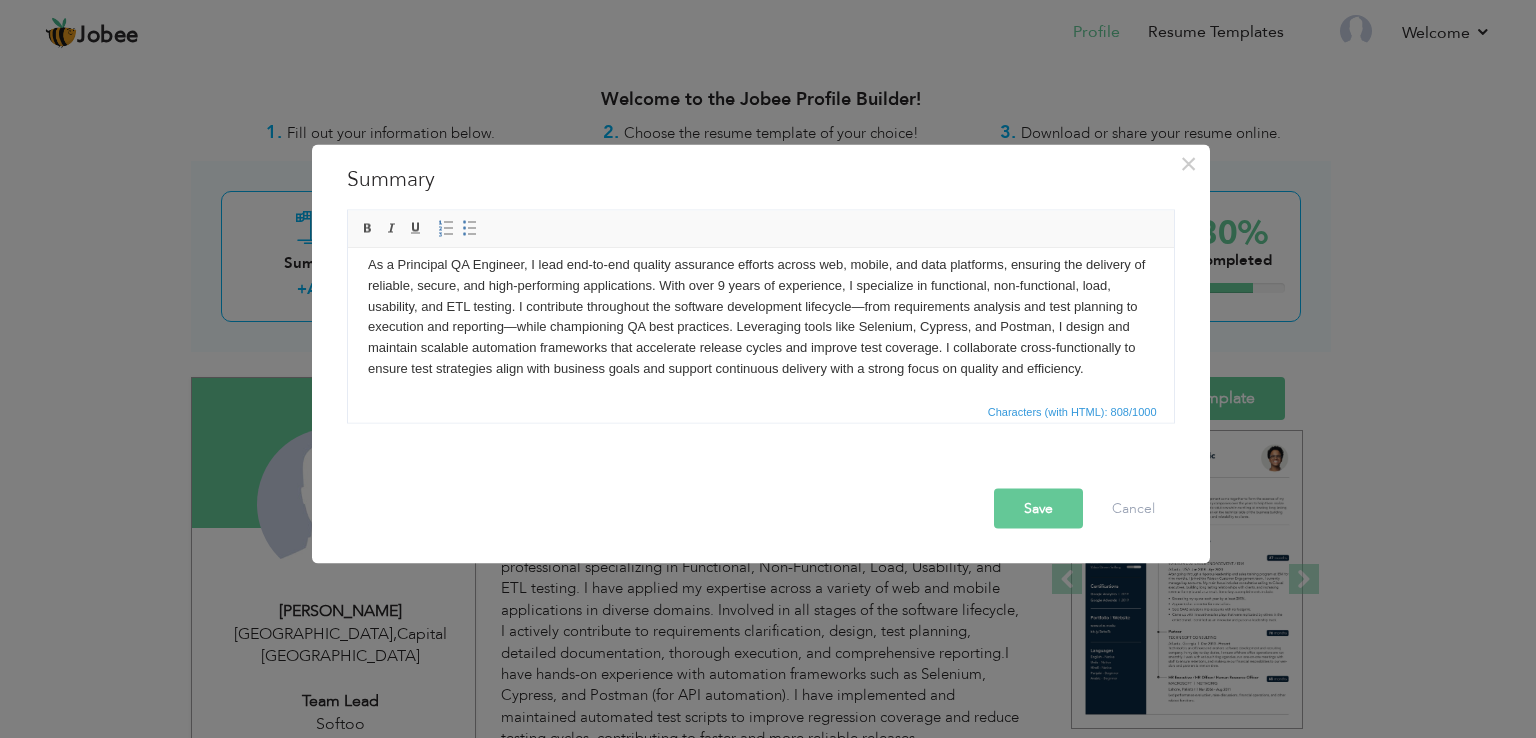 click on "Save" at bounding box center [1038, 509] 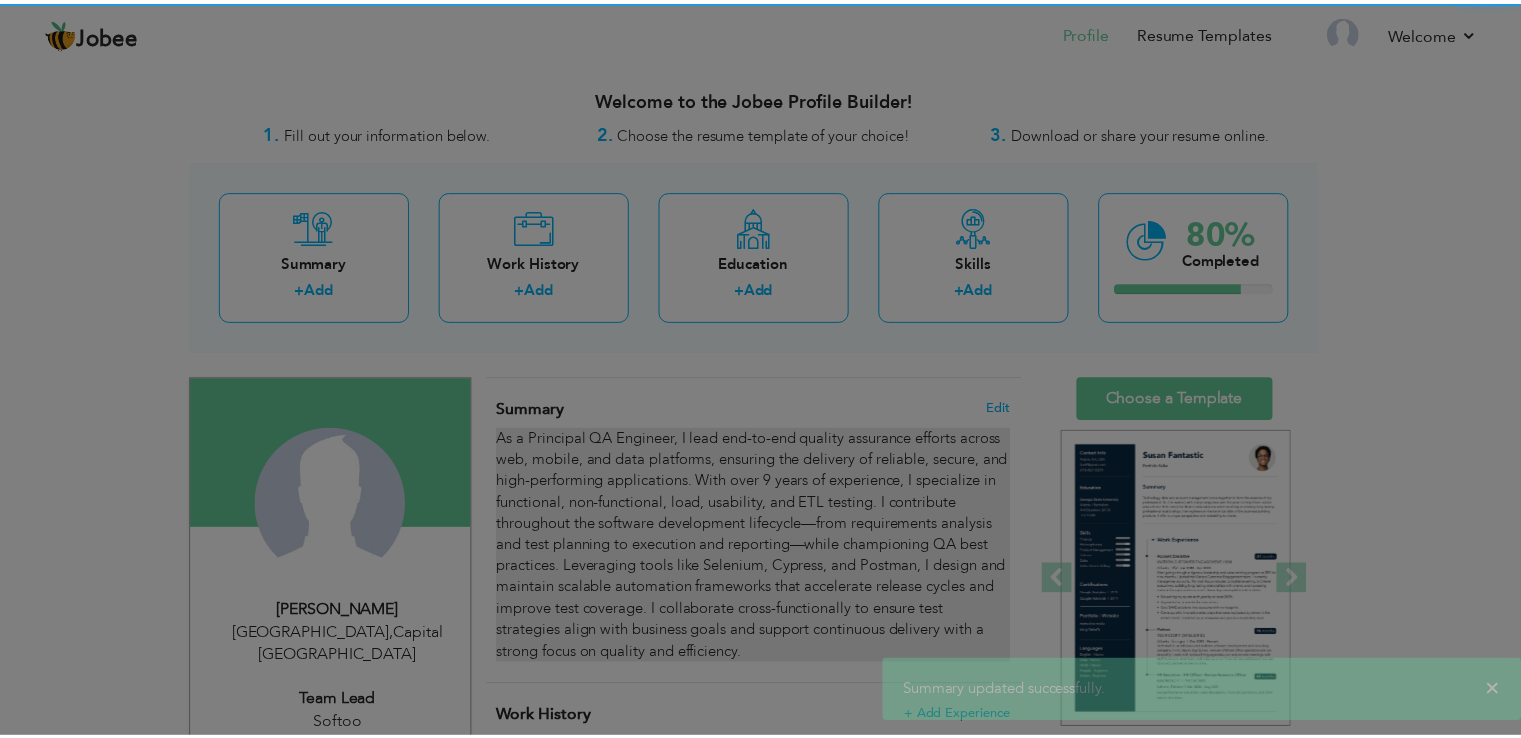 scroll, scrollTop: 0, scrollLeft: 0, axis: both 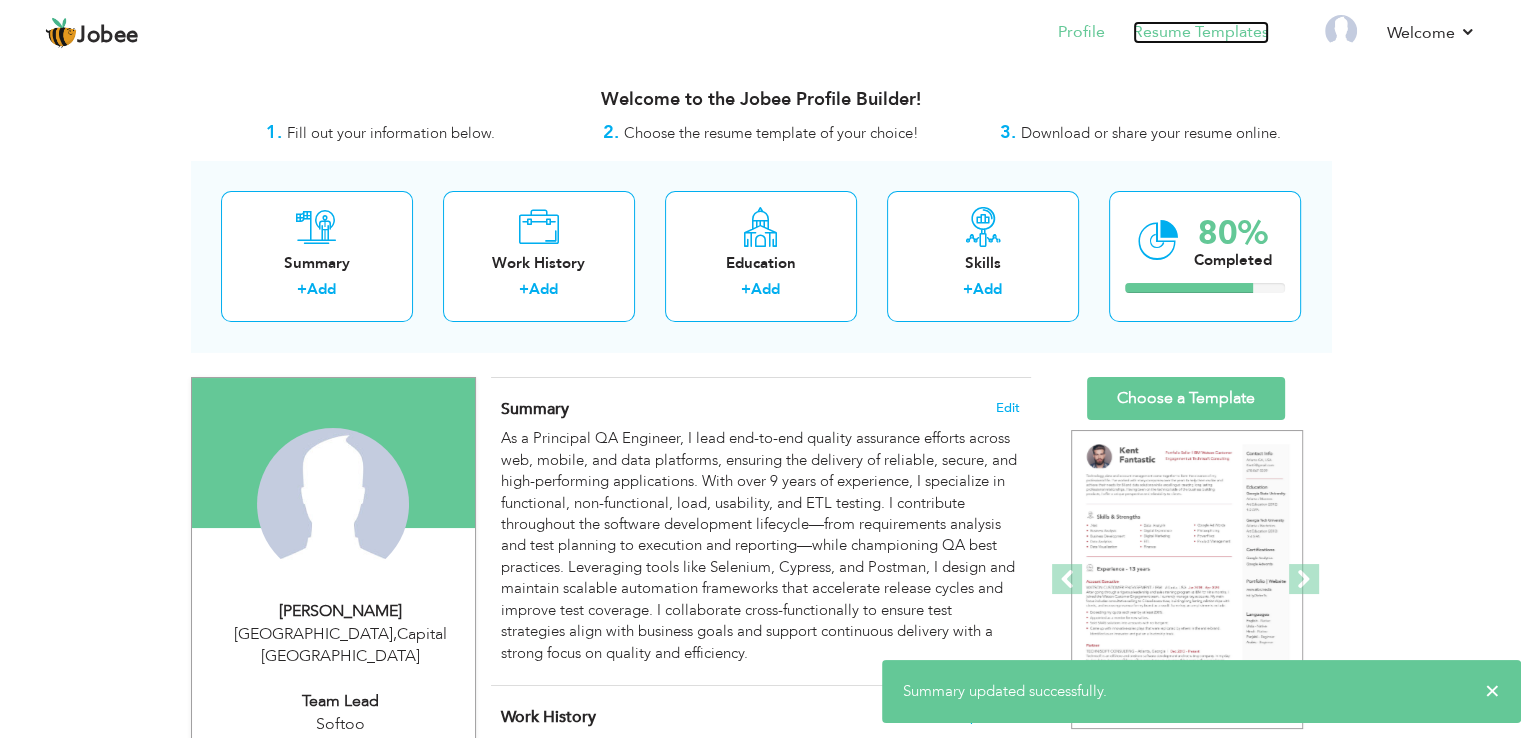 click on "Resume Templates" at bounding box center (1201, 32) 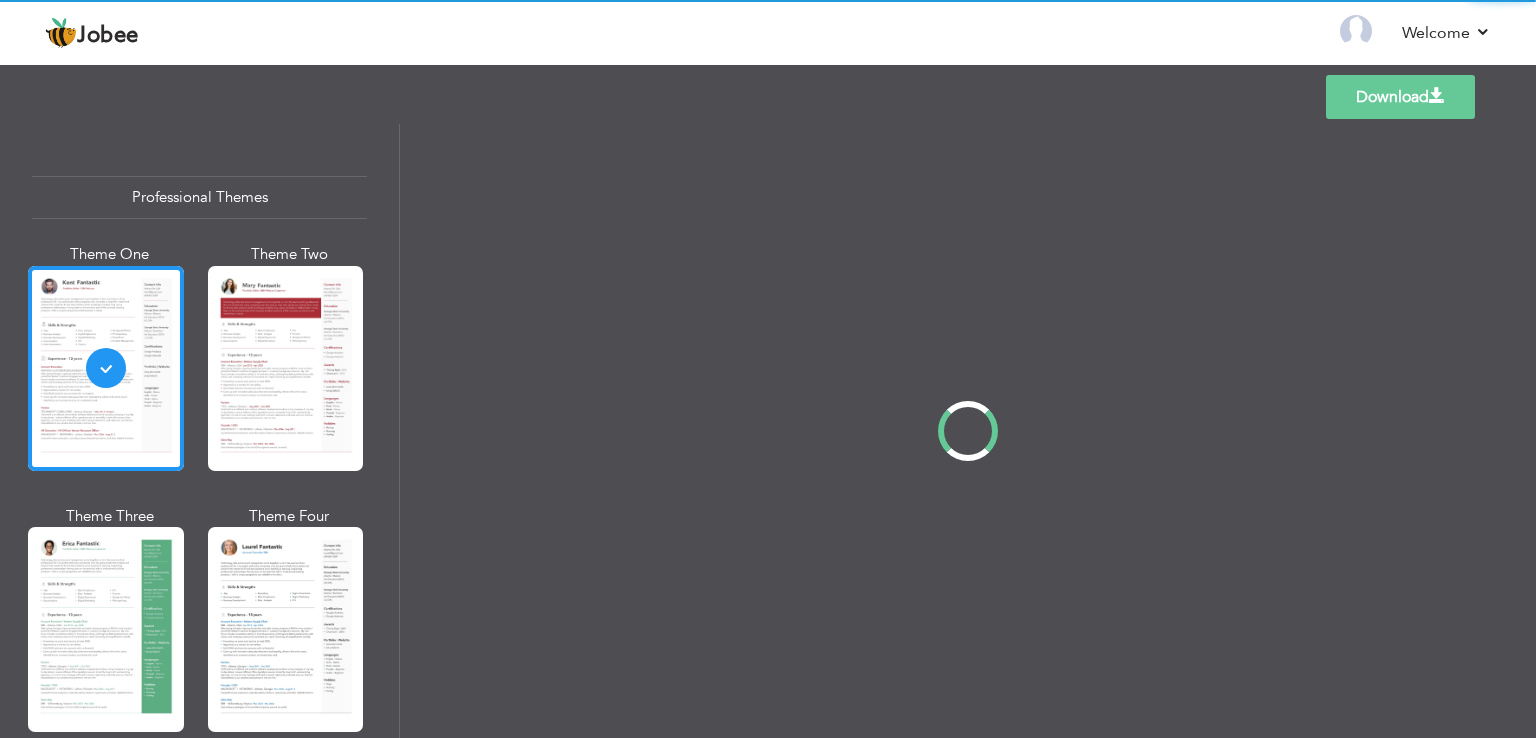 scroll, scrollTop: 0, scrollLeft: 0, axis: both 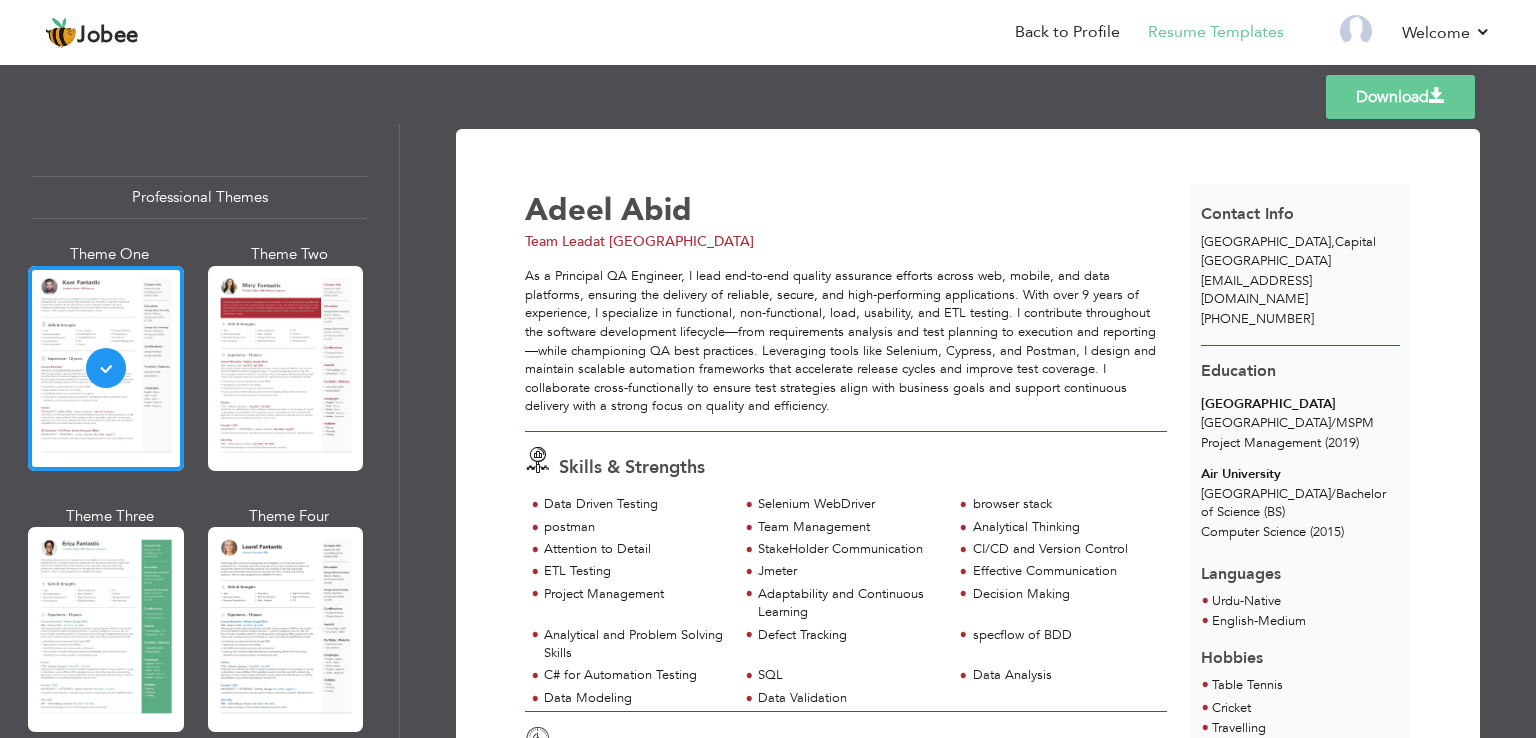 click on "Download" at bounding box center (1400, 97) 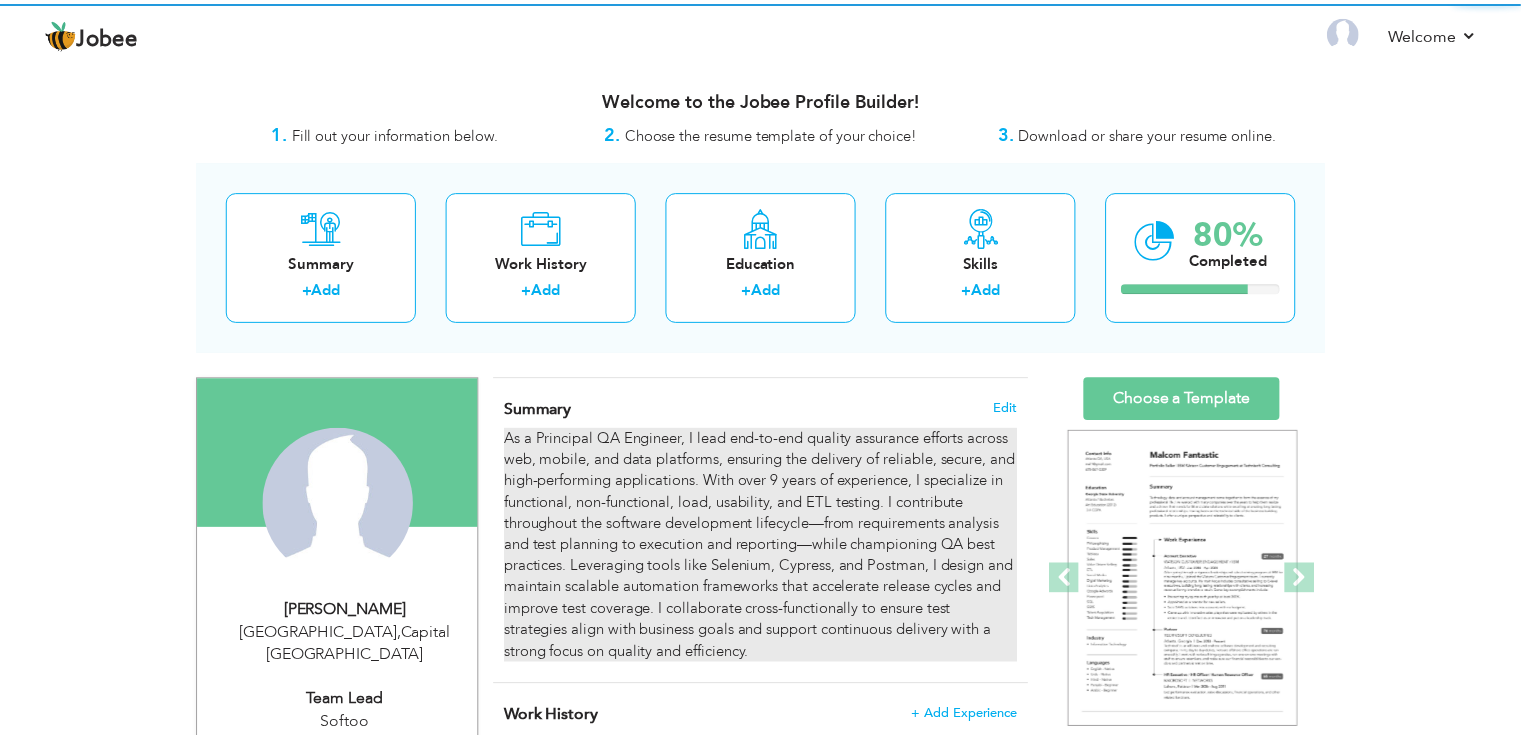 scroll, scrollTop: 0, scrollLeft: 0, axis: both 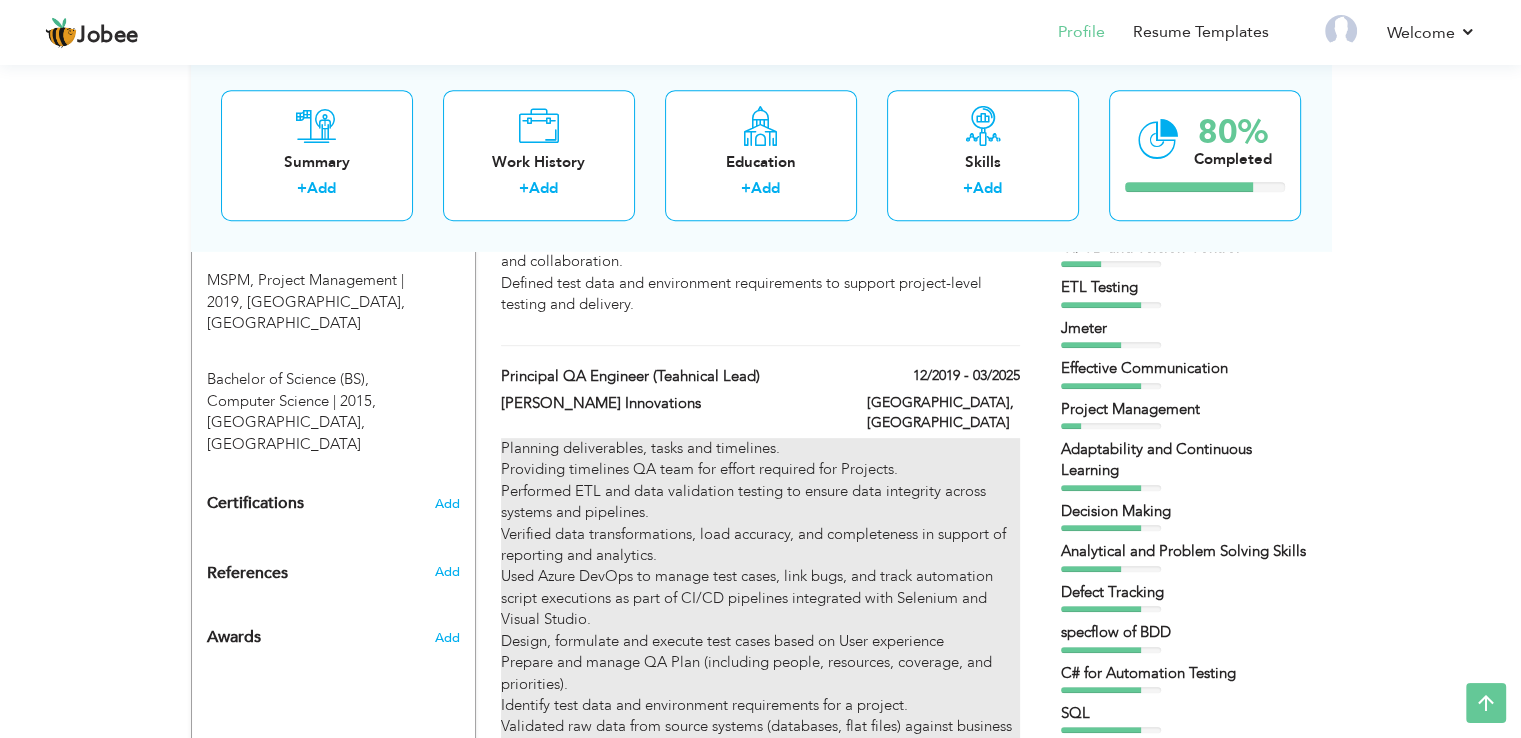 click on "Planning deliverables, tasks and timelines.
Providing timelines QA team for effort required for Projects.
Performed ETL and data validation testing to ensure data integrity across systems and pipelines.
Verified data transformations, load accuracy, and completeness in support of reporting and analytics.
Used Azure DevOps to manage test cases, link bugs, and track automation script executions as part of CI/CD pipelines integrated with Selenium and Visual Studio.
Design, formulate and execute test cases based on User experience
Prepare and manage QA Plan (including people, resources, coverage, and priorities).
Identify test data and environment requirements for a project.
Validated raw data from source systems (databases, flat files) against business rules and transformation logic using Excel-based analysis.
Created and executed test scenarios to compare source and target datasets across data pipelines (ETL processes).
Conduct retrospectives and/or reviews for large tasks, releases, and projects." at bounding box center (760, 823) 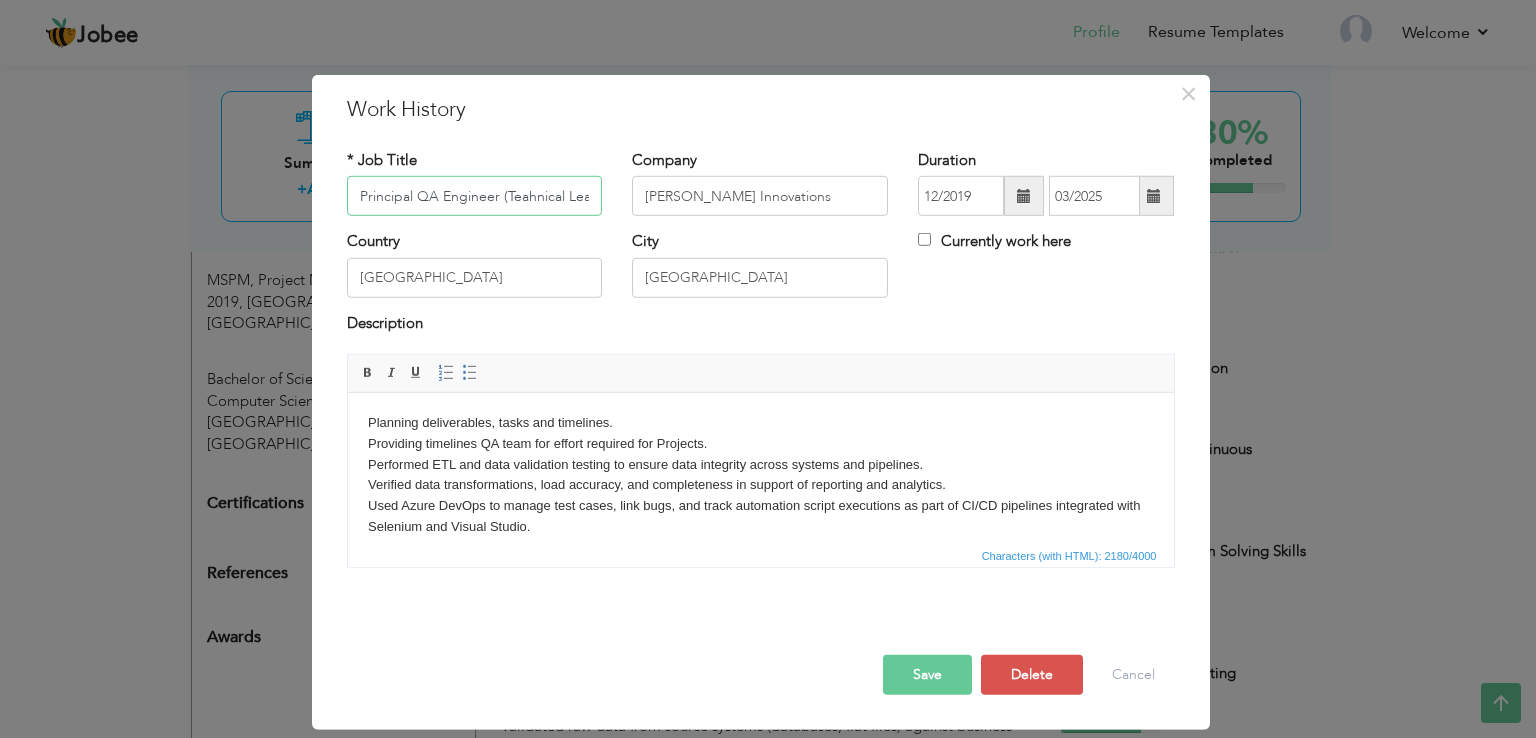scroll, scrollTop: 0, scrollLeft: 10, axis: horizontal 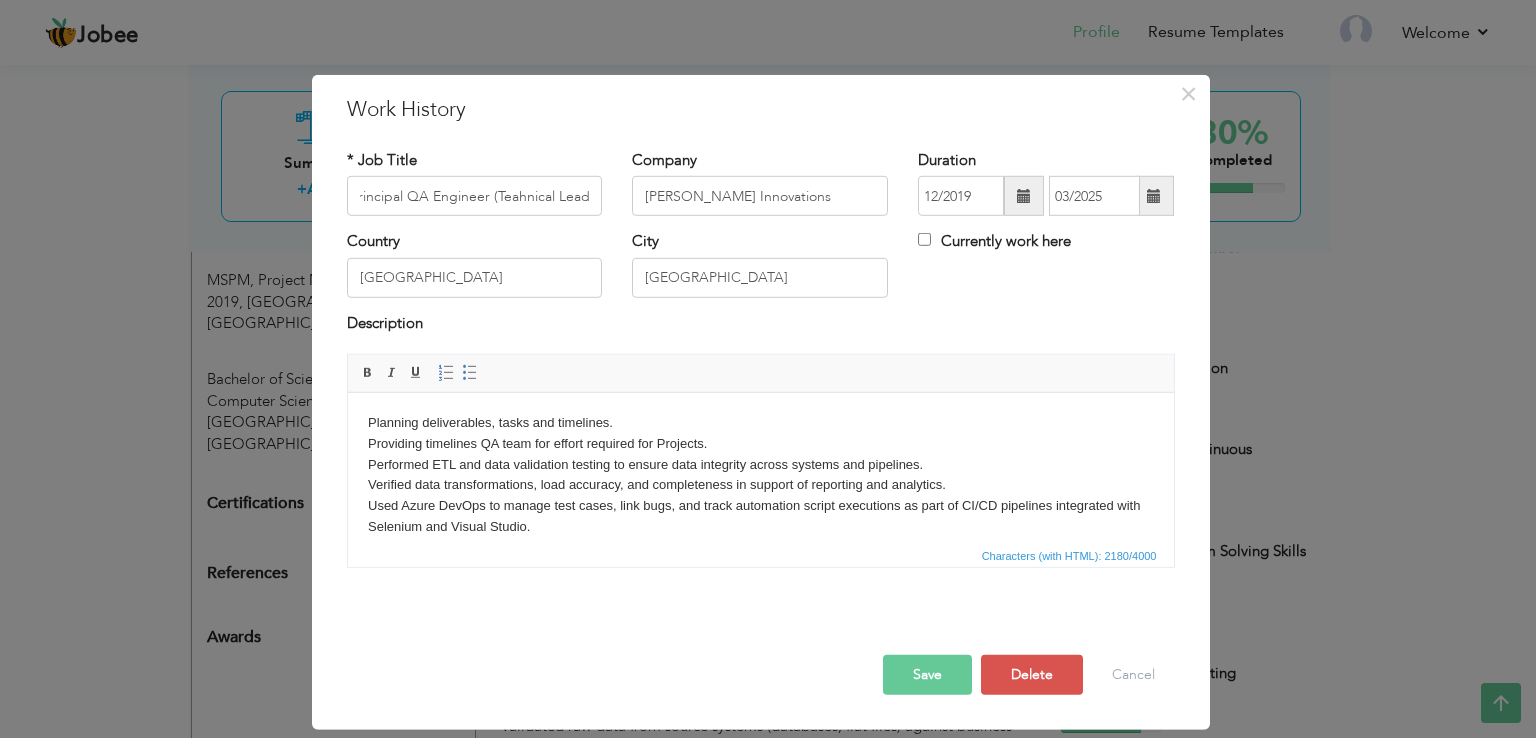 click on "Planning deliverables, tasks and timelines. Providing timelines QA team for effort required for Projects. Performed ETL and data validation testing to ensure data integrity across systems and pipelines. Verified data transformations, load accuracy, and completeness in support of reporting and analytics. Used Azure DevOps to manage test cases, link bugs, and track automation script executions as part of CI/CD pipelines integrated with Selenium and Visual Studio. Design, formulate and execute test cases based on User experience Prepare and manage QA Plan (including people, resources, coverage, and priorities). Identify test data and environment requirements for a project. Validated raw data from source systems (databases, flat files) against business rules and transformation logic using Excel-based analysis. Created and executed test scenarios to compare source and target datasets across data pipelines (ETL processes). Conduct retrospectives and/or reviews for large tasks, releases, and projects." at bounding box center [760, 673] 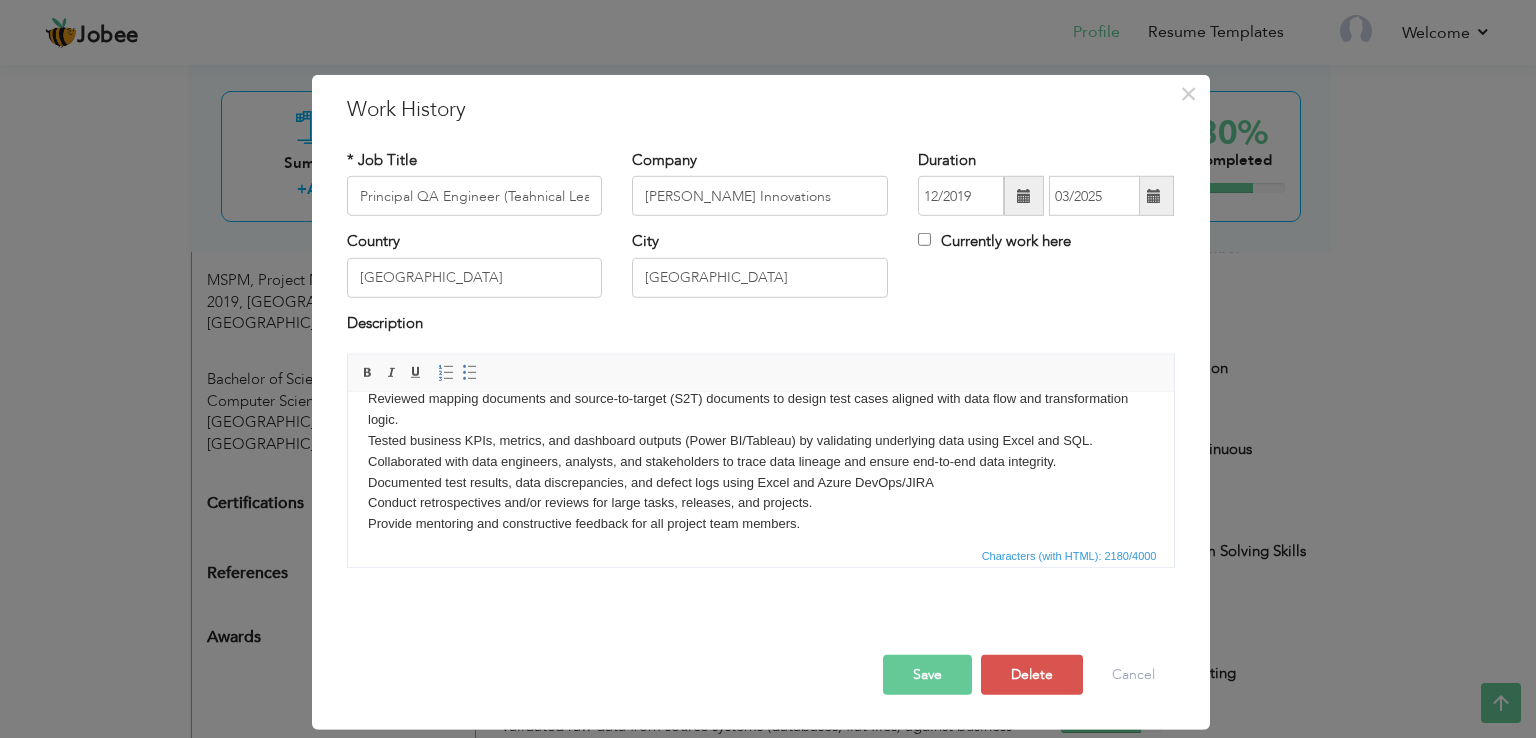 scroll, scrollTop: 400, scrollLeft: 0, axis: vertical 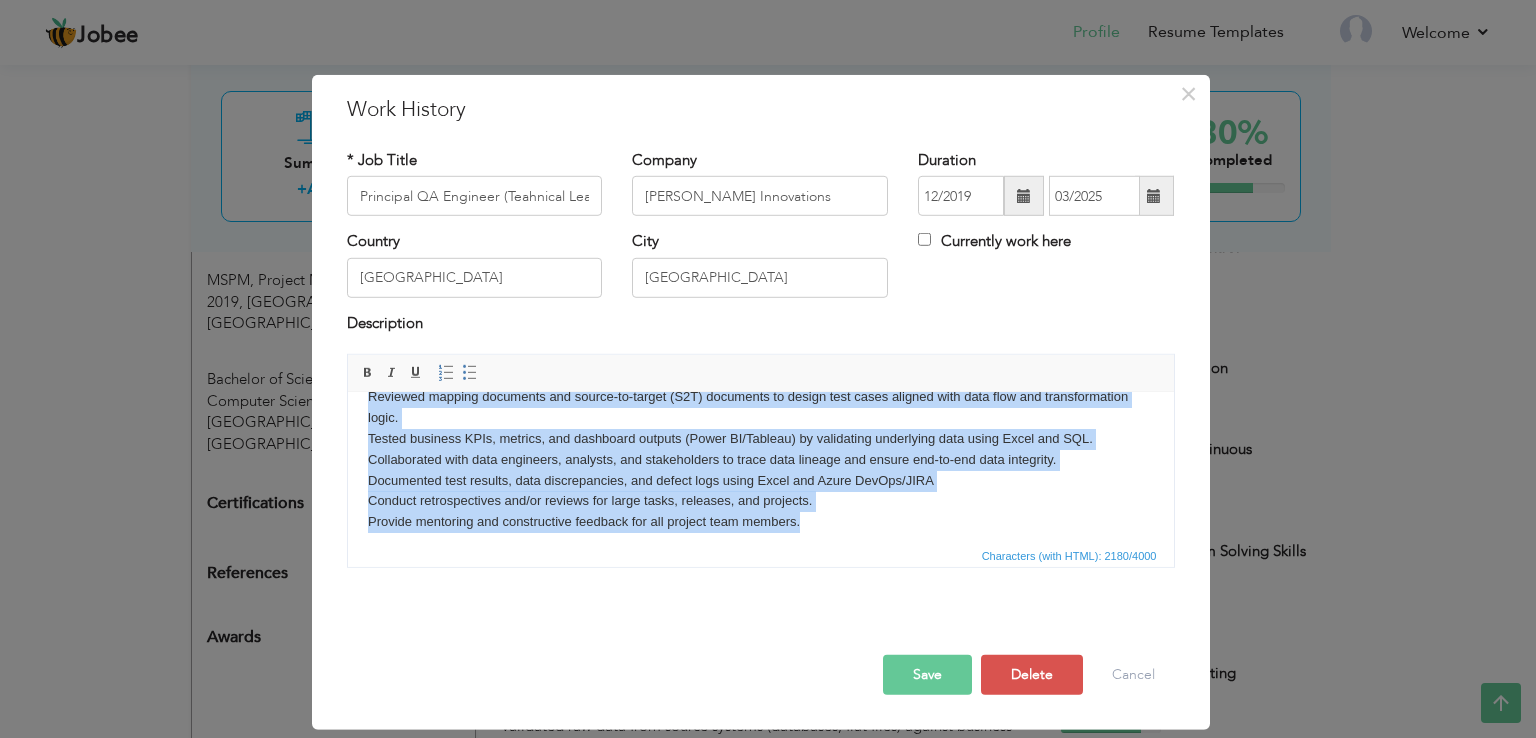 copy on "Planning deliverables, tasks and timelines. Providing timelines QA team for effort required for Projects. Performed ETL and data validation testing to ensure data integrity across systems and pipelines. Verified data transformations, load accuracy, and completeness in support of reporting and analytics. Used Azure DevOps to manage test cases, link bugs, and track automation script executions as part of CI/CD pipelines integrated with Selenium and Visual Studio. Design, formulate and execute test cases based on User experience Prepare and manage QA Plan (including people, resources, coverage, and priorities). Identify test data and environment requirements for a project. Validated raw data from source systems (databases, flat files) against business rules and transformation logic using Excel-based analysis. Created and executed test scenarios to compare source and target datasets across data pipelines (ETL processes). Performed data profiling and cleansing checks using Excel pivot tables, formulas (VLOOKUP,..." 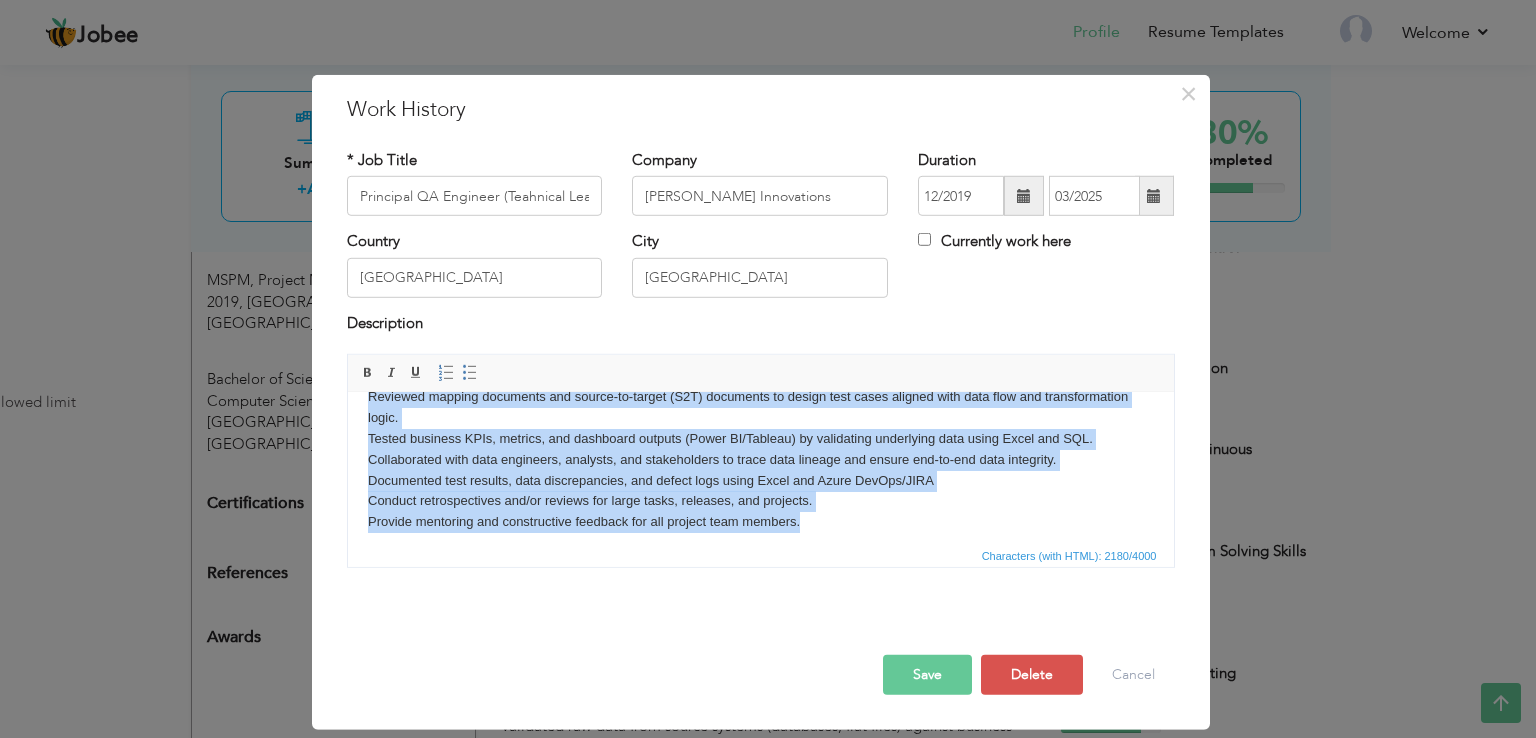 click on "Planning deliverables, tasks and timelines. Providing timelines QA team for effort required for Projects. Performed ETL and data validation testing to ensure data integrity across systems and pipelines. Verified data transformations, load accuracy, and completeness in support of reporting and analytics. Used Azure DevOps to manage test cases, link bugs, and track automation script executions as part of CI/CD pipelines integrated with Selenium and Visual Studio. Design, formulate and execute test cases based on User experience Prepare and manage QA Plan (including people, resources, coverage, and priorities). Identify test data and environment requirements for a project. Validated raw data from source systems (databases, flat files) against business rules and transformation logic using Excel-based analysis. Created and executed test scenarios to compare source and target datasets across data pipelines (ETL processes). Conduct retrospectives and/or reviews for large tasks, releases, and projects." at bounding box center (760, 273) 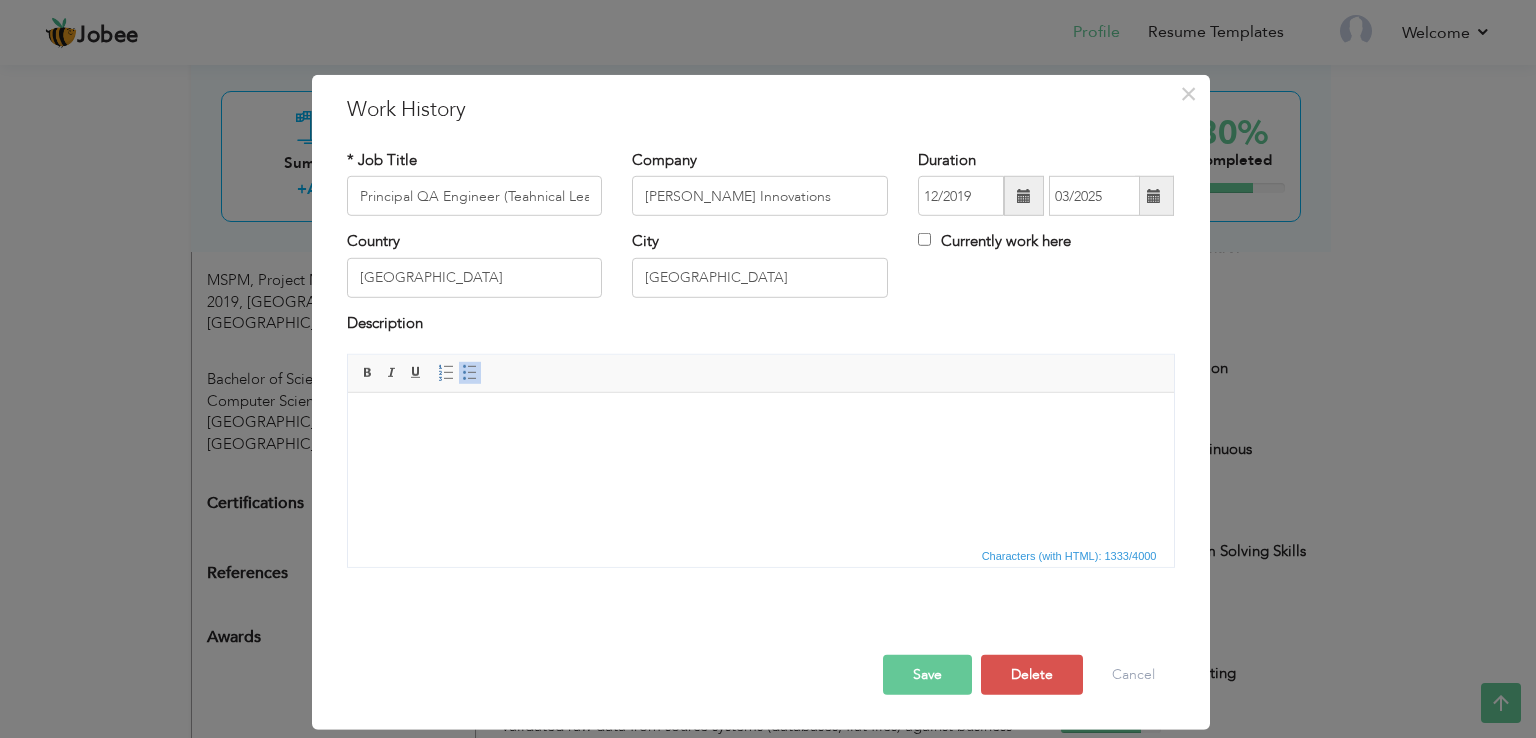 scroll, scrollTop: 324, scrollLeft: 0, axis: vertical 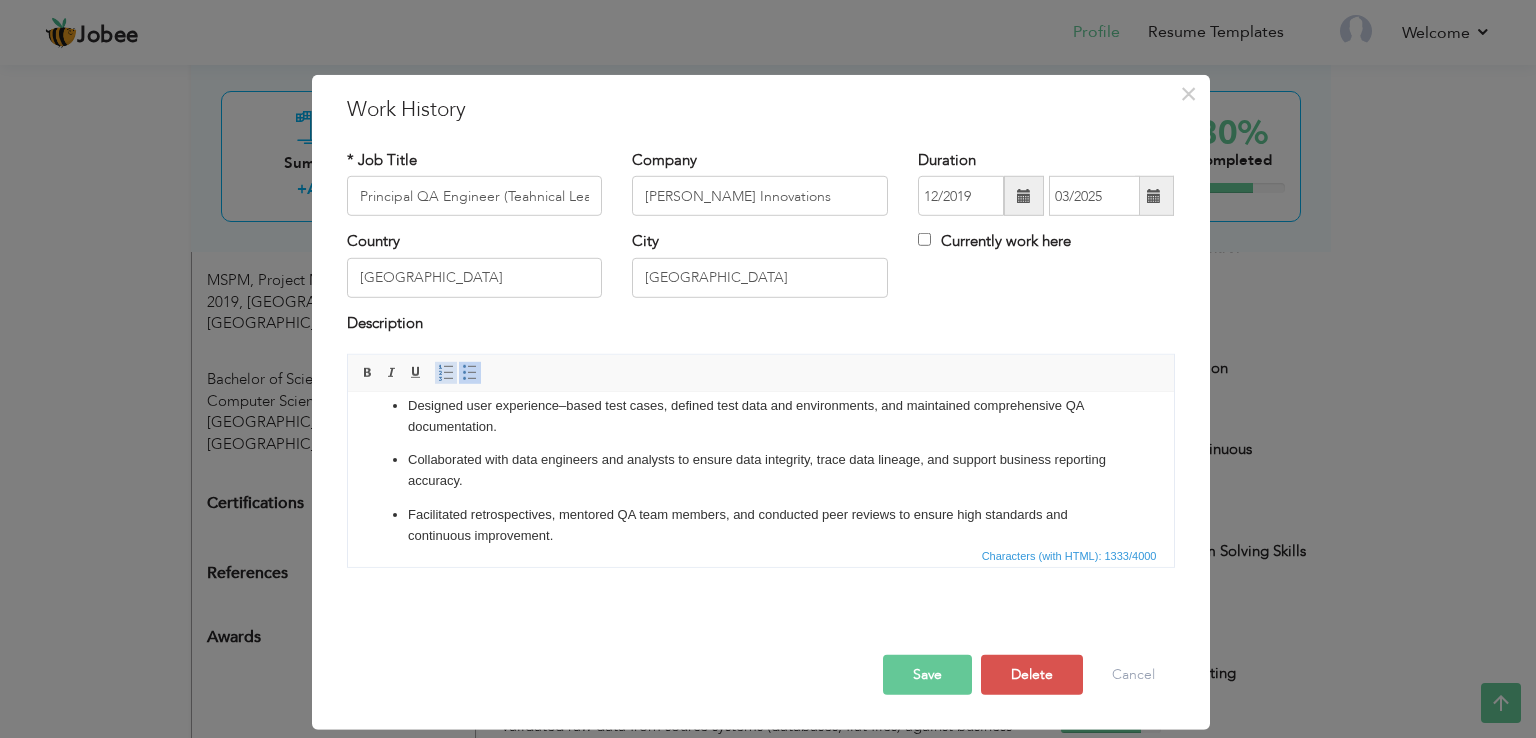 click on "Insert/Remove Numbered List" at bounding box center (446, 373) 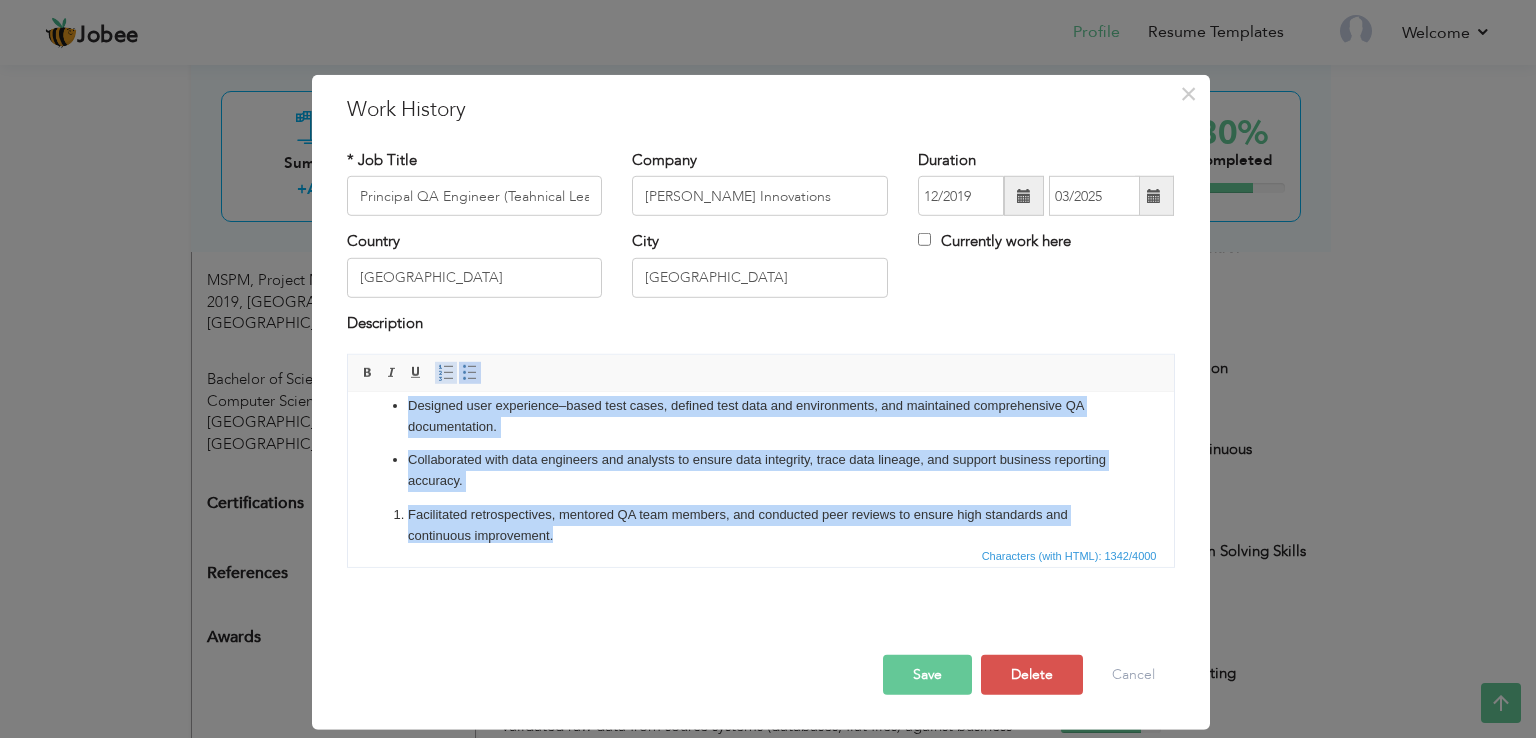 click at bounding box center [446, 373] 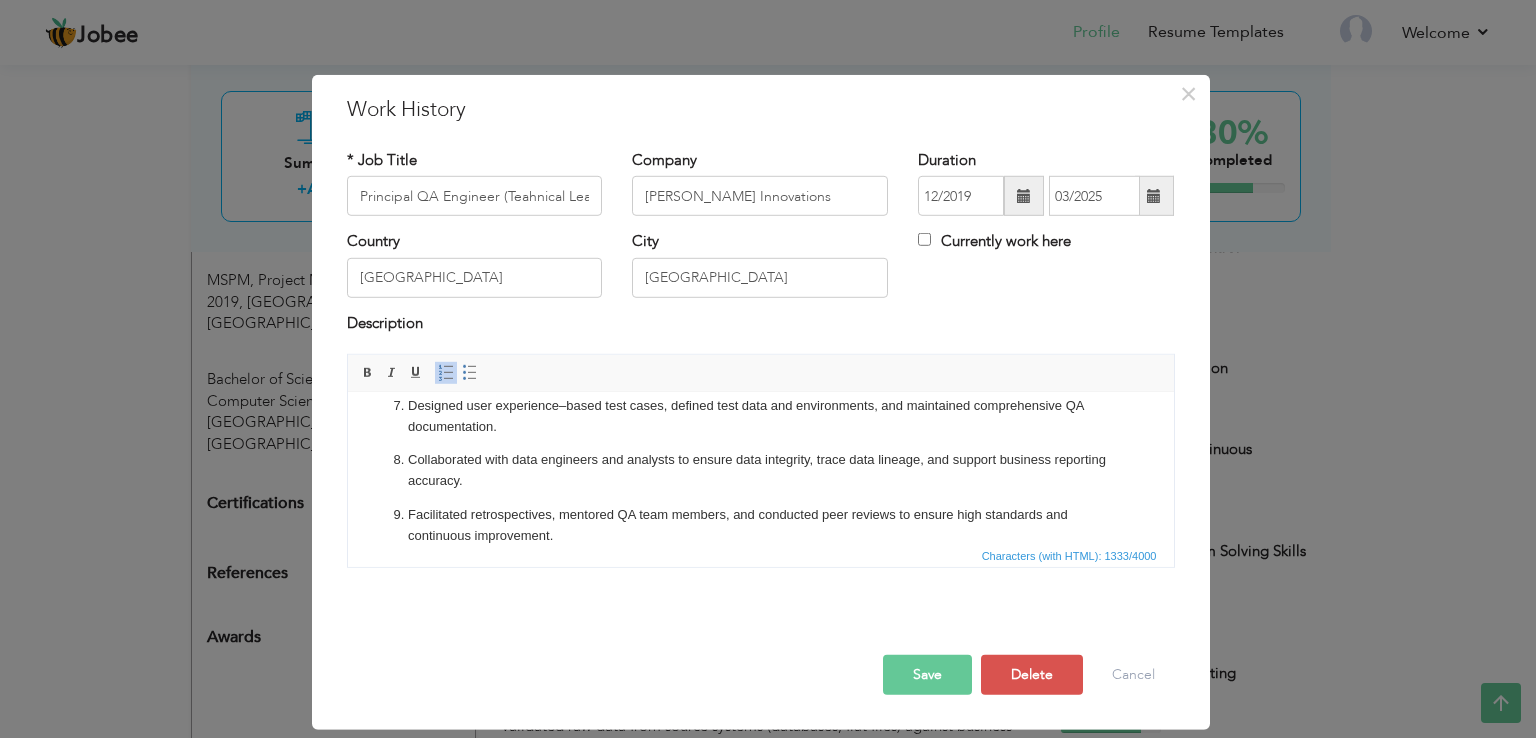 click on "Collaborated with data engineers and analysts to ensure data integrity, trace data lineage, and support business reporting accuracy." at bounding box center [760, 471] 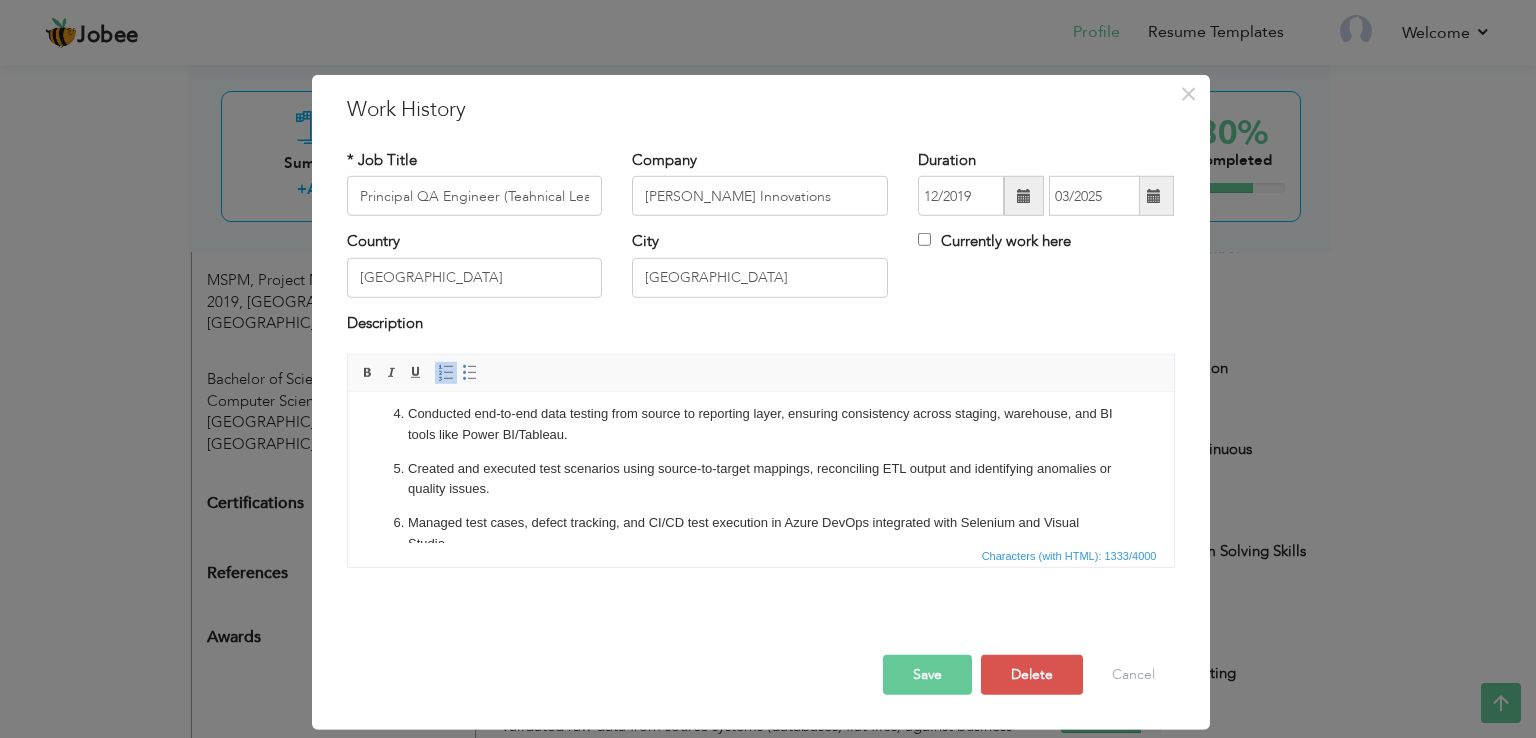scroll, scrollTop: 0, scrollLeft: 0, axis: both 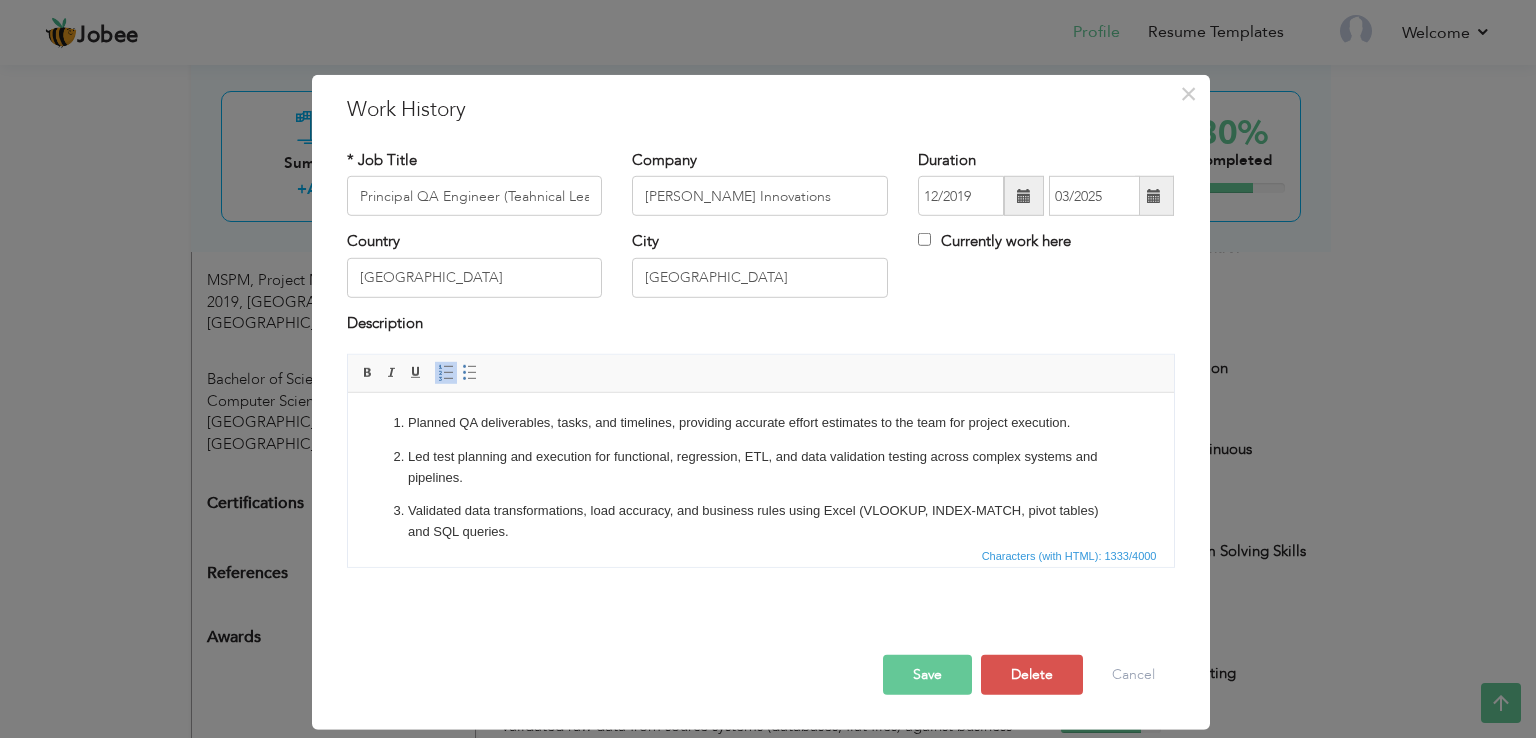 click on "Planned QA deliverables, tasks, and timelines, providing accurate effort estimates to the team for project execution." at bounding box center (760, 423) 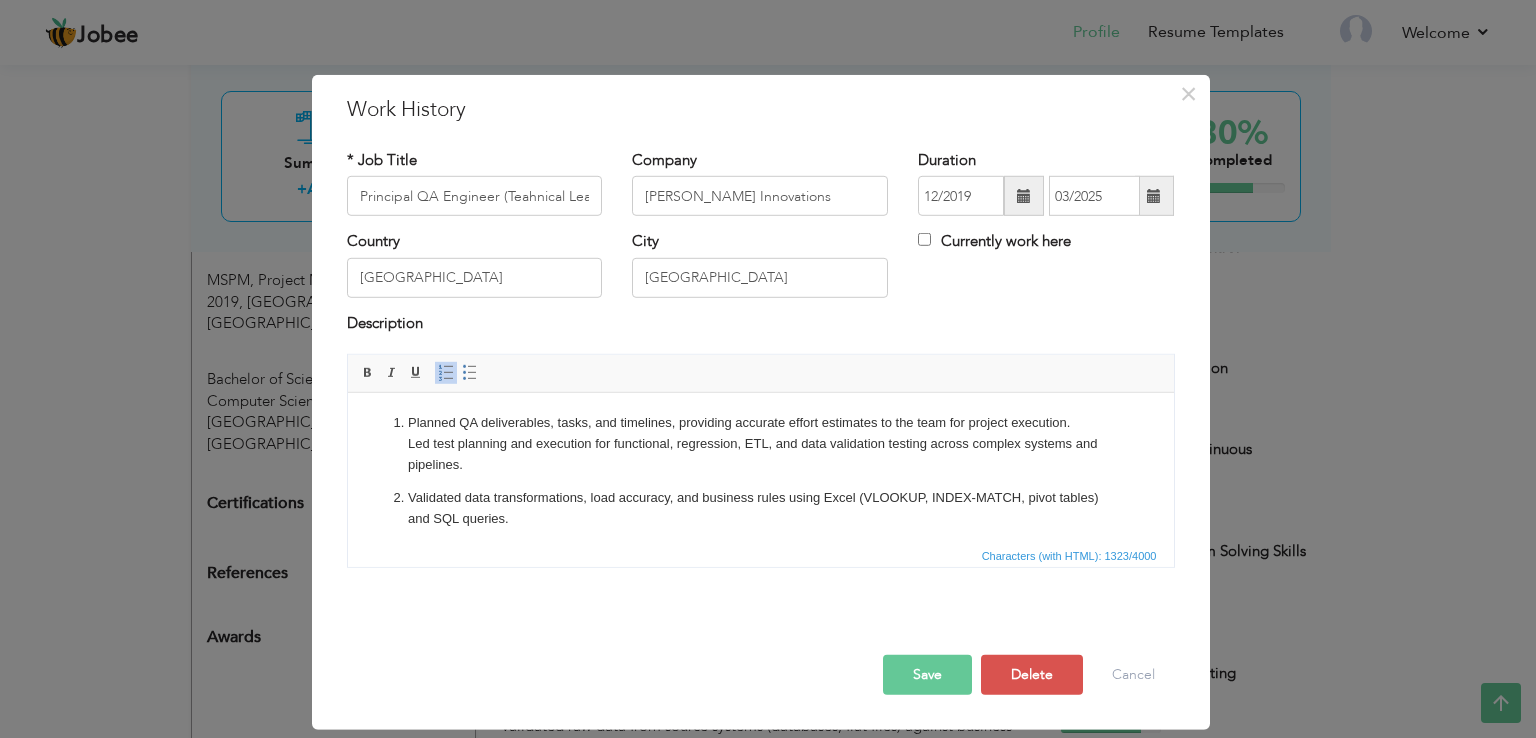 click on "Validated data transformations, load accuracy, and business rules using Excel (VLOOKUP, INDEX-MATCH, pivot tables) and SQL queries." at bounding box center (760, 509) 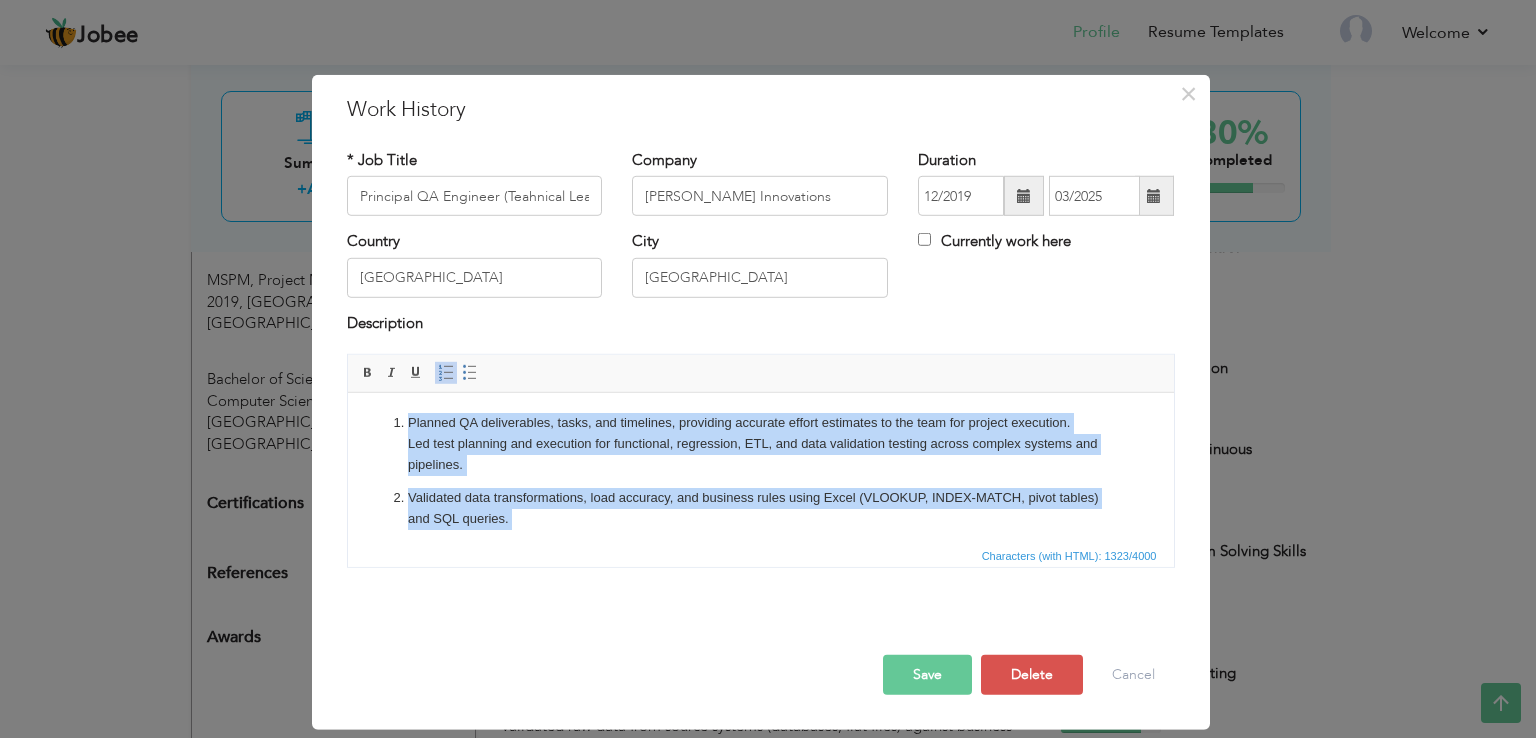 click on "Insert/Remove Numbered List" at bounding box center [446, 373] 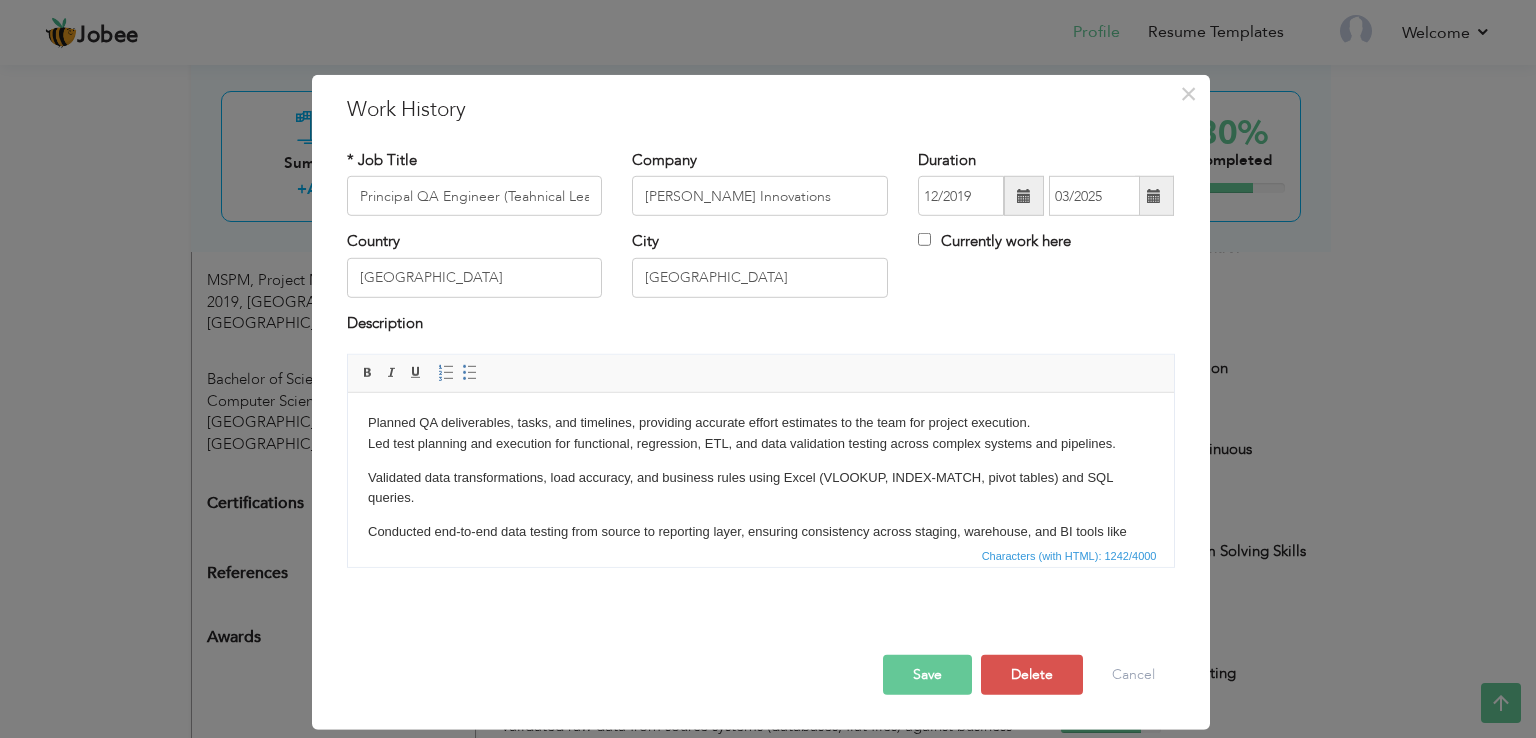click on "Planned QA deliverables, tasks, and timelines, providing accurate effort estimates to the team for project execution. Led test planning and execution for functional, regression, ETL, and data validation testing across complex systems and pipelines. Validated data transformations, load accuracy, and business rules using Excel (VLOOKUP, INDEX-MATCH, pivot tables) and SQL queries. Conducted end-to-end data testing from source to reporting layer, ensuring consistency across staging, warehouse, and BI tools like Power BI/Tableau. Created and executed test scenarios using source-to-target mappings, reconciling ETL output and identifying anomalies or quality issues. Managed test cases, defect tracking, and CI/CD test execution in Azure DevOps integrated with Selenium and Visual Studio. Designed user experience–based test cases, defined test data and environments, and maintained comprehensive QA documentation." at bounding box center [760, 593] 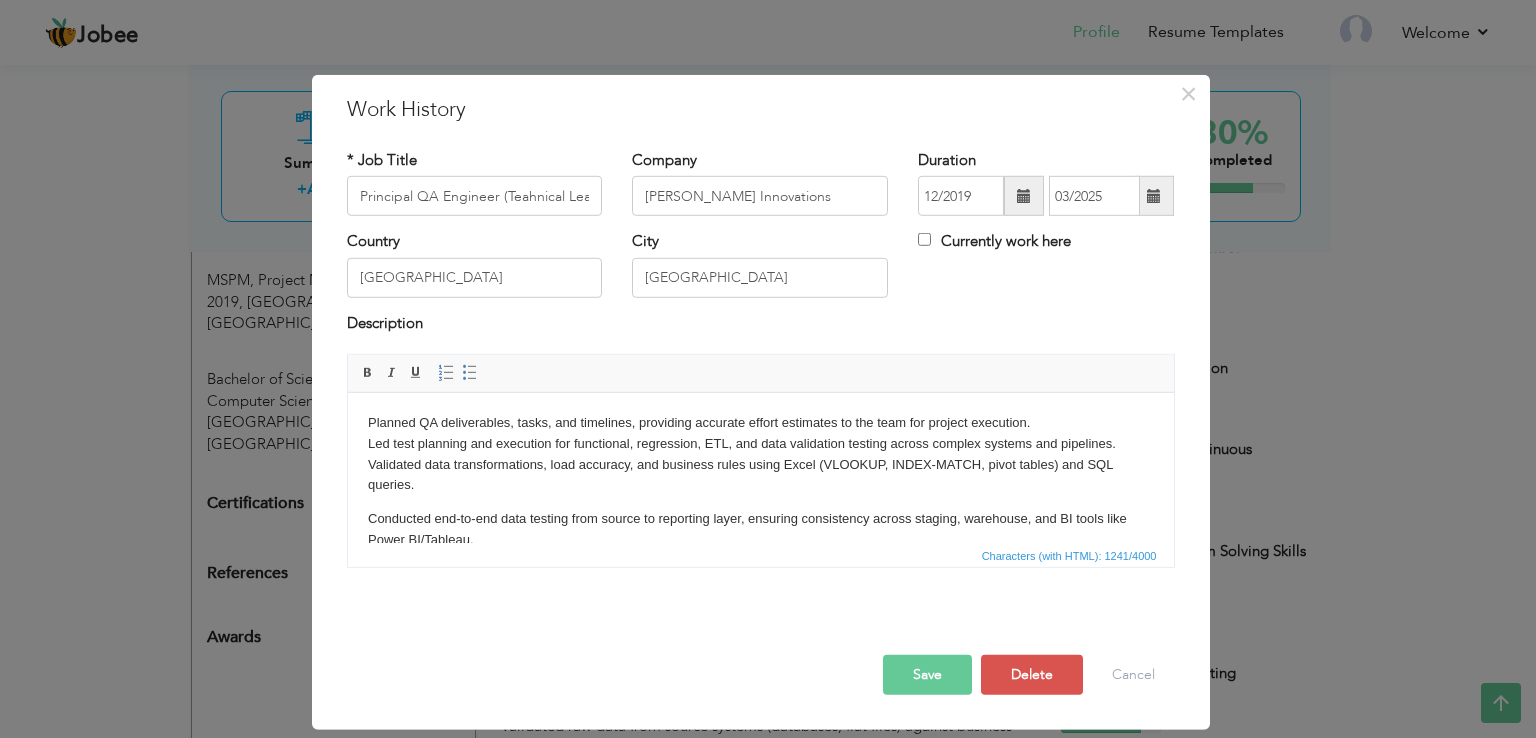 click on "Conducted end-to-end data testing from source to reporting layer, ensuring consistency across staging, warehouse, and BI tools like Power BI/Tableau." at bounding box center [760, 530] 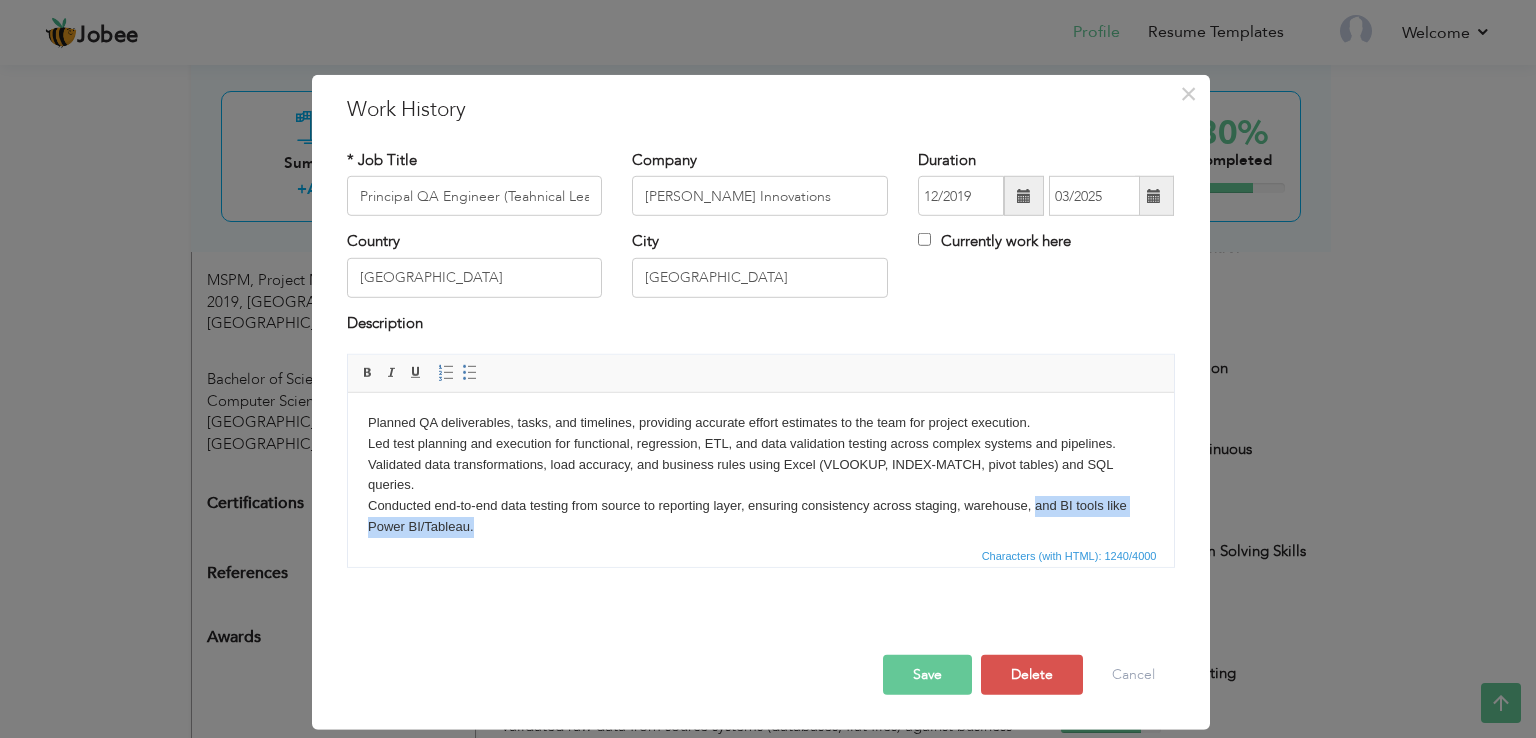 scroll, scrollTop: 26, scrollLeft: 0, axis: vertical 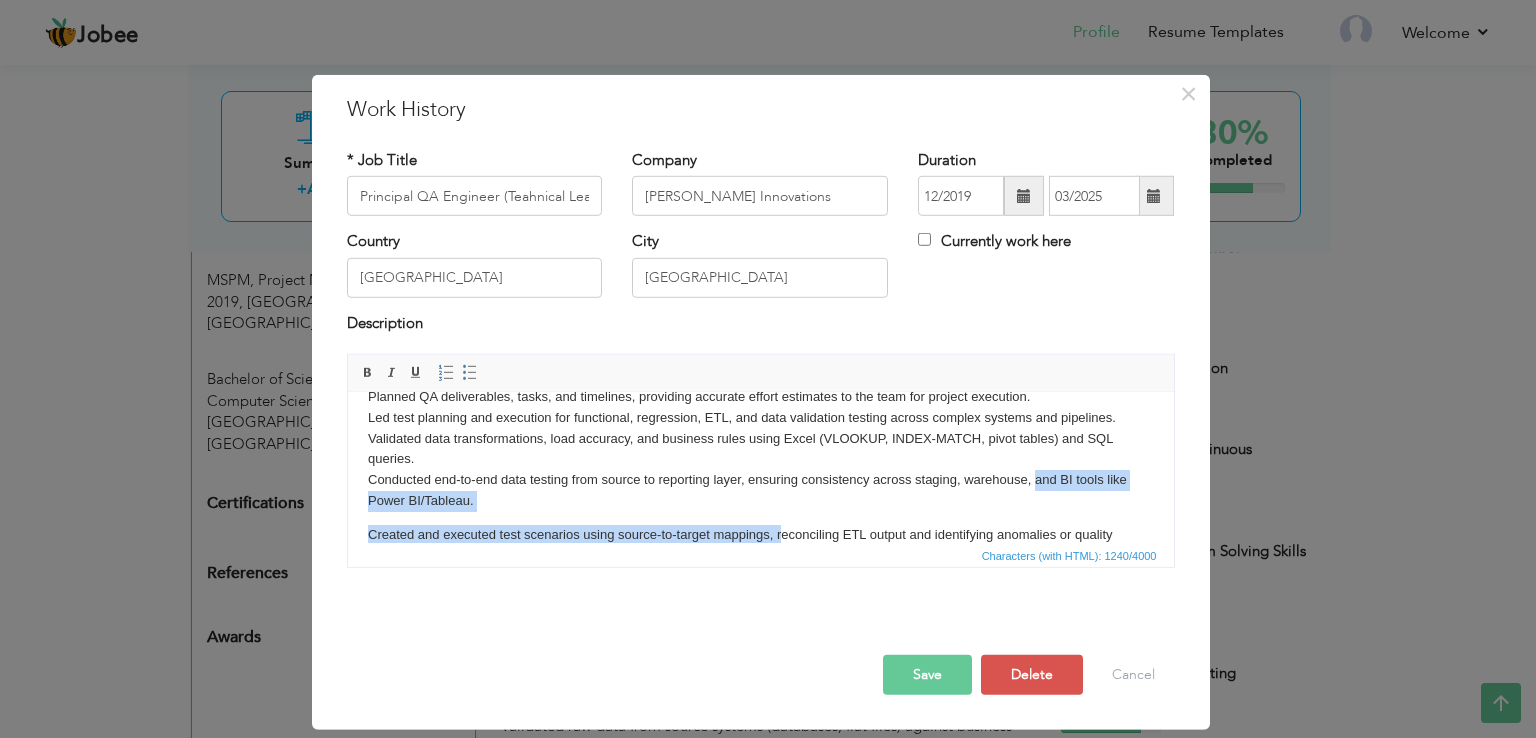 drag, startPoint x: 1036, startPoint y: 507, endPoint x: 781, endPoint y: 529, distance: 255.94727 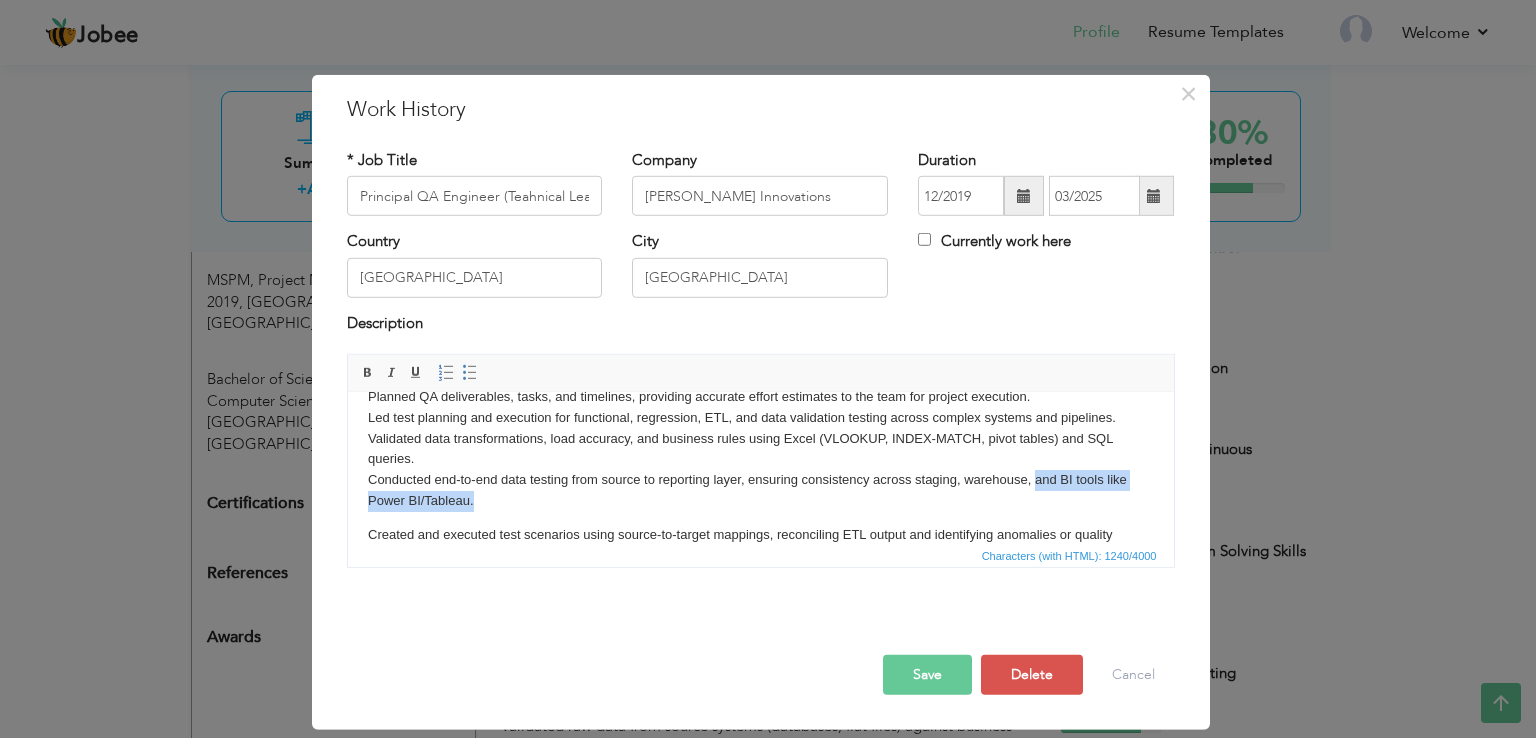 drag, startPoint x: 1036, startPoint y: 477, endPoint x: 1021, endPoint y: 500, distance: 27.45906 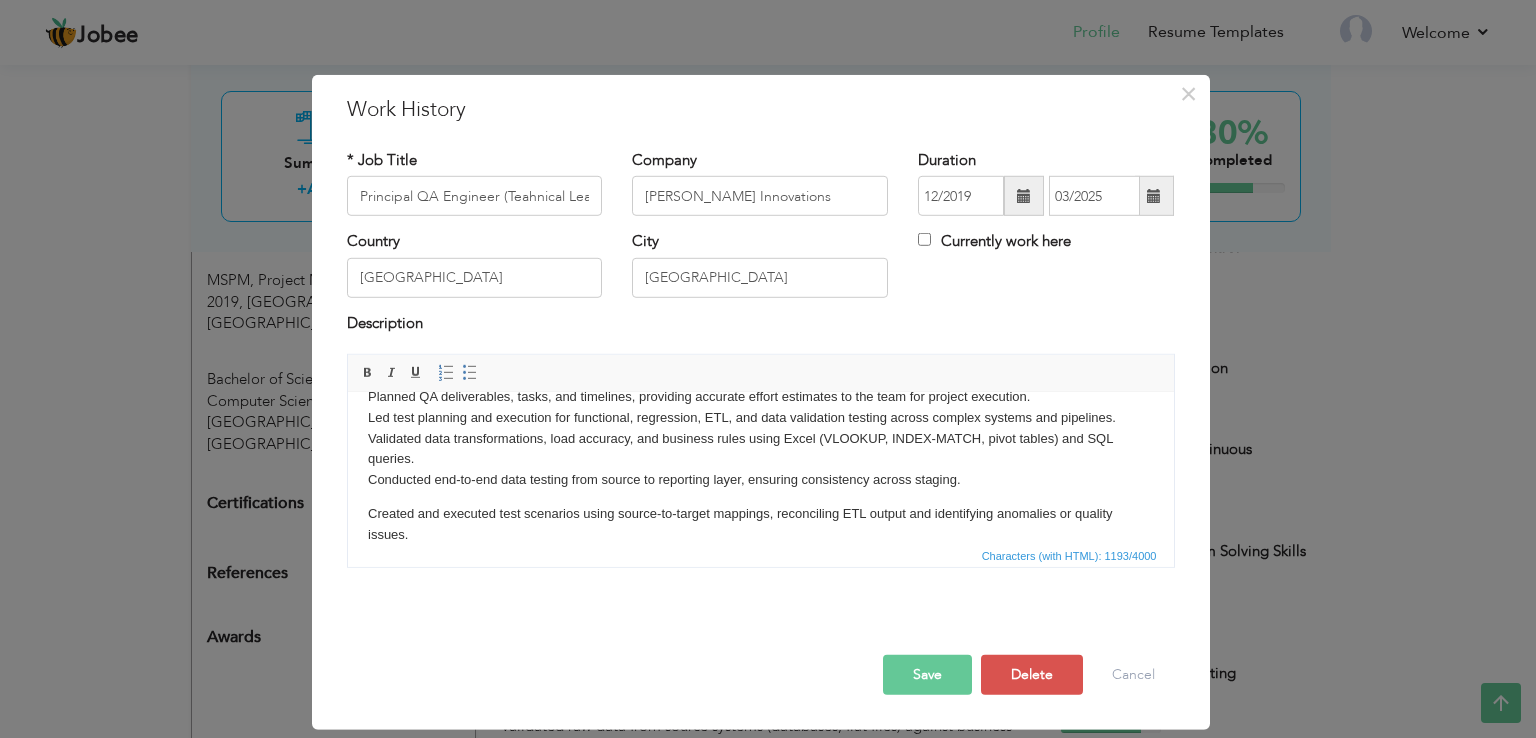 click on "Planned QA deliverables, tasks, and timelines, providing accurate effort estimates to the team for project execution. Led test planning and execution for functional, regression, ETL, and data validation testing across complex systems and pipelines. Validated data transformations, load accuracy, and business rules using Excel (VLOOKUP, INDEX-MATCH, pivot tables) and SQL queries. Conducted end-to-end data testing from source to reporting layer, ensuring consistency across staging. Created and executed test scenarios using source-to-target mappings, reconciling ETL output and identifying anomalies or quality issues. Managed test cases, defect tracking, and CI/CD test execution in Azure DevOps integrated with Selenium and Visual Studio. Designed user experience–based test cases, defined test data and environments, and maintained comprehensive QA documentation. Collaborated with data engineers and analysts to ensure data integrity, trace data lineage, and support business reporting accuracy." at bounding box center (760, 544) 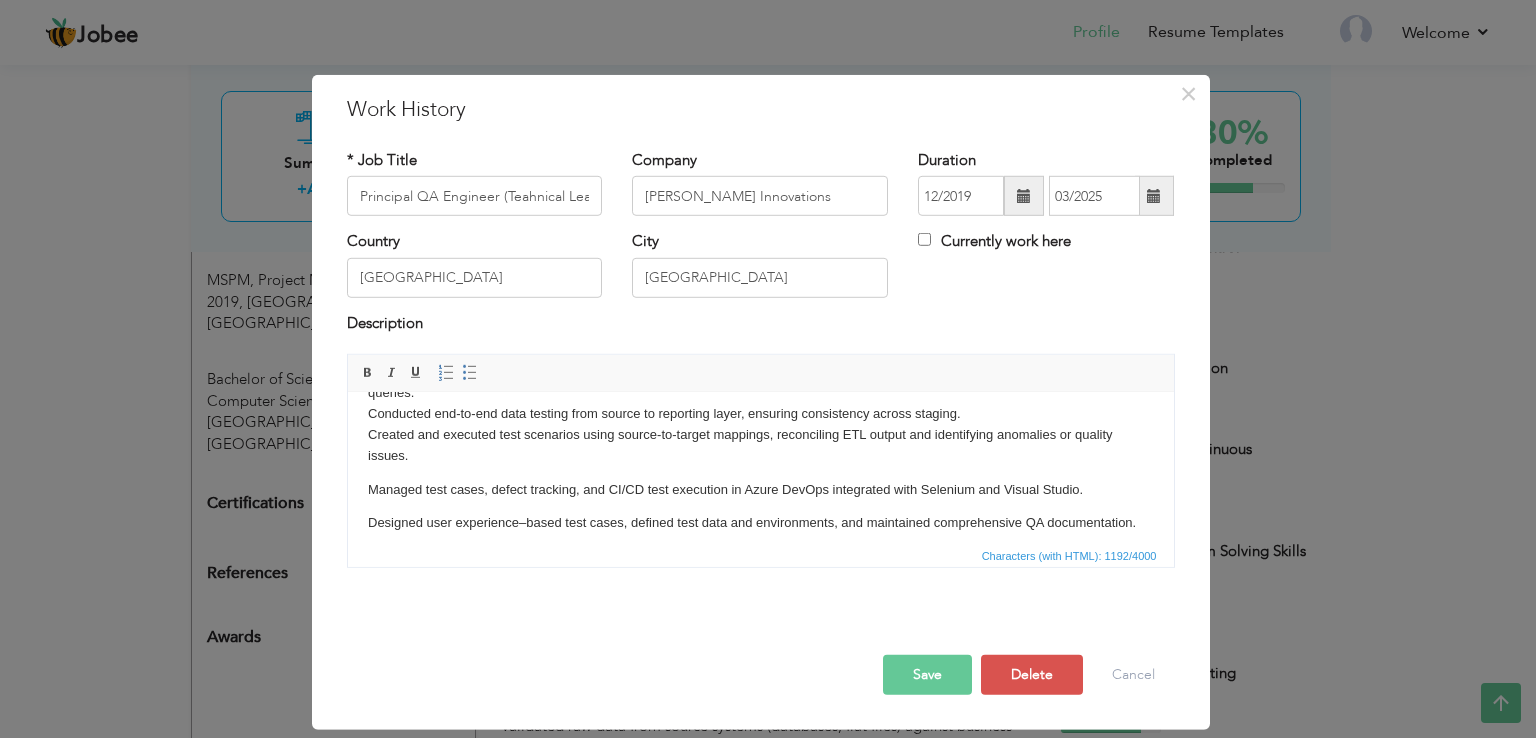 scroll, scrollTop: 126, scrollLeft: 0, axis: vertical 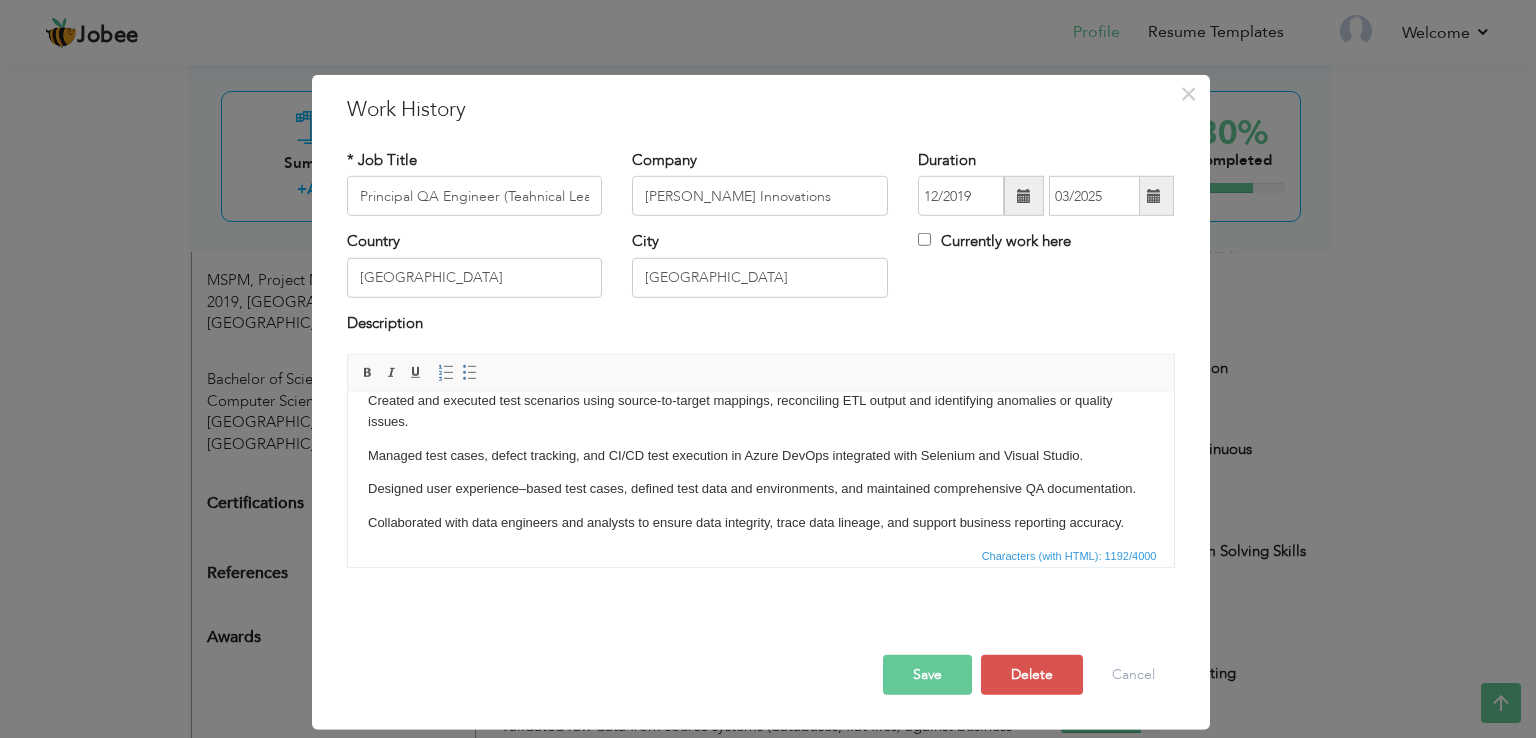 click on "Planned QA deliverables, tasks, and timelines, providing accurate effort estimates to the team for project execution. Led test planning and execution for functional, regression, ETL, and data validation testing across complex systems and pipelines. Validated data transformations, load accuracy, and business rules using Excel (VLOOKUP, INDEX-MATCH, pivot tables) and SQL queries. Conducted end-to-end data testing from source to reporting layer, ensuring consistency across staging. ​​​​​​​ Created and executed test scenarios using source-to-target mappings, reconciling ETL output and identifying anomalies or quality issues. Managed test cases, defect tracking, and CI/CD test execution in Azure DevOps integrated with Selenium and Visual Studio. Designed user experience–based test cases, defined test data and environments, and maintained comprehensive QA documentation." at bounding box center (760, 438) 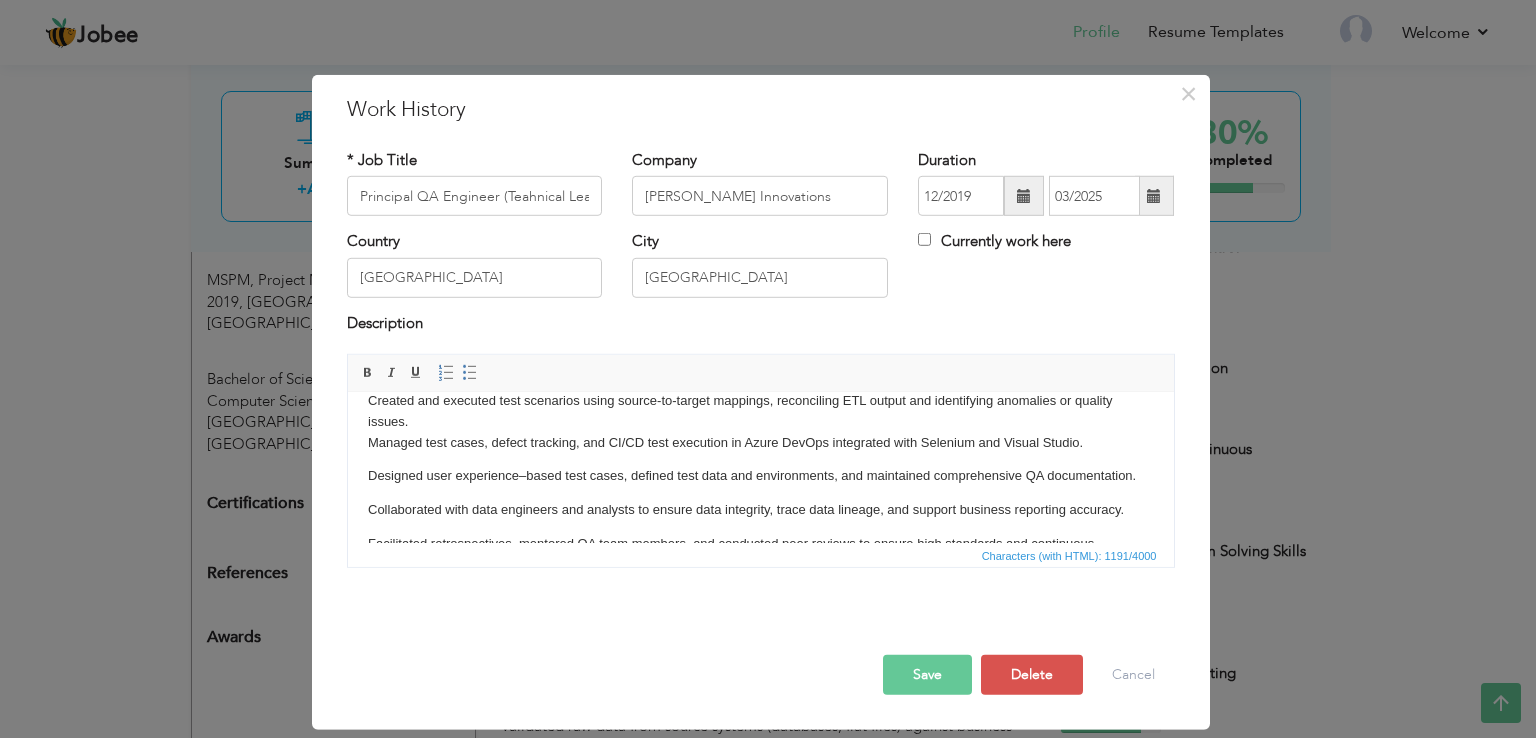 click on "Planned QA deliverables, tasks, and timelines, providing accurate effort estimates to the team for project execution. Led test planning and execution for functional, regression, ETL, and data validation testing across complex systems and pipelines. Validated data transformations, load accuracy, and business rules using Excel (VLOOKUP, INDEX-MATCH, pivot tables) and SQL queries. Conducted end-to-end data testing from source to reporting layer, ensuring consistency across staging. Created and executed test scenarios using source-to-target mappings, reconciling ETL output and identifying anomalies or quality issues. ​​​​​​​ Managed test cases, defect tracking, and CI/CD test execution in Azure DevOps integrated with Selenium and Visual Studio. Designed user experience–based test cases, defined test data and environments, and maintained comprehensive QA documentation." at bounding box center [760, 431] 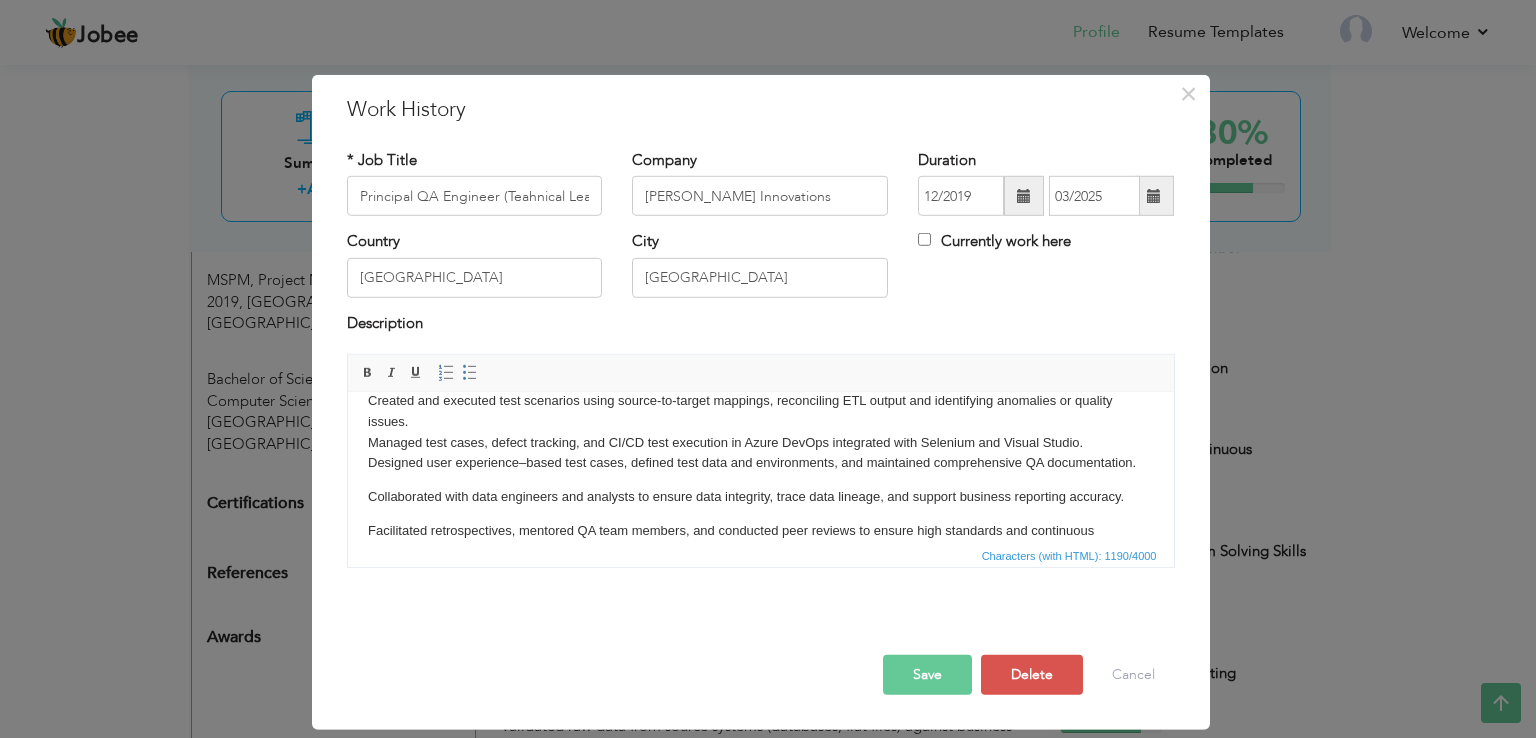 click on "Planned QA deliverables, tasks, and timelines, providing accurate effort estimates to the team for project execution. Led test planning and execution for functional, regression, ETL, and data validation testing across complex systems and pipelines. Validated data transformations, load accuracy, and business rules using Excel (VLOOKUP, INDEX-MATCH, pivot tables) and SQL queries. Conducted end-to-end data testing from source to reporting layer, ensuring consistency across staging. Created and executed test scenarios using source-to-target mappings, reconciling ETL output and identifying anomalies or quality issues. Managed test cases, defect tracking, and CI/CD test execution in Azure DevOps integrated with Selenium and Visual Studio. ​​​​​​​ Designed user experience–based test cases, defined test data and environments, and maintained comprehensive QA documentation." at bounding box center (760, 425) 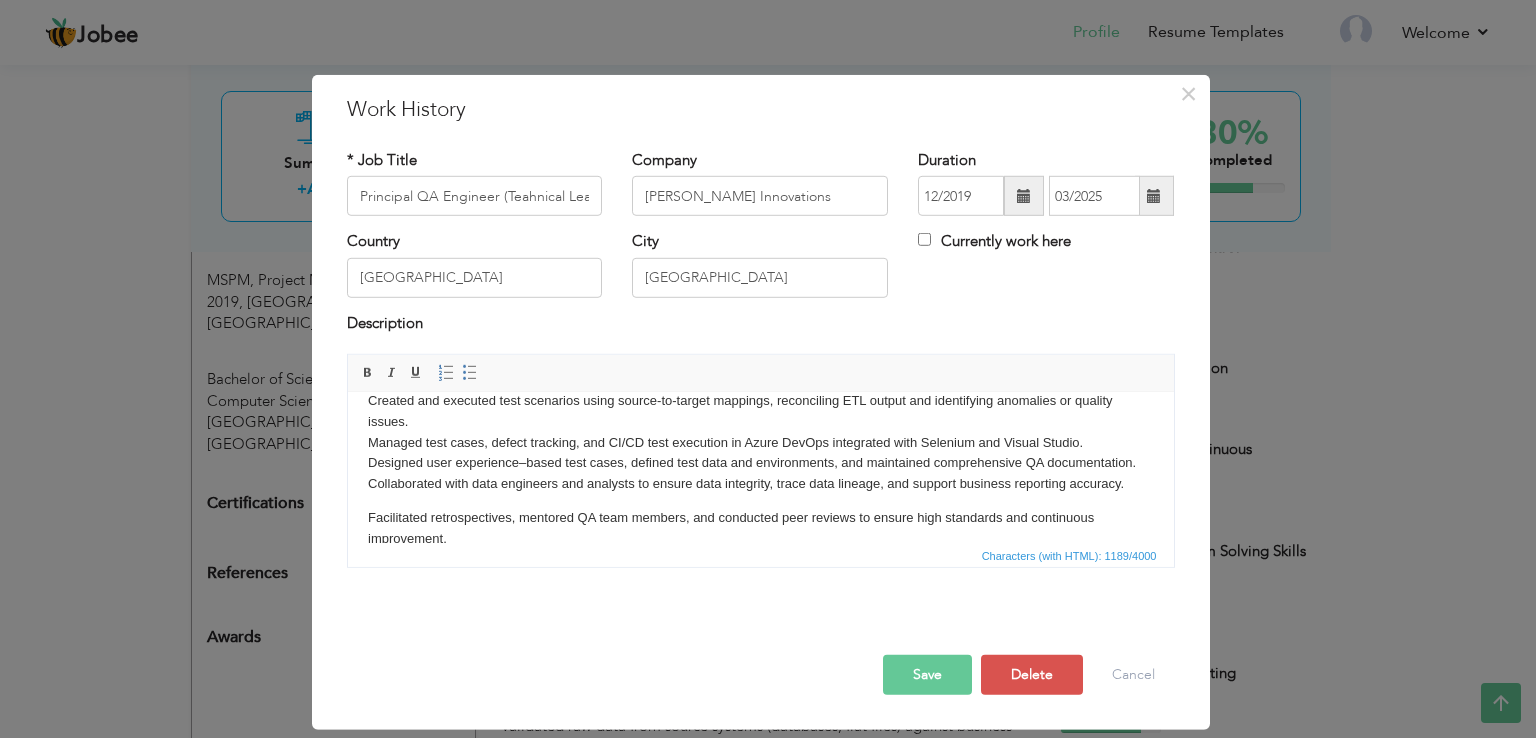 click on "Facilitated retrospectives, mentored QA team members, and conducted peer reviews to ensure high standards and continuous improvement." at bounding box center (760, 529) 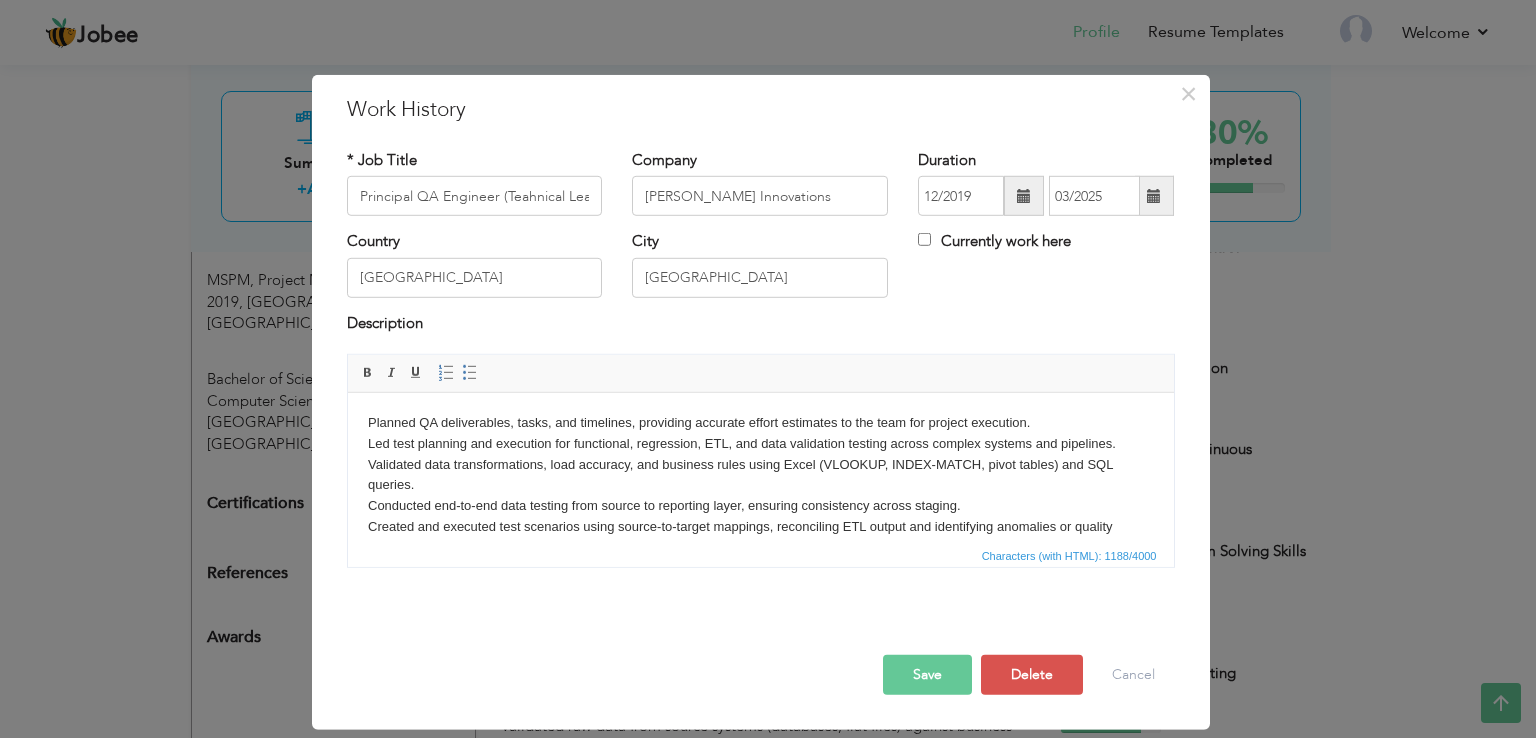 scroll, scrollTop: 0, scrollLeft: 0, axis: both 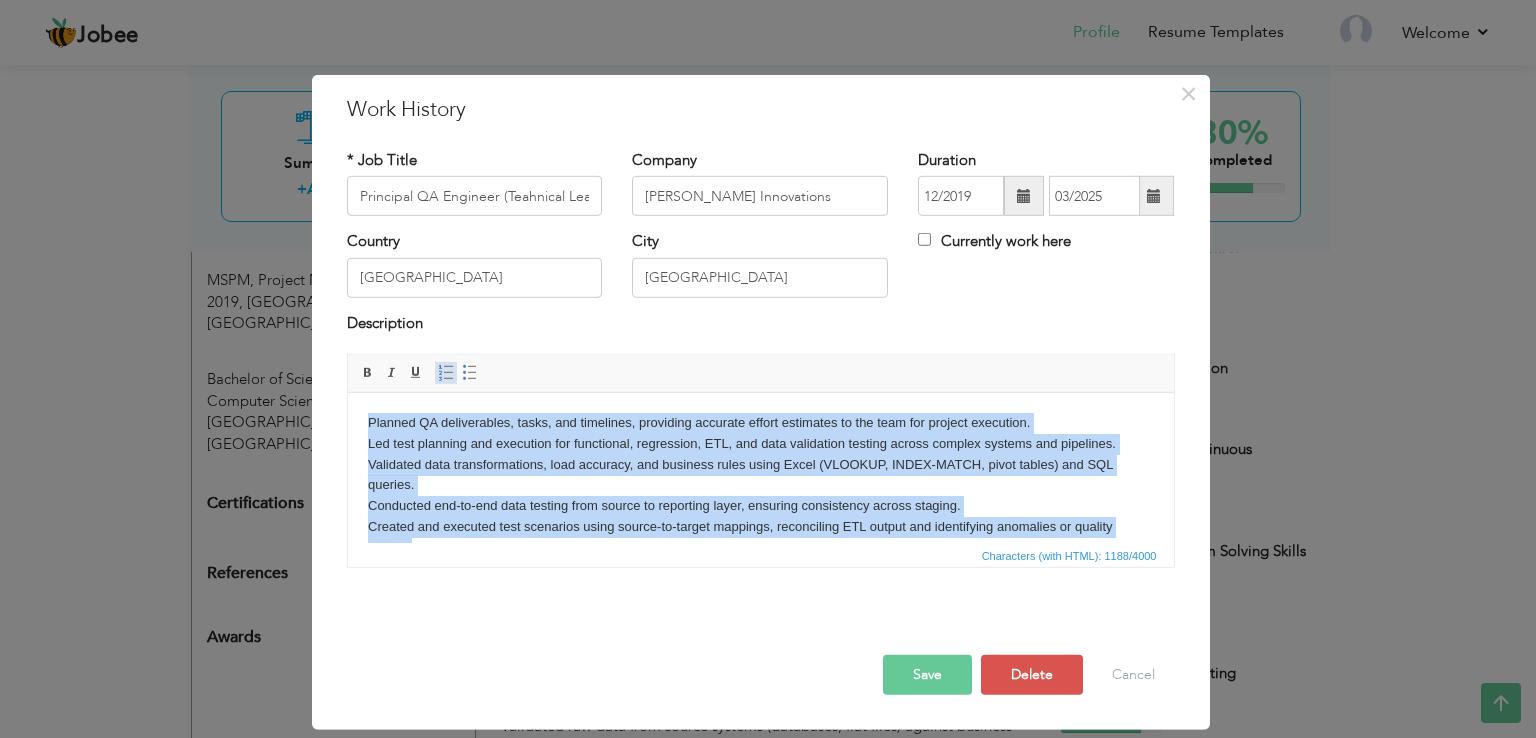 click at bounding box center [446, 373] 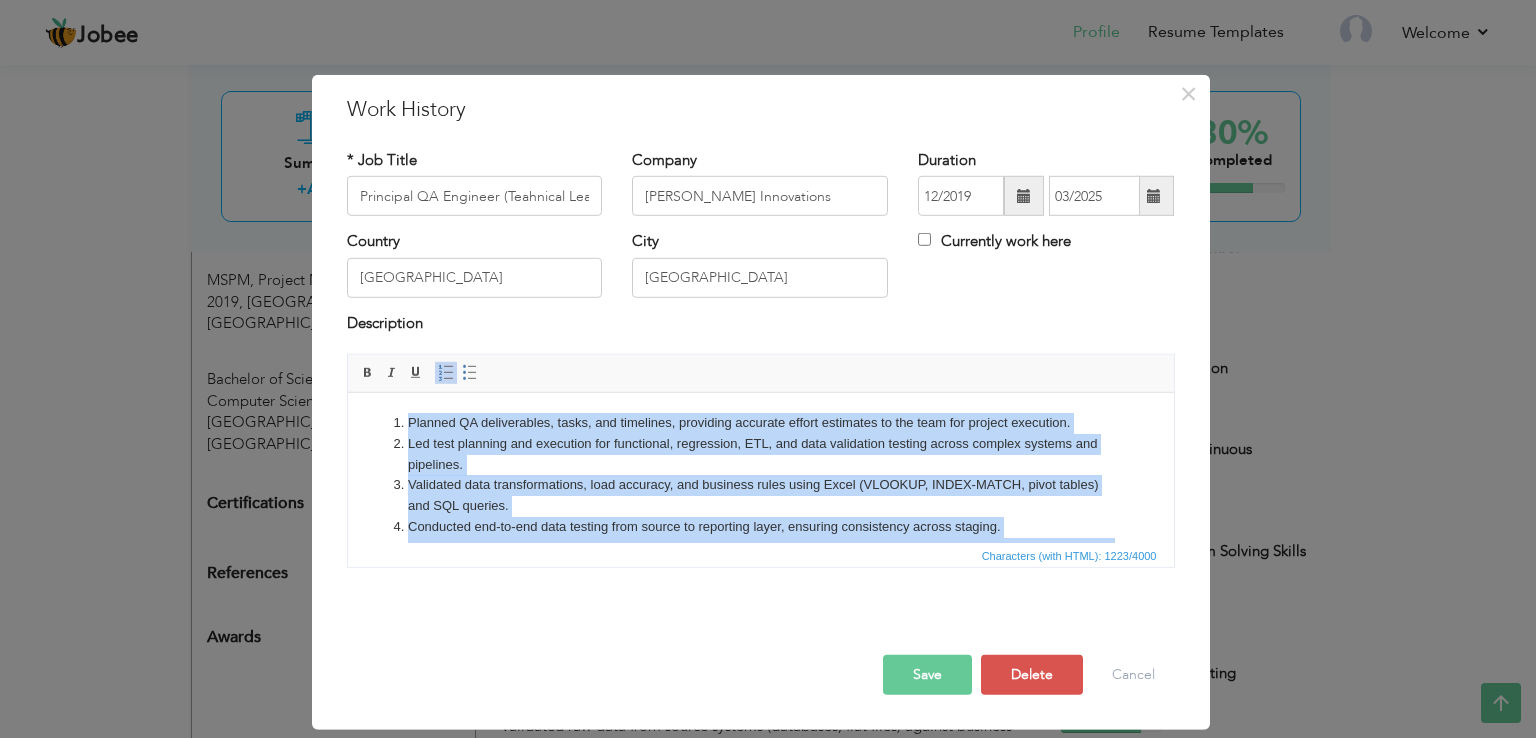click on "Led test planning and execution for functional, regression, ETL, and data validation testing across complex systems and pipelines." at bounding box center [760, 455] 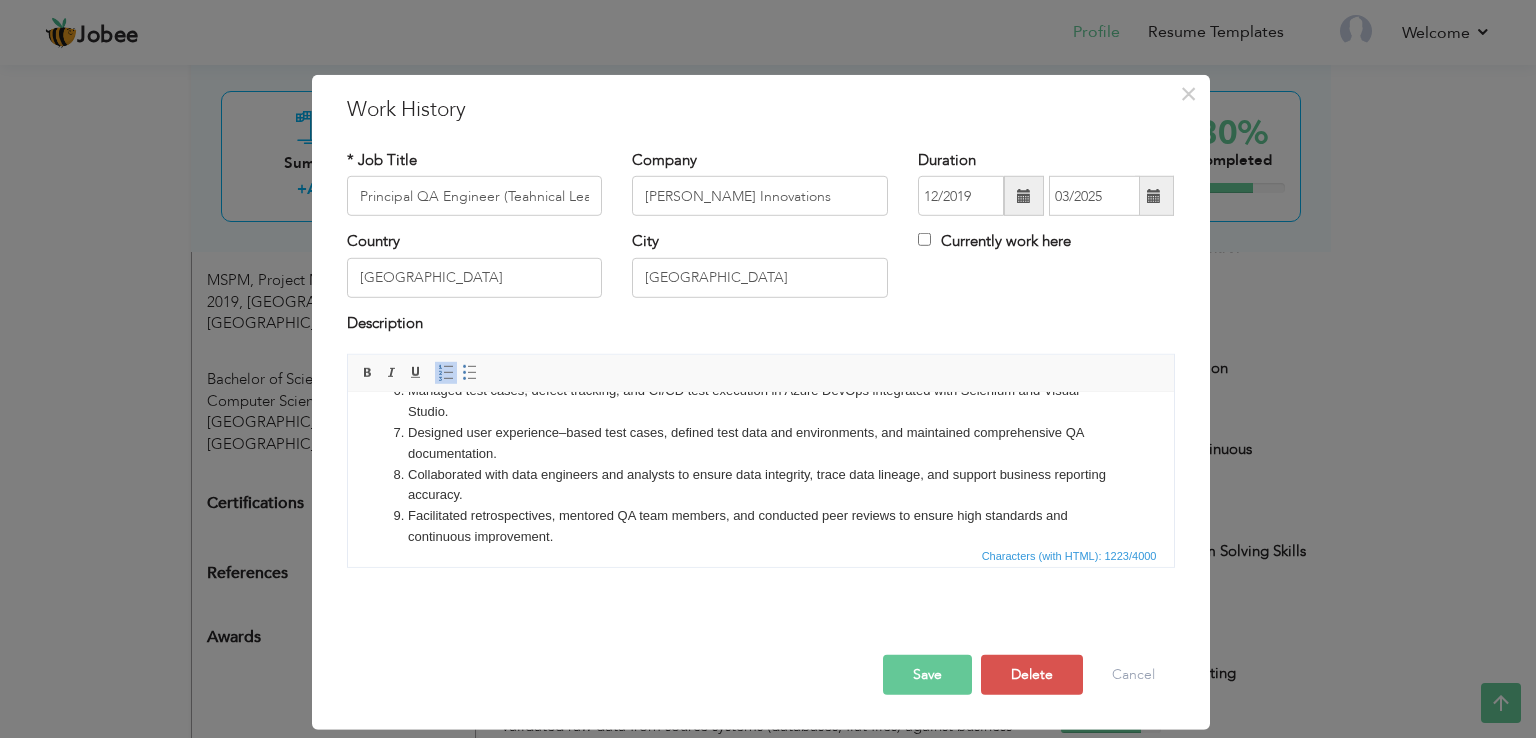 scroll, scrollTop: 222, scrollLeft: 0, axis: vertical 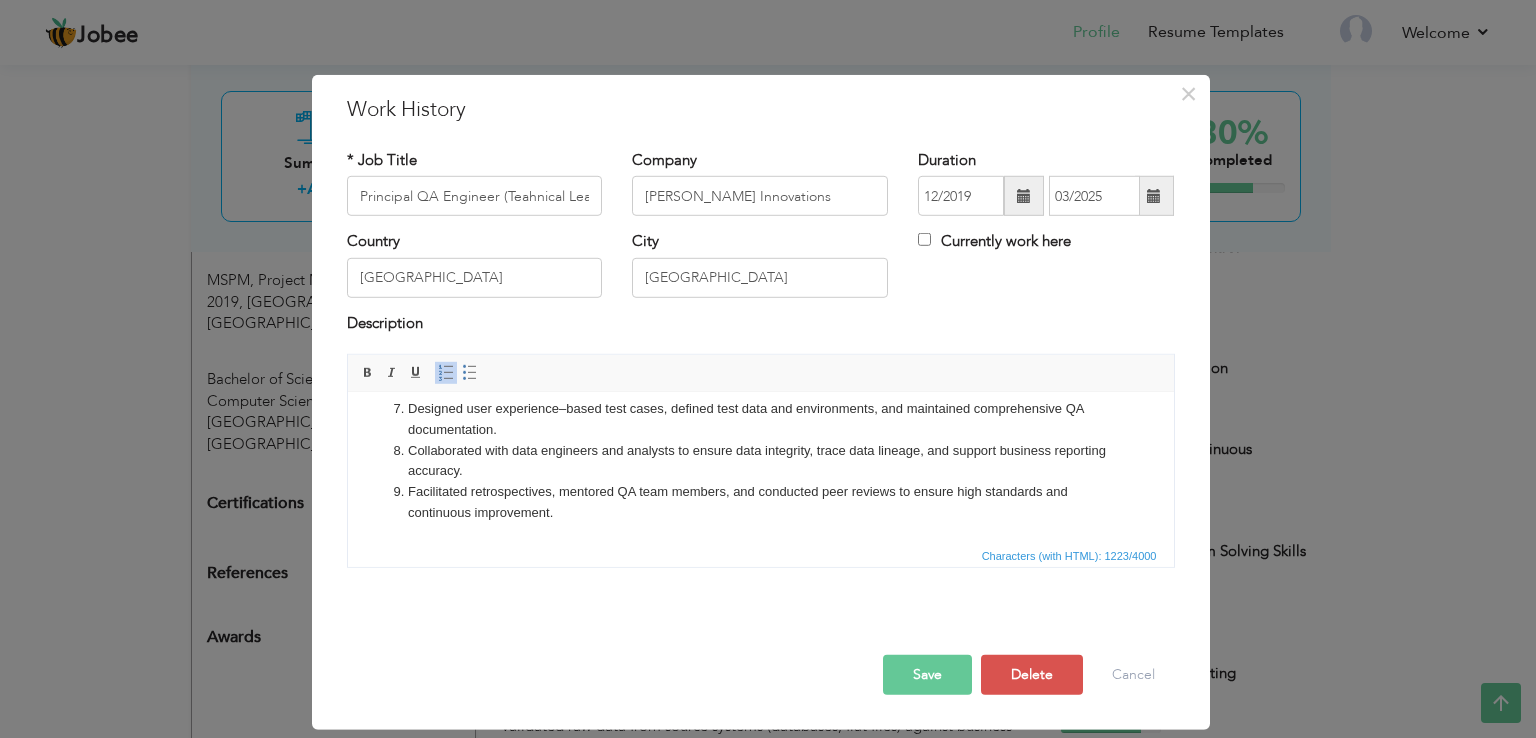 click on "Save" at bounding box center (927, 675) 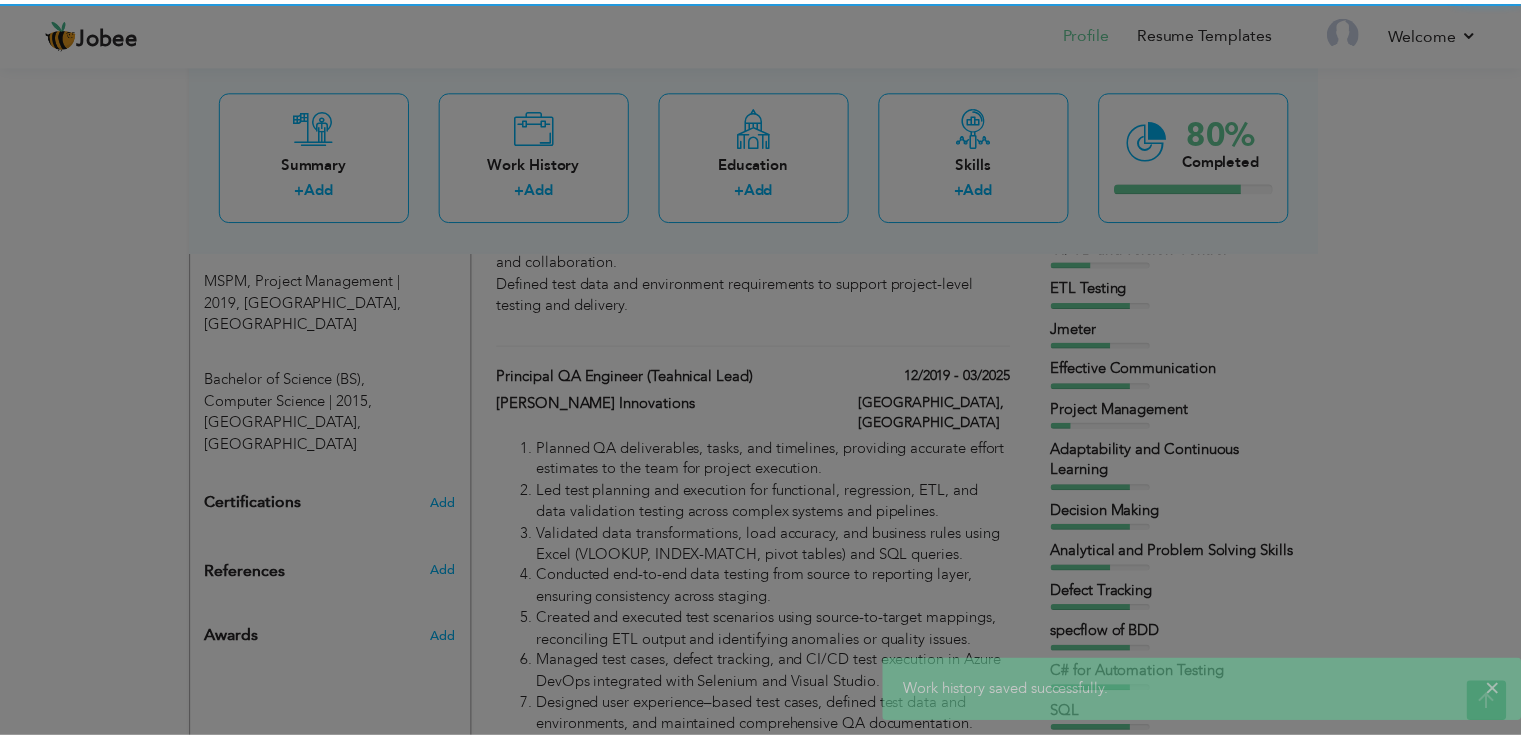 scroll, scrollTop: 0, scrollLeft: 0, axis: both 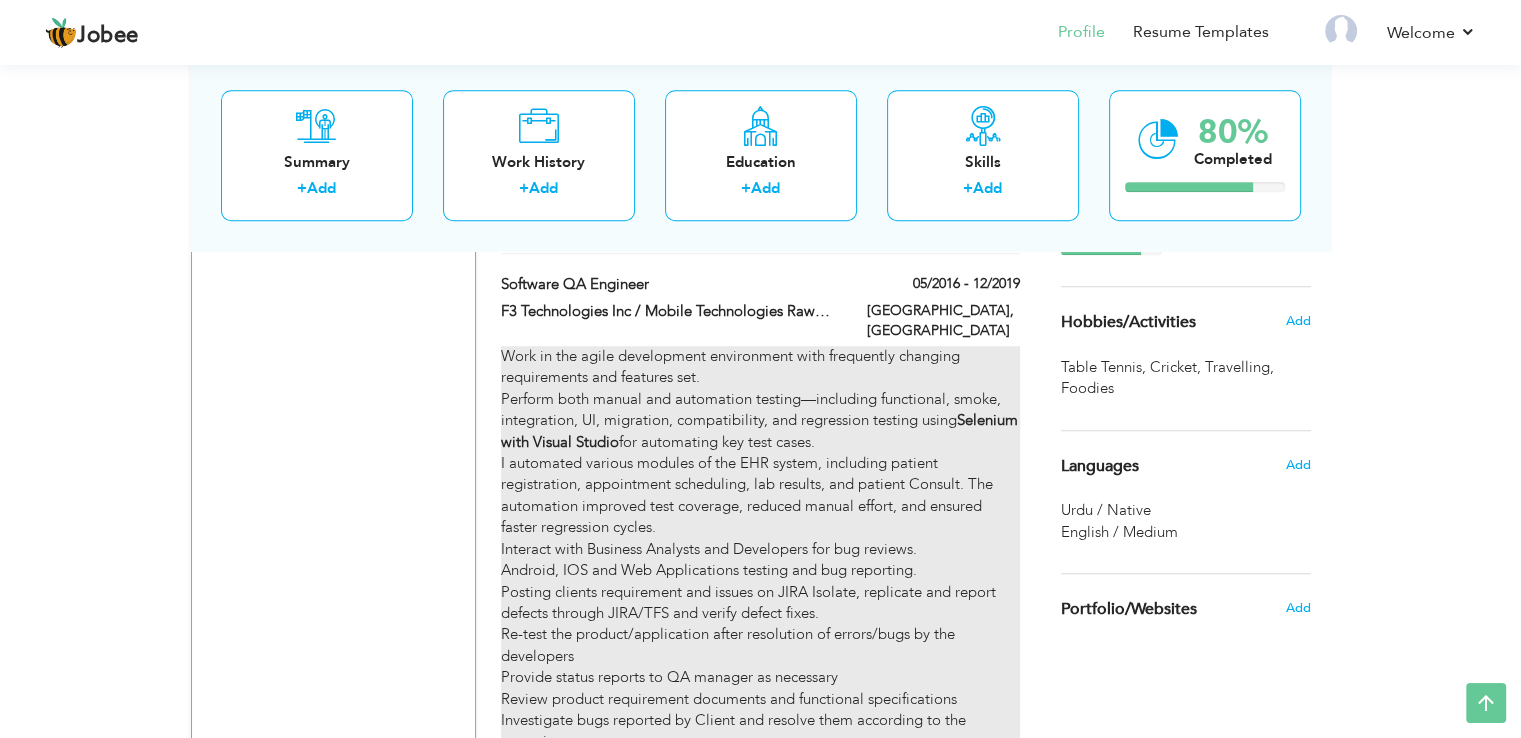 click on "Work in the agile development environment with frequently changing requirements and features set.
Perform both manual and automation testing—including functional, smoke, integration, UI, migration, compatibility, and regression testing using  Selenium with Visual Studio  for automating key test cases.
I automated various modules of the EHR system, including patient registration, appointment scheduling, lab results, and patient Consult. The automation improved test coverage, reduced manual effort, and ensured faster regression cycles.
Interact with Business Analysts and Developers for bug reviews.
Android, IOS and Web Applications testing and bug reporting.
Posting clients requirement and issues on JIRA Isolate, replicate and report defects through JIRA/TFS and verify defect fixes.
Re-test the product/application after resolution of errors/bugs by the developers
Provide status reports to QA manager as necessary
Review product requirement documents and functional specifications" at bounding box center (760, 560) 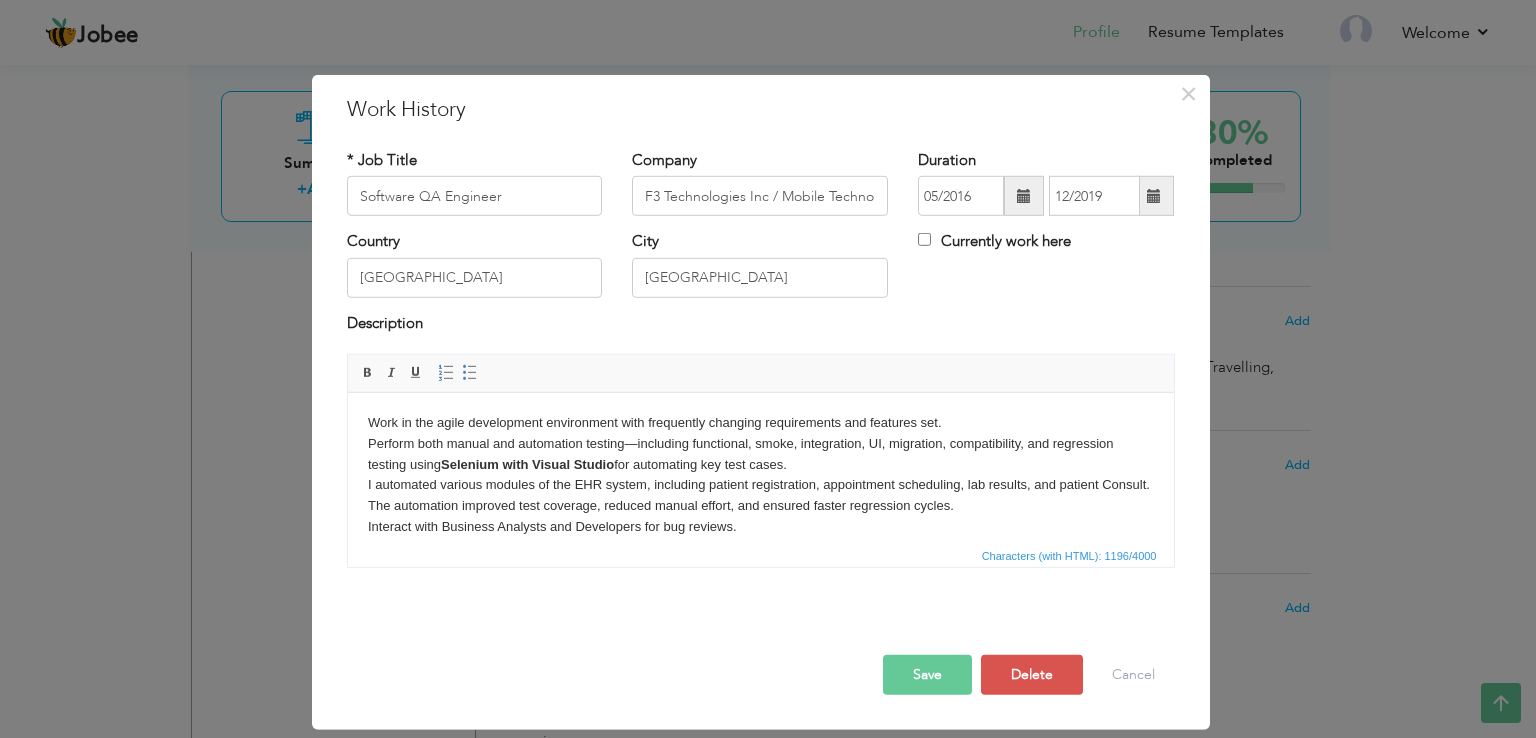 click on "Selenium with Visual Studio" at bounding box center [526, 464] 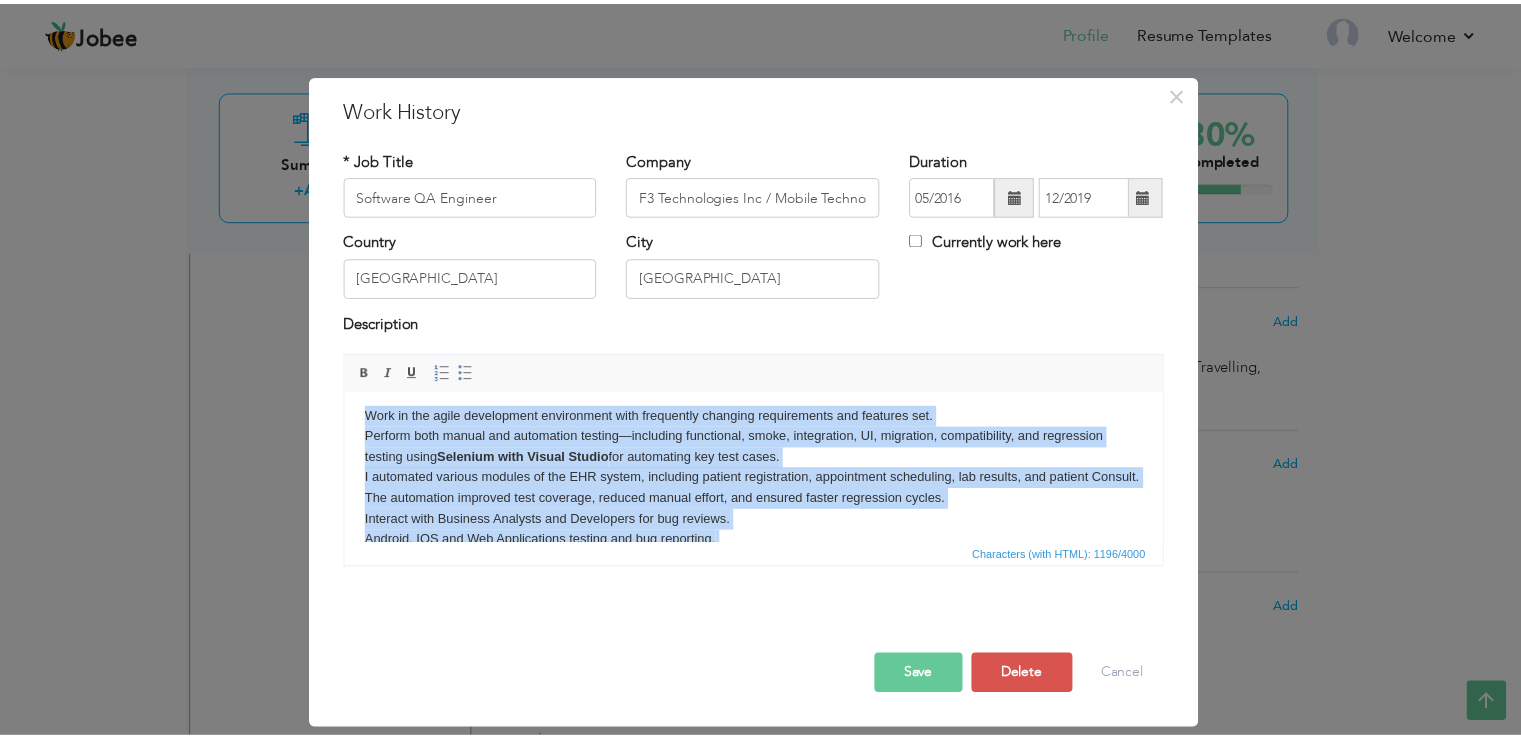 scroll, scrollTop: 0, scrollLeft: 0, axis: both 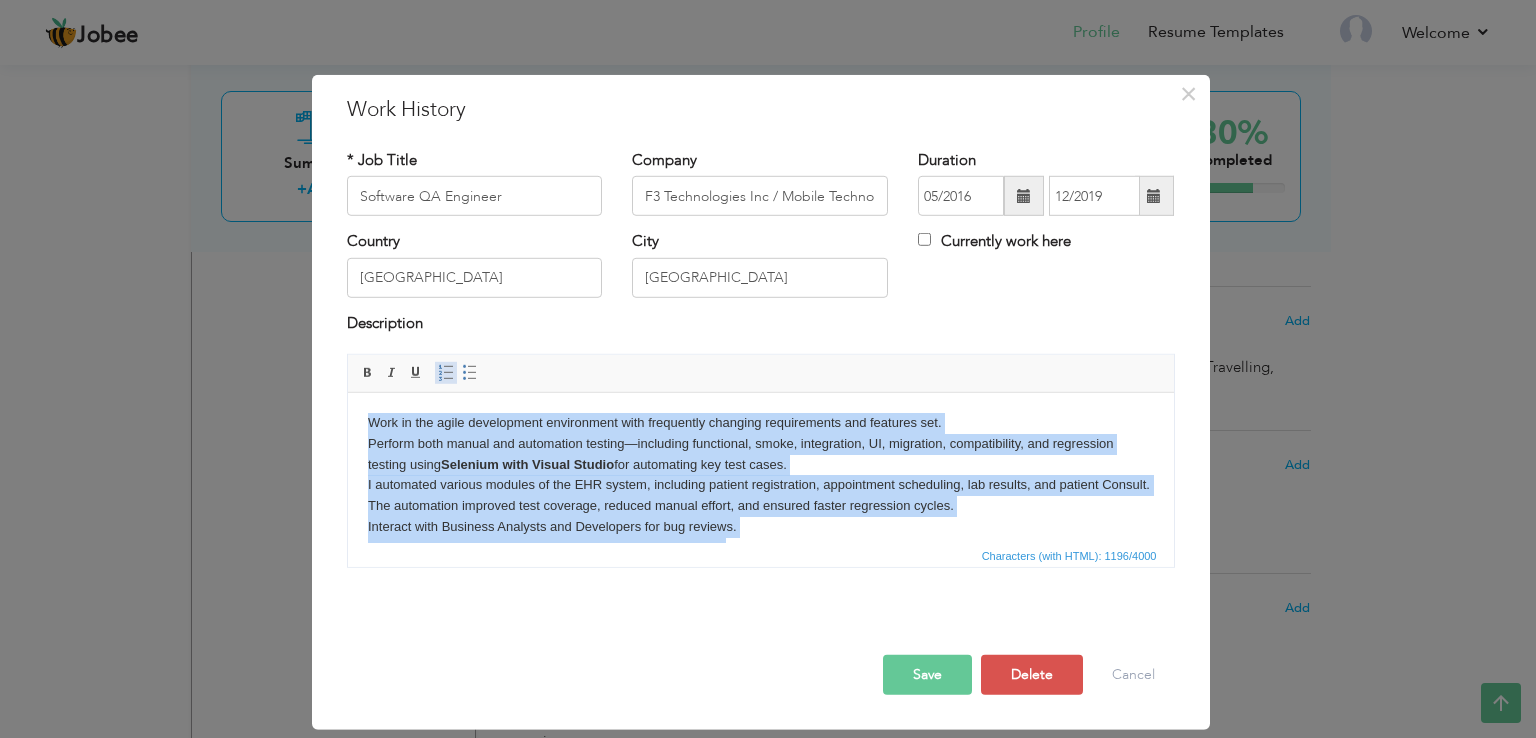 click on "Insert/Remove Numbered List" at bounding box center [446, 373] 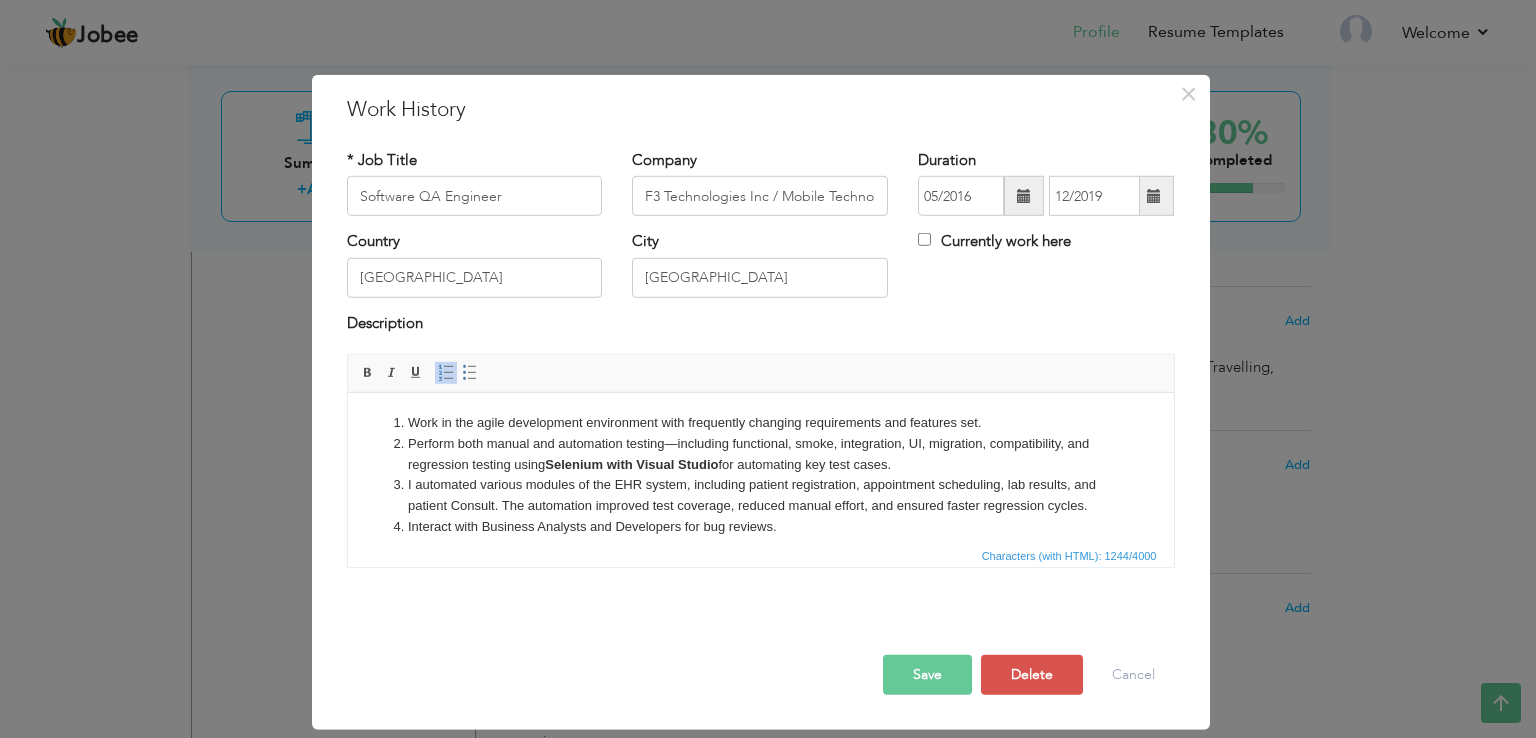 click on "Save" at bounding box center (927, 675) 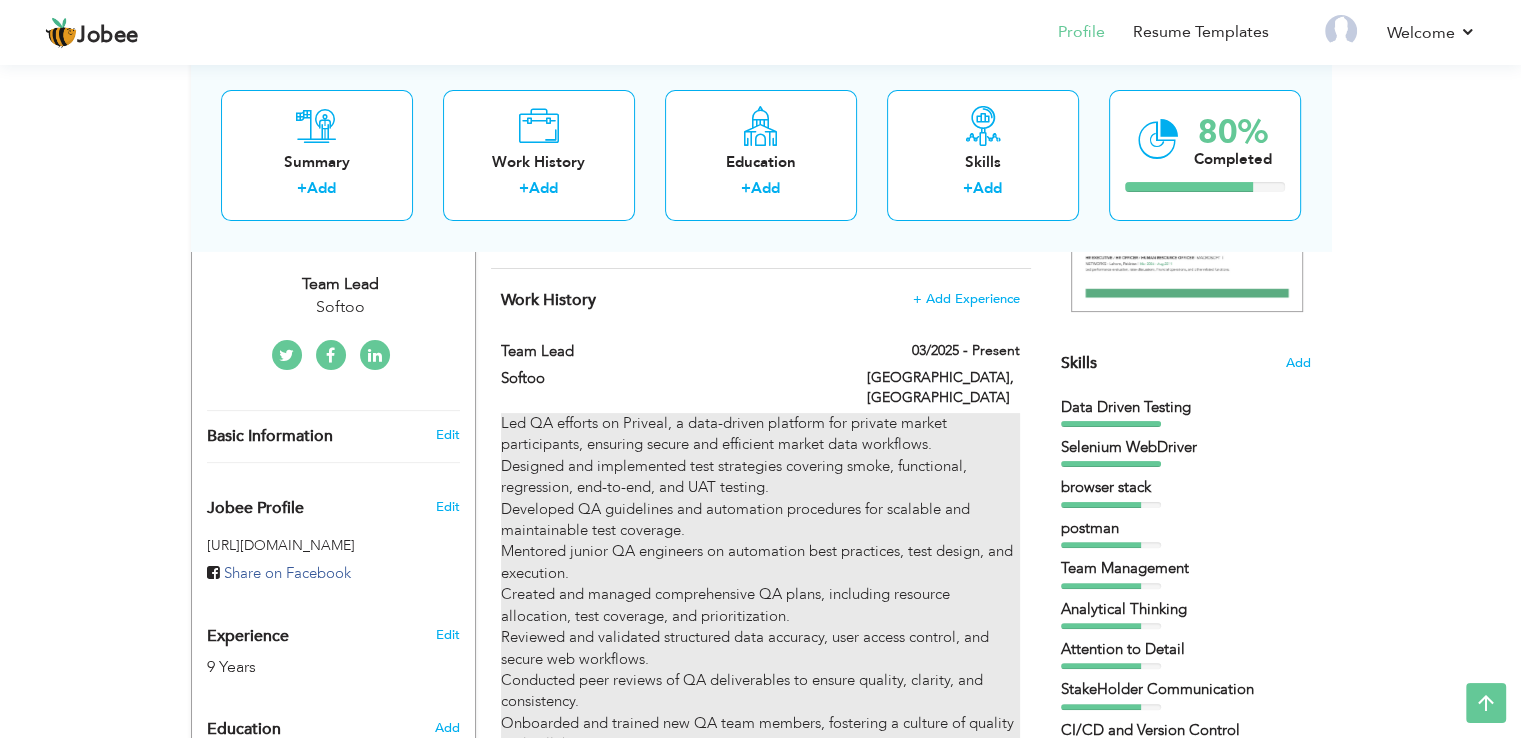scroll, scrollTop: 527, scrollLeft: 0, axis: vertical 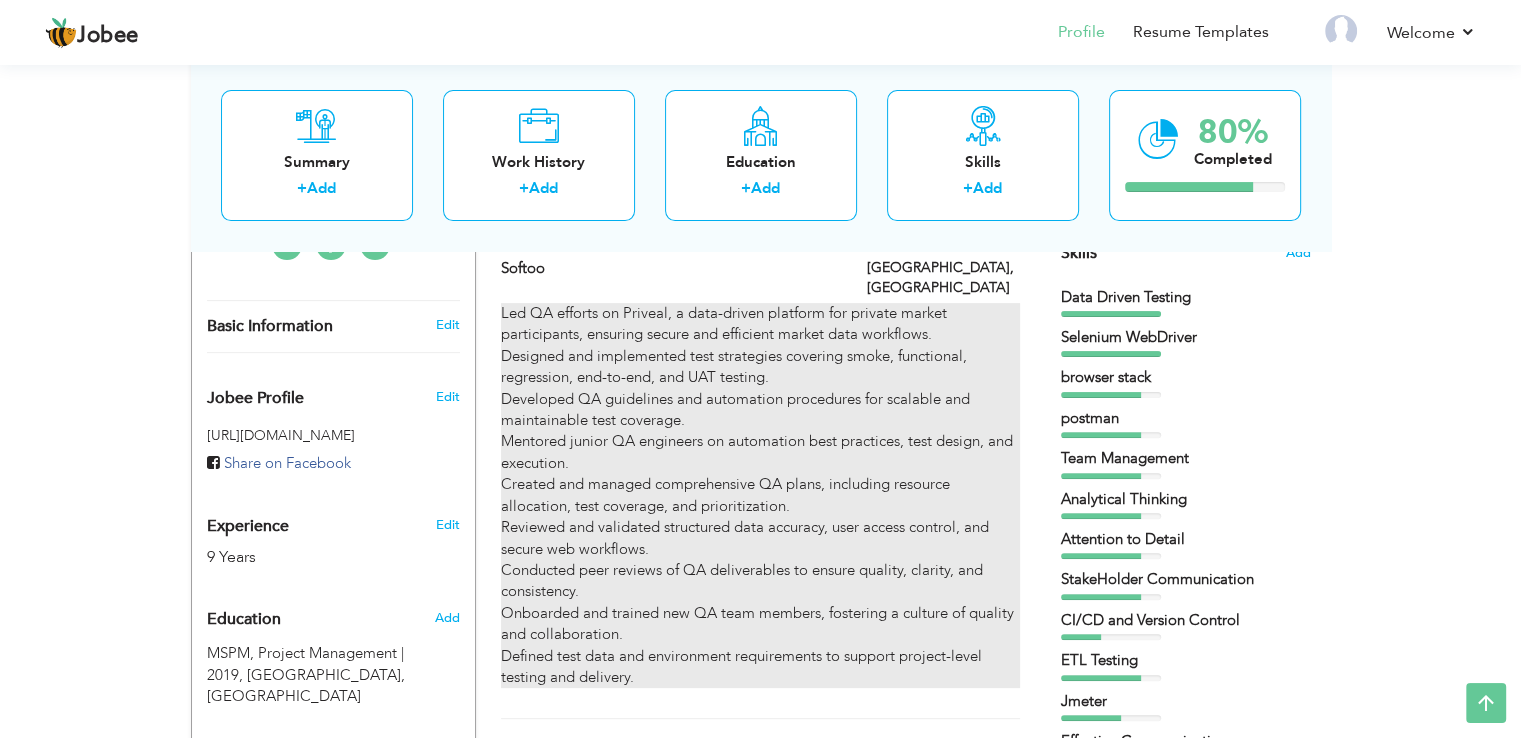click on "Led QA efforts on Priveal, a data-driven platform for private market participants, ensuring secure and efficient market data workflows.
Designed and implemented test strategies covering smoke, functional, regression, end-to-end, and UAT testing.
Developed QA guidelines and automation procedures for scalable and maintainable test coverage.
Mentored junior QA engineers on automation best practices, test design, and execution.
Created and managed comprehensive QA plans, including resource allocation, test coverage, and prioritization.
Reviewed and validated structured data accuracy, user access control, and secure web workflows.
Conducted peer reviews of QA deliverables to ensure quality, clarity, and consistency.
Onboarded and trained new QA team members, fostering a culture of quality and collaboration.
Defined test data and environment requirements to support project-level testing and delivery." at bounding box center (760, 496) 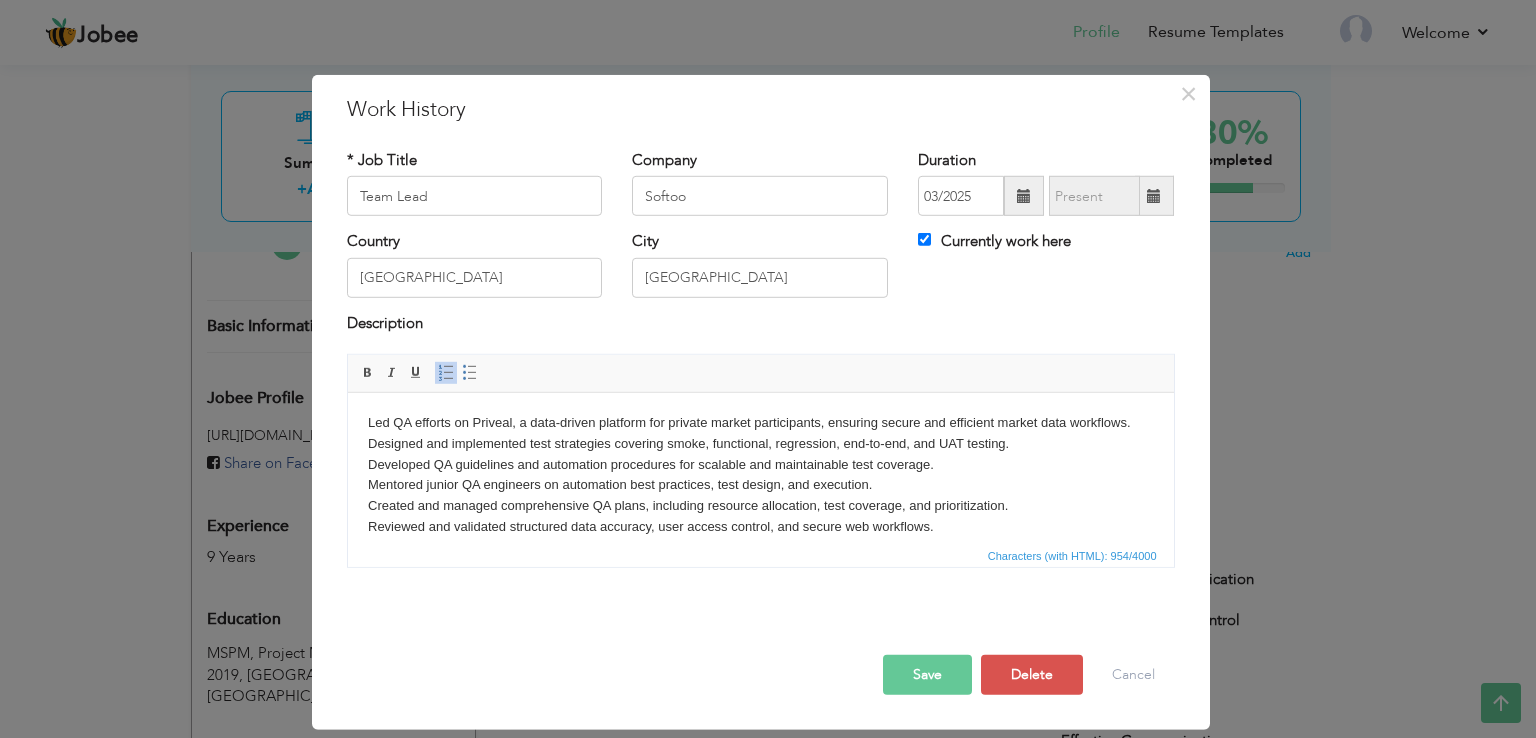 click on "Led QA efforts on Priveal, a data-driven platform for private market participants, ensuring secure and efficient market data workflows. Designed and implemented test strategies covering smoke, functional, regression, end-to-end, and UAT testing. Developed QA guidelines and automation procedures for scalable and maintainable test coverage. Mentored junior QA engineers on automation best practices, test design, and execution. Created and managed comprehensive QA plans, including resource allocation, test coverage, and prioritization. Reviewed and validated structured data accuracy, user access control, and secure web workflows. Conducted peer reviews of QA deliverables to ensure quality, clarity, and consistency. Onboarded and trained new QA team members, fostering a culture of quality and collaboration. Defined test data and environment requirements to support project-level testing and delivery." at bounding box center (760, 506) 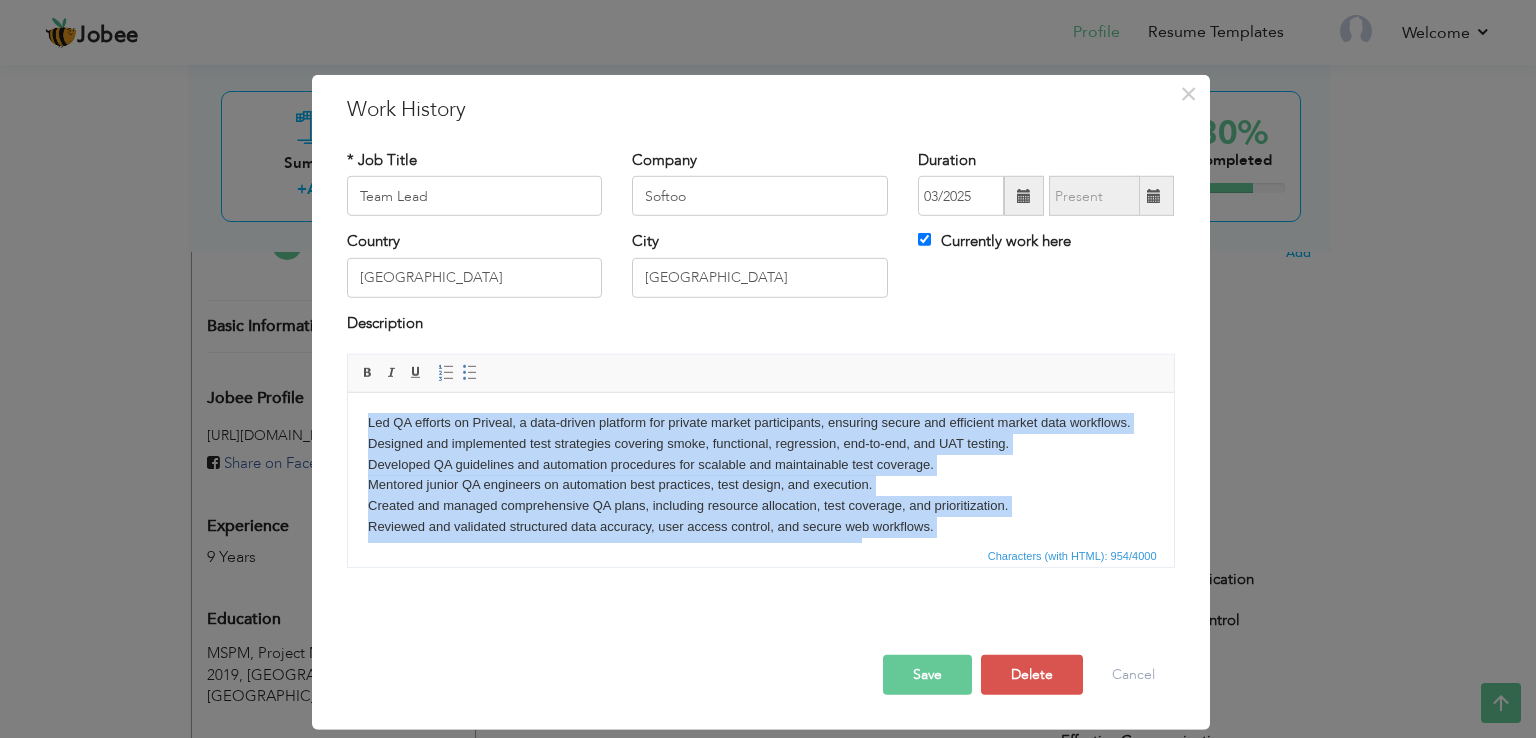 click on "Insert/Remove Numbered List" at bounding box center [446, 373] 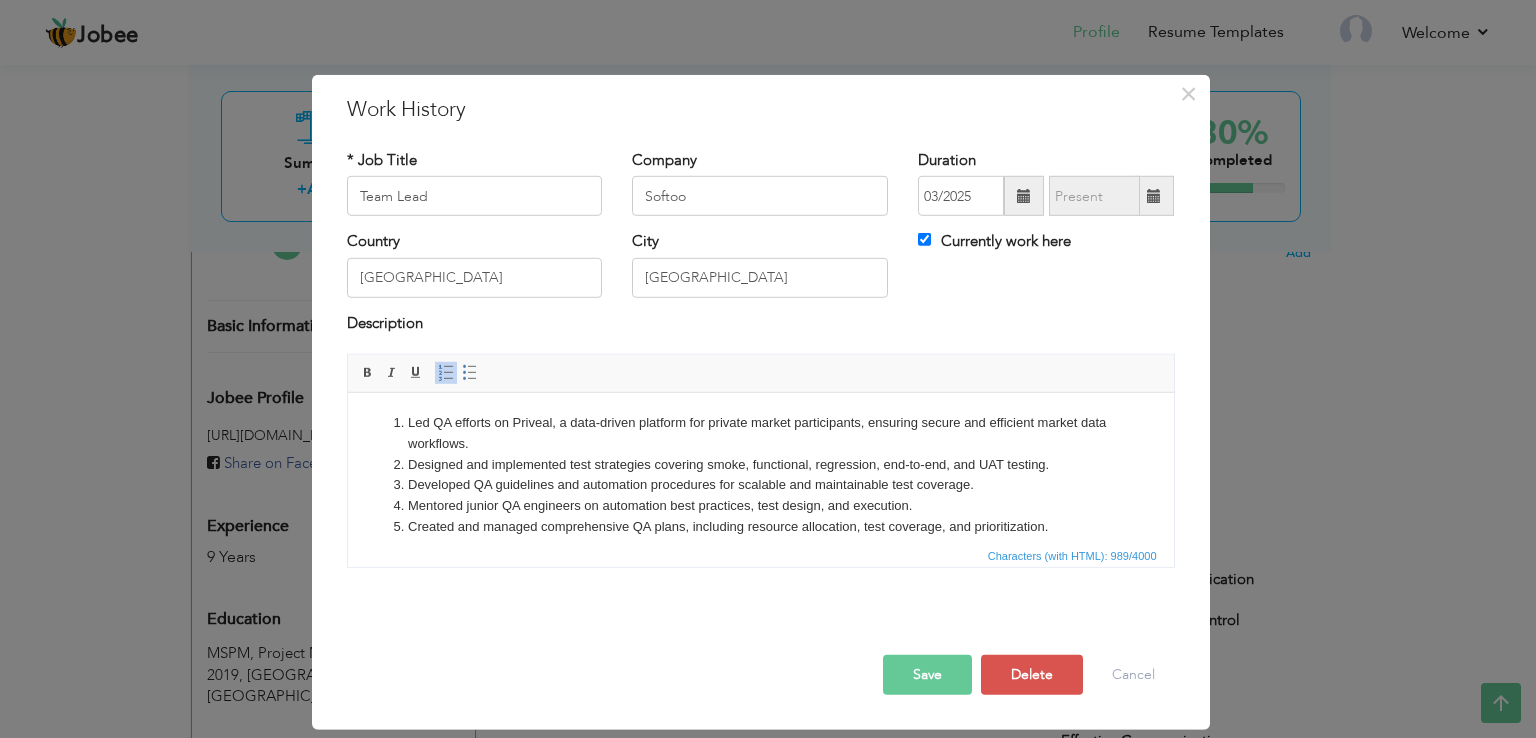 click on "Save" at bounding box center (927, 675) 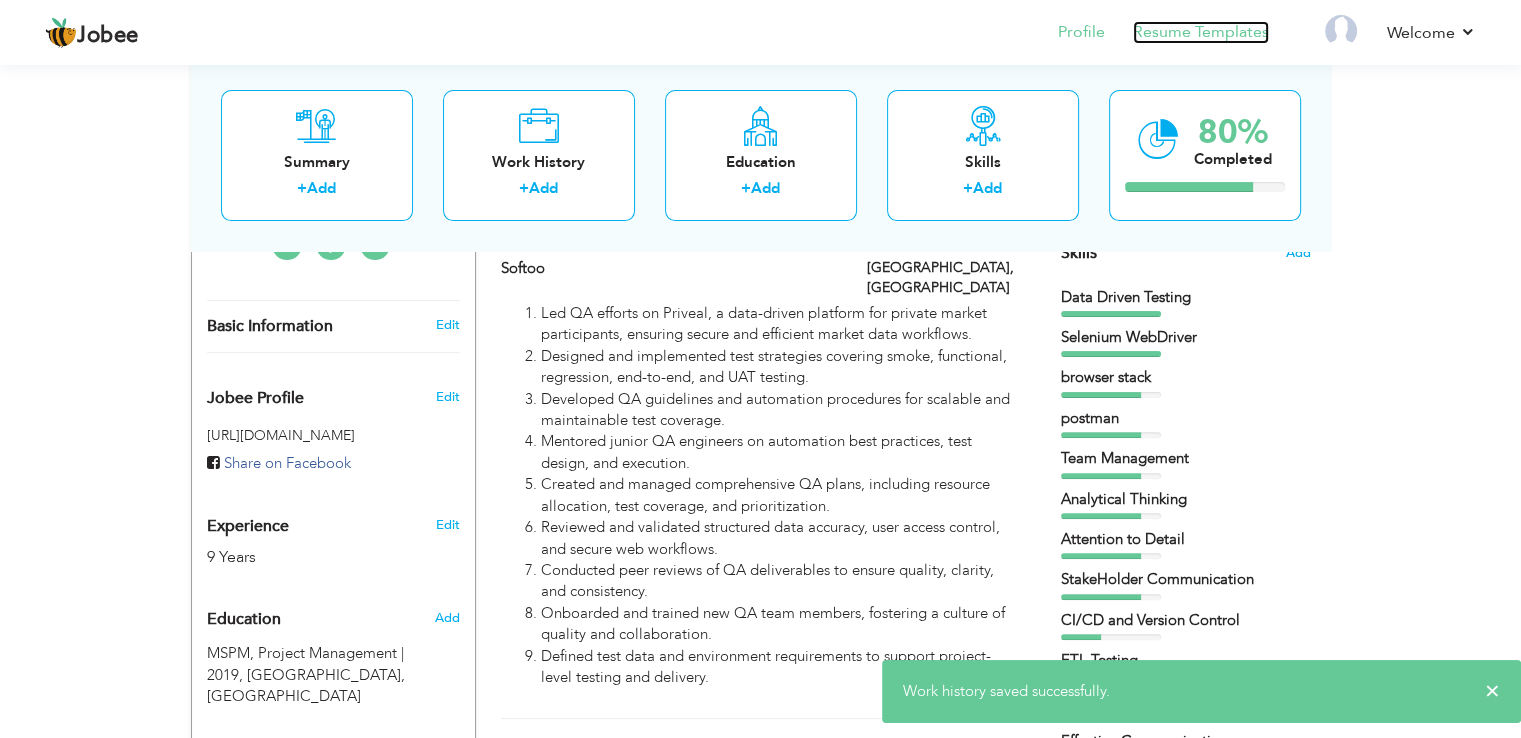 click on "Resume Templates" at bounding box center (1201, 32) 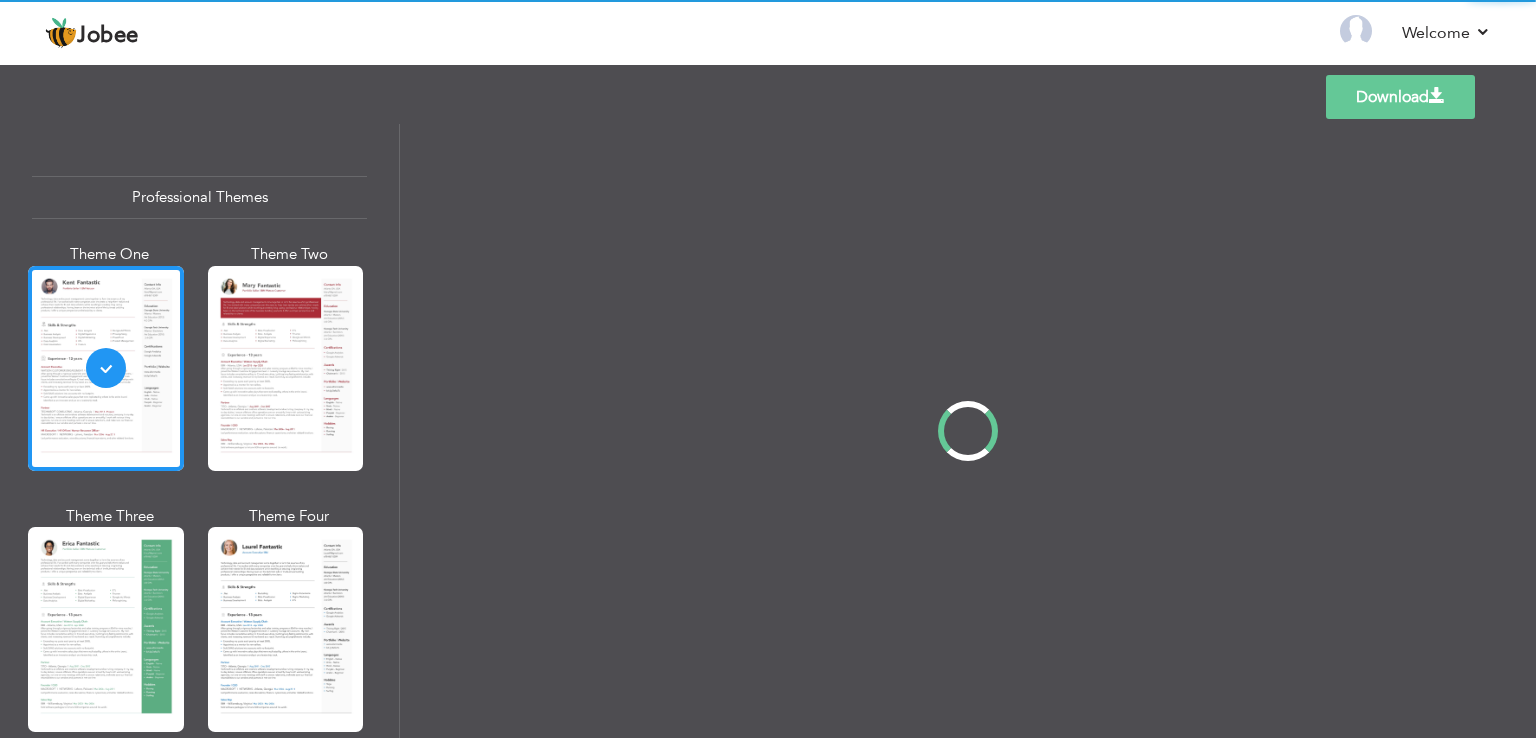 scroll, scrollTop: 0, scrollLeft: 0, axis: both 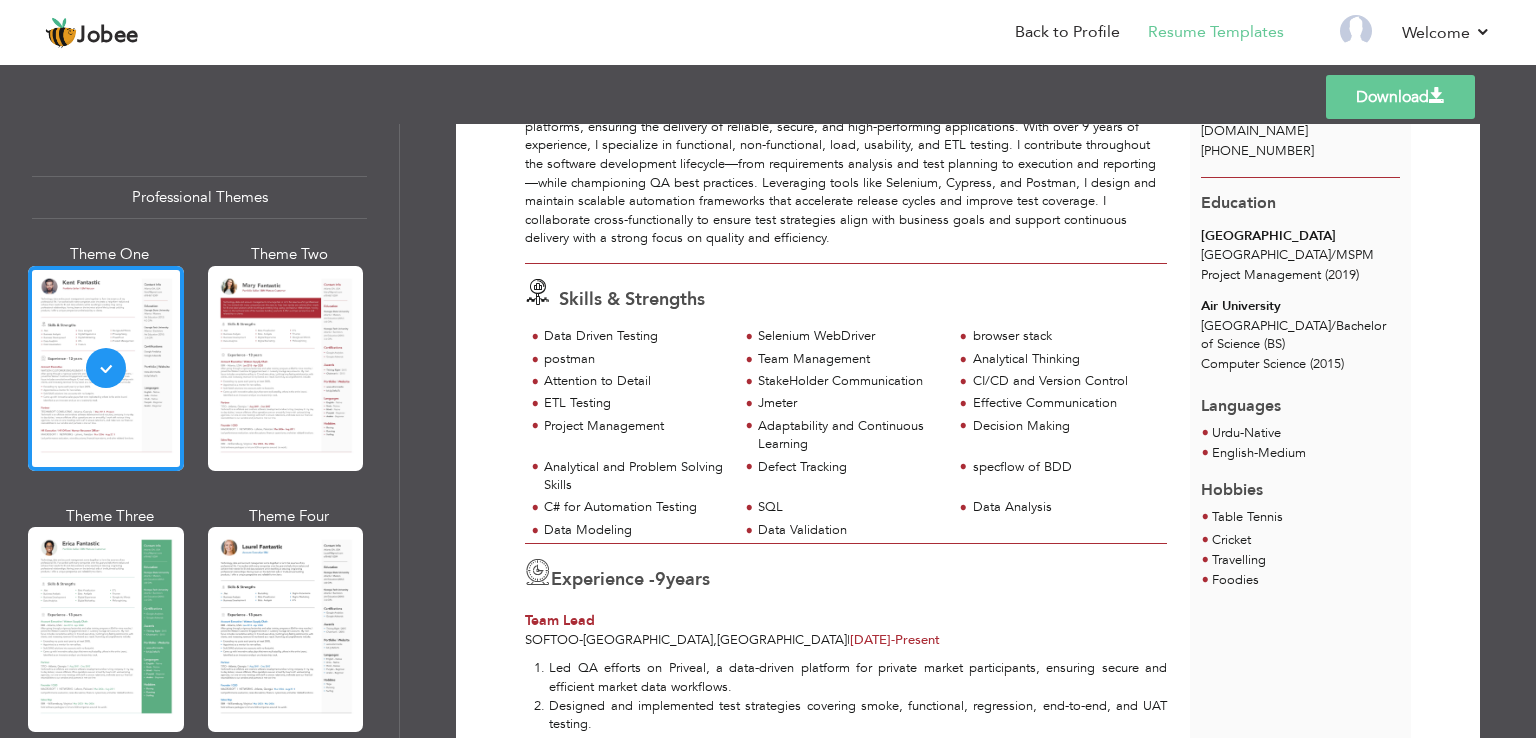click on "Download" at bounding box center (1400, 97) 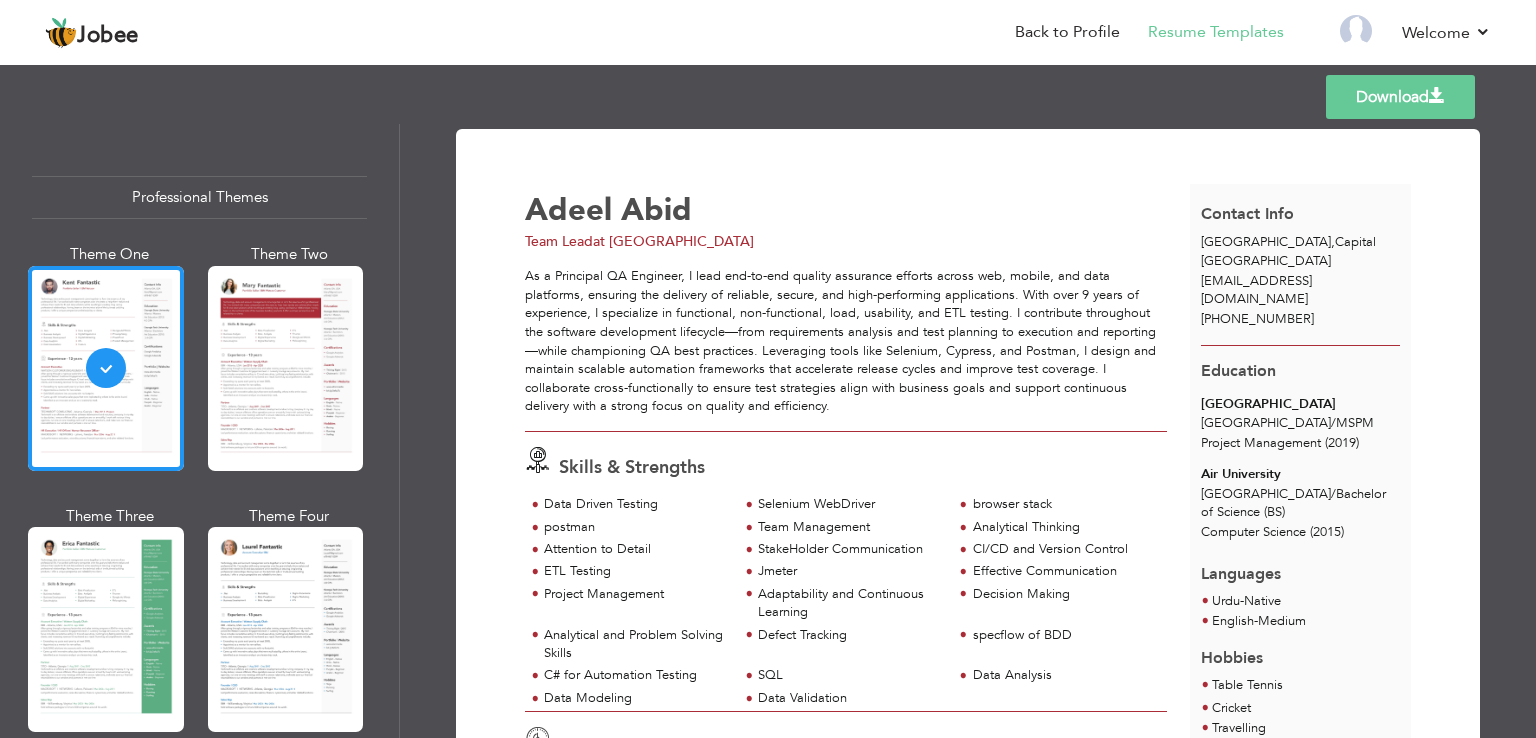 scroll, scrollTop: 0, scrollLeft: 0, axis: both 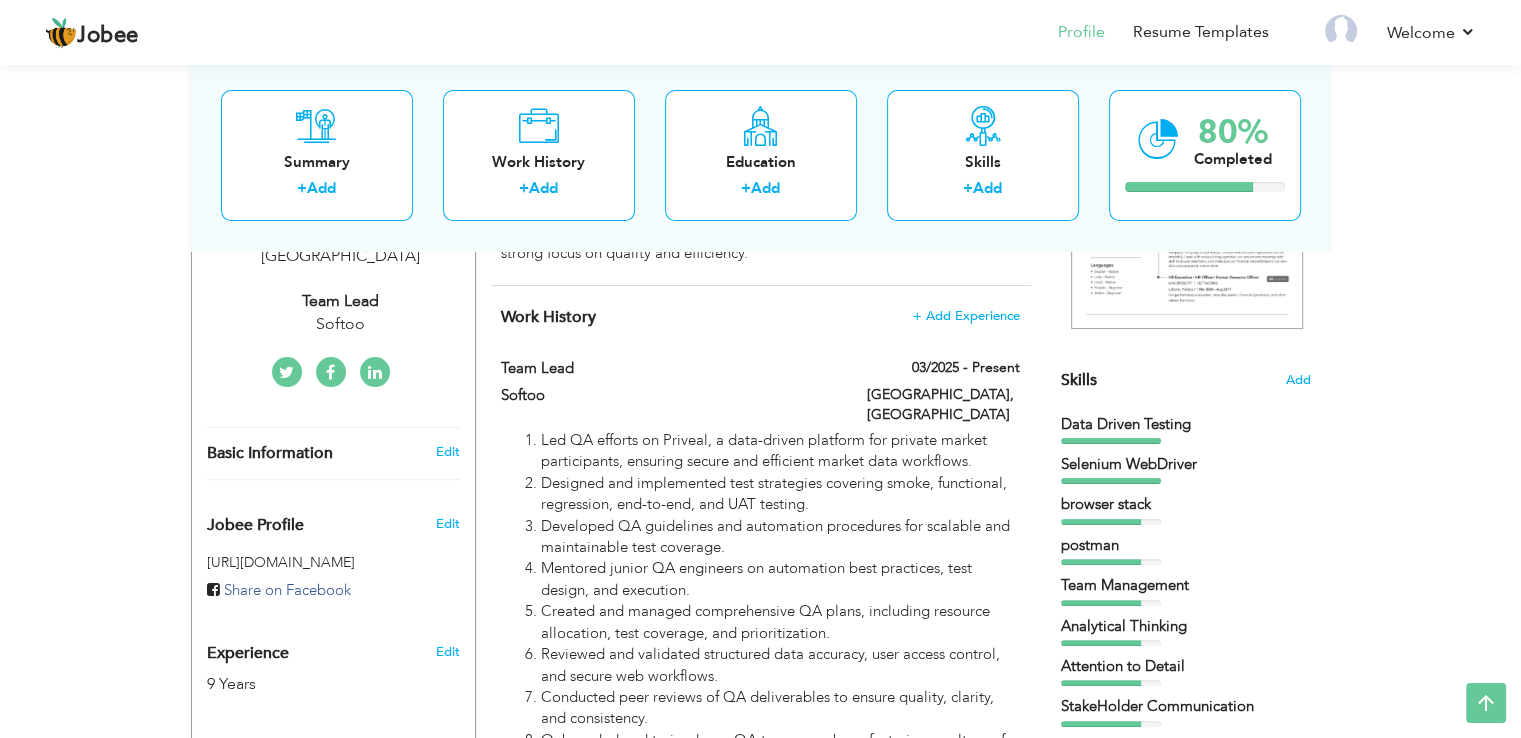 click on "‹ › Previous Next" at bounding box center [1186, 195] 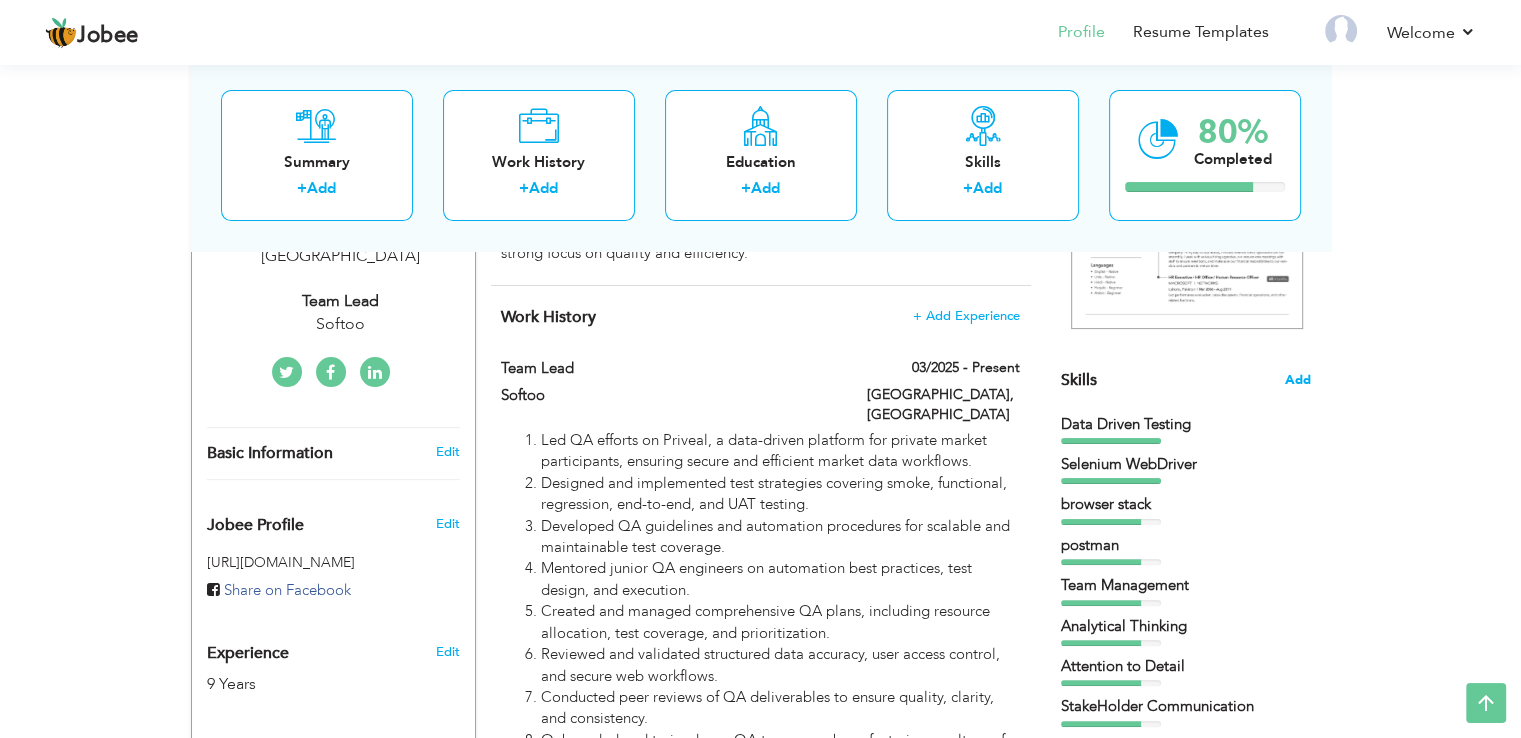 click on "Add" at bounding box center [1298, 380] 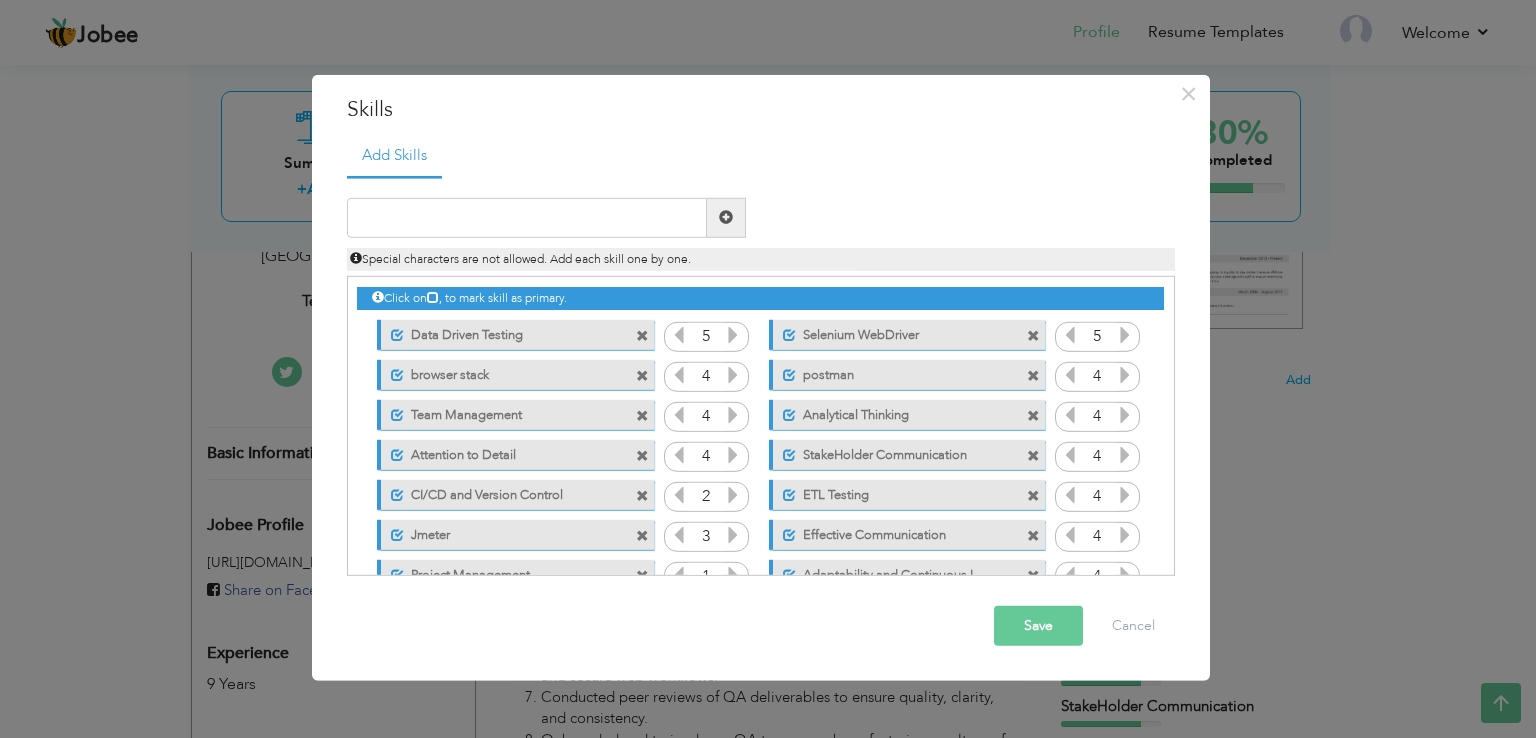 click at bounding box center (1033, 376) 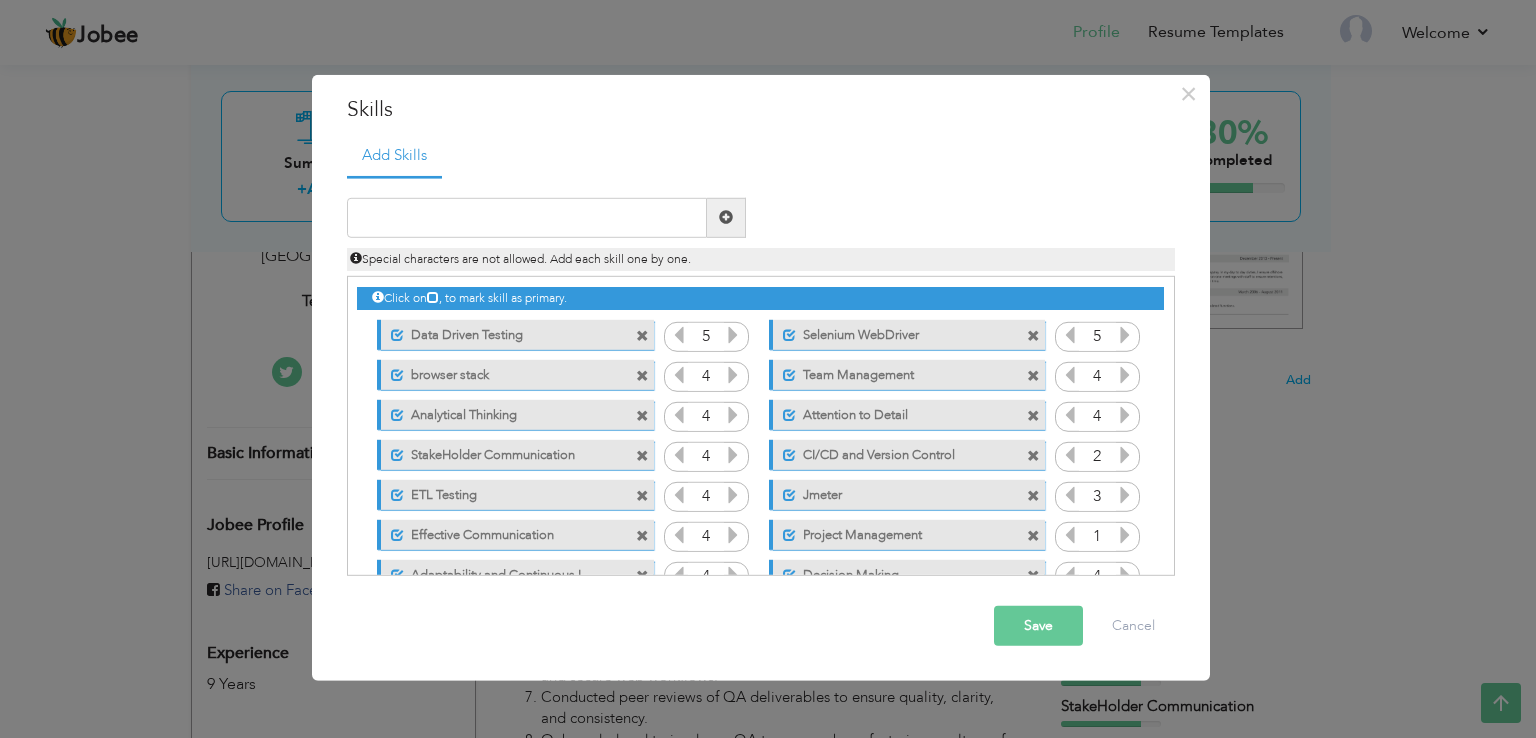 click at bounding box center [642, 376] 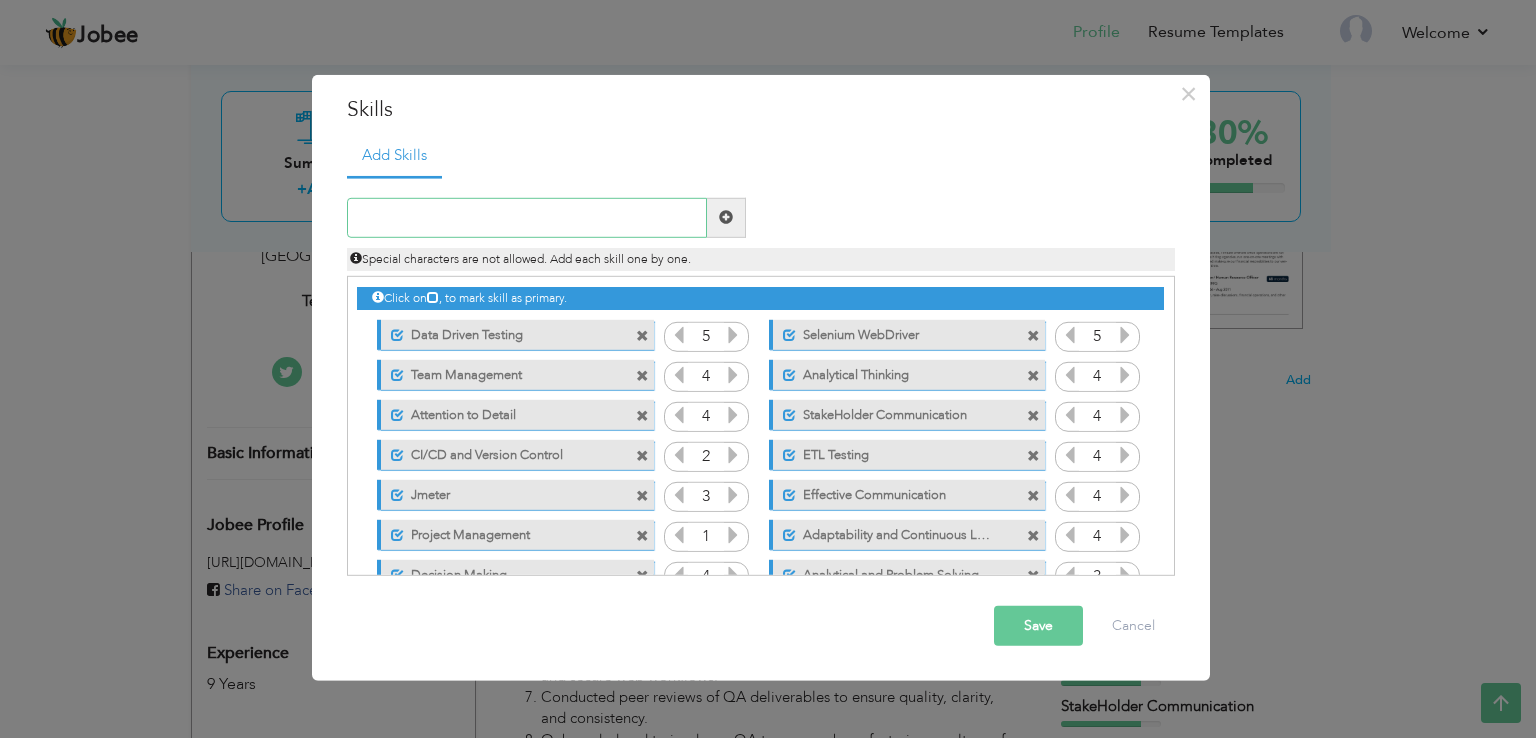 click at bounding box center [527, 218] 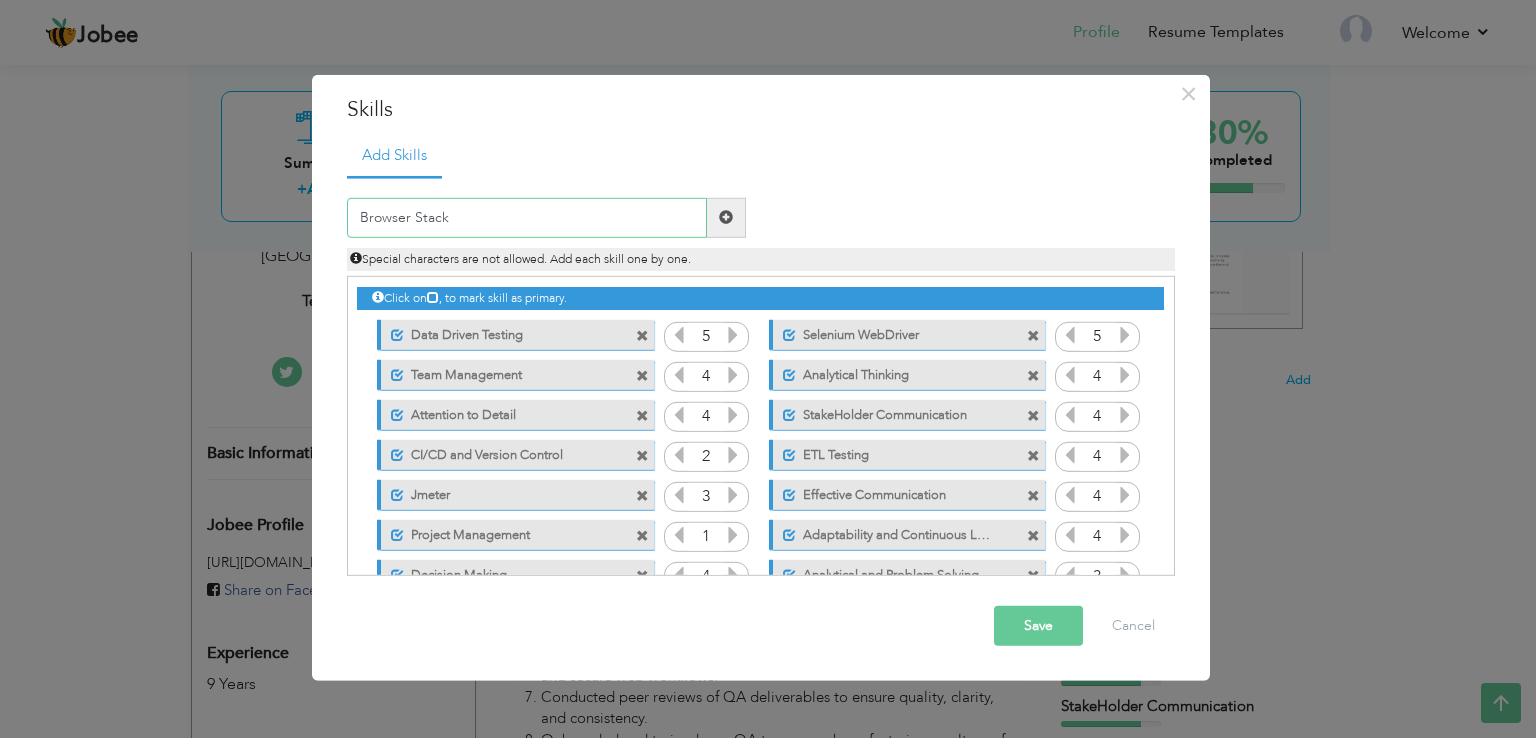 type on "Browser Stack" 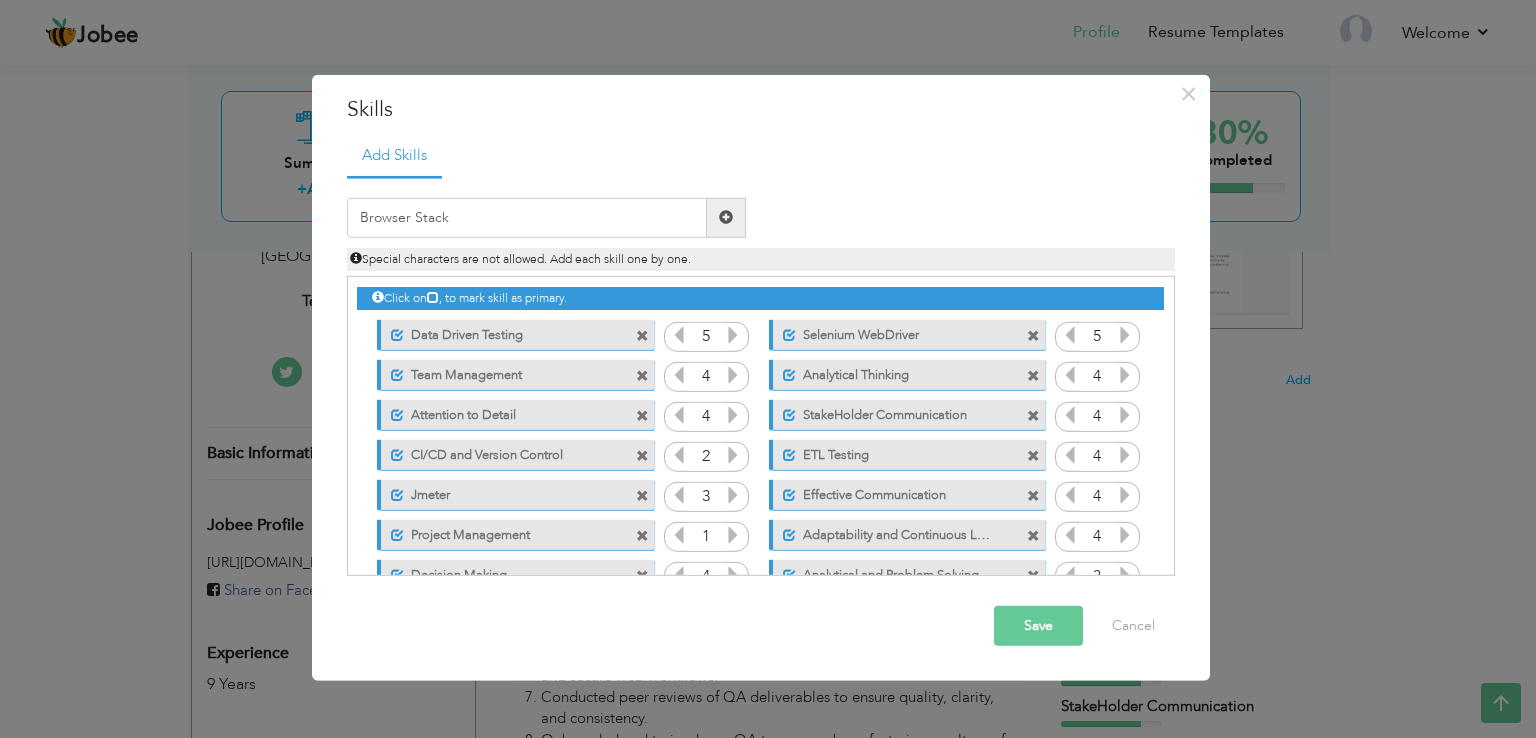 click at bounding box center [726, 218] 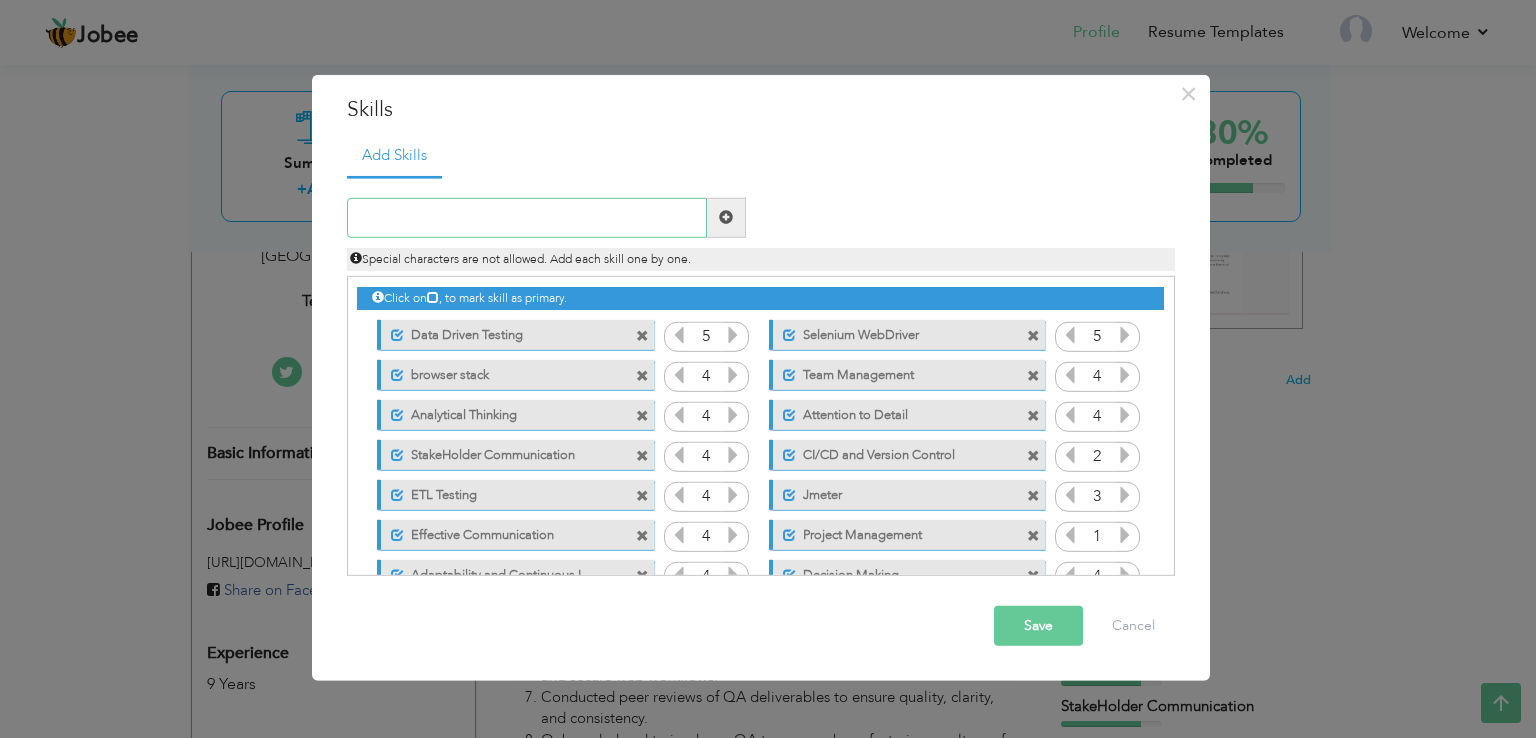click at bounding box center (527, 218) 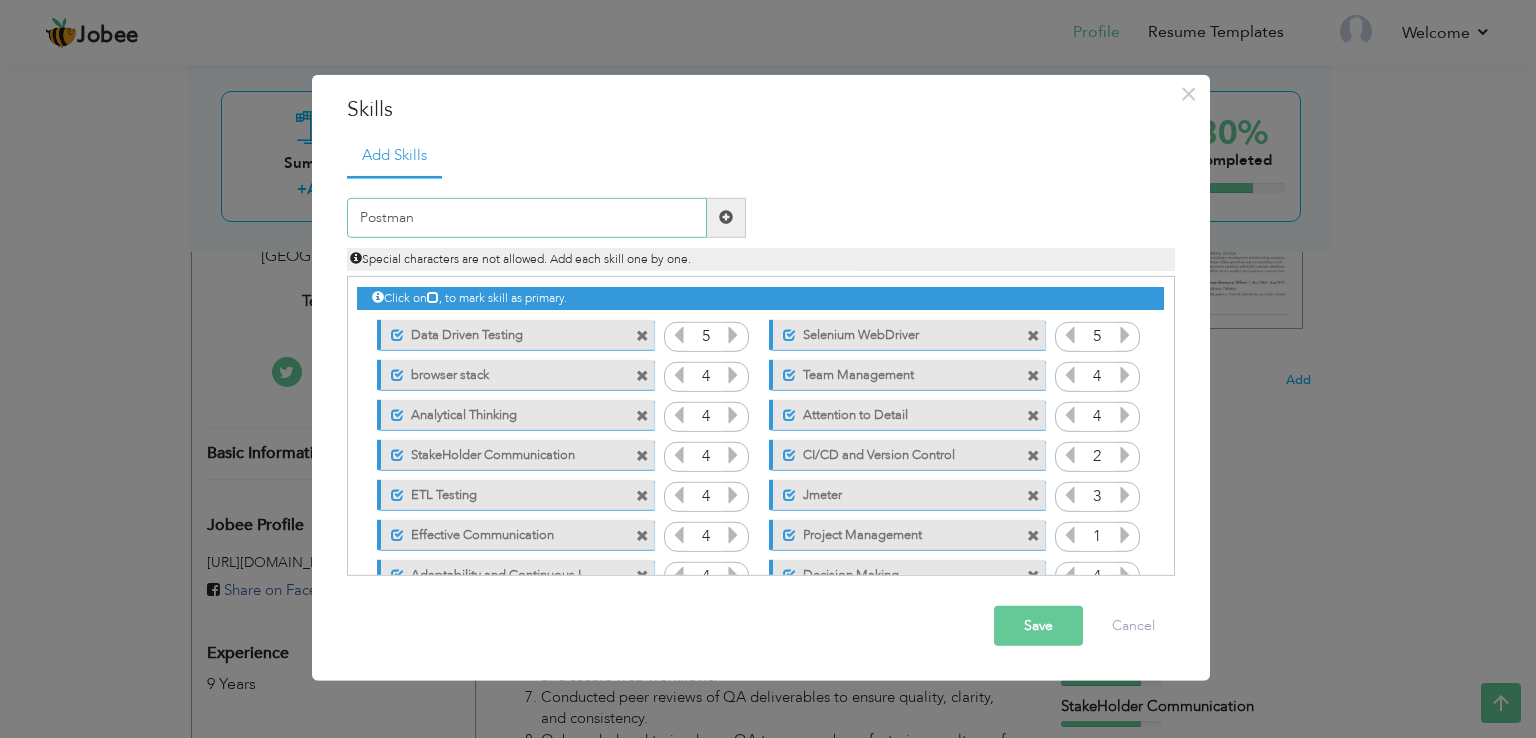 type on "Postman" 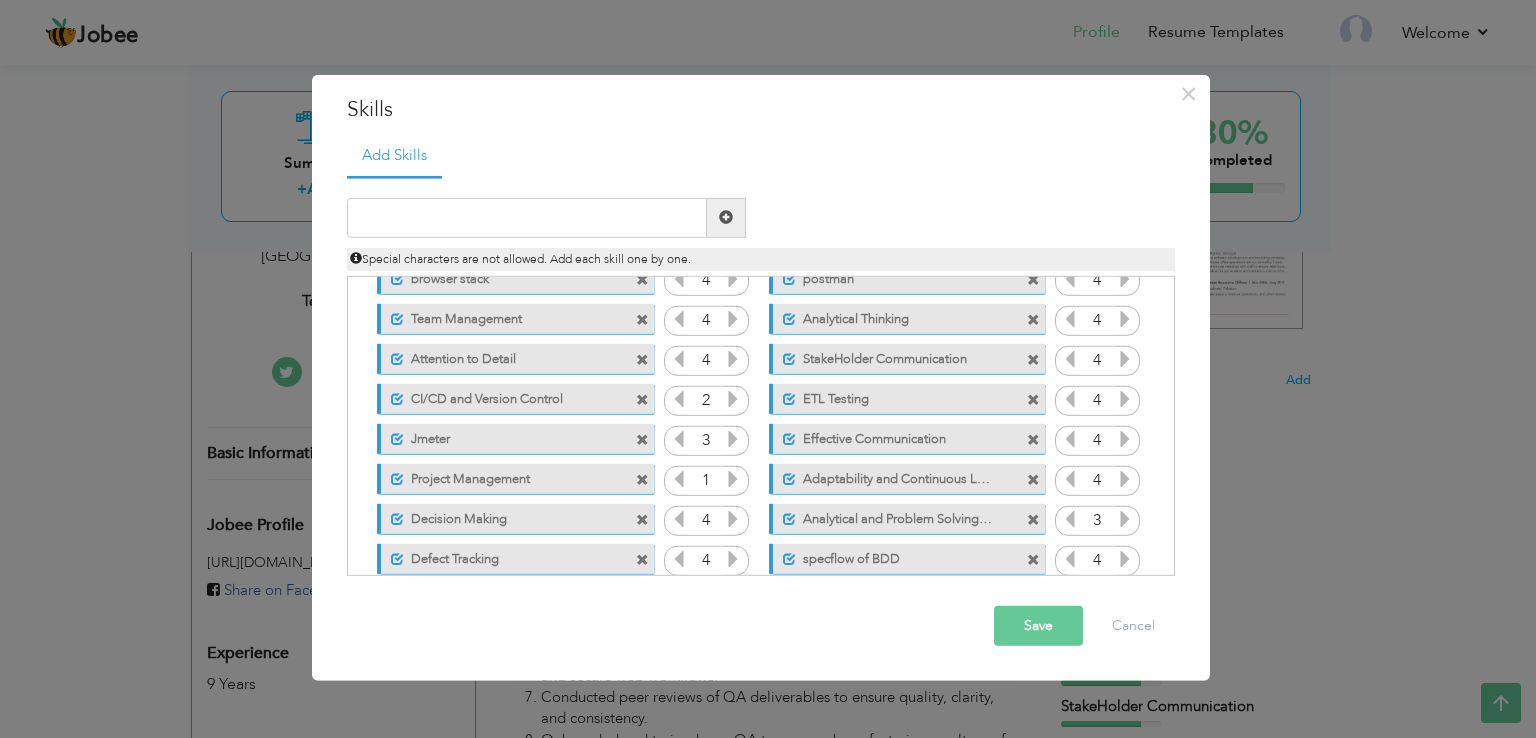 scroll, scrollTop: 244, scrollLeft: 0, axis: vertical 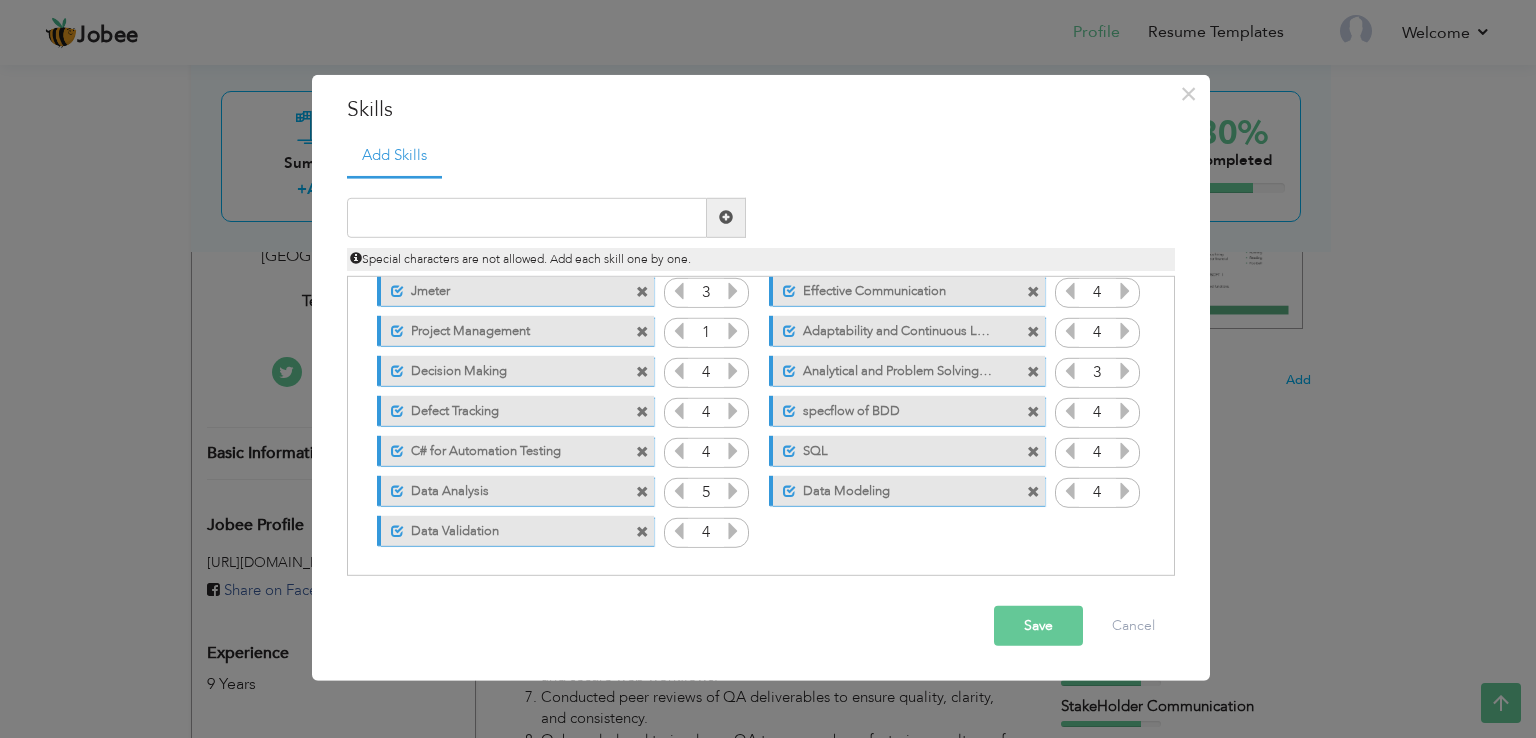 click on "Unmark as primary skill." at bounding box center [515, 451] 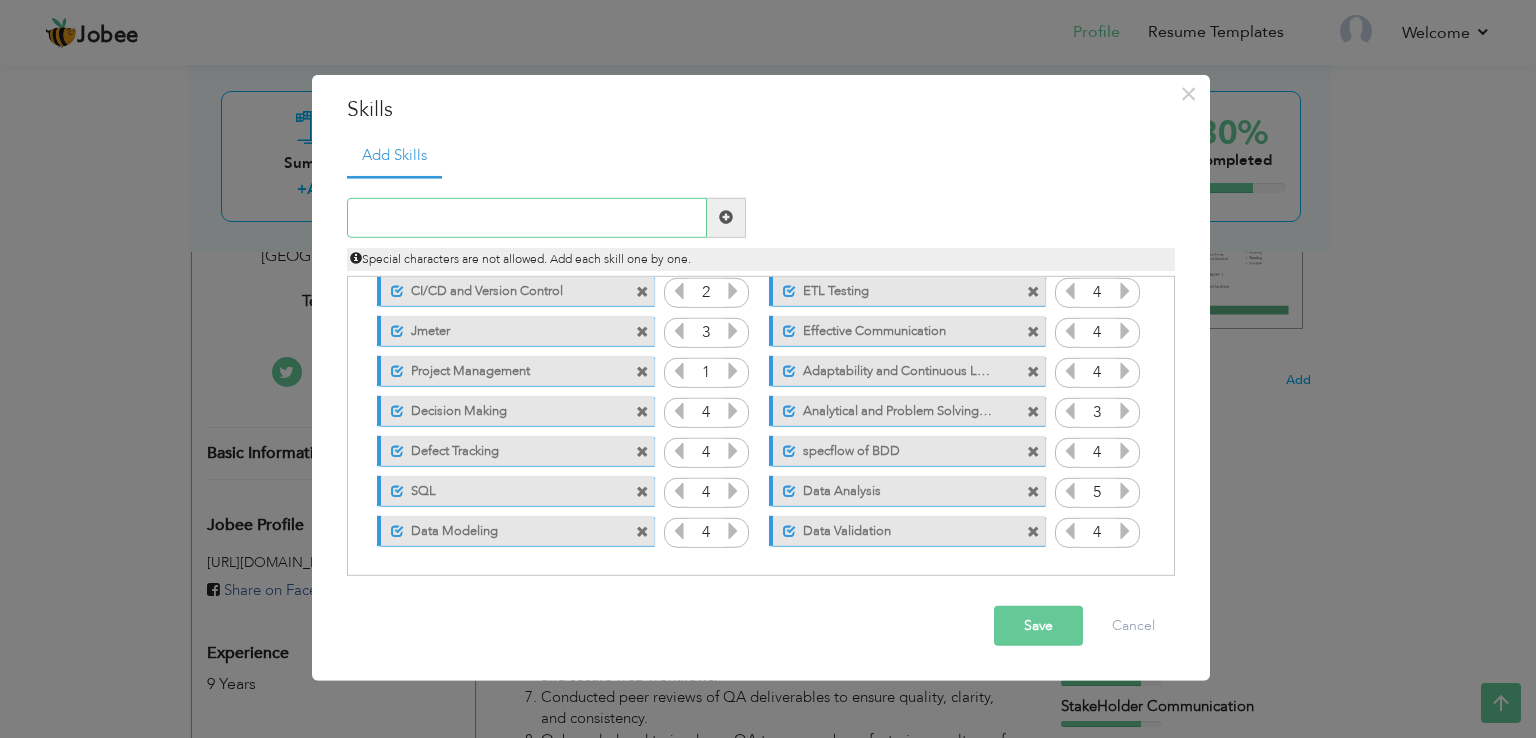 click at bounding box center [527, 218] 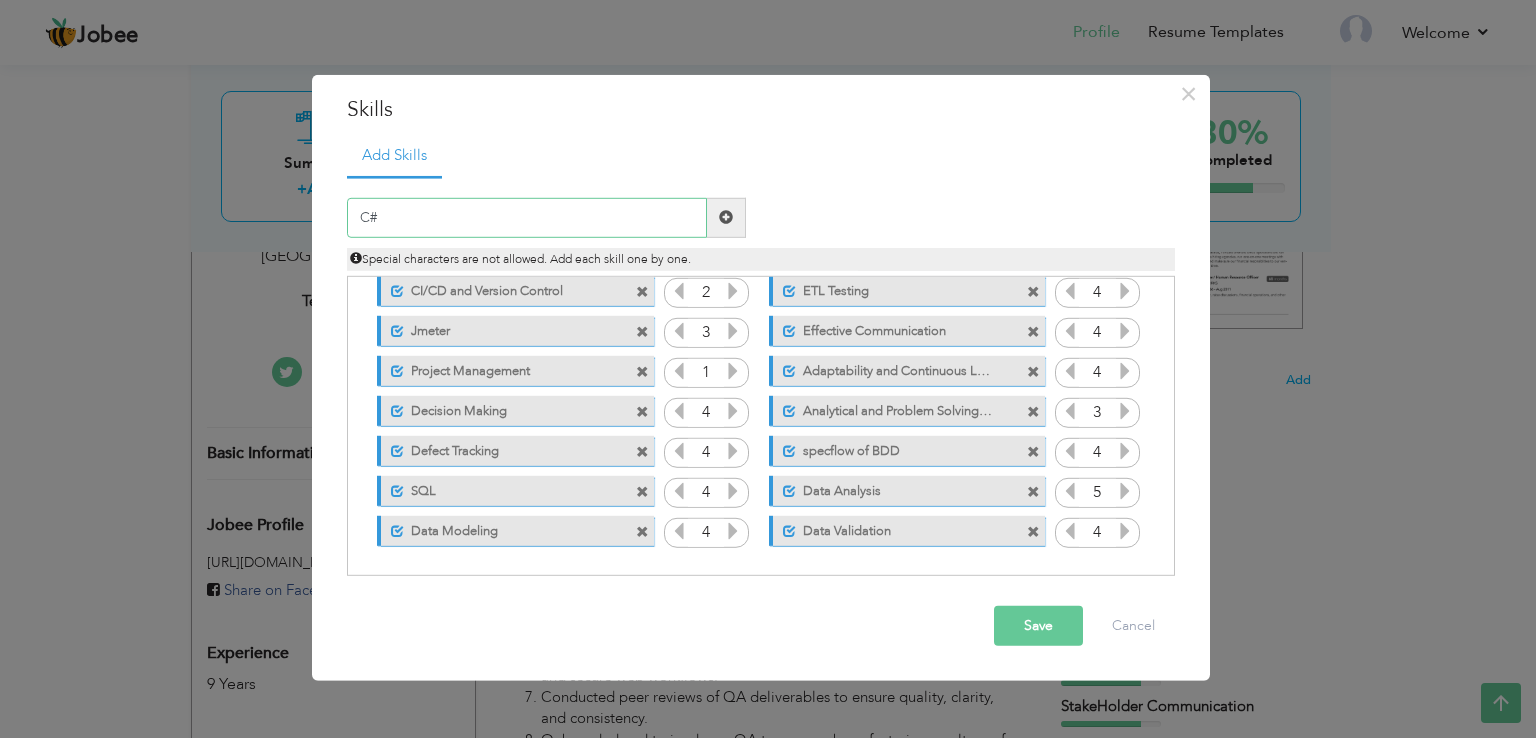 type on "C#" 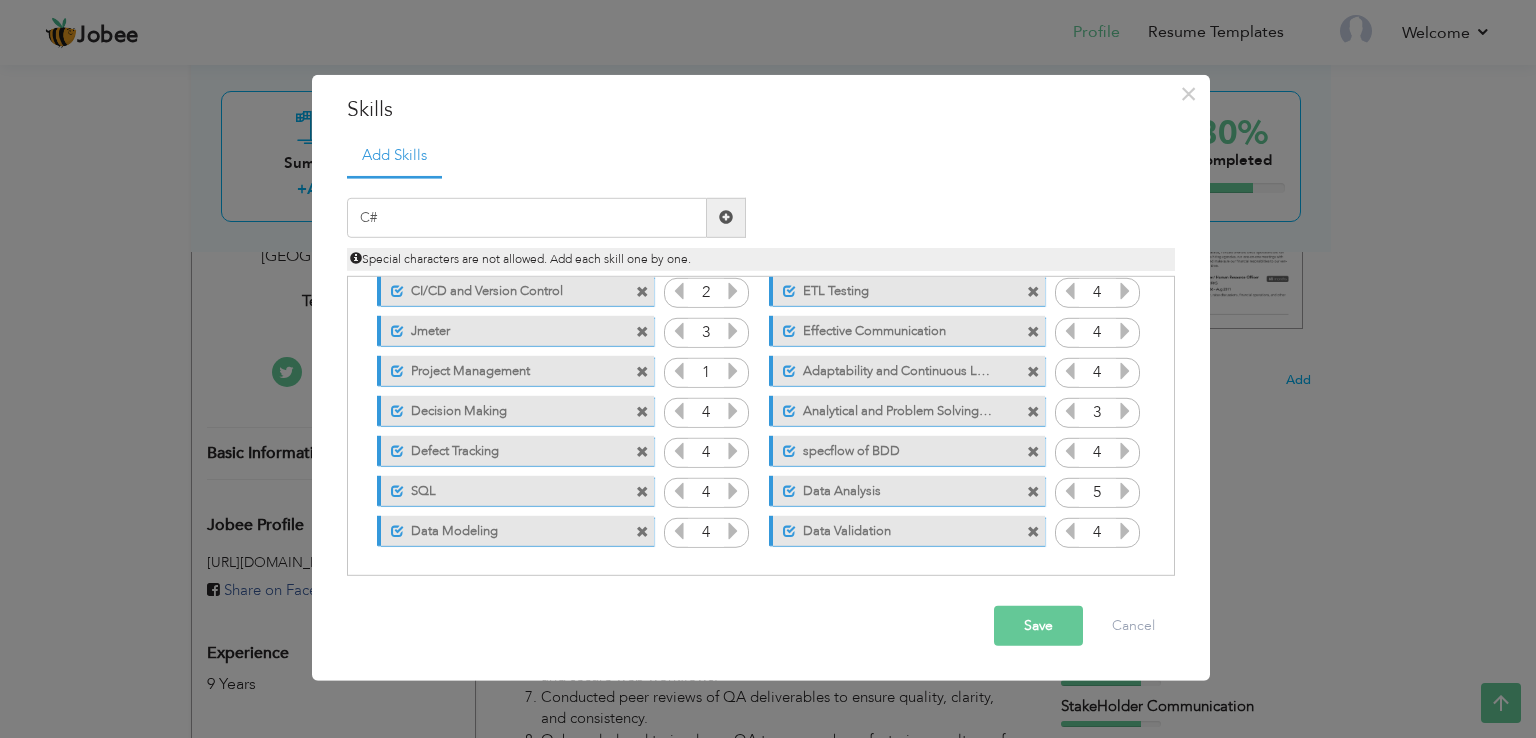click at bounding box center [726, 218] 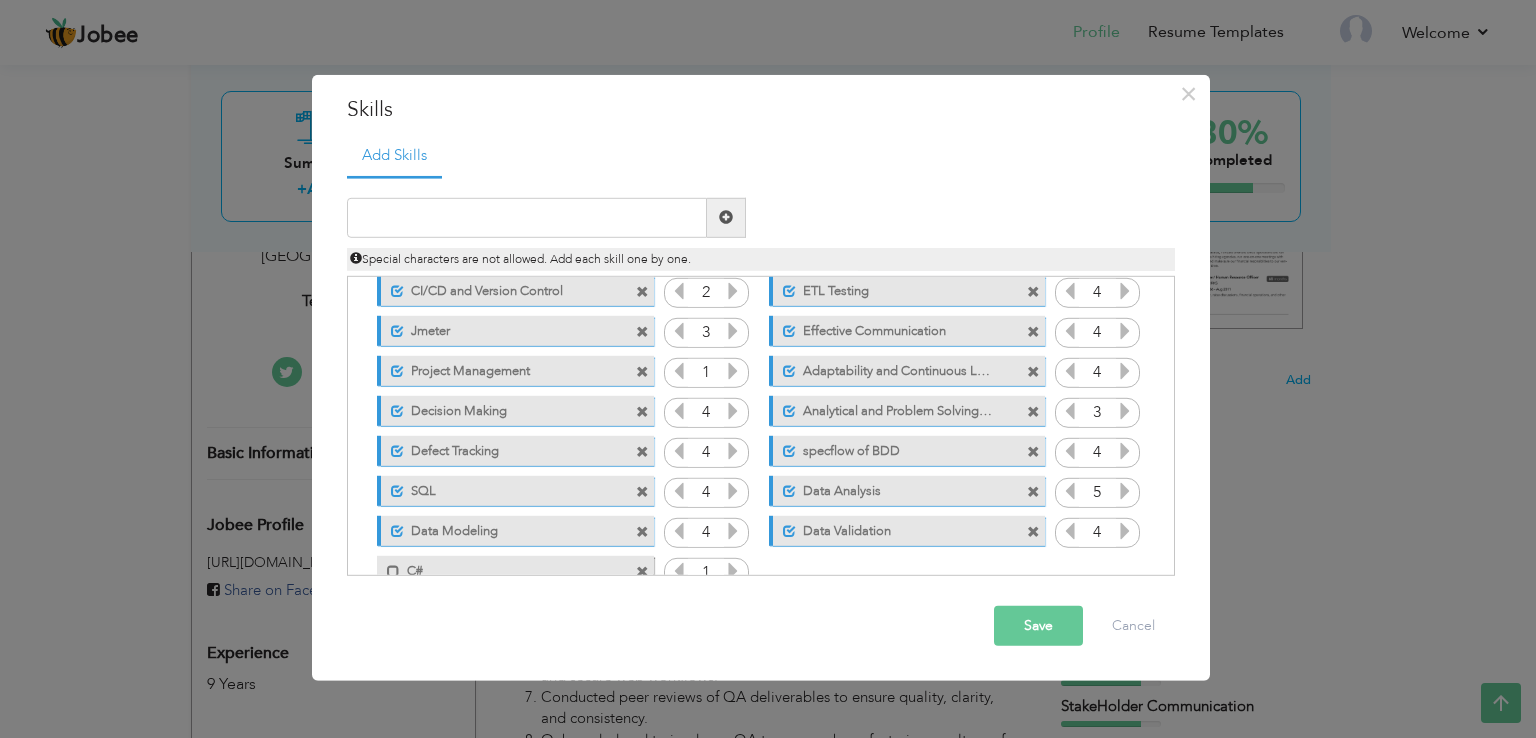 scroll, scrollTop: 244, scrollLeft: 0, axis: vertical 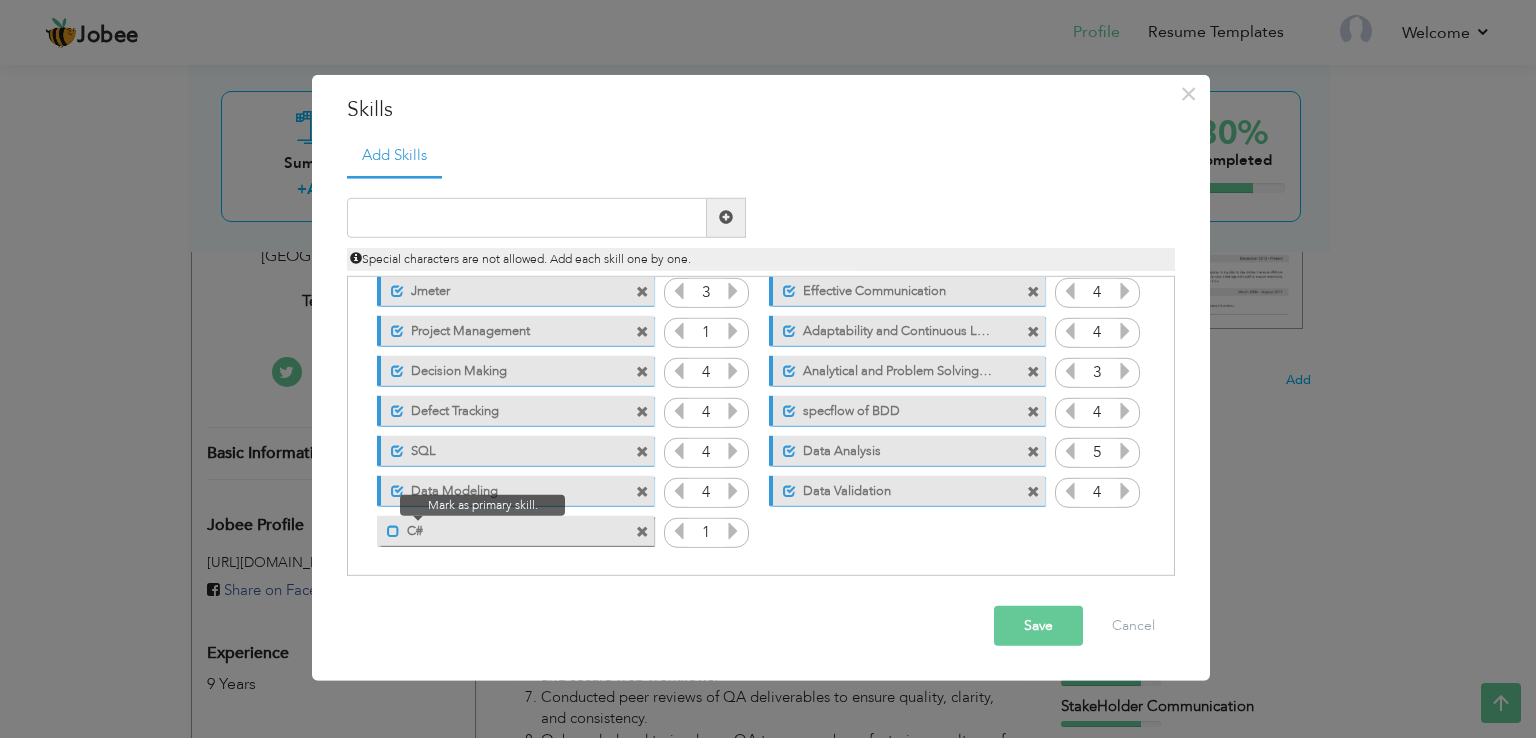 click on "Mark as primary skill.
C#" at bounding box center [515, 531] 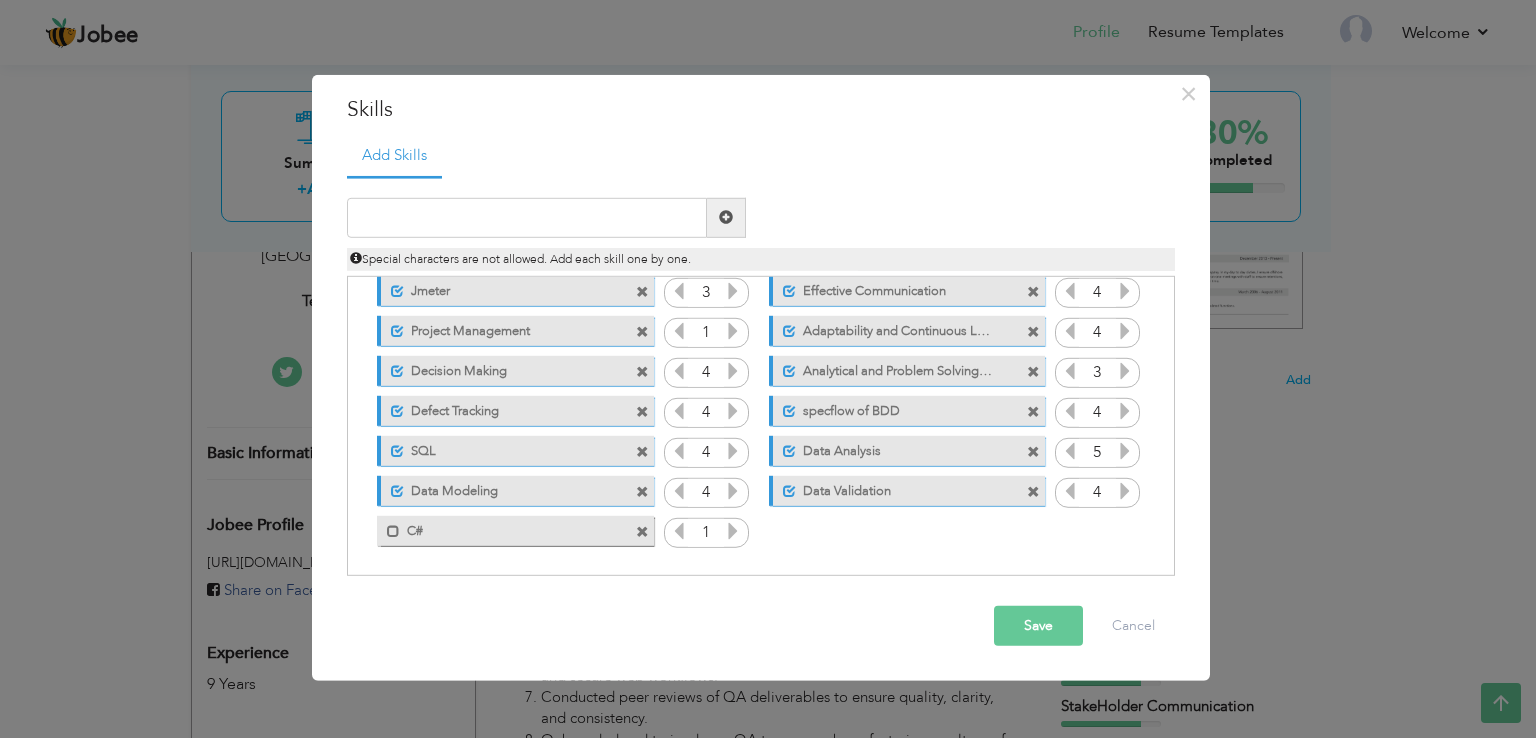 click on "C#" at bounding box center [501, 528] 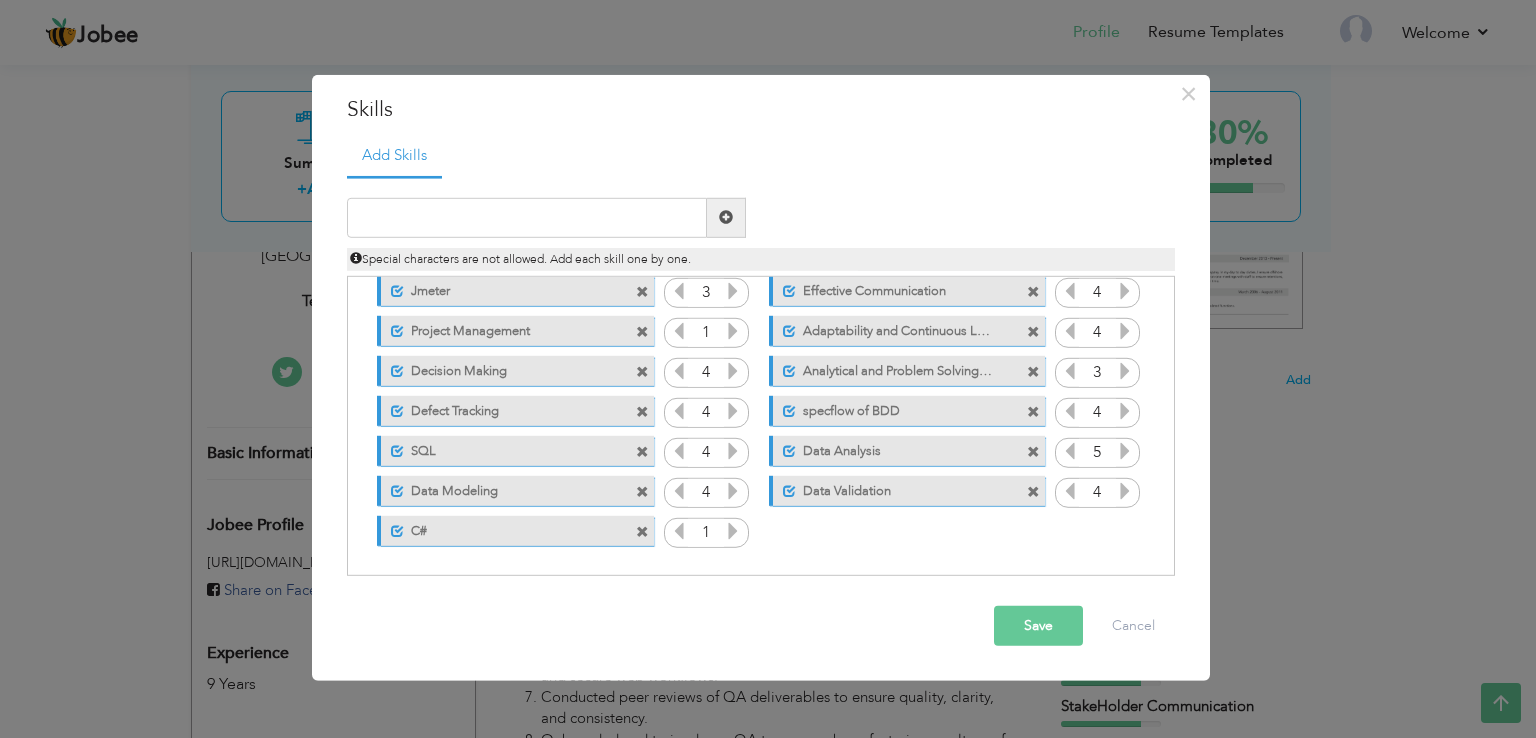 click at bounding box center [733, 531] 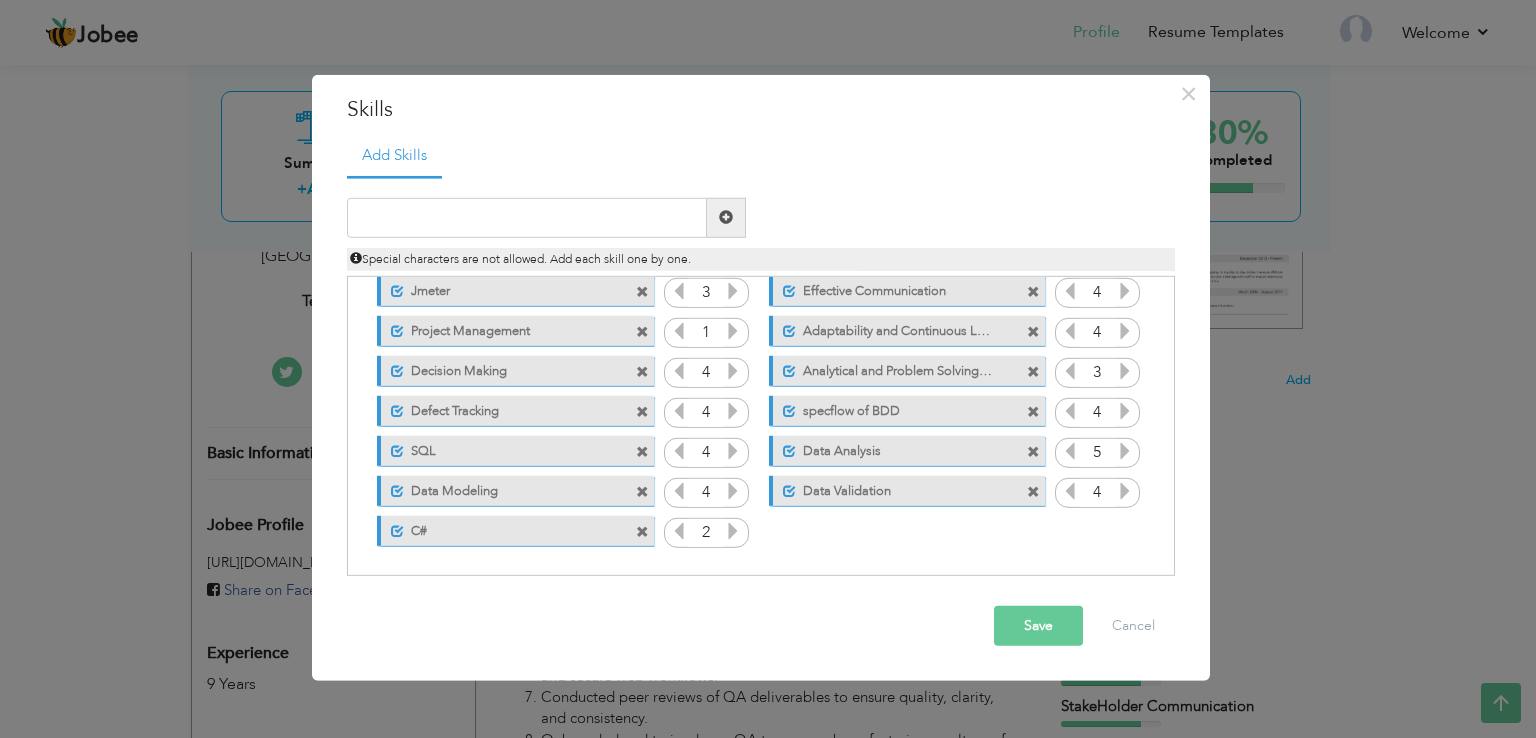 click at bounding box center (733, 531) 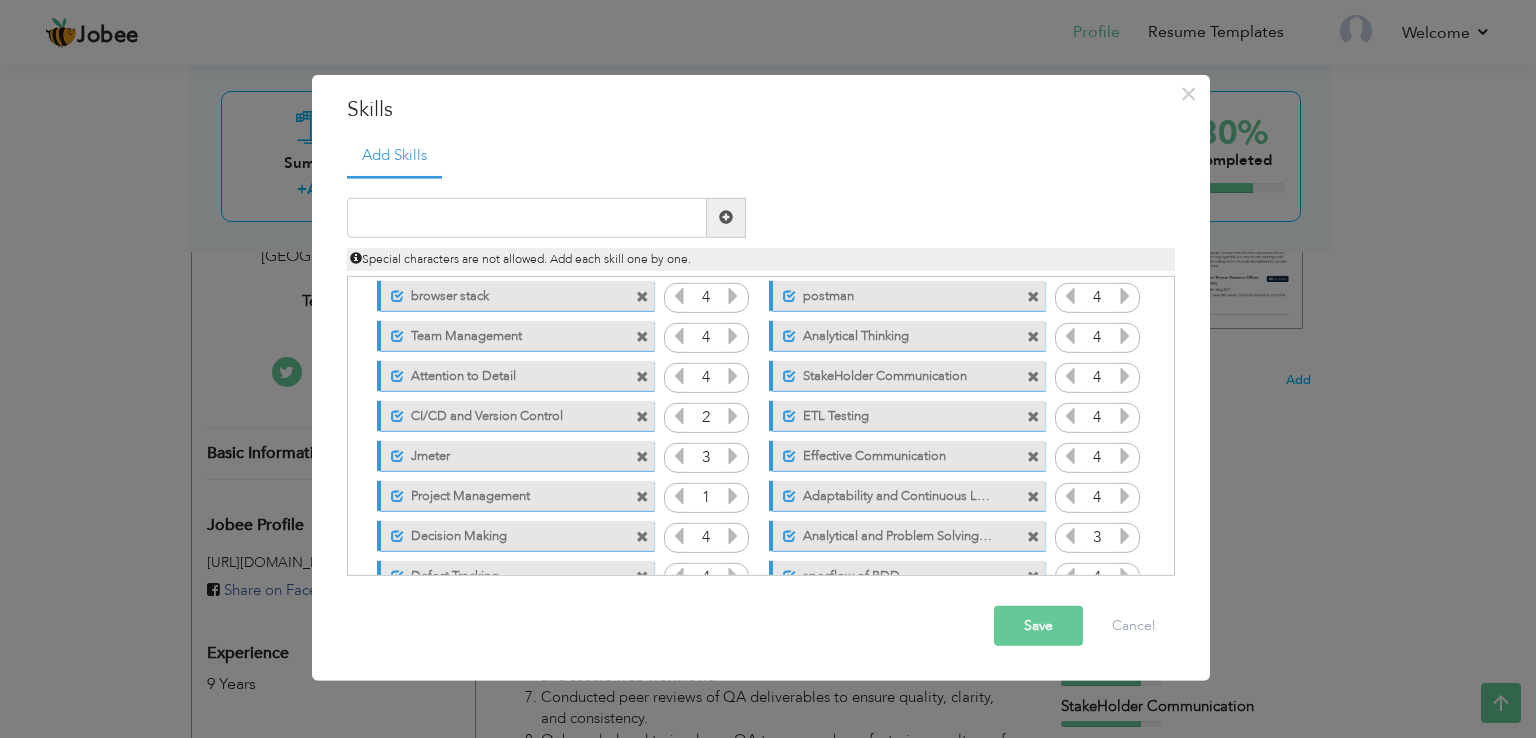 scroll, scrollTop: 44, scrollLeft: 0, axis: vertical 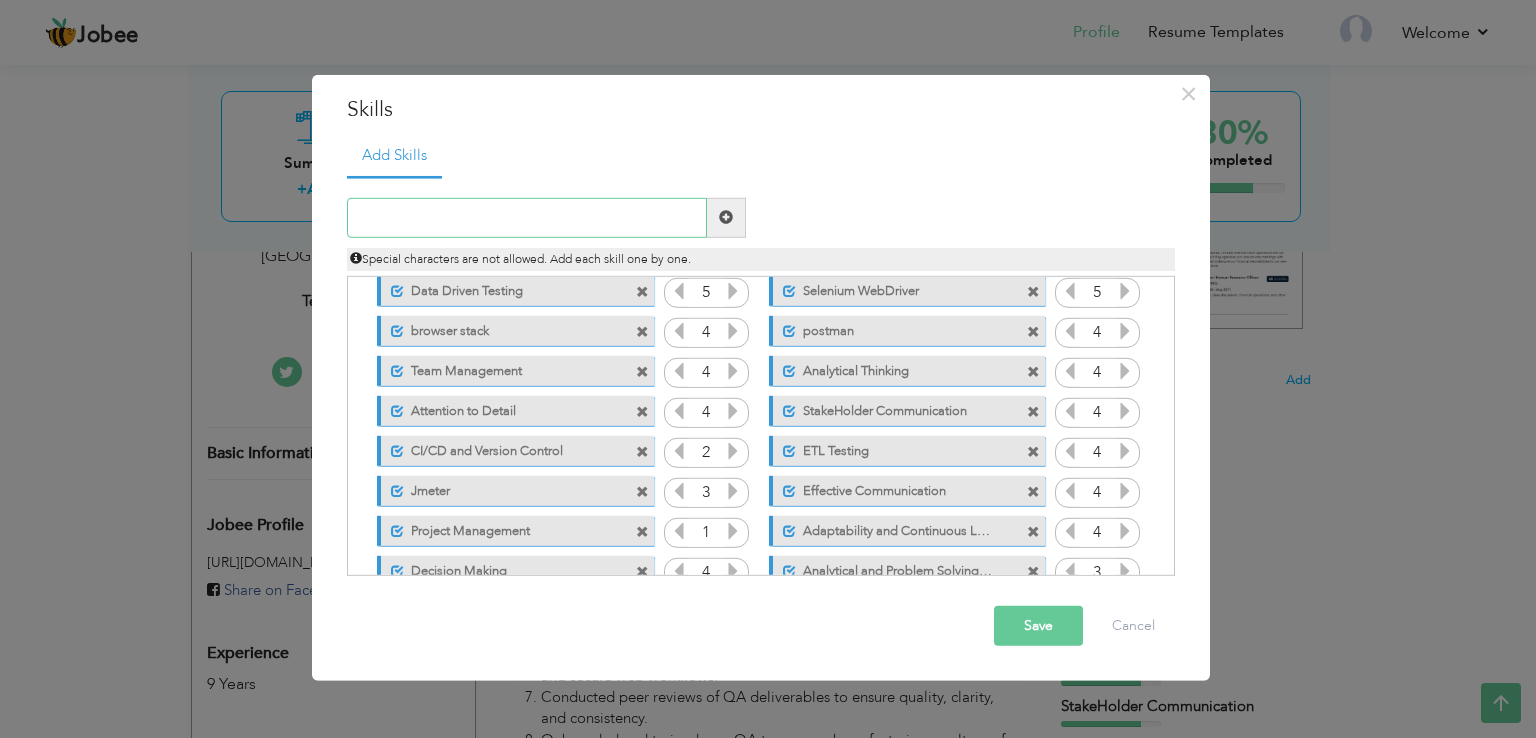 click at bounding box center (527, 218) 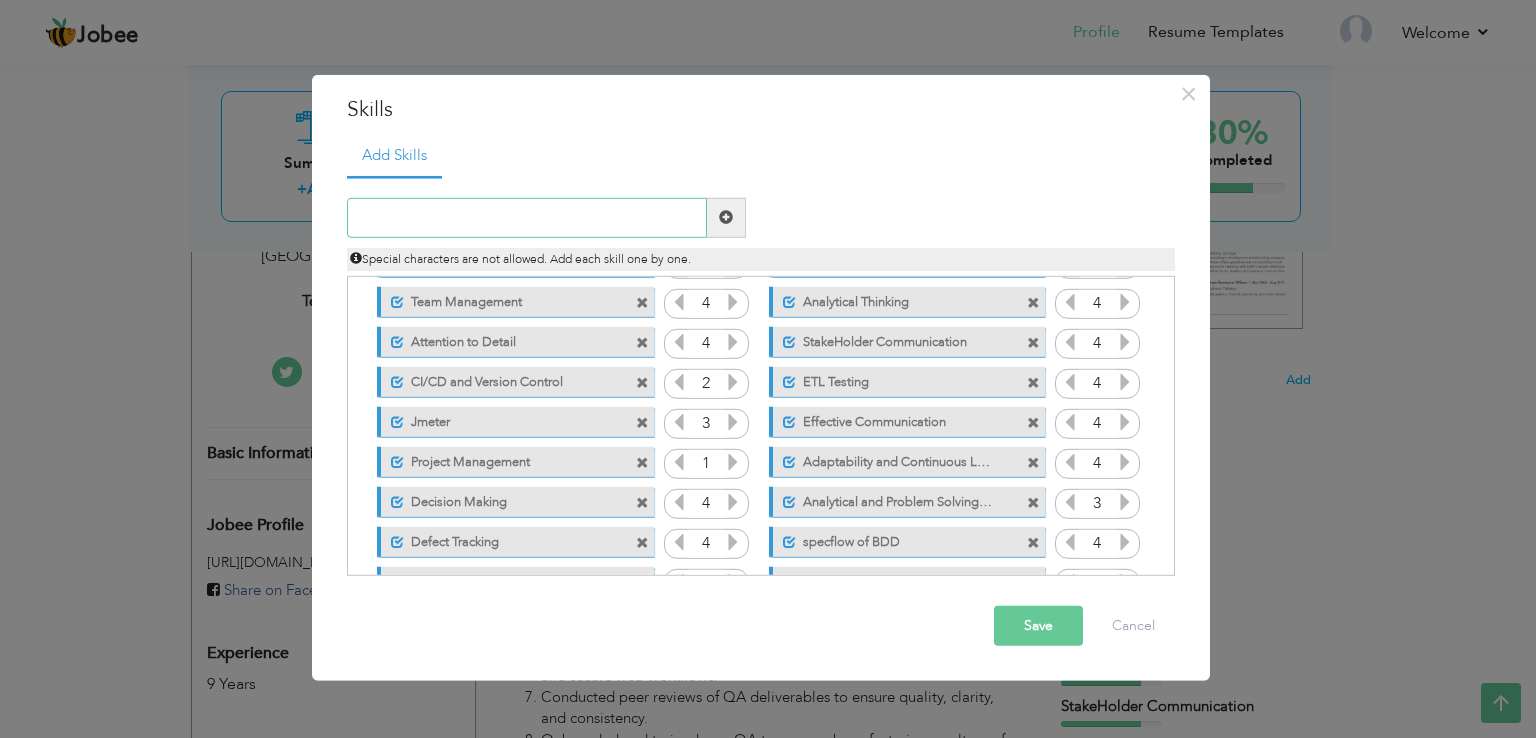 scroll, scrollTop: 244, scrollLeft: 0, axis: vertical 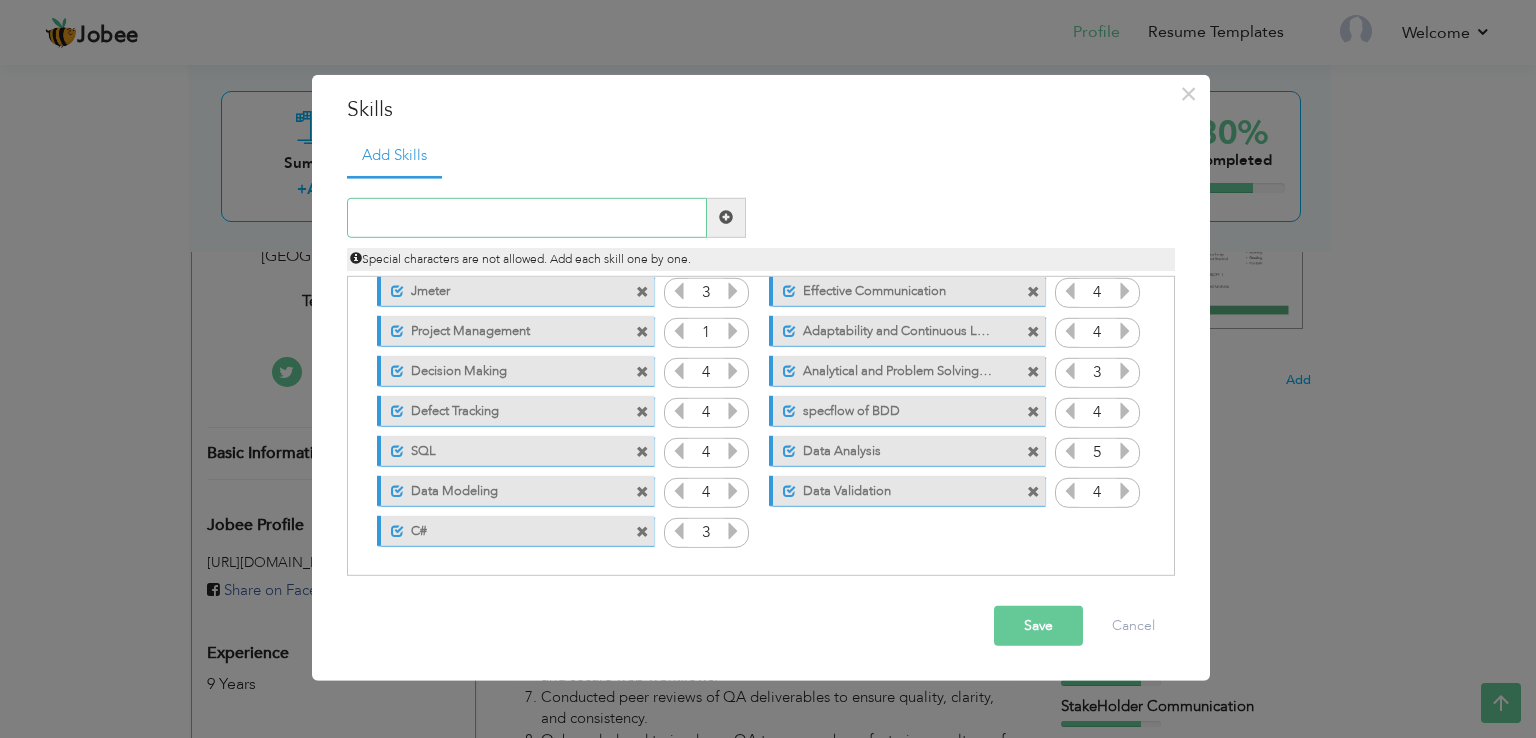 click at bounding box center [527, 218] 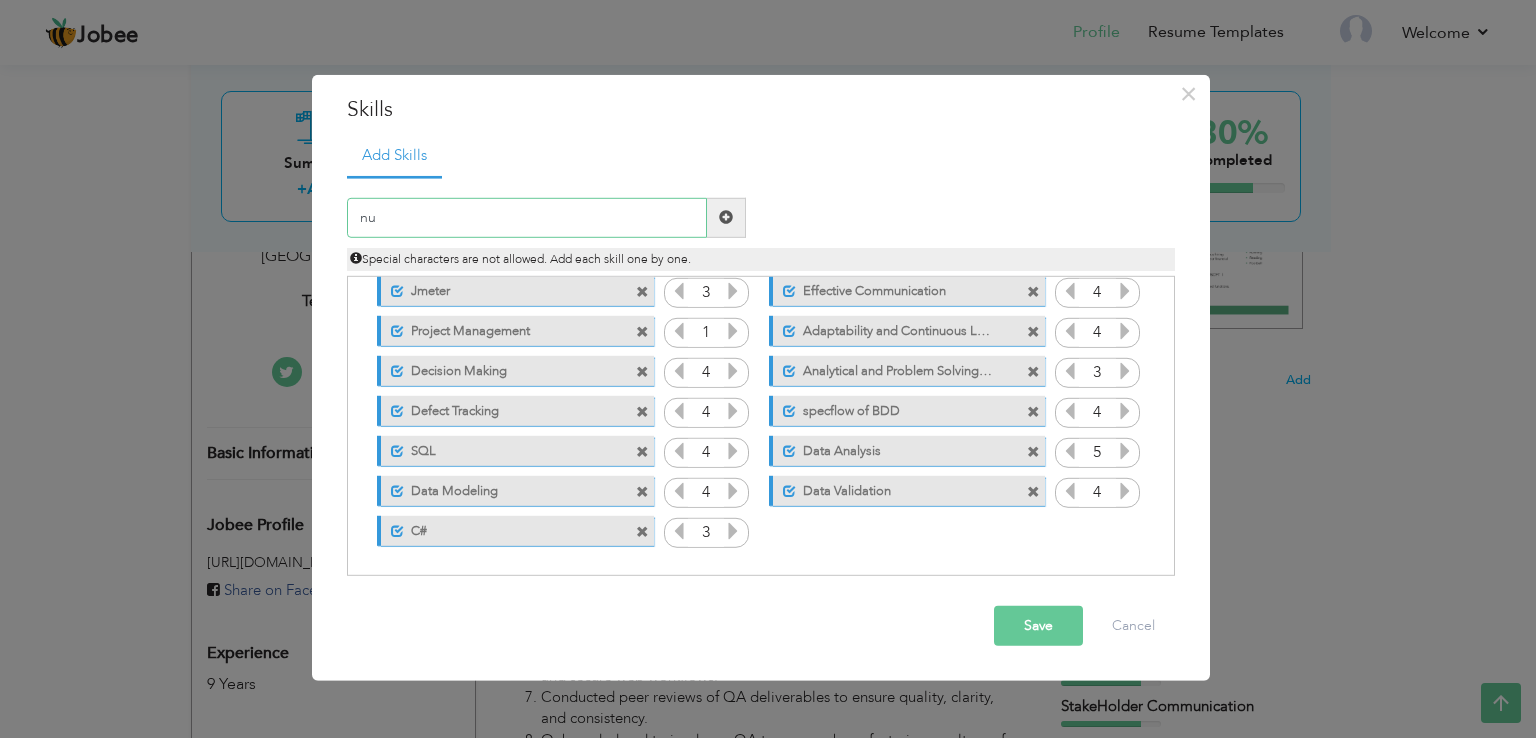 type on "n" 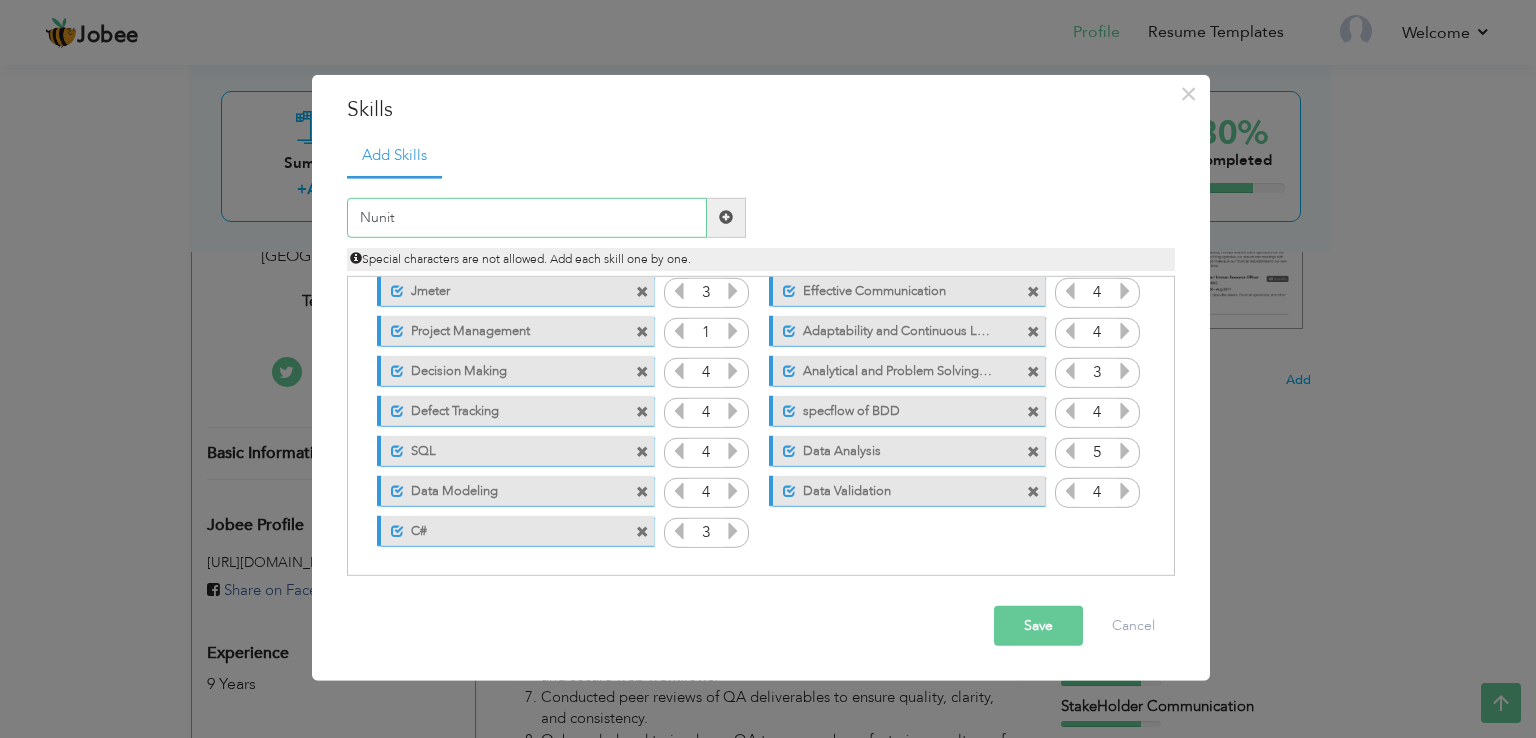 type on "Nunit" 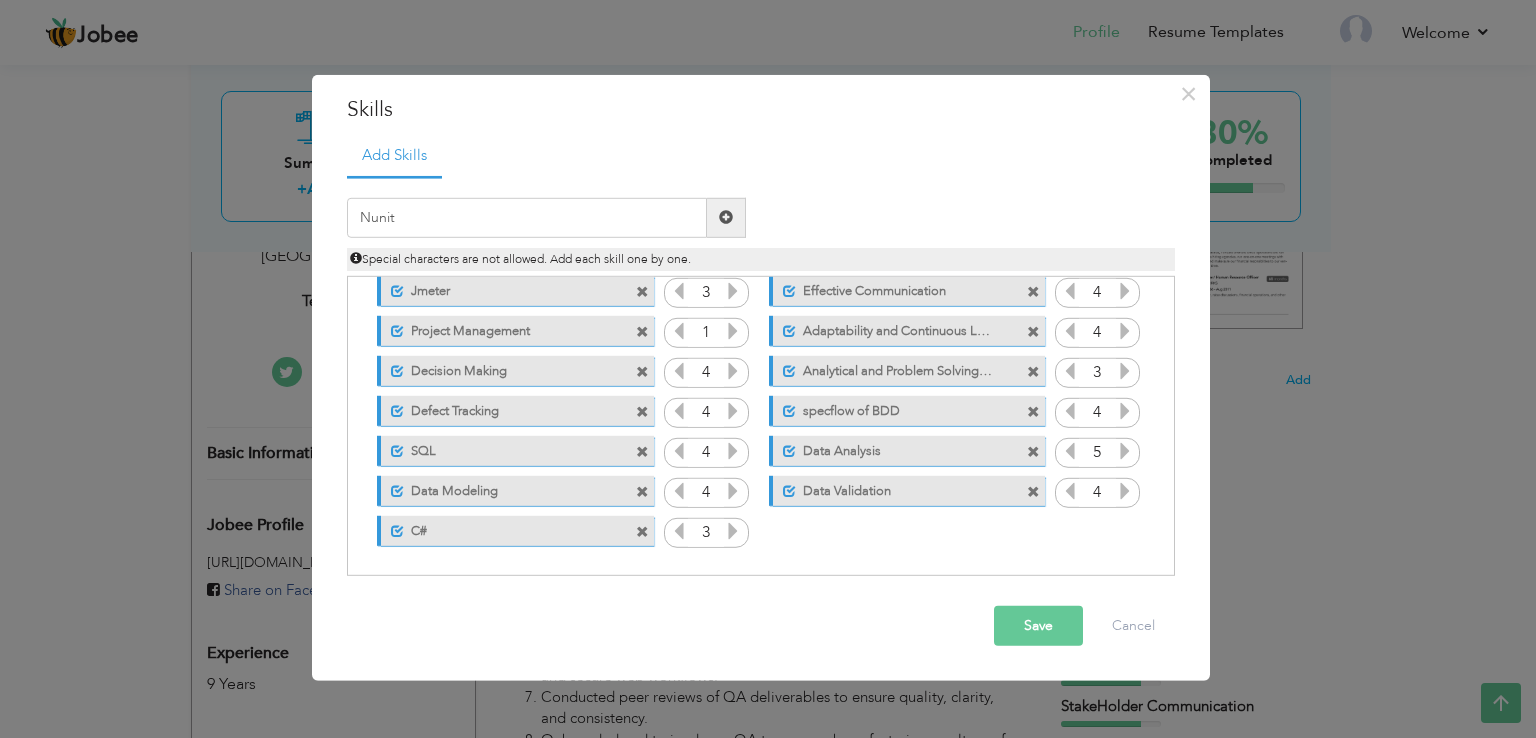 click at bounding box center (726, 217) 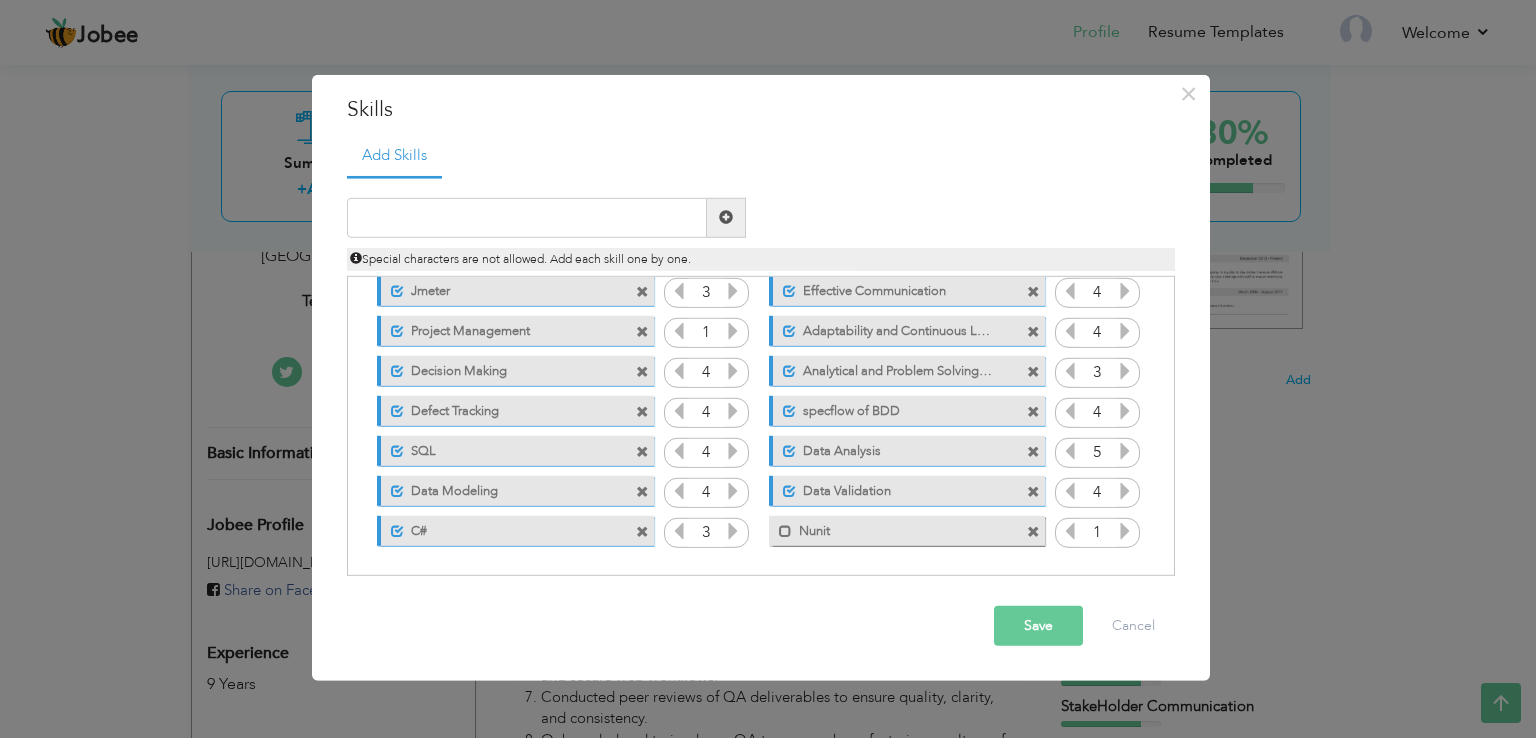 click on "1" at bounding box center [1097, 533] 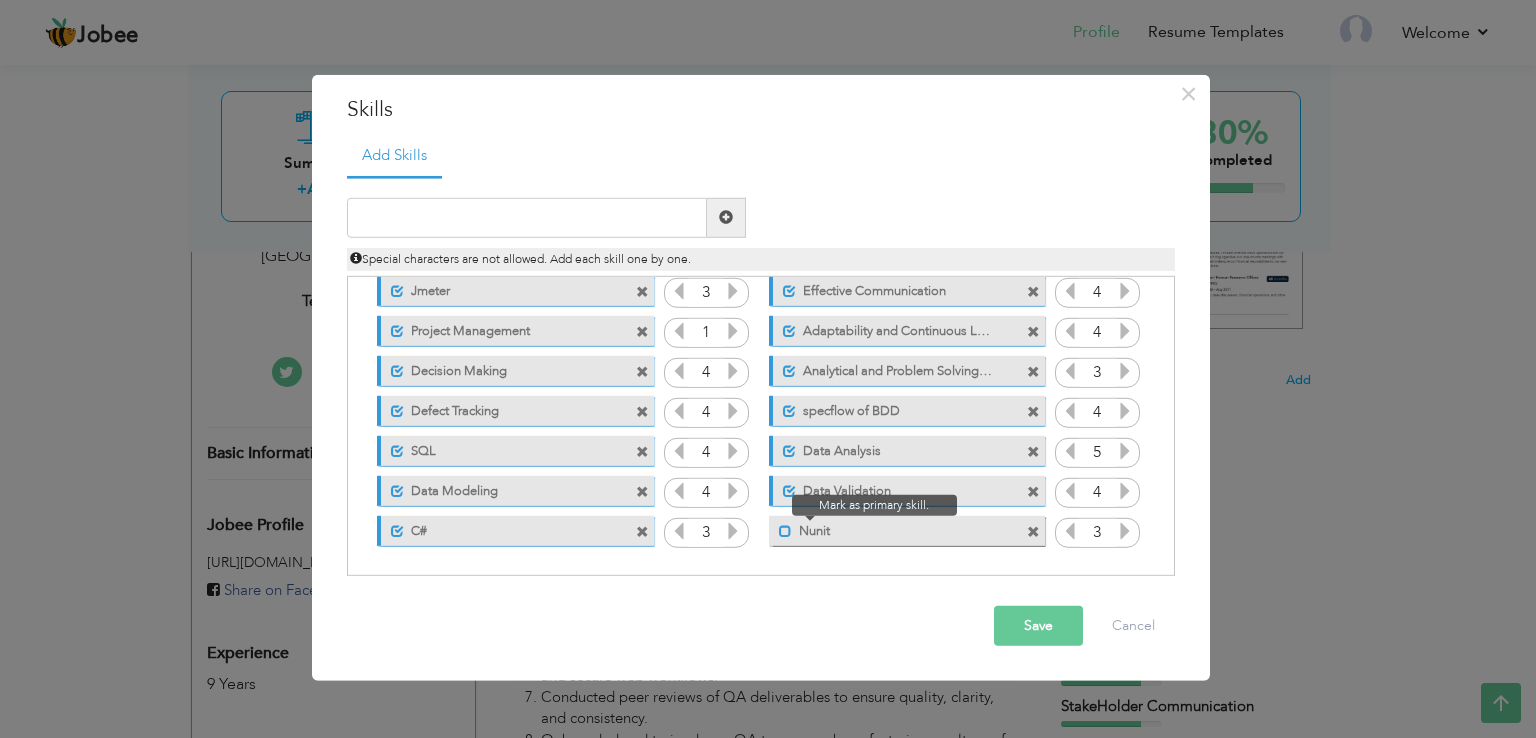click at bounding box center (785, 531) 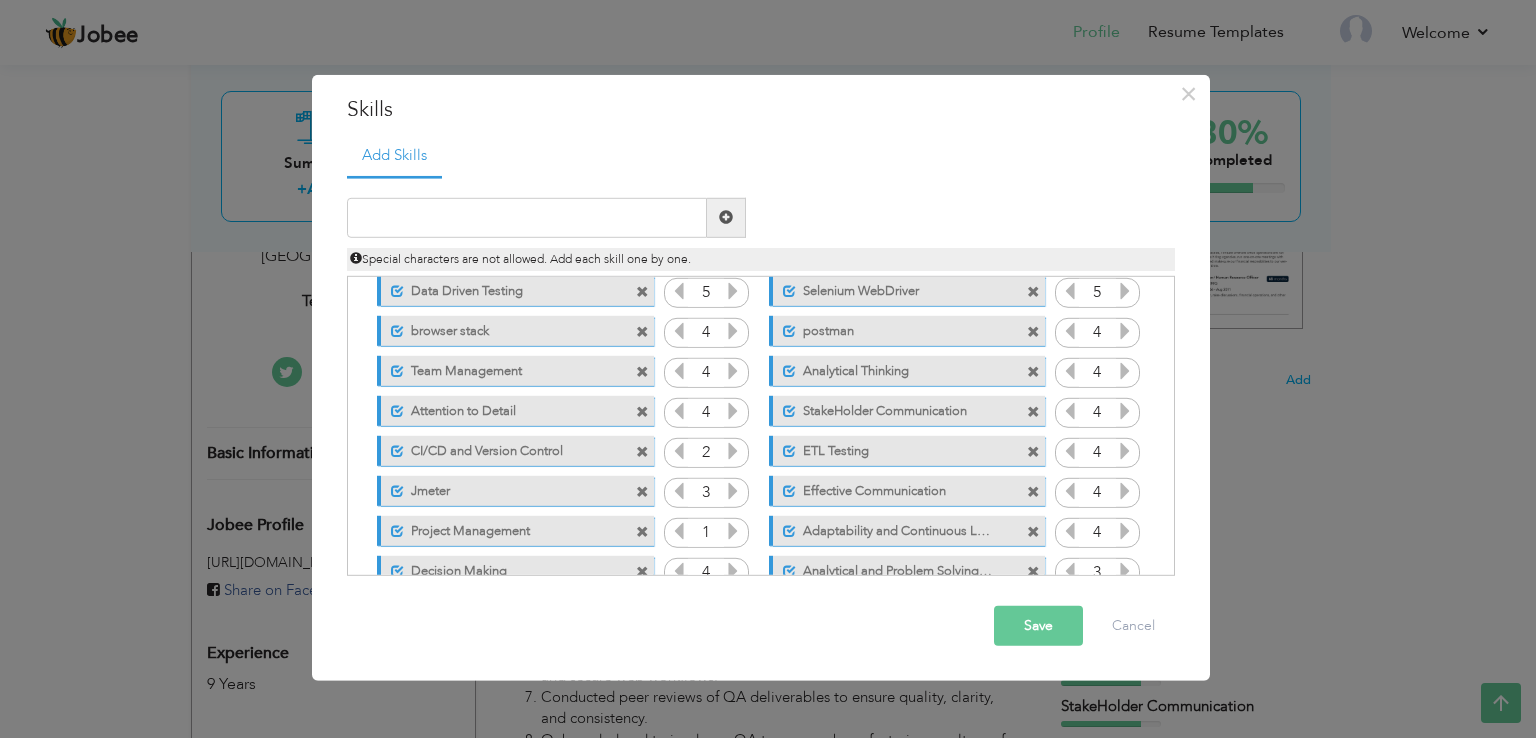 scroll, scrollTop: 0, scrollLeft: 0, axis: both 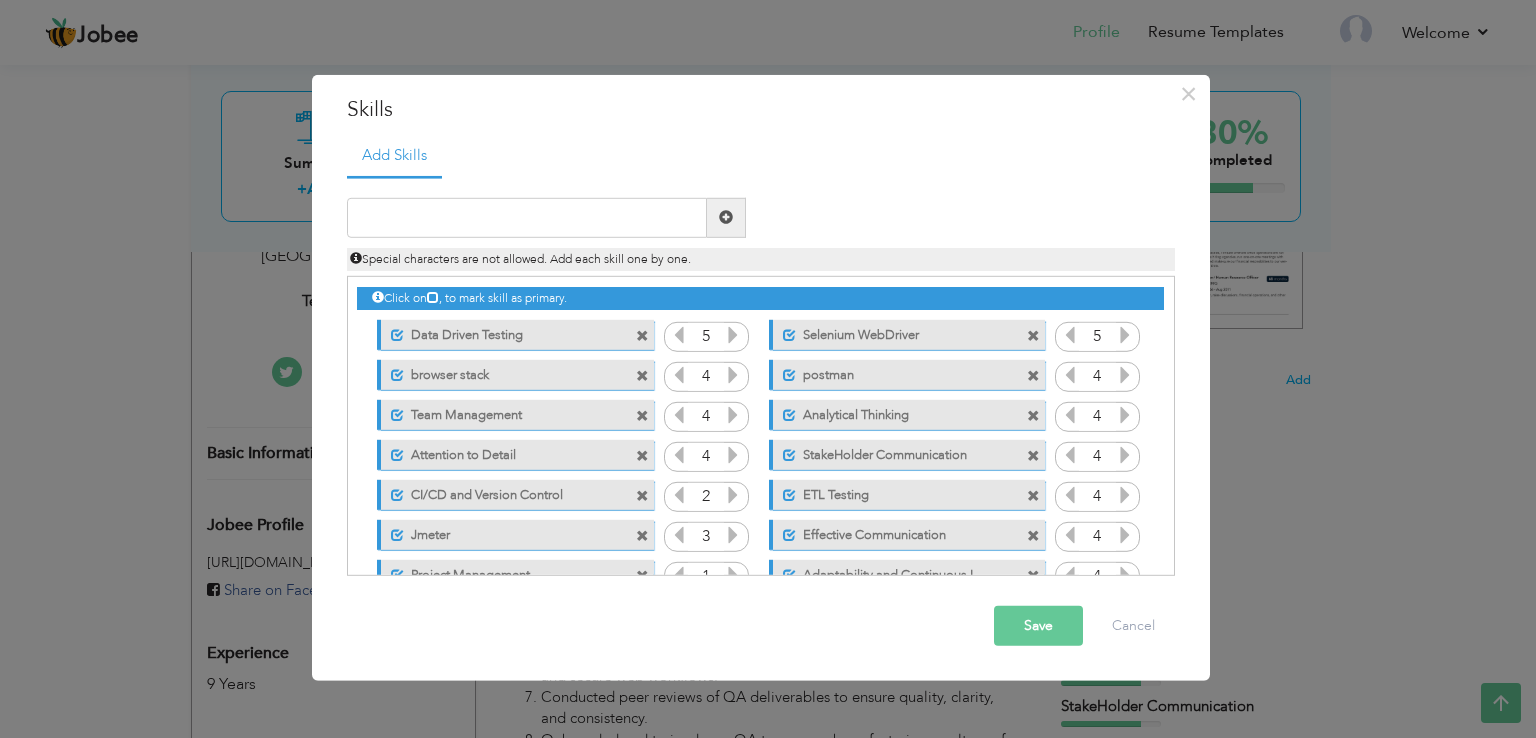 click at bounding box center (1033, 376) 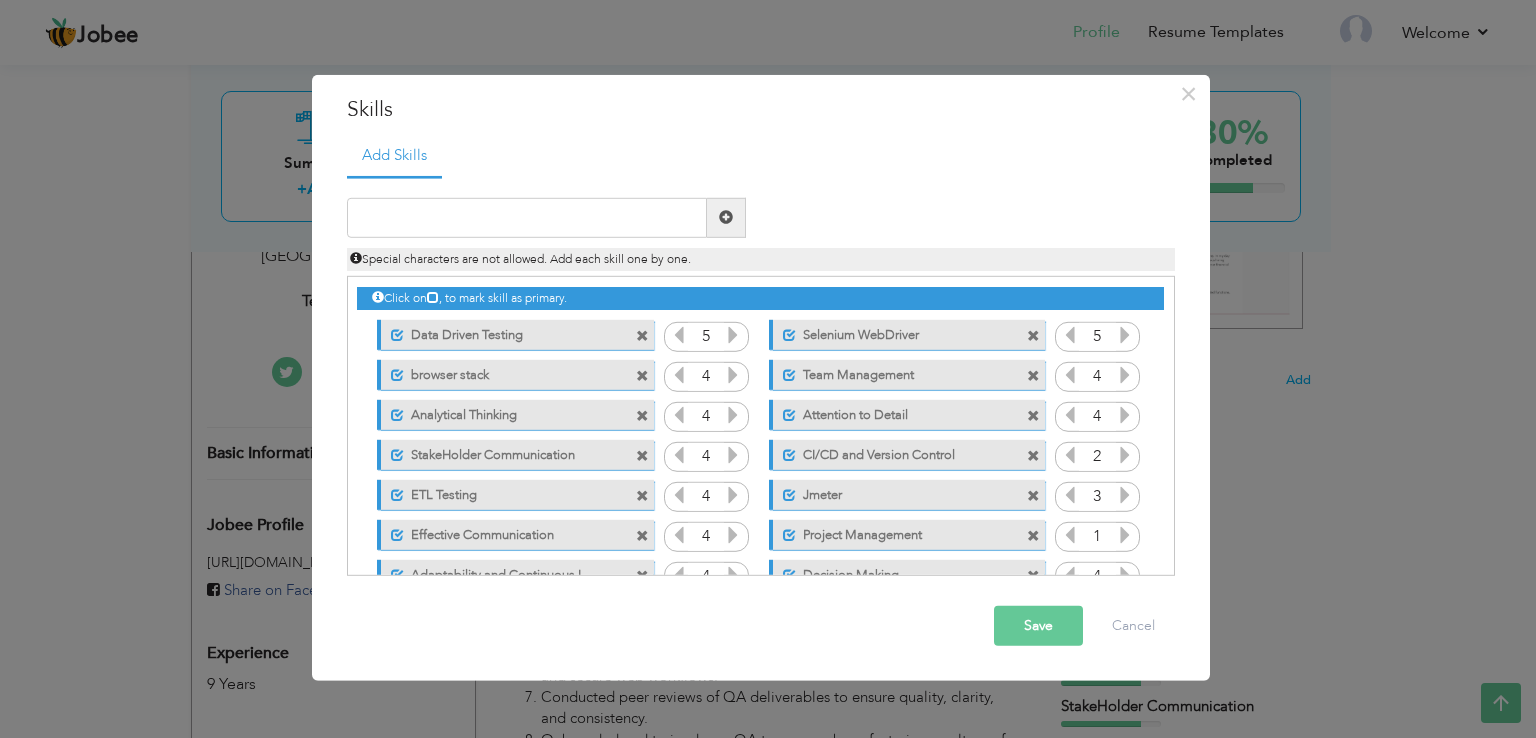 click at bounding box center (642, 376) 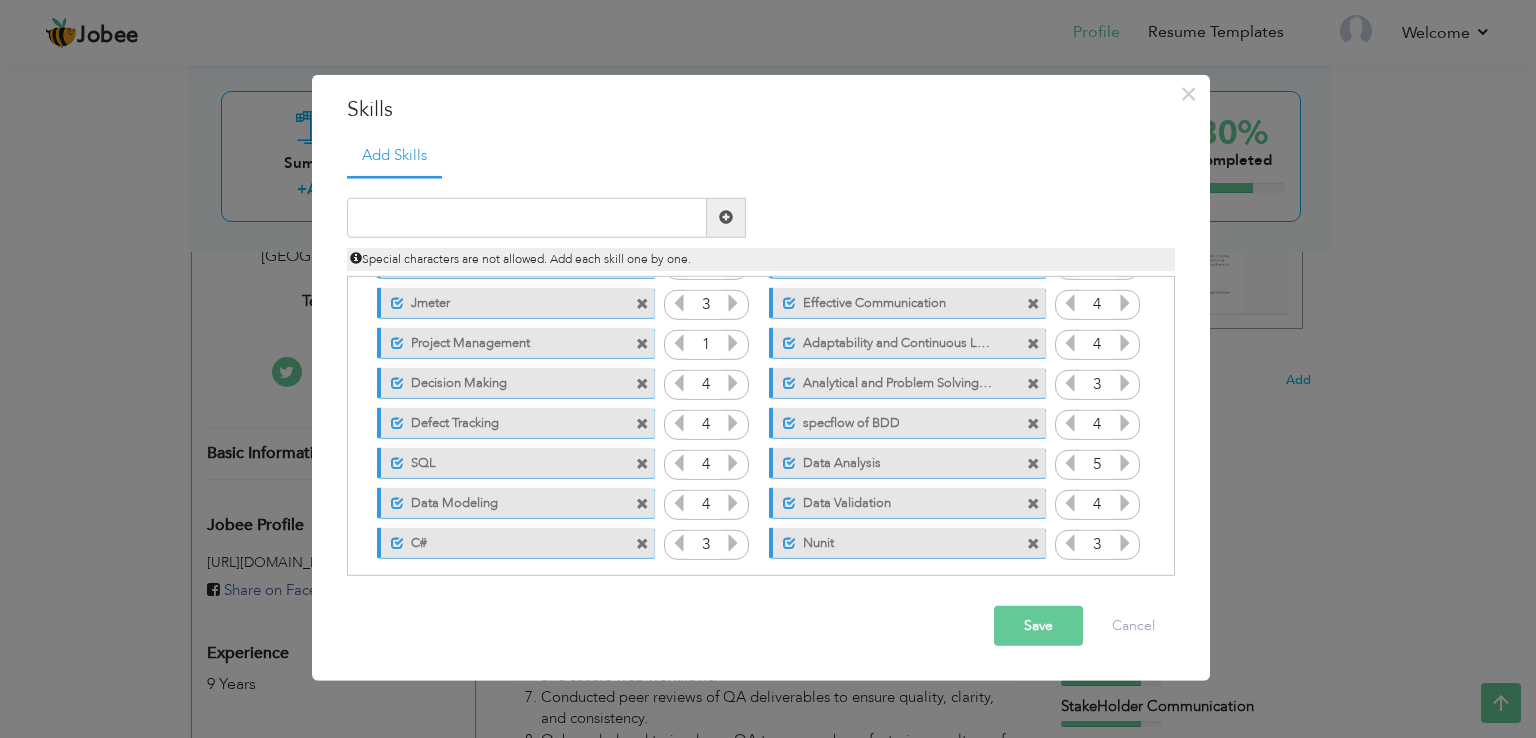scroll, scrollTop: 204, scrollLeft: 0, axis: vertical 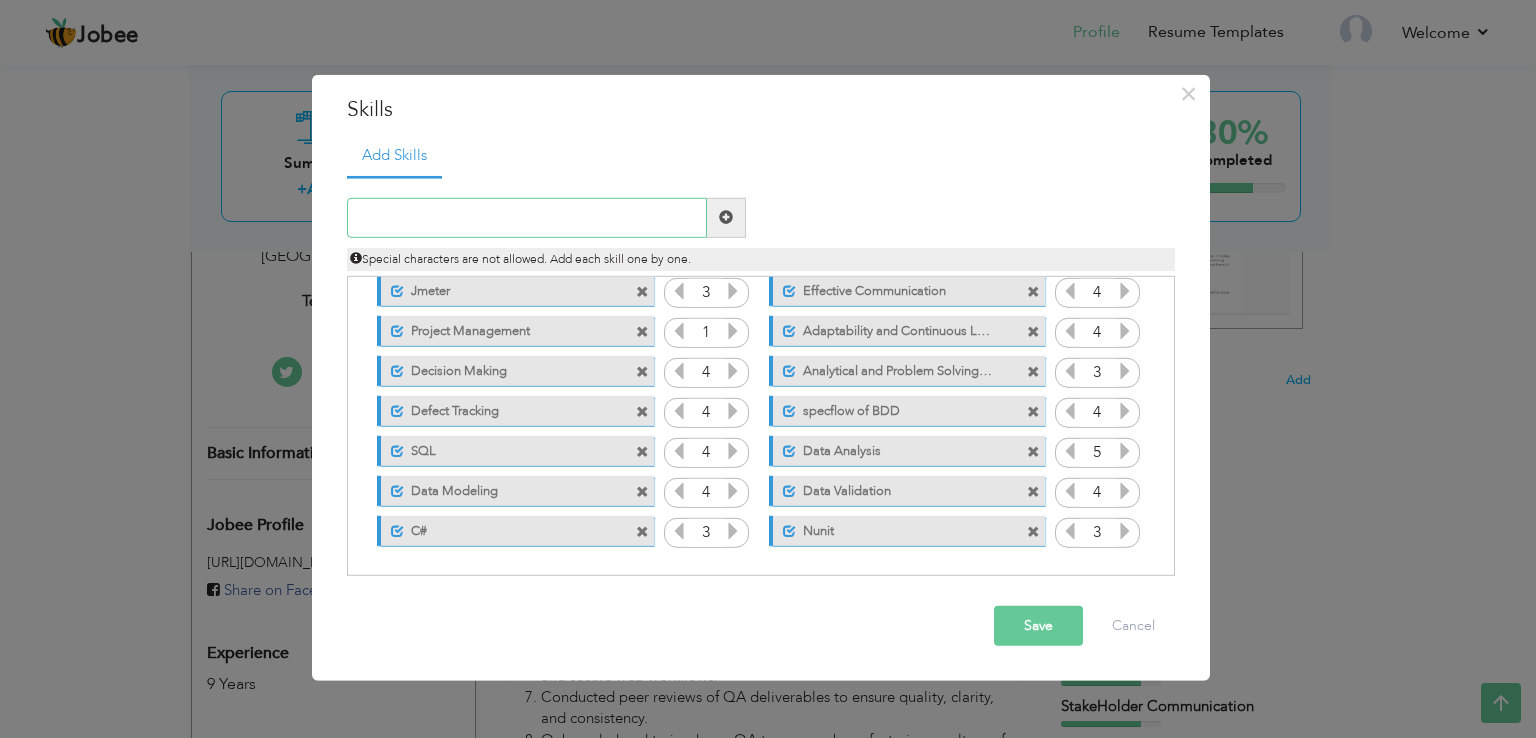 click at bounding box center (527, 218) 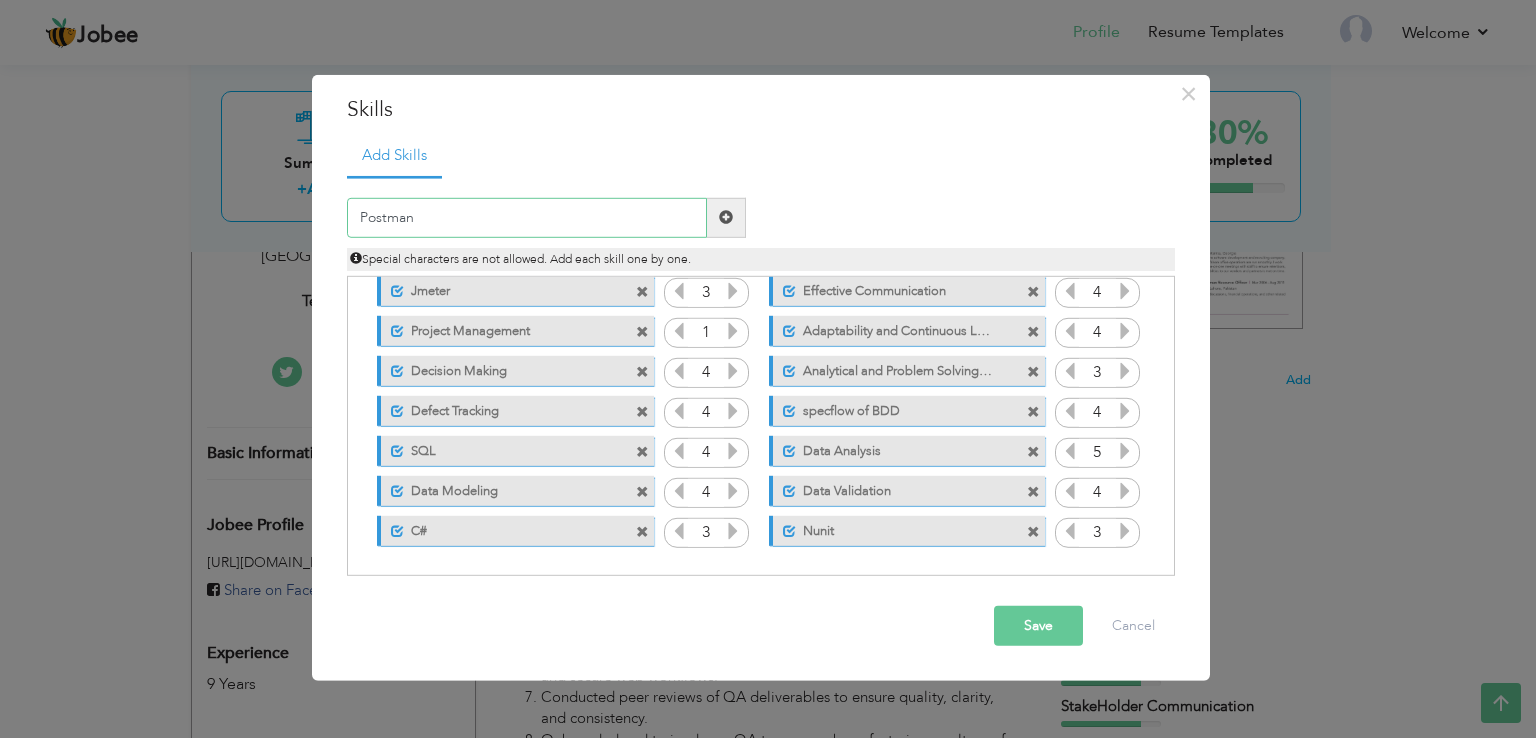type on "Postman" 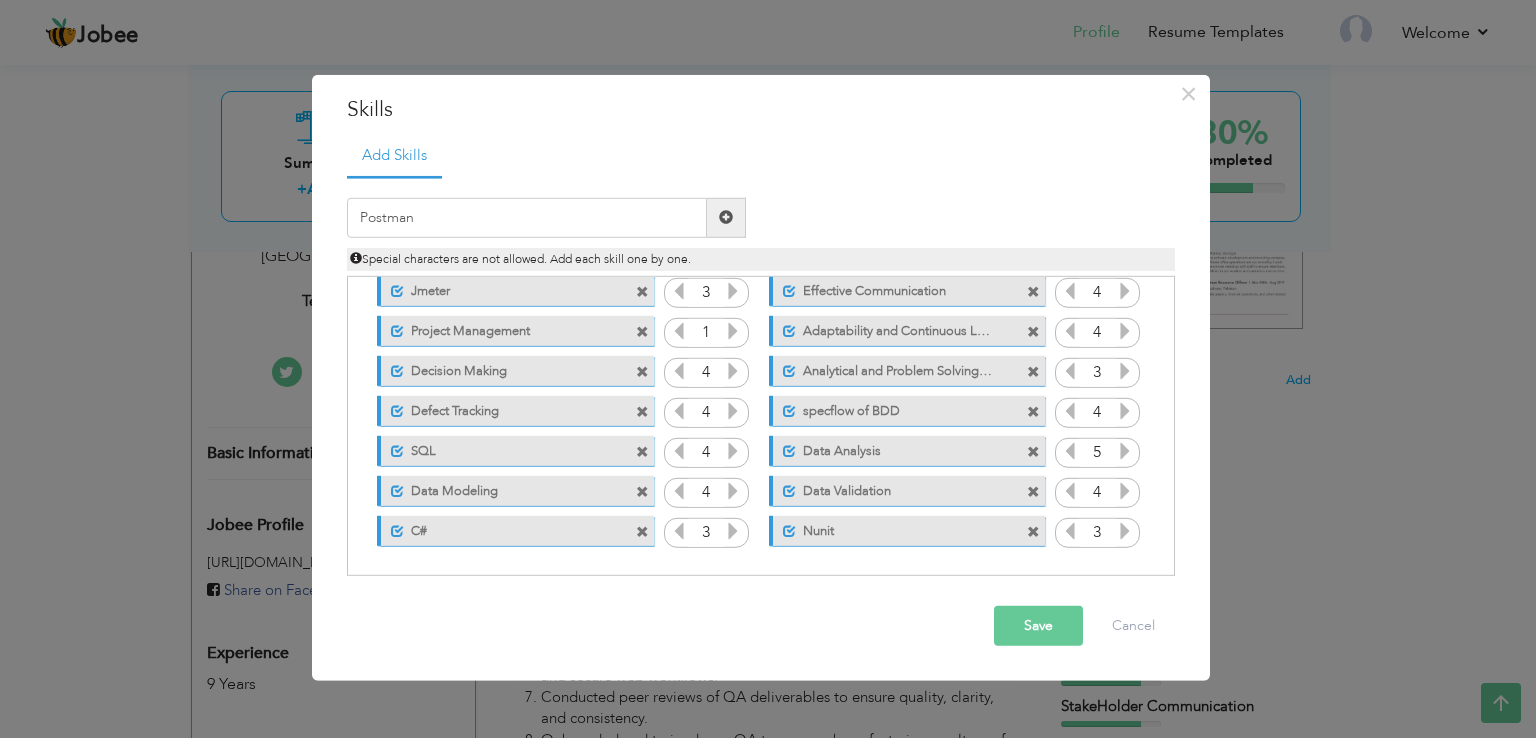 click at bounding box center [726, 218] 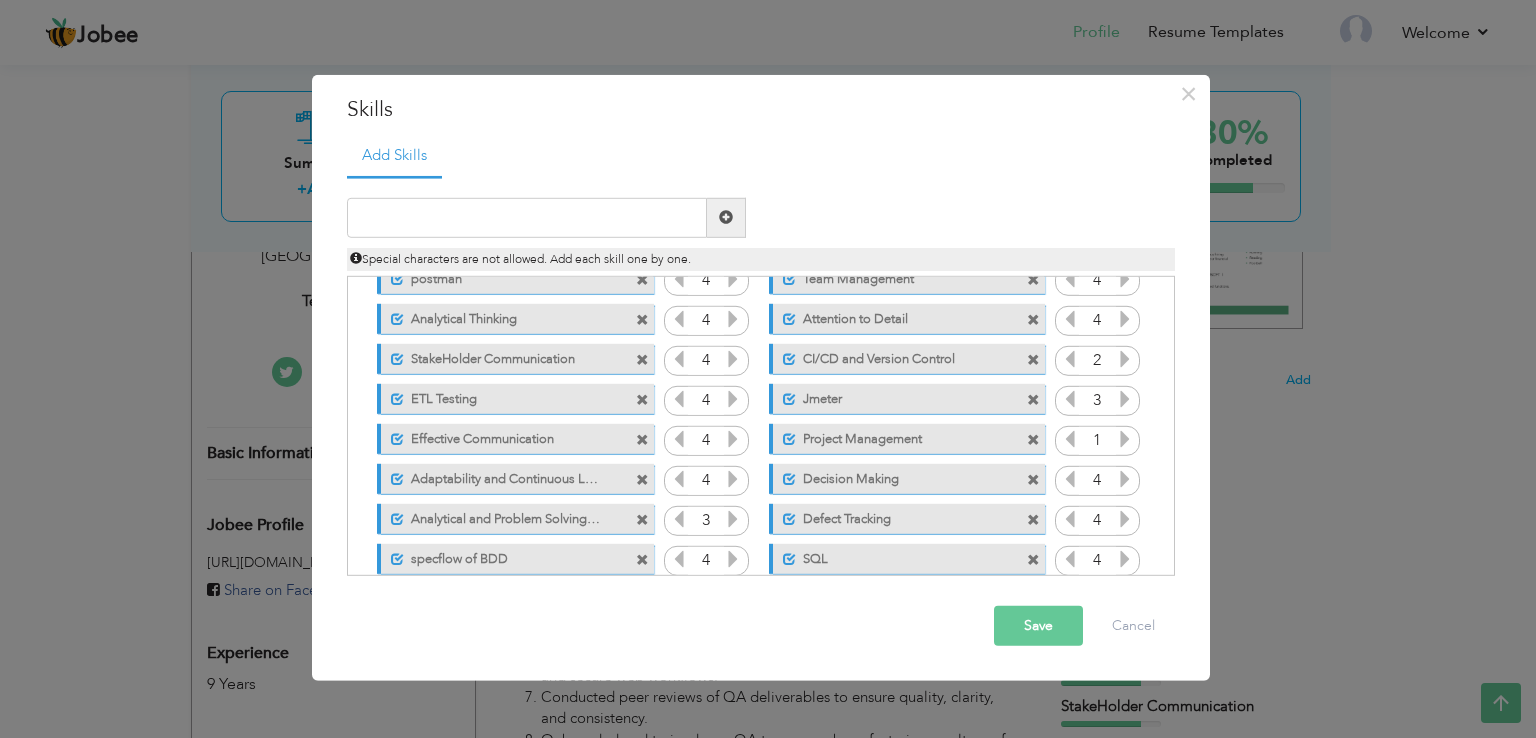 scroll, scrollTop: 0, scrollLeft: 0, axis: both 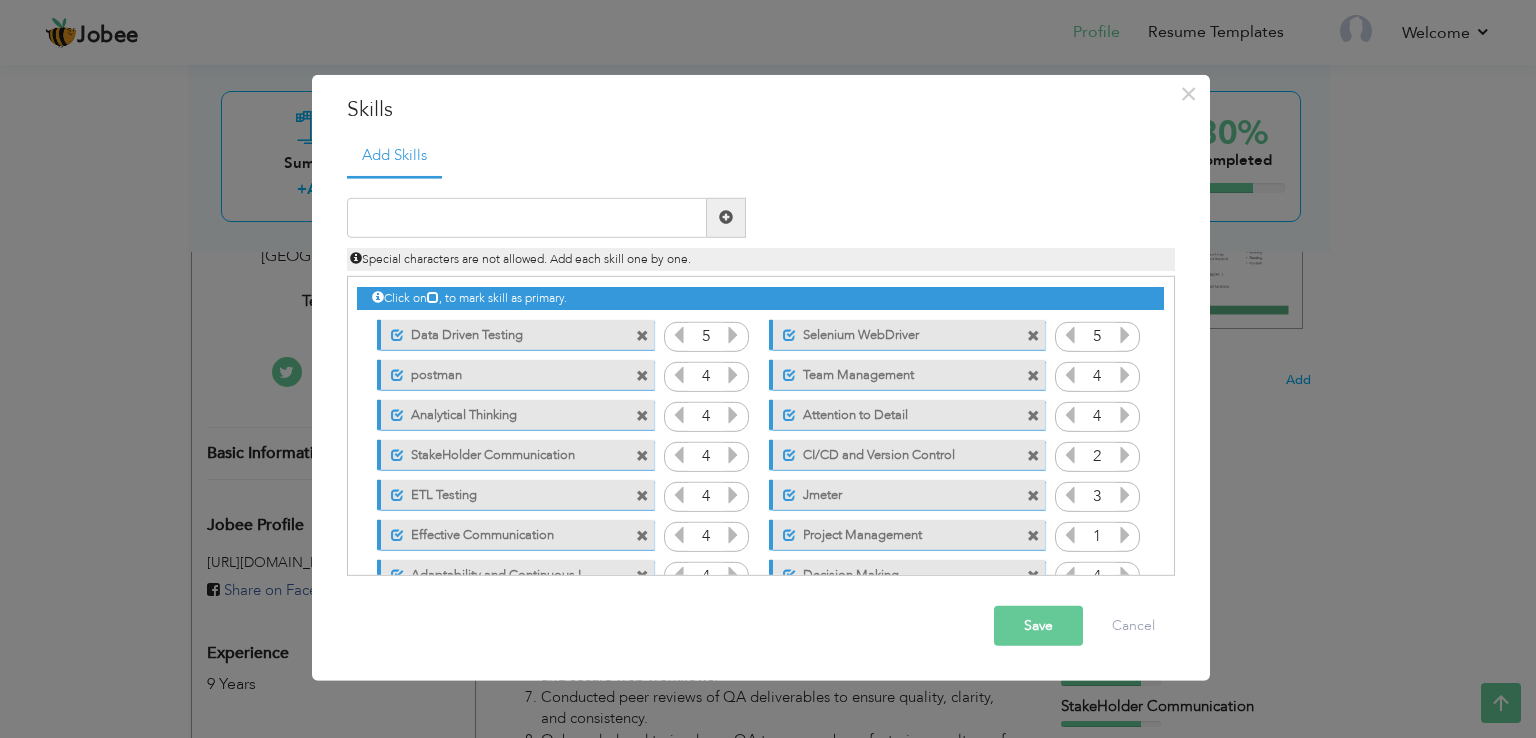 click on "postman" at bounding box center [503, 372] 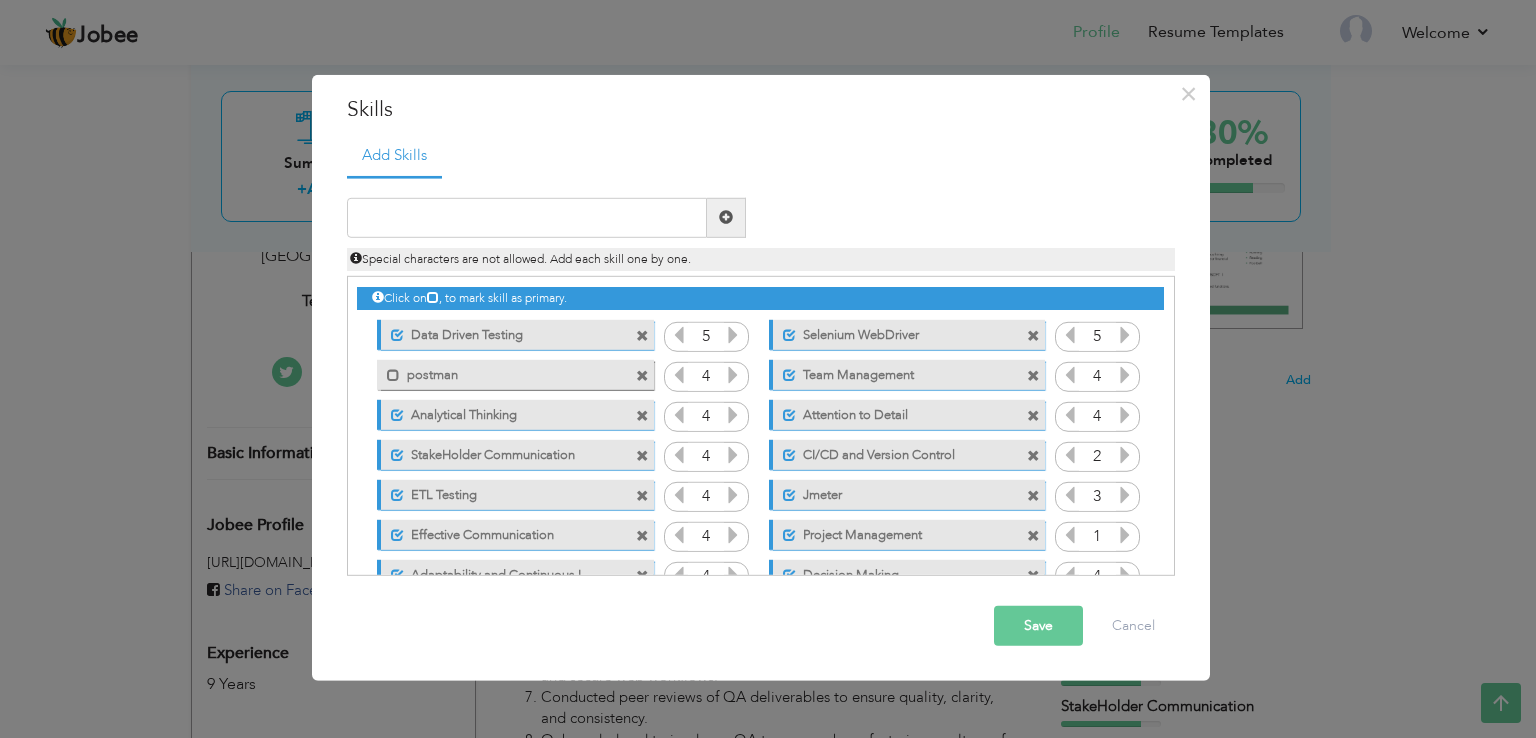 click at bounding box center (642, 376) 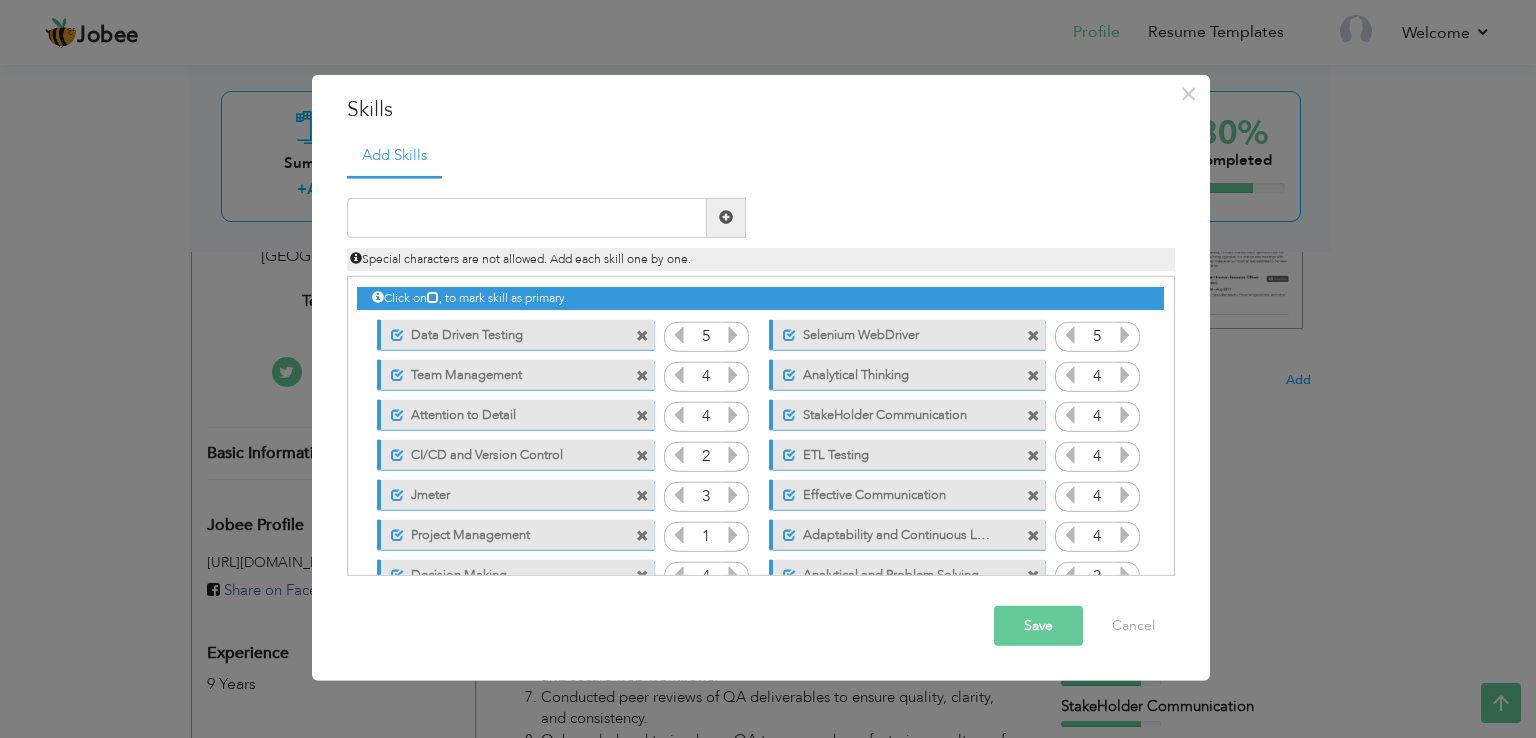 click on "Save" at bounding box center [1038, 626] 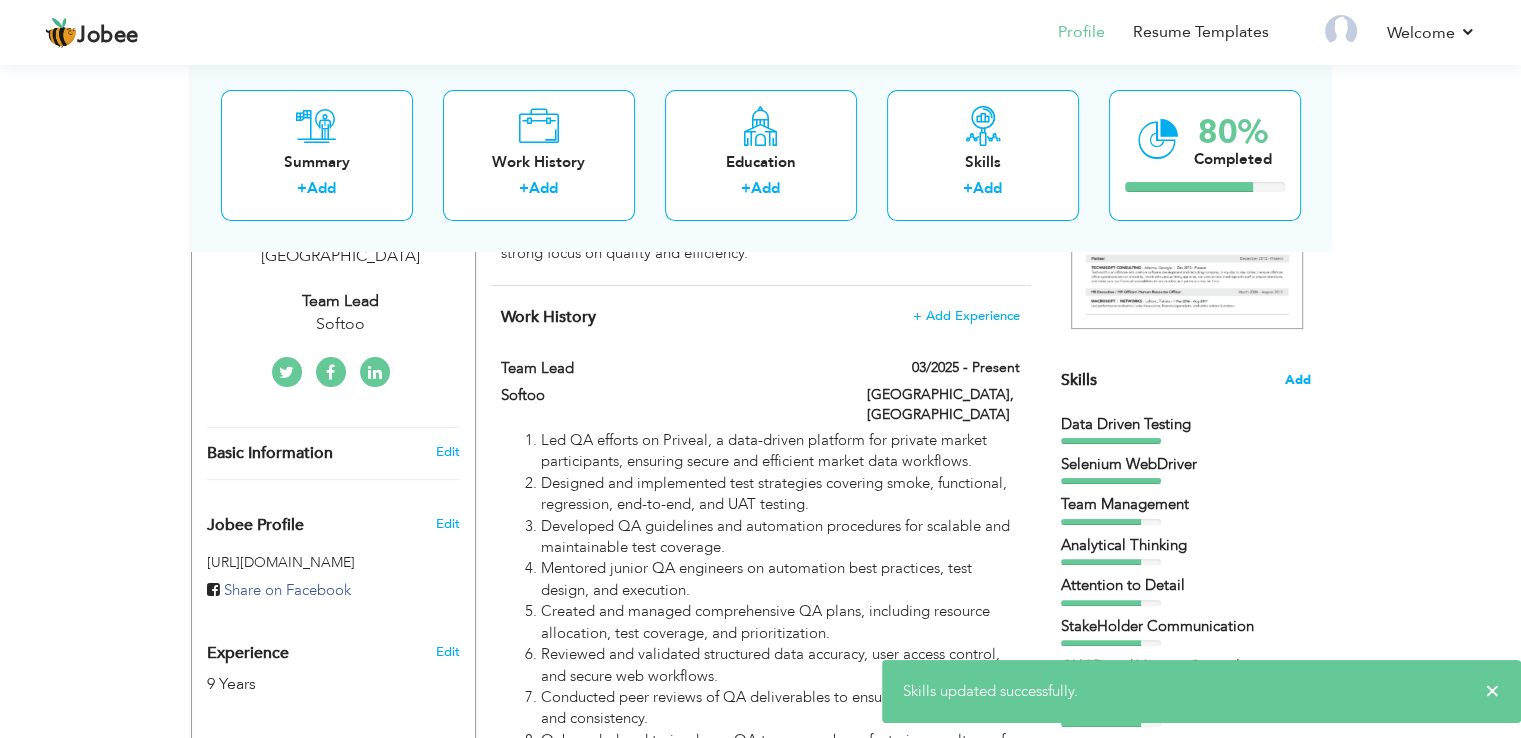 click on "Add" at bounding box center [1298, 380] 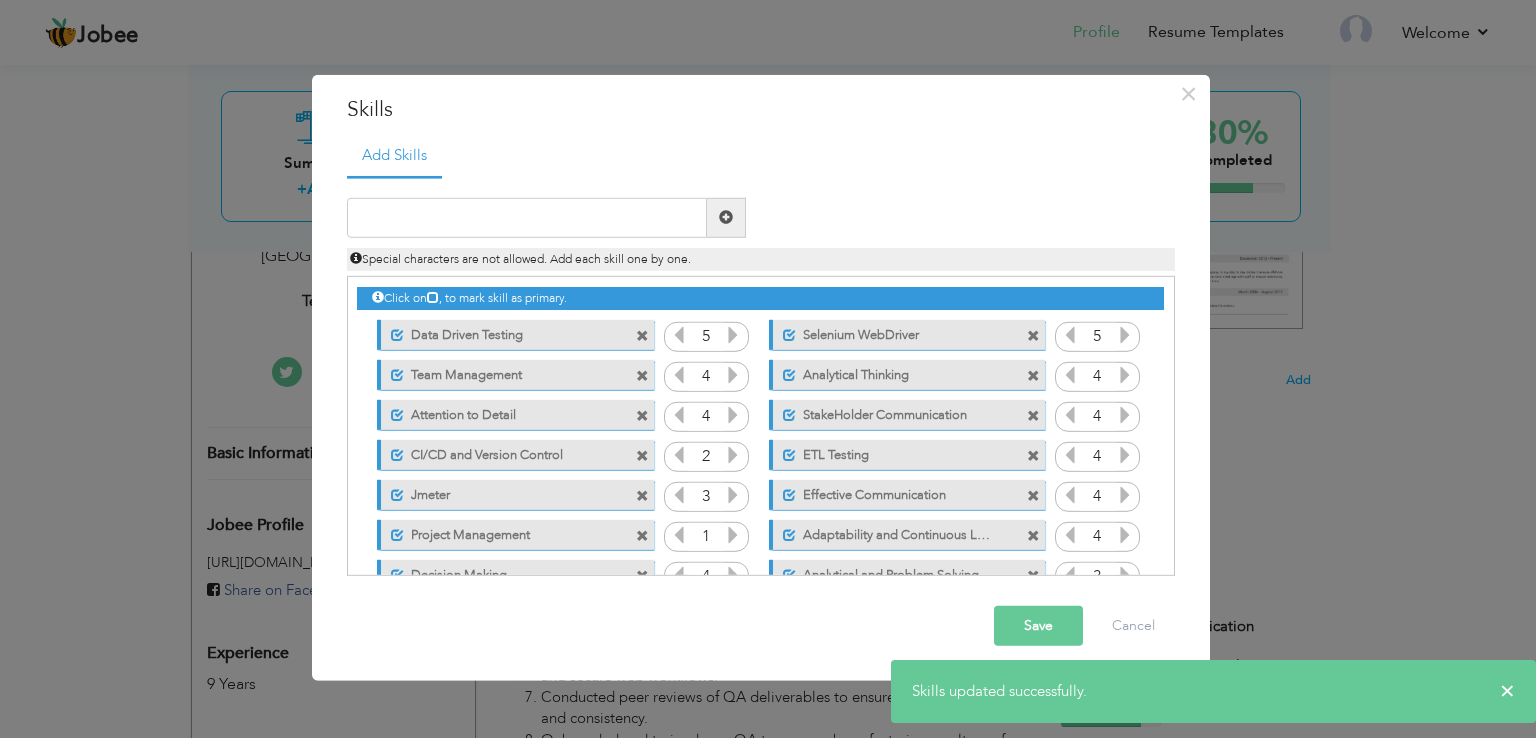 click at bounding box center (1033, 416) 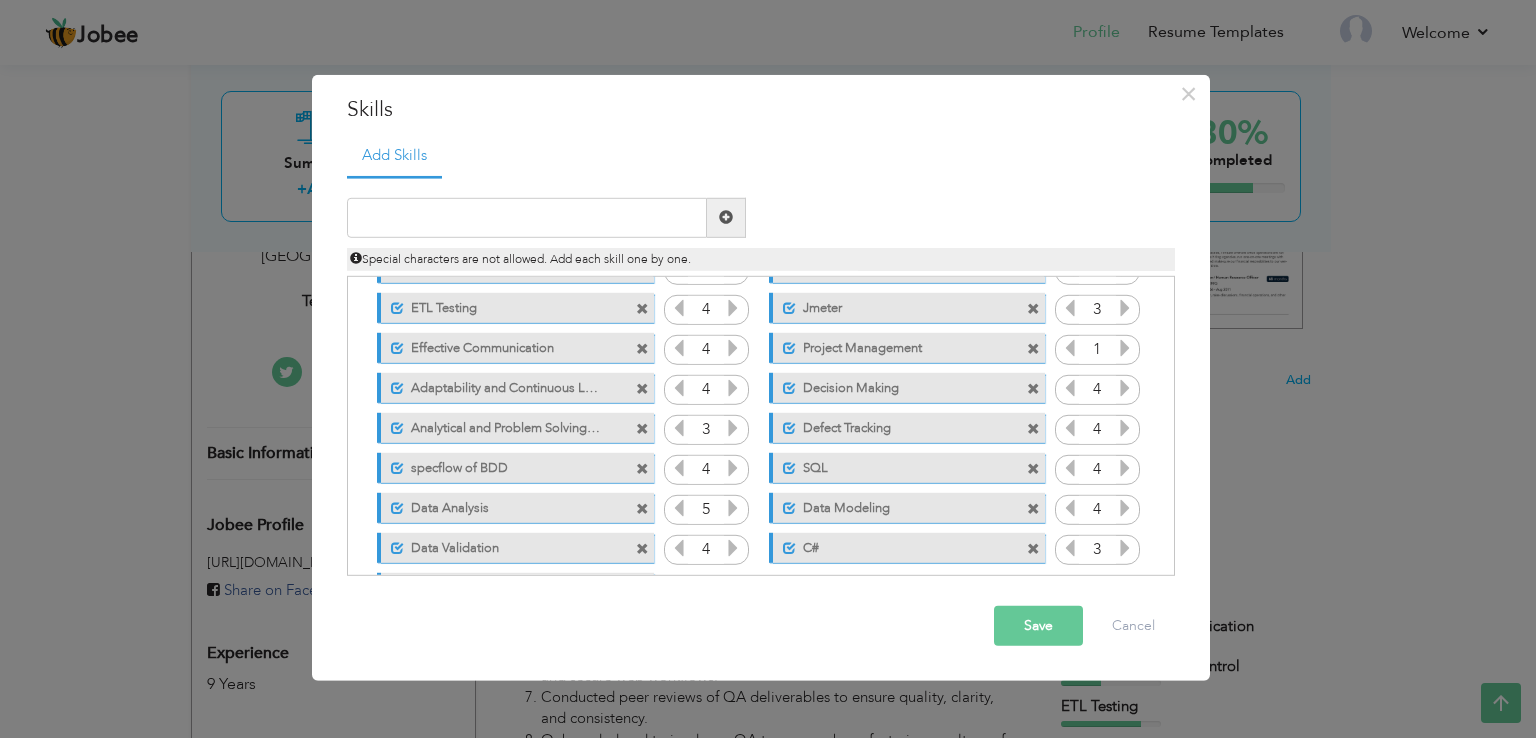 scroll, scrollTop: 204, scrollLeft: 0, axis: vertical 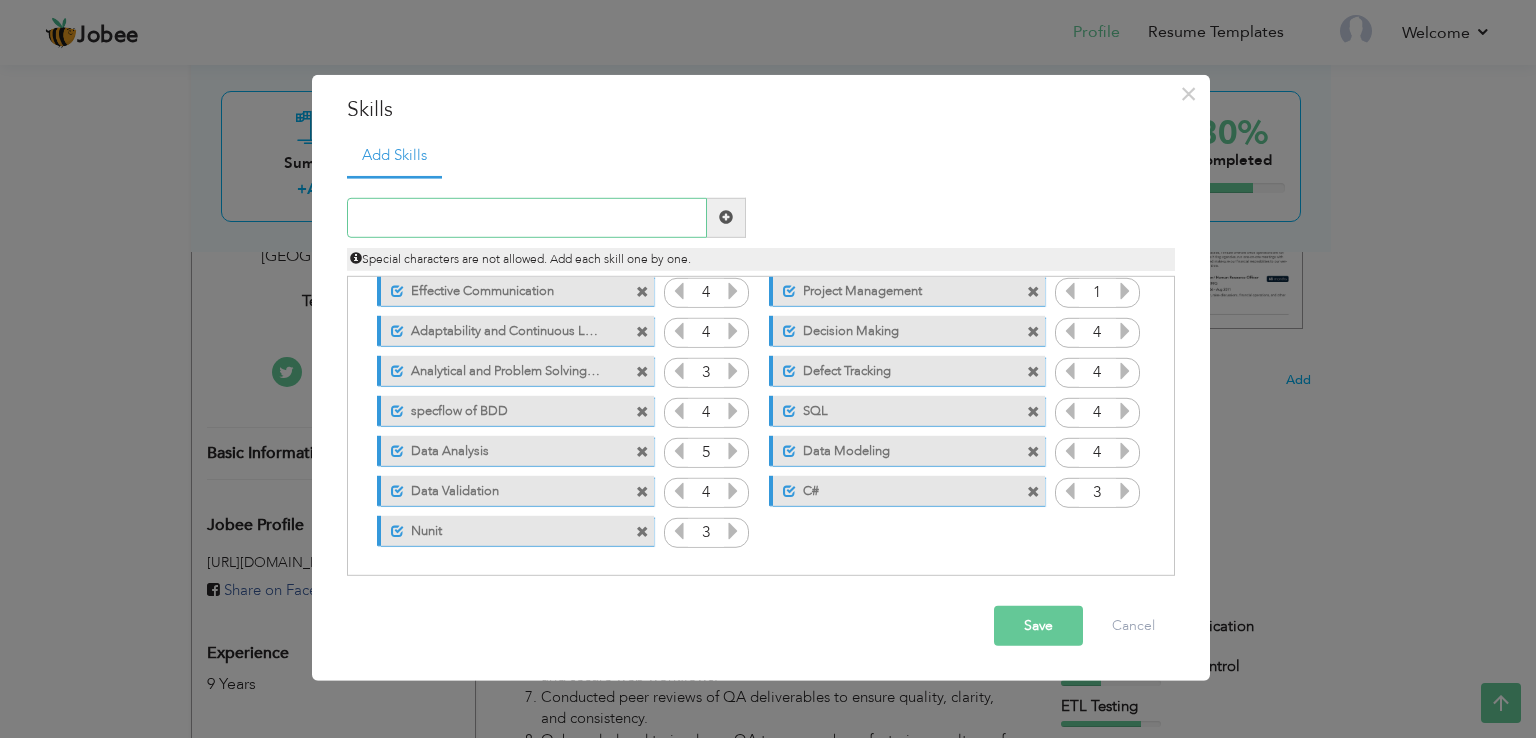 click at bounding box center [527, 218] 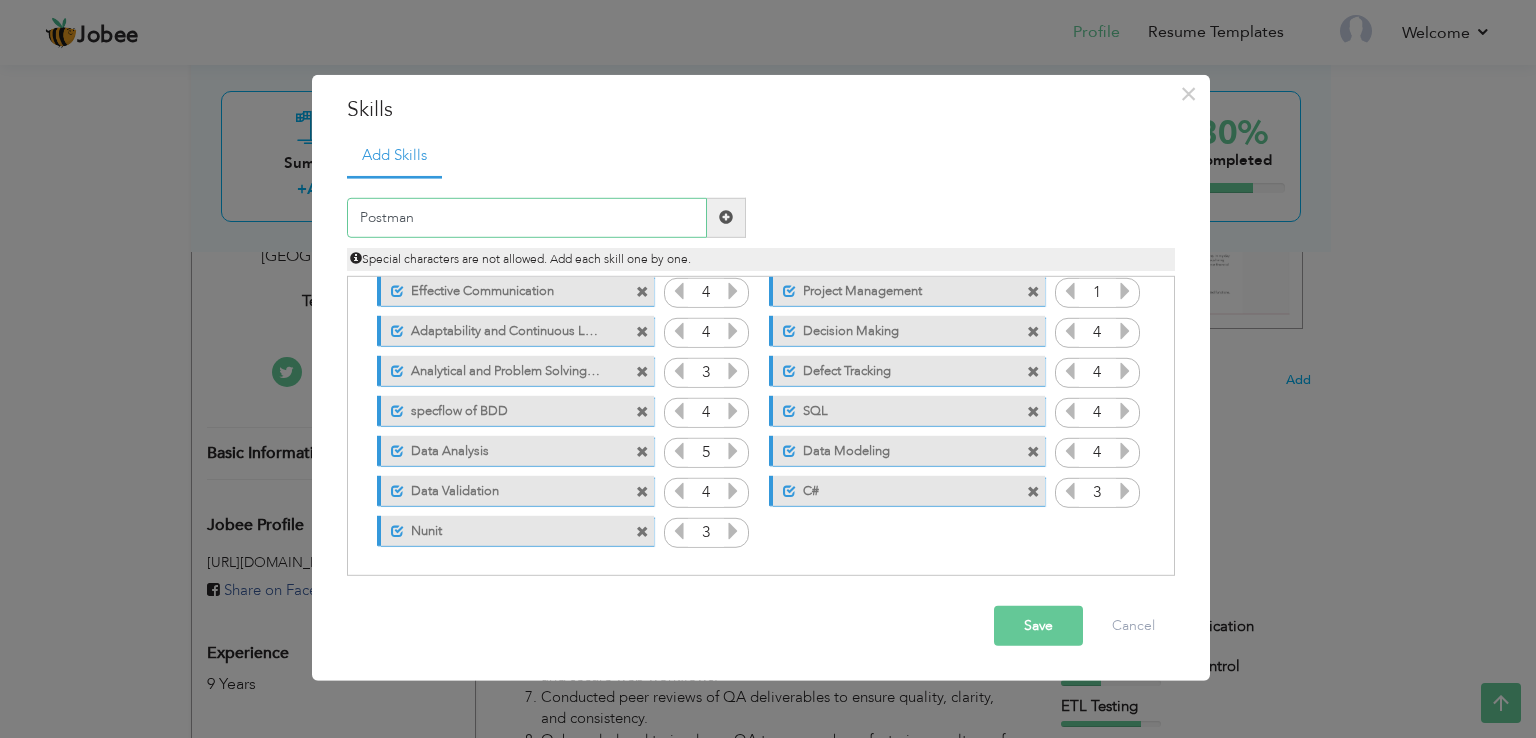type on "Postman" 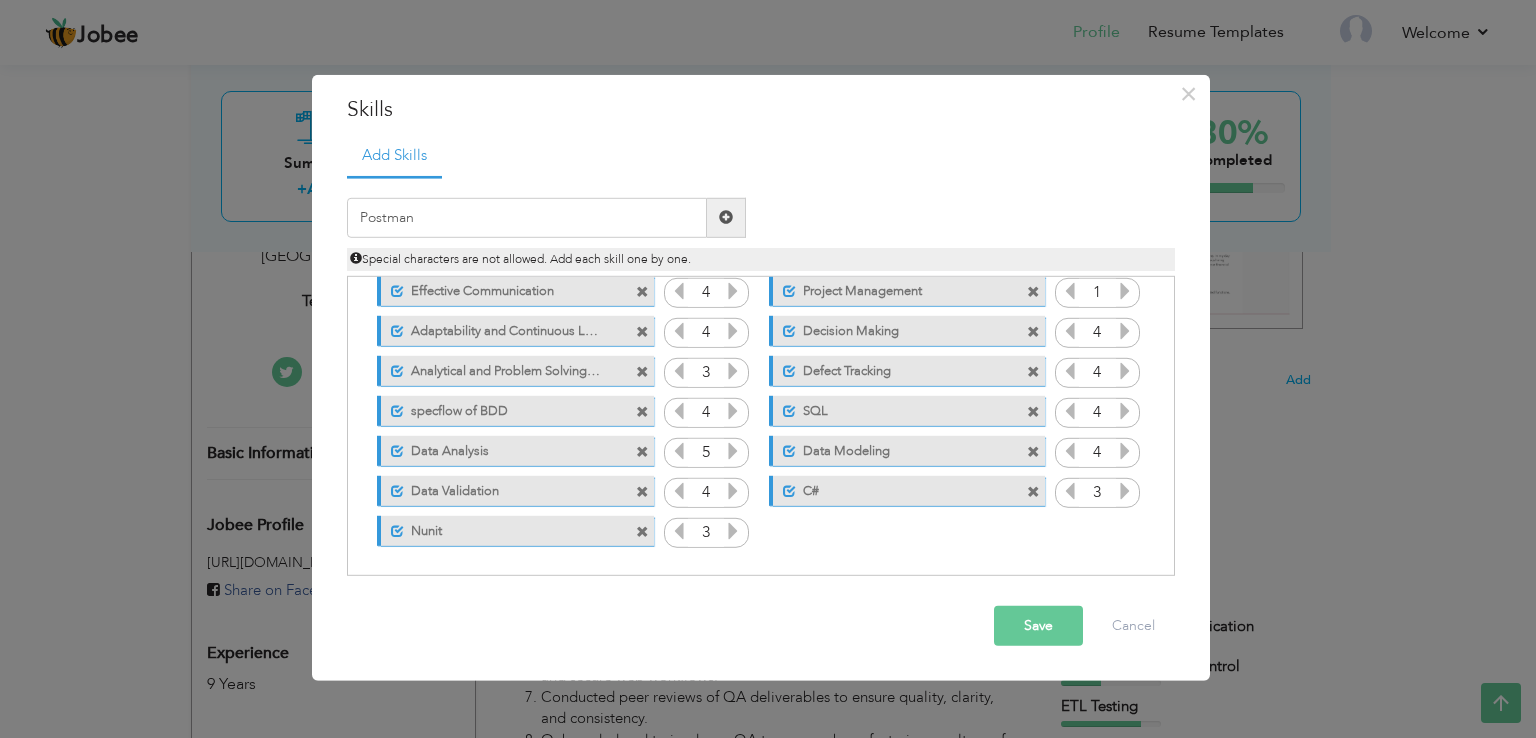 click at bounding box center [726, 217] 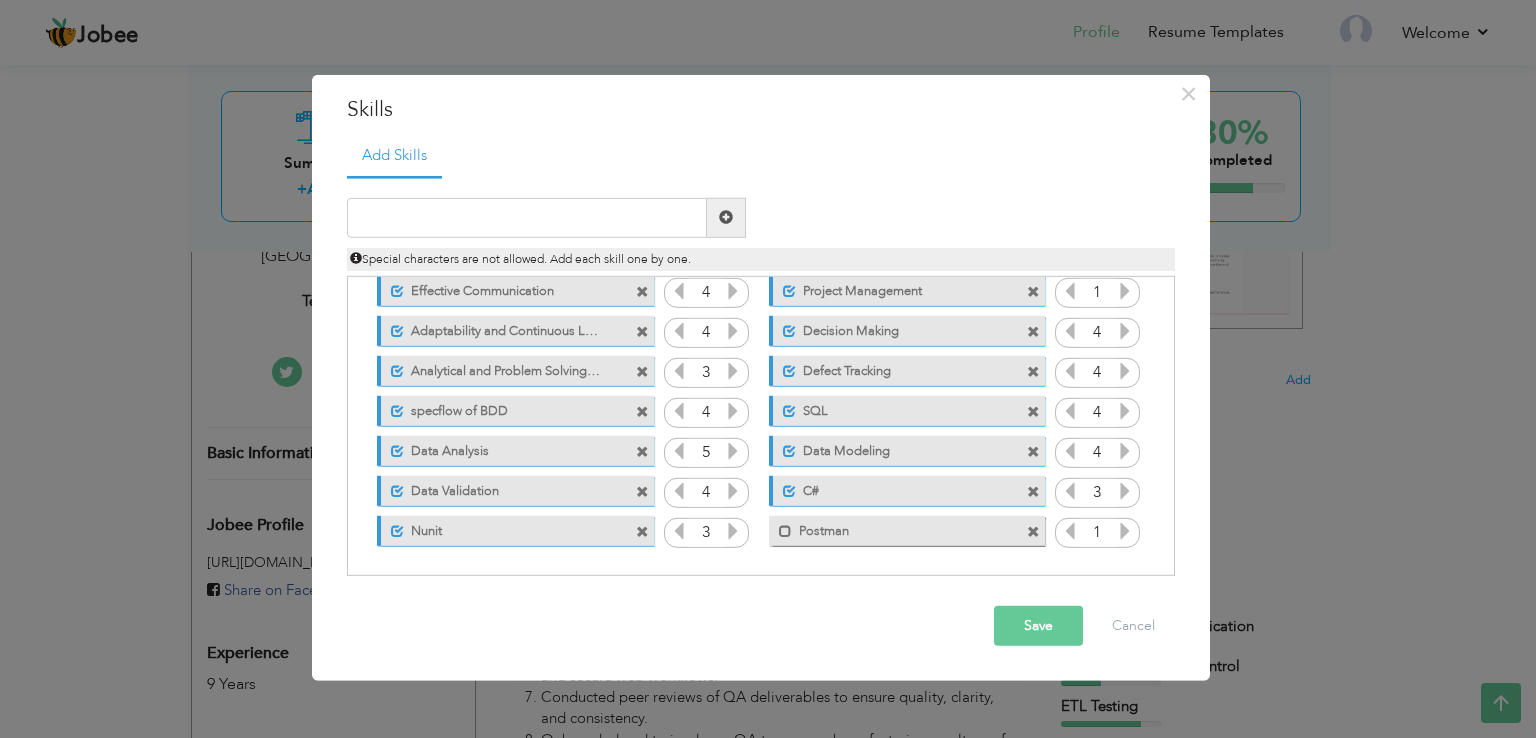 click on "Postman" at bounding box center (893, 528) 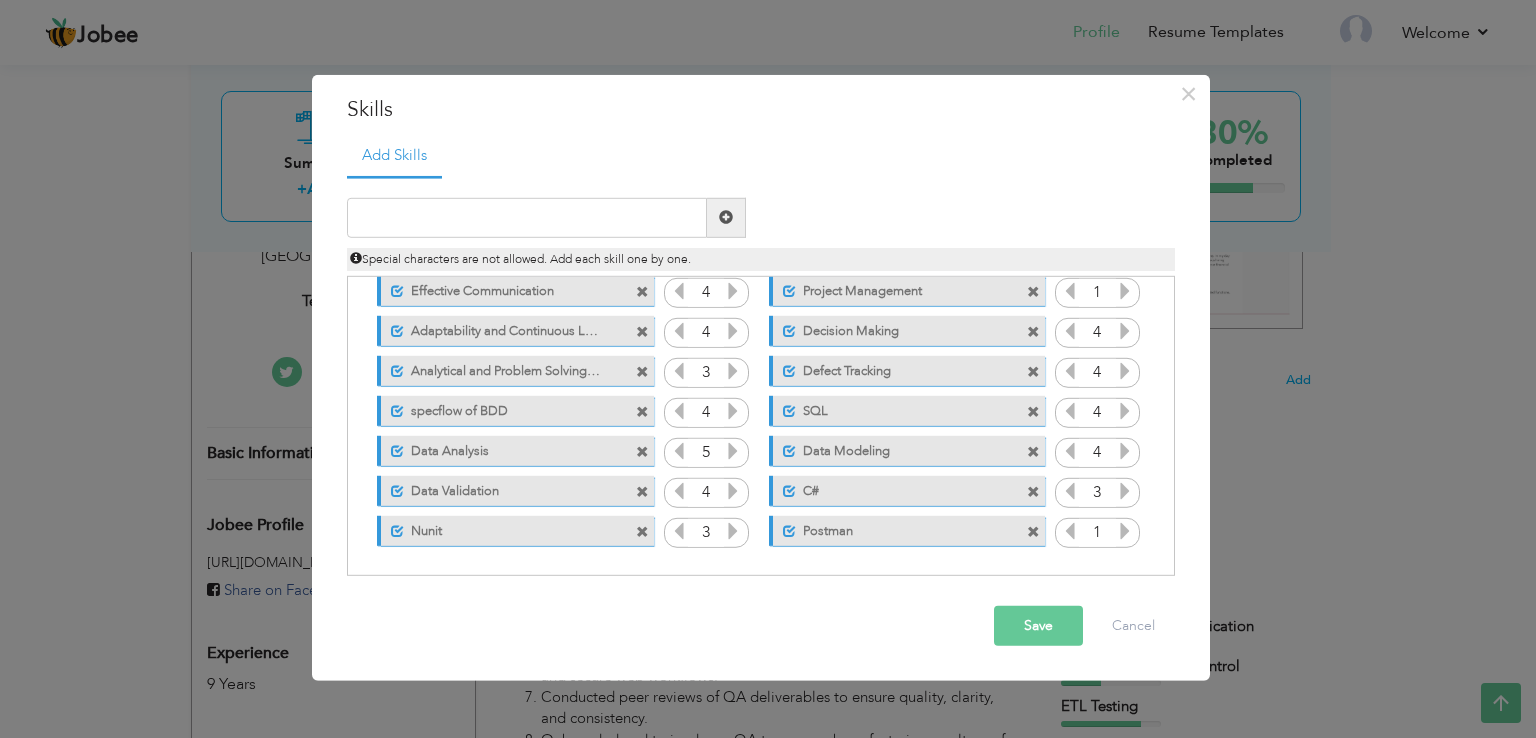 click at bounding box center (1125, 531) 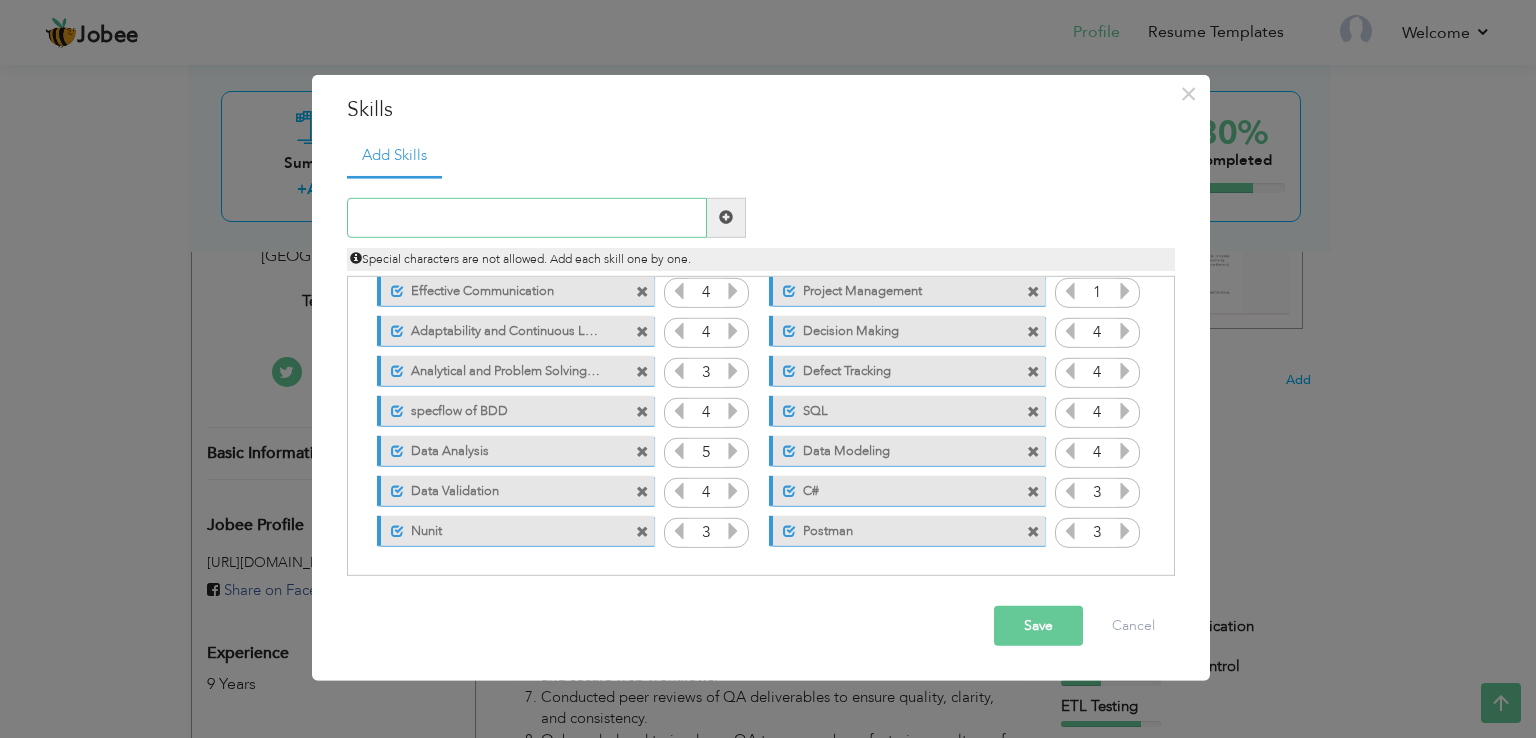 click at bounding box center (527, 218) 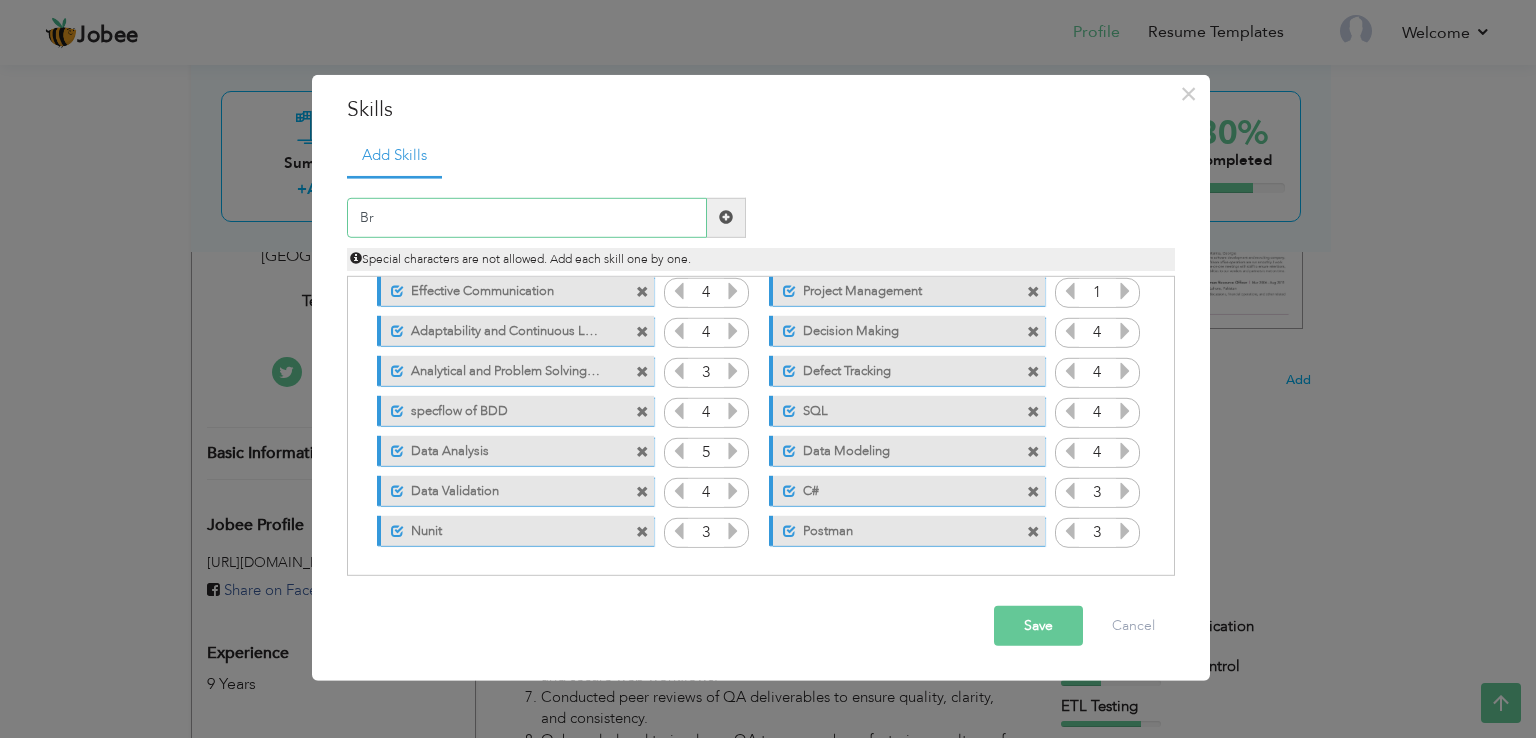 type on "B" 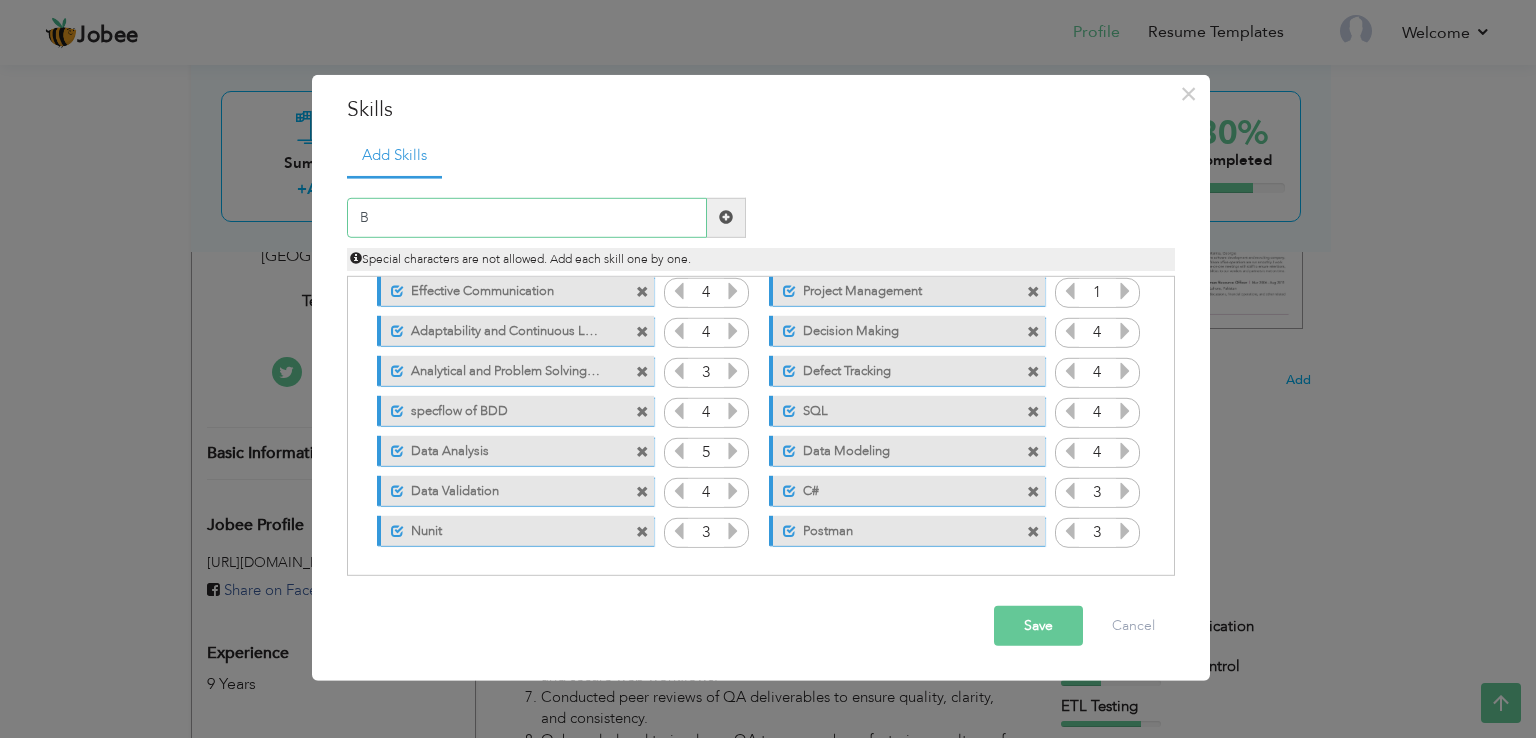 type 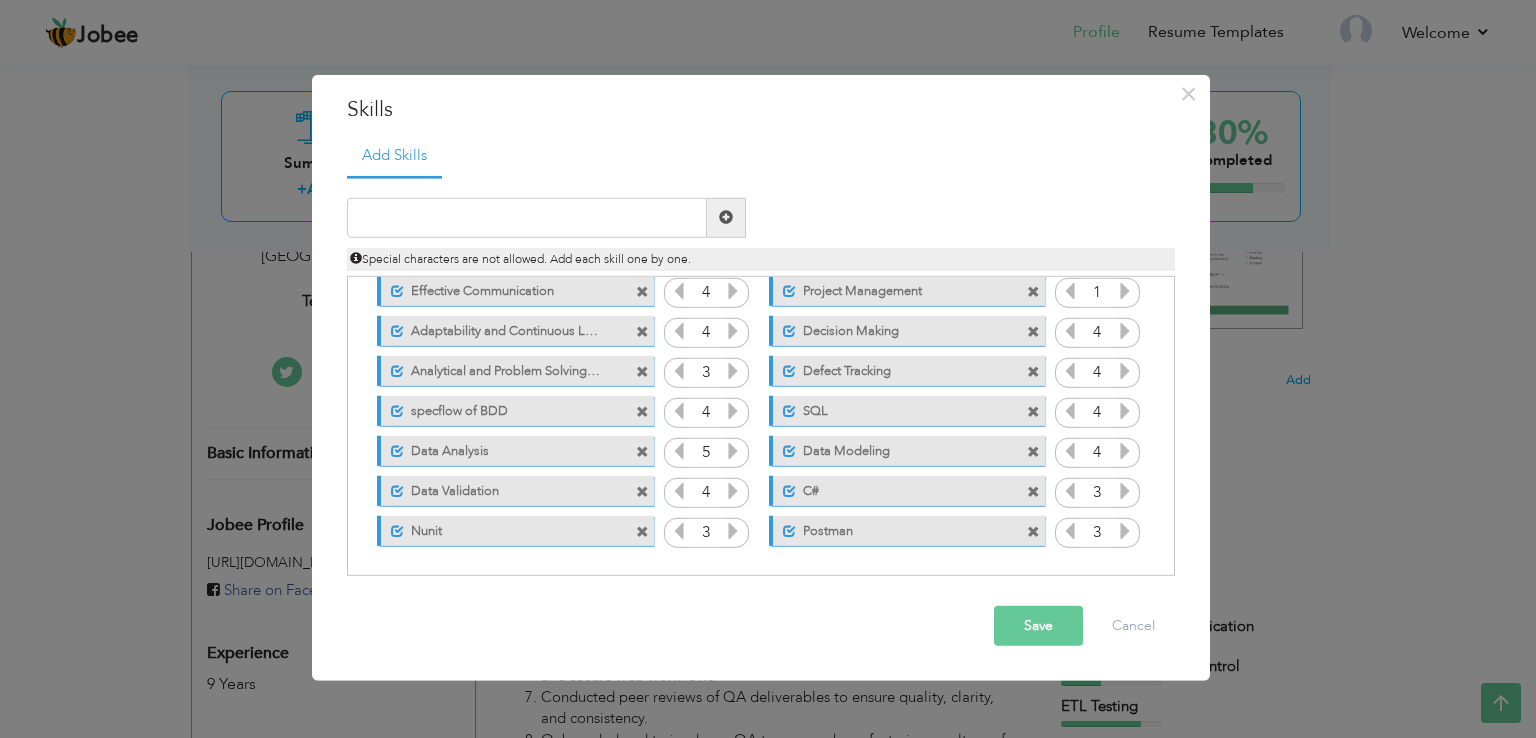 click on "Save" at bounding box center (1038, 626) 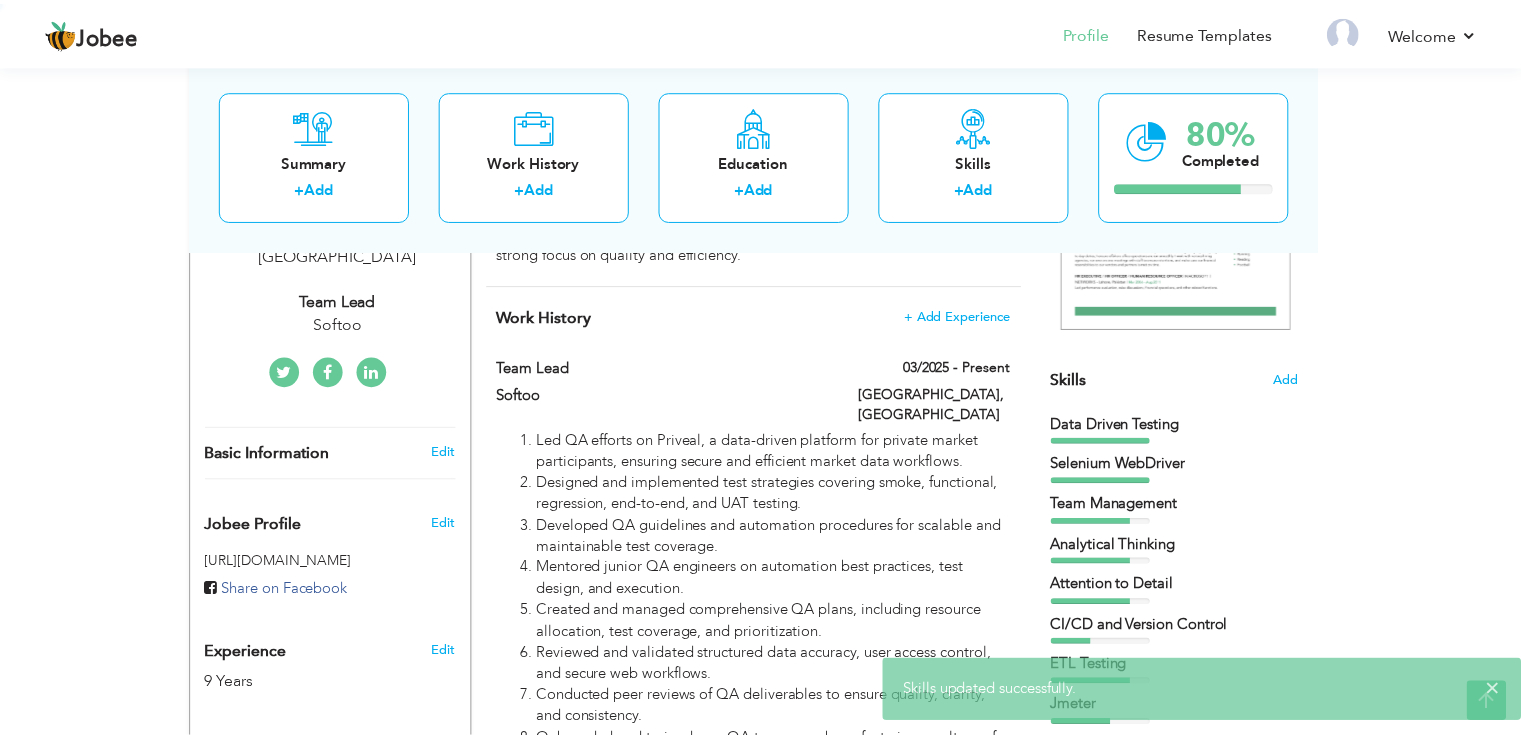 scroll, scrollTop: 0, scrollLeft: 0, axis: both 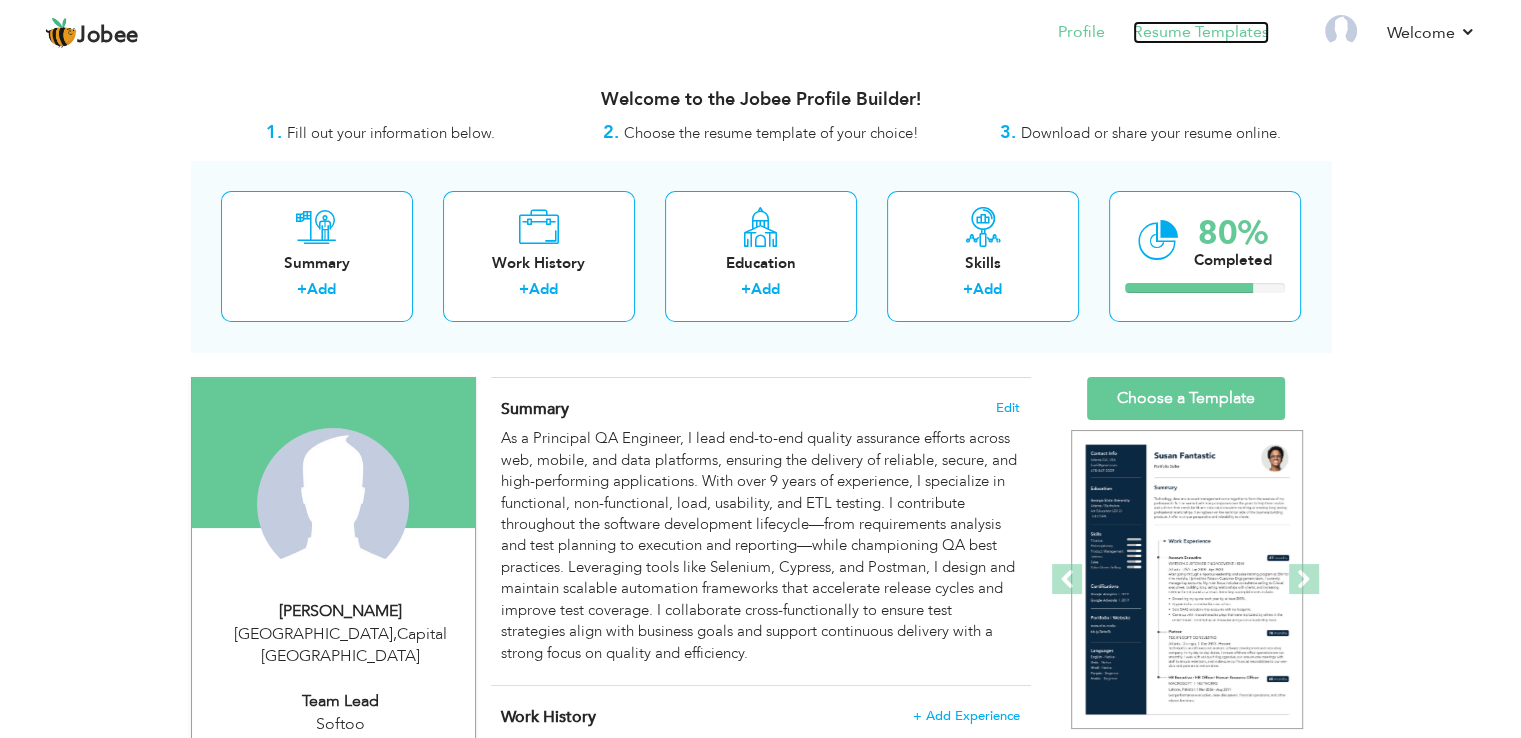 click on "Resume Templates" at bounding box center [1201, 32] 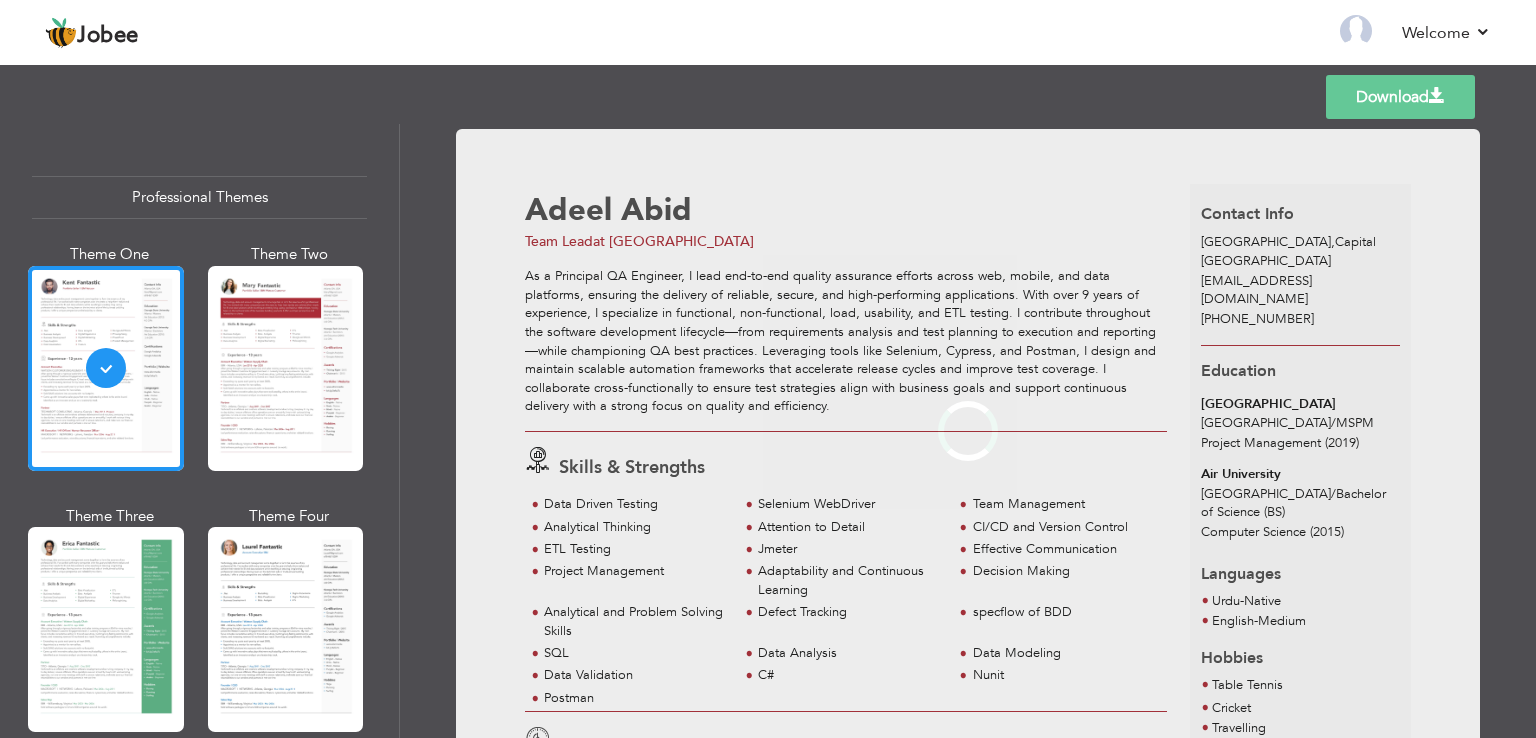 scroll, scrollTop: 0, scrollLeft: 0, axis: both 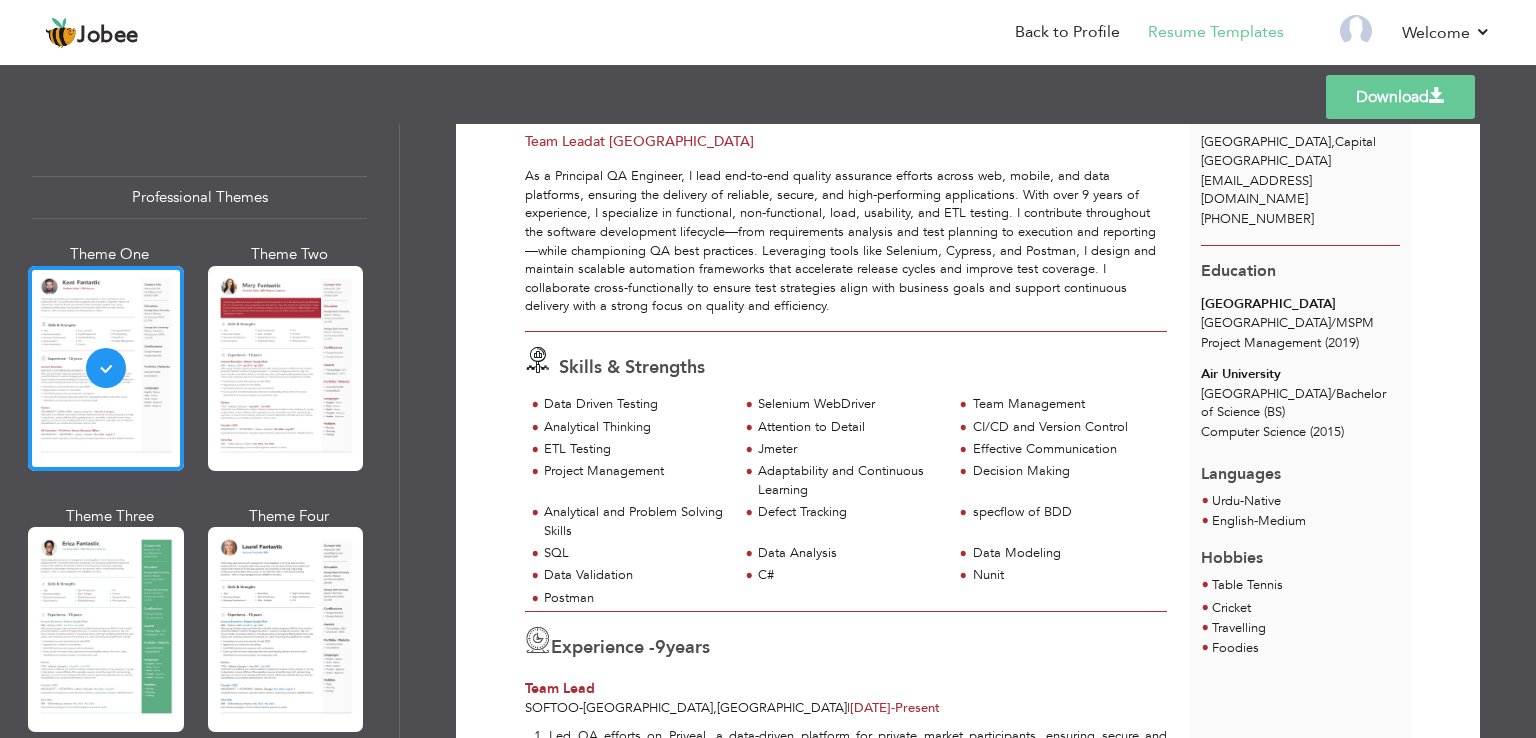 click on "Download" at bounding box center [1400, 97] 